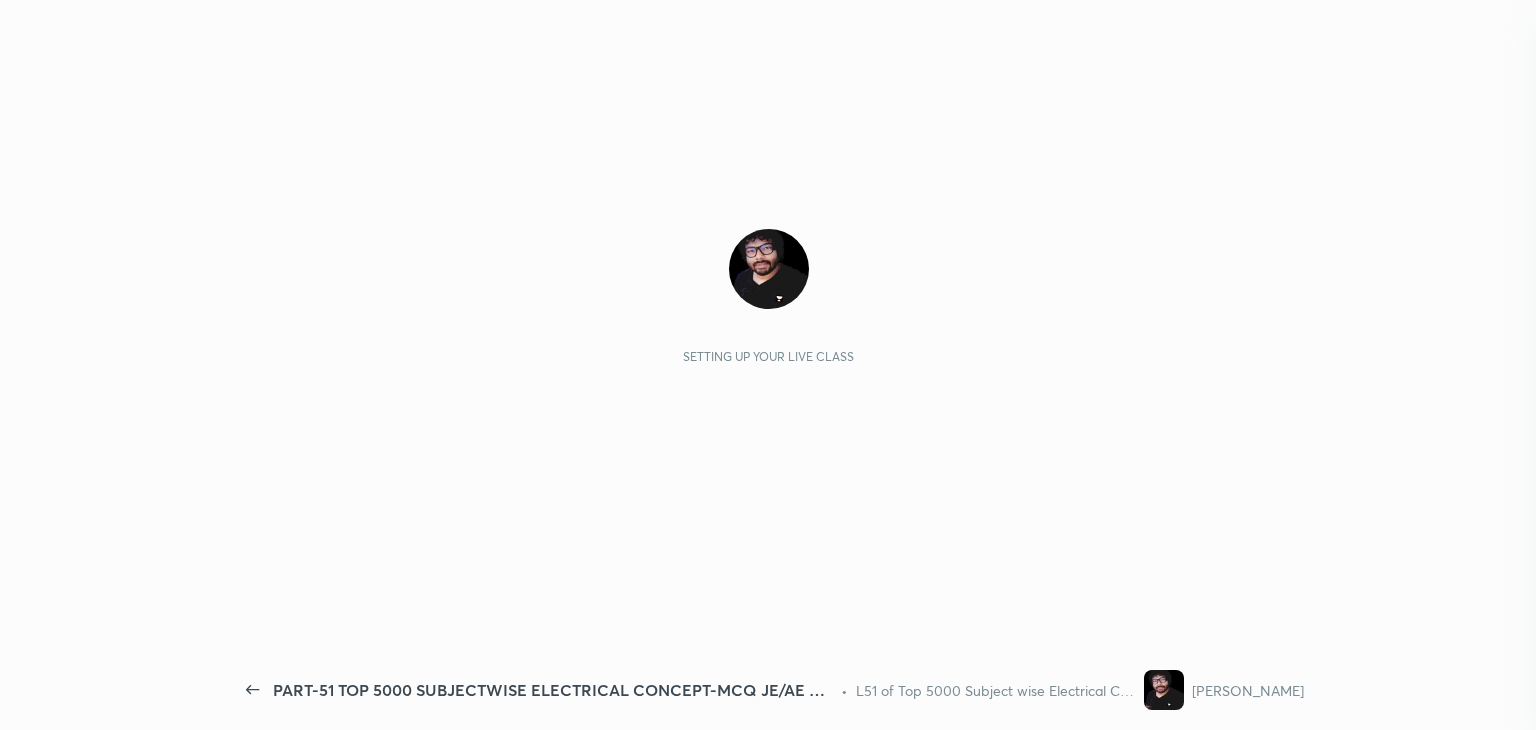 scroll, scrollTop: 0, scrollLeft: 0, axis: both 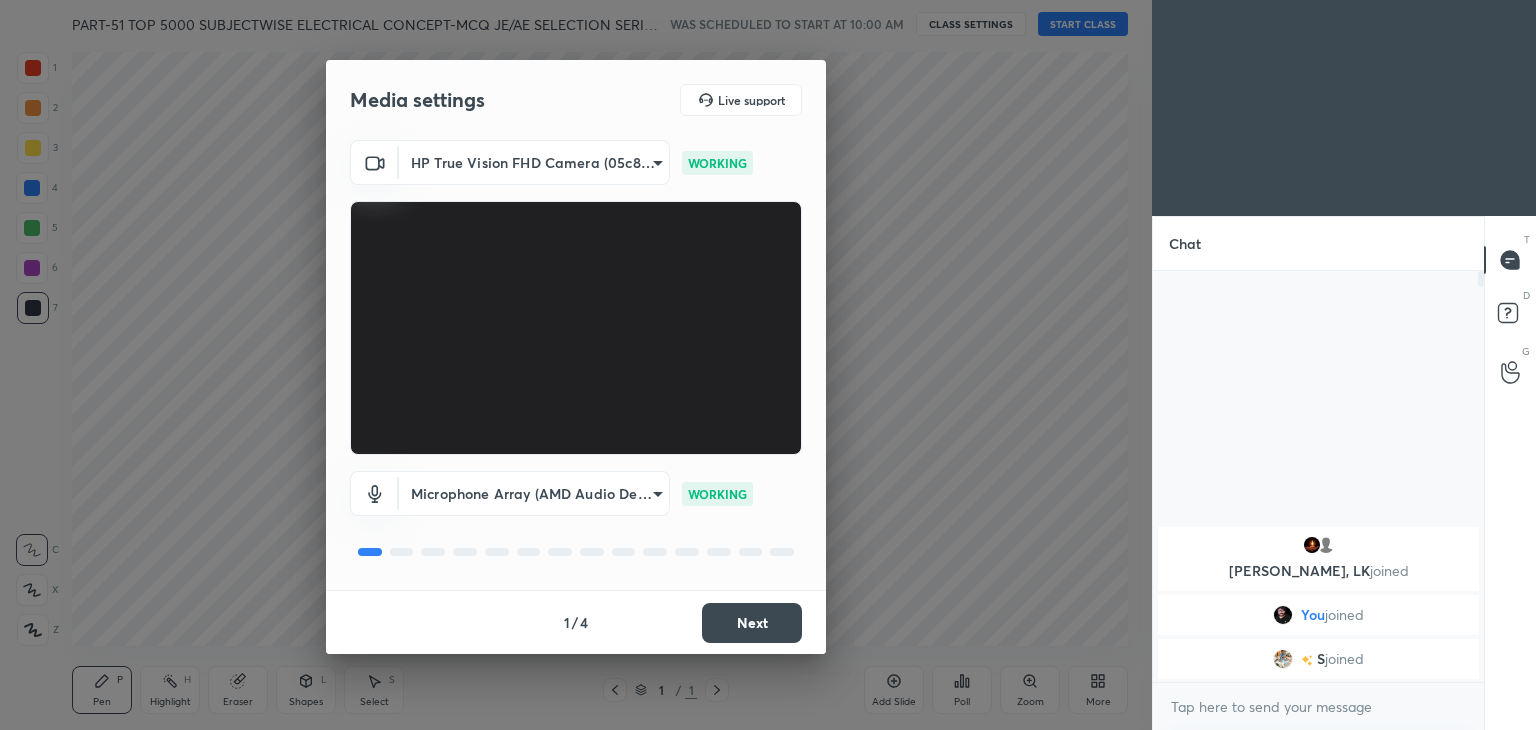 click on "Next" at bounding box center [752, 623] 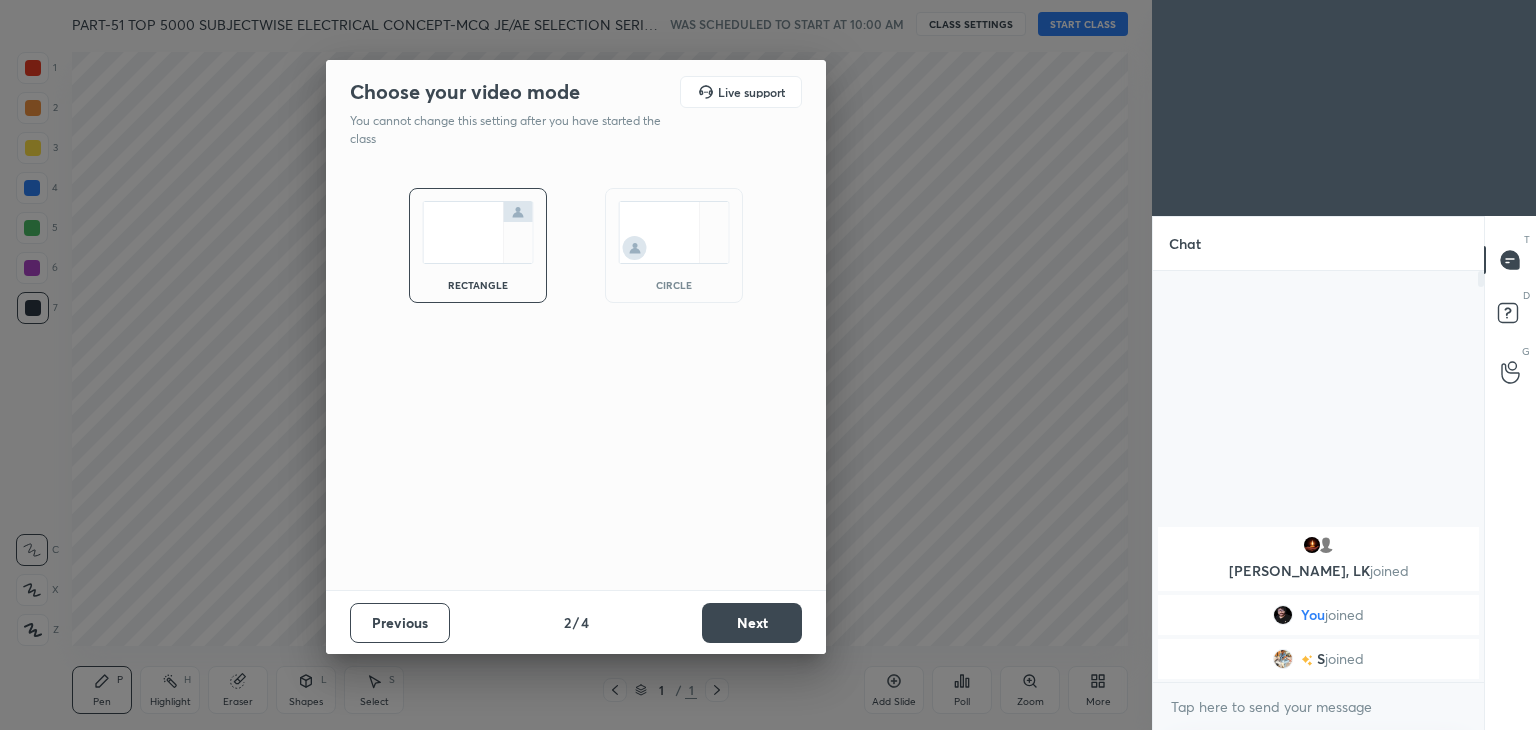 click on "Next" at bounding box center (752, 623) 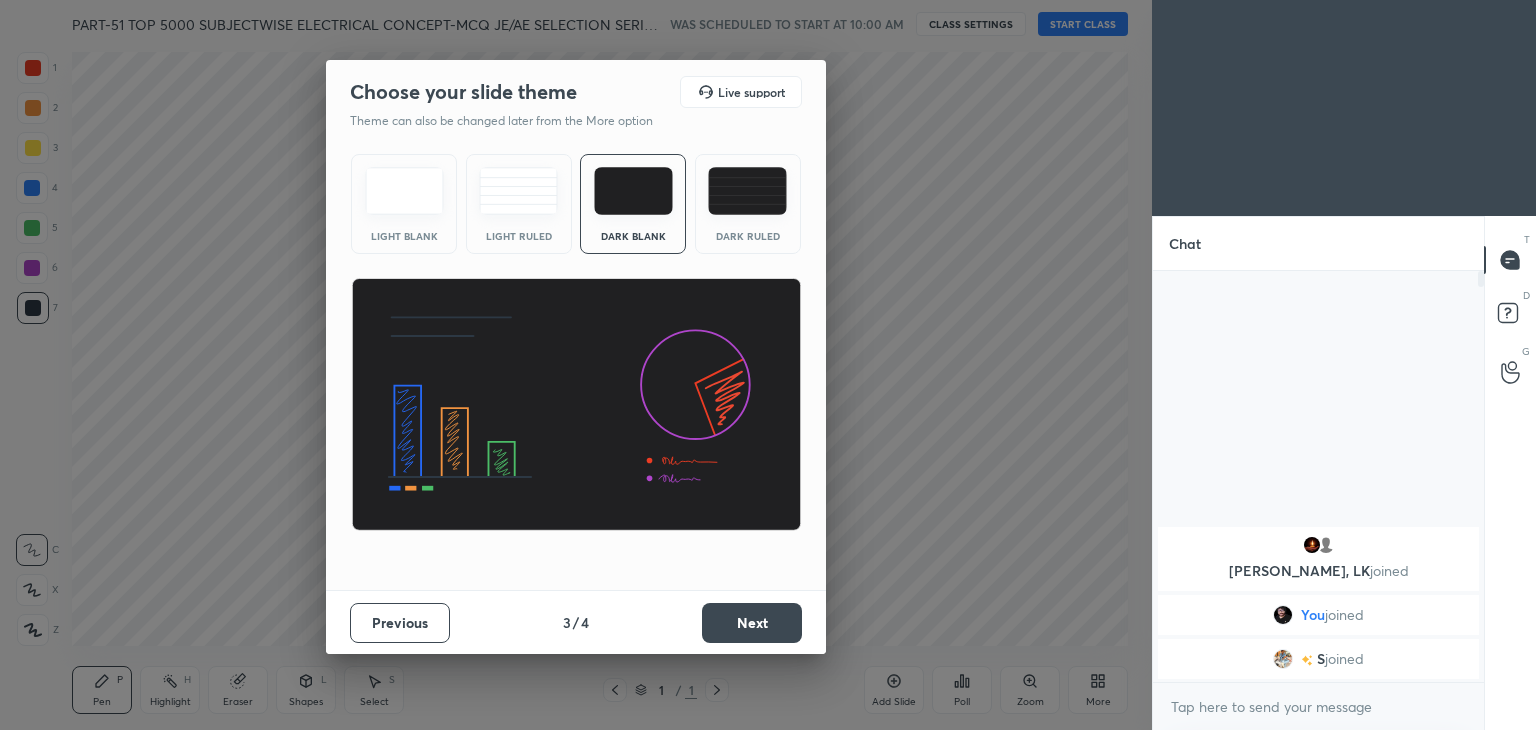 click on "Next" at bounding box center [752, 623] 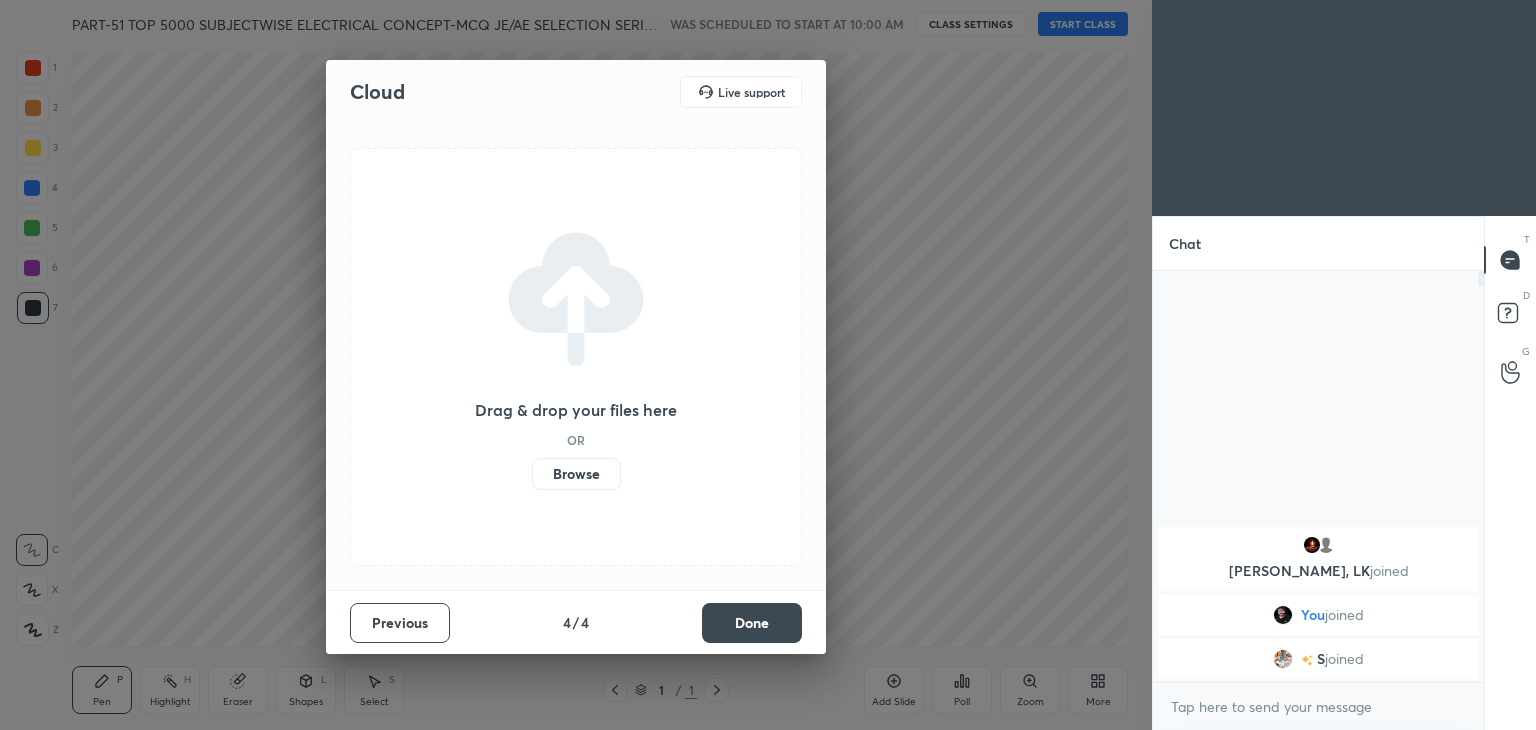 click on "Done" at bounding box center [752, 623] 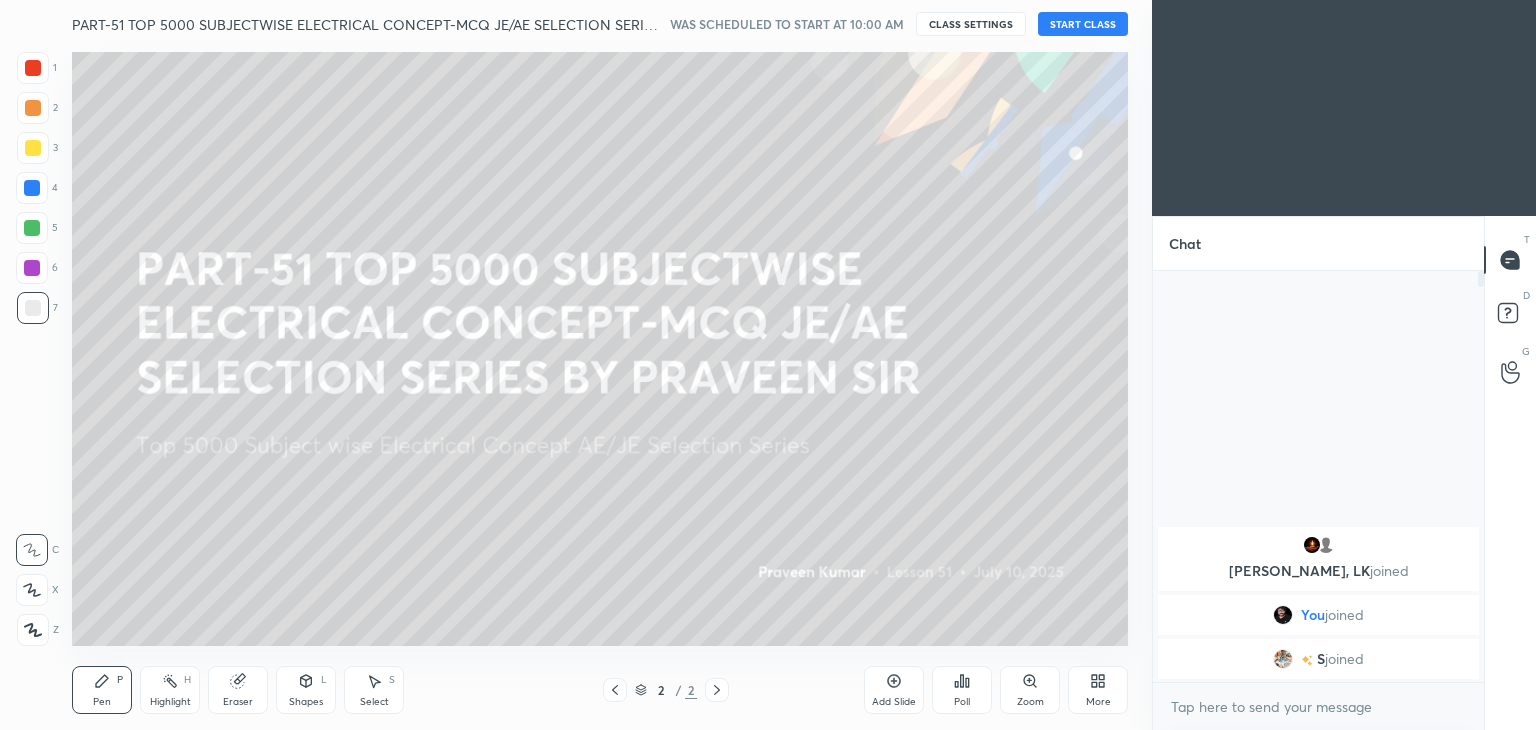 click on "START CLASS" at bounding box center [1083, 24] 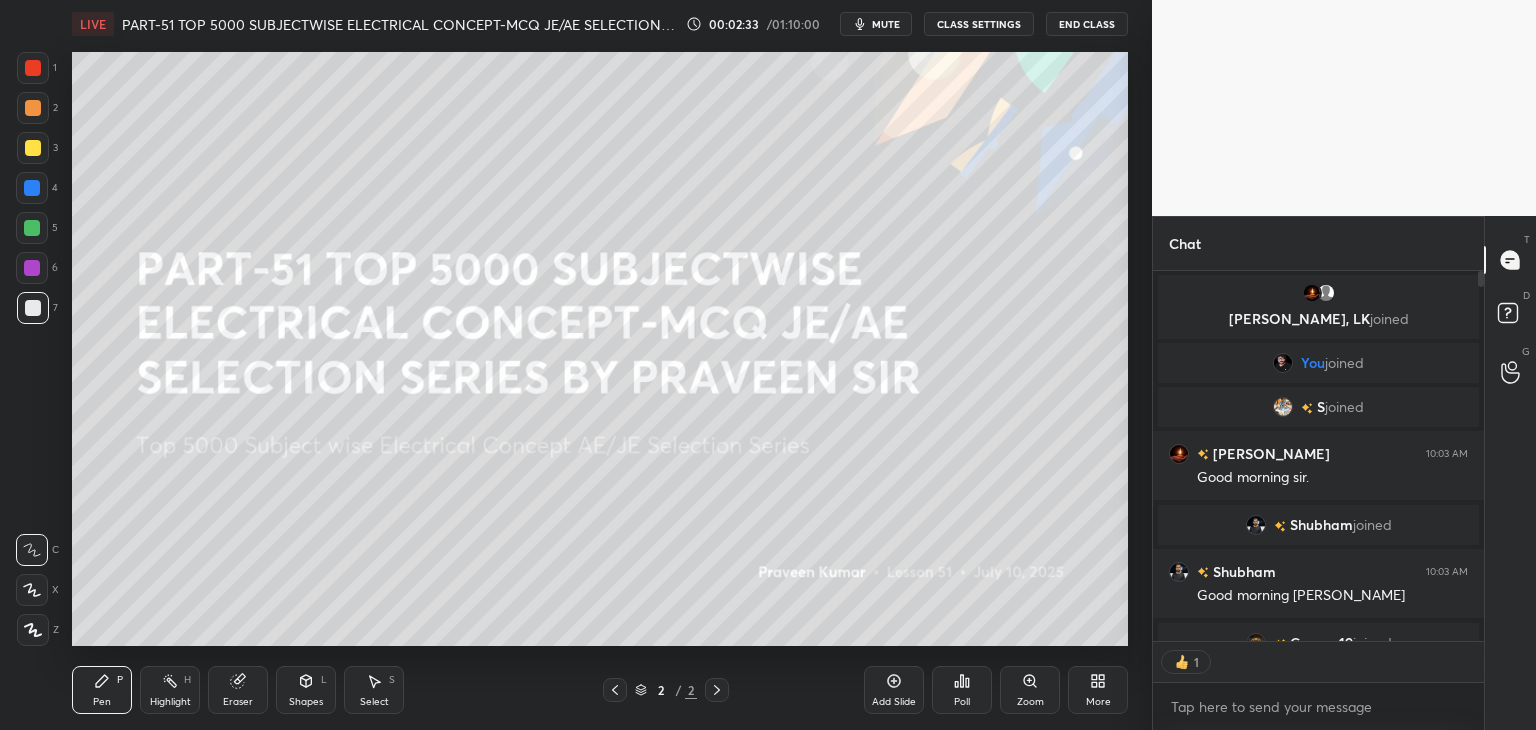 scroll, scrollTop: 365, scrollLeft: 325, axis: both 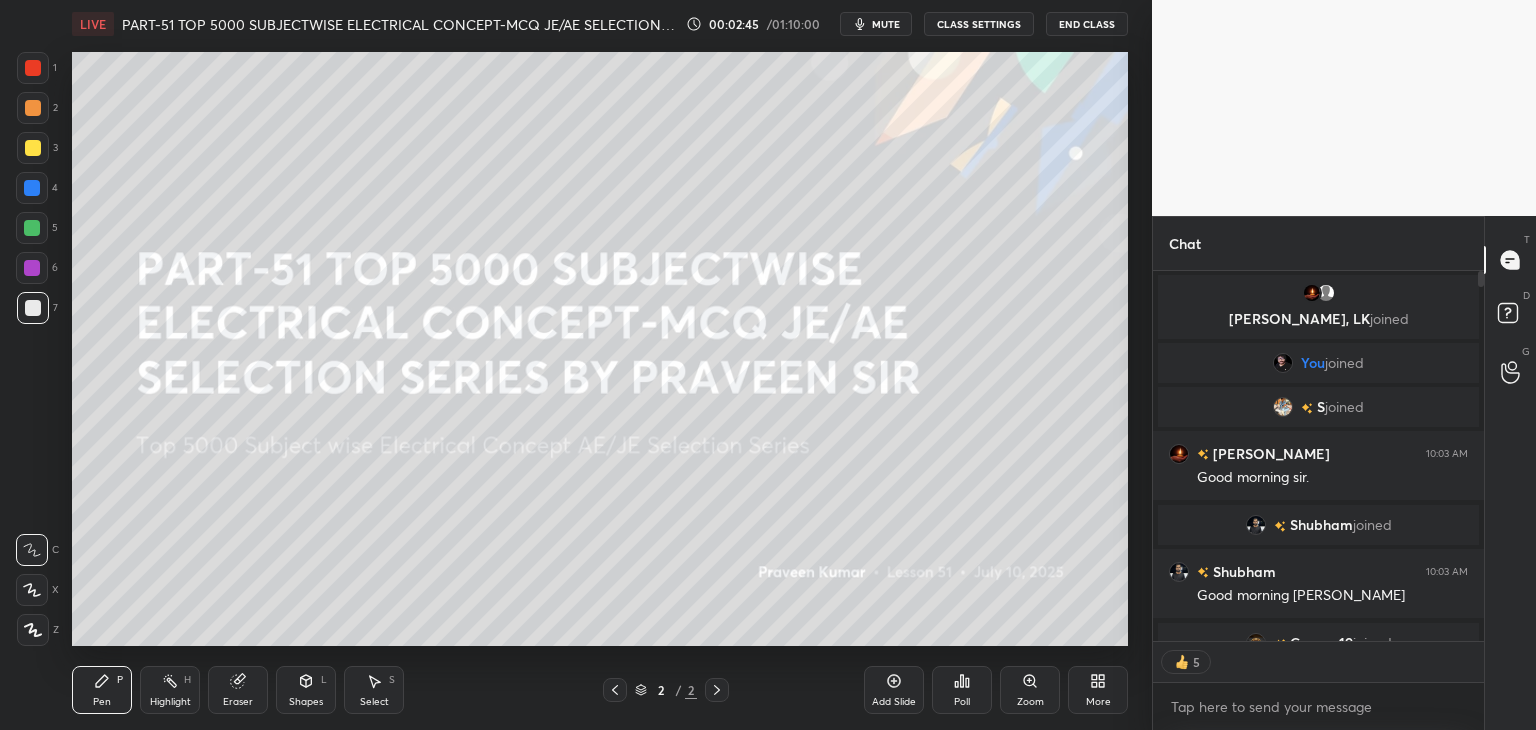 click at bounding box center [33, 630] 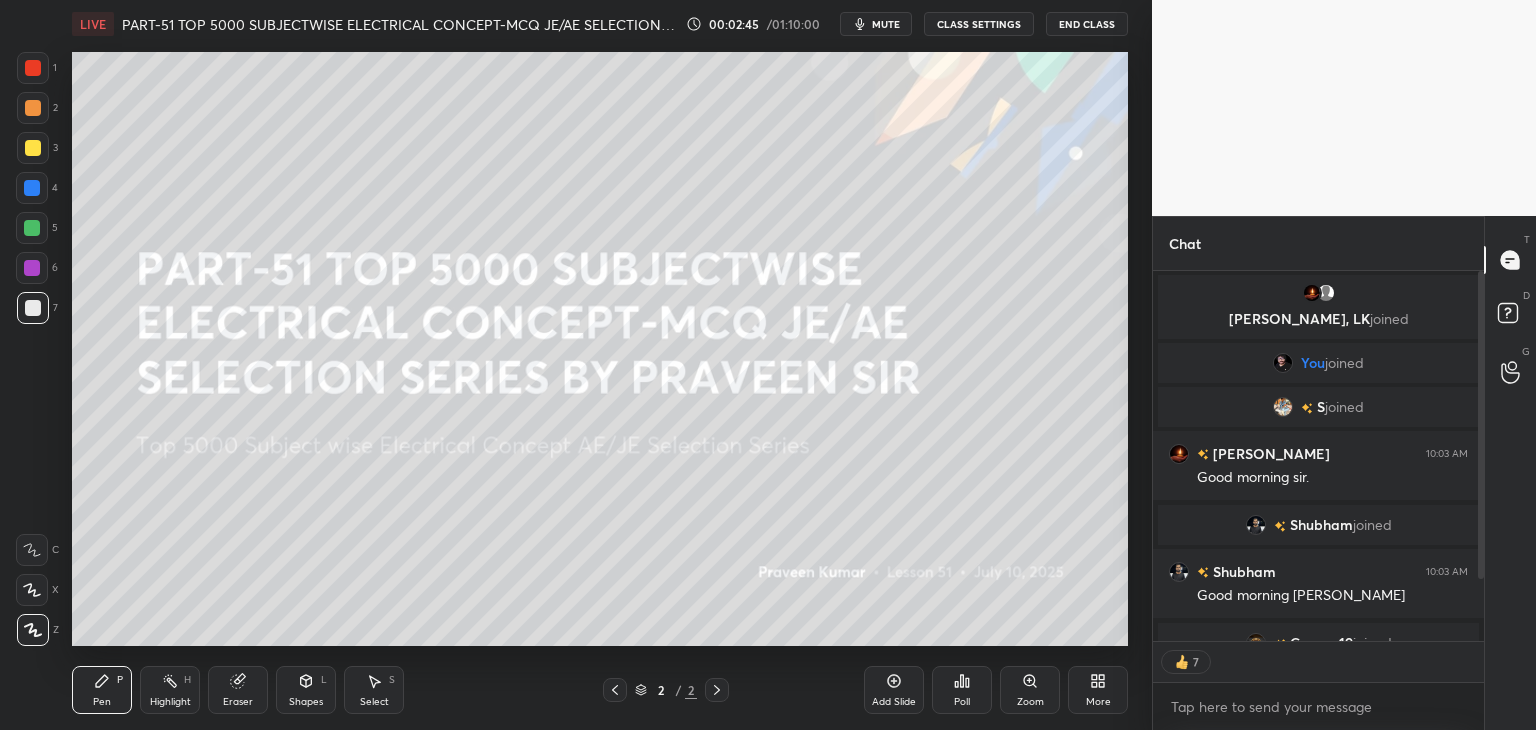 click on "Pen P" at bounding box center [102, 690] 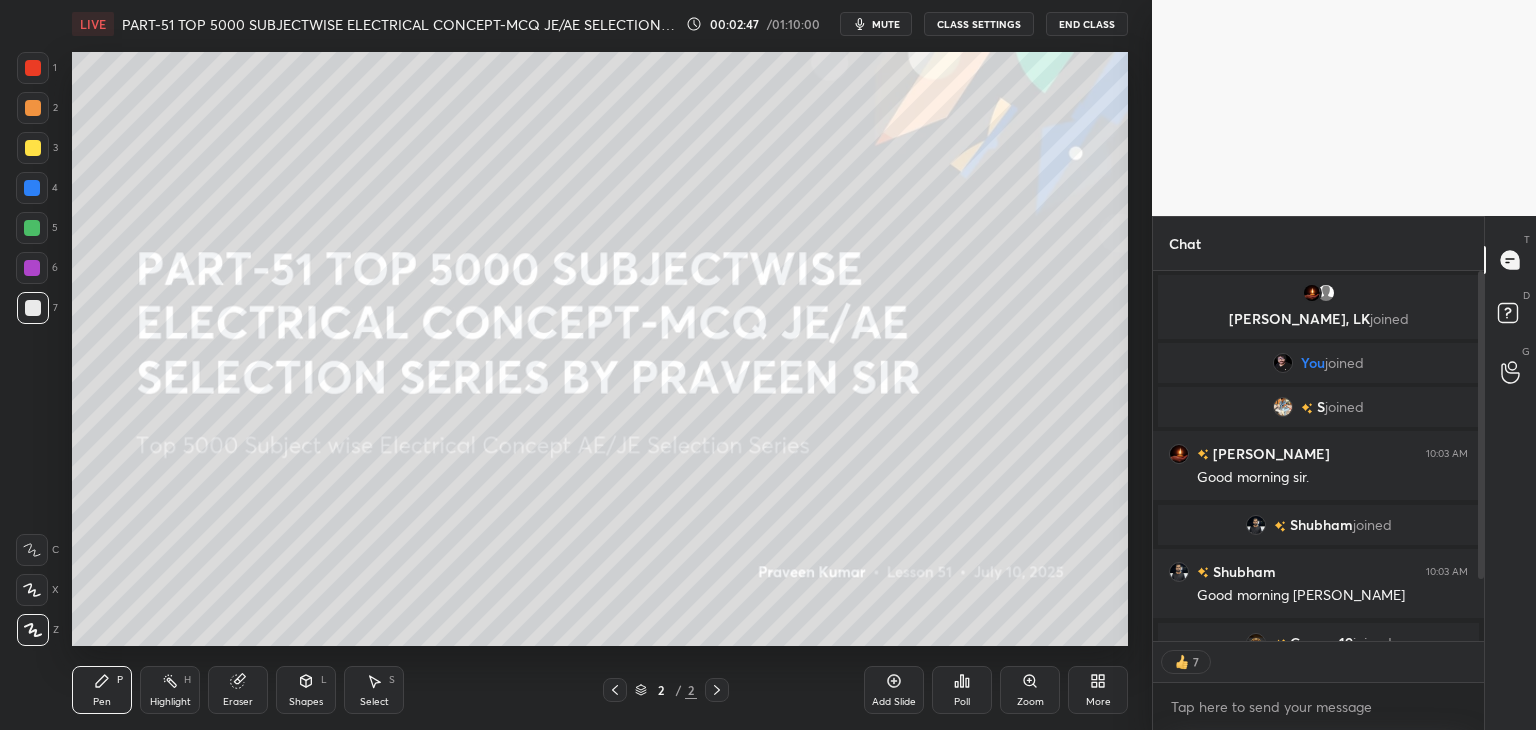 click at bounding box center [33, 148] 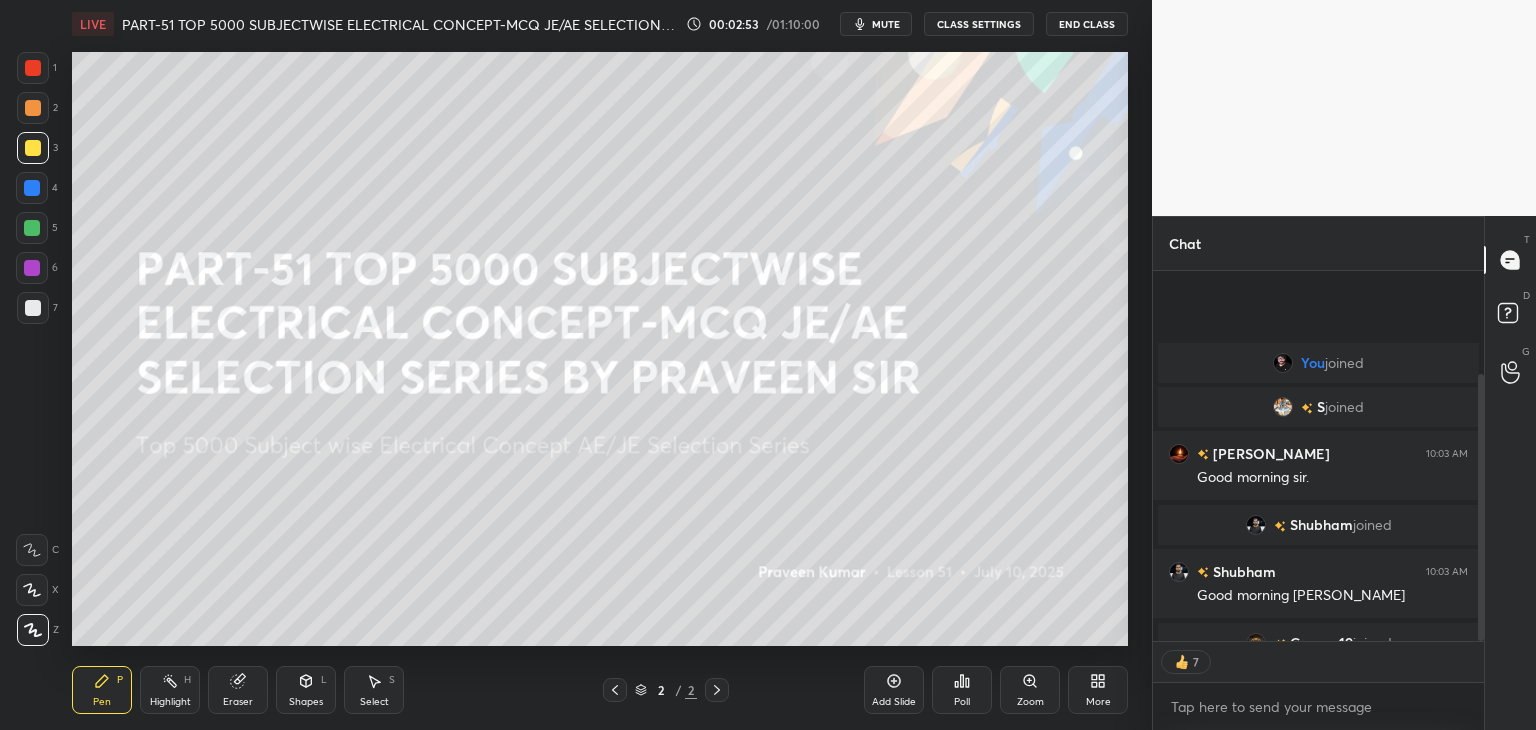 scroll, scrollTop: 143, scrollLeft: 0, axis: vertical 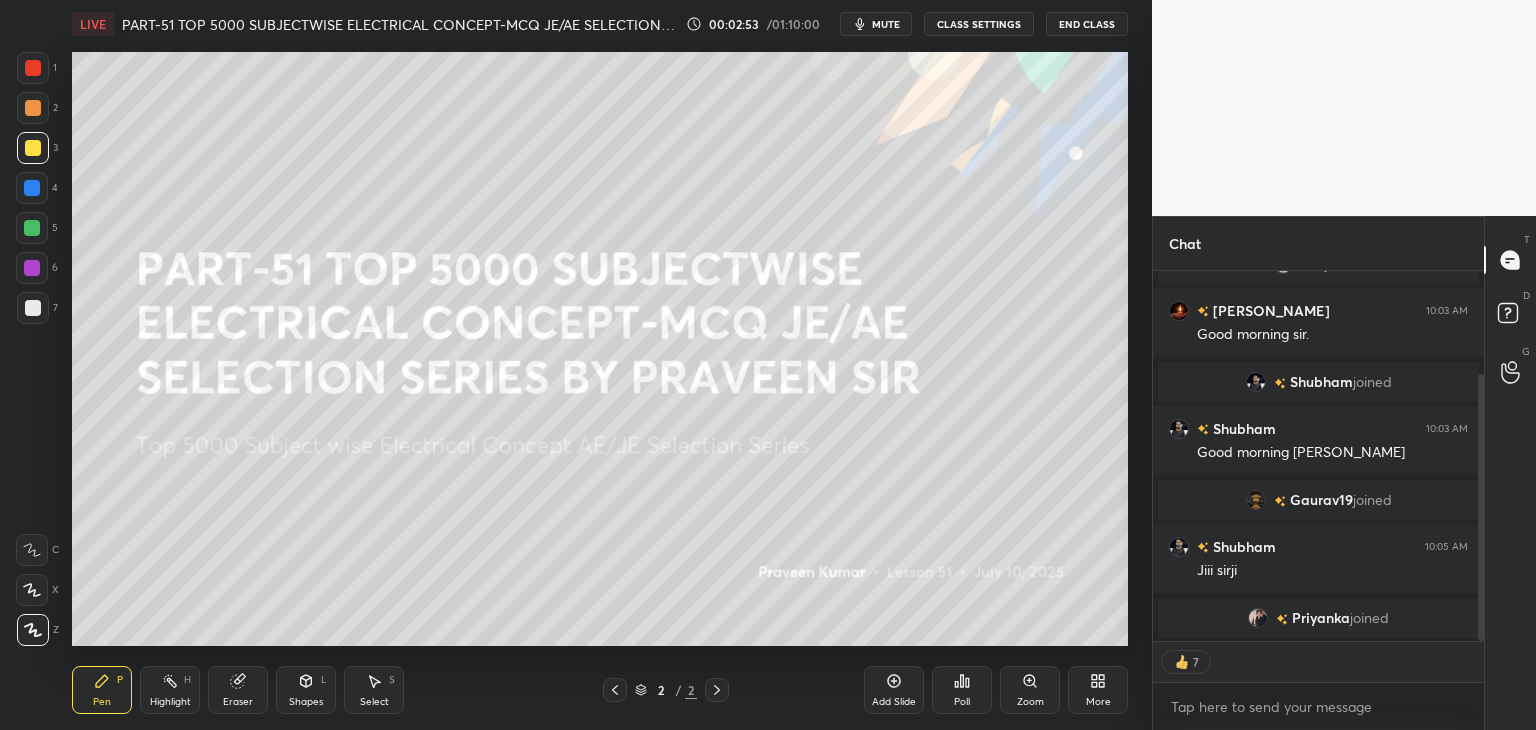 drag, startPoint x: 1481, startPoint y: 534, endPoint x: 1476, endPoint y: 617, distance: 83.15047 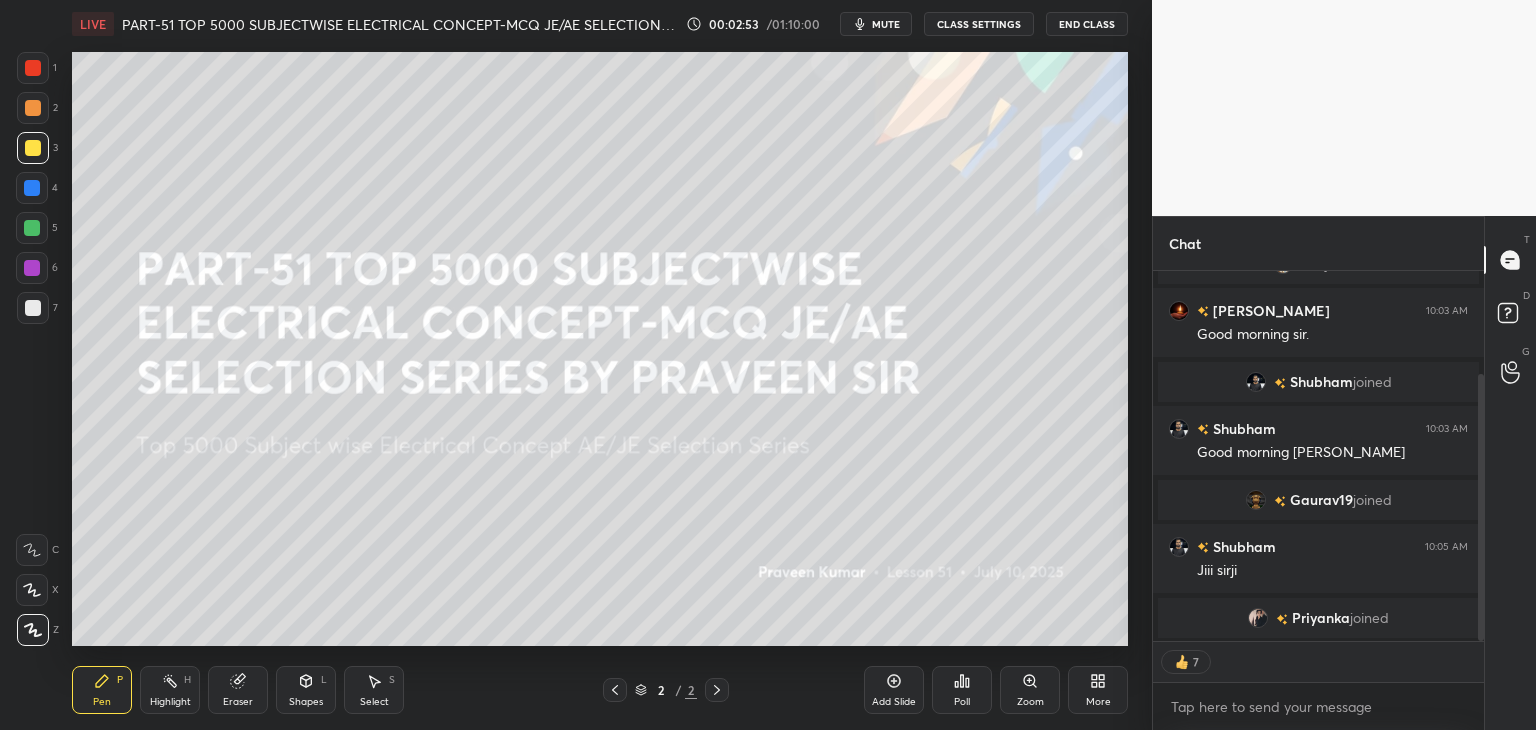 click at bounding box center (1478, 456) 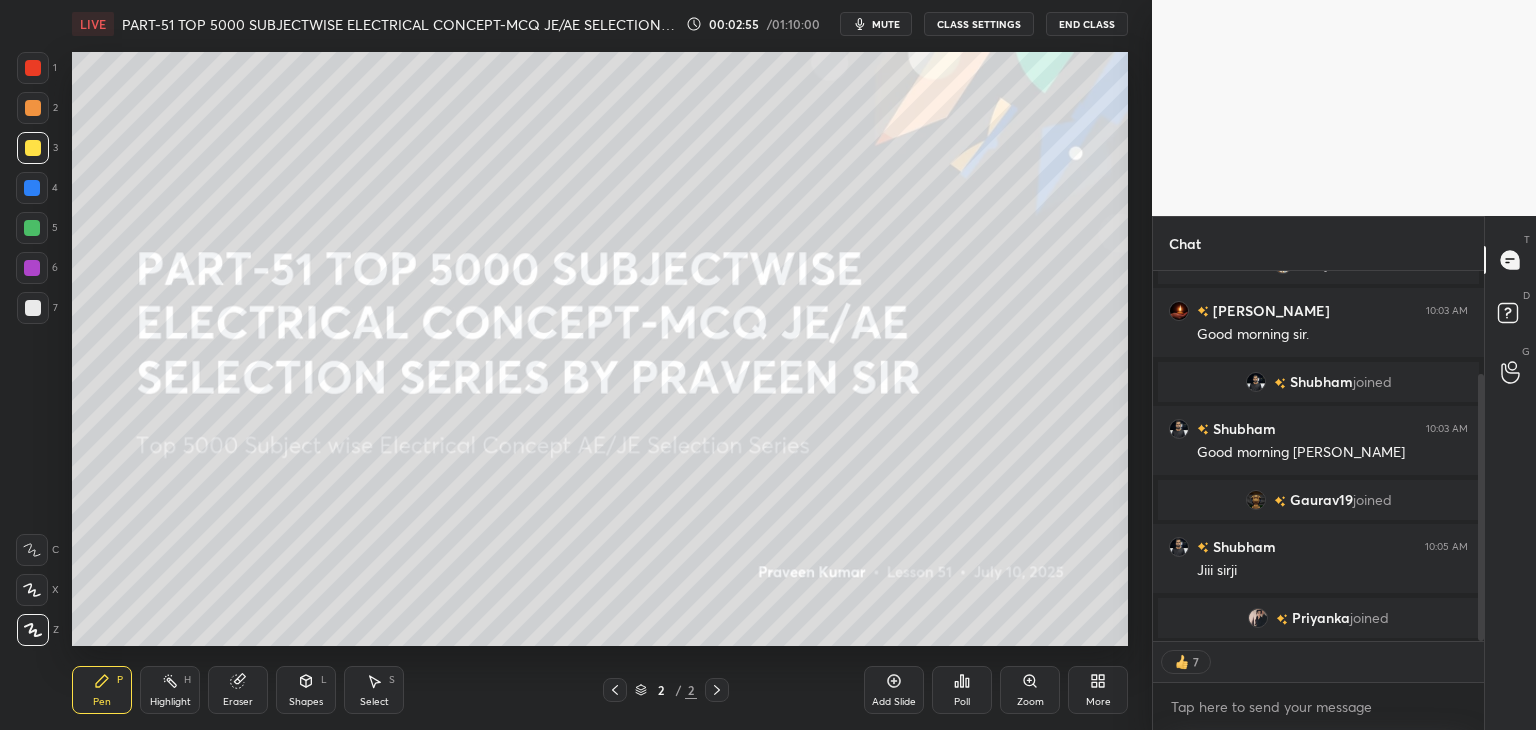 scroll, scrollTop: 6, scrollLeft: 6, axis: both 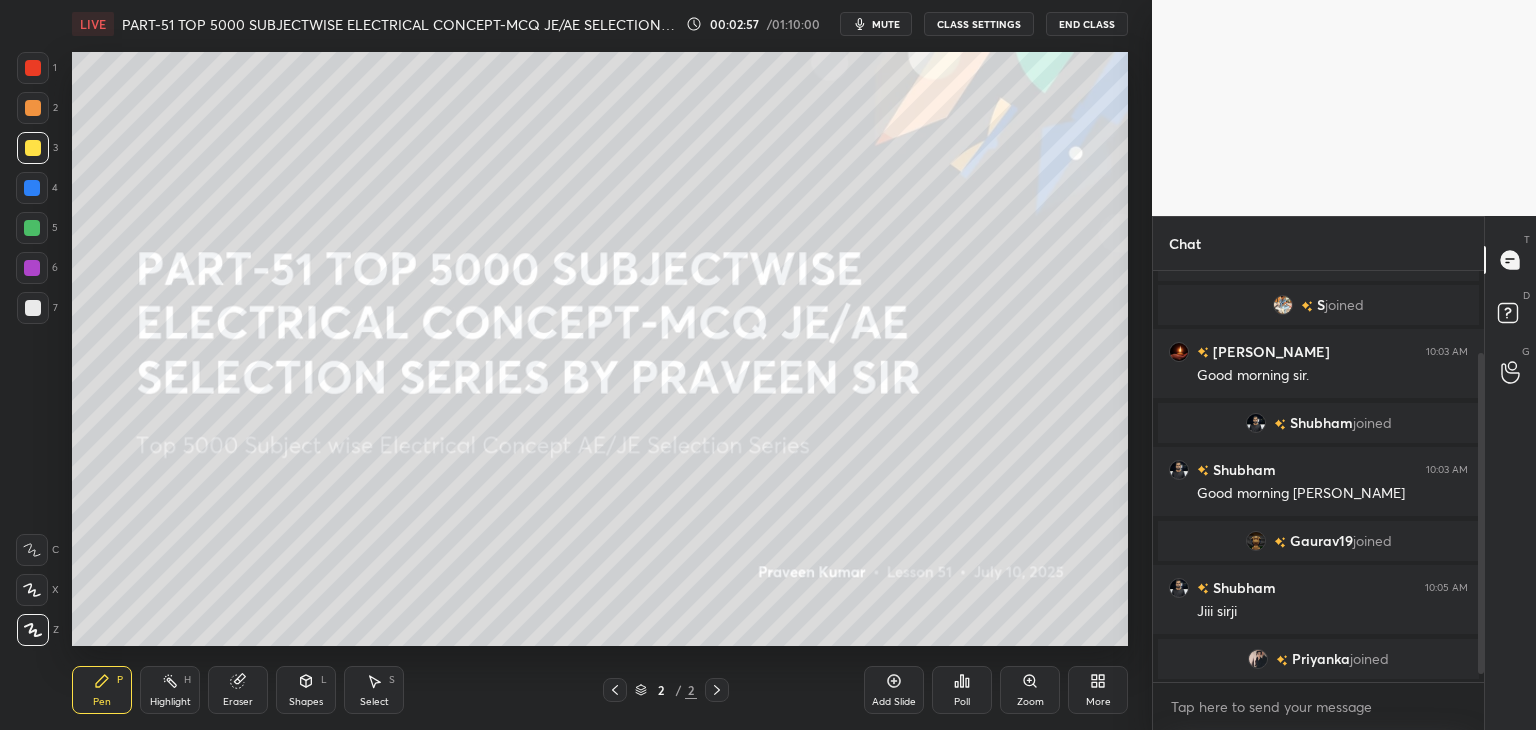 click at bounding box center [33, 148] 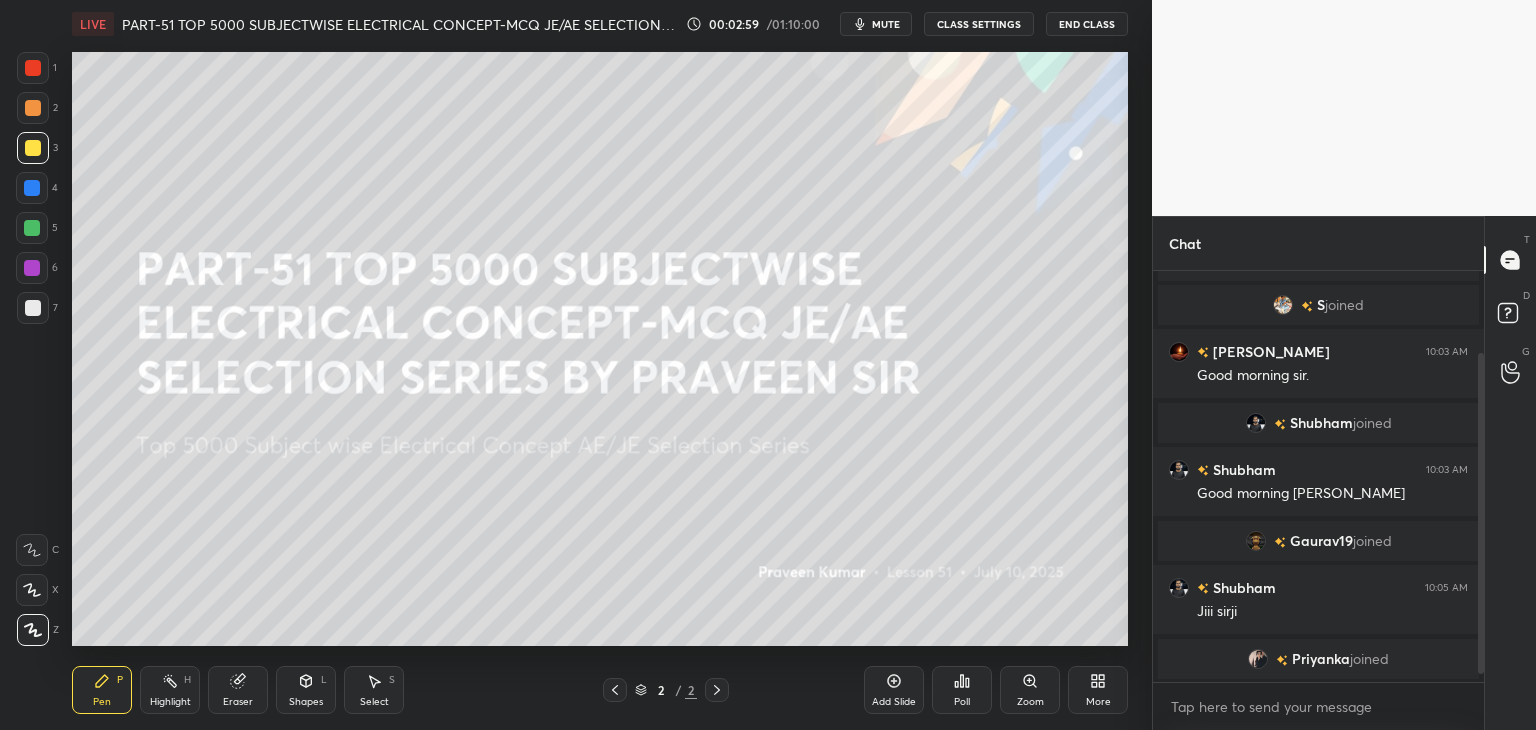 drag, startPoint x: 36, startPoint y: 625, endPoint x: 48, endPoint y: 640, distance: 19.209373 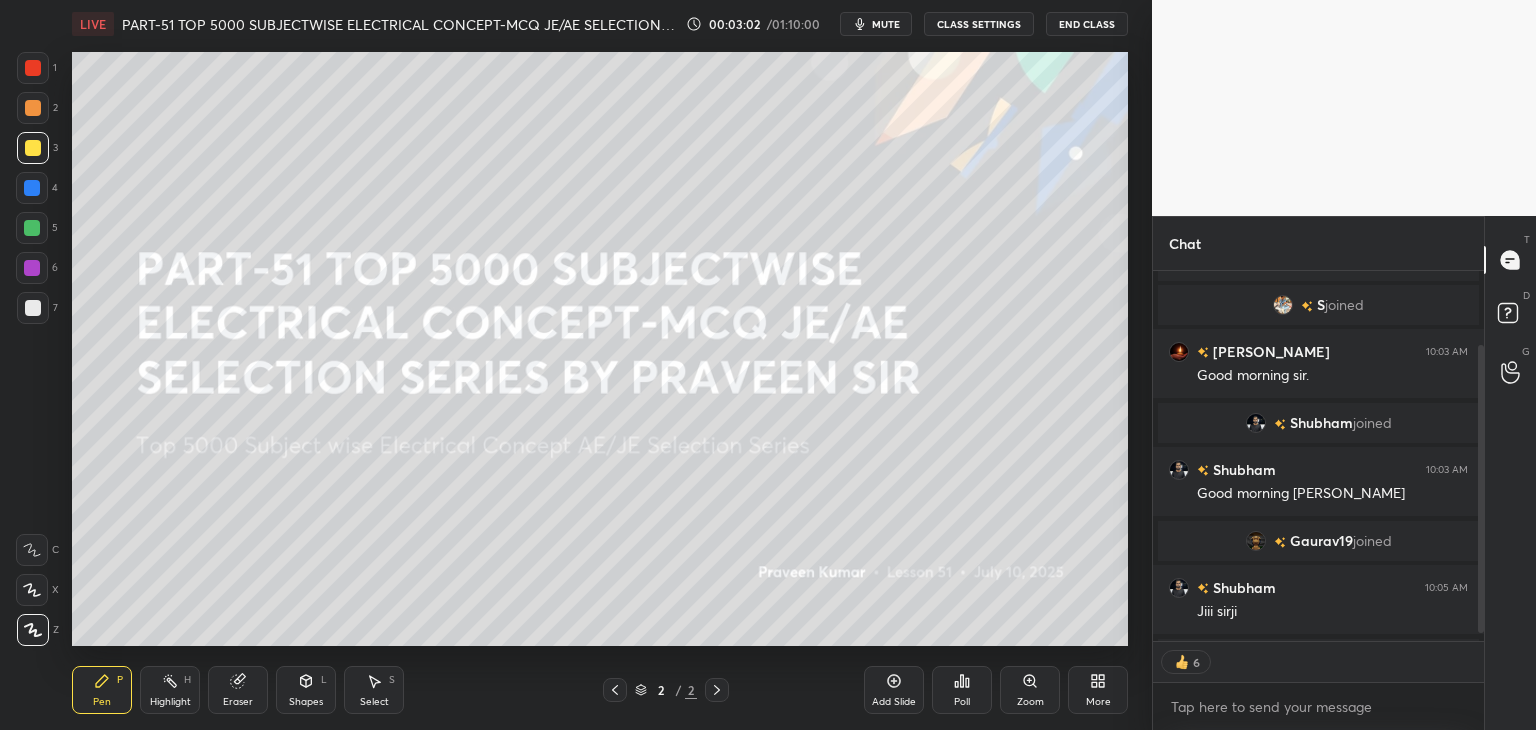 click at bounding box center [33, 148] 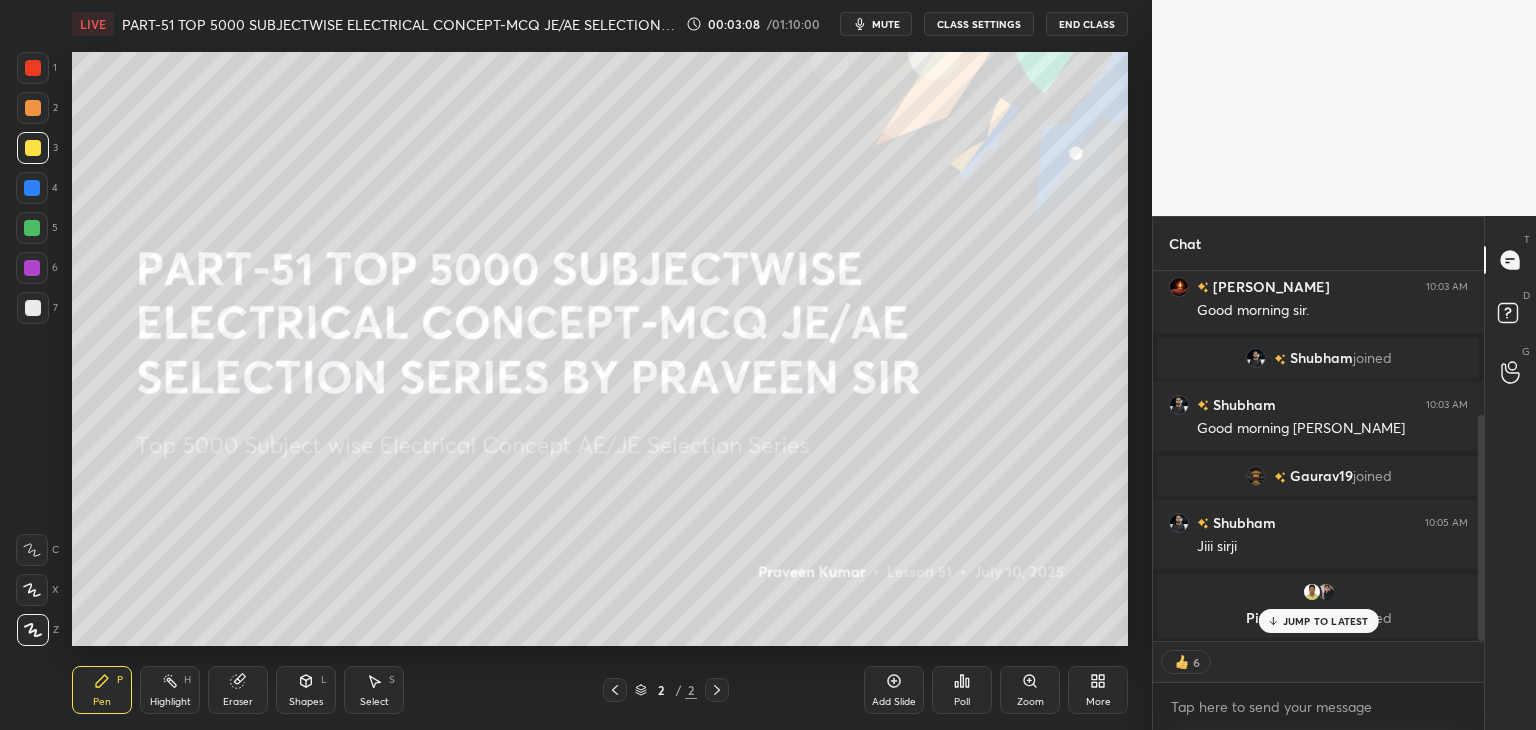 scroll, scrollTop: 236, scrollLeft: 0, axis: vertical 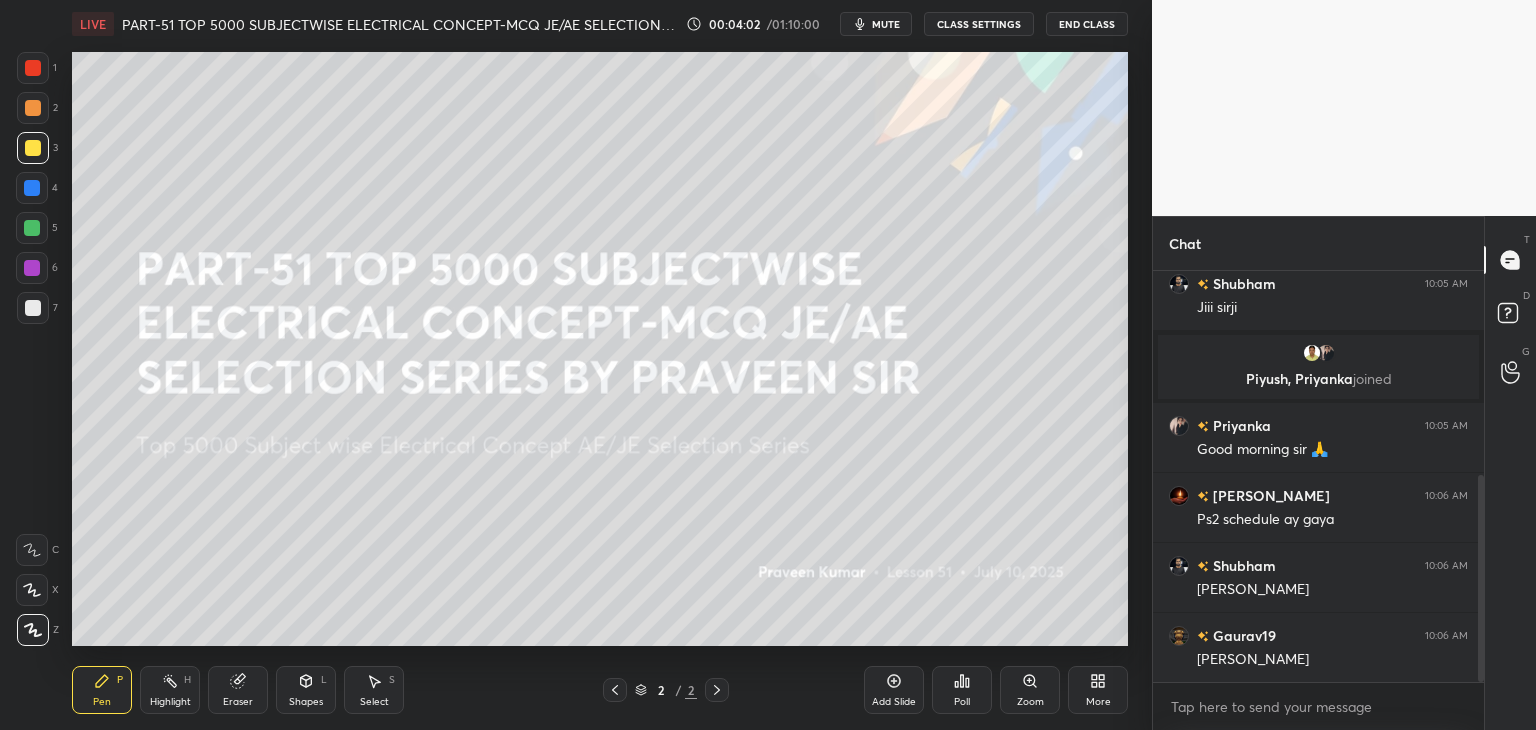 click on "Eraser" at bounding box center (238, 702) 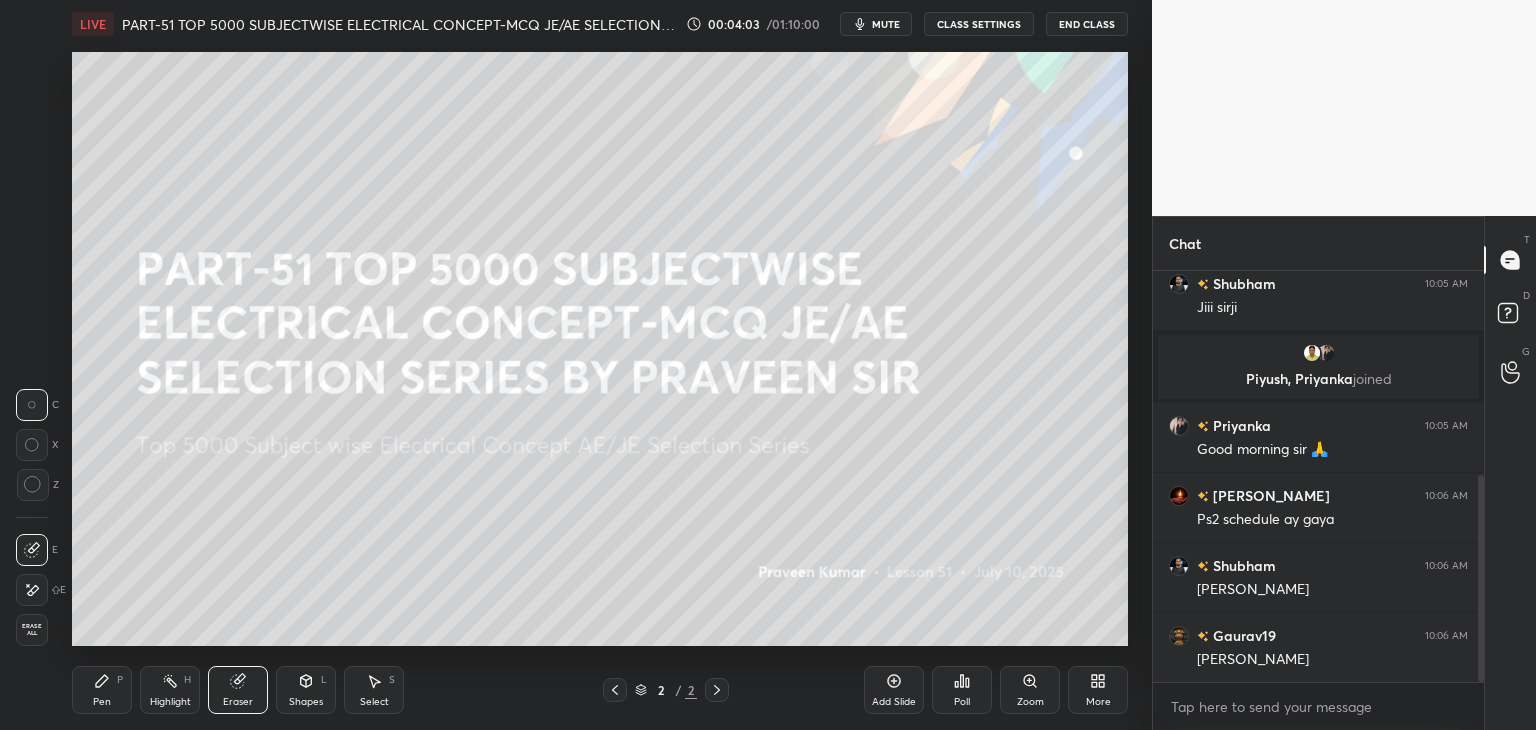 click on "Erase all" at bounding box center [32, 630] 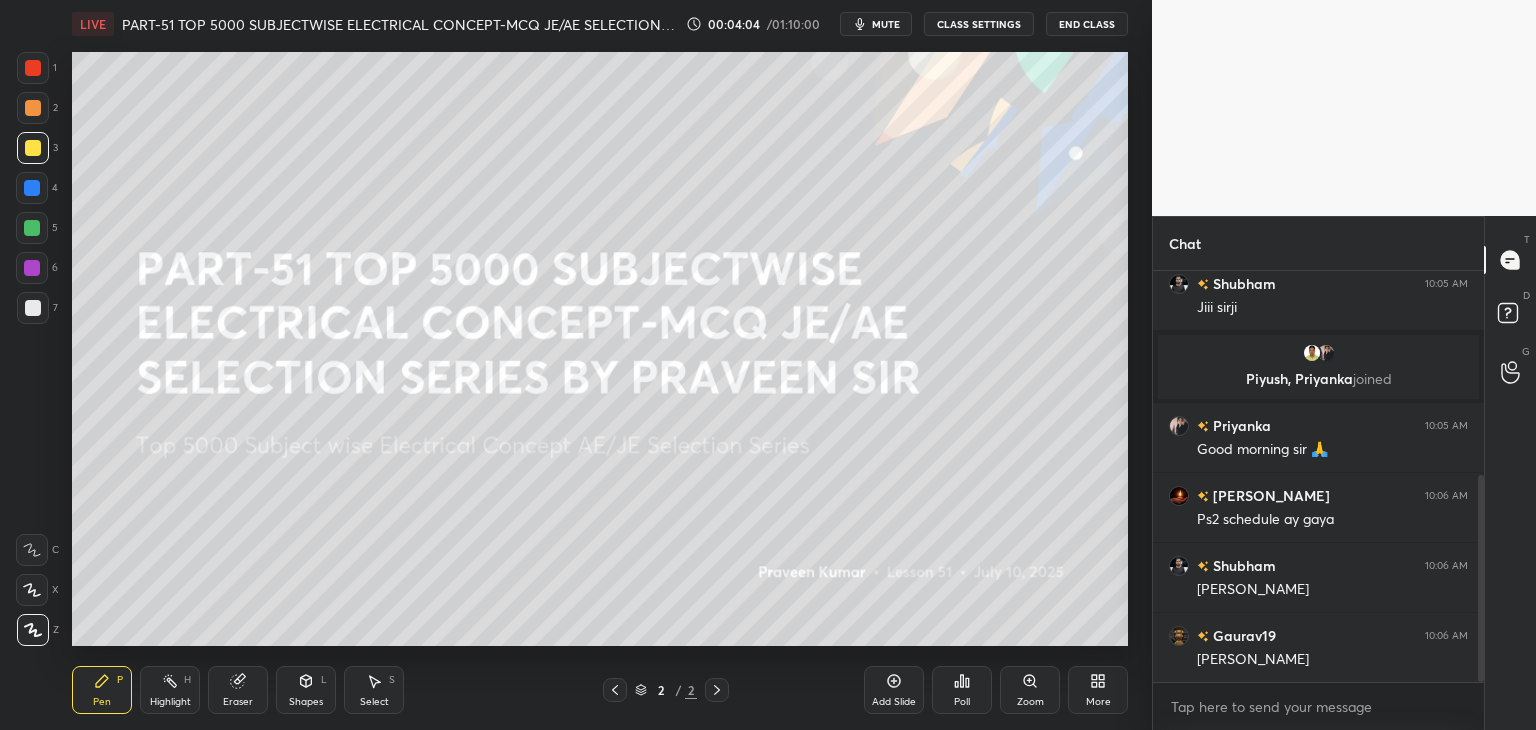 click on "Pen P" at bounding box center (102, 690) 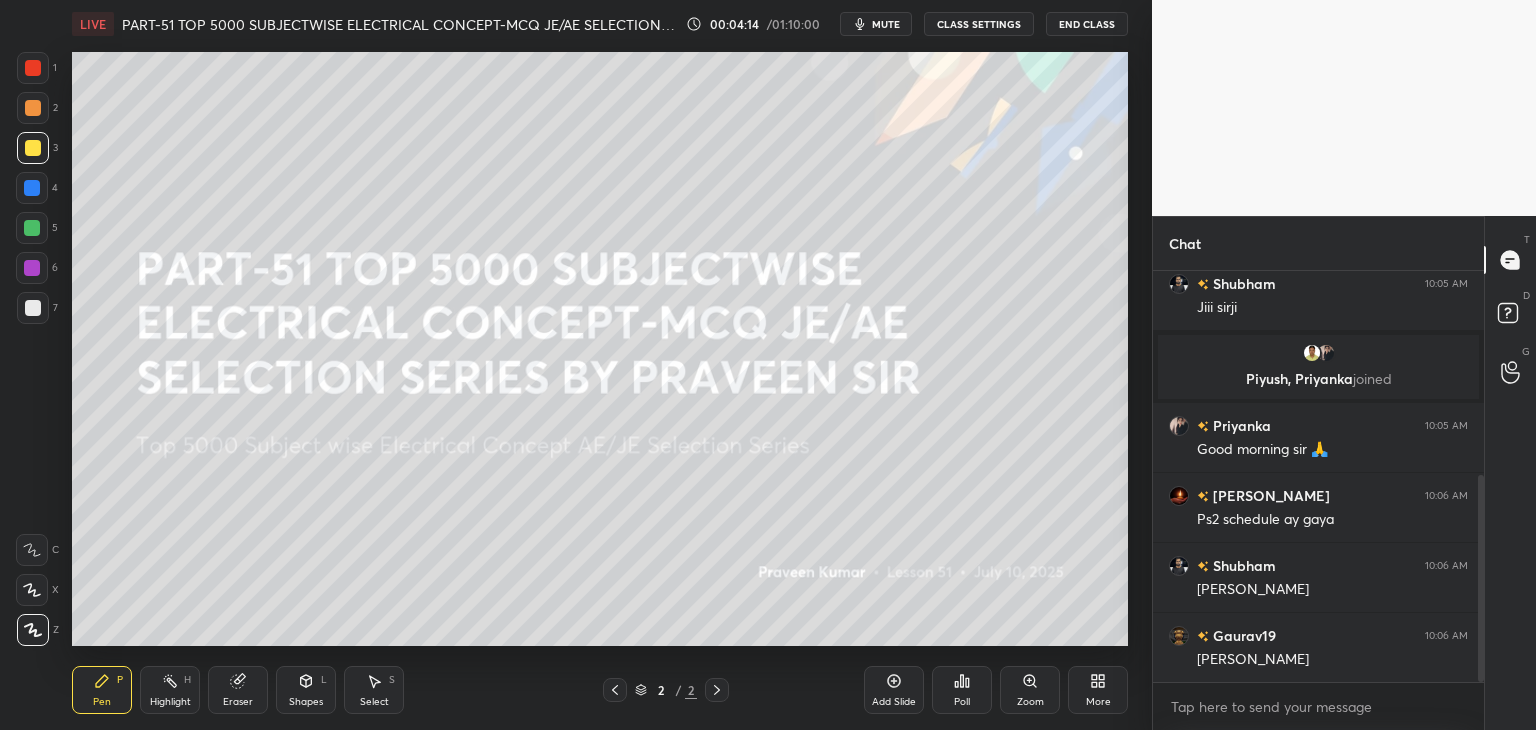 click at bounding box center [33, 68] 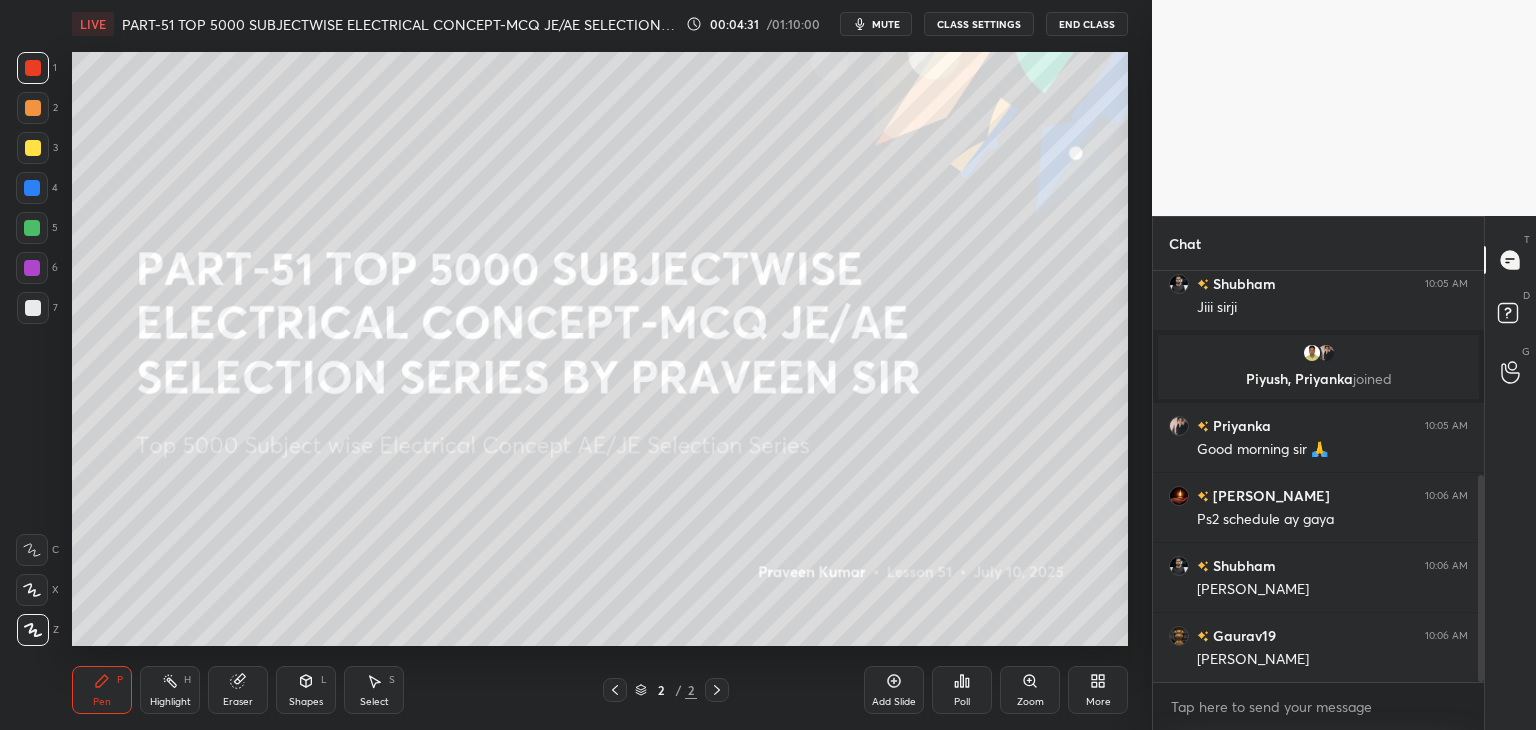 click 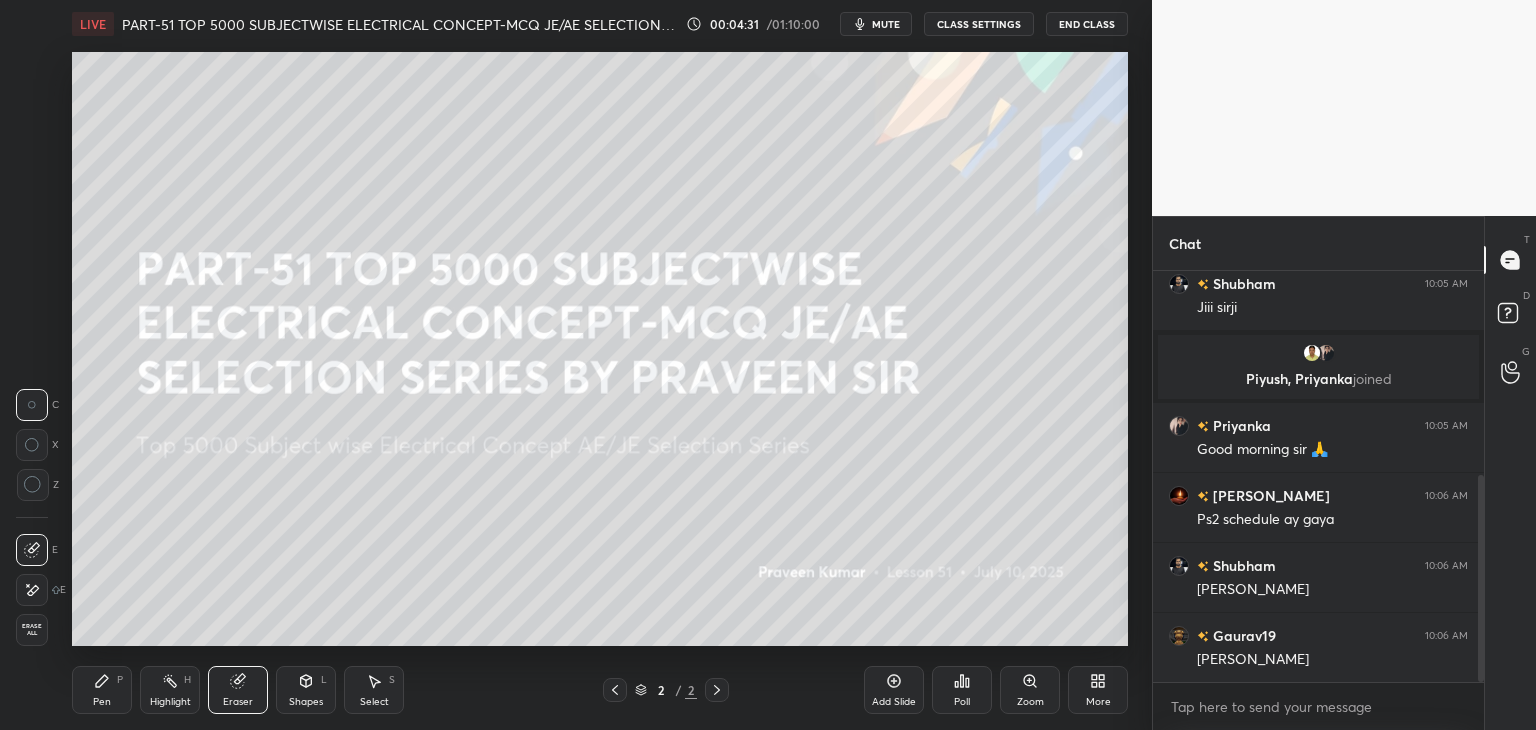 click on "Erase all" at bounding box center [32, 630] 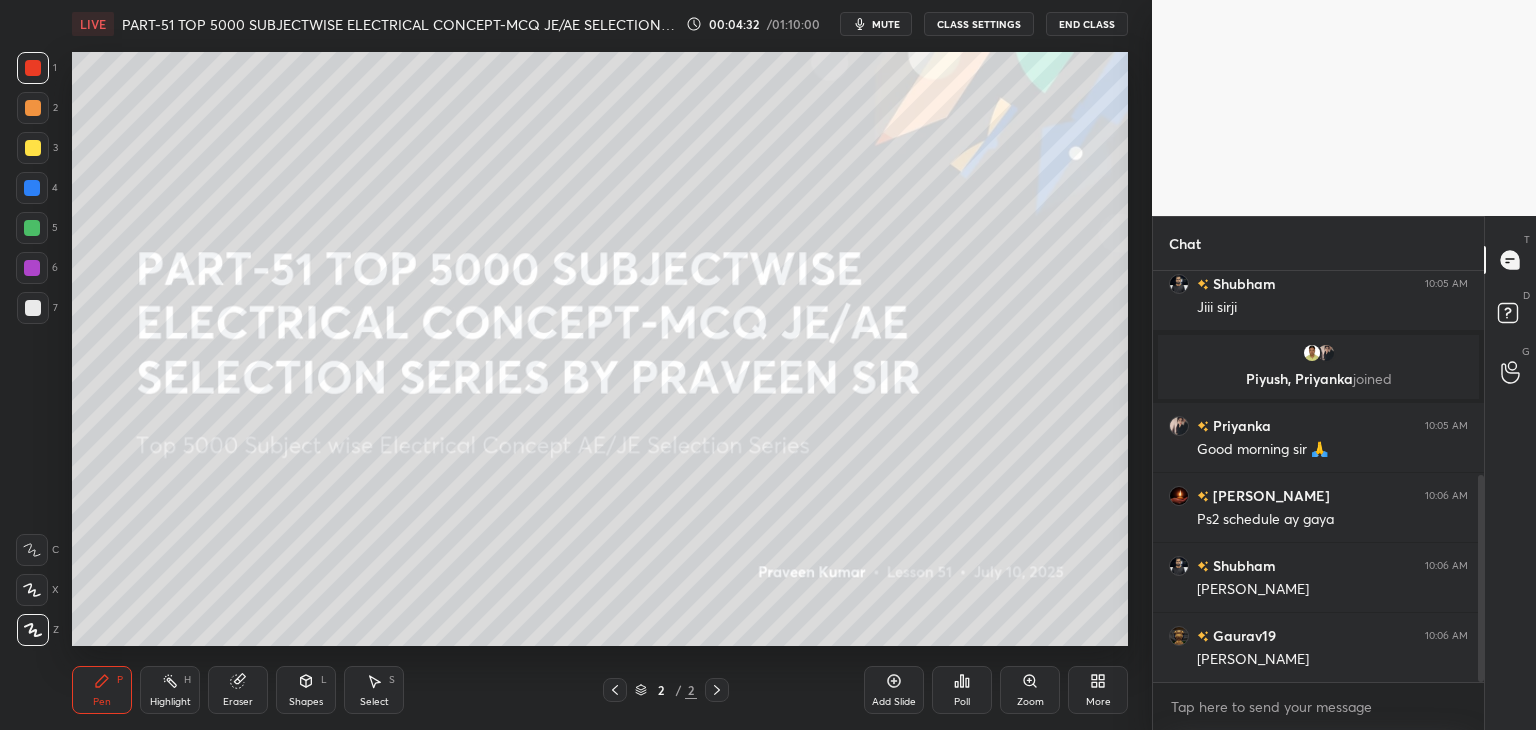 click on "Pen P" at bounding box center [102, 690] 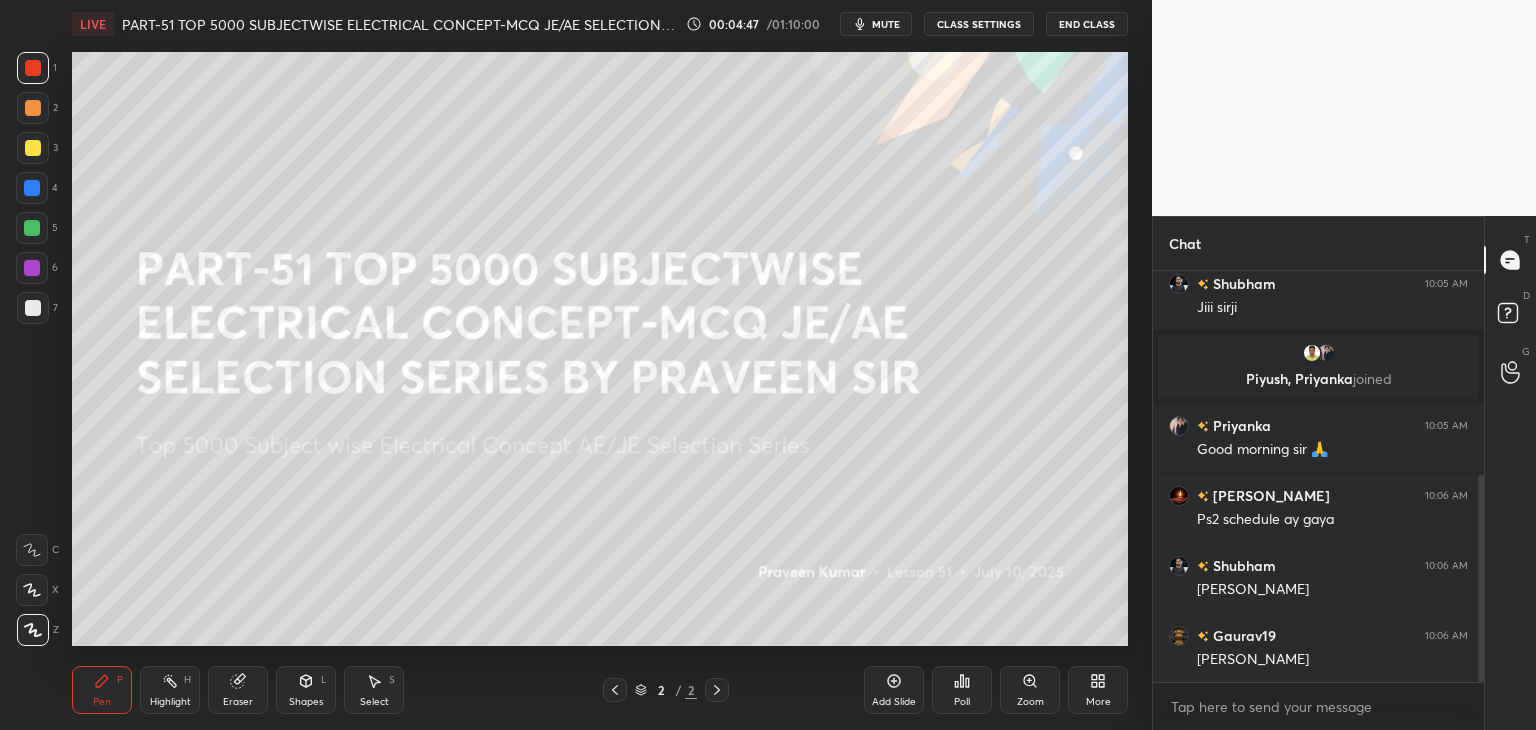 click on "Eraser" at bounding box center [238, 690] 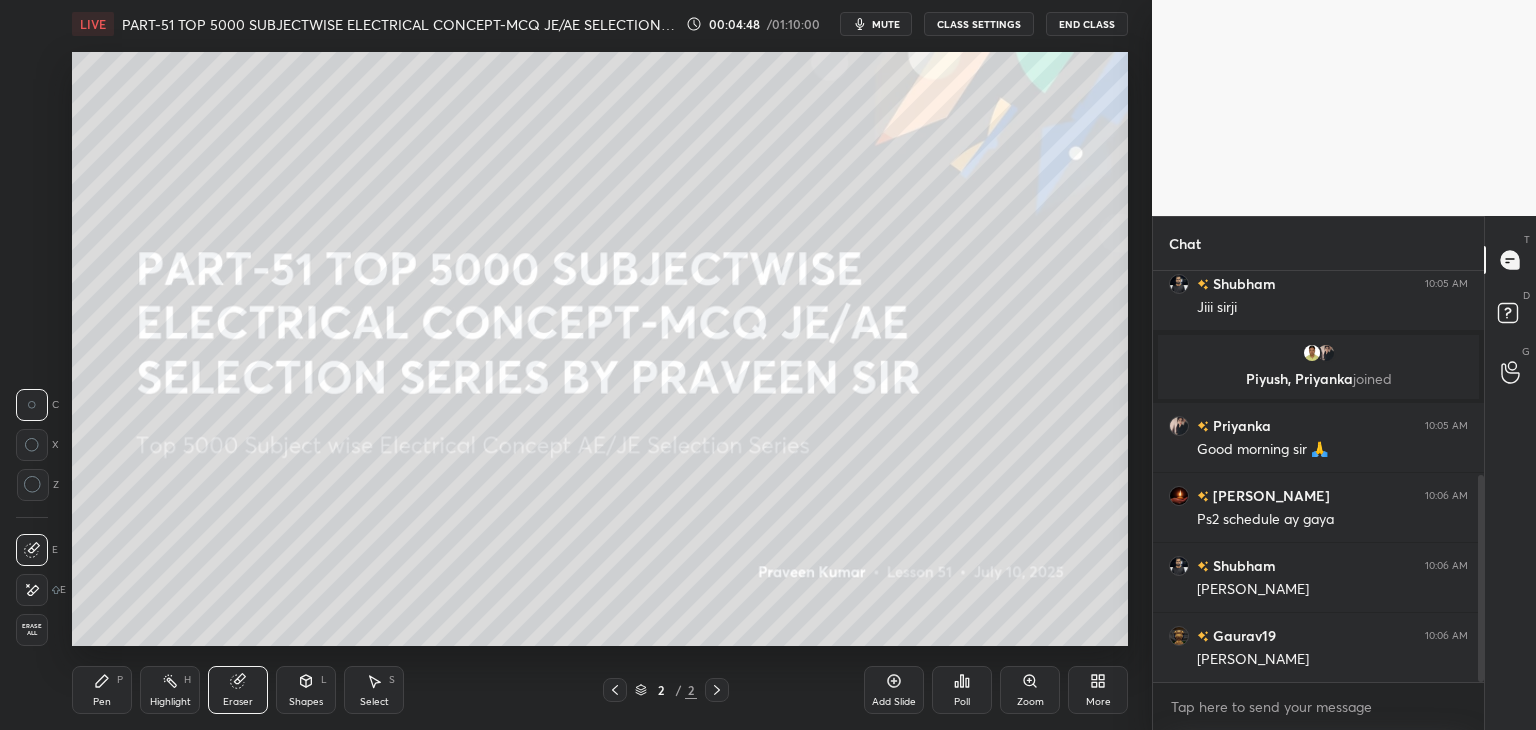 drag, startPoint x: 32, startPoint y: 631, endPoint x: 52, endPoint y: 641, distance: 22.36068 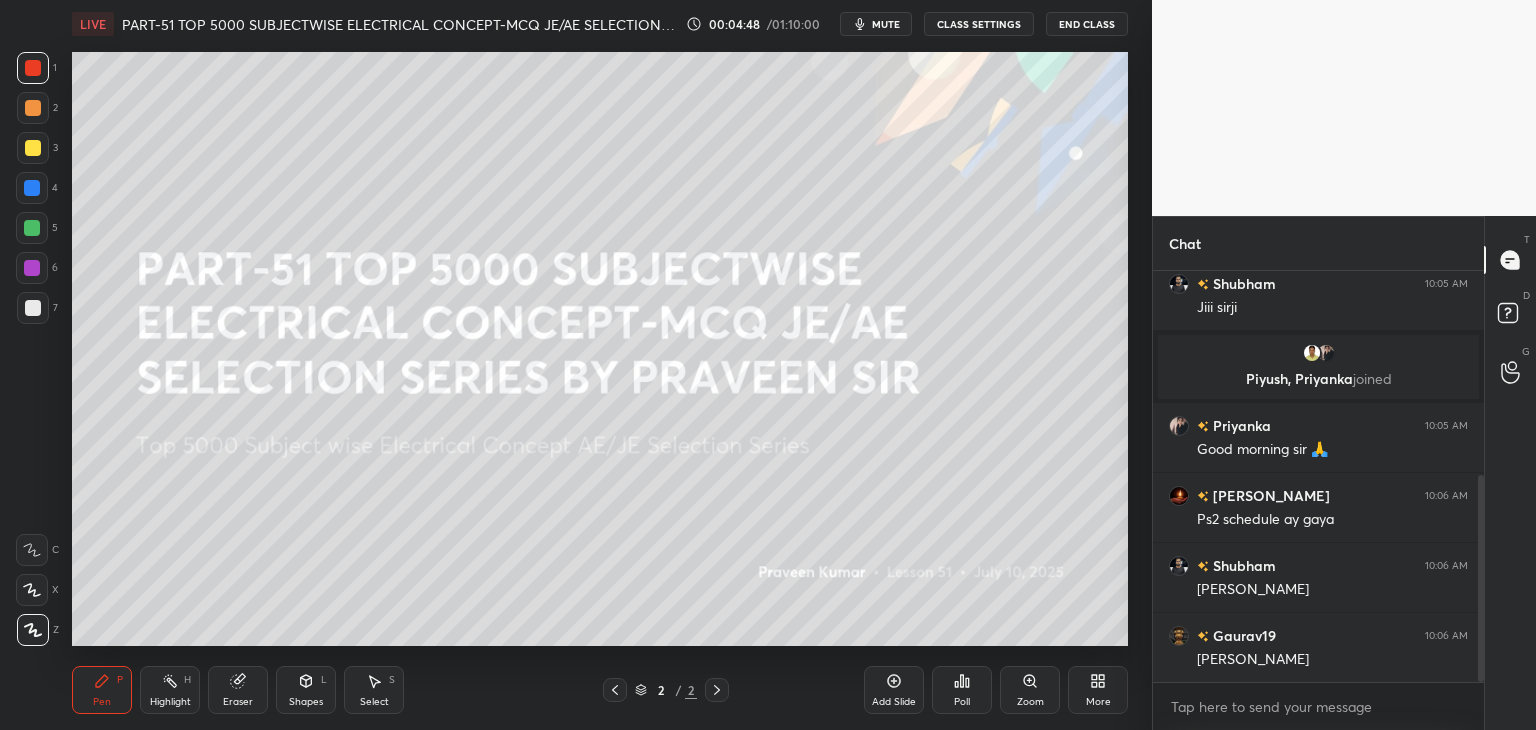 click on "Pen P" at bounding box center (102, 690) 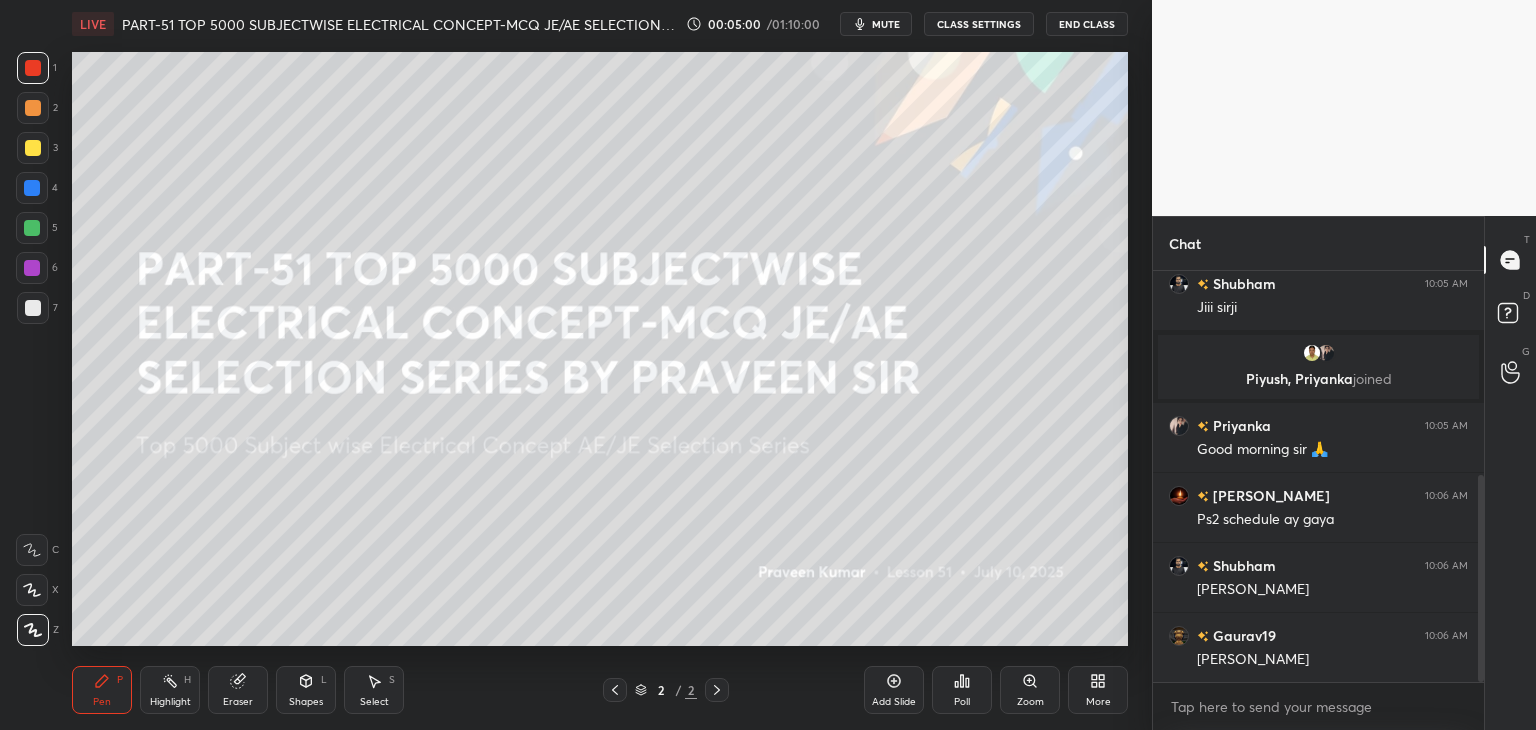 click on "Eraser" at bounding box center (238, 690) 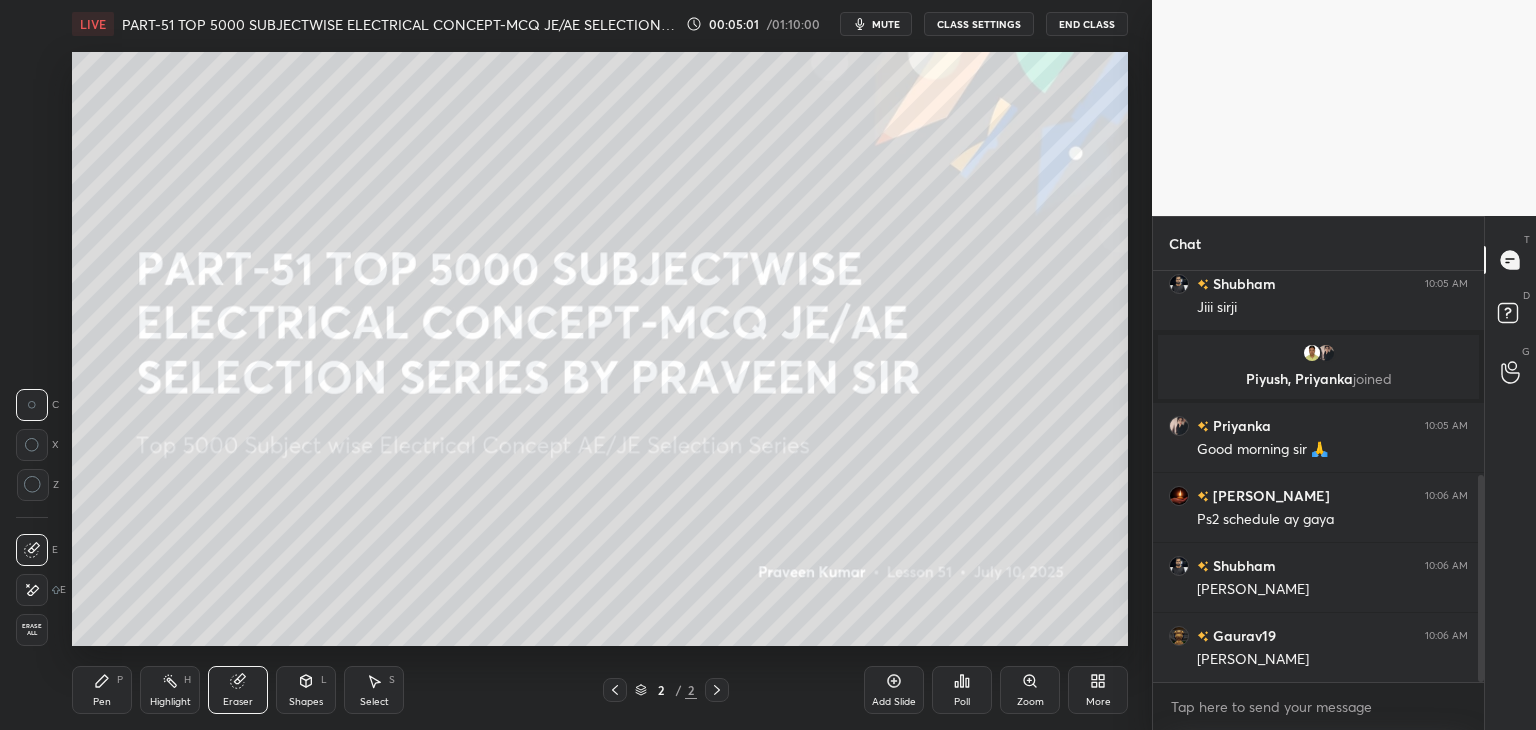 click on "Erase all" at bounding box center (32, 630) 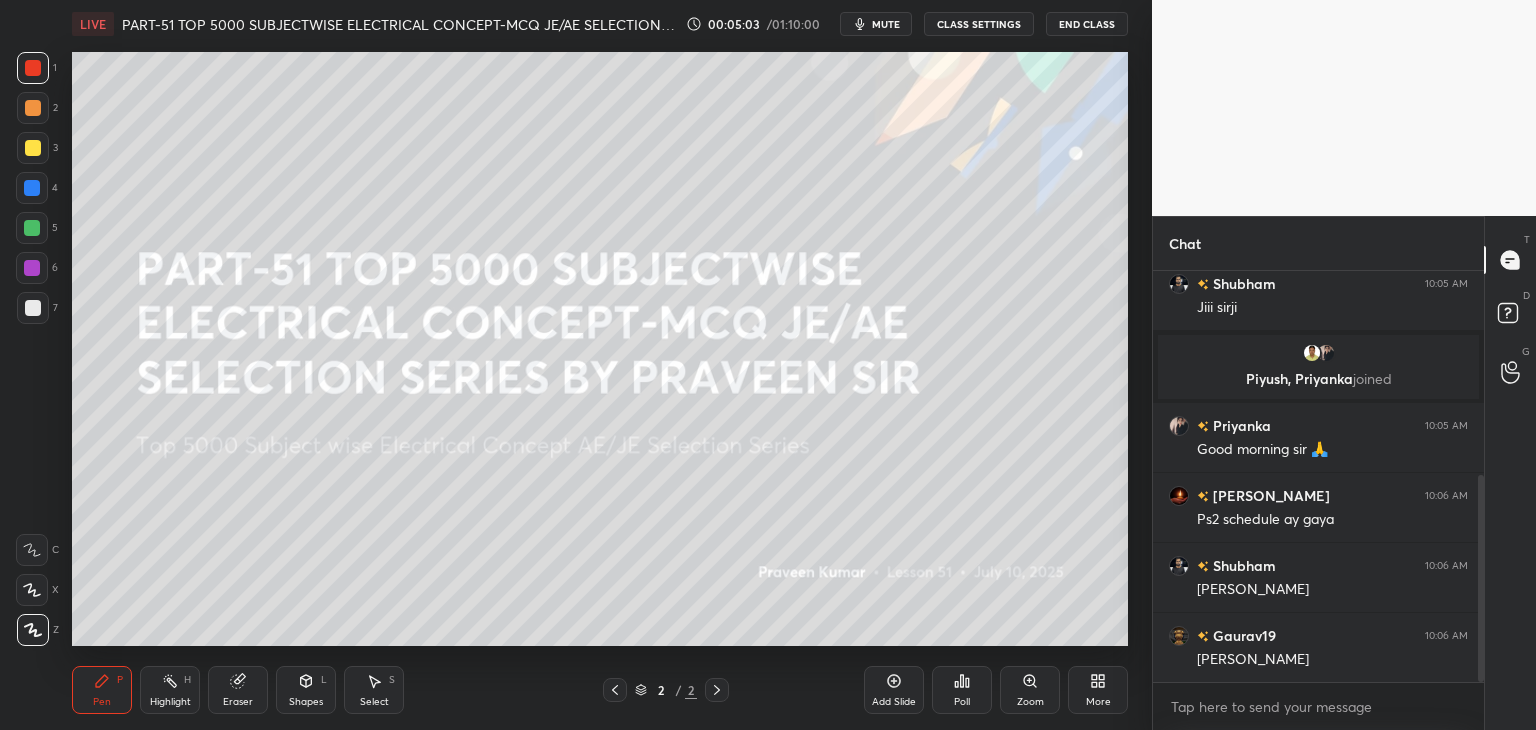 click on "Pen P" at bounding box center (102, 690) 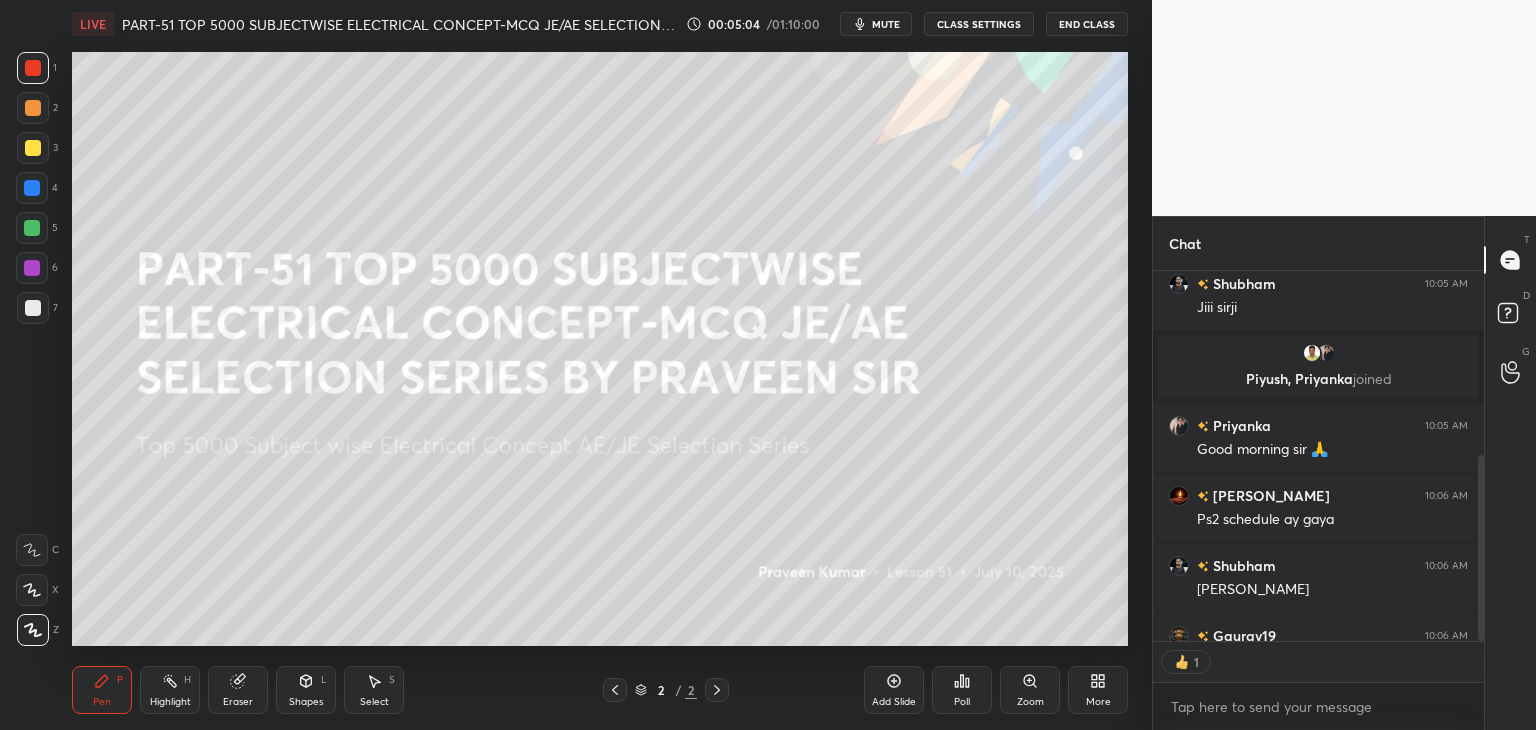 scroll, scrollTop: 365, scrollLeft: 325, axis: both 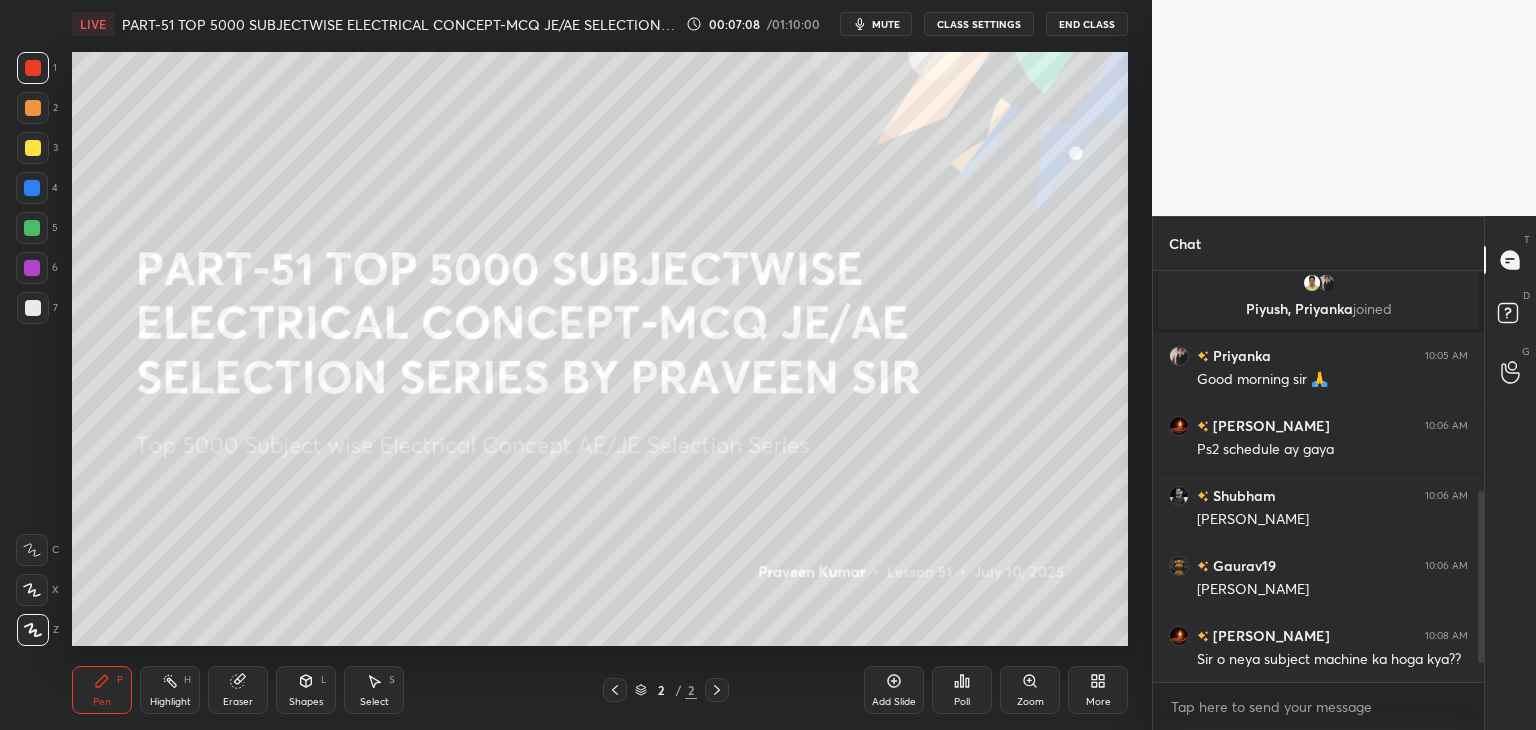 click 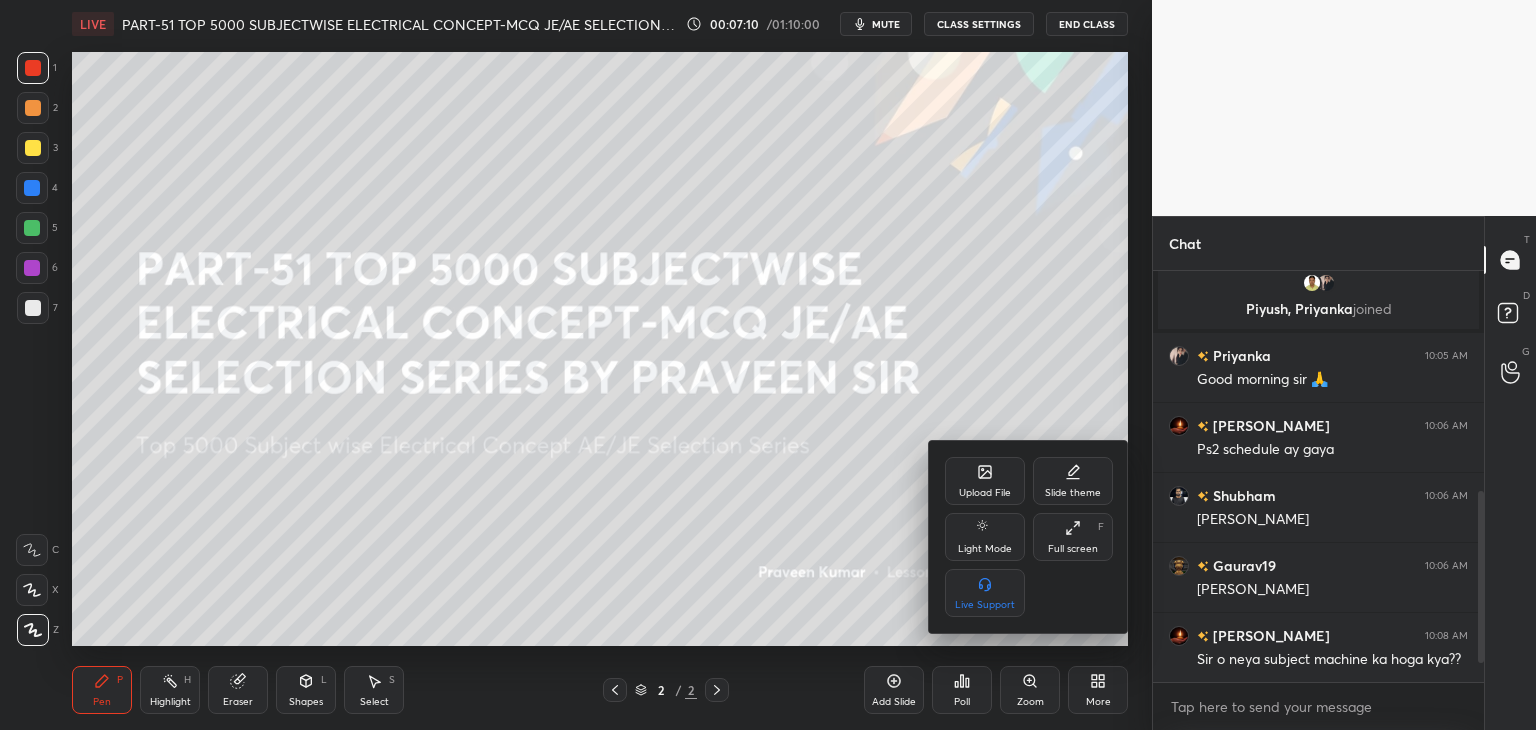 click on "Upload File" at bounding box center (985, 481) 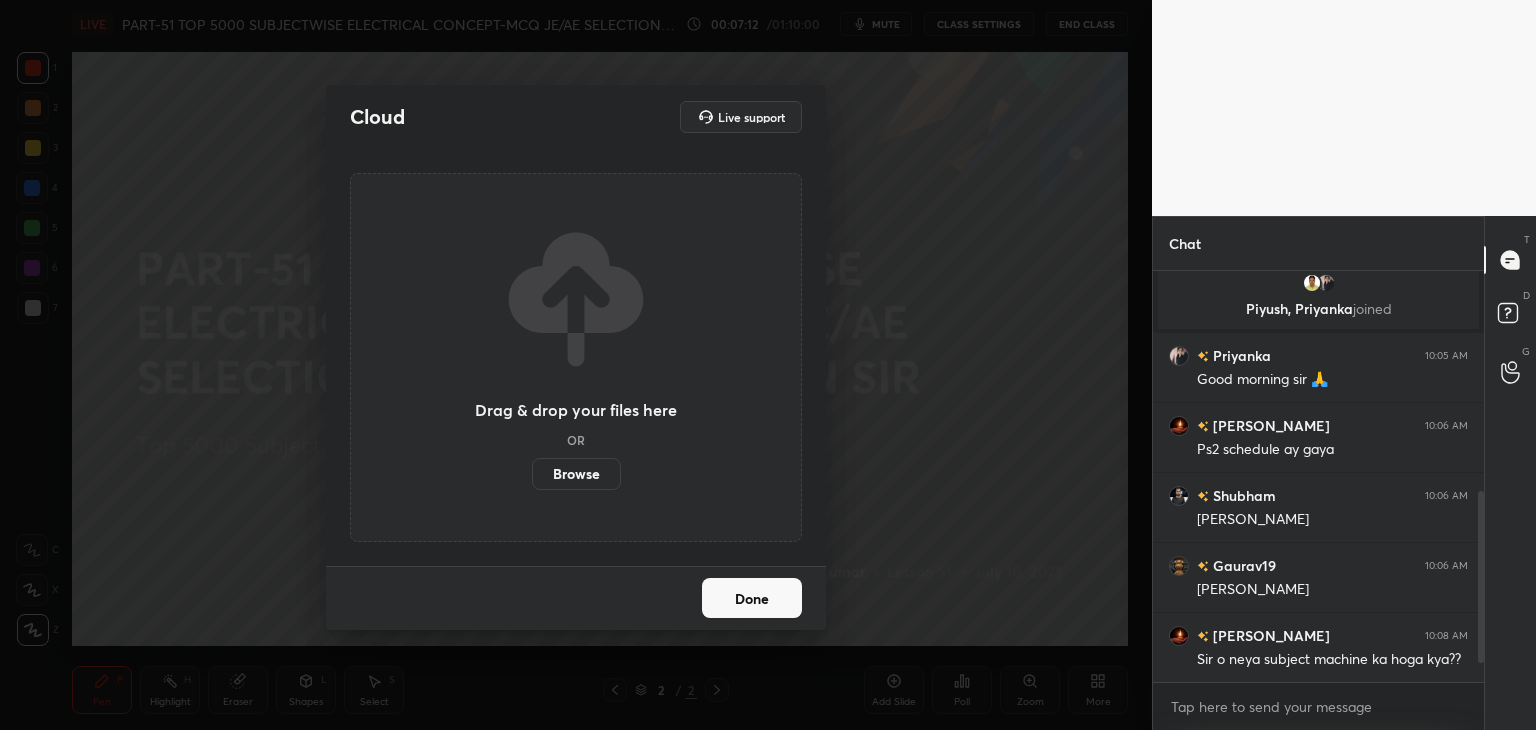 click on "Browse" at bounding box center [576, 474] 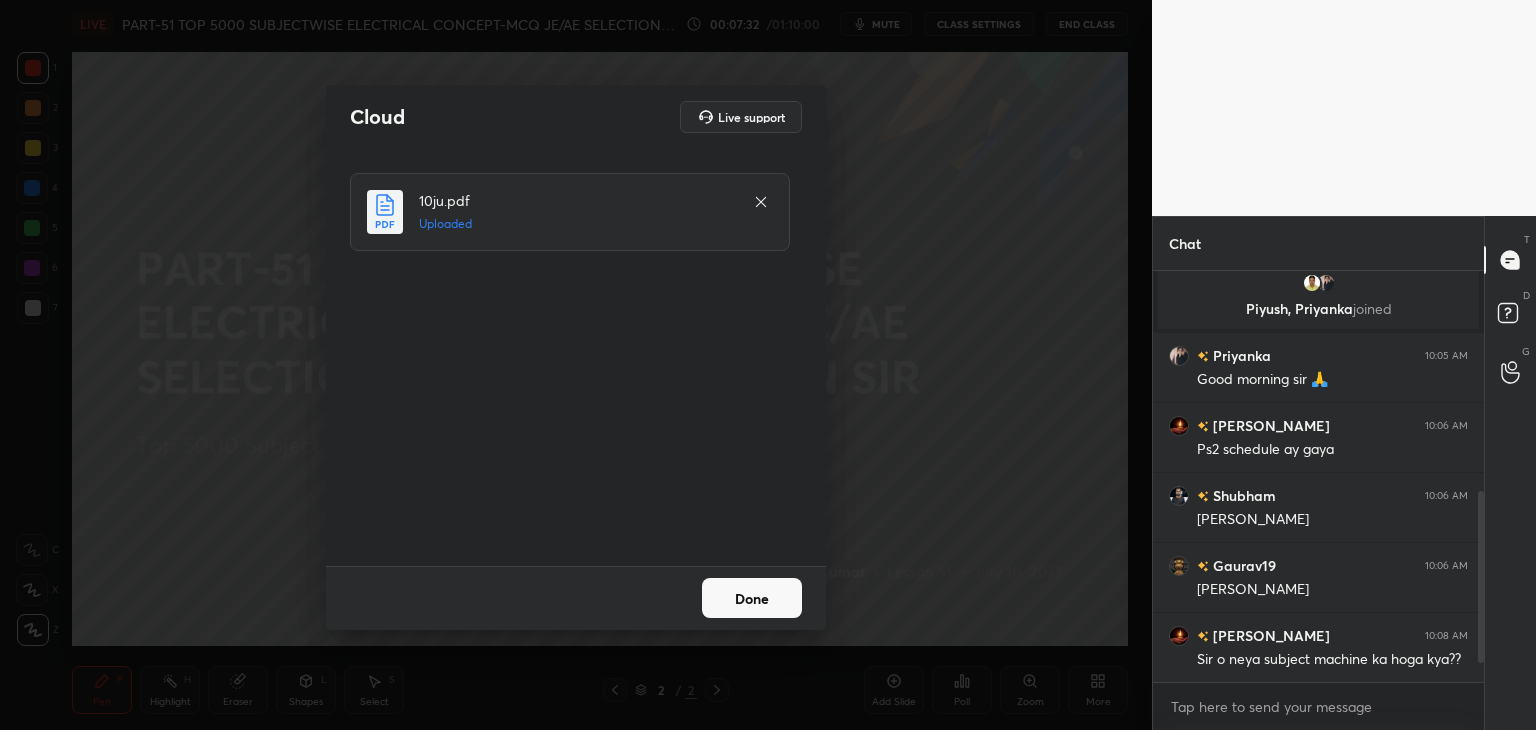 click on "Done" at bounding box center (752, 598) 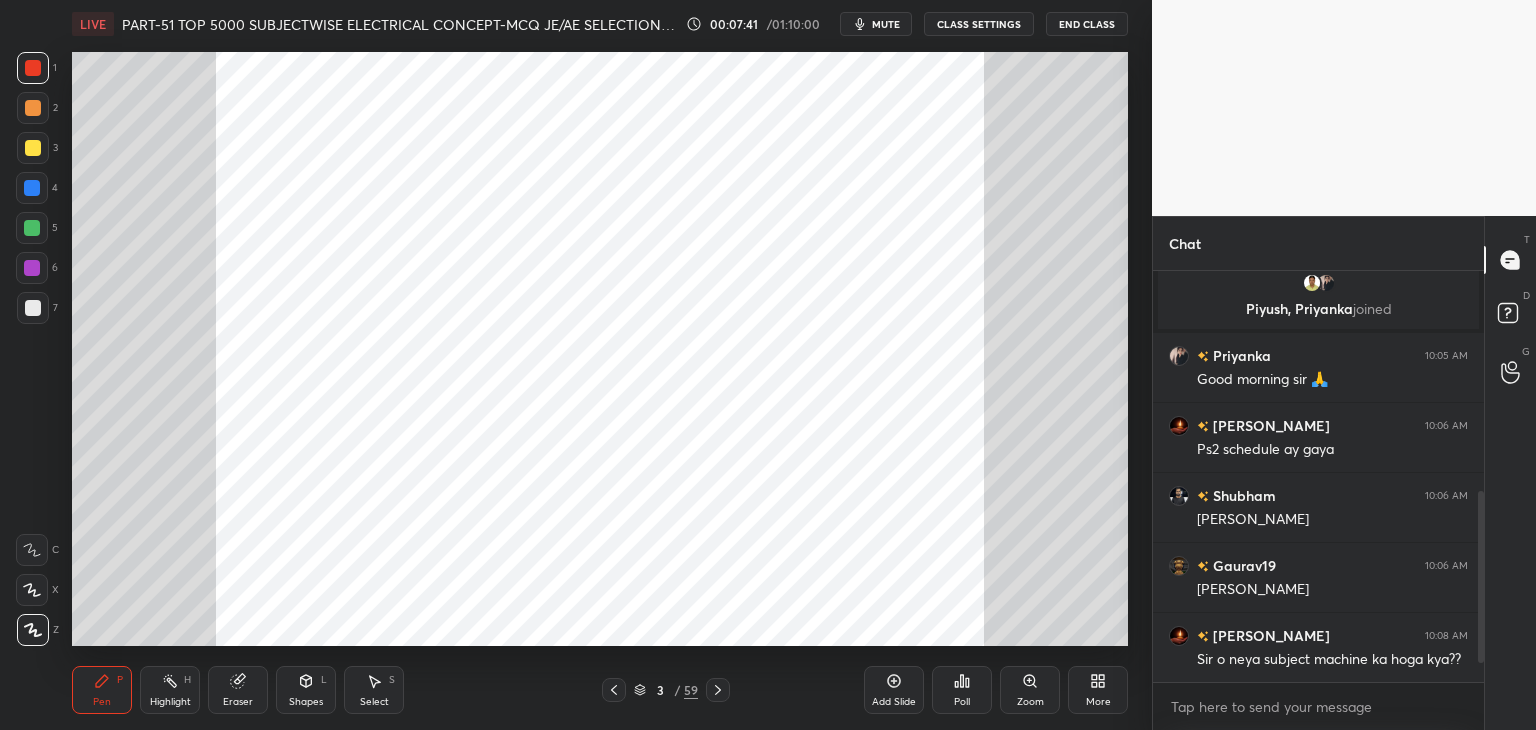 drag, startPoint x: 643, startPoint y: 688, endPoint x: 631, endPoint y: 706, distance: 21.633308 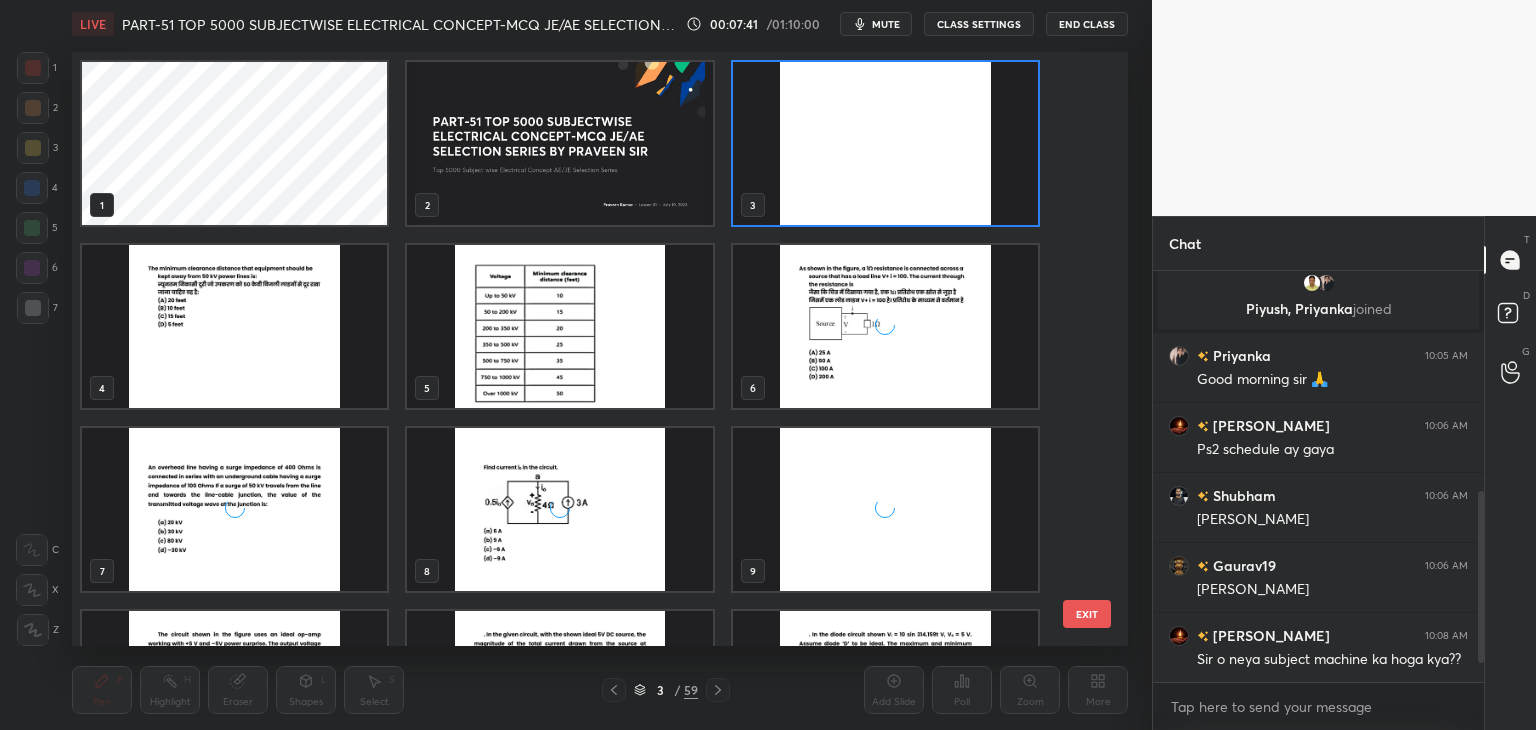 scroll, scrollTop: 6, scrollLeft: 10, axis: both 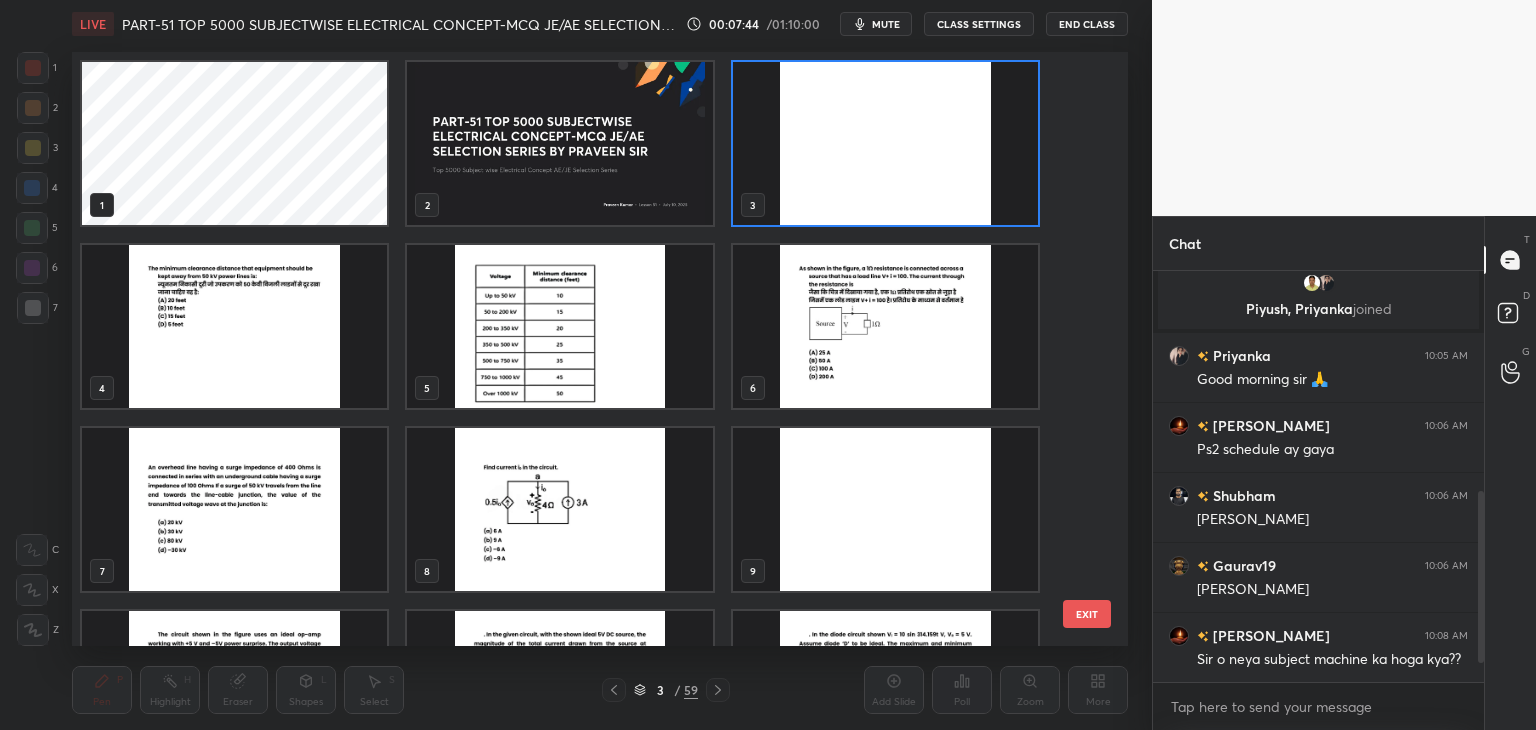 click at bounding box center [559, 326] 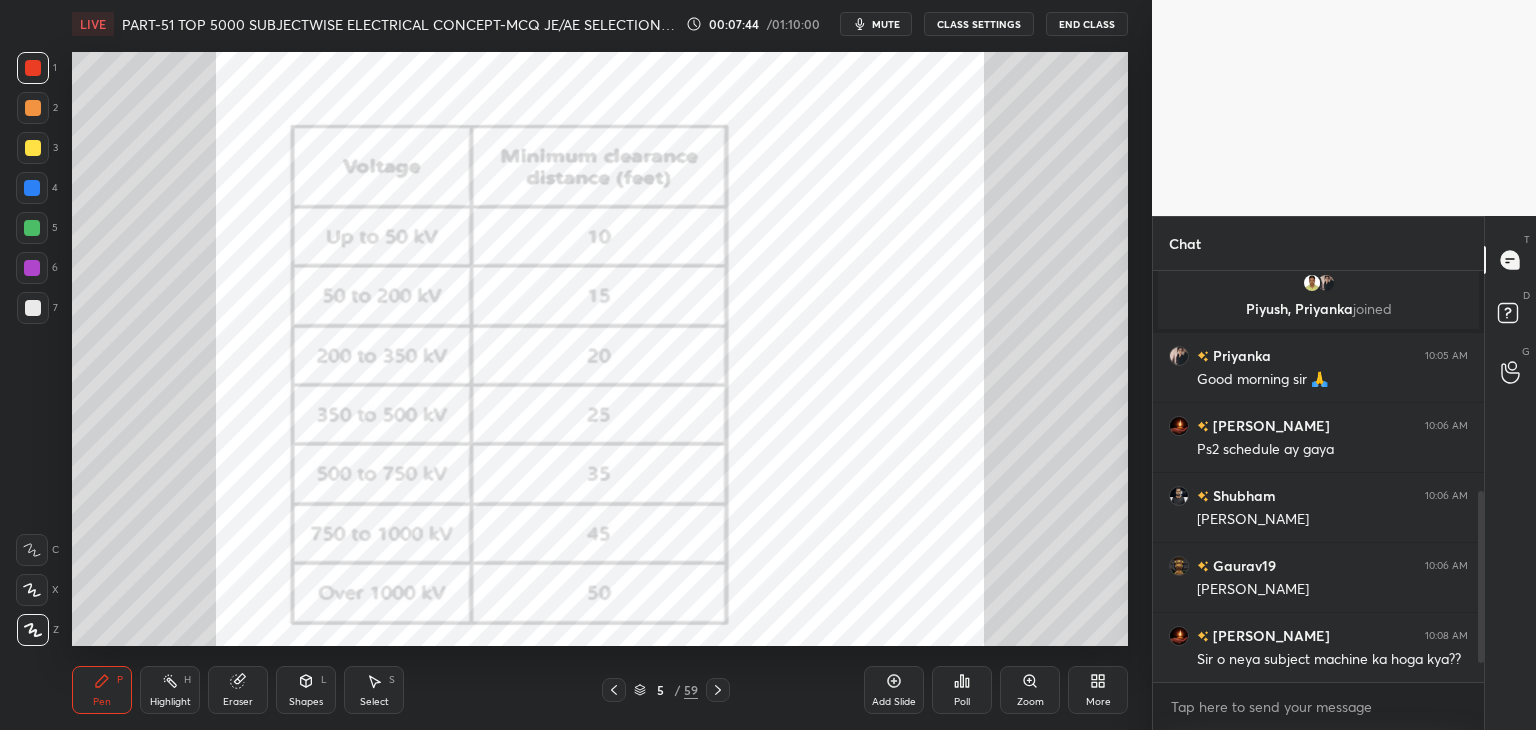 click at bounding box center (559, 326) 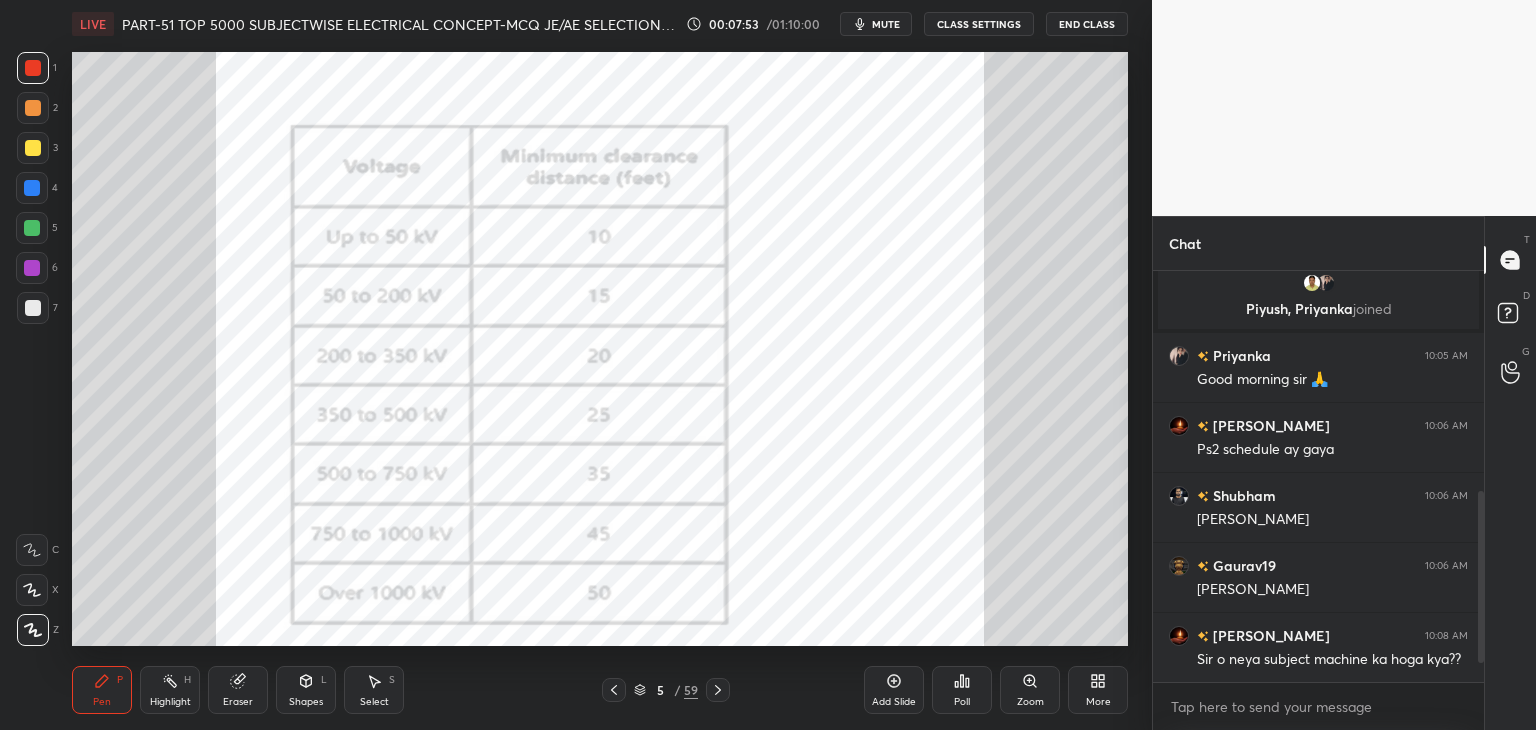 scroll, scrollTop: 365, scrollLeft: 325, axis: both 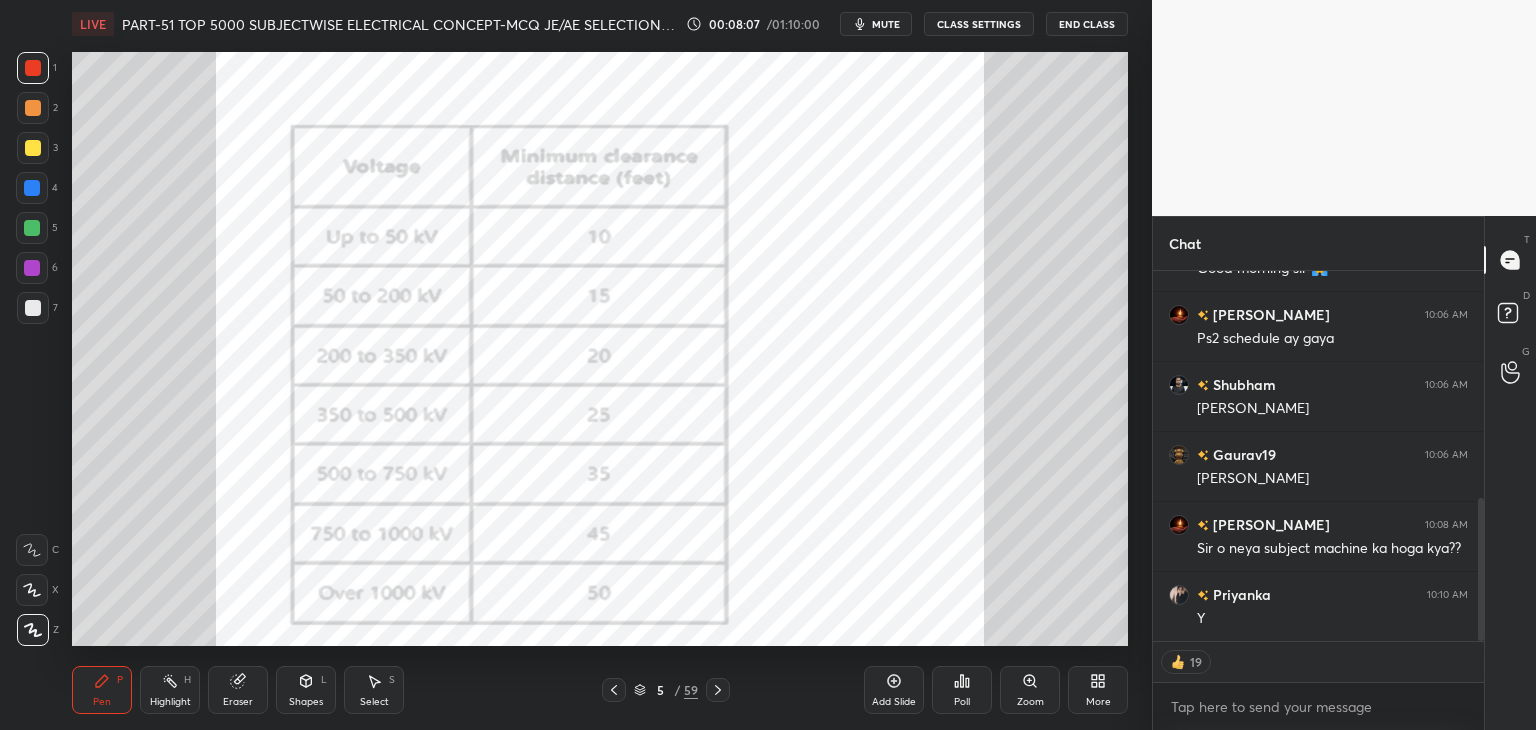 type on "x" 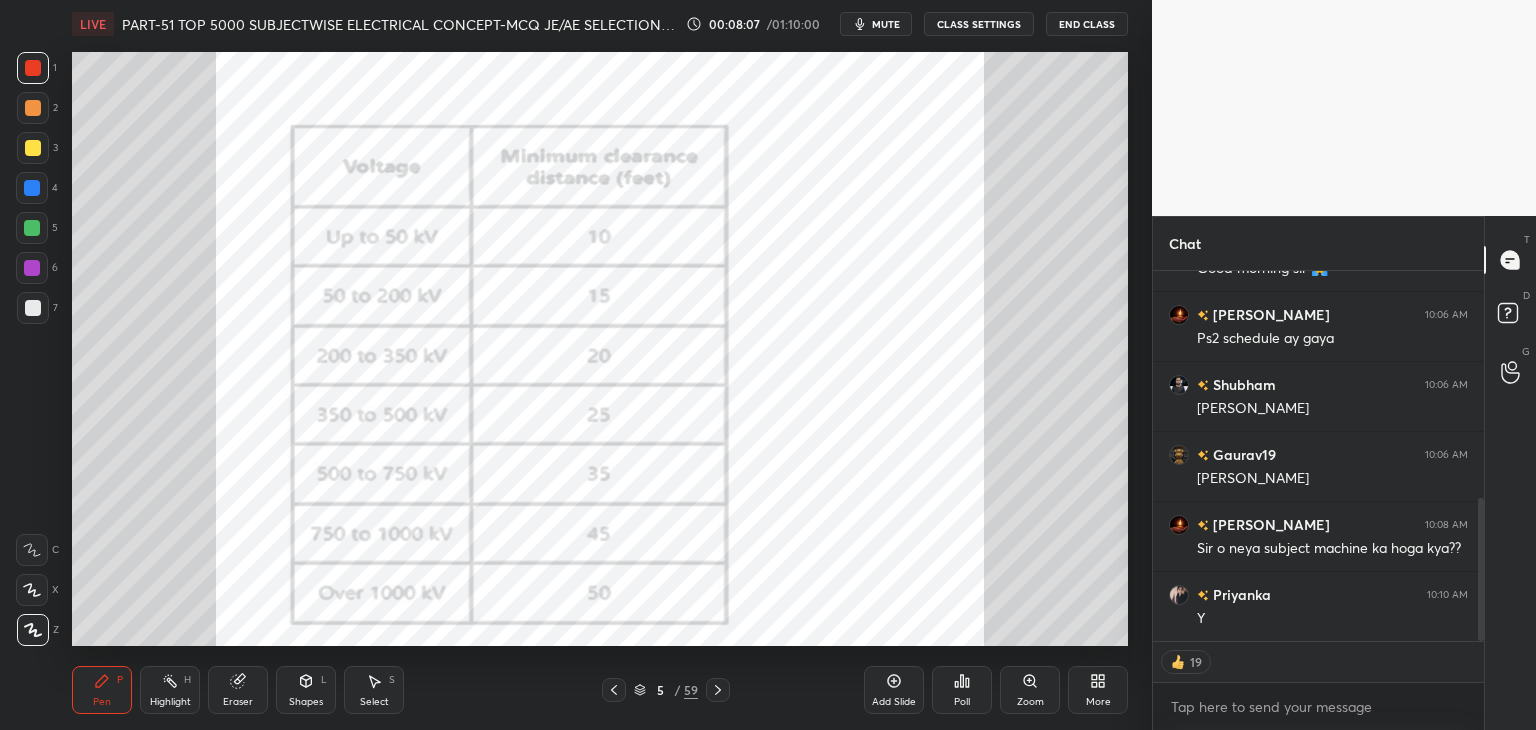 scroll, scrollTop: 6, scrollLeft: 6, axis: both 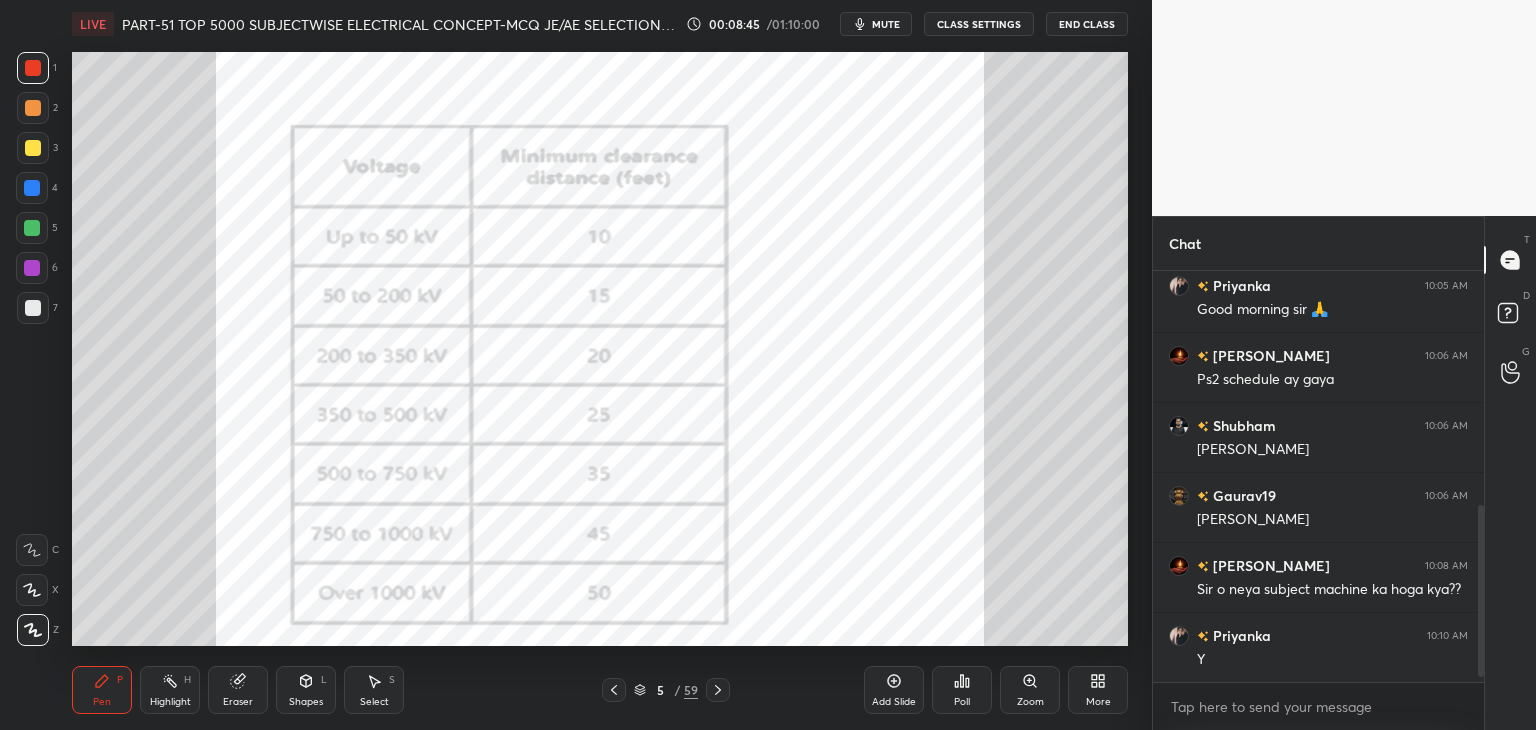 click on "Eraser" at bounding box center (238, 690) 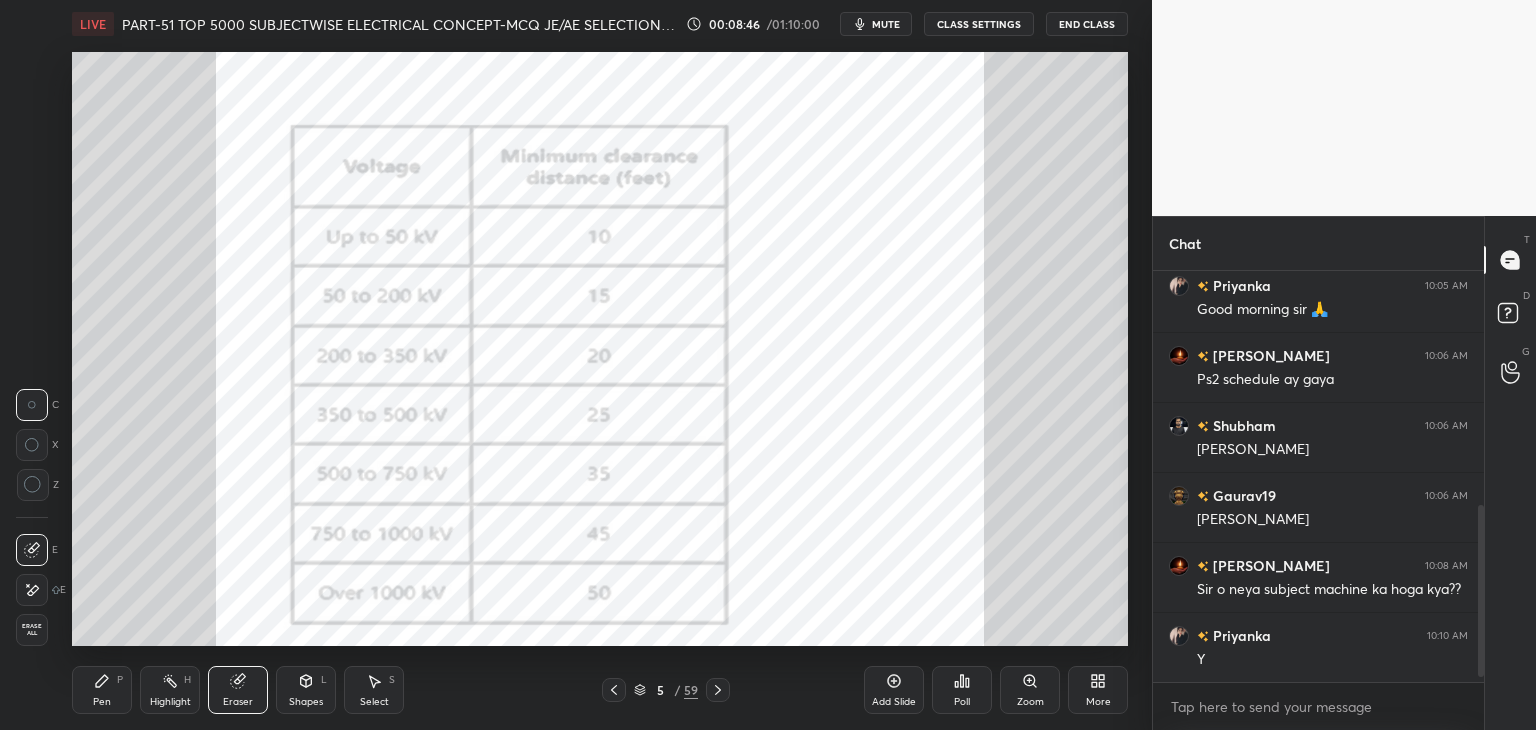 click on "Erase all" at bounding box center (32, 630) 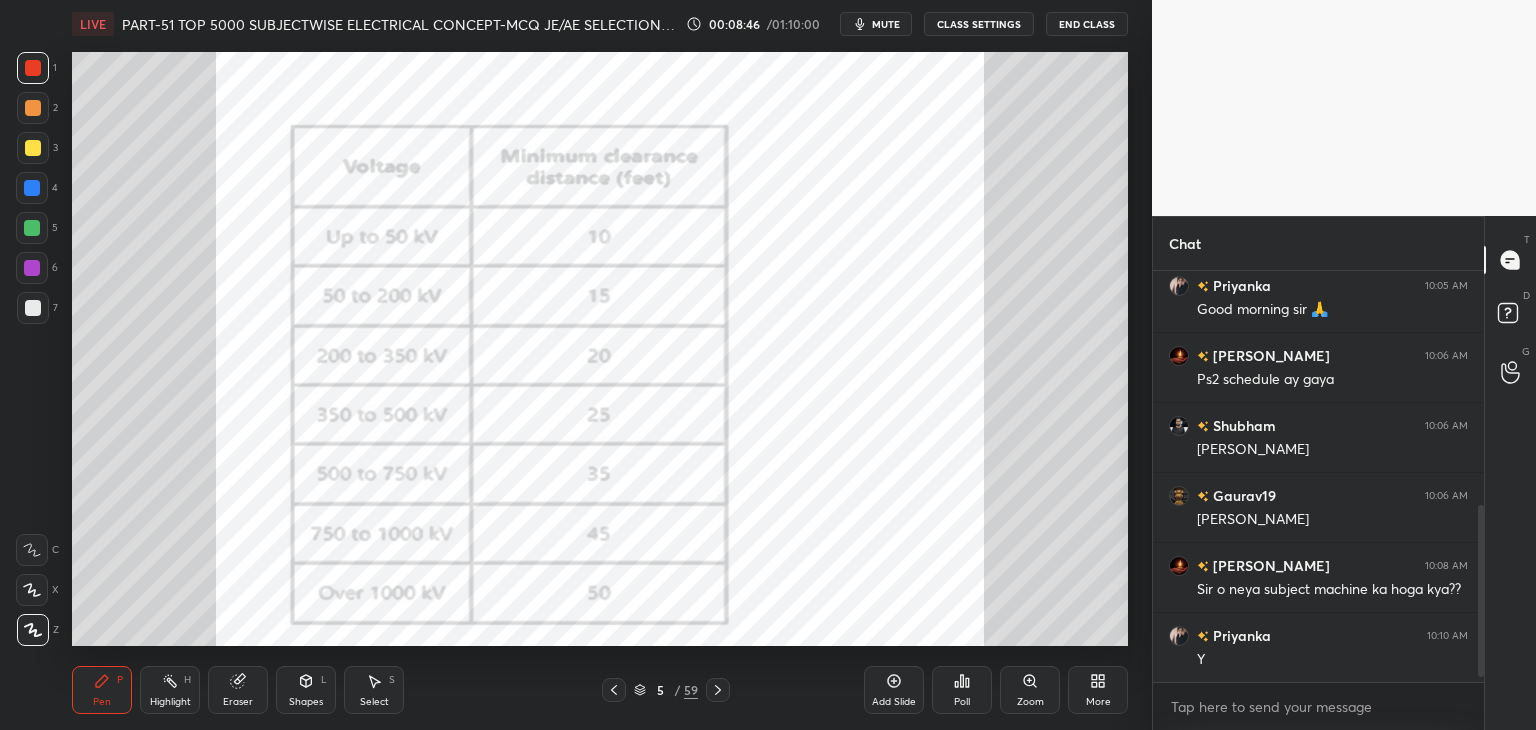 click on "Pen P" at bounding box center (102, 690) 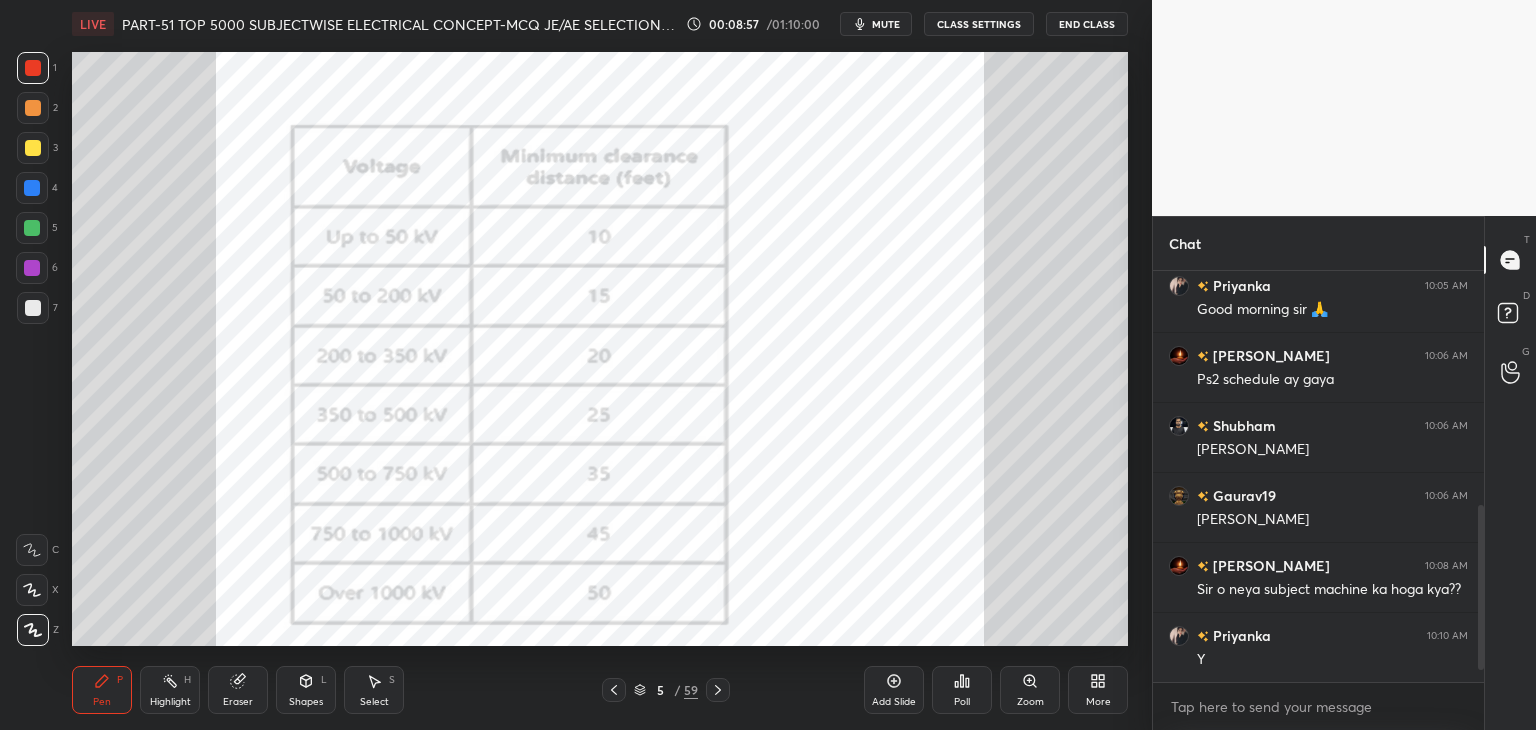 scroll, scrollTop: 616, scrollLeft: 0, axis: vertical 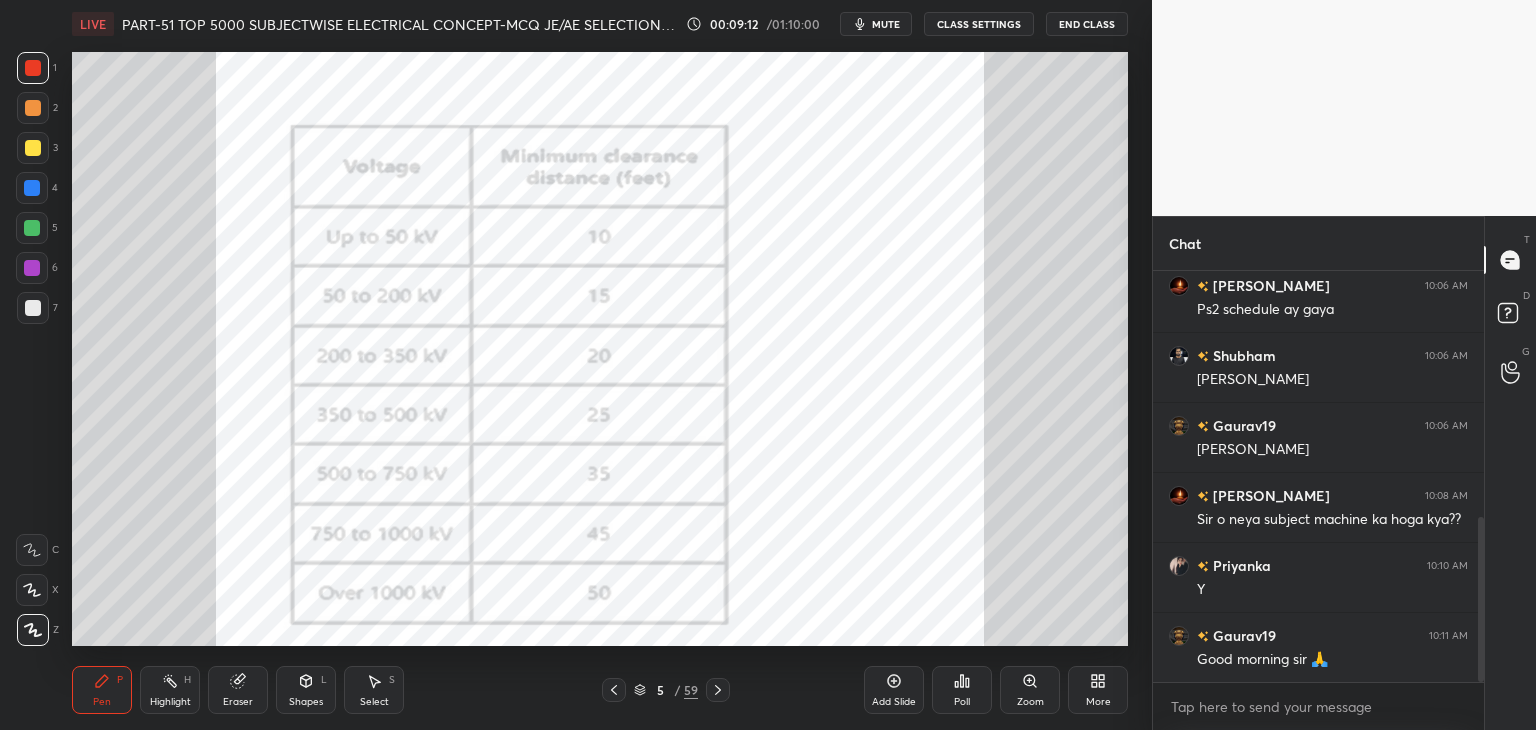click 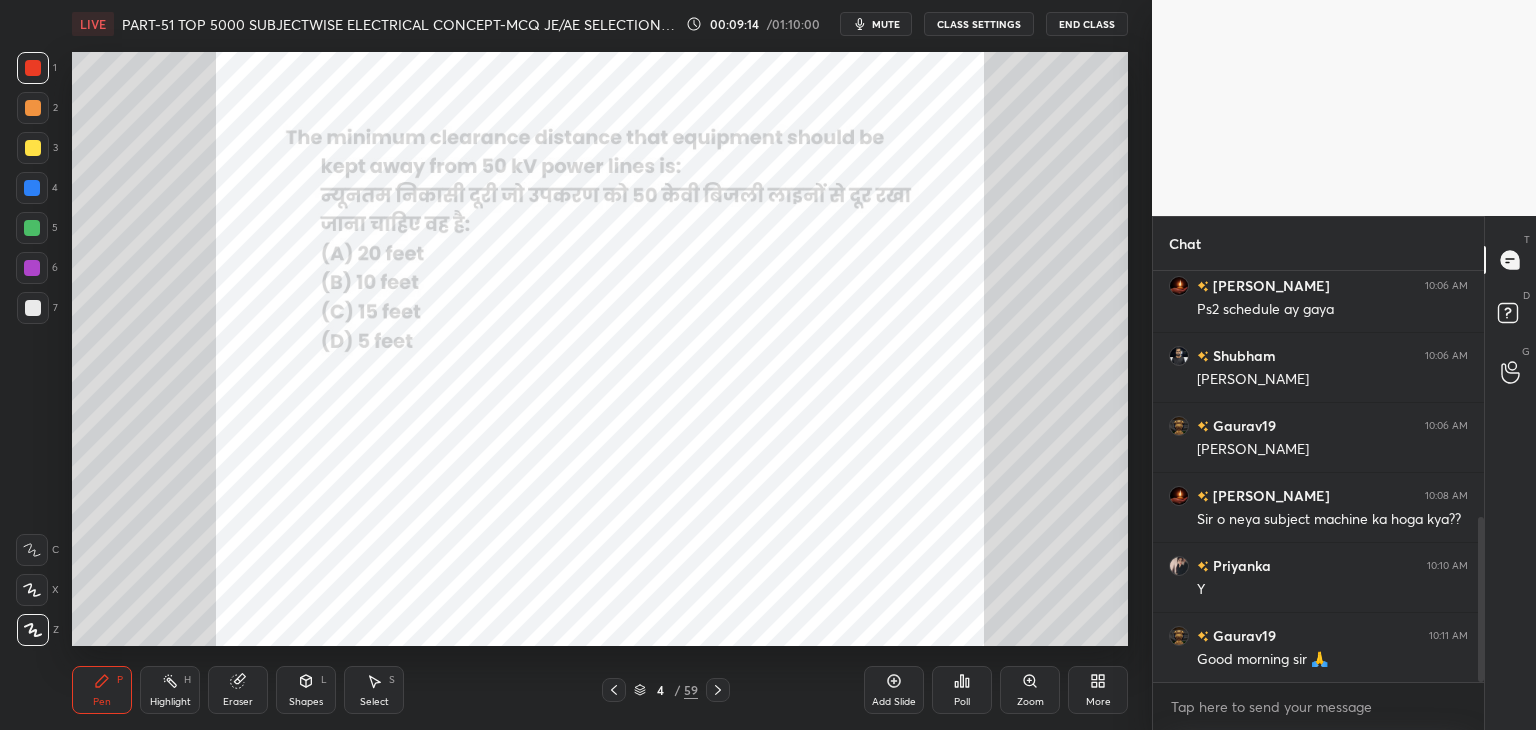 click 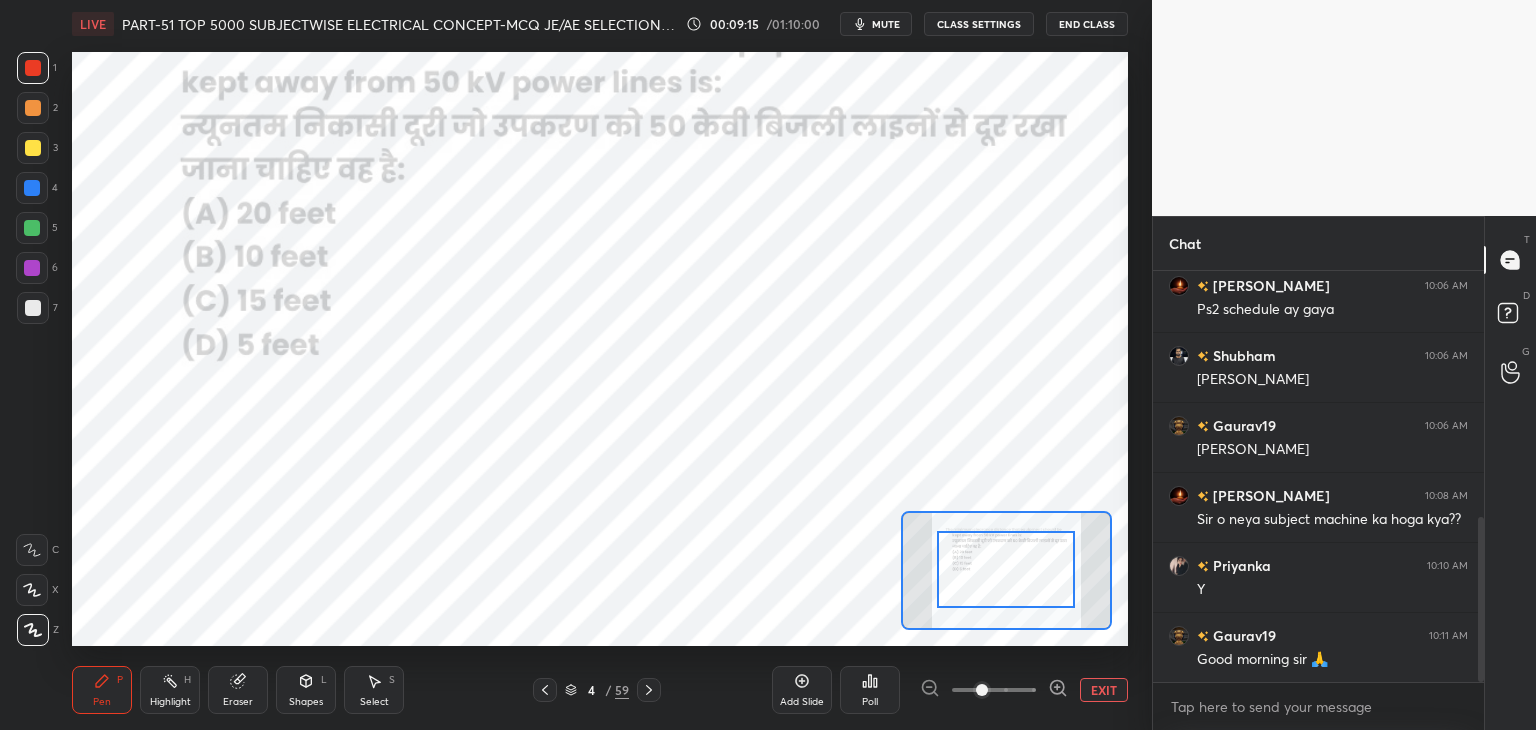 drag, startPoint x: 1003, startPoint y: 592, endPoint x: 1009, endPoint y: 556, distance: 36.496574 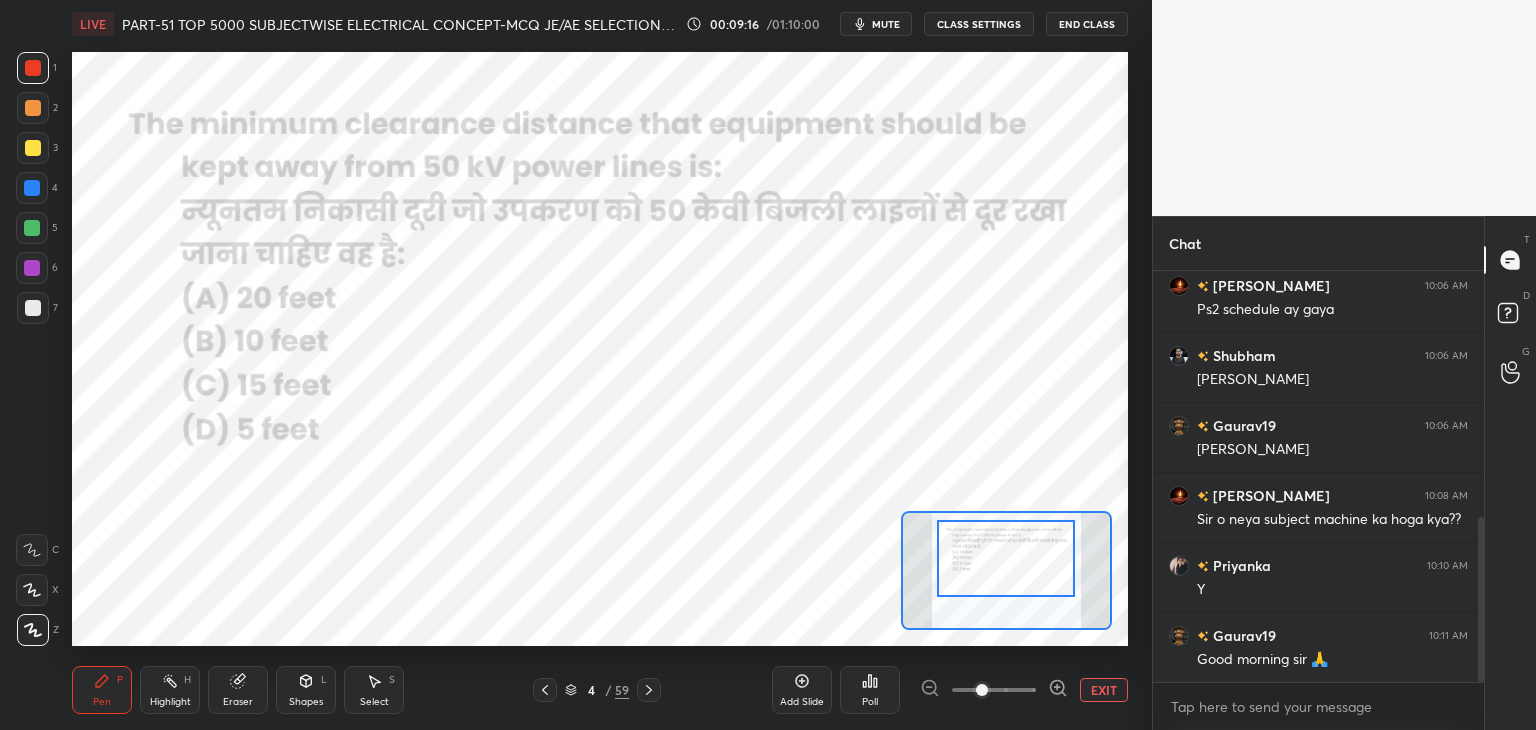 click at bounding box center [1006, 558] 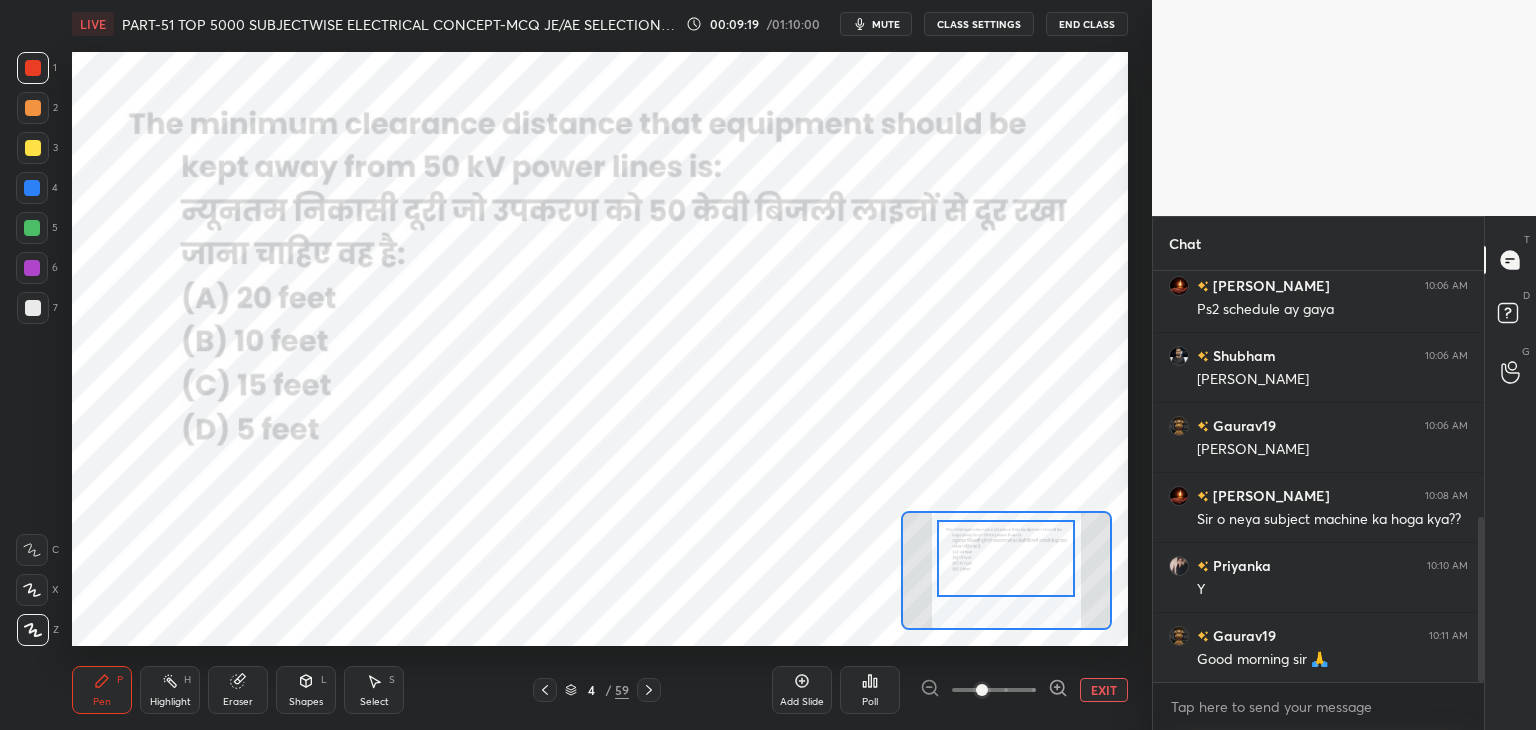 click on "Poll" at bounding box center (870, 690) 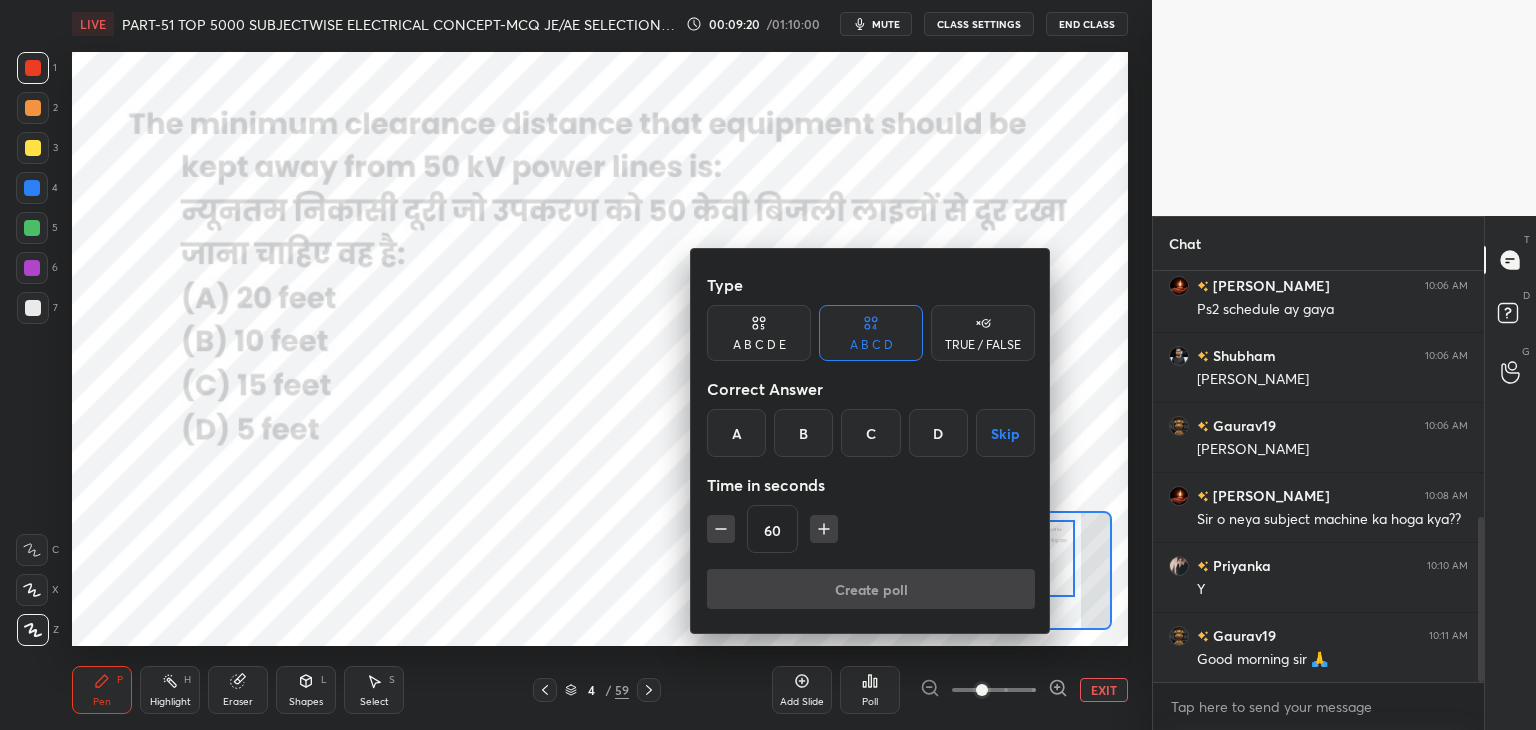 drag, startPoint x: 811, startPoint y: 438, endPoint x: 804, endPoint y: 495, distance: 57.428215 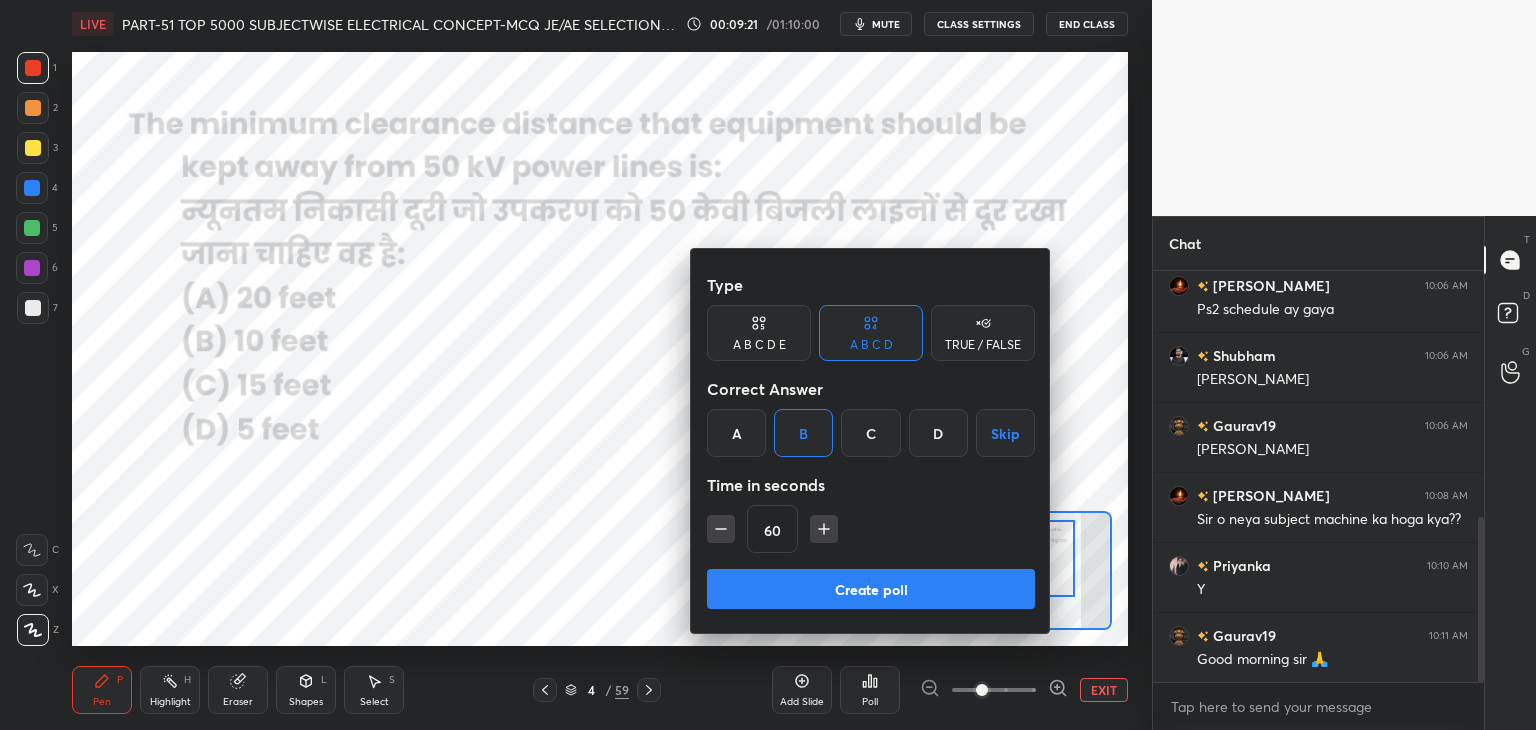 click 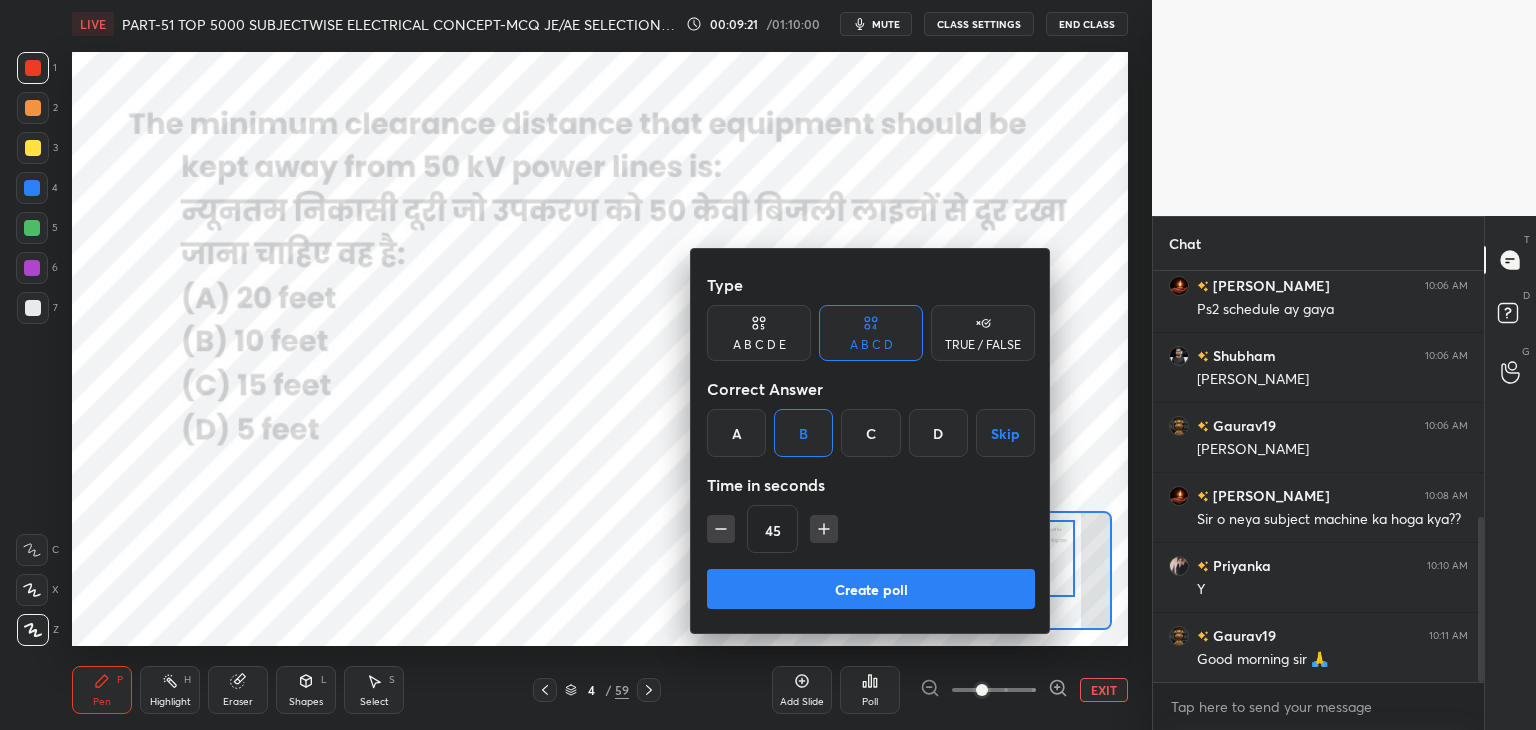 click 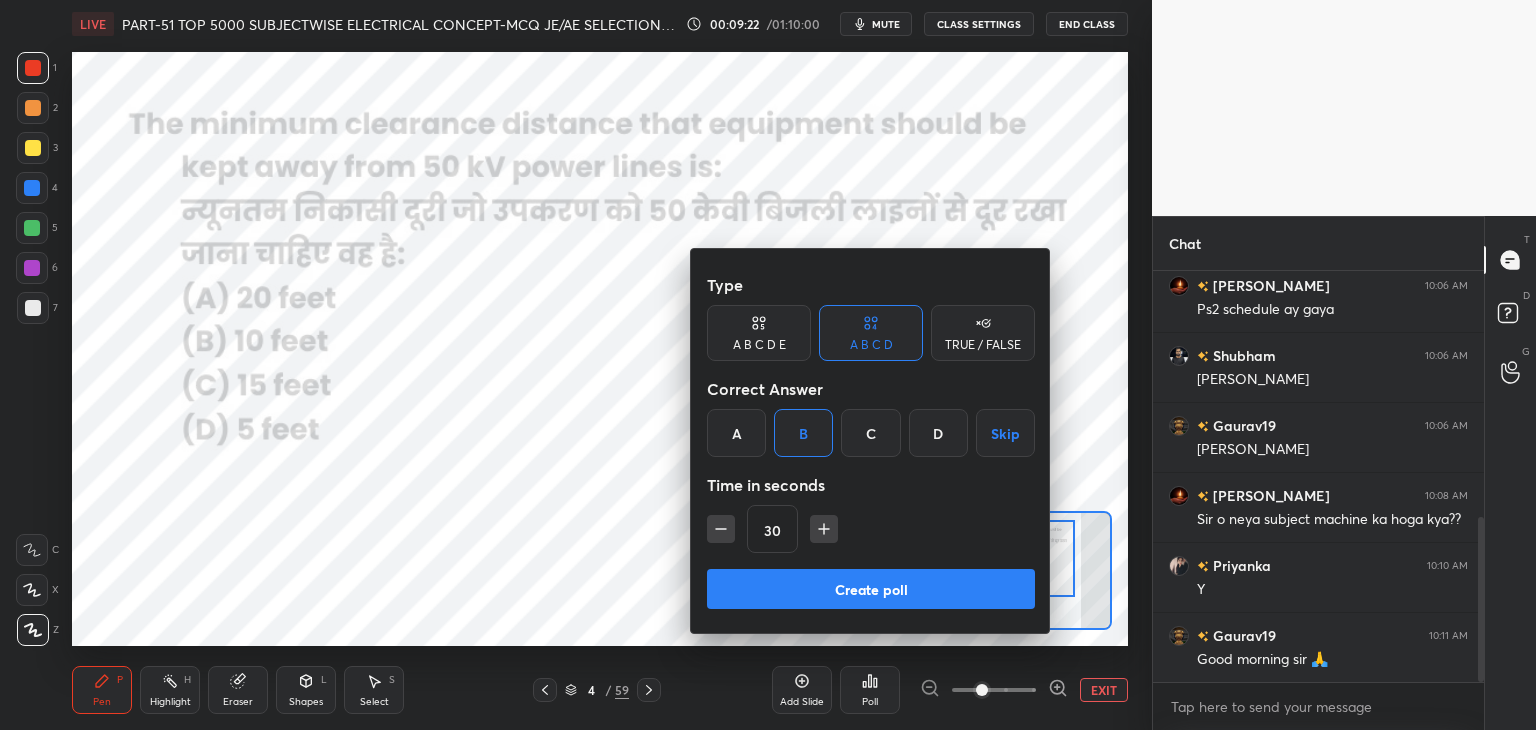 click on "Create poll" at bounding box center [871, 589] 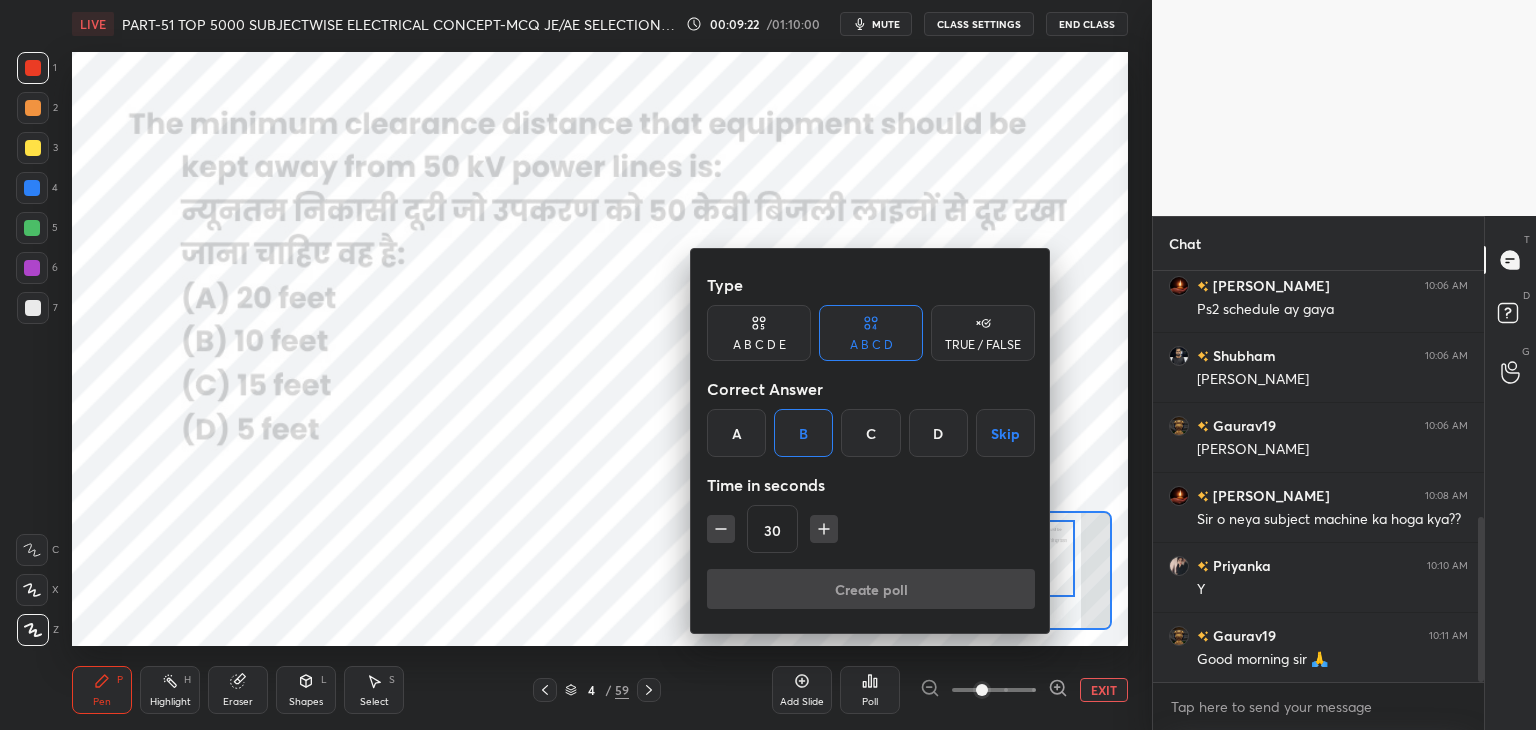 scroll, scrollTop: 343, scrollLeft: 325, axis: both 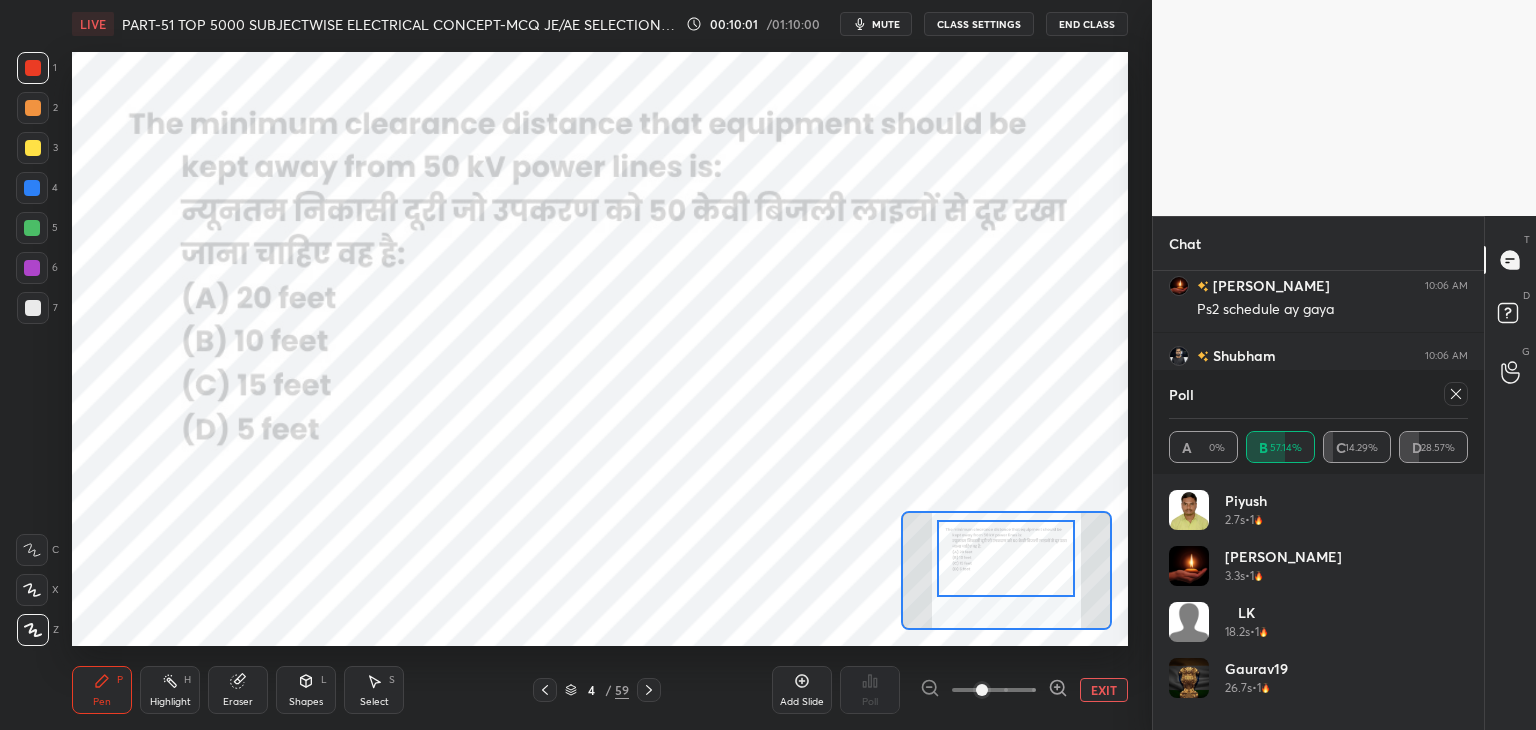 click 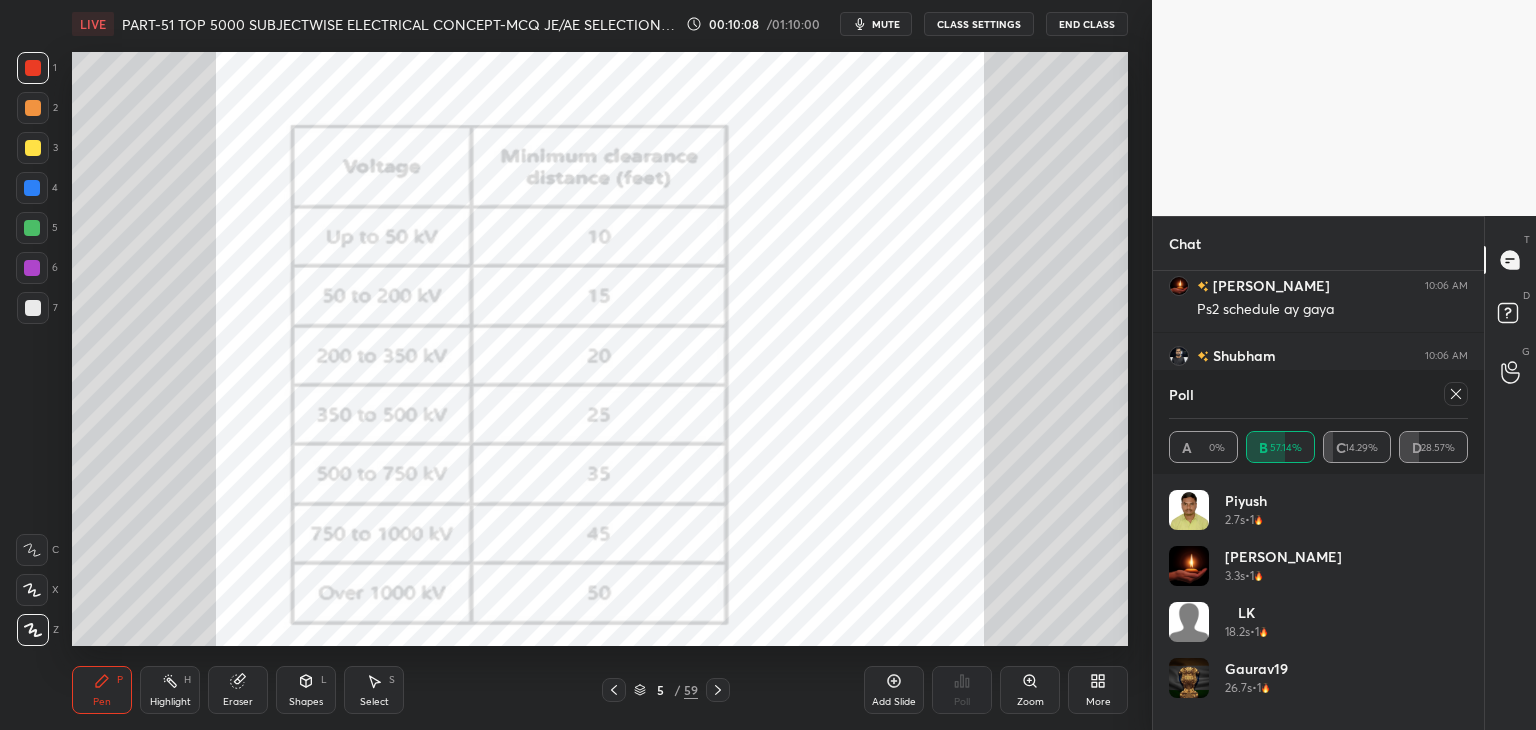 drag, startPoint x: 1460, startPoint y: 396, endPoint x: 1449, endPoint y: 393, distance: 11.401754 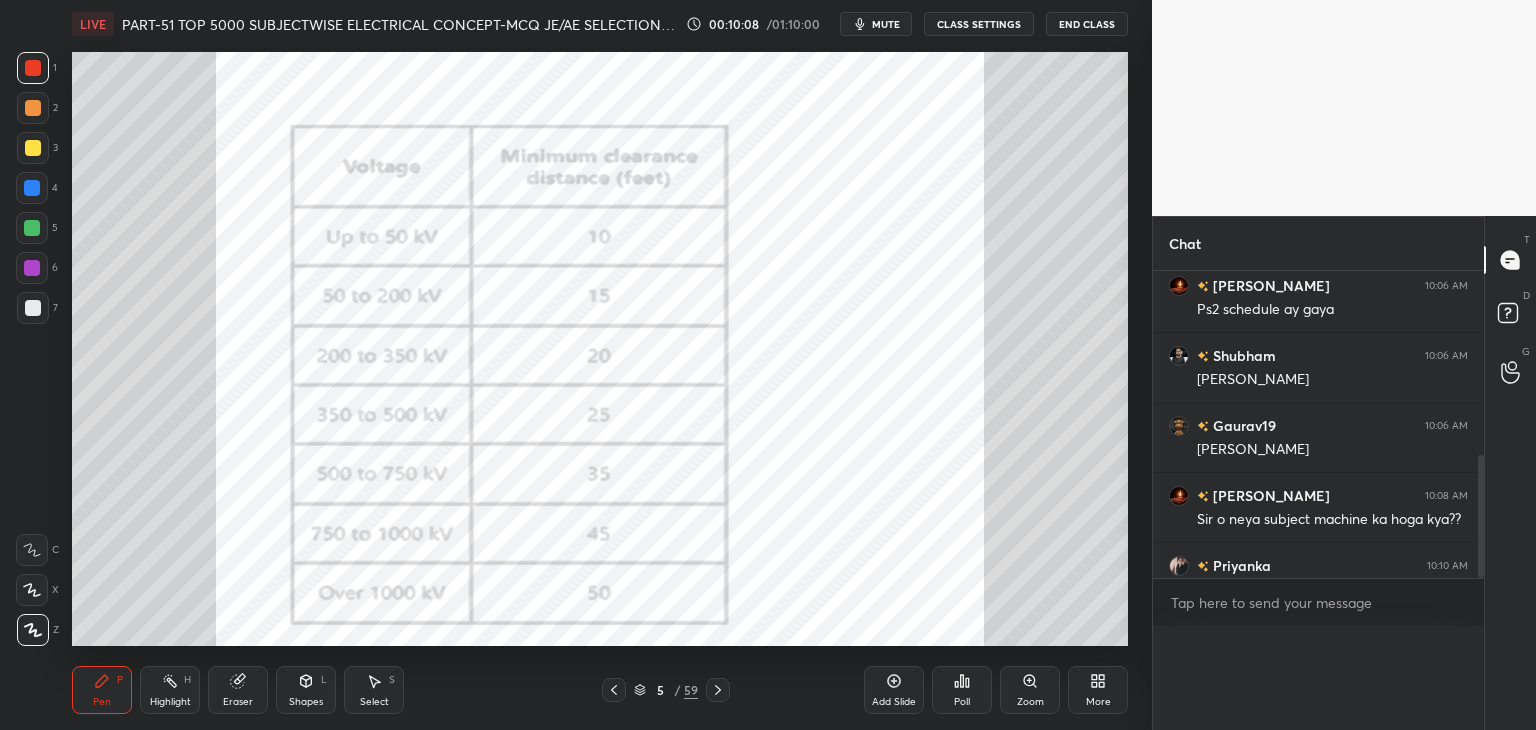 scroll, scrollTop: 120, scrollLeft: 293, axis: both 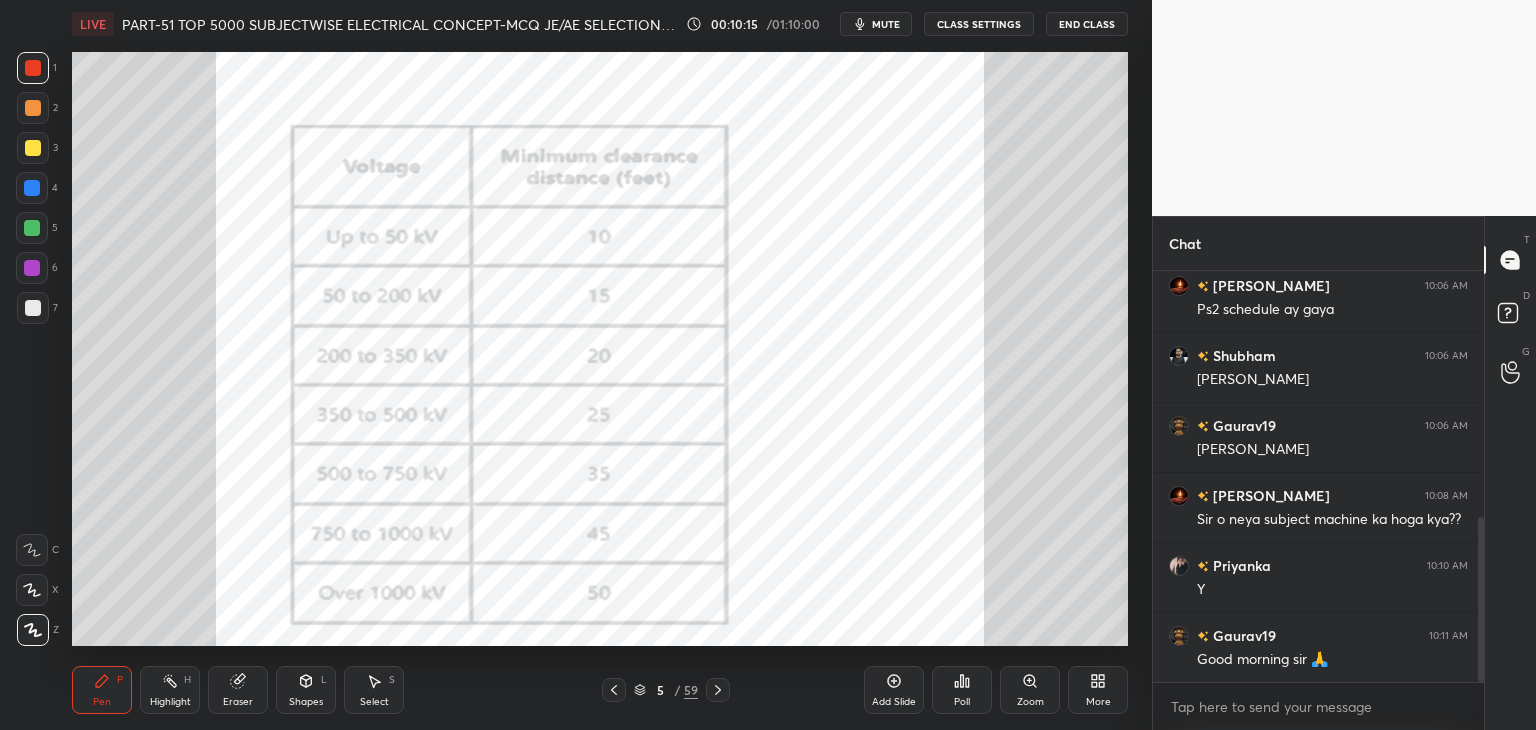 click 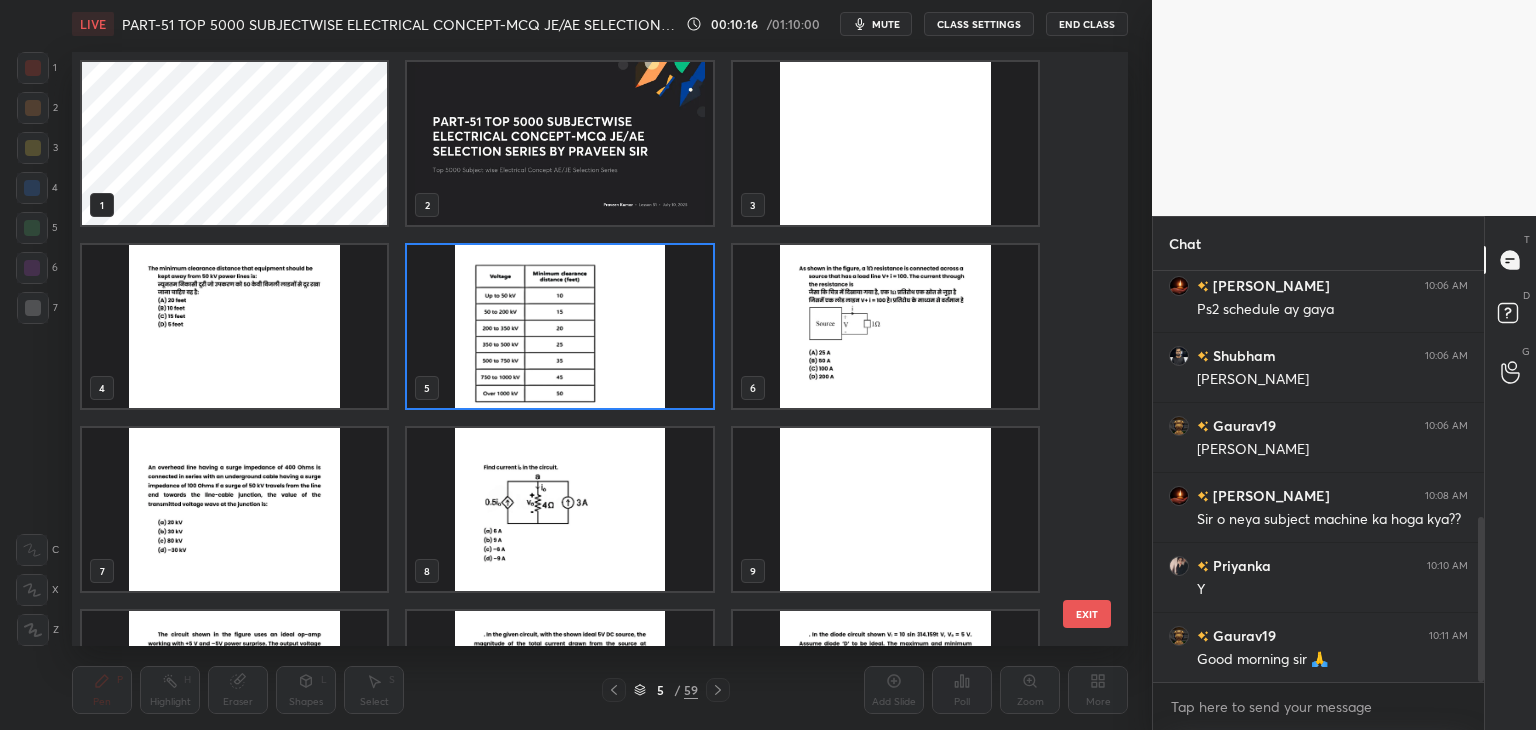 scroll, scrollTop: 6, scrollLeft: 10, axis: both 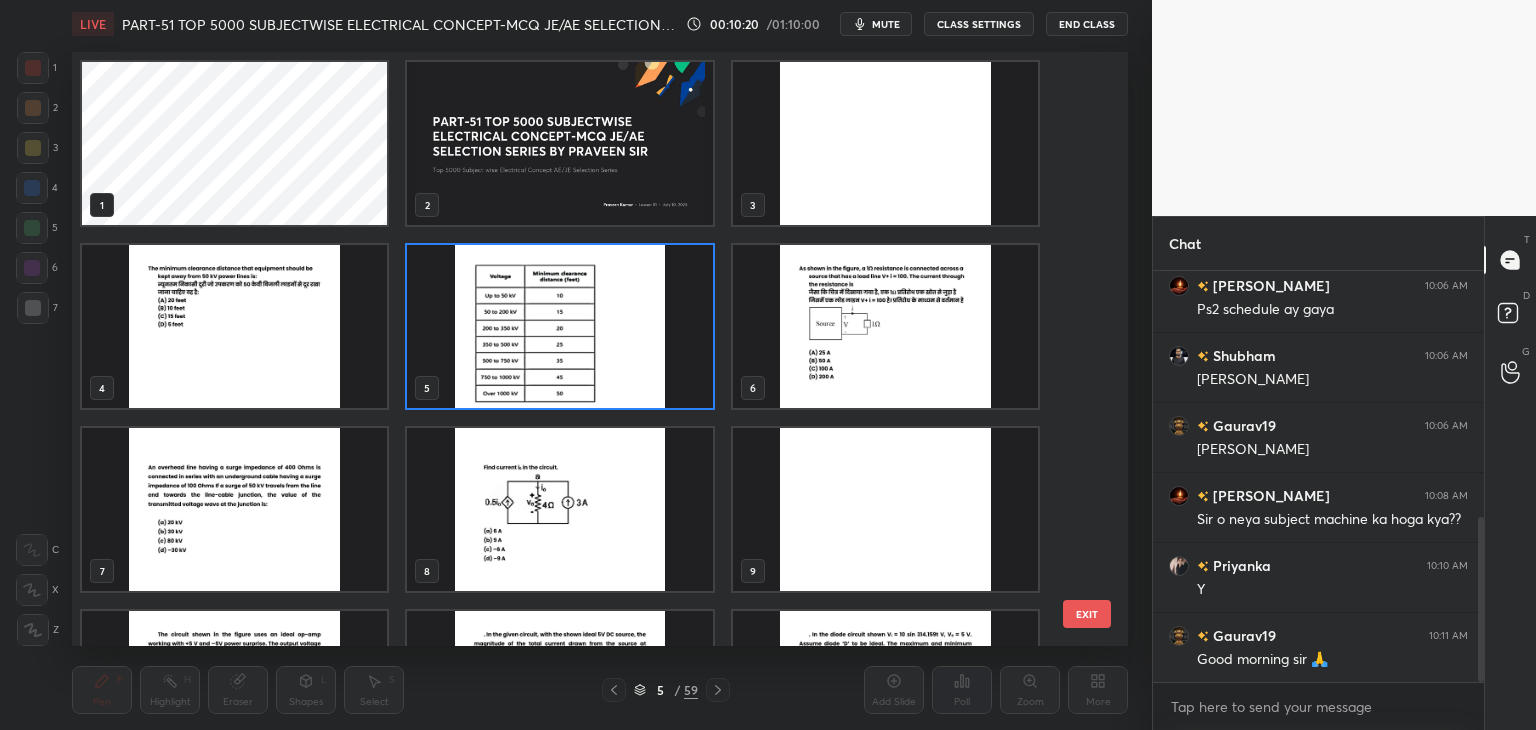 drag, startPoint x: 1093, startPoint y: 121, endPoint x: 1093, endPoint y: 160, distance: 39 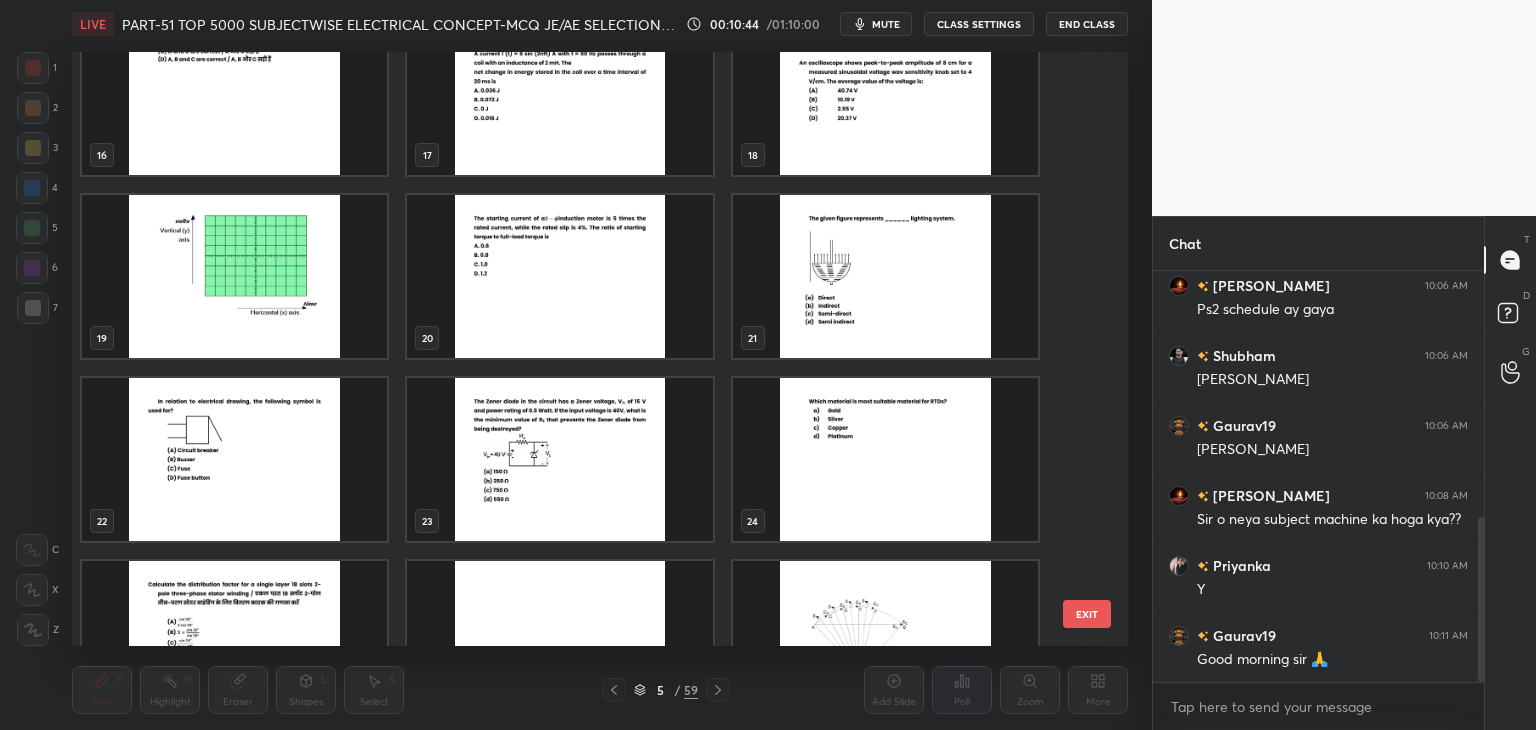 scroll, scrollTop: 966, scrollLeft: 0, axis: vertical 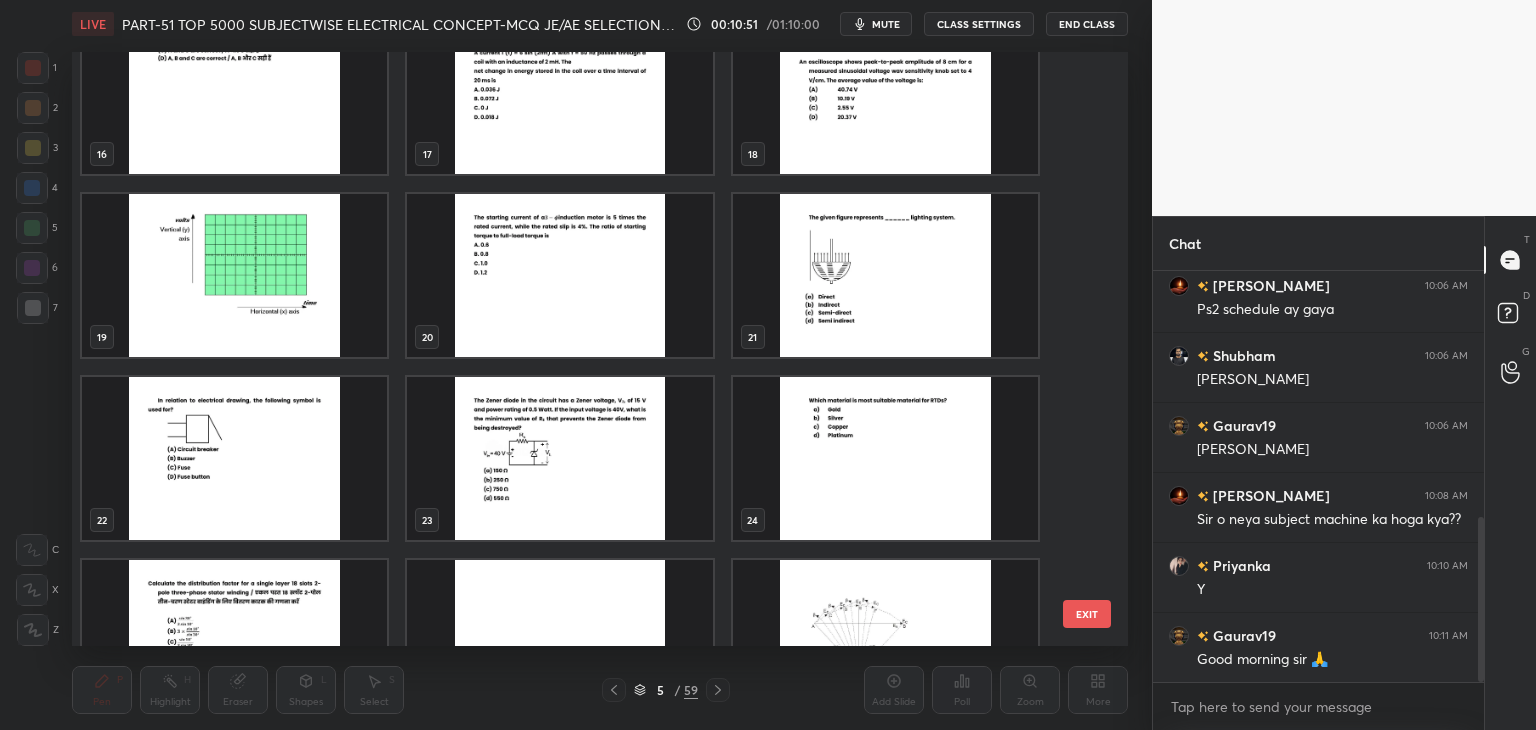 click at bounding box center [885, 275] 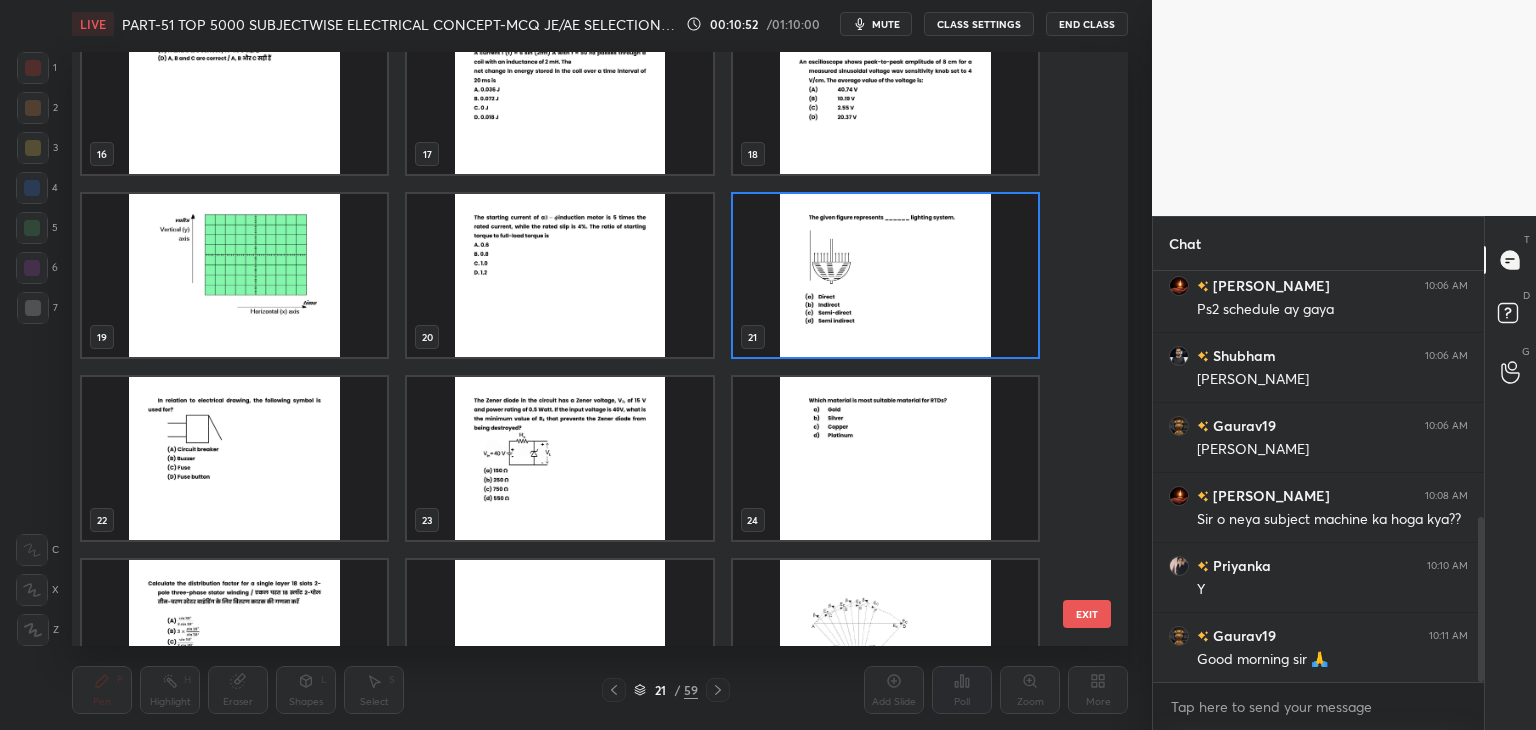 click at bounding box center (885, 275) 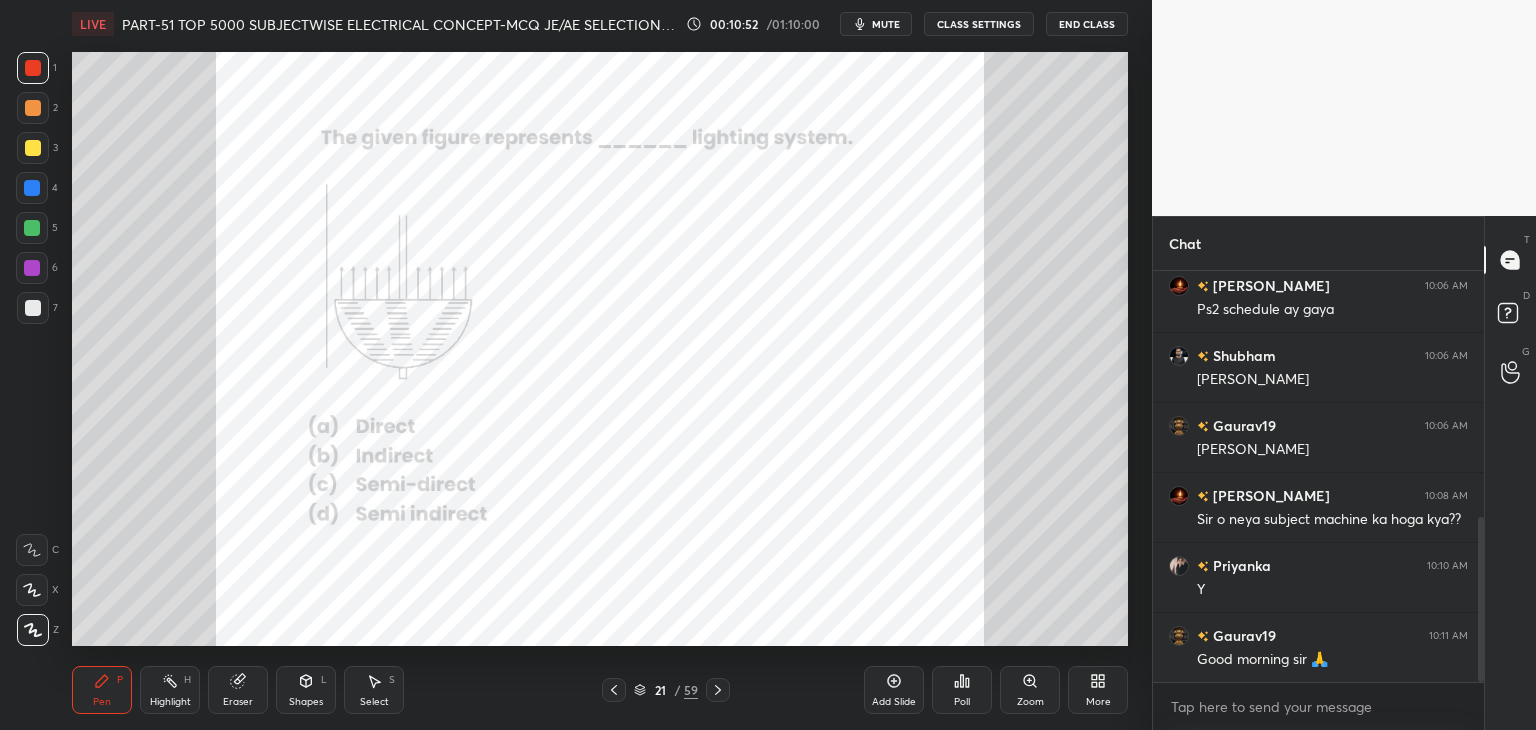 click at bounding box center (885, 275) 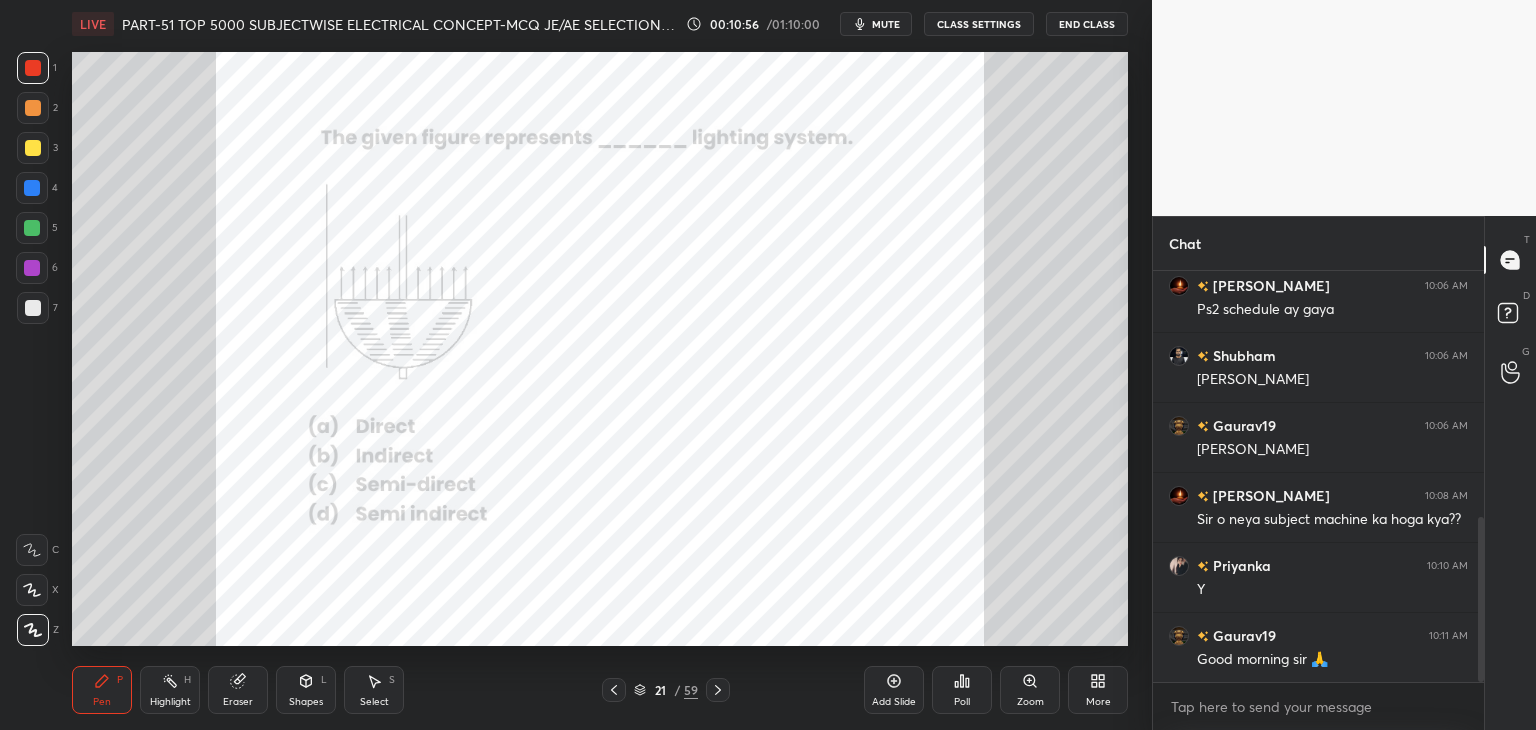 click on "Poll" at bounding box center (962, 690) 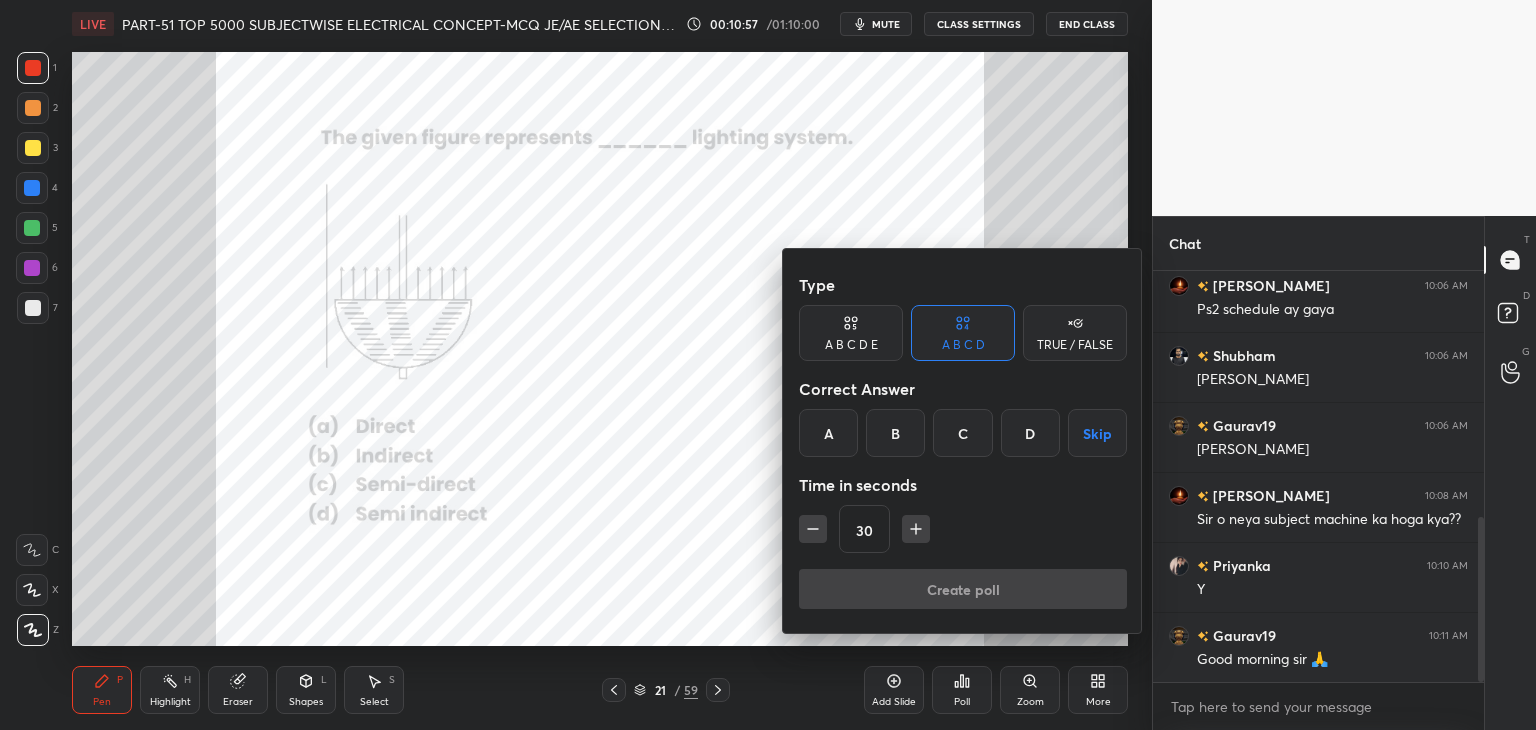drag, startPoint x: 902, startPoint y: 435, endPoint x: 894, endPoint y: 459, distance: 25.298222 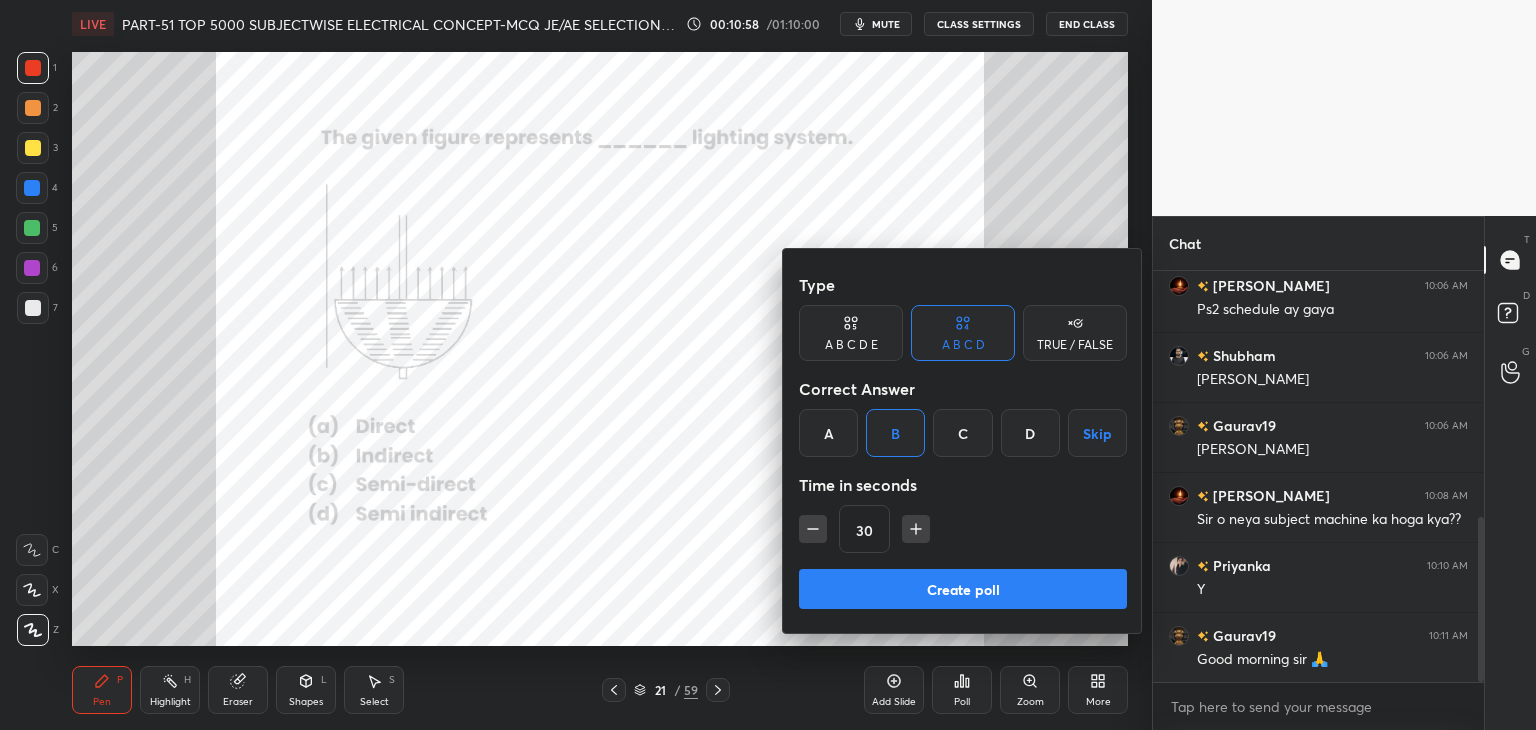 click at bounding box center (916, 529) 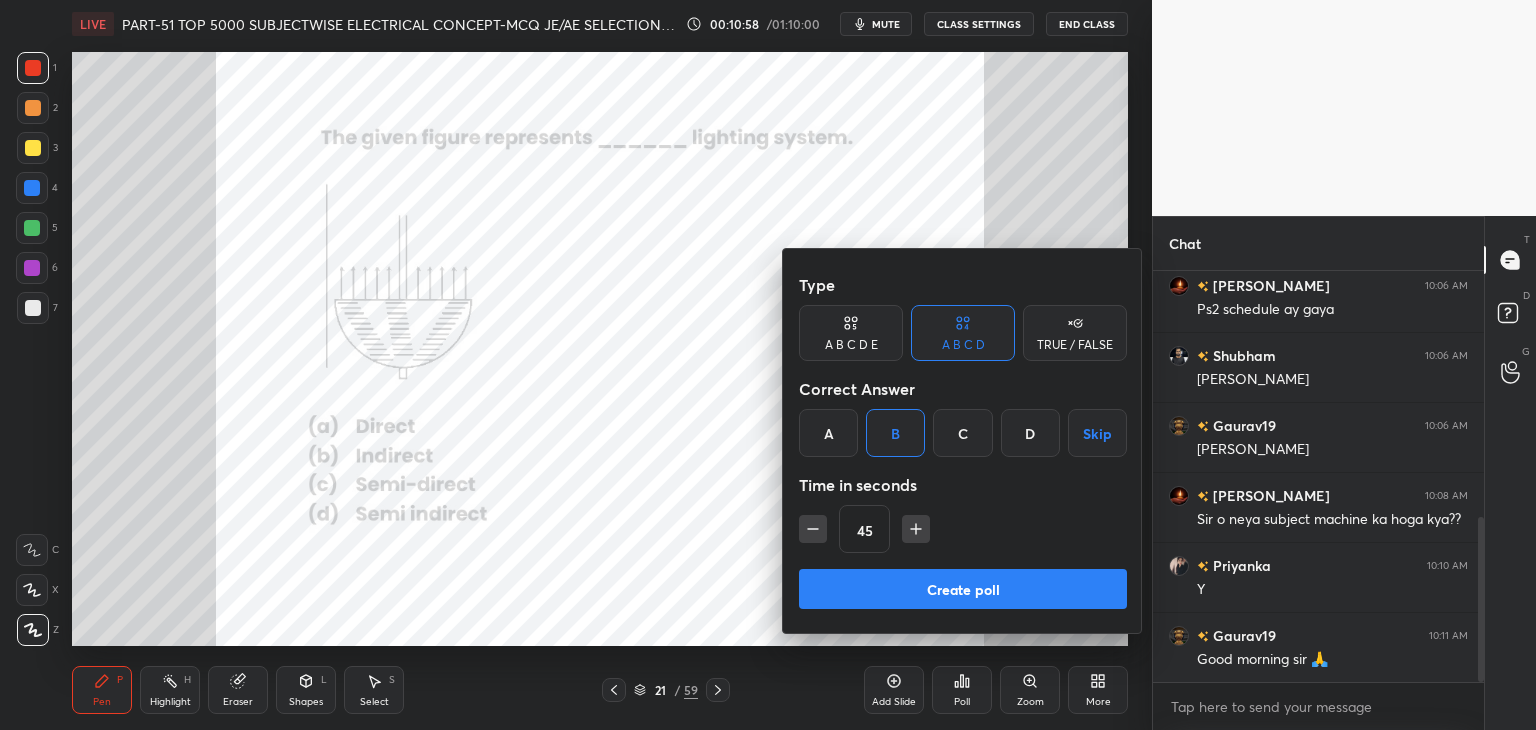 click on "Create poll" at bounding box center [963, 589] 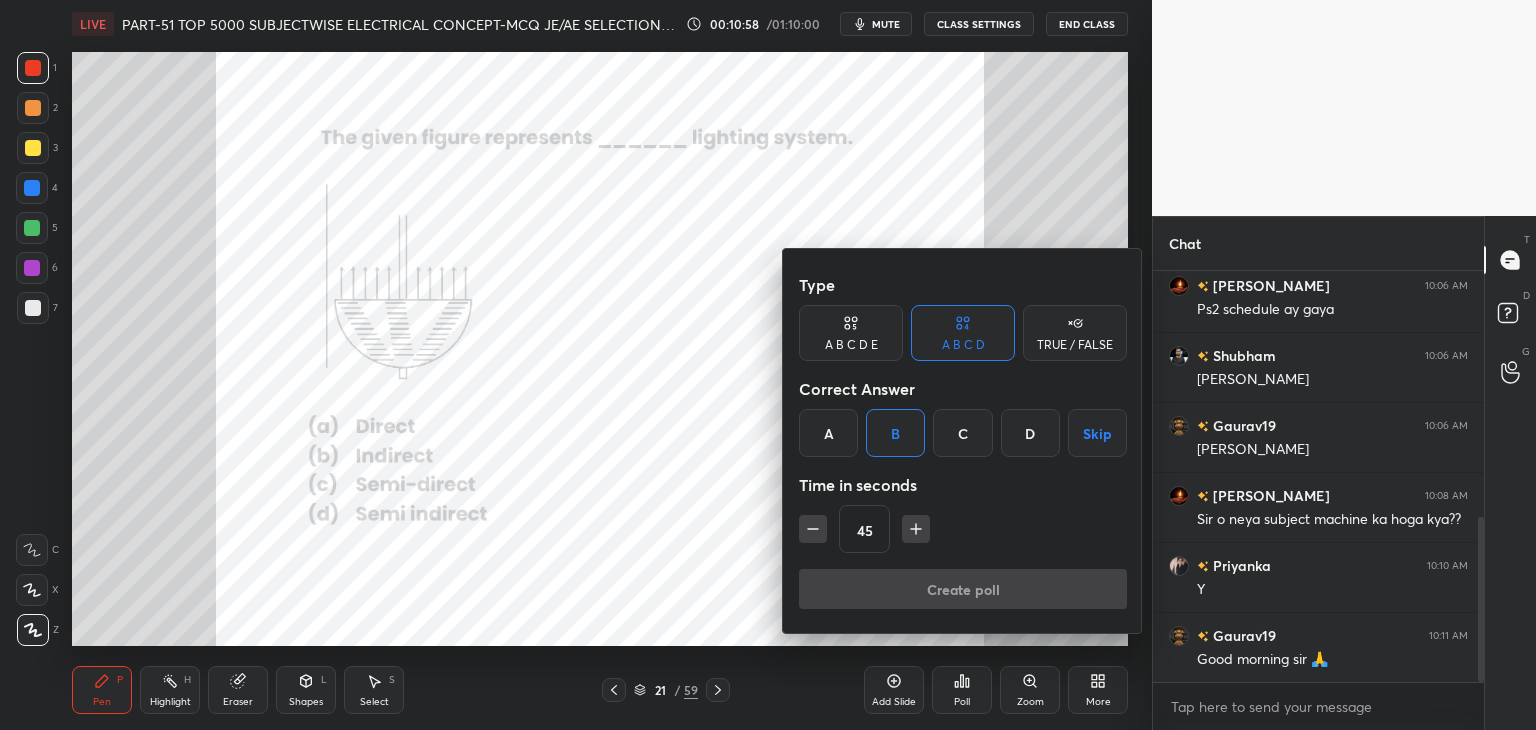 scroll, scrollTop: 372, scrollLeft: 325, axis: both 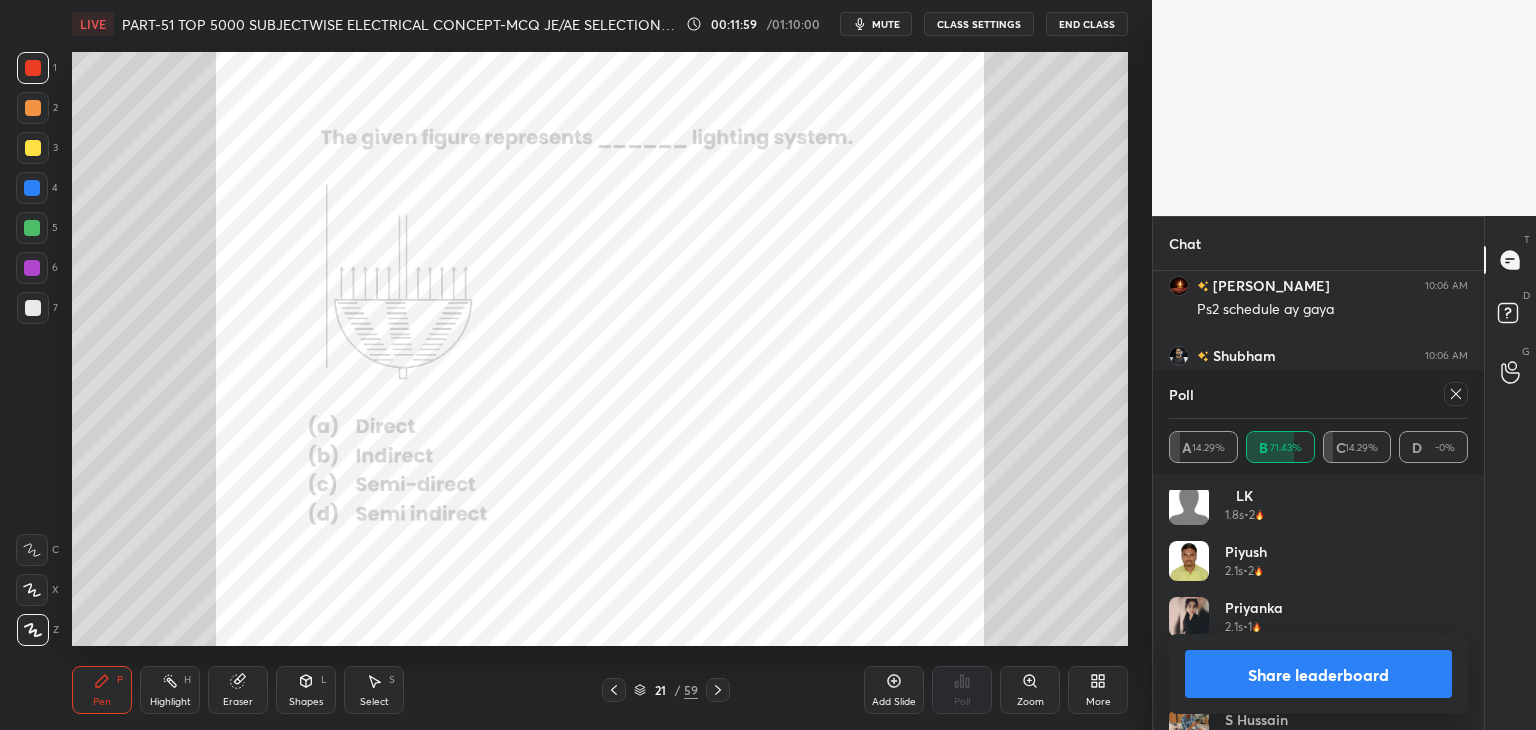 click on "Eraser" at bounding box center [238, 690] 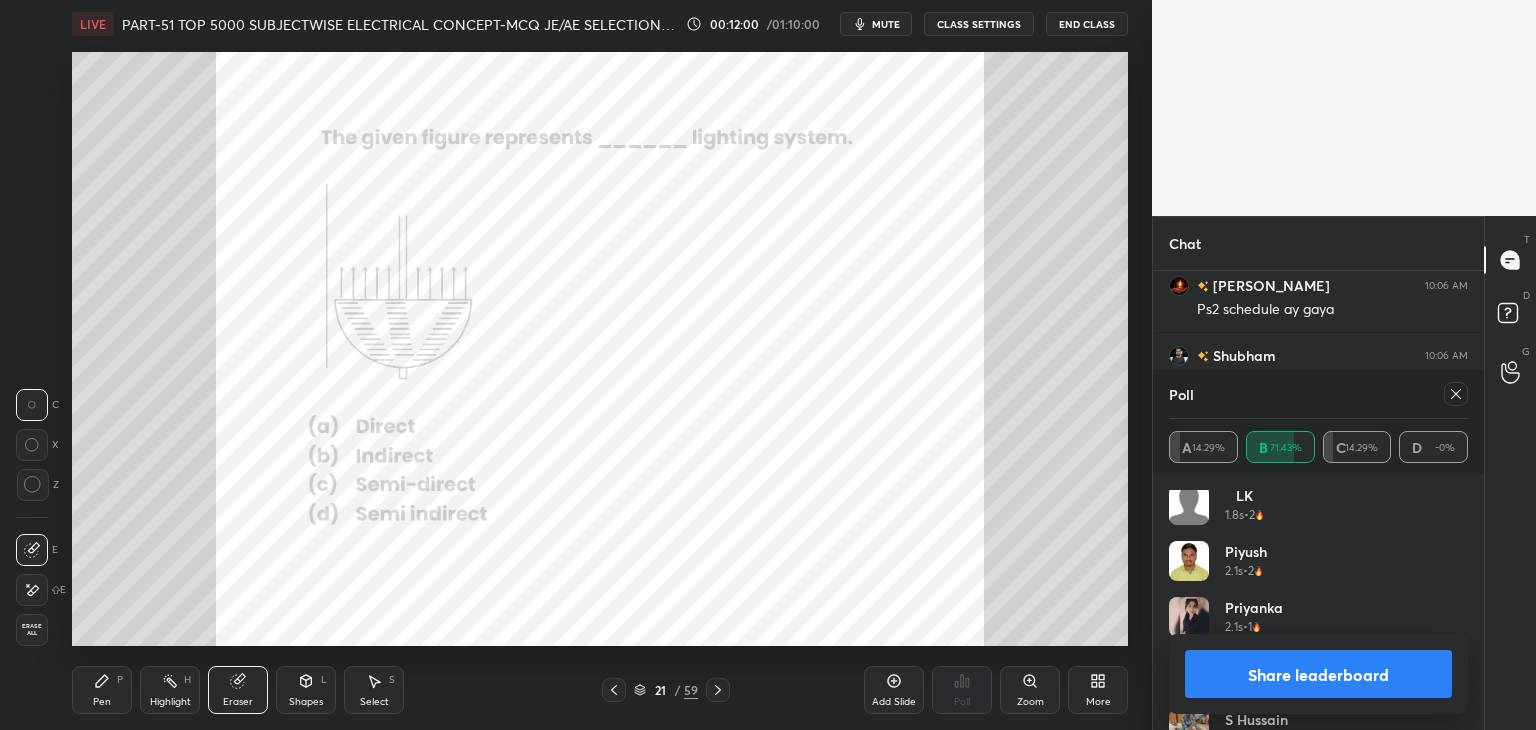 drag, startPoint x: 40, startPoint y: 629, endPoint x: 70, endPoint y: 673, distance: 53.25411 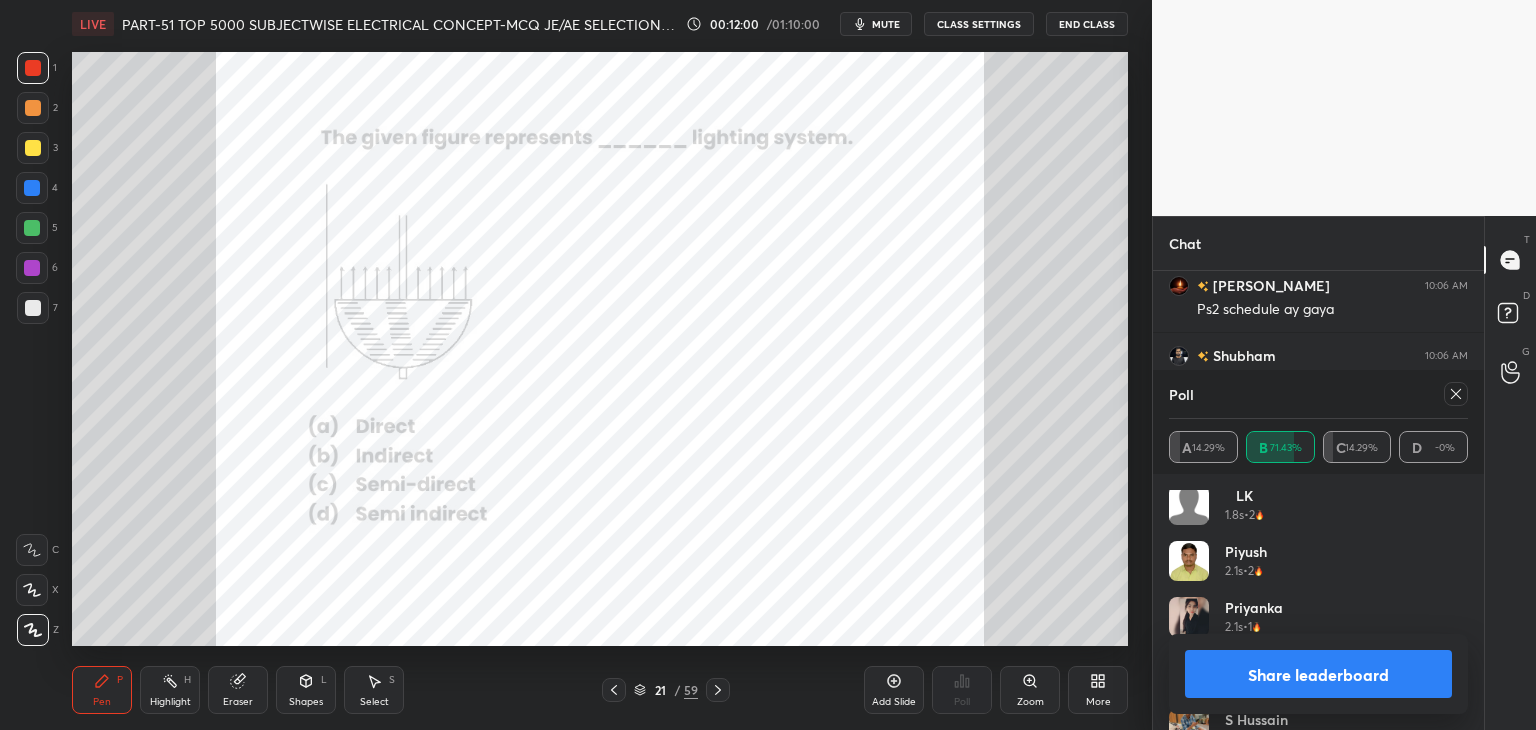 click on "Pen P" at bounding box center (102, 690) 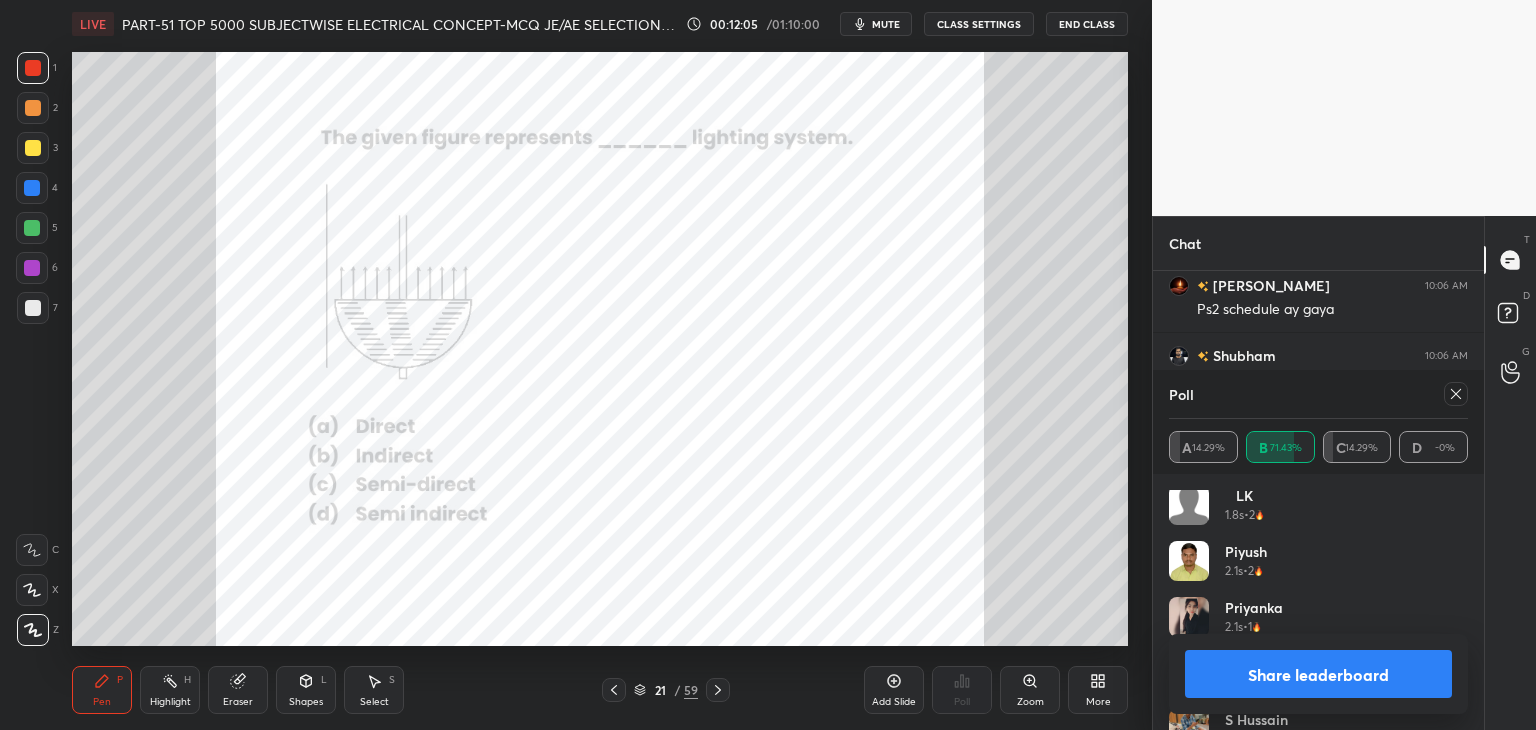 click on "Eraser" at bounding box center (238, 690) 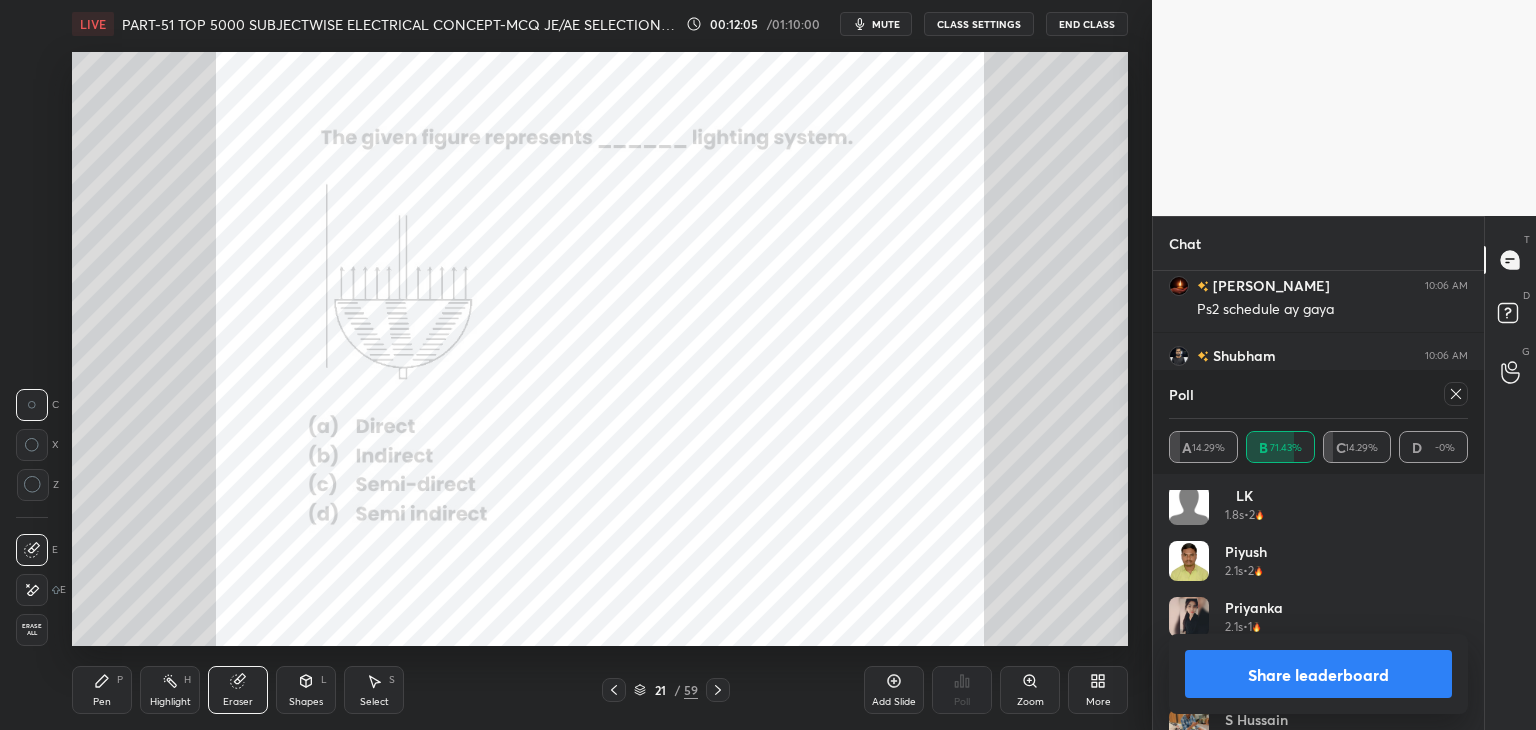 click on "Erase all" at bounding box center [32, 630] 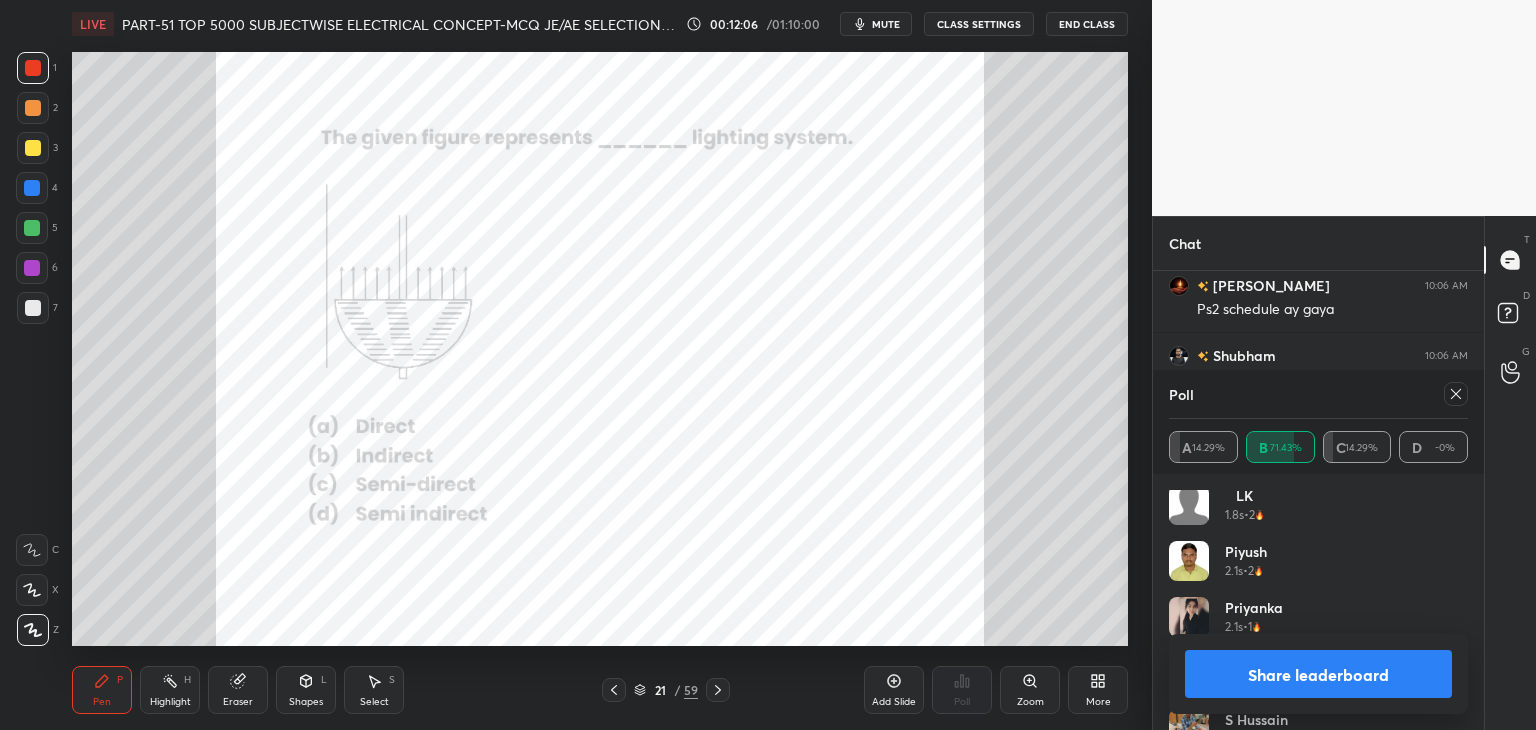 click on "Pen P" at bounding box center (102, 690) 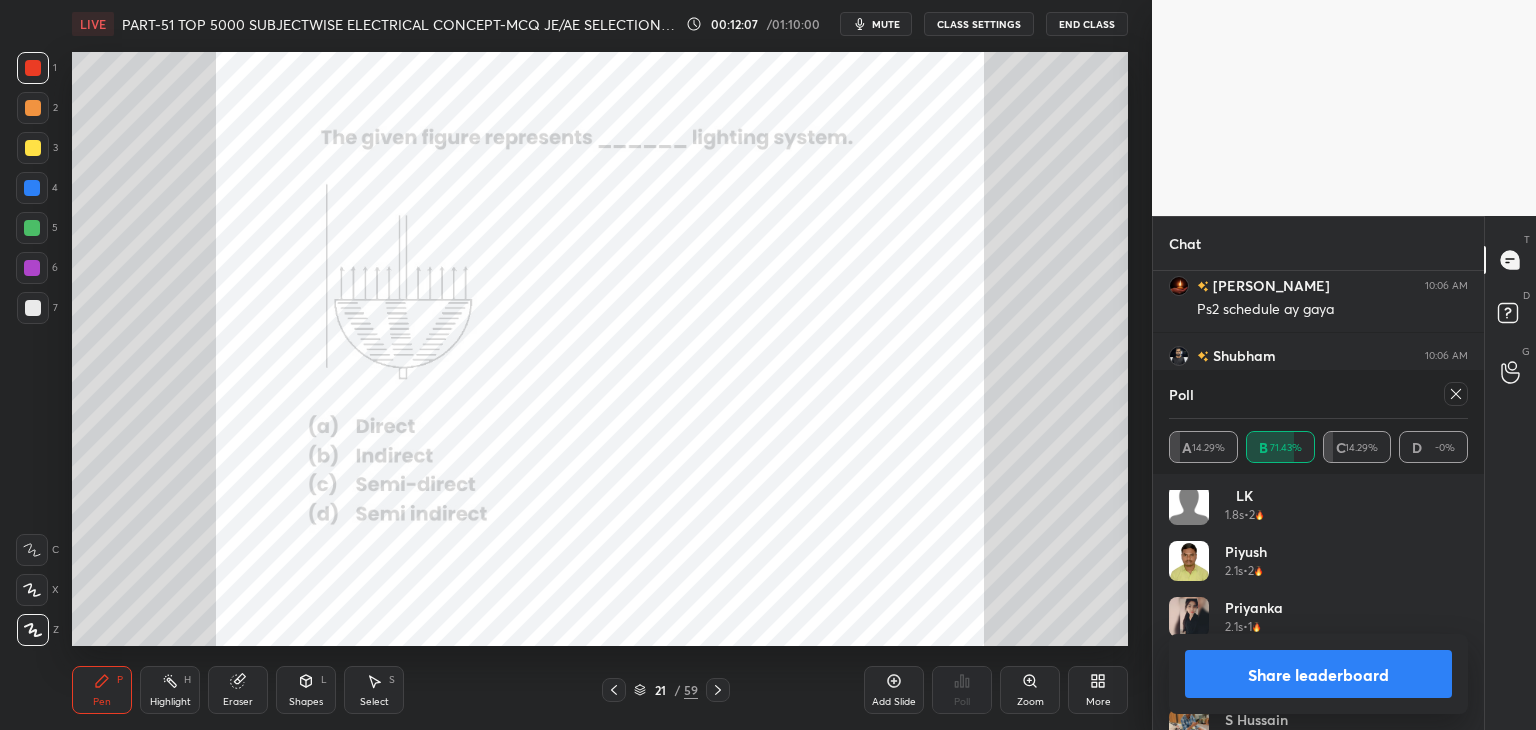 click 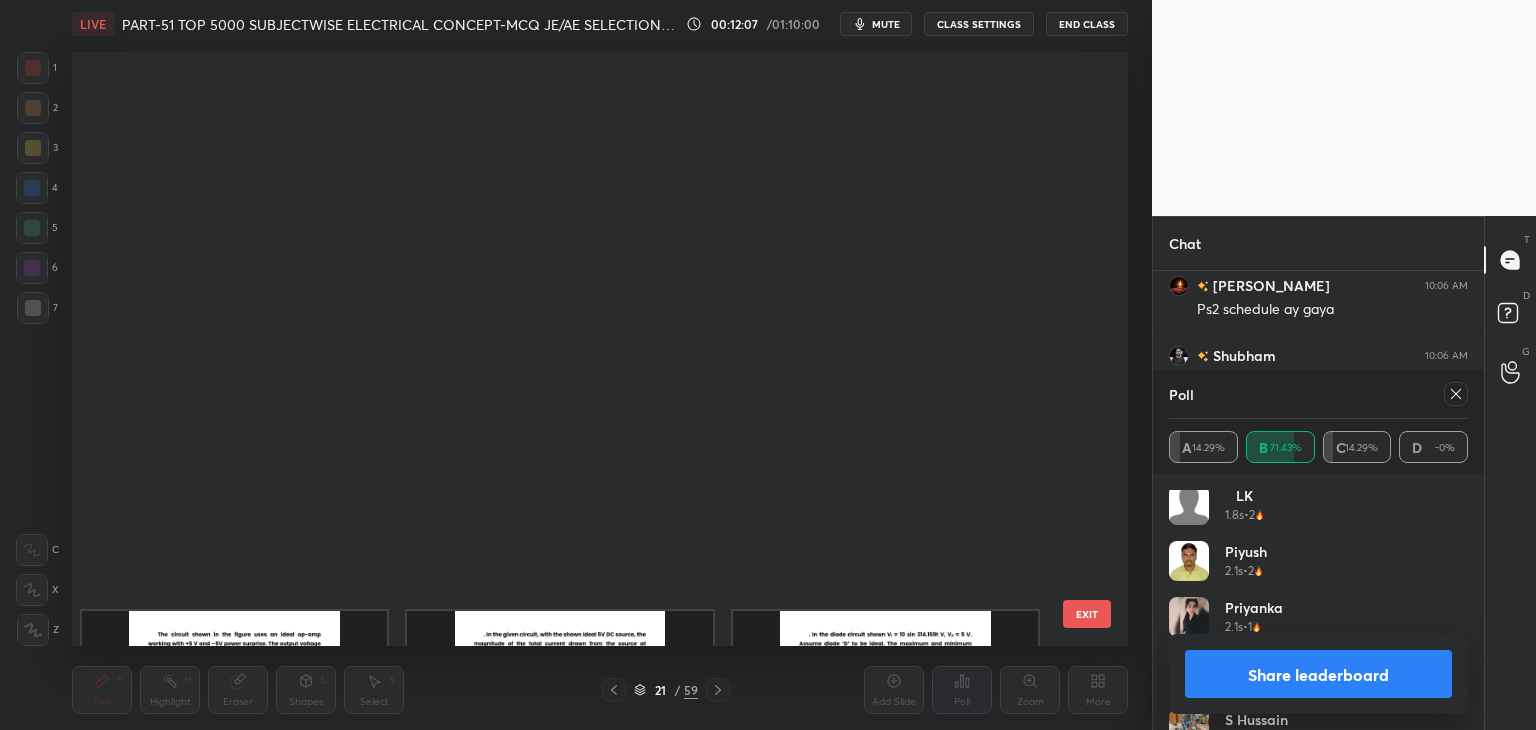 scroll, scrollTop: 687, scrollLeft: 0, axis: vertical 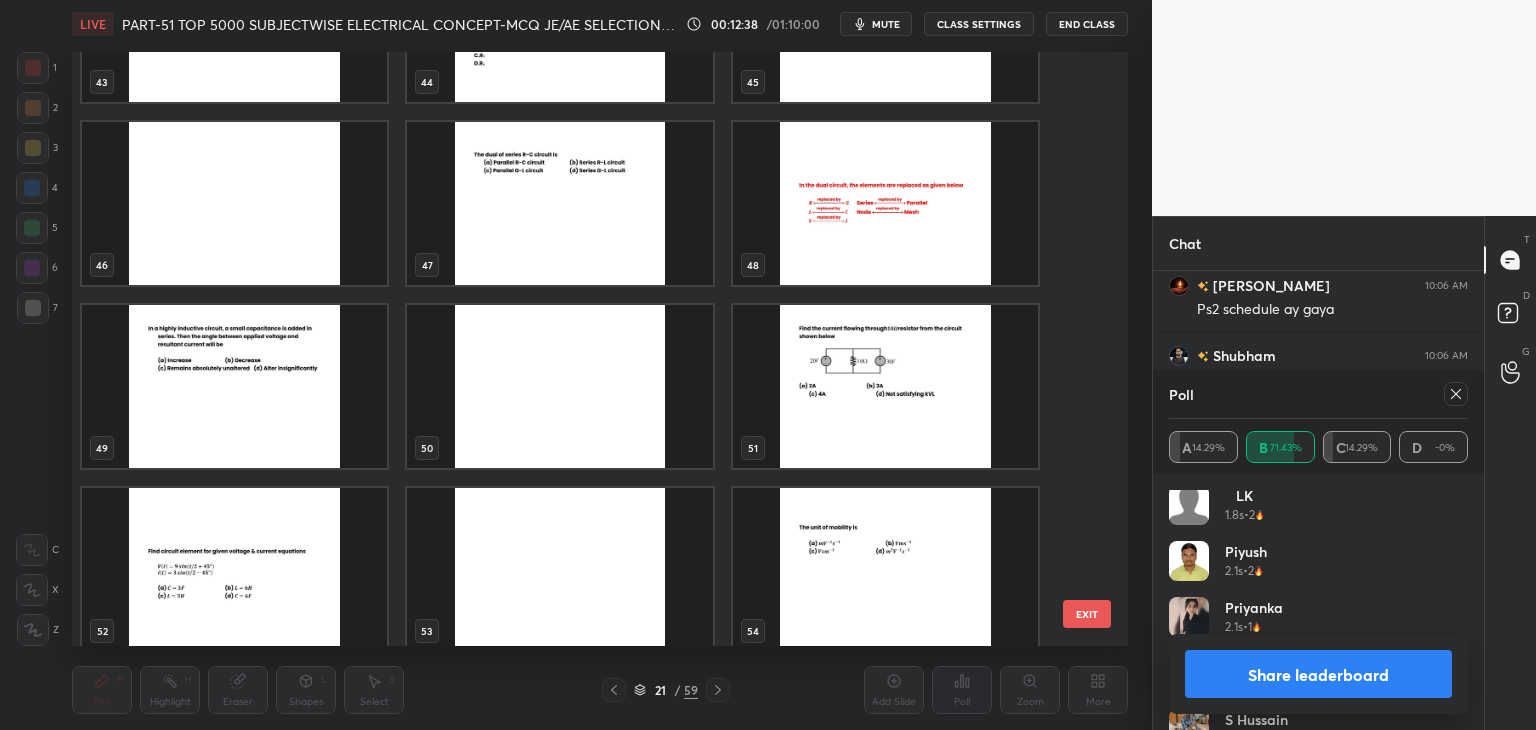 click at bounding box center [234, 386] 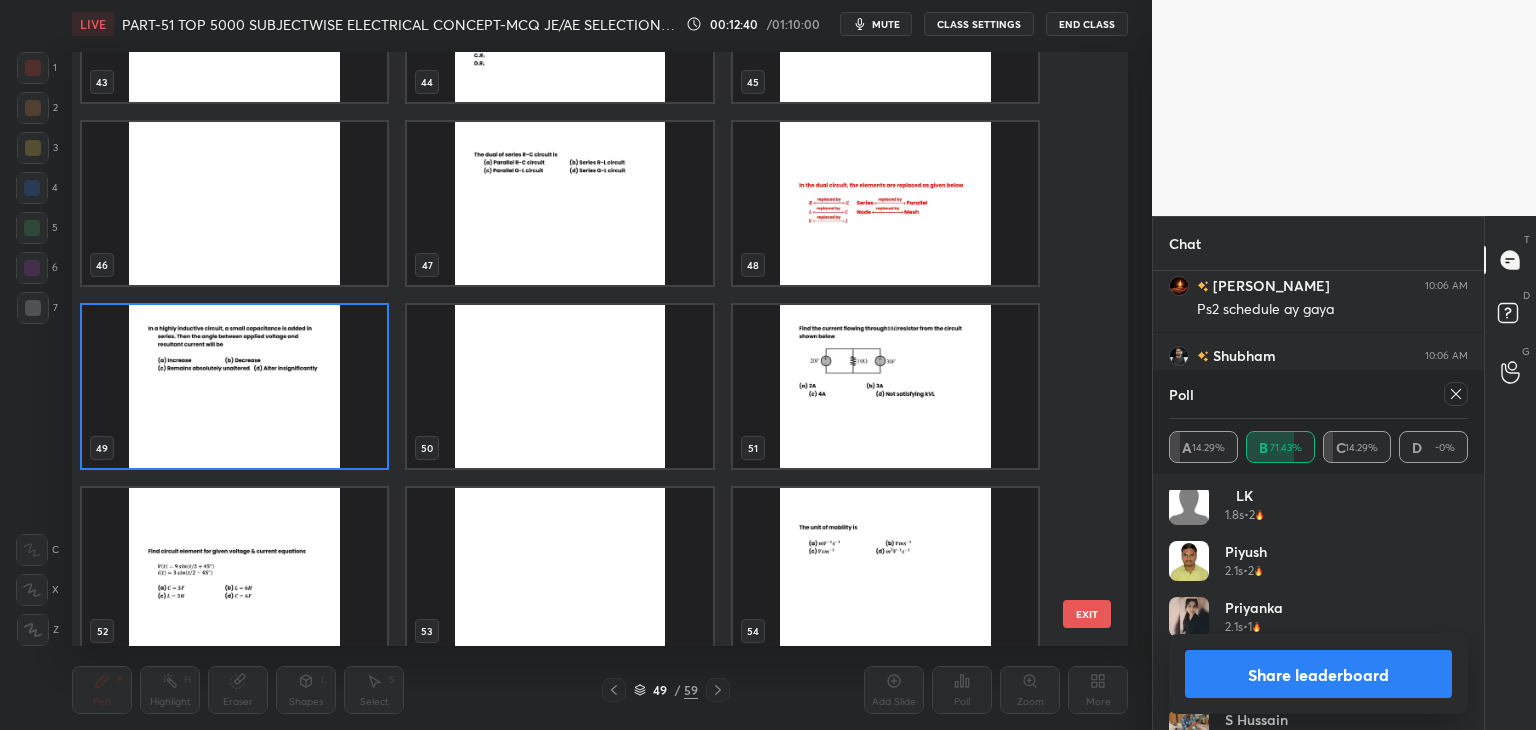 click at bounding box center [234, 386] 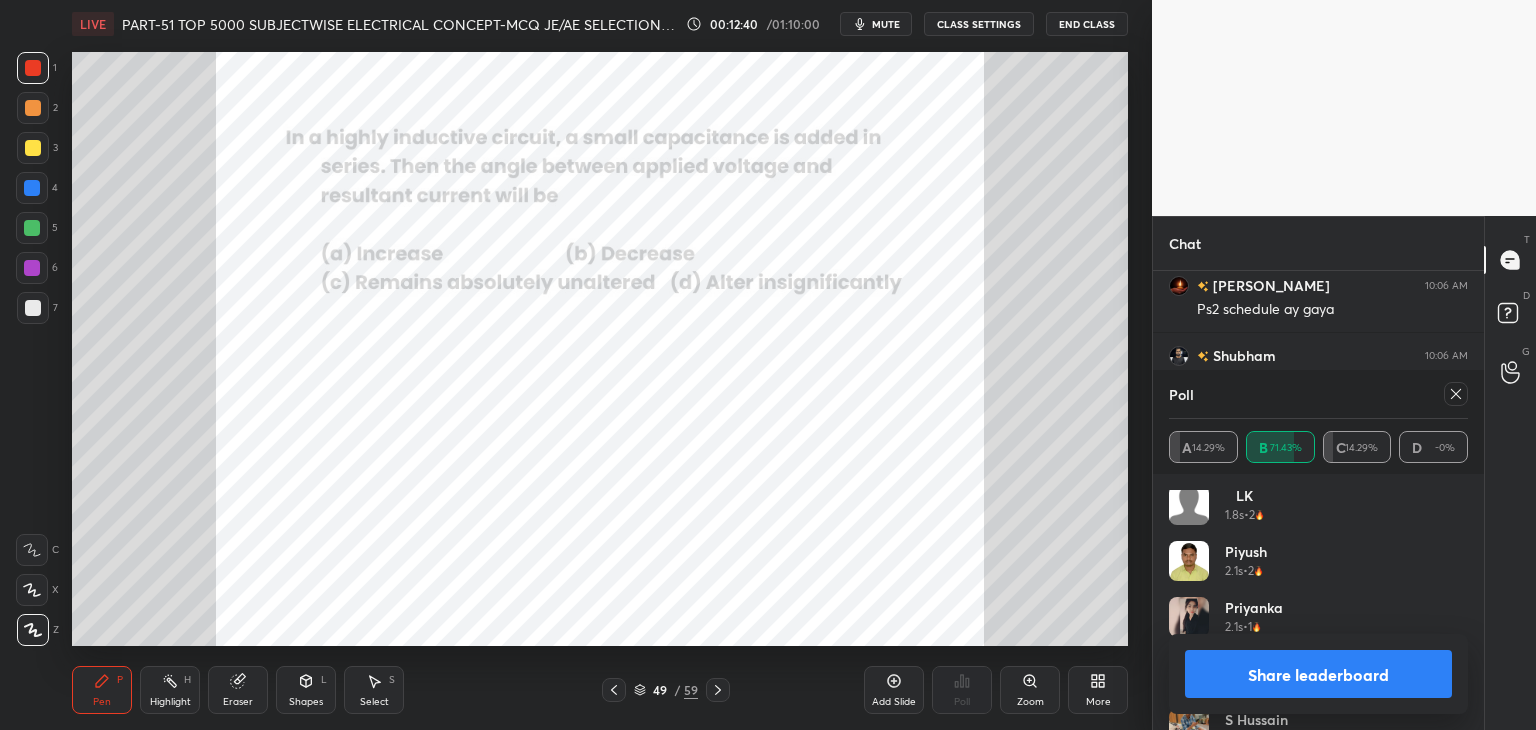 click at bounding box center (234, 386) 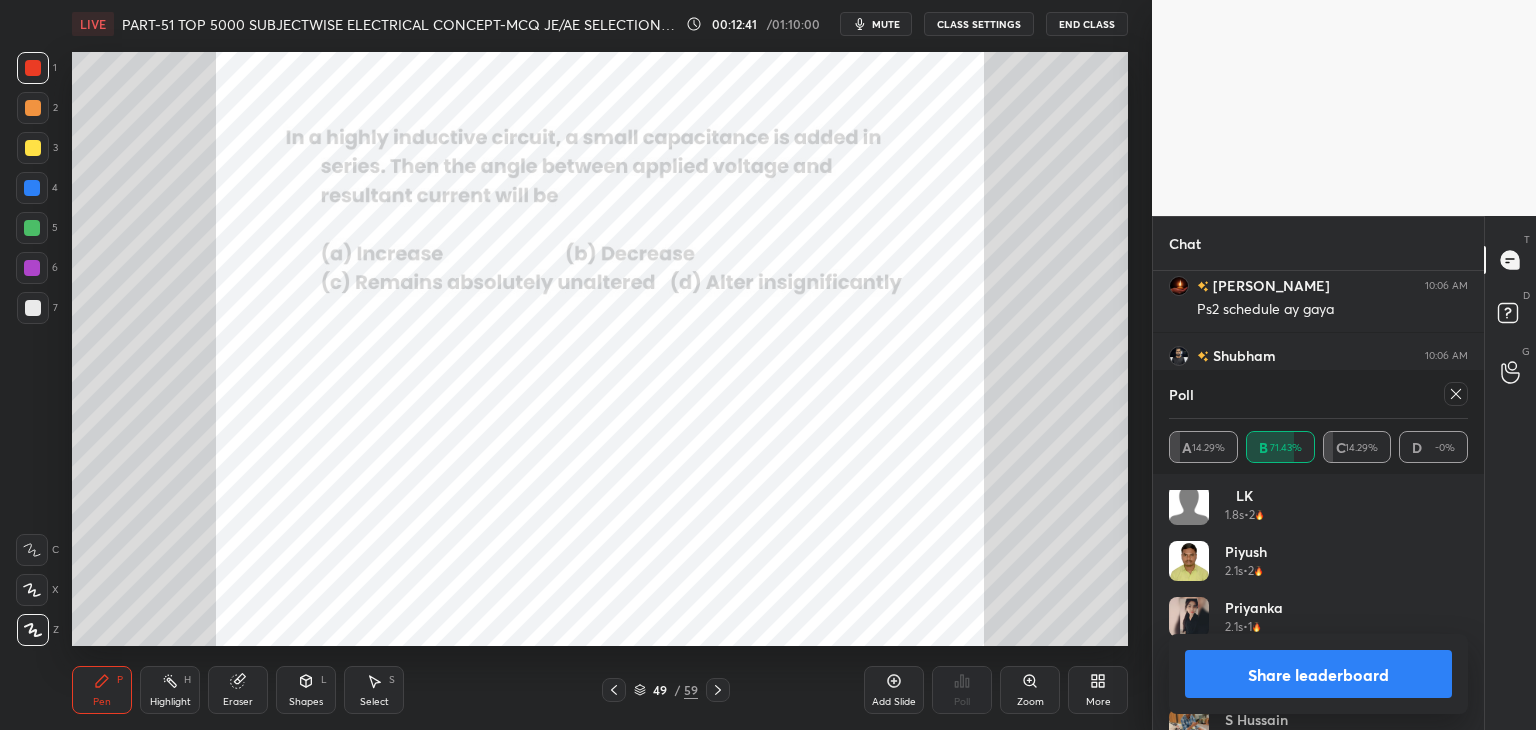click at bounding box center (234, 386) 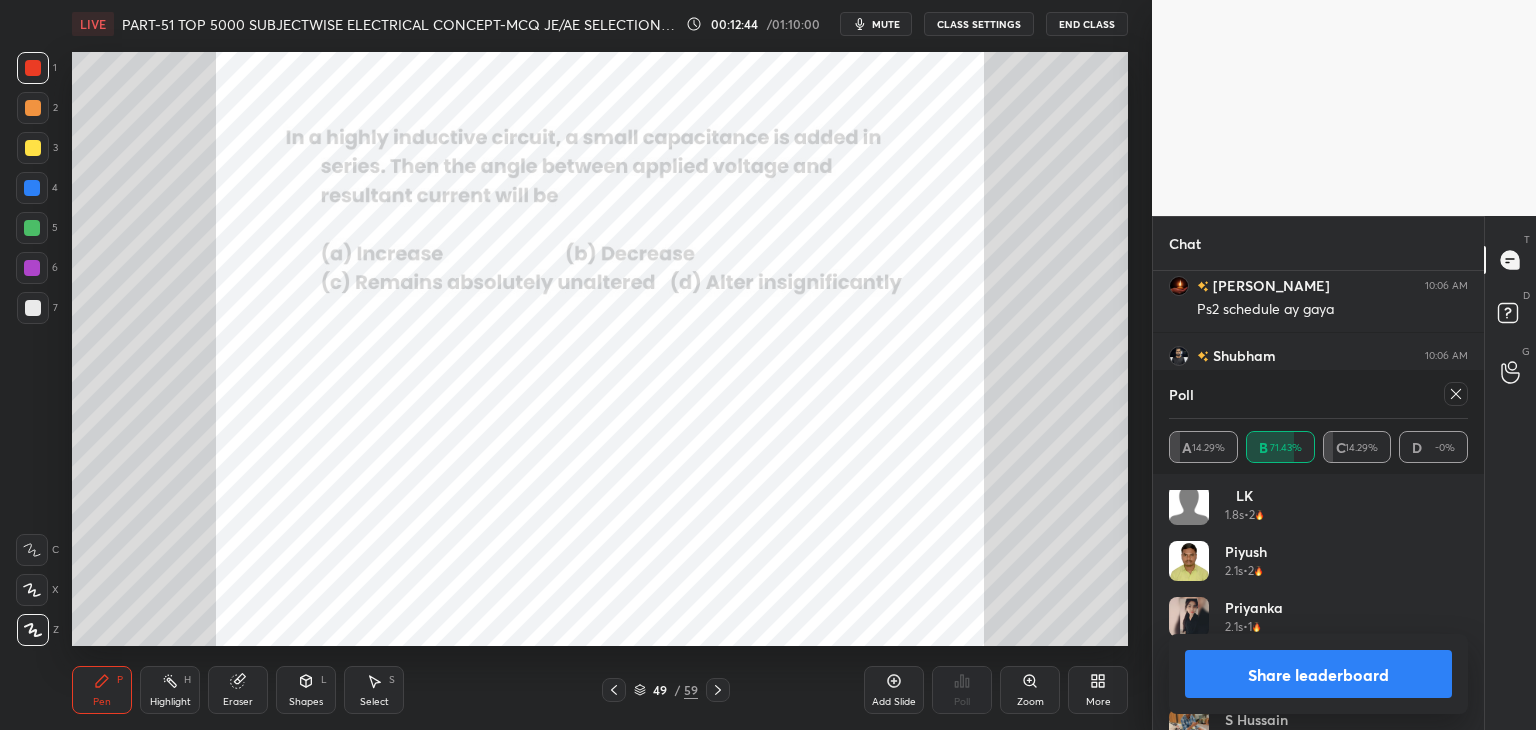 click 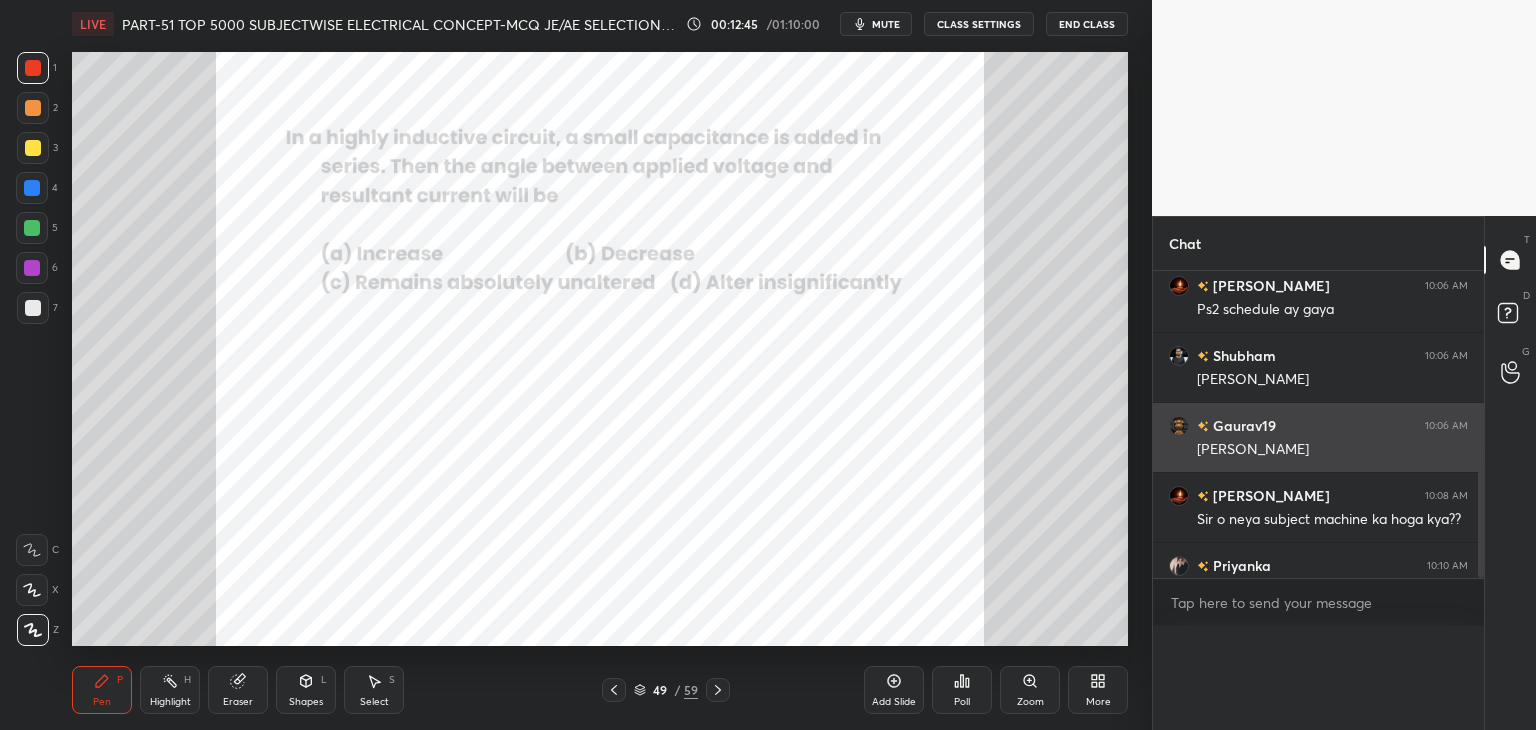 scroll, scrollTop: 90, scrollLeft: 293, axis: both 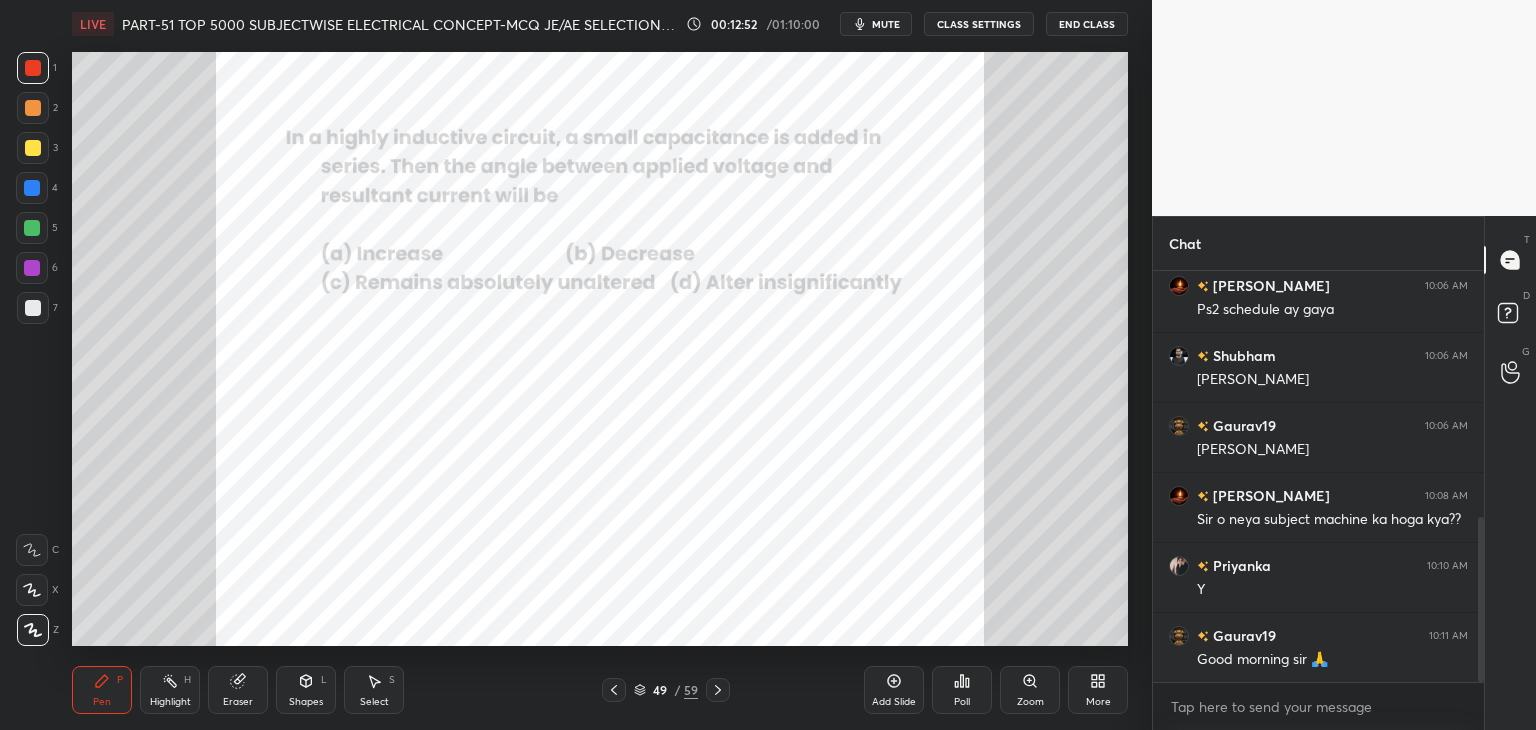 click on "Poll" at bounding box center [962, 702] 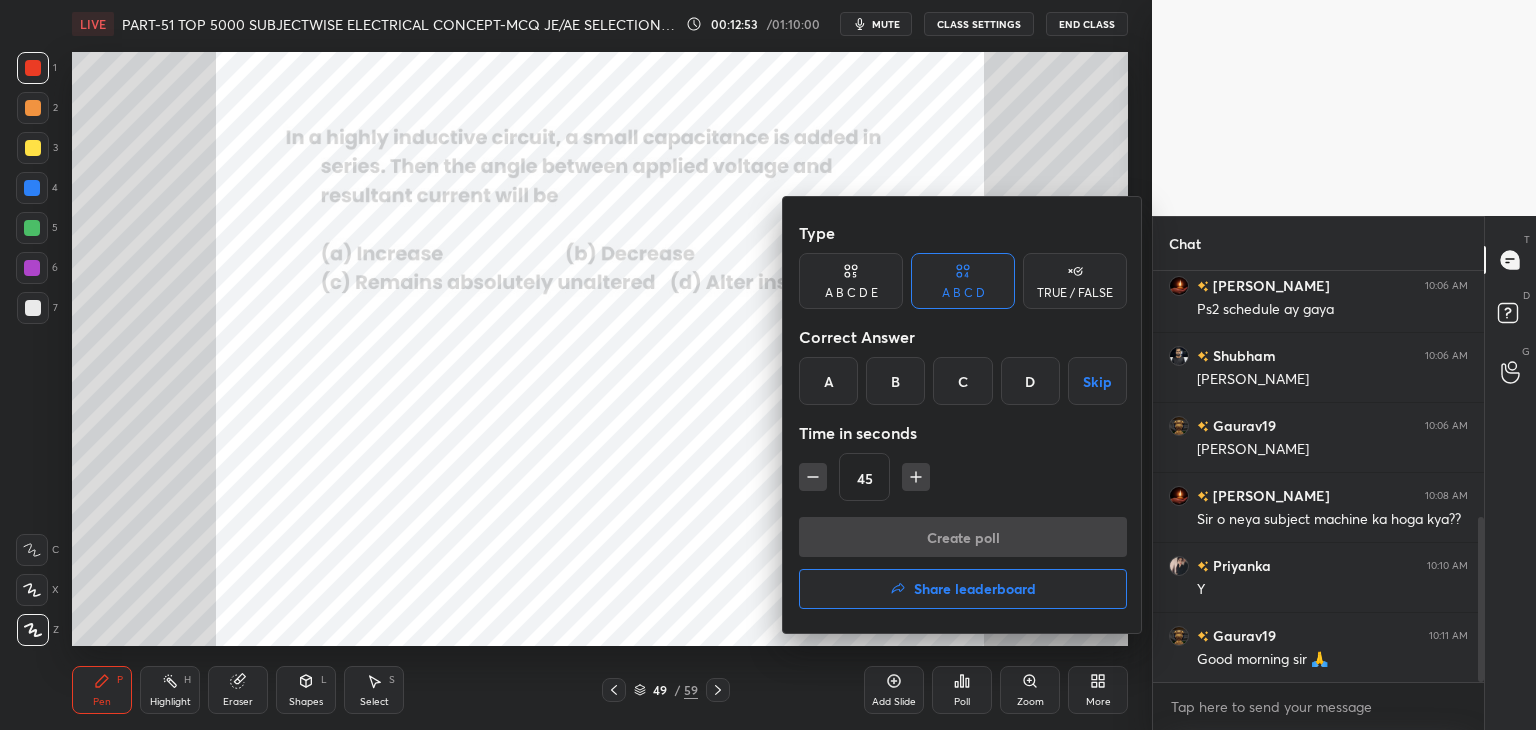 click on "B" at bounding box center (895, 381) 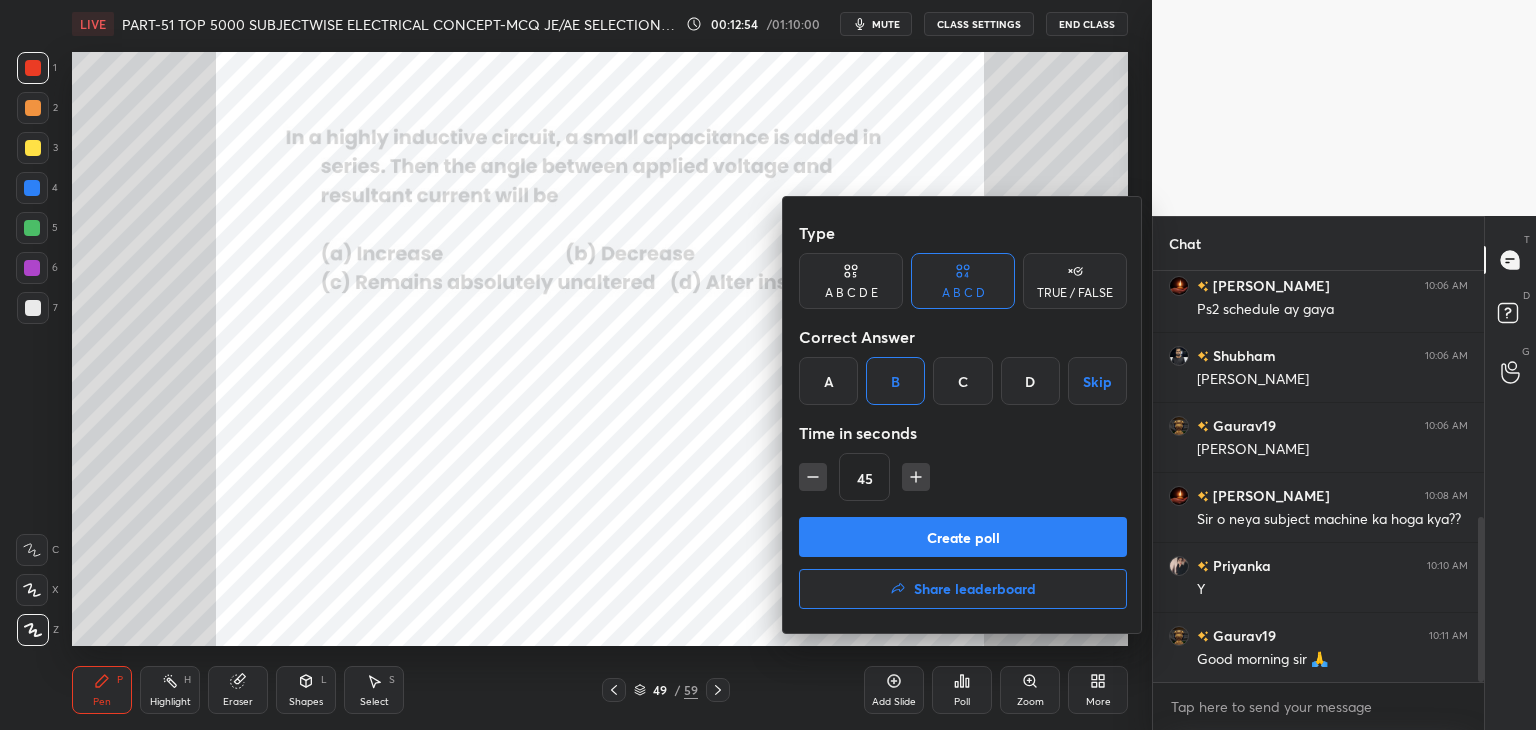 click on "Create poll" at bounding box center [963, 537] 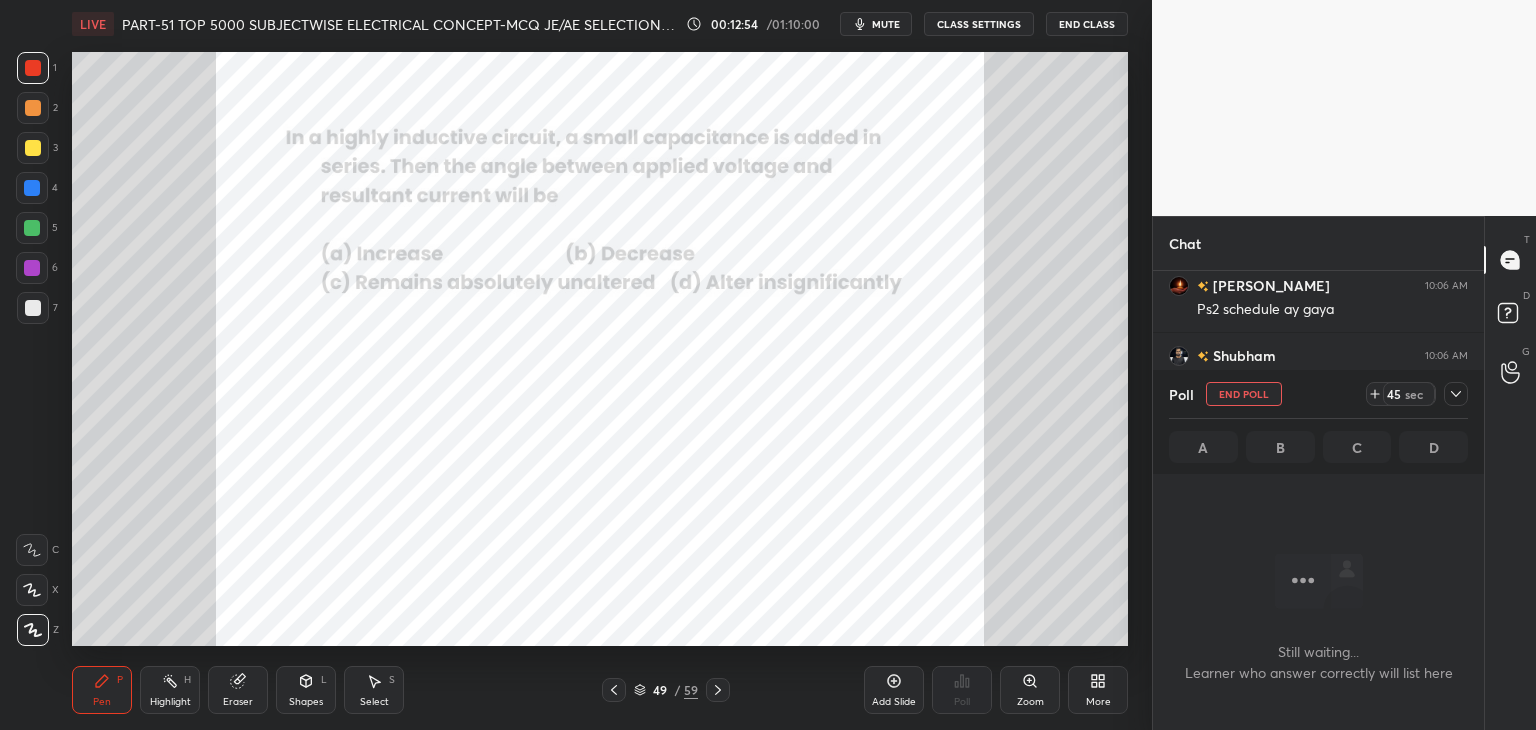 scroll, scrollTop: 318, scrollLeft: 325, axis: both 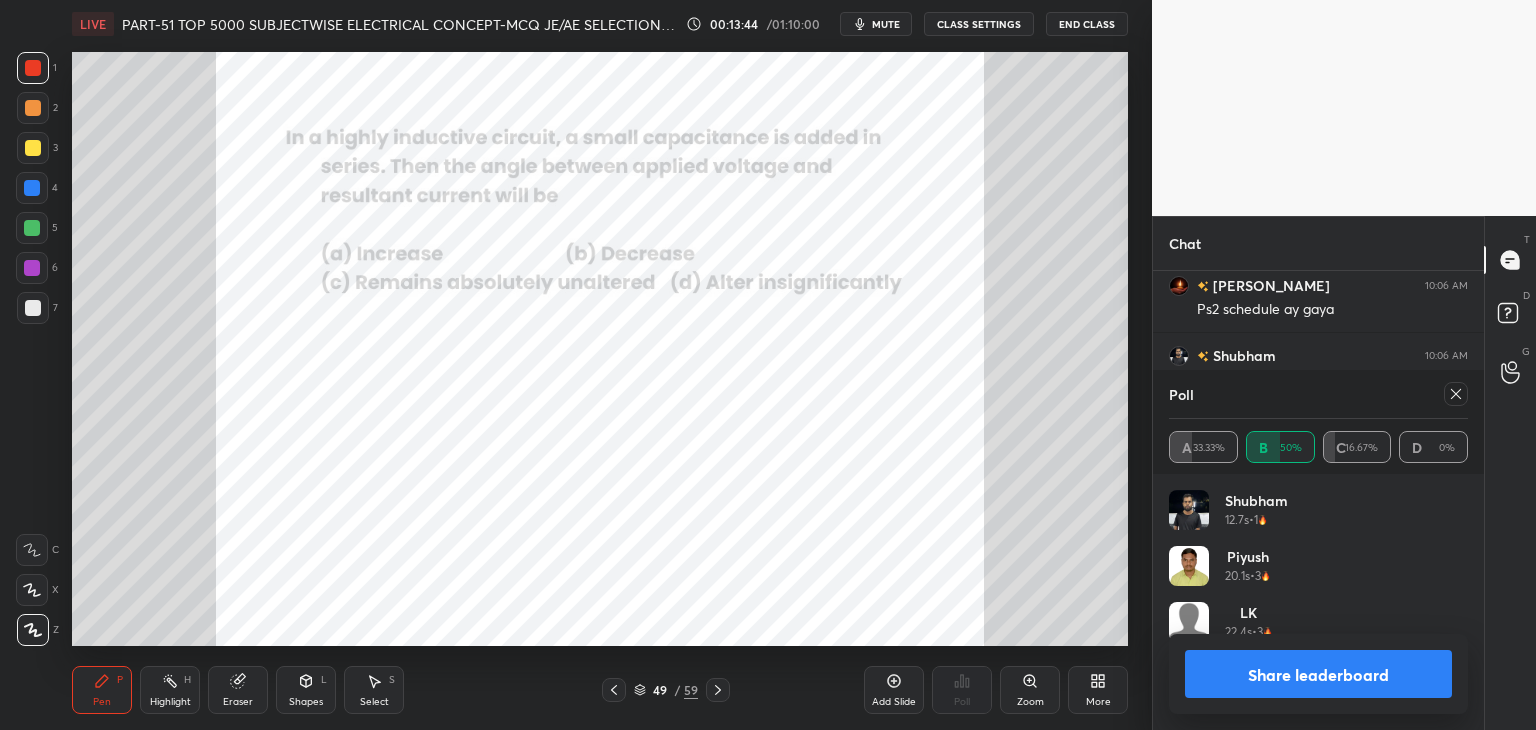 click at bounding box center [32, 188] 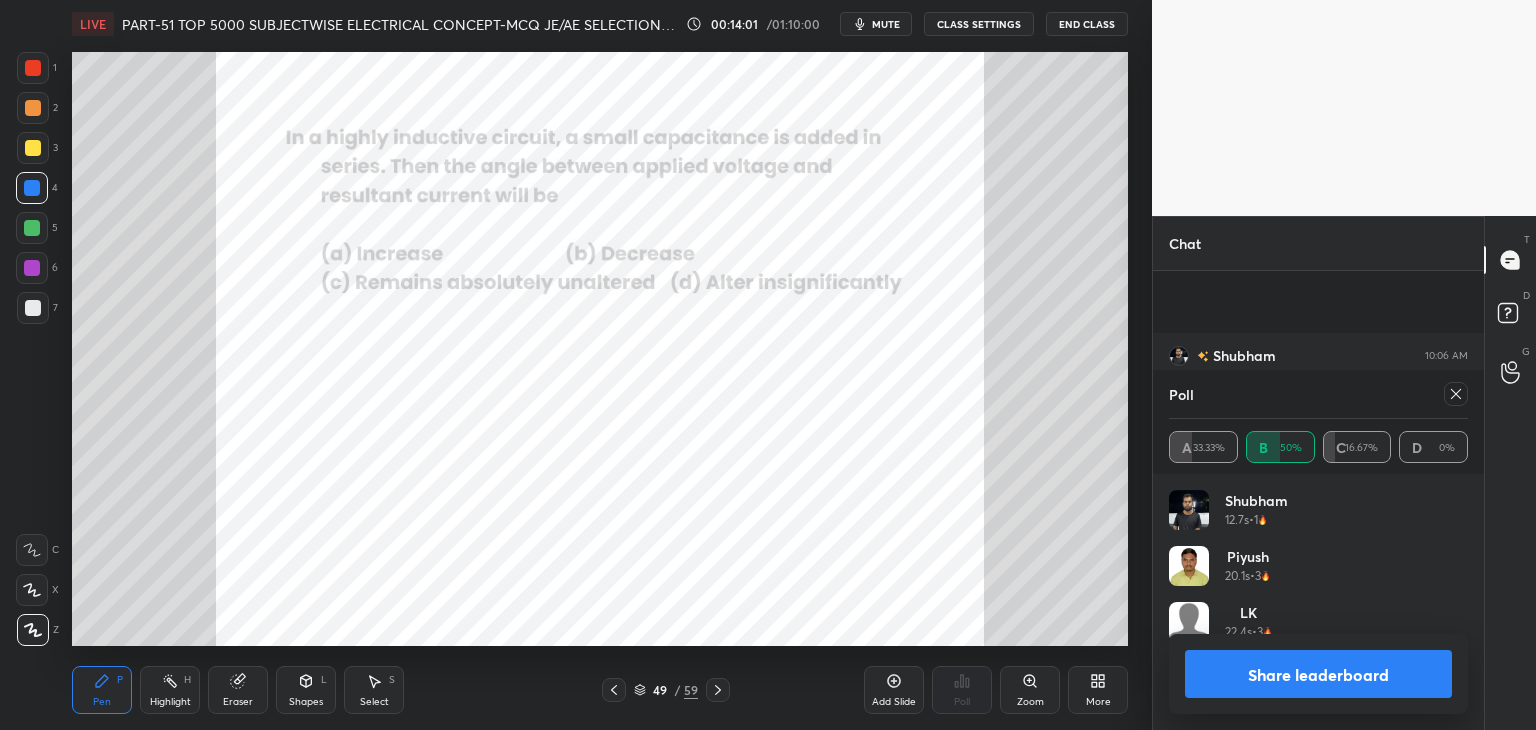 scroll, scrollTop: 768, scrollLeft: 0, axis: vertical 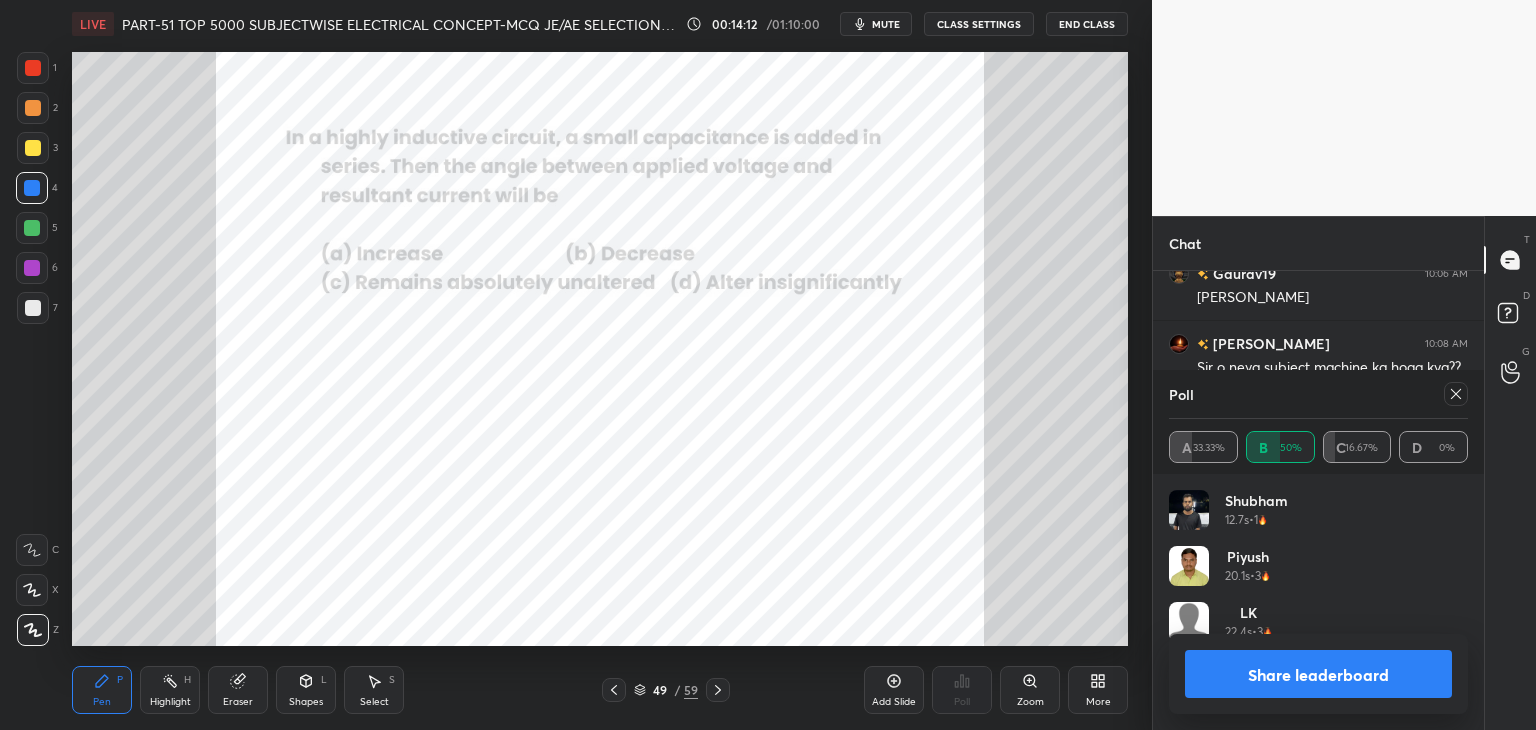 click at bounding box center (33, 68) 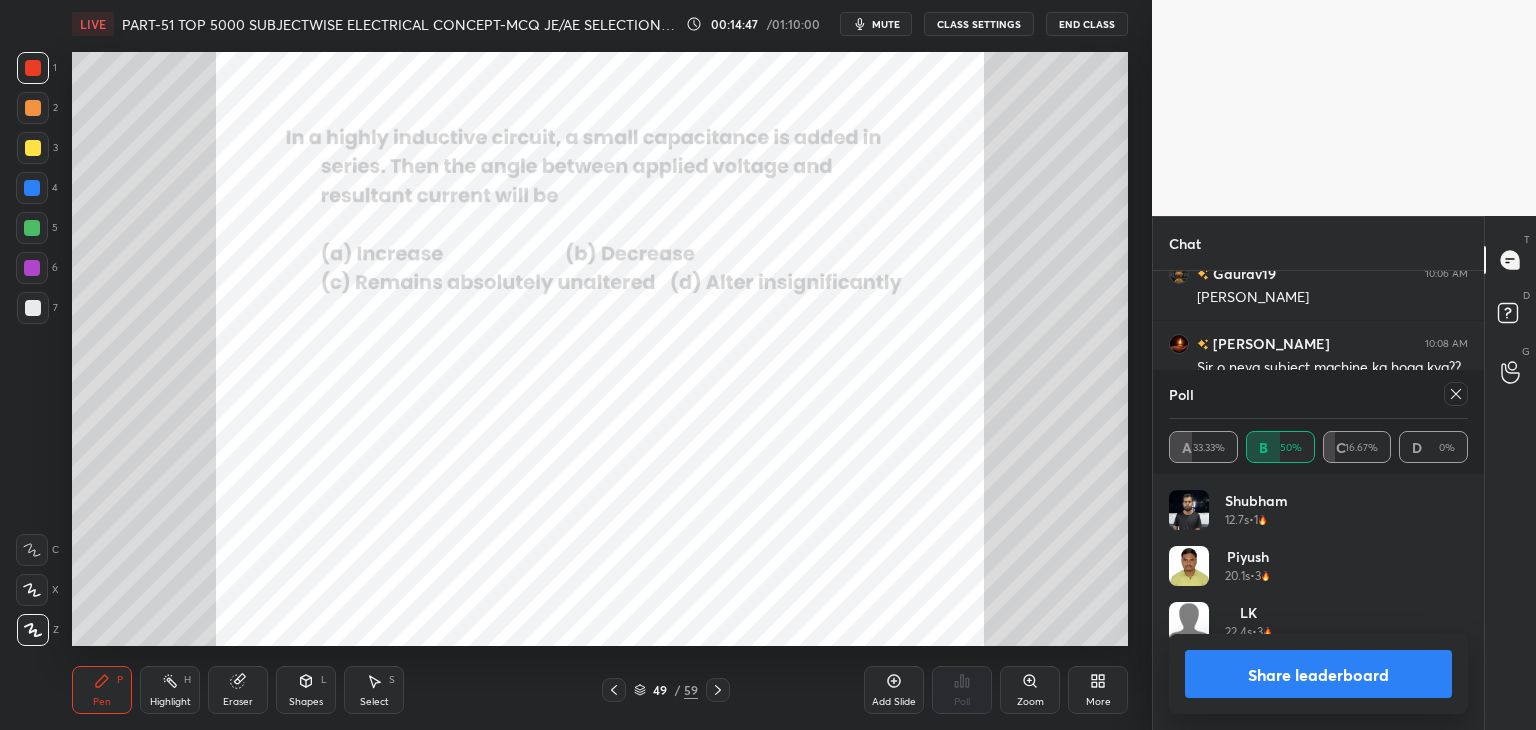drag, startPoint x: 240, startPoint y: 692, endPoint x: 290, endPoint y: 663, distance: 57.801384 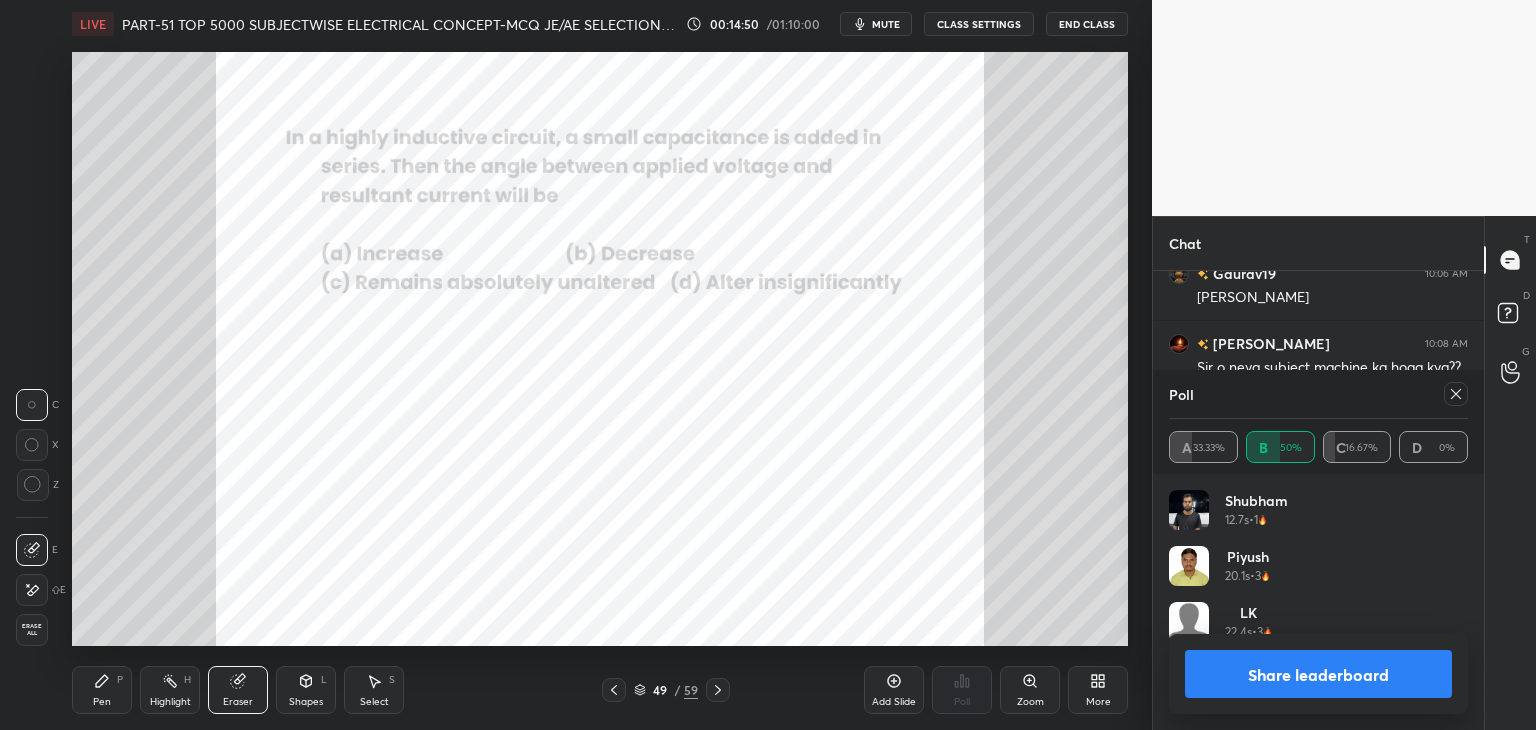 click on "Pen P" at bounding box center [102, 690] 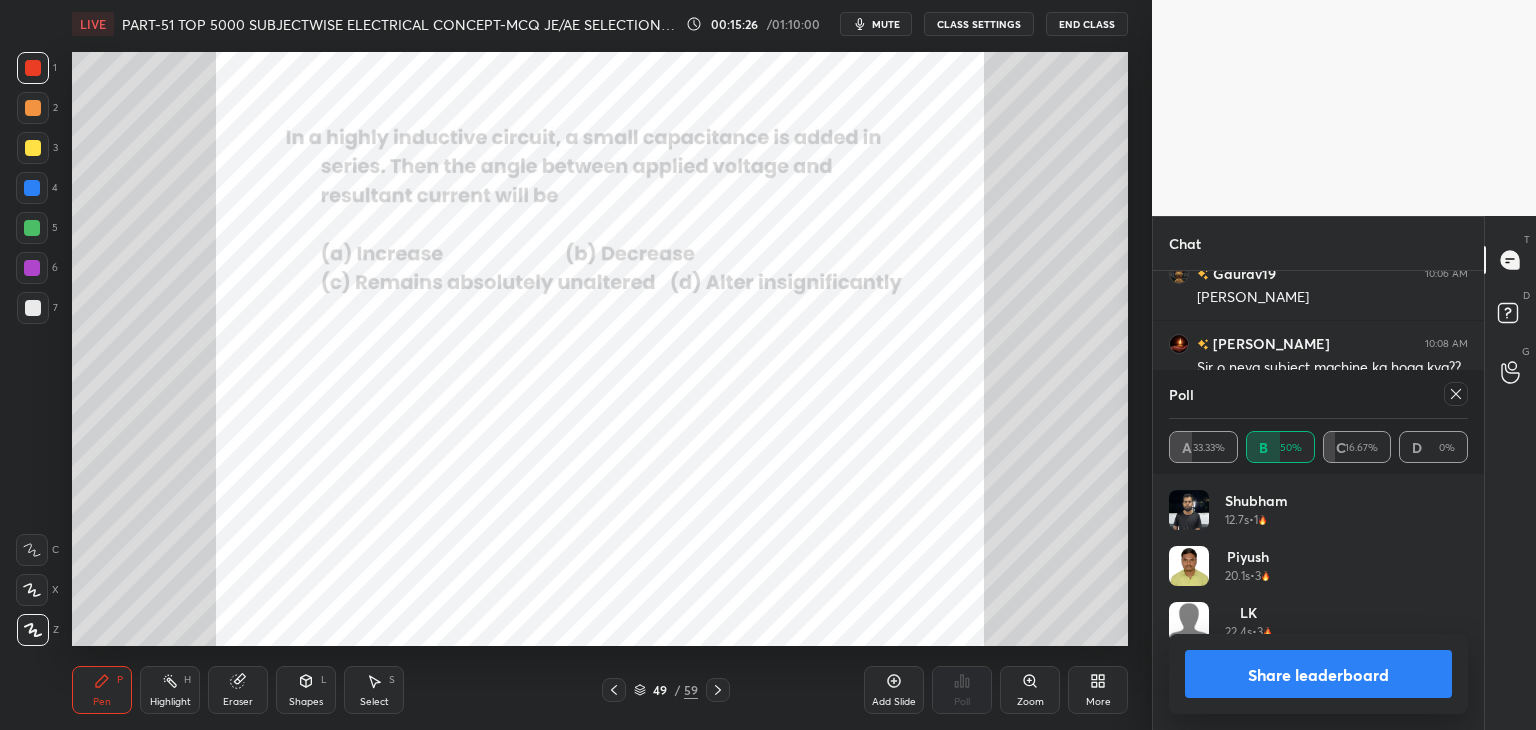 click 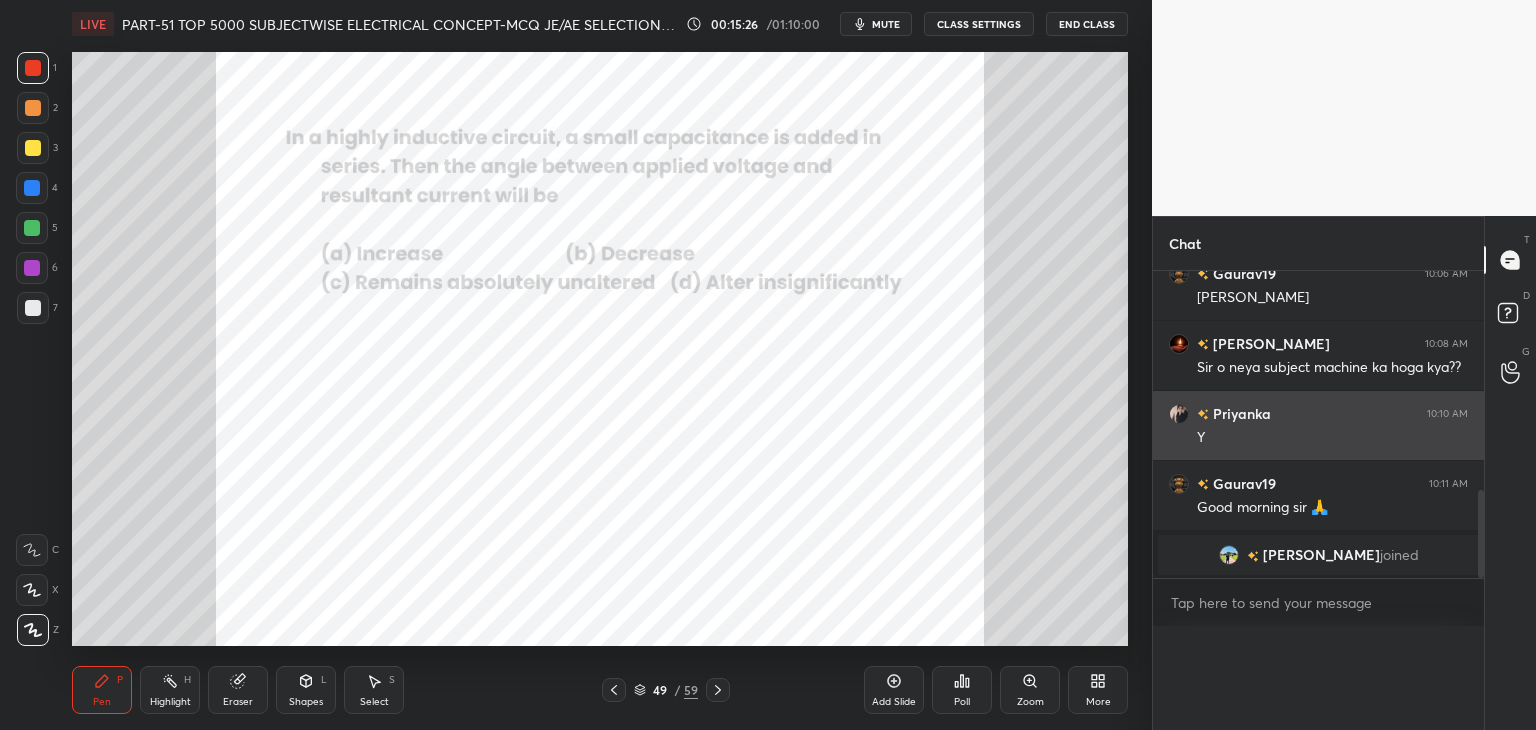scroll, scrollTop: 88, scrollLeft: 293, axis: both 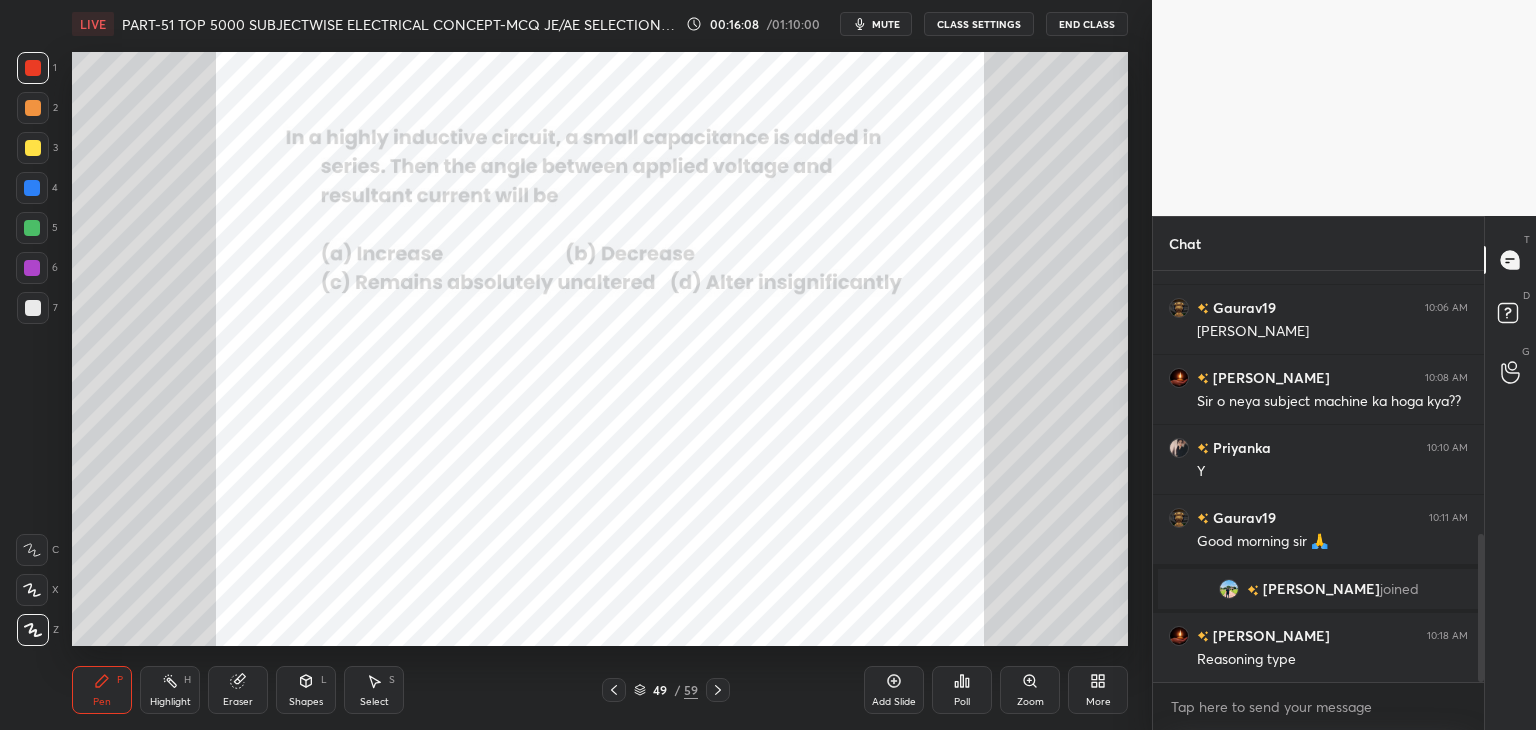 drag, startPoint x: 39, startPoint y: 106, endPoint x: 52, endPoint y: 118, distance: 17.691807 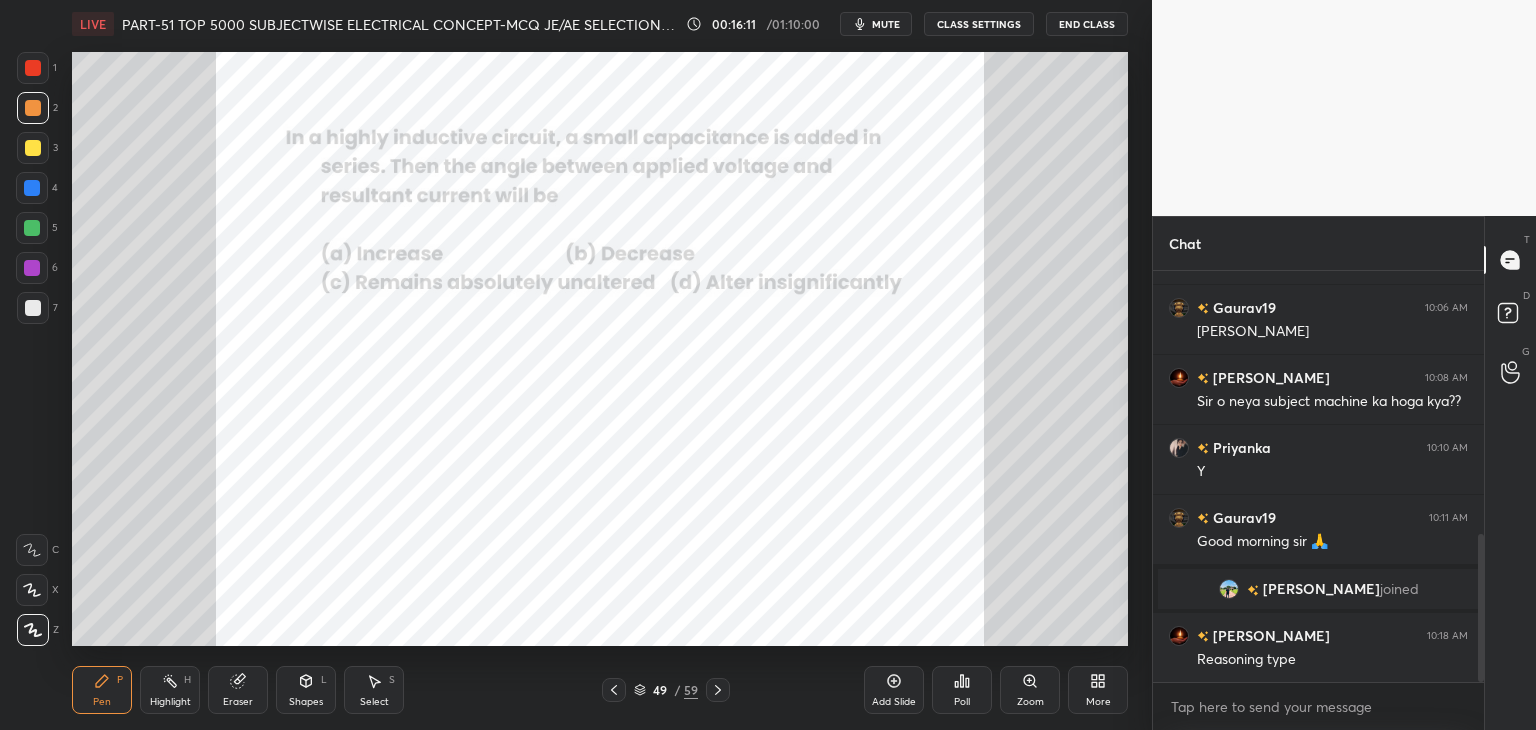 click at bounding box center (32, 188) 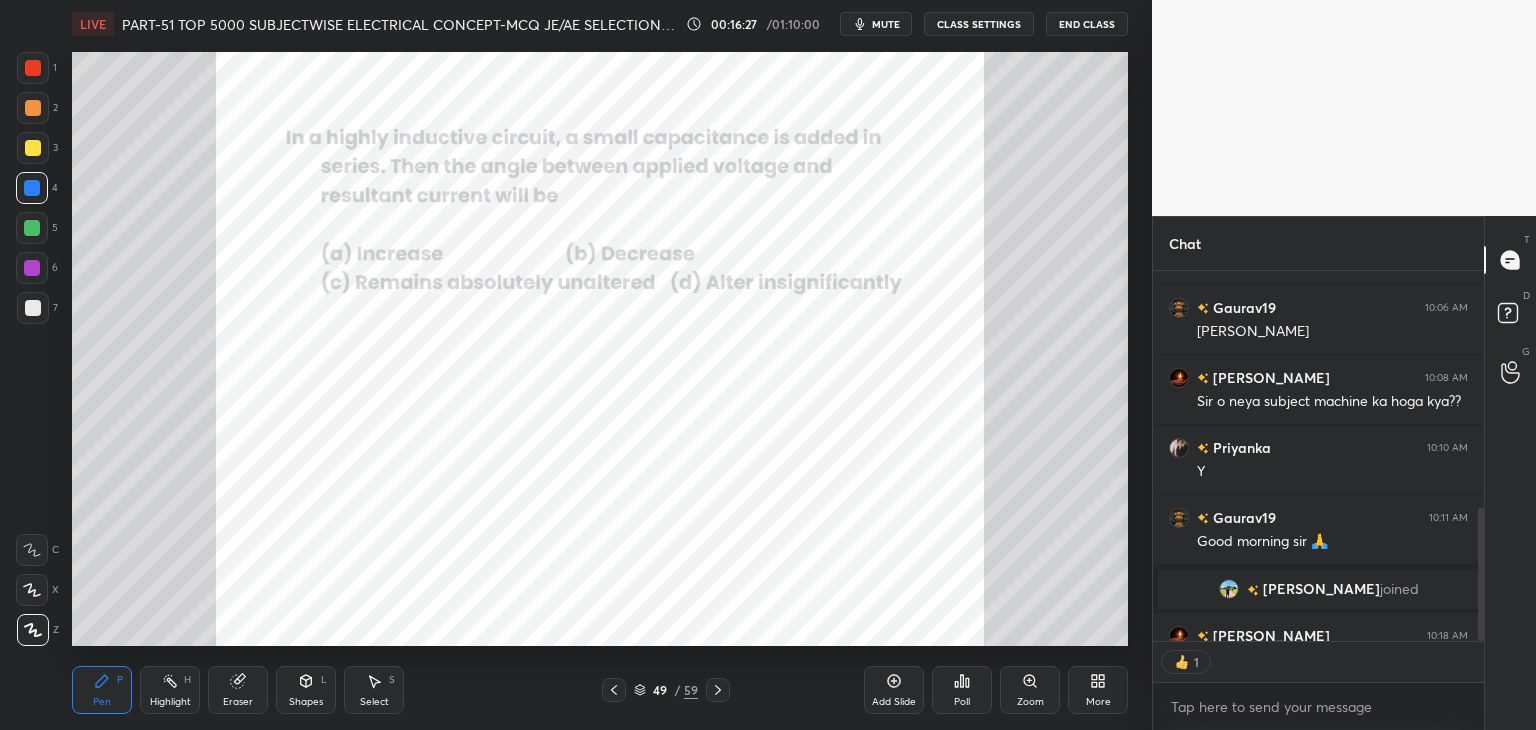 scroll, scrollTop: 365, scrollLeft: 325, axis: both 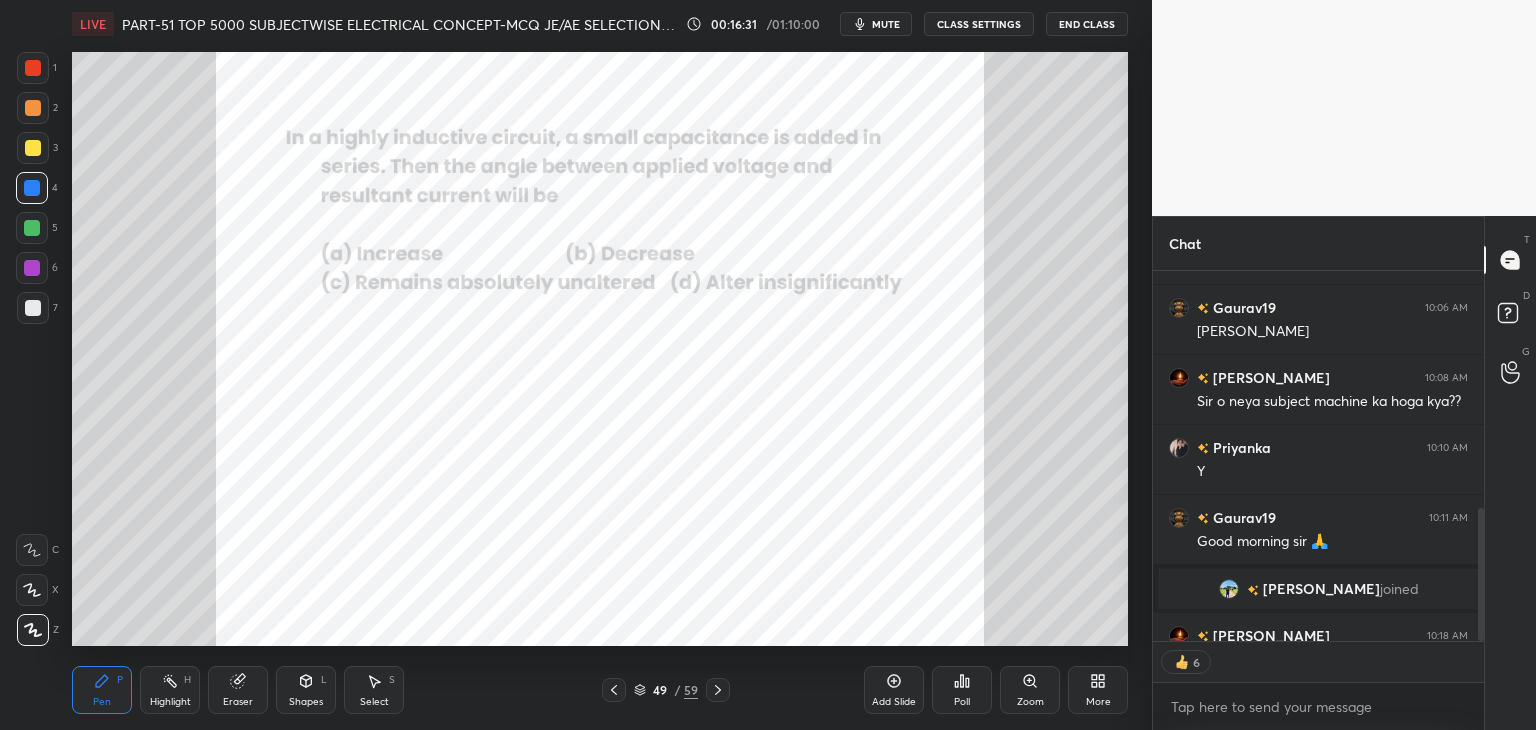 click on "49 / 59" at bounding box center [666, 690] 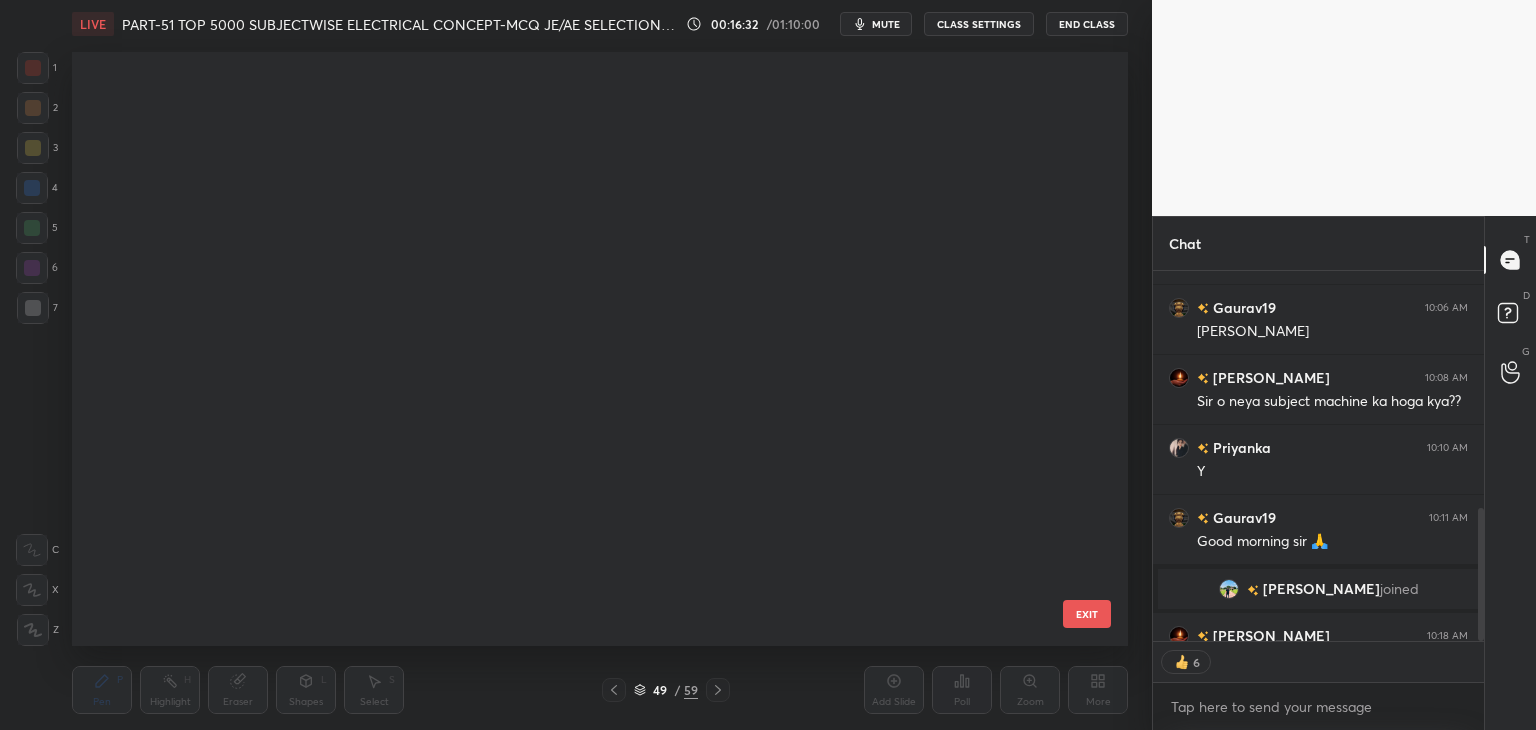 scroll, scrollTop: 2516, scrollLeft: 0, axis: vertical 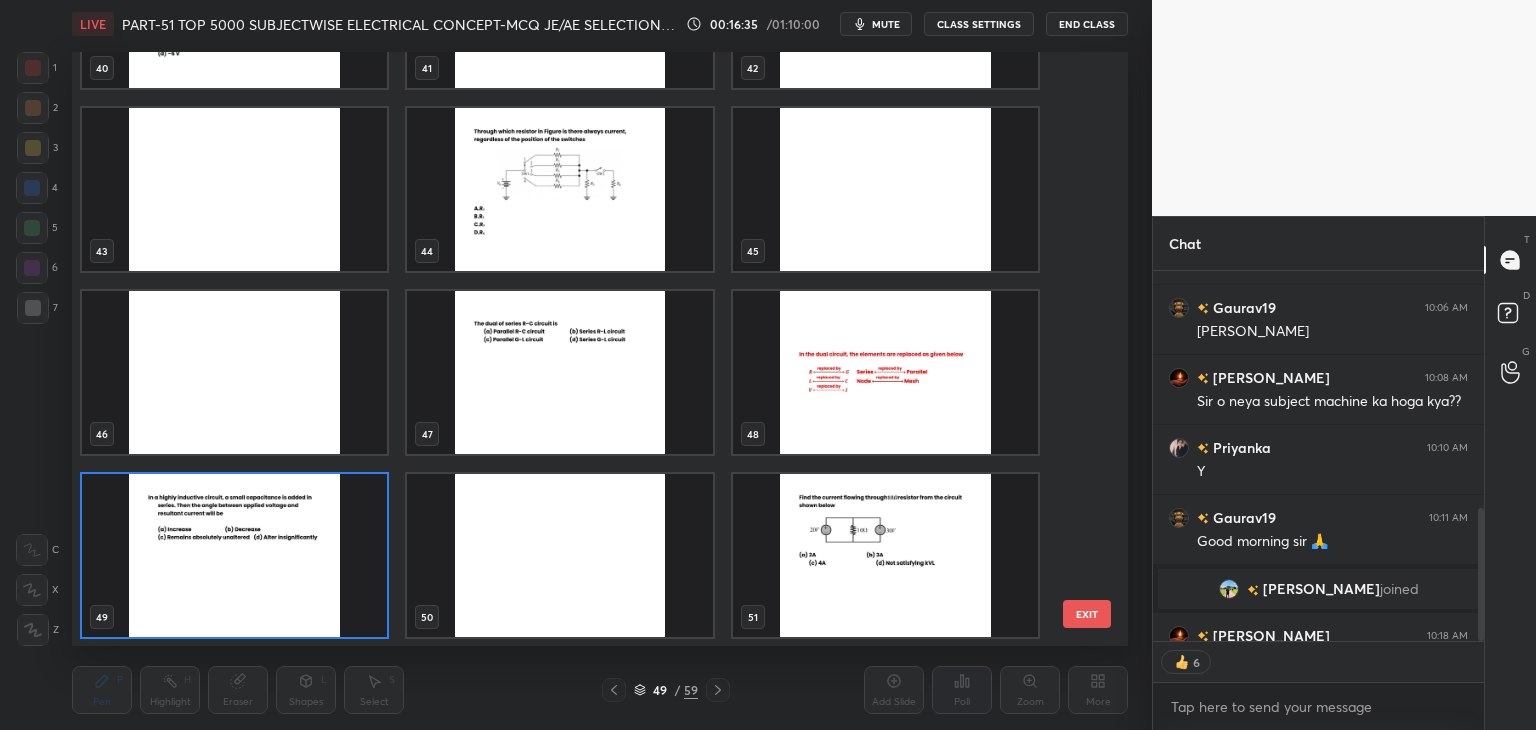 click at bounding box center [885, 555] 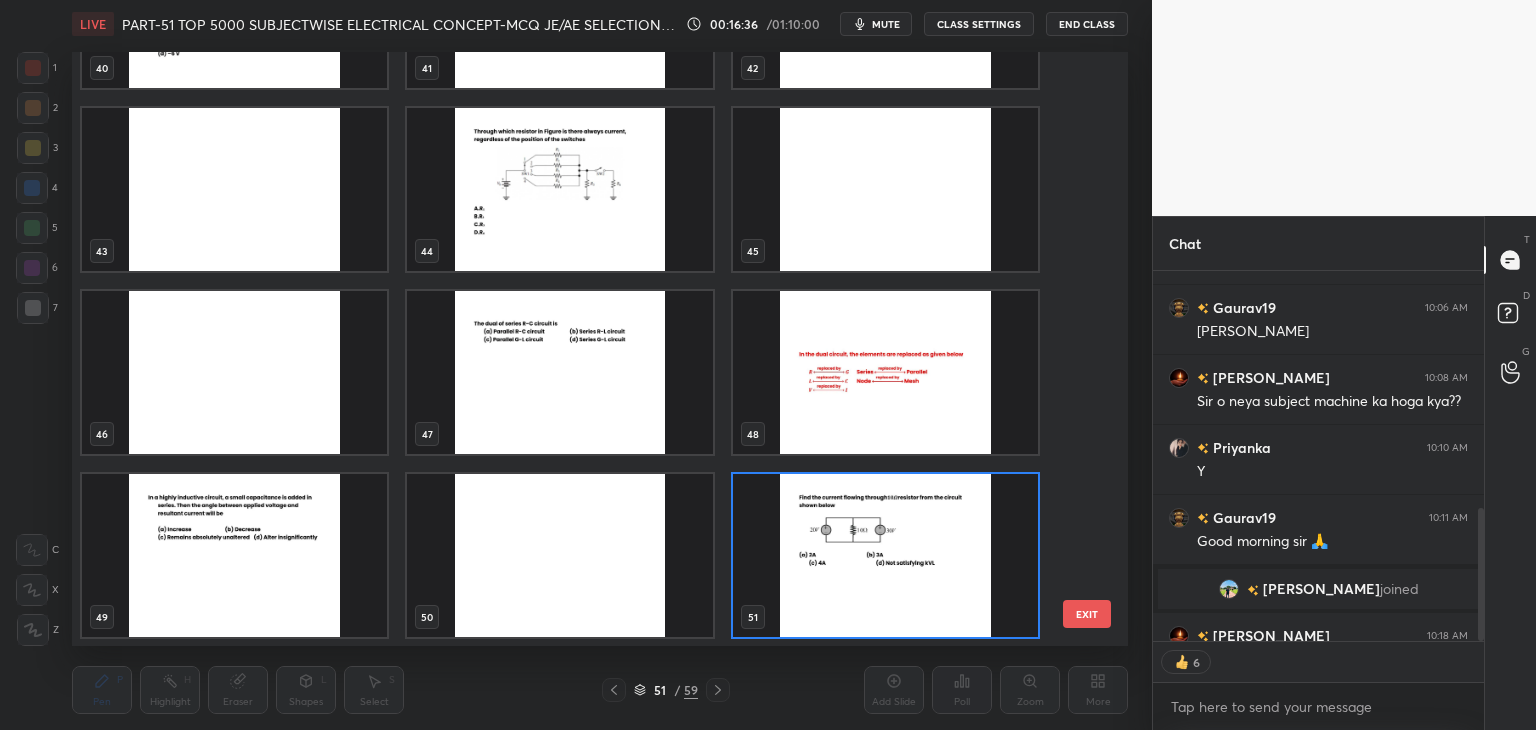 click at bounding box center (885, 555) 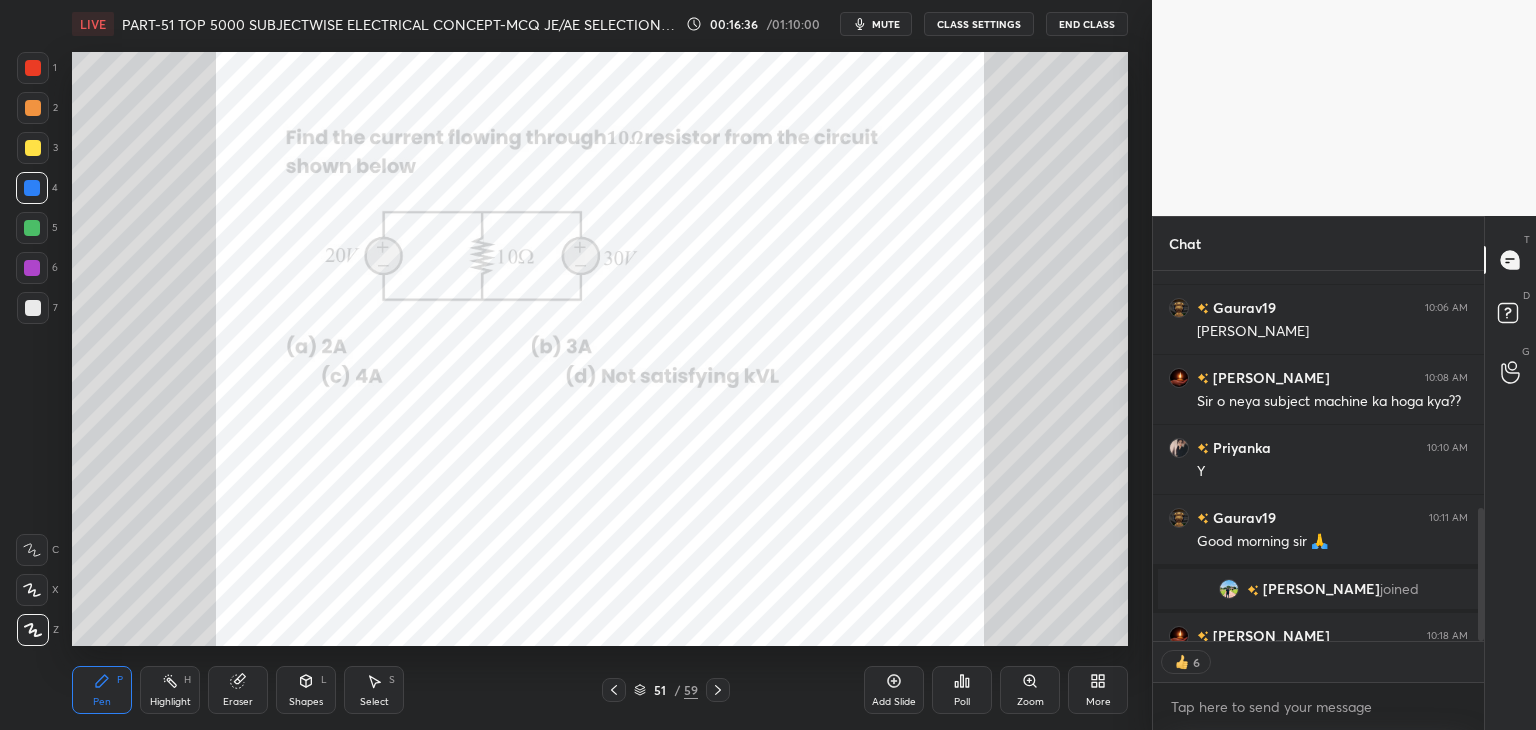 click at bounding box center [885, 555] 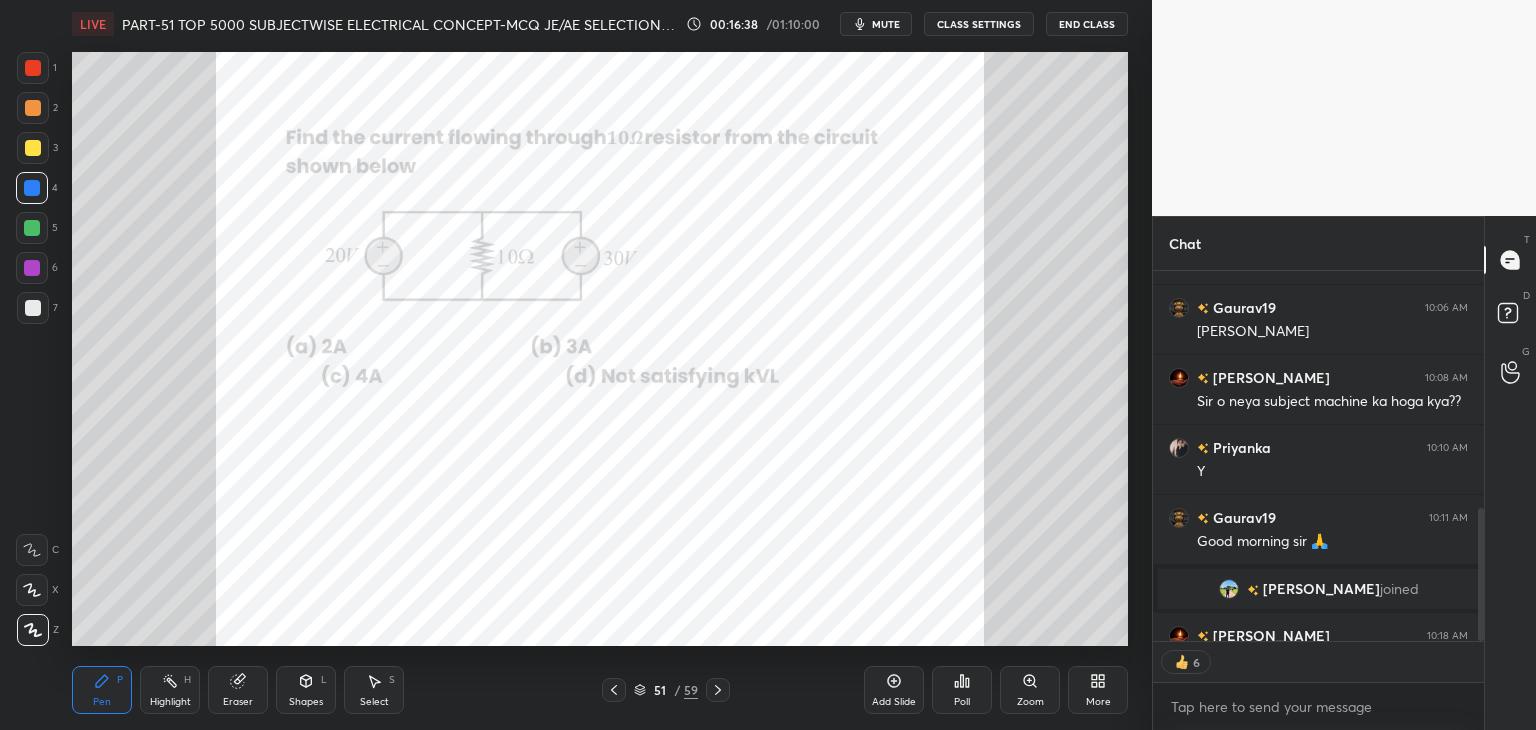 click on "Poll" at bounding box center [962, 702] 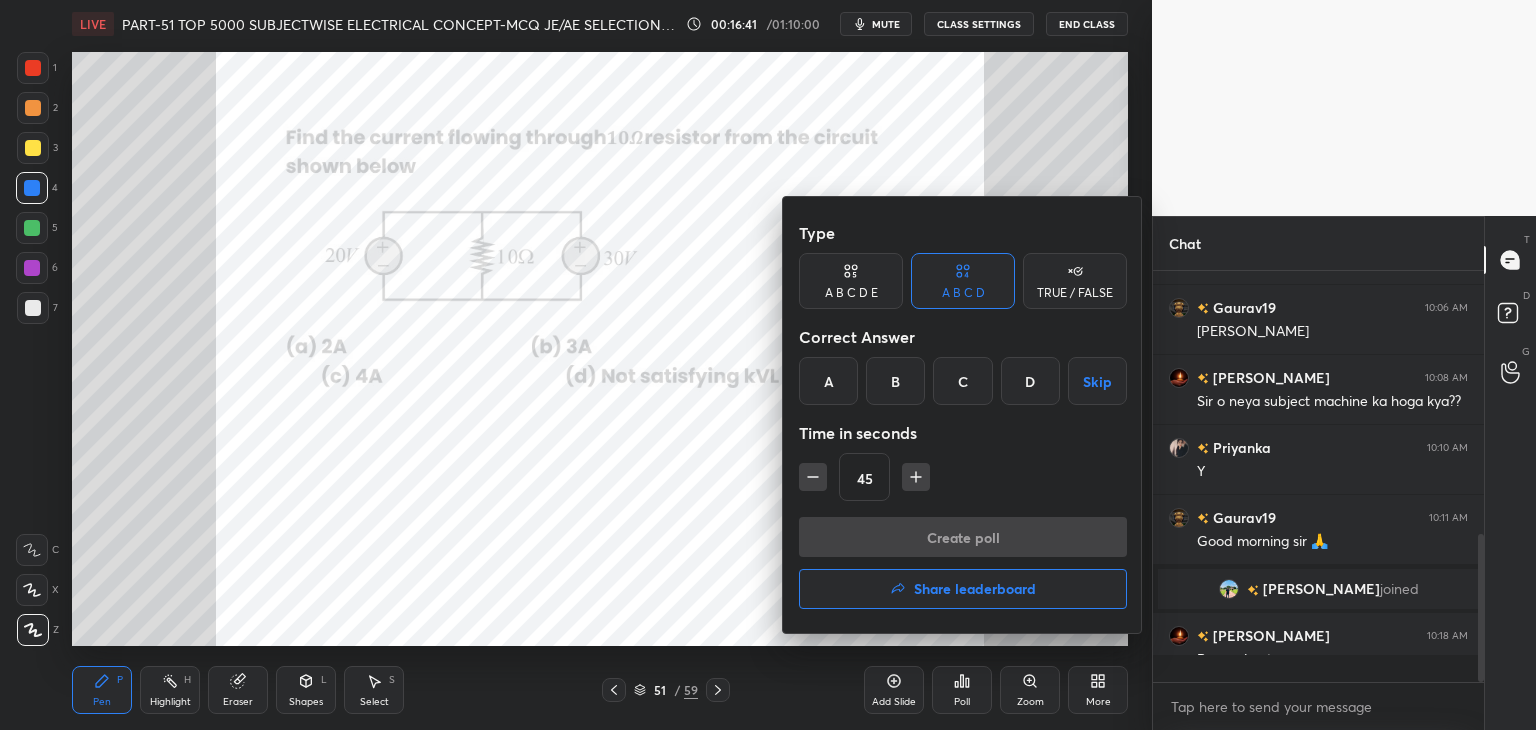 click on "D" at bounding box center [1030, 381] 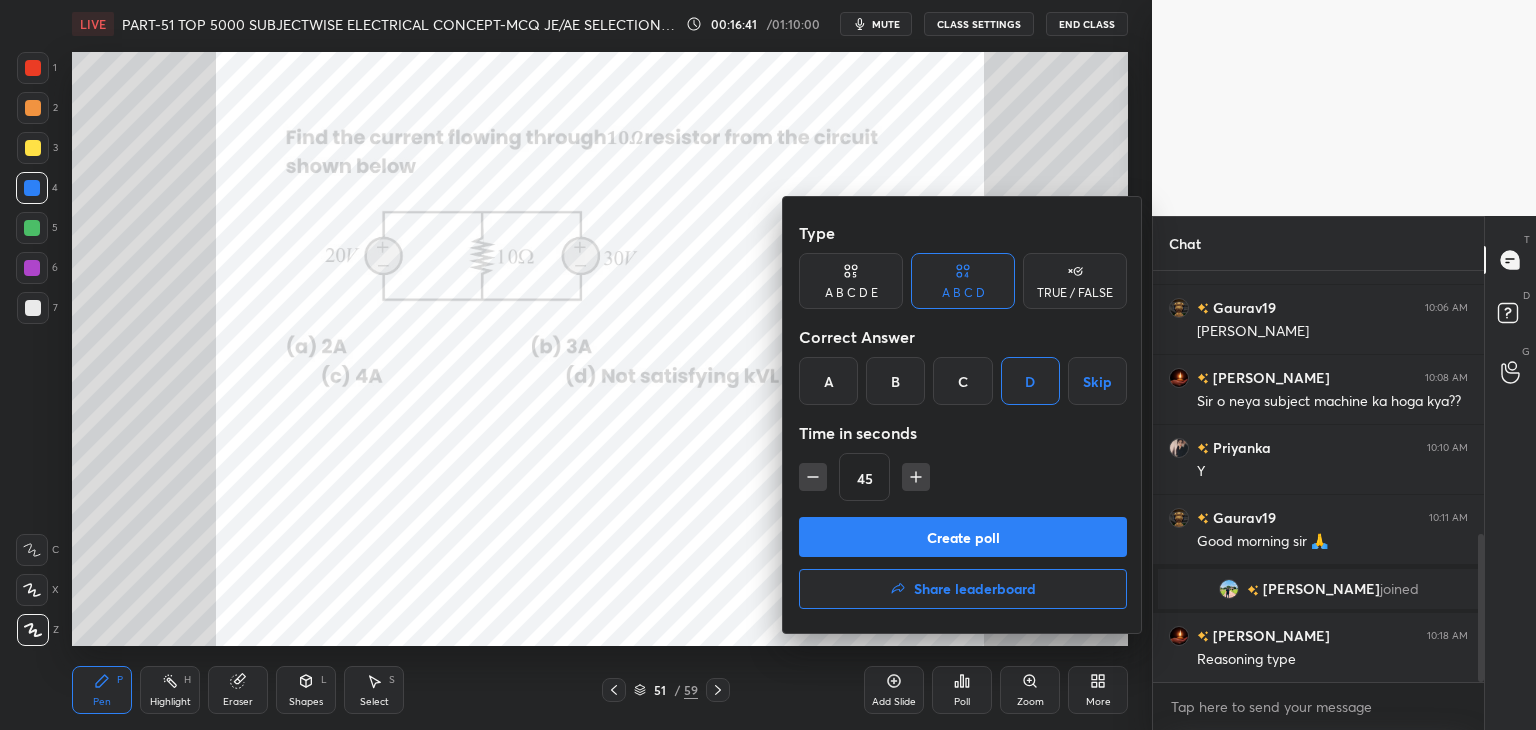 click on "Create poll" at bounding box center [963, 537] 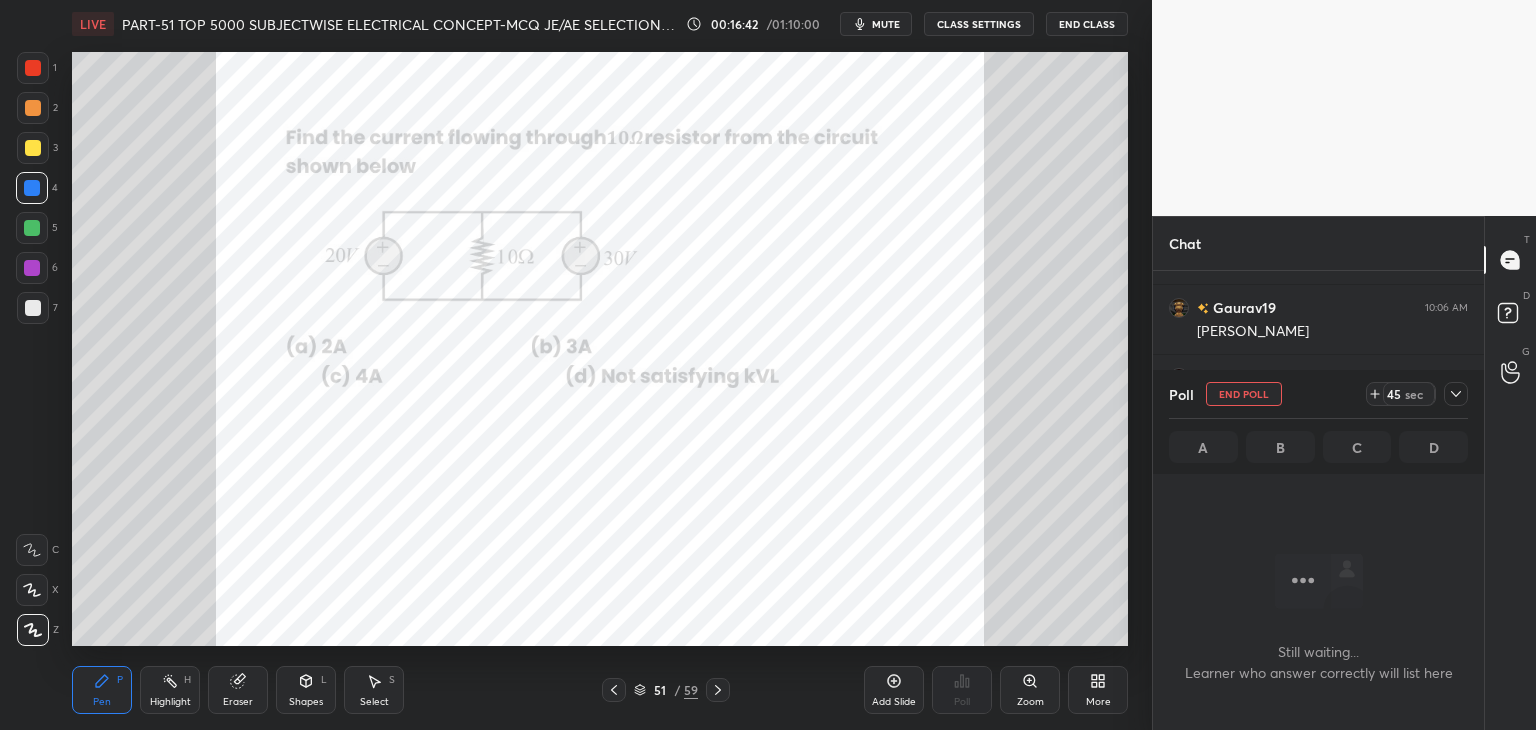 scroll, scrollTop: 364, scrollLeft: 325, axis: both 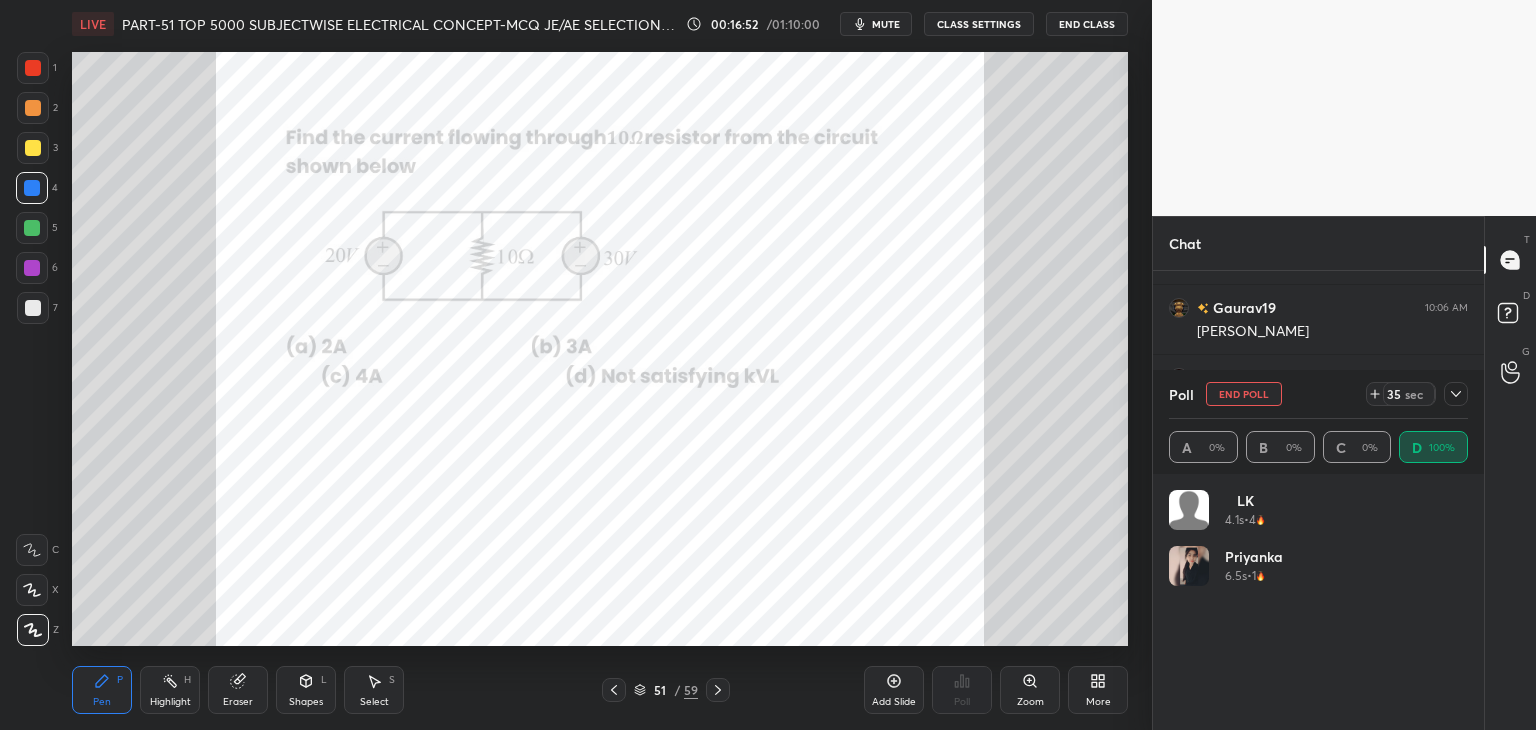 click 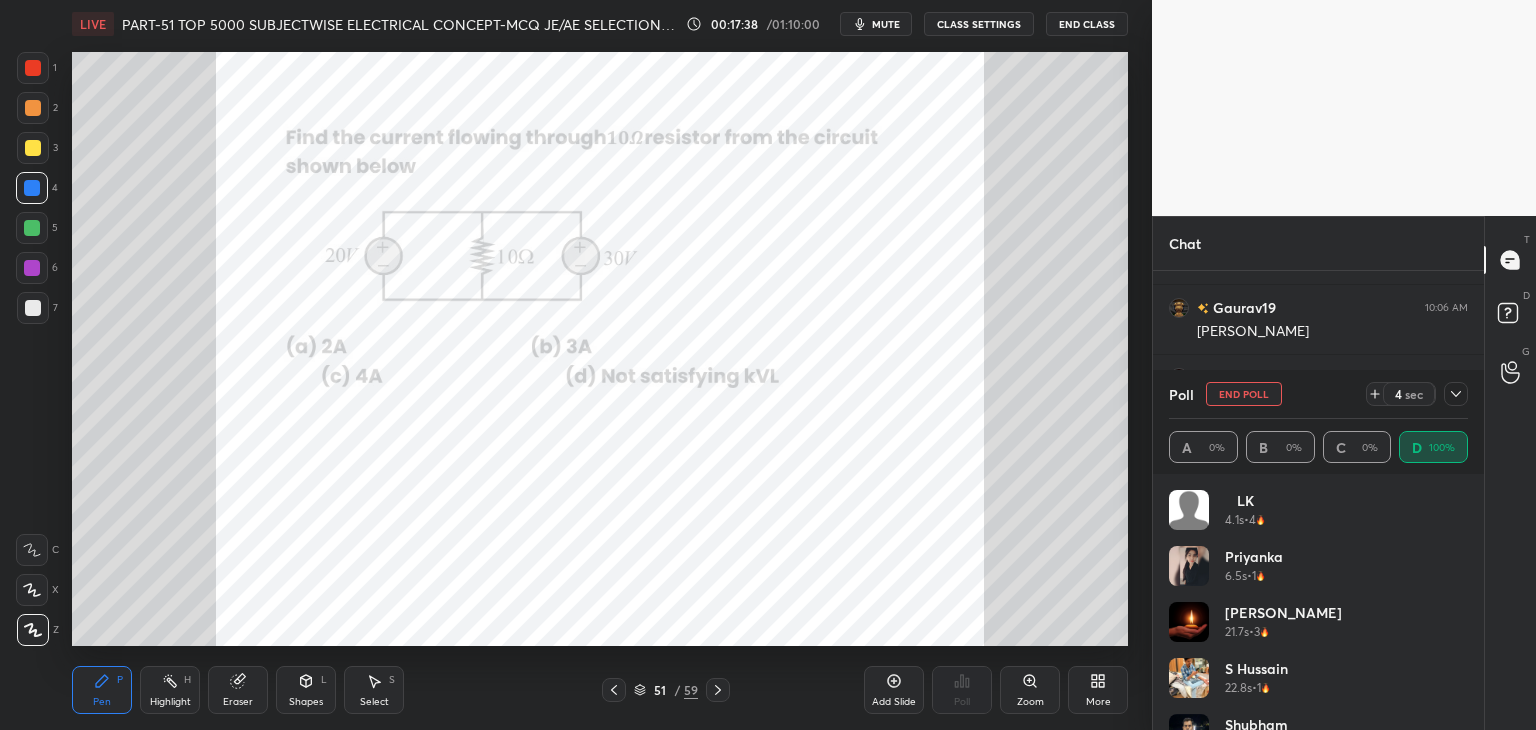 scroll, scrollTop: 143, scrollLeft: 0, axis: vertical 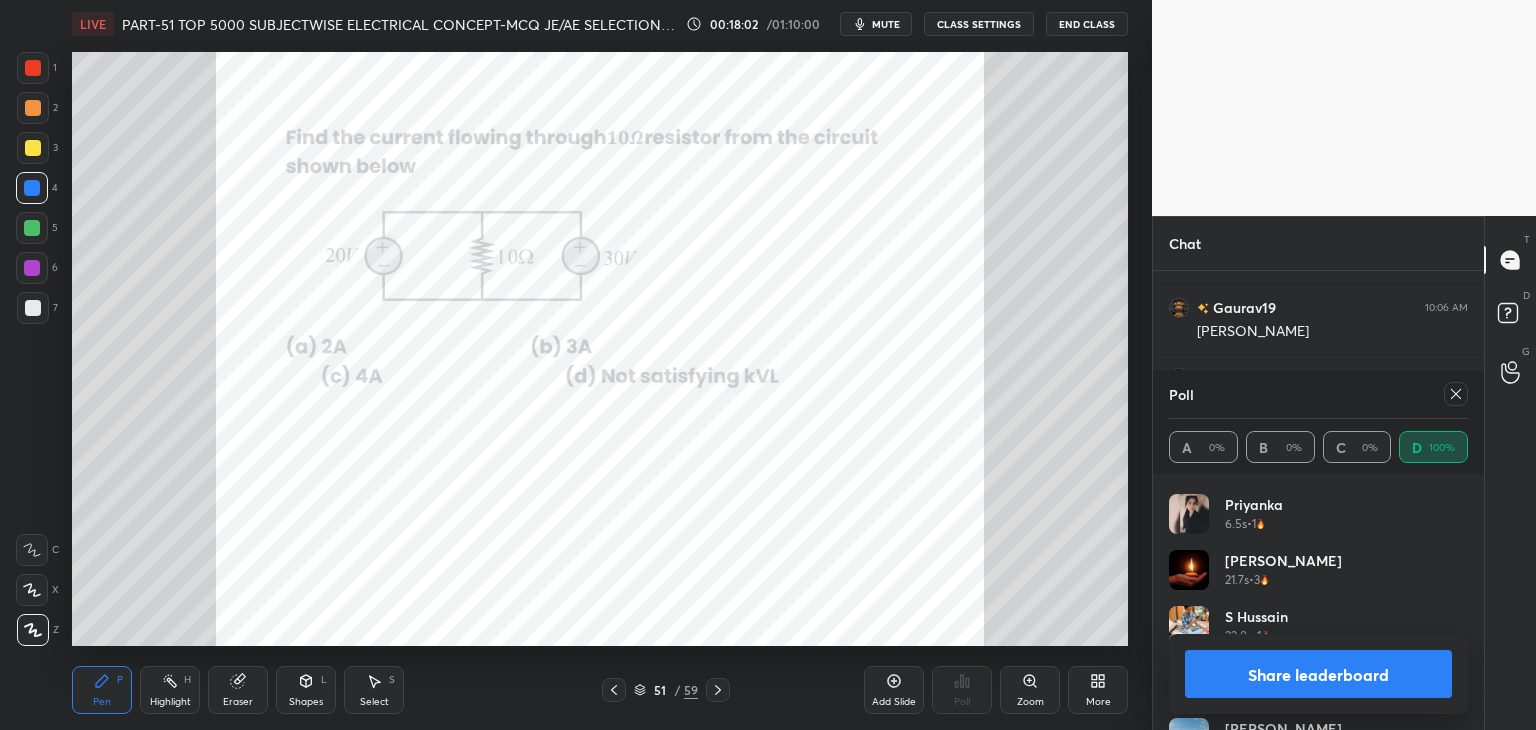 drag, startPoint x: 248, startPoint y: 689, endPoint x: 240, endPoint y: 681, distance: 11.313708 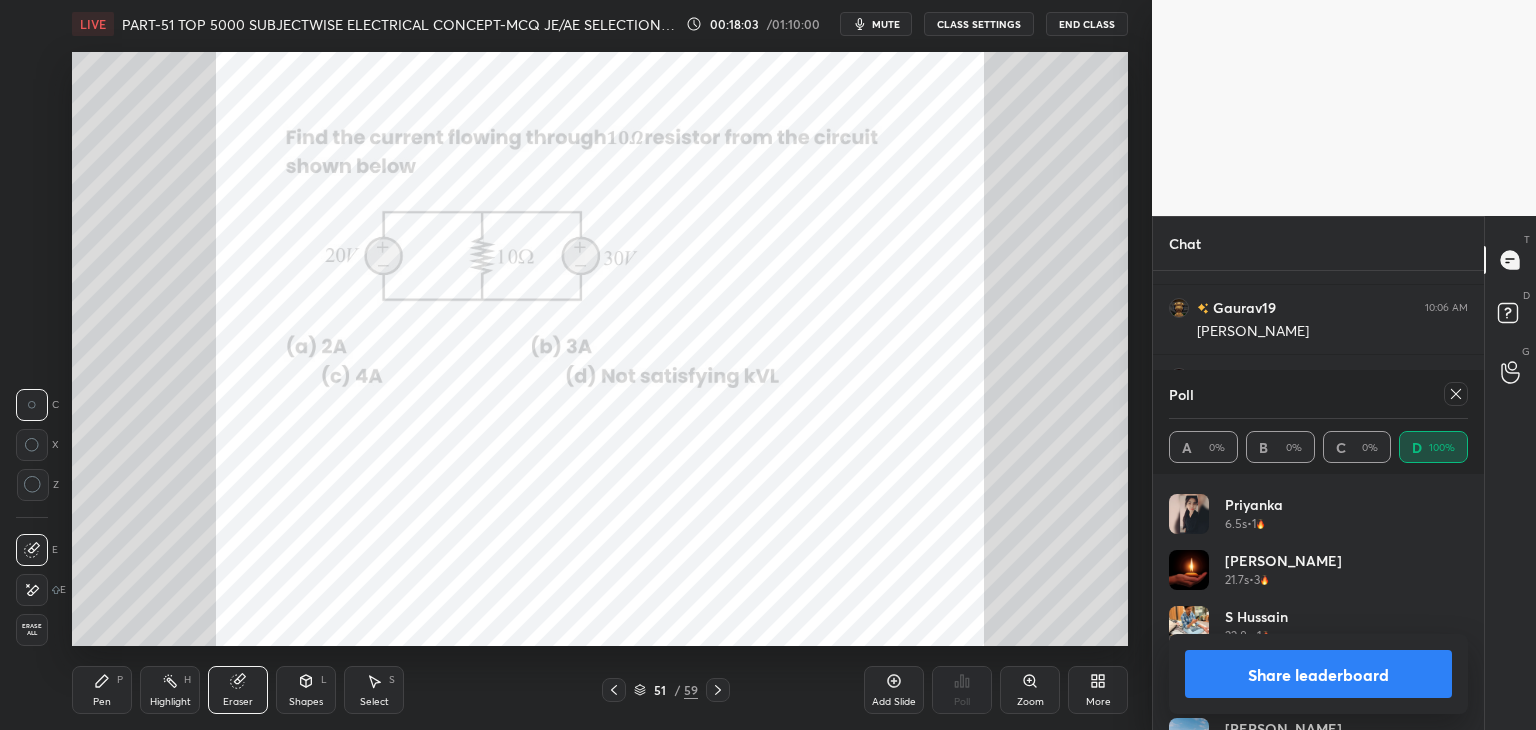 click on "Erase all" at bounding box center (32, 630) 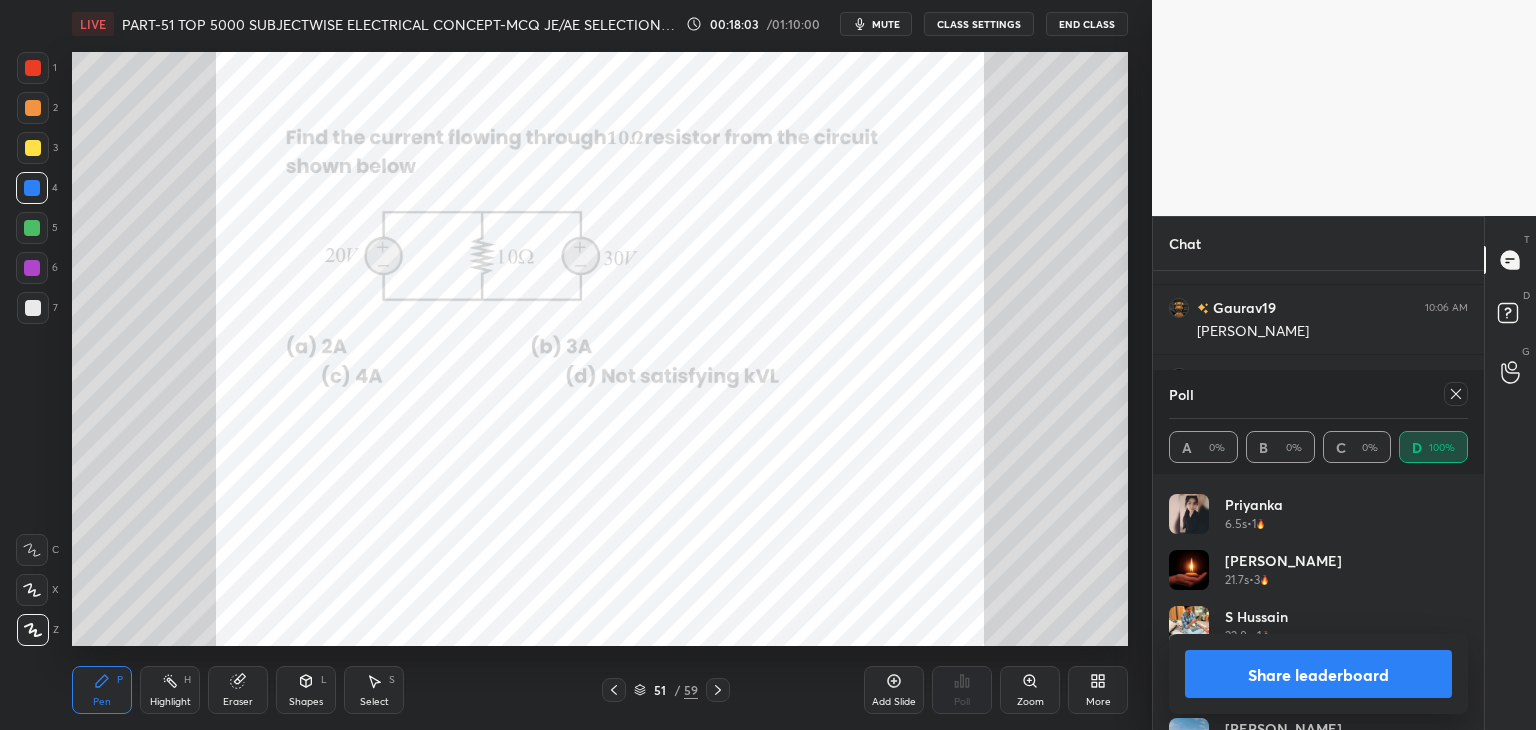 click on "Pen" at bounding box center [102, 702] 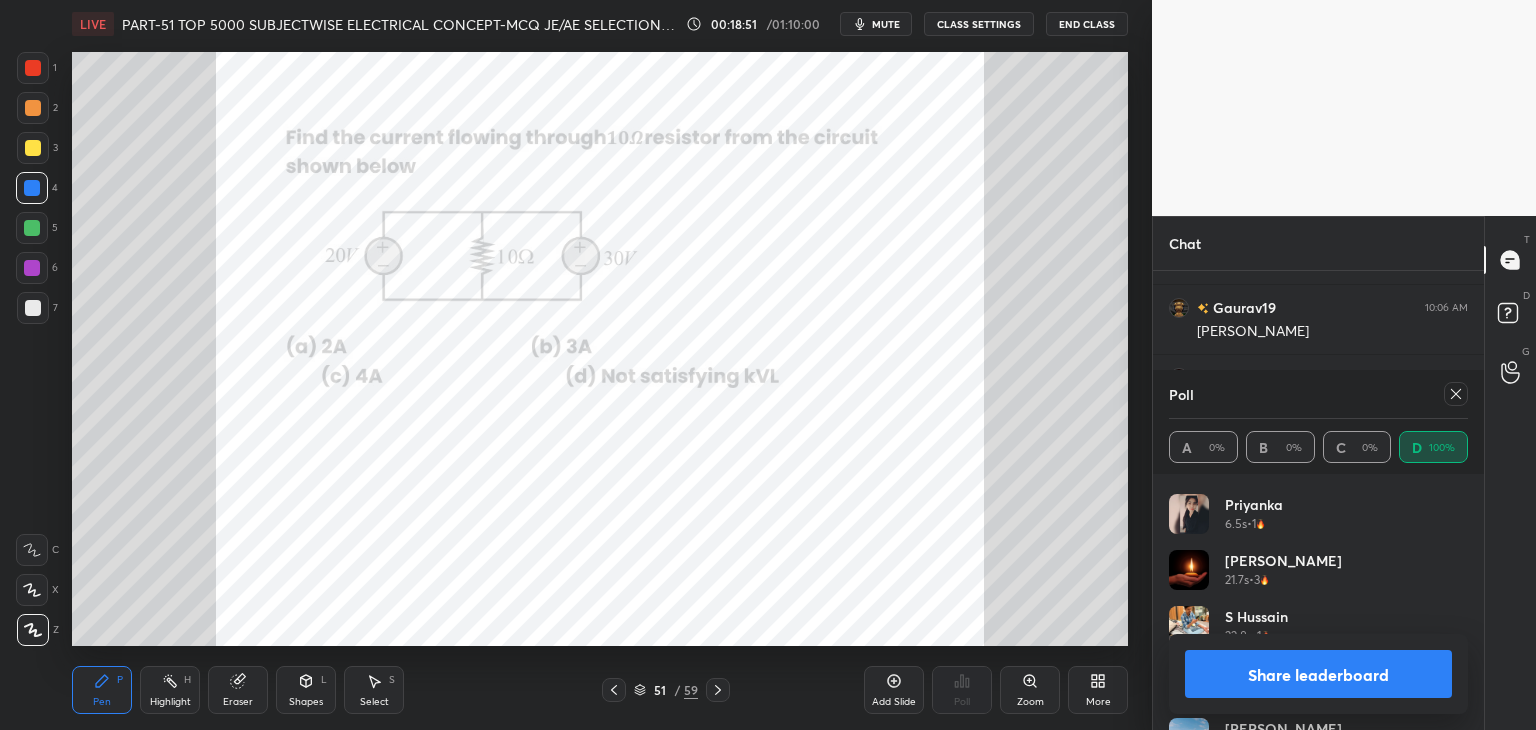 click 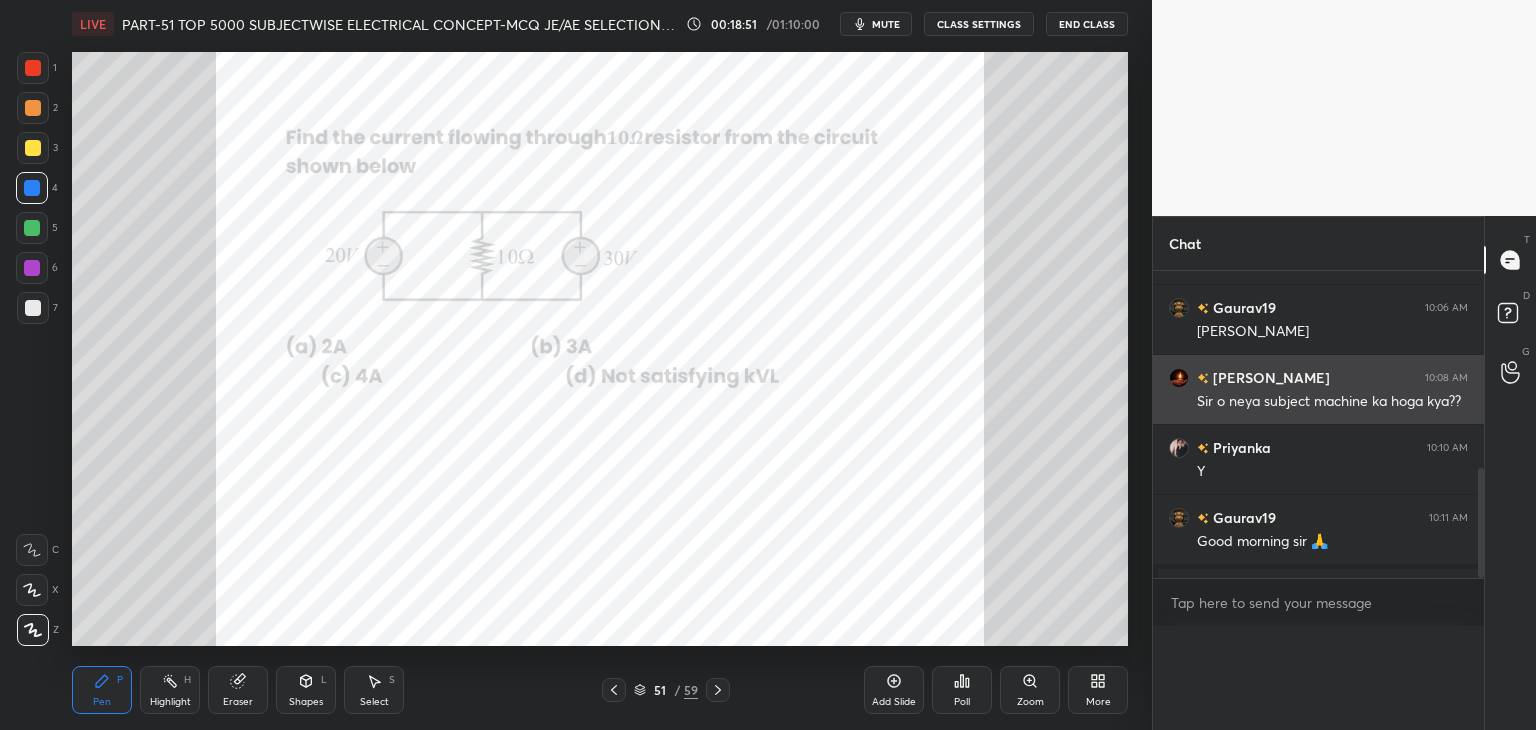scroll, scrollTop: 89, scrollLeft: 293, axis: both 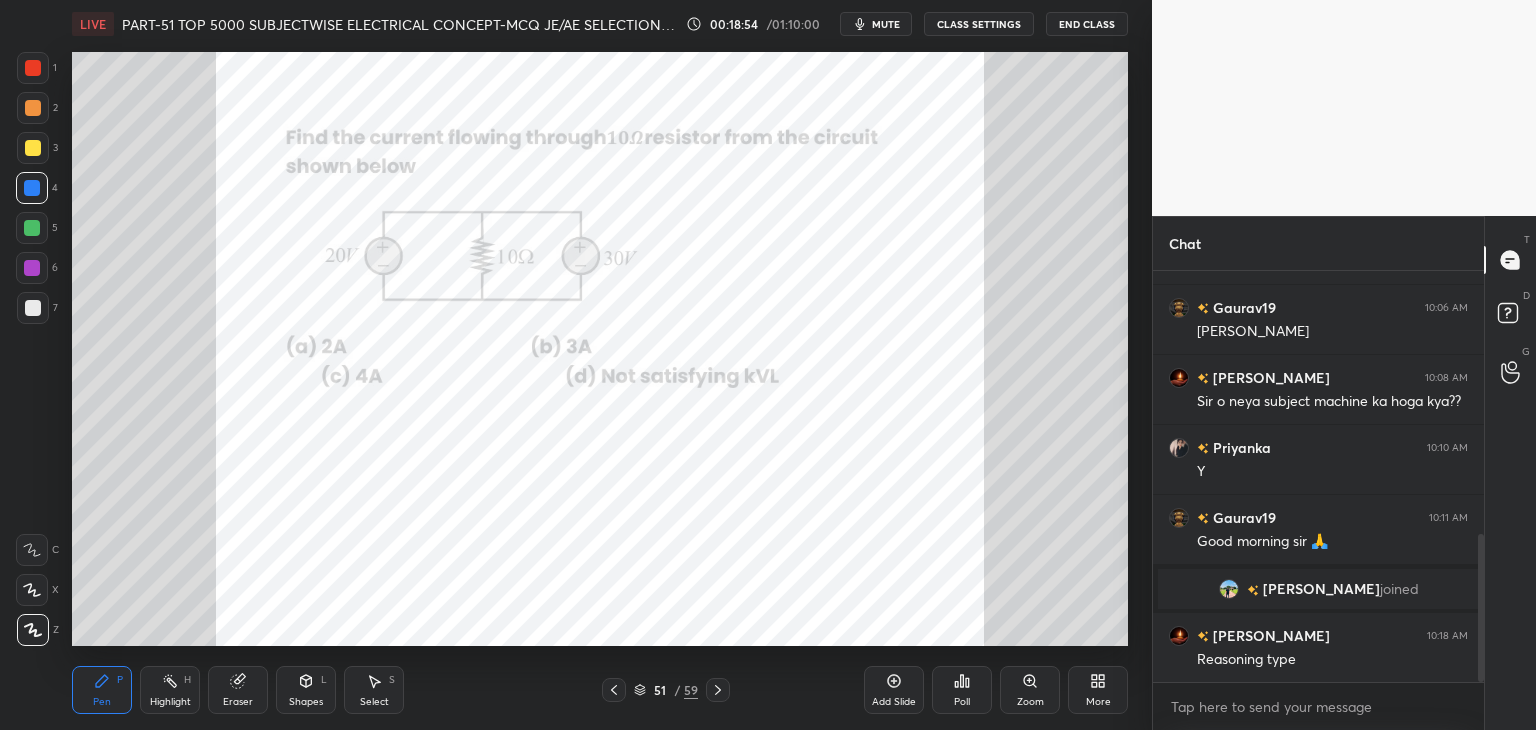 click on "51 / 59" at bounding box center [666, 690] 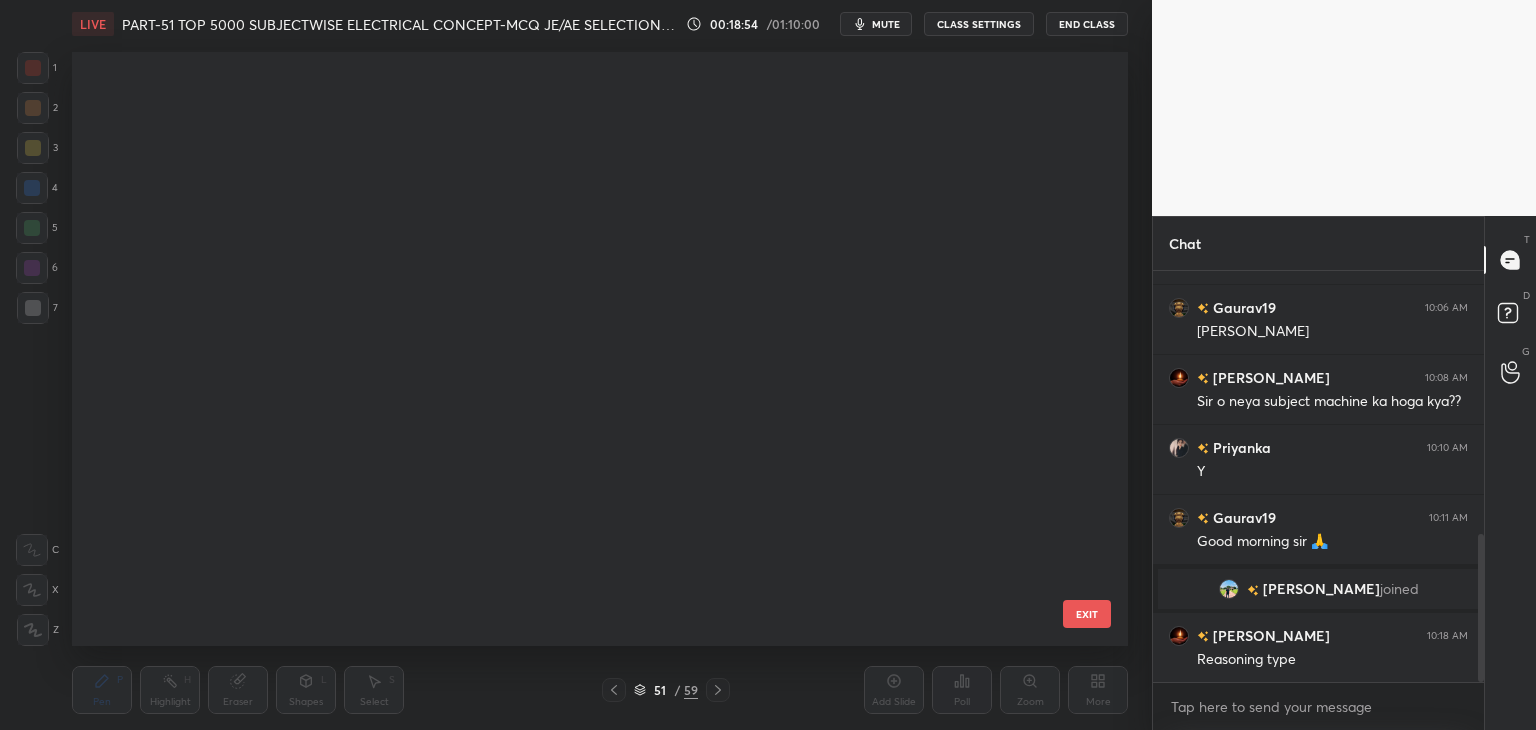 scroll, scrollTop: 2516, scrollLeft: 0, axis: vertical 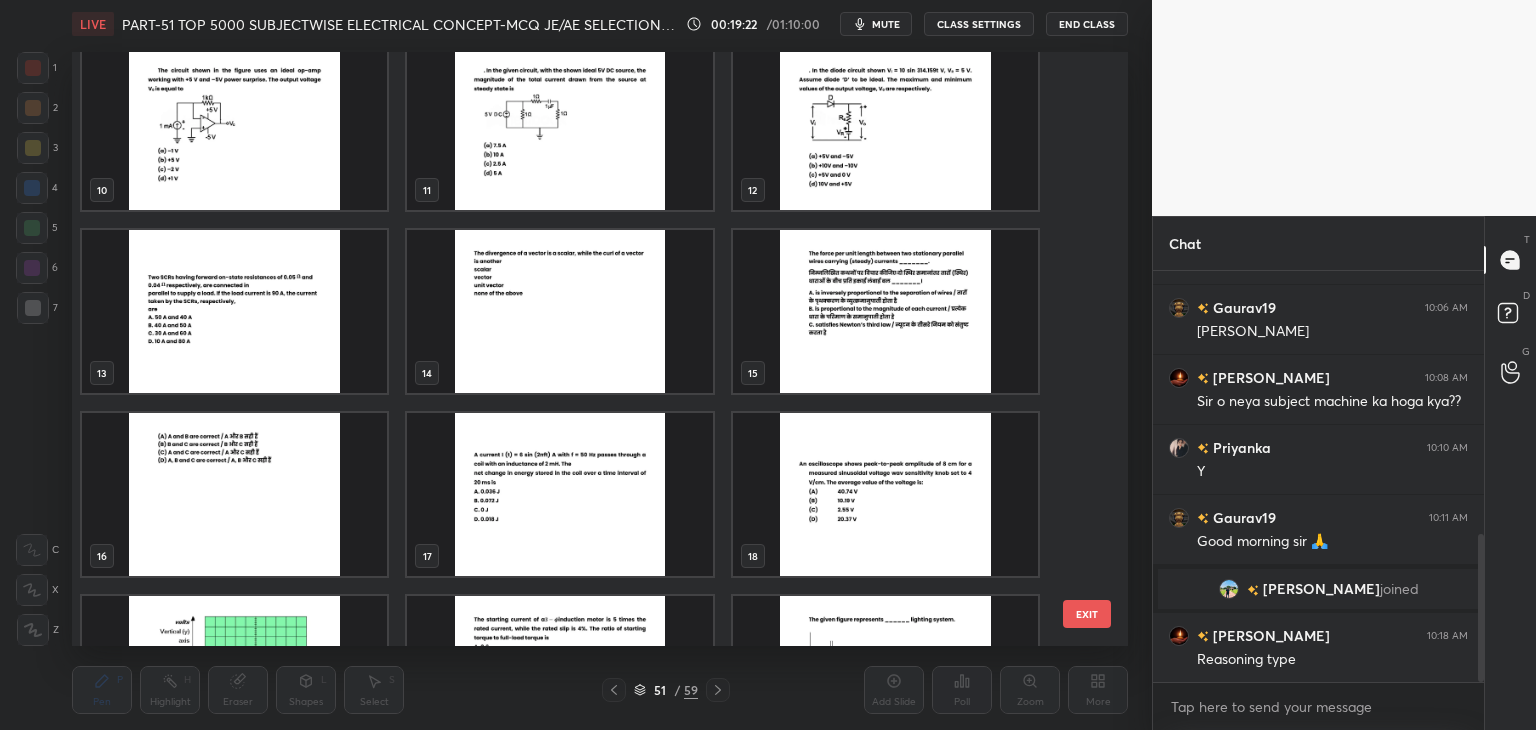 click at bounding box center [559, 128] 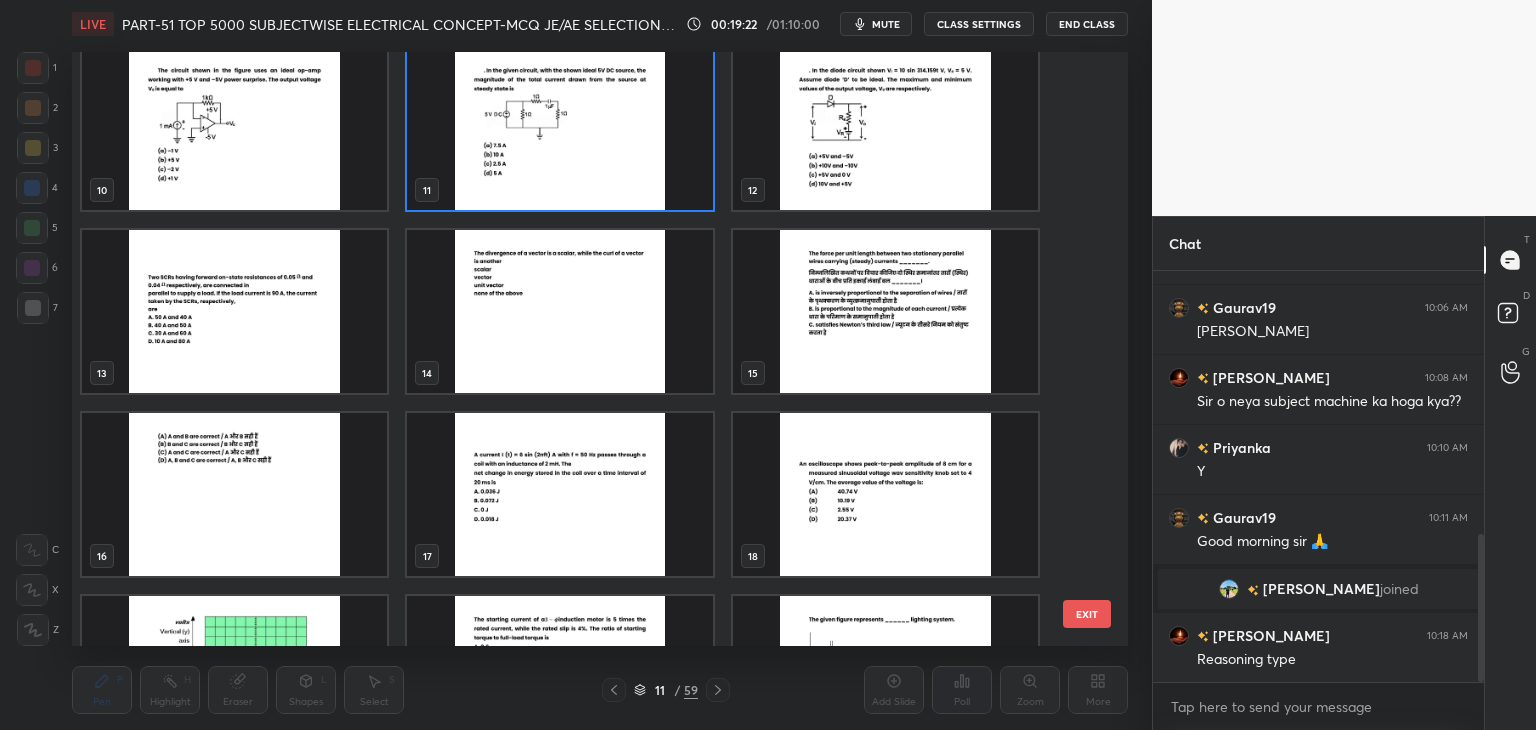 scroll, scrollTop: 548, scrollLeft: 0, axis: vertical 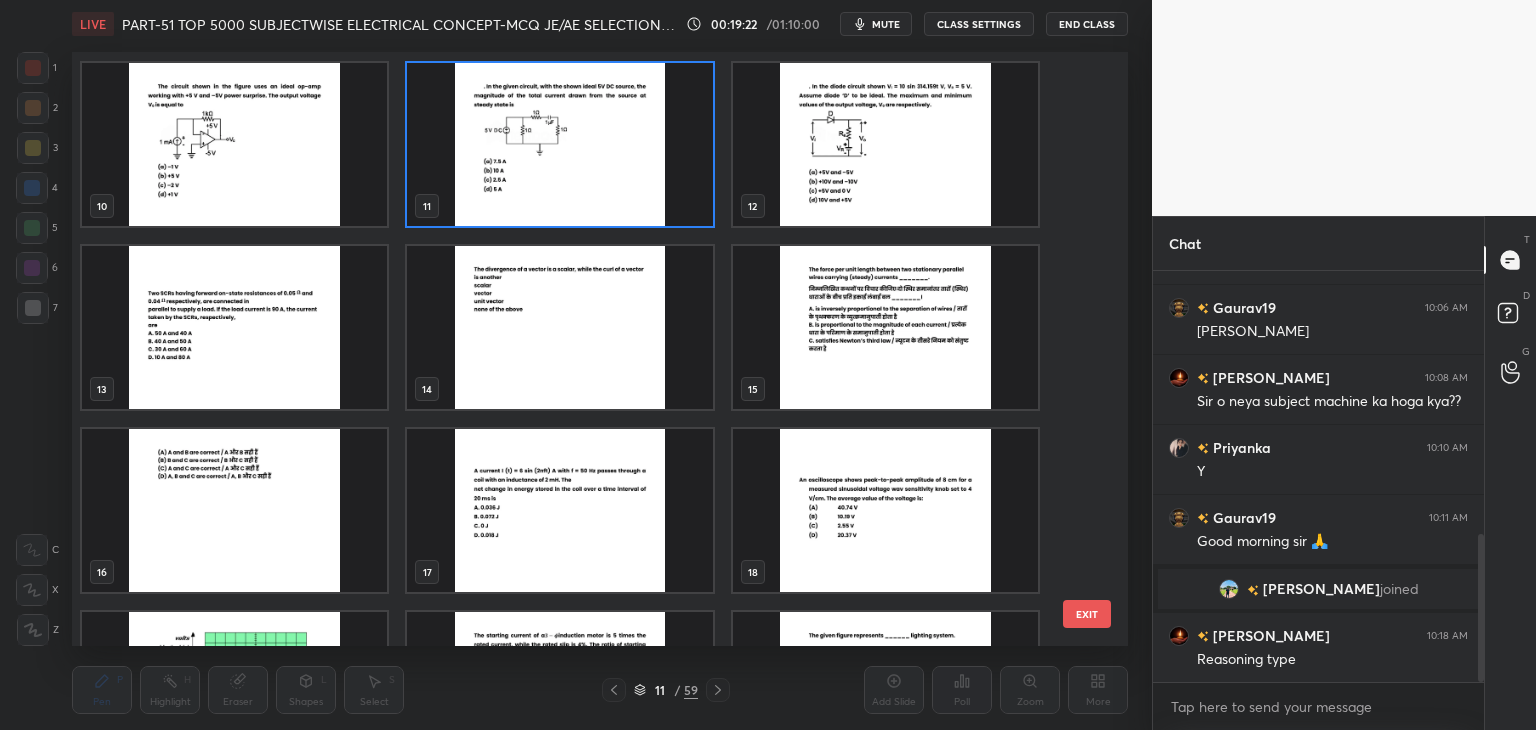 click on "4 5 6 7 8 9 10 11 12 13 14 15 16 17 18 19 20 21" at bounding box center [582, 349] 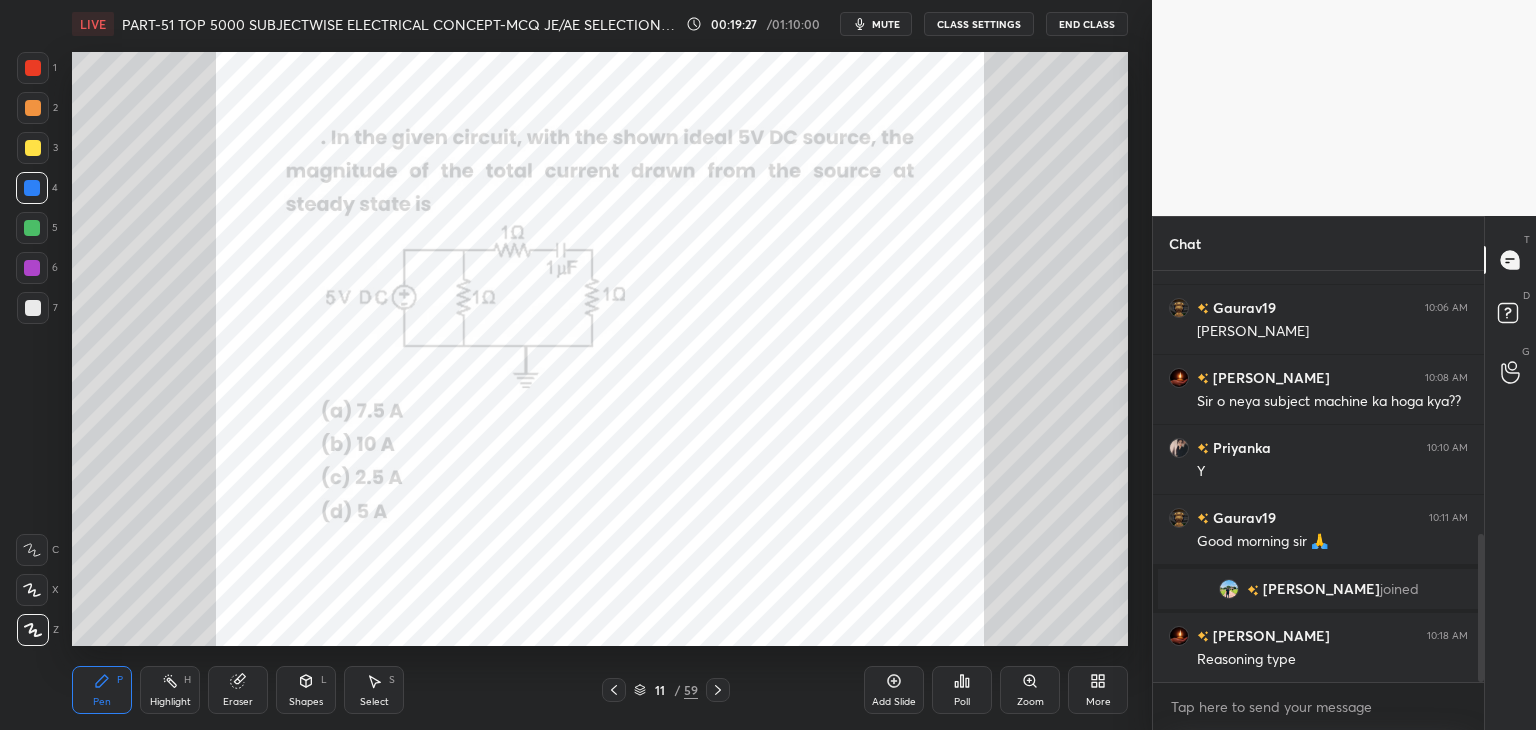 click on "Poll" at bounding box center [962, 690] 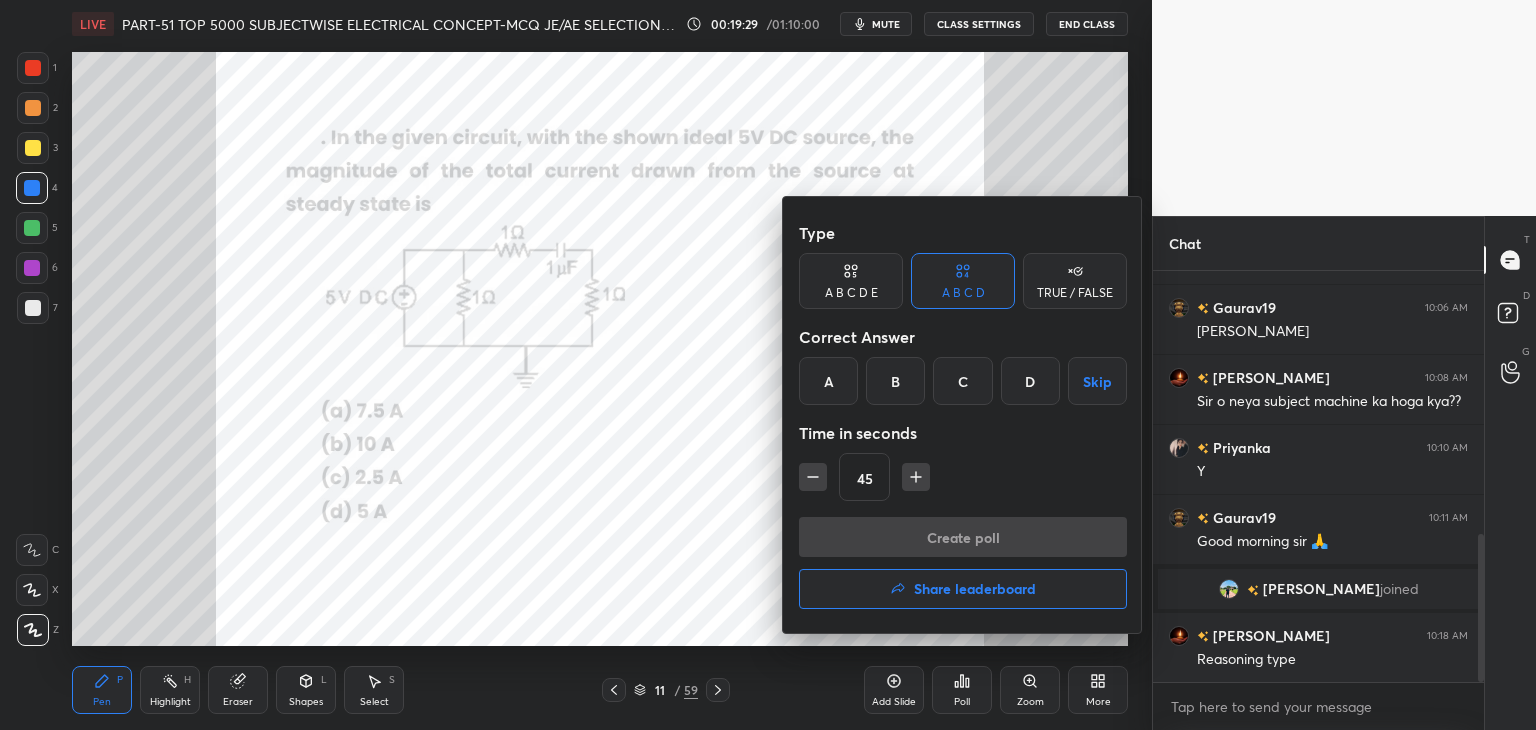 click on "D" at bounding box center (1030, 381) 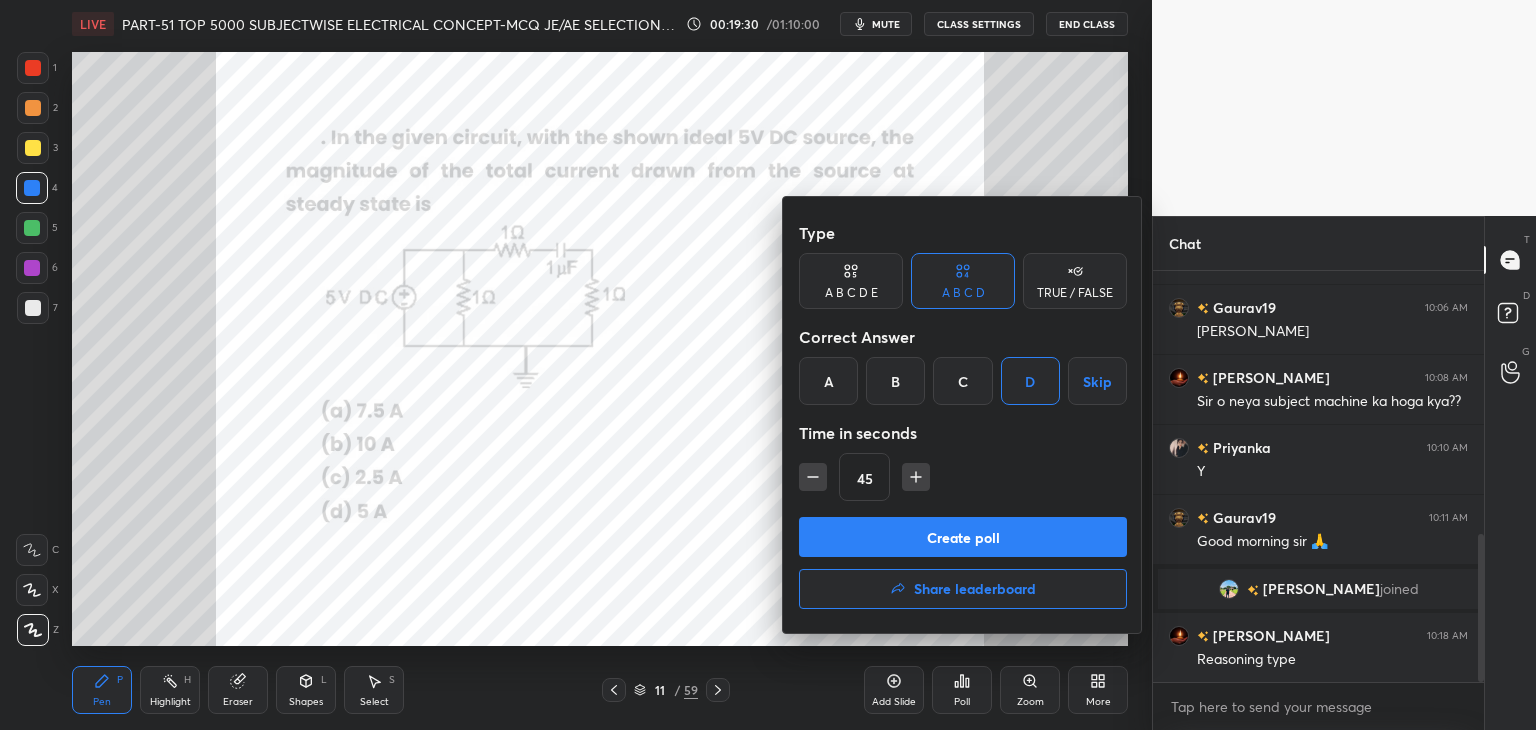 click on "Create poll" at bounding box center [963, 537] 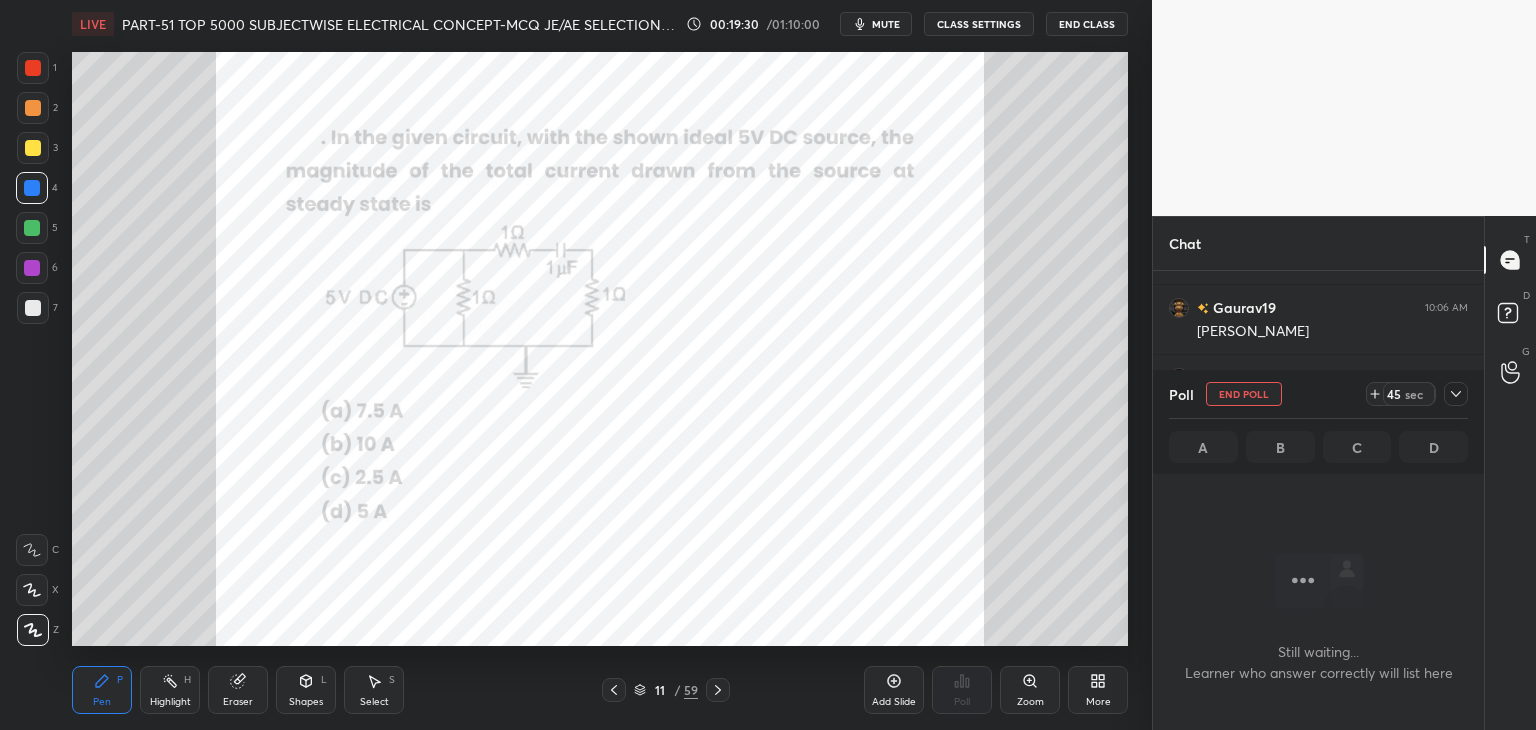 scroll, scrollTop: 140, scrollLeft: 325, axis: both 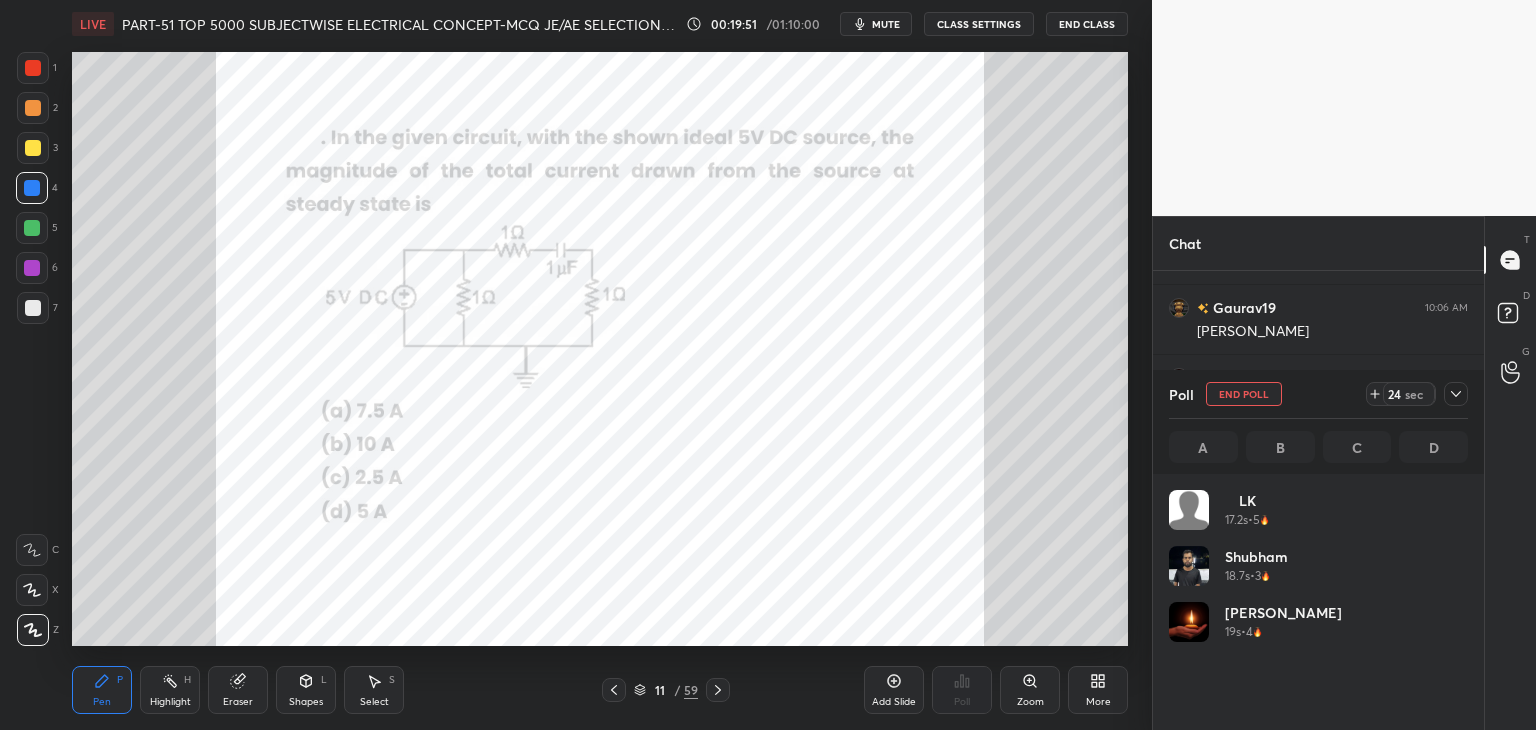 click 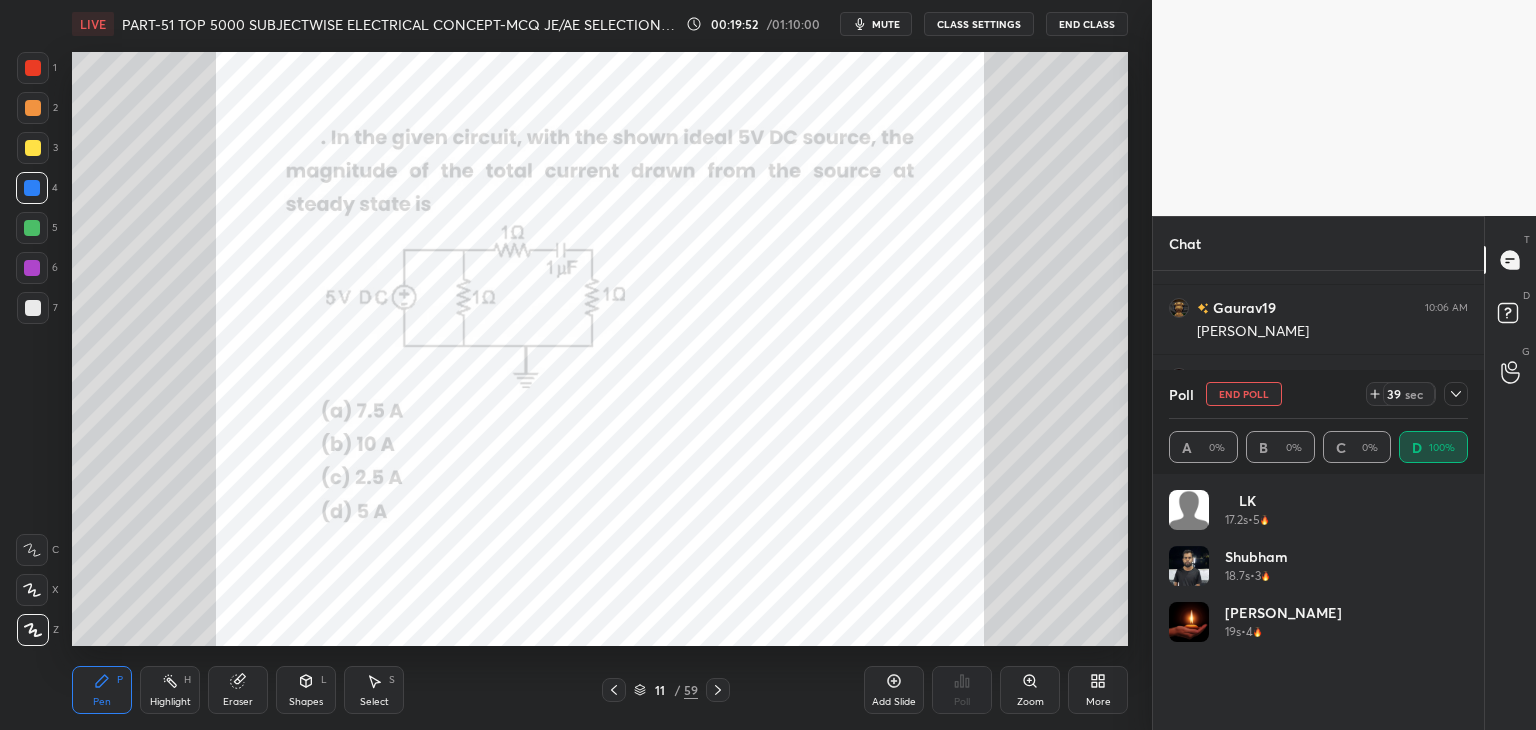 click 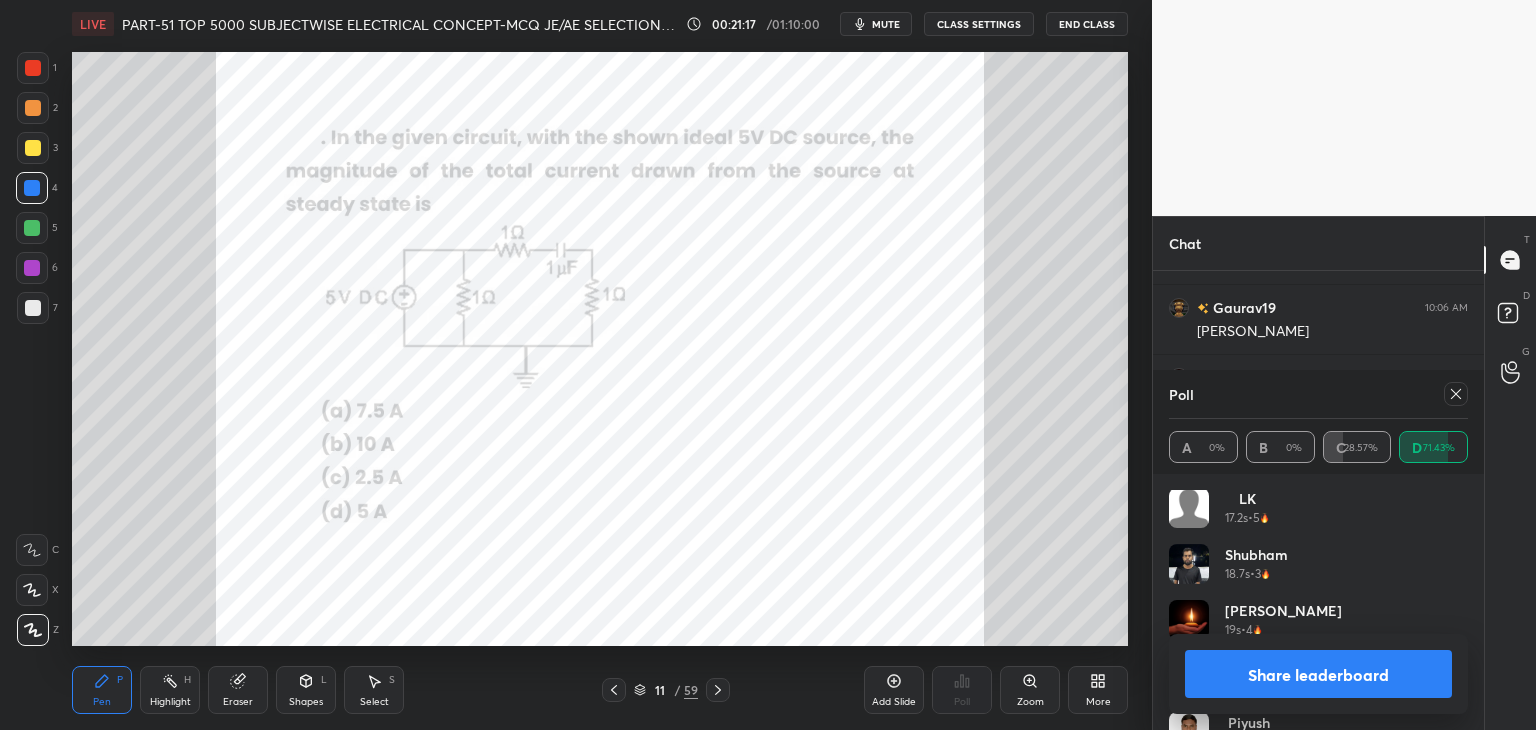 scroll, scrollTop: 0, scrollLeft: 0, axis: both 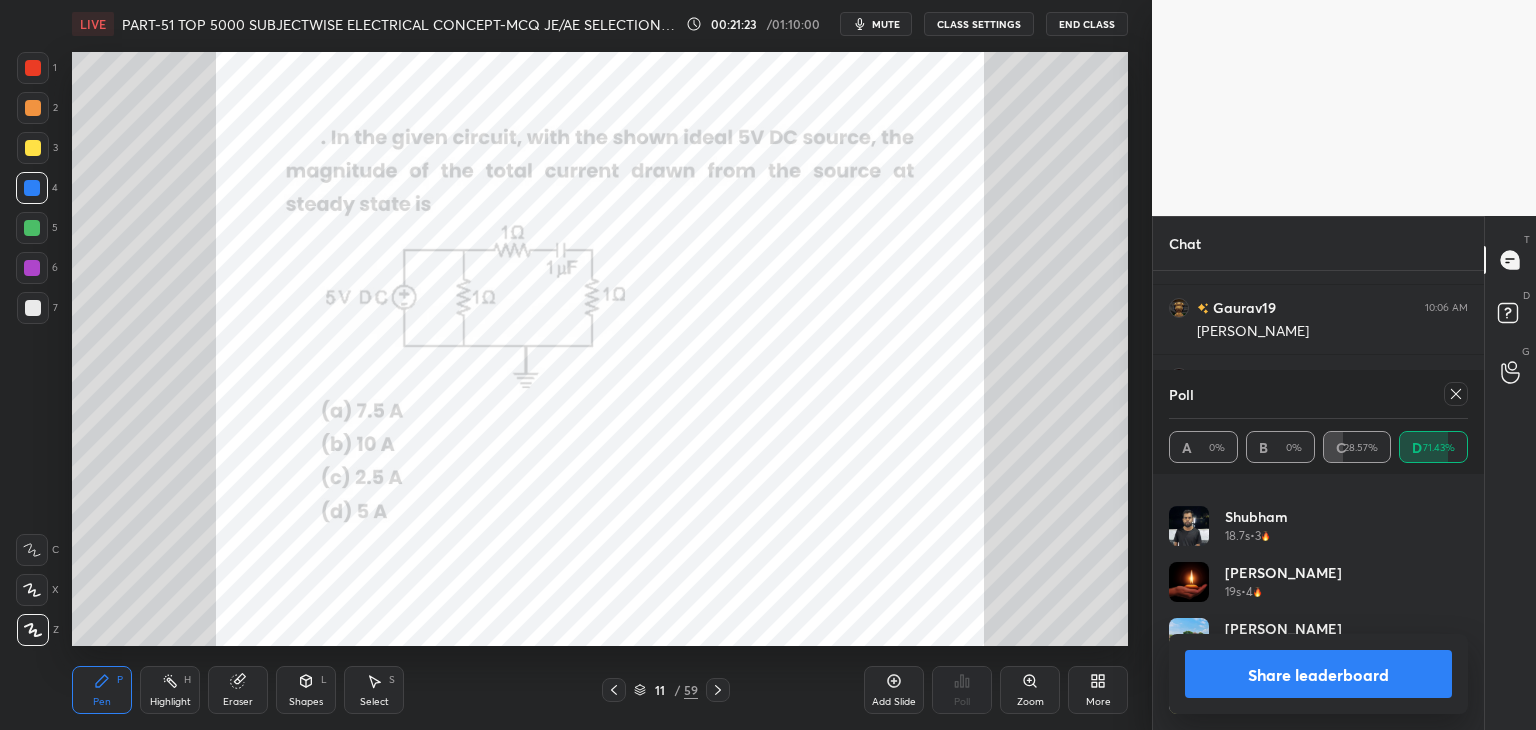 drag, startPoint x: 1454, startPoint y: 396, endPoint x: 1444, endPoint y: 392, distance: 10.770329 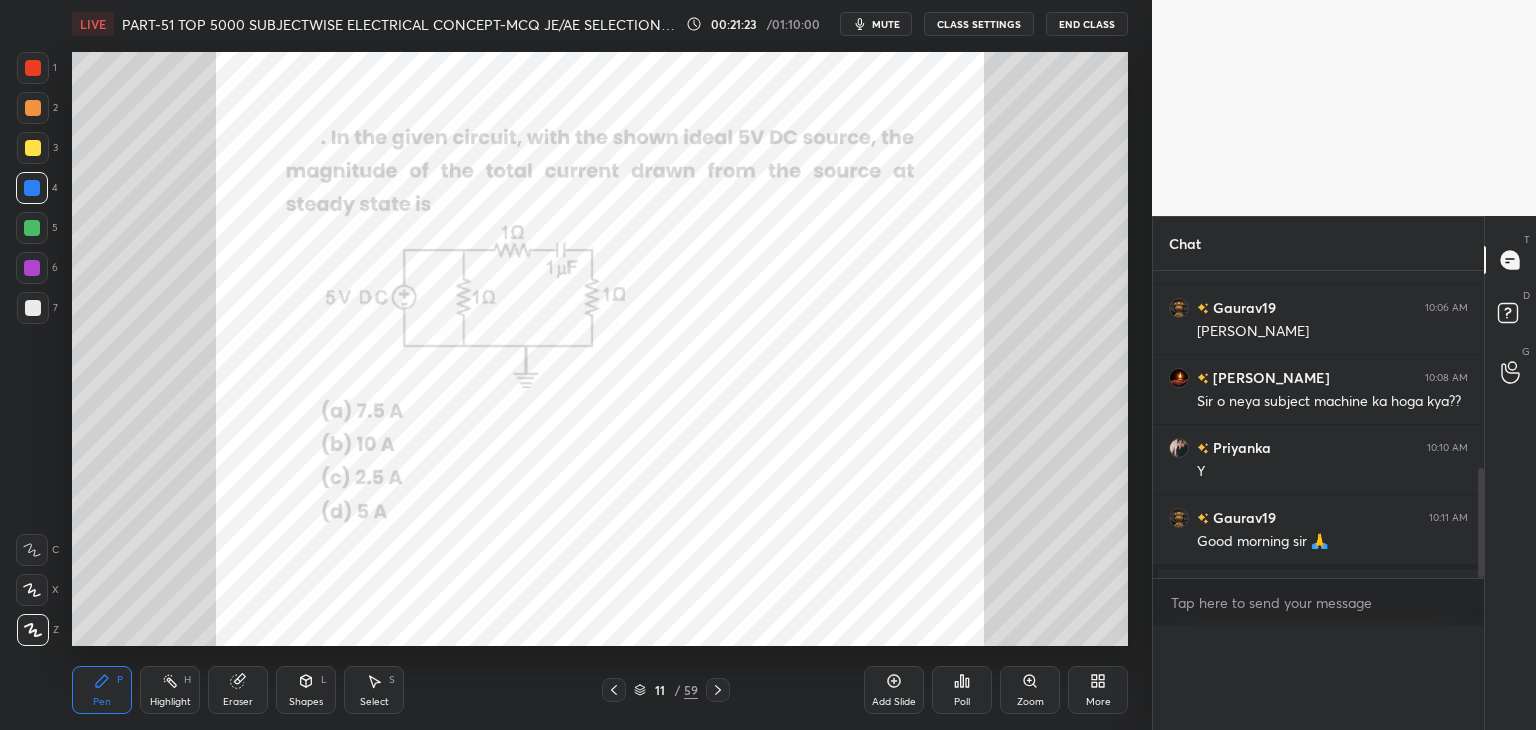 scroll, scrollTop: 0, scrollLeft: 0, axis: both 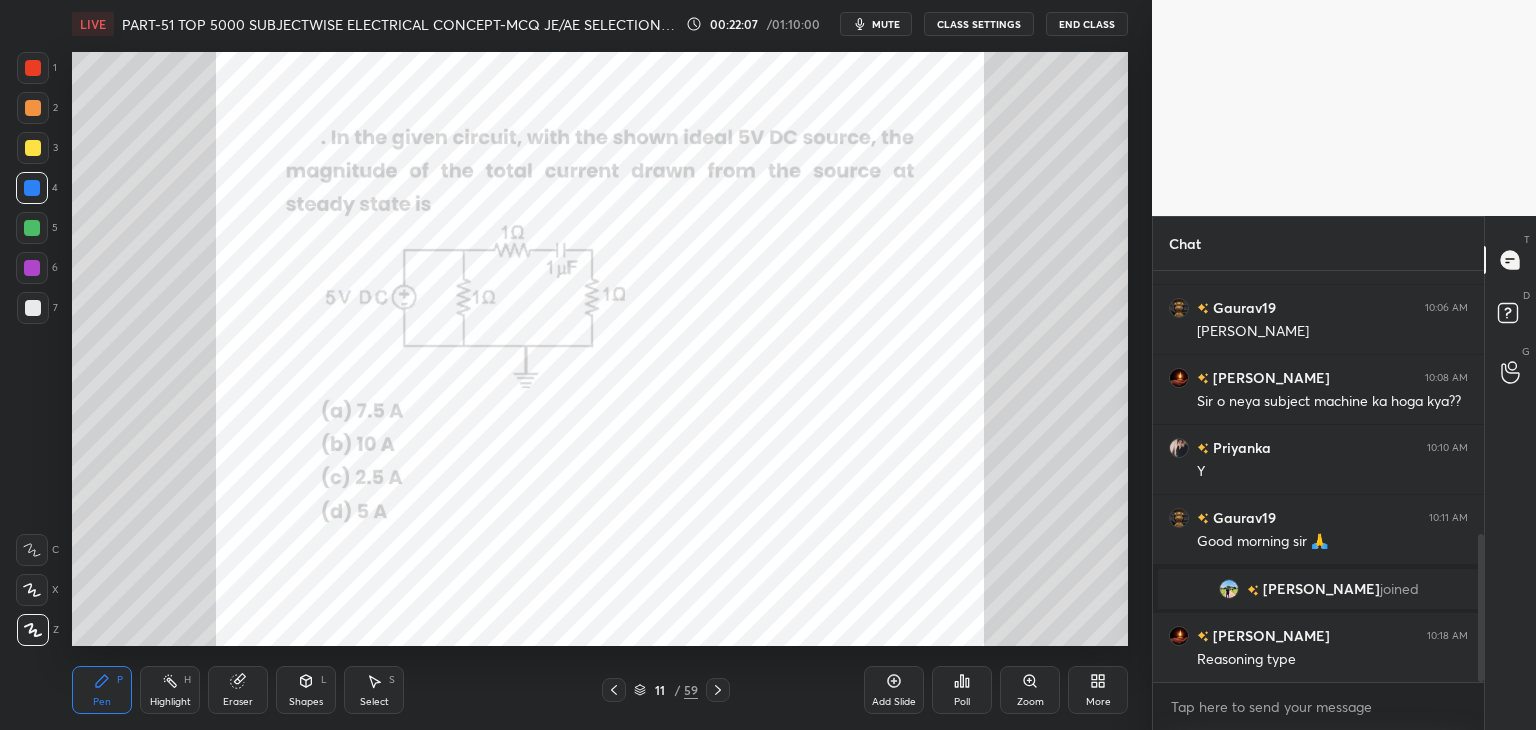 click at bounding box center [33, 68] 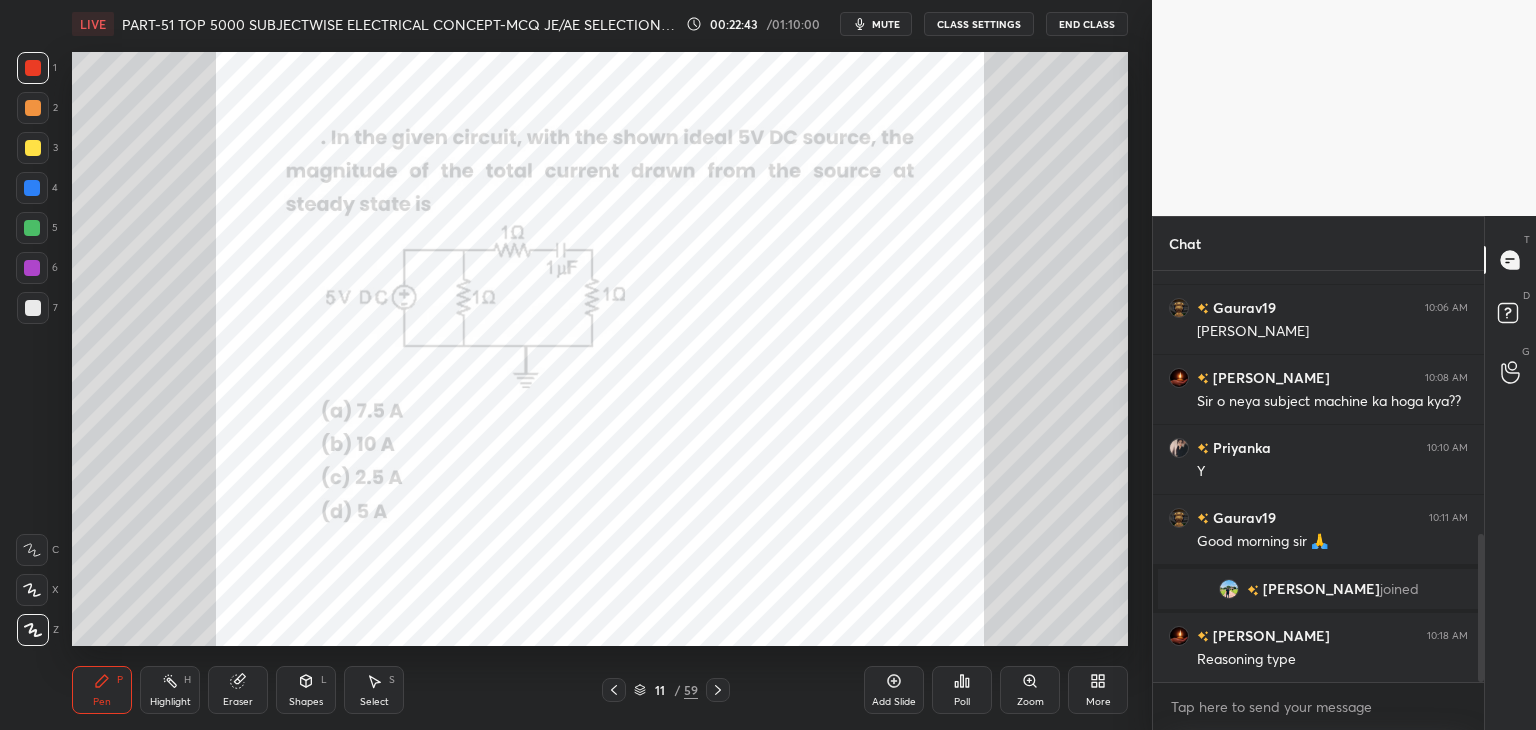 scroll, scrollTop: 365, scrollLeft: 325, axis: both 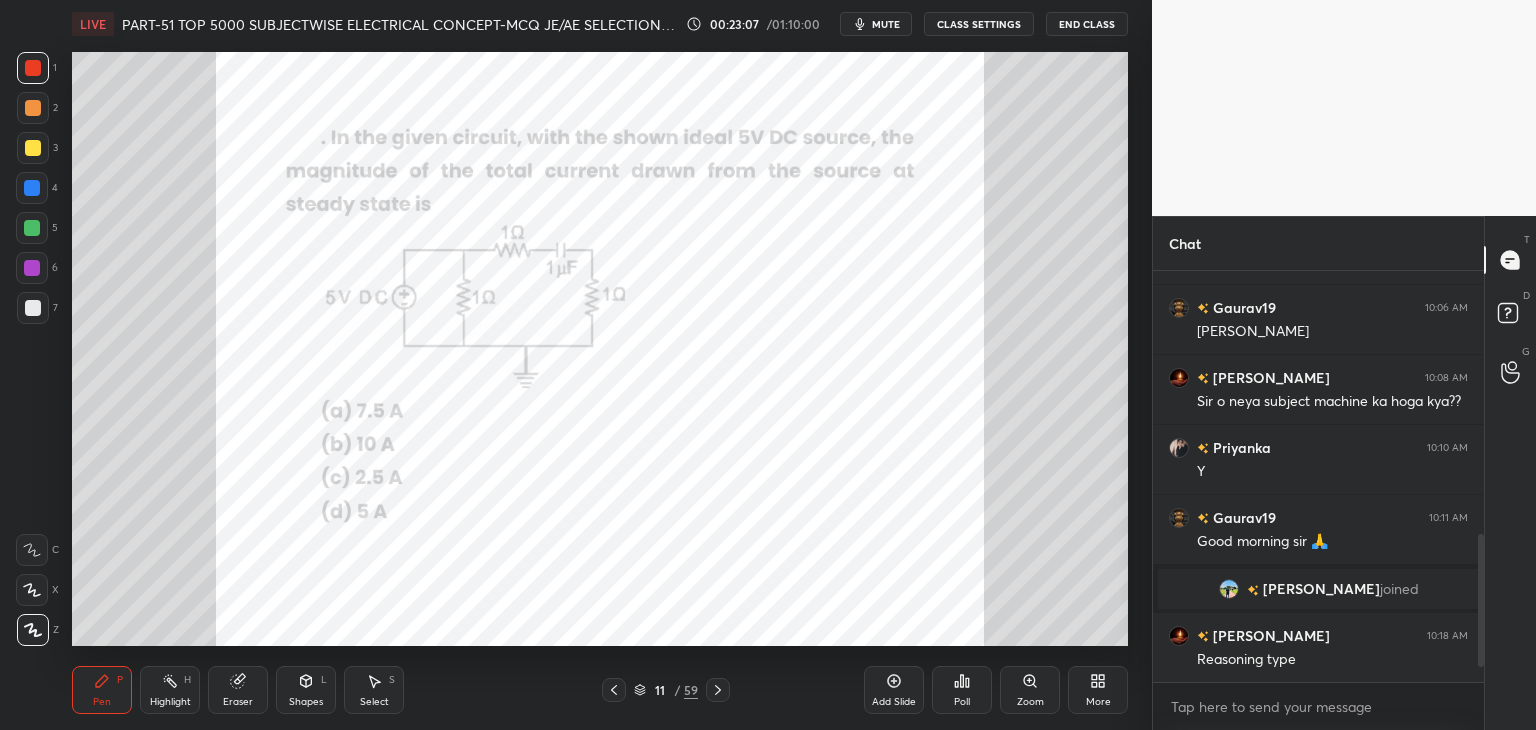 click 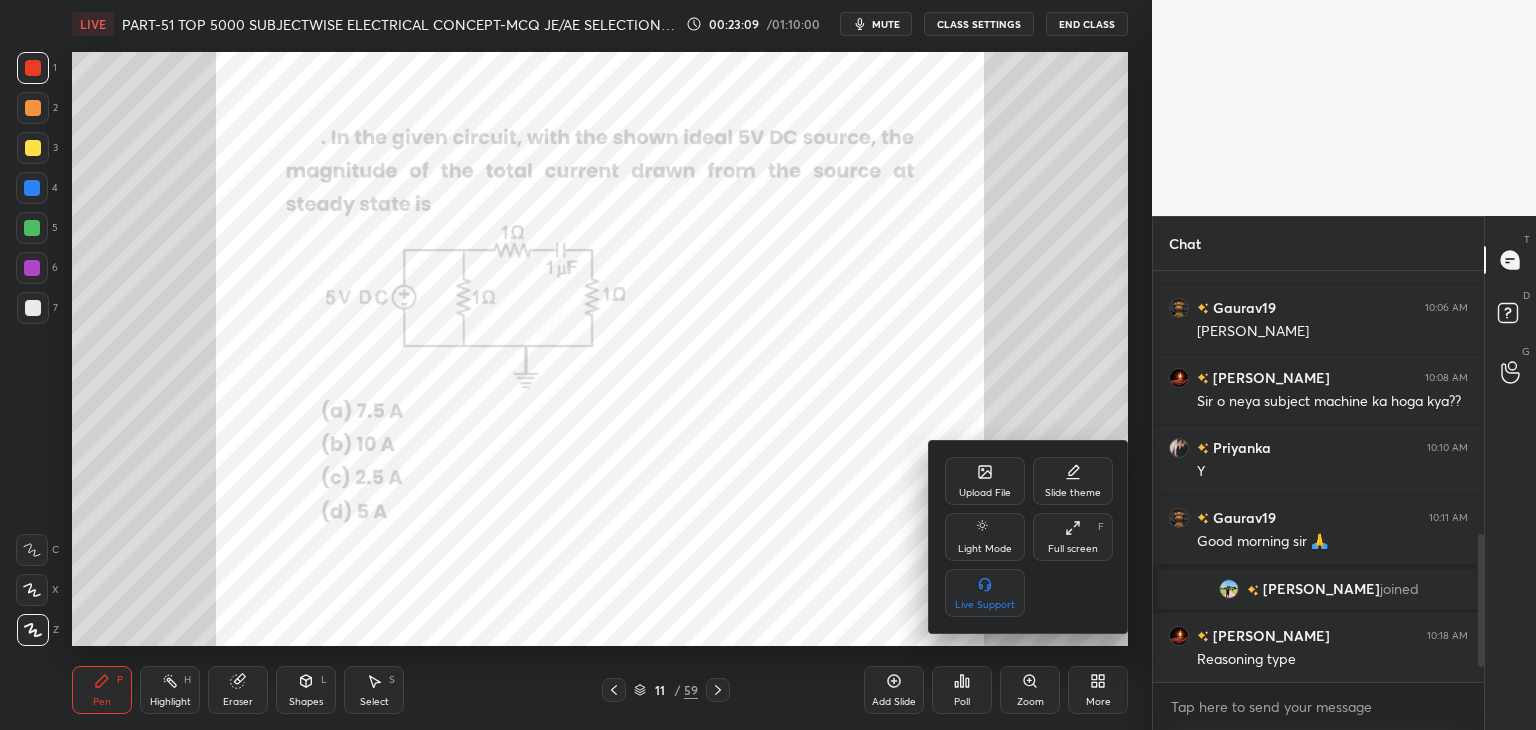 click at bounding box center (768, 365) 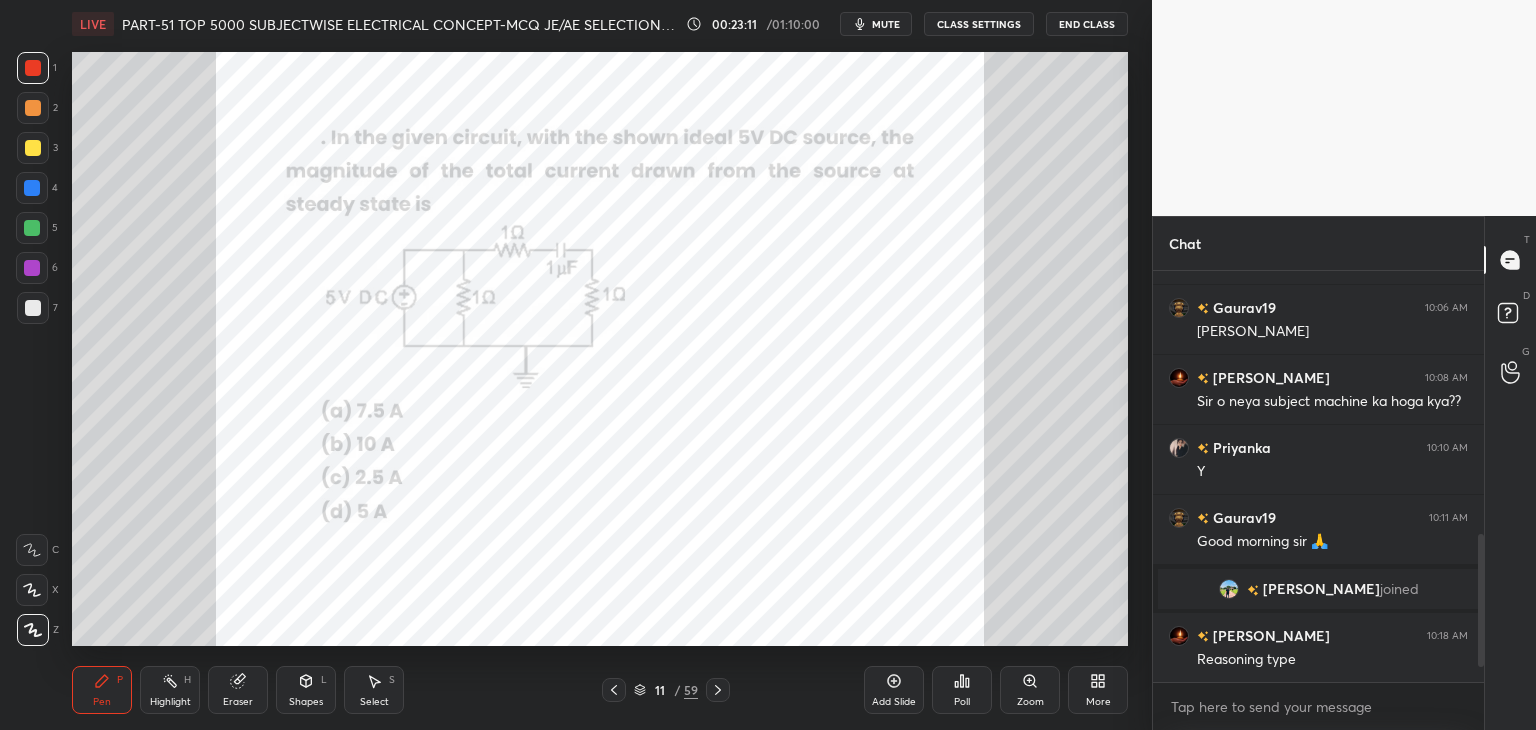 click 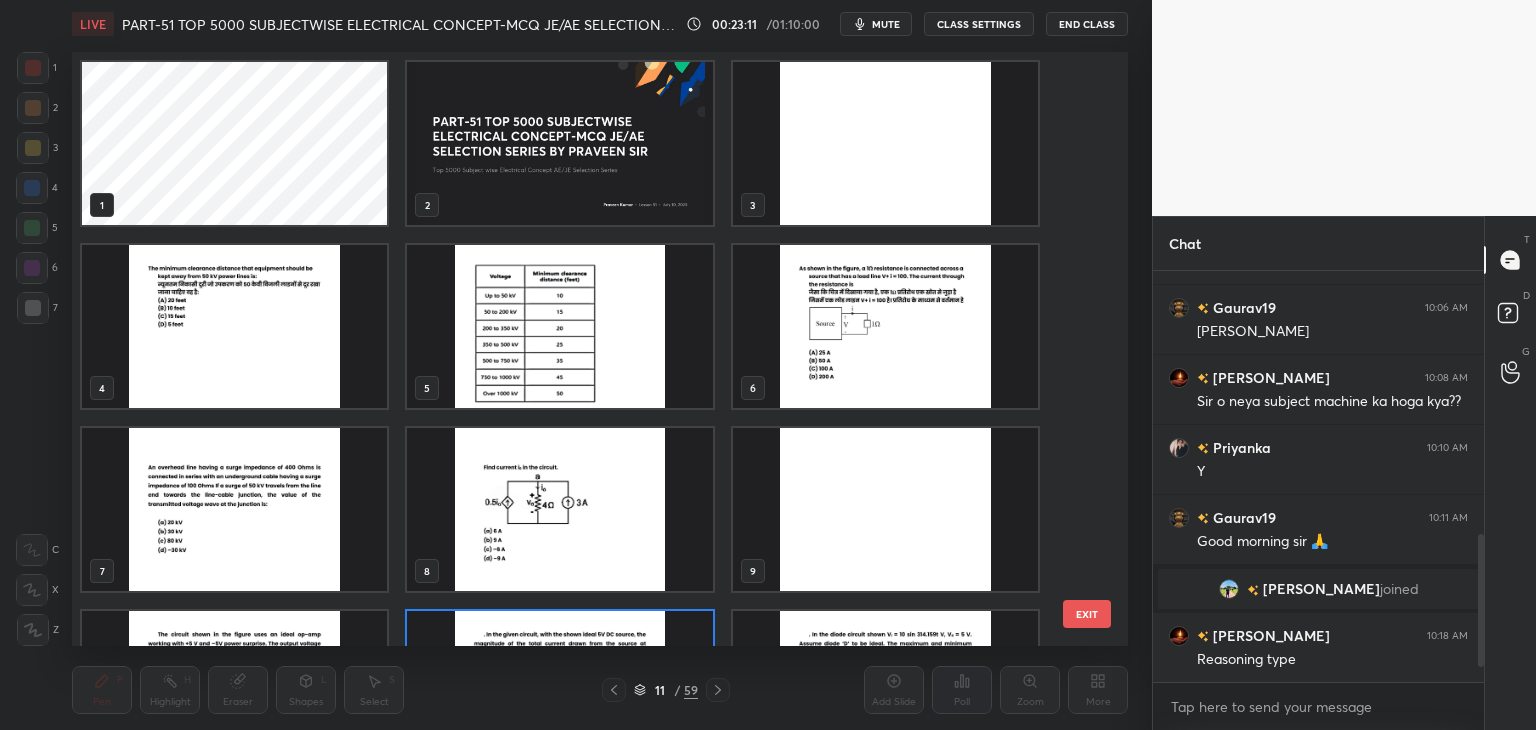 scroll, scrollTop: 138, scrollLeft: 0, axis: vertical 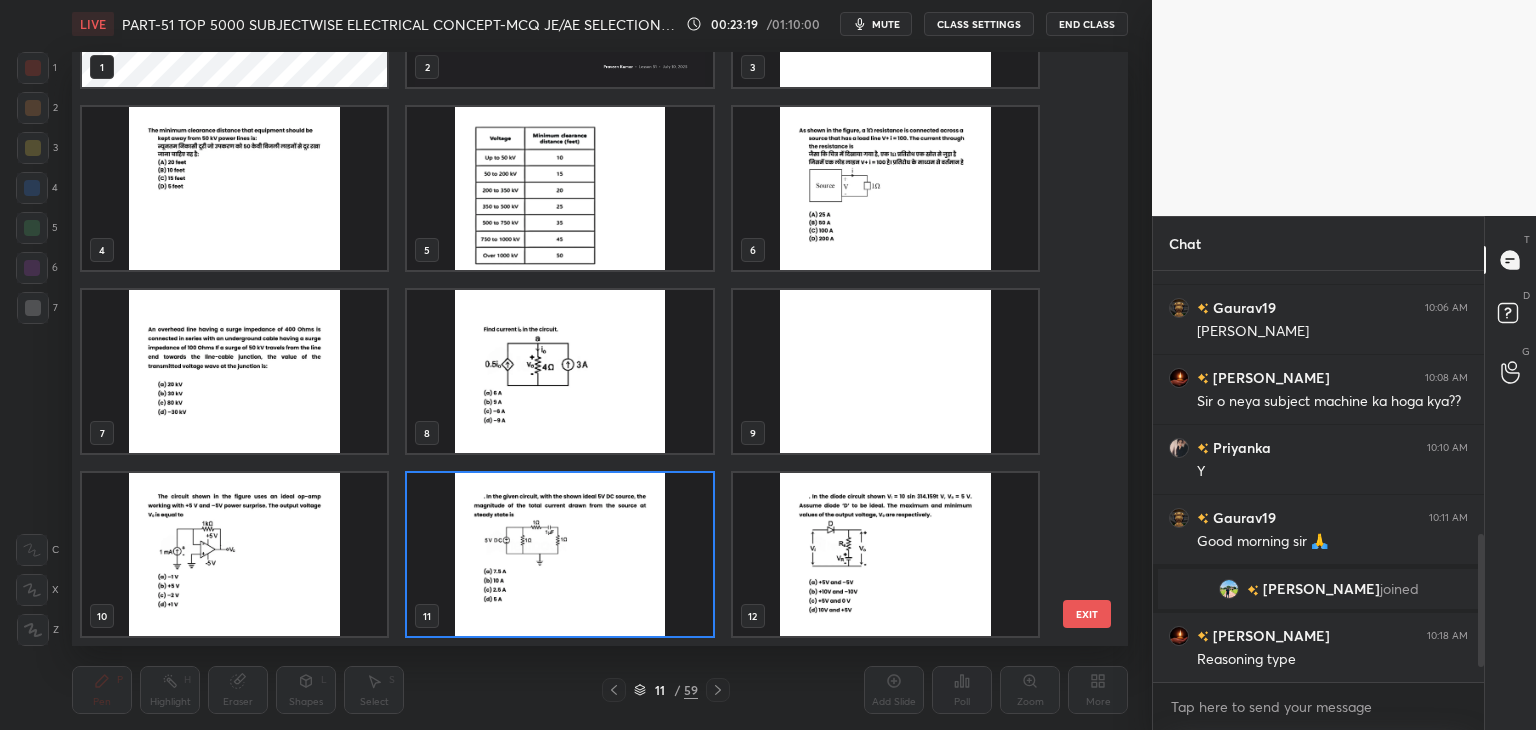 drag, startPoint x: 1093, startPoint y: 155, endPoint x: 1091, endPoint y: 199, distance: 44.04543 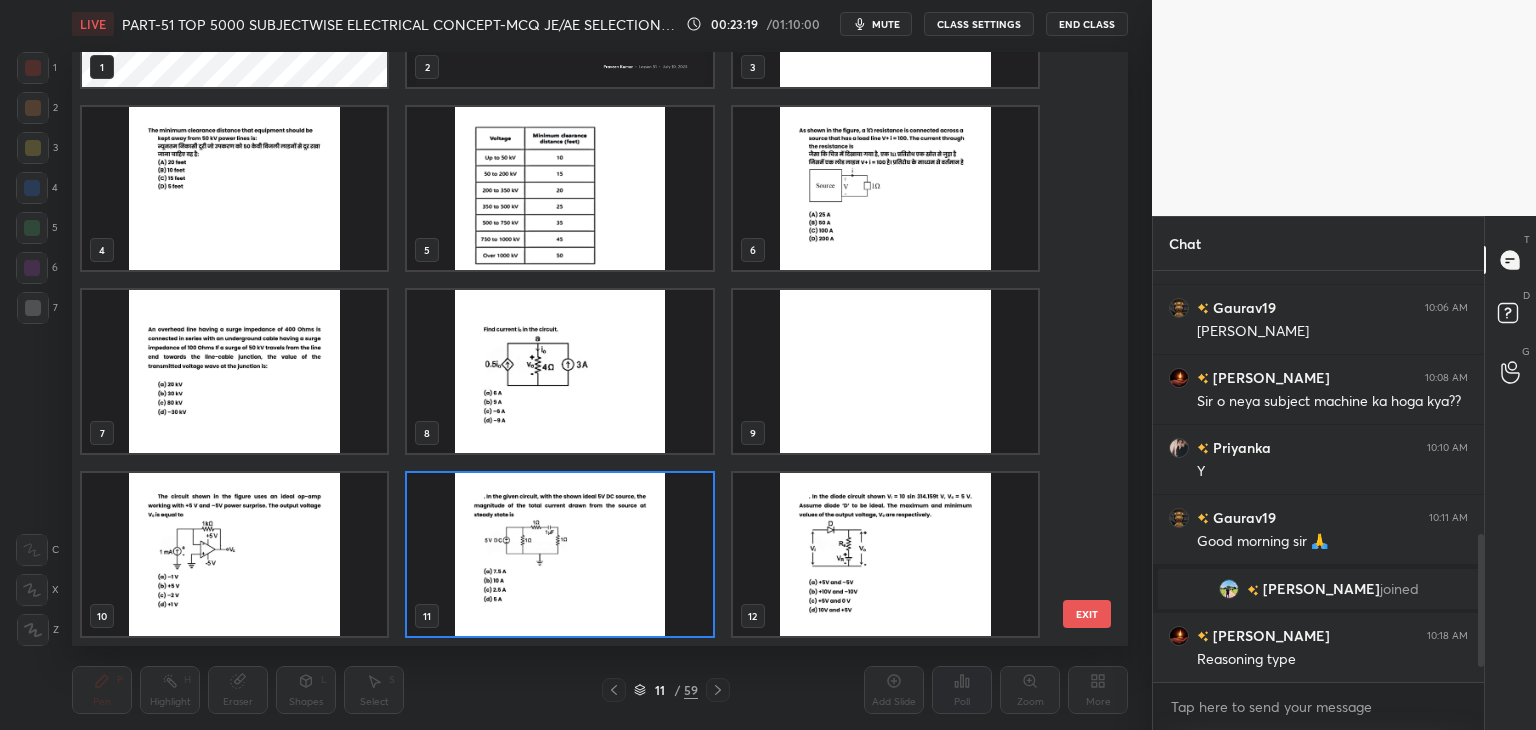 click on "1 2 3 4 5 6 7 8 9 10 11 12 13 14 15 16 17 18 EXIT" at bounding box center [600, 349] 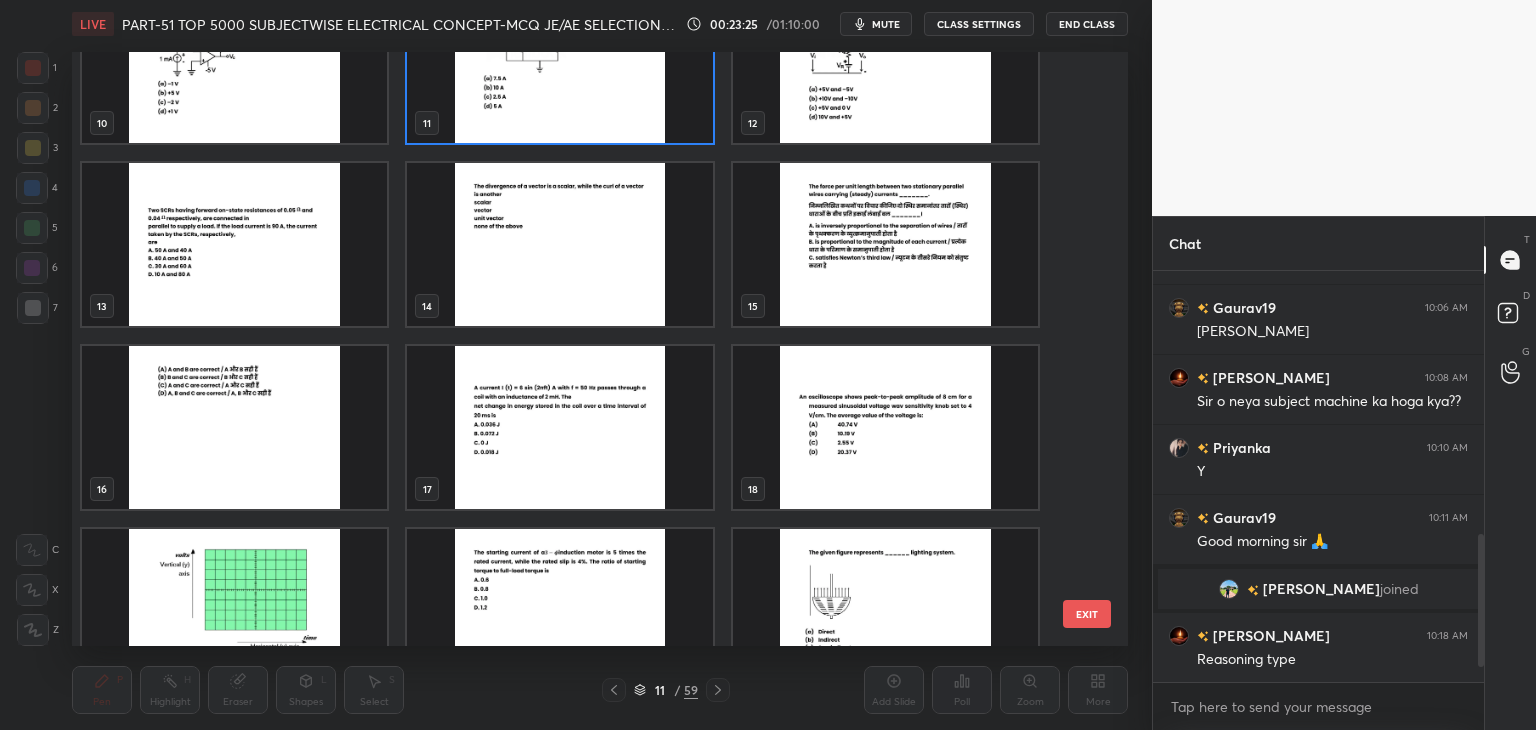 scroll, scrollTop: 642, scrollLeft: 0, axis: vertical 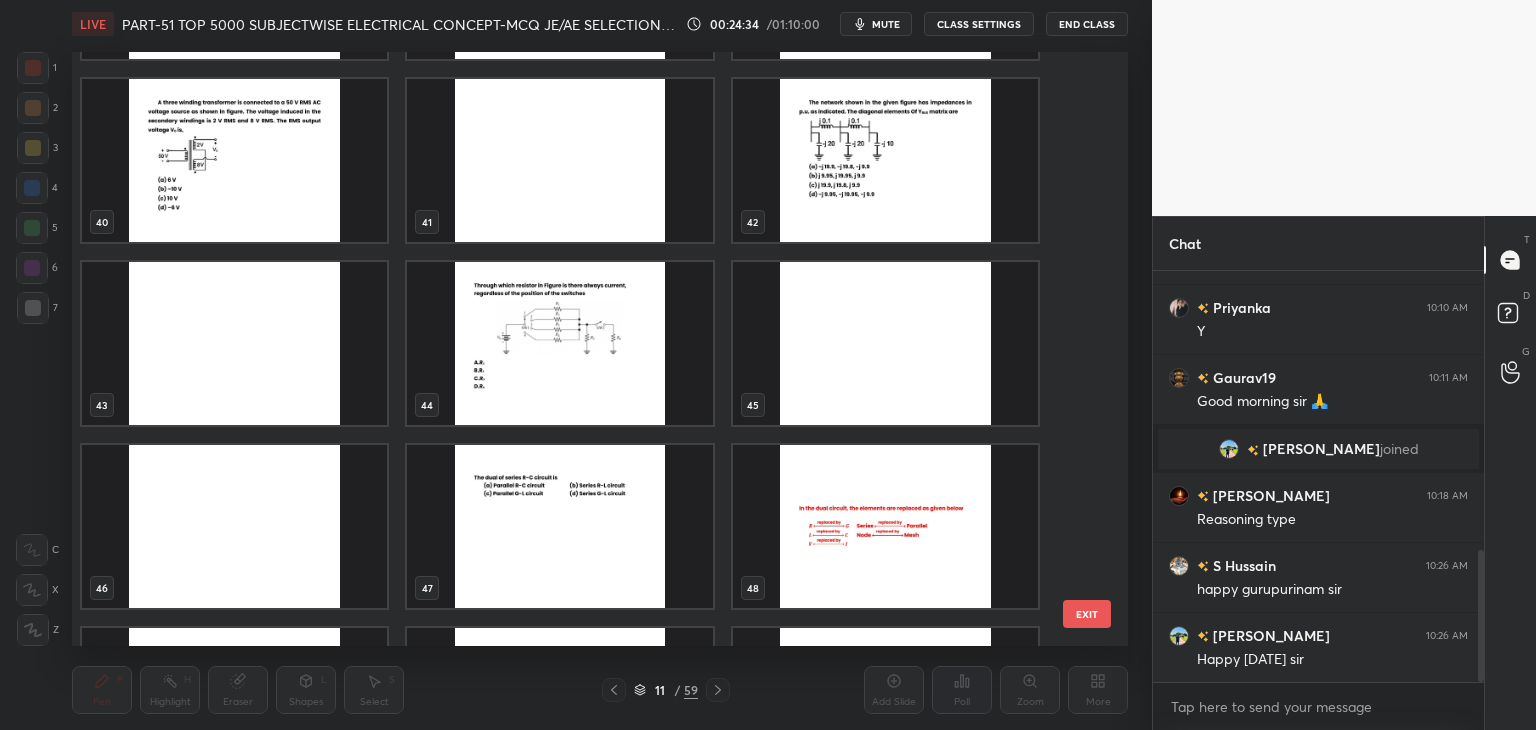 click at bounding box center [559, 343] 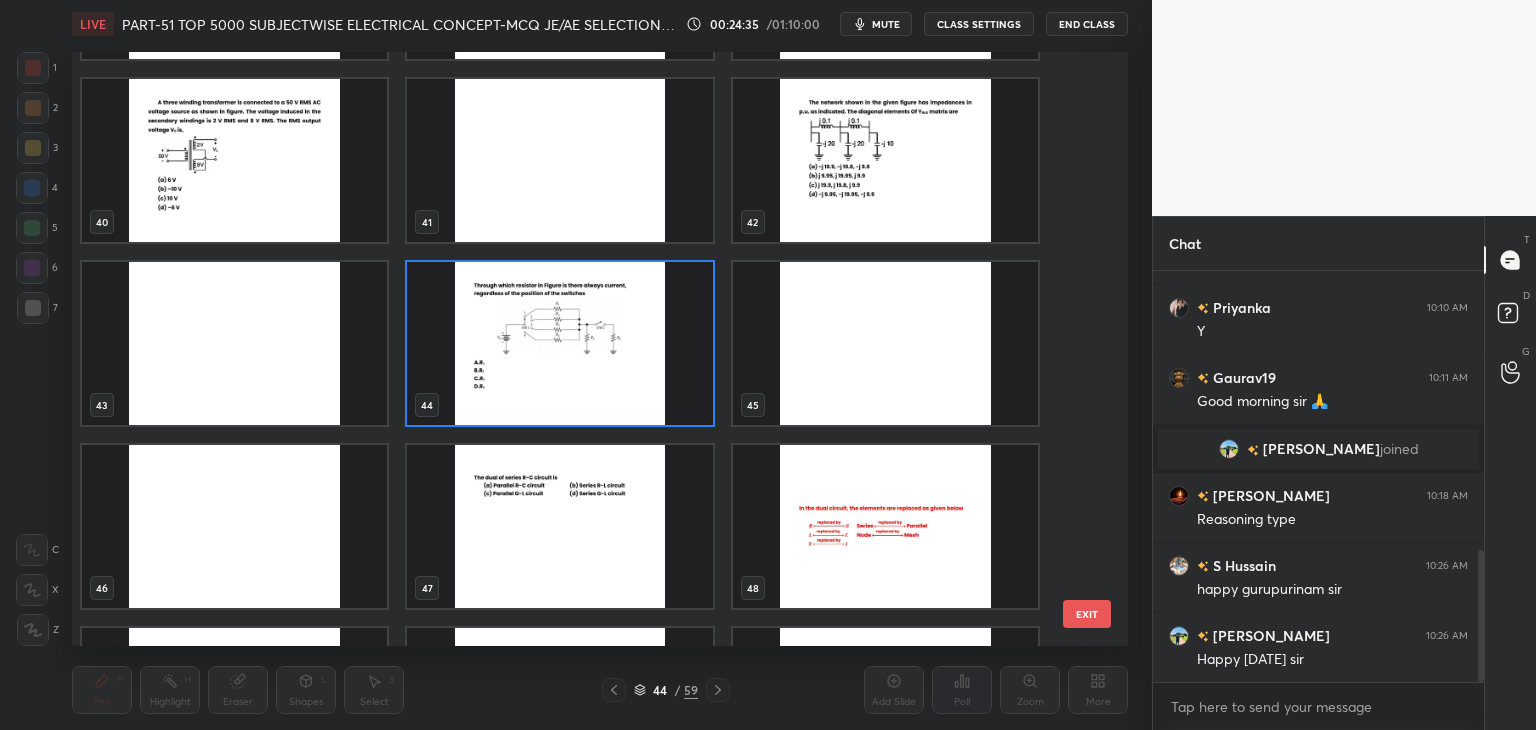 click at bounding box center [559, 343] 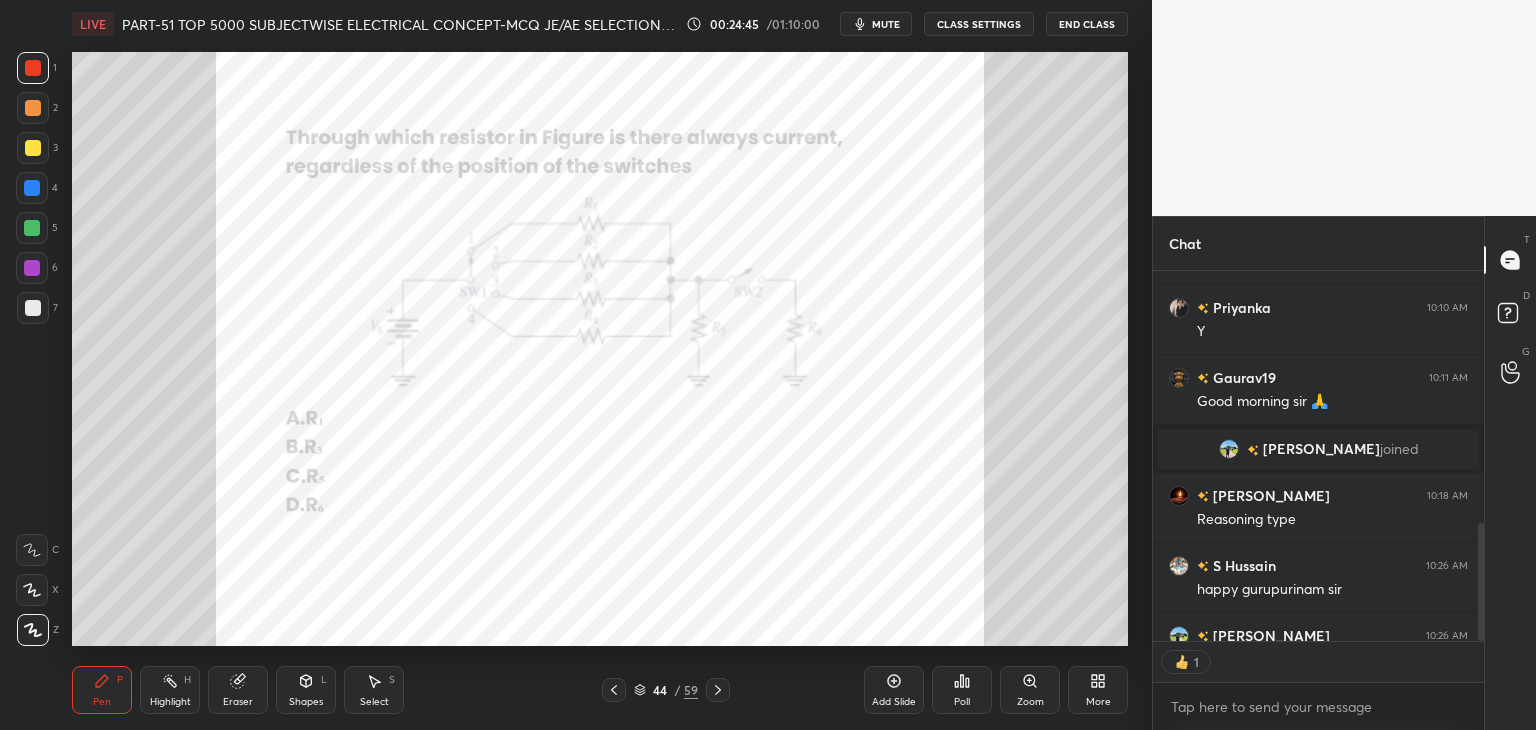 scroll, scrollTop: 365, scrollLeft: 325, axis: both 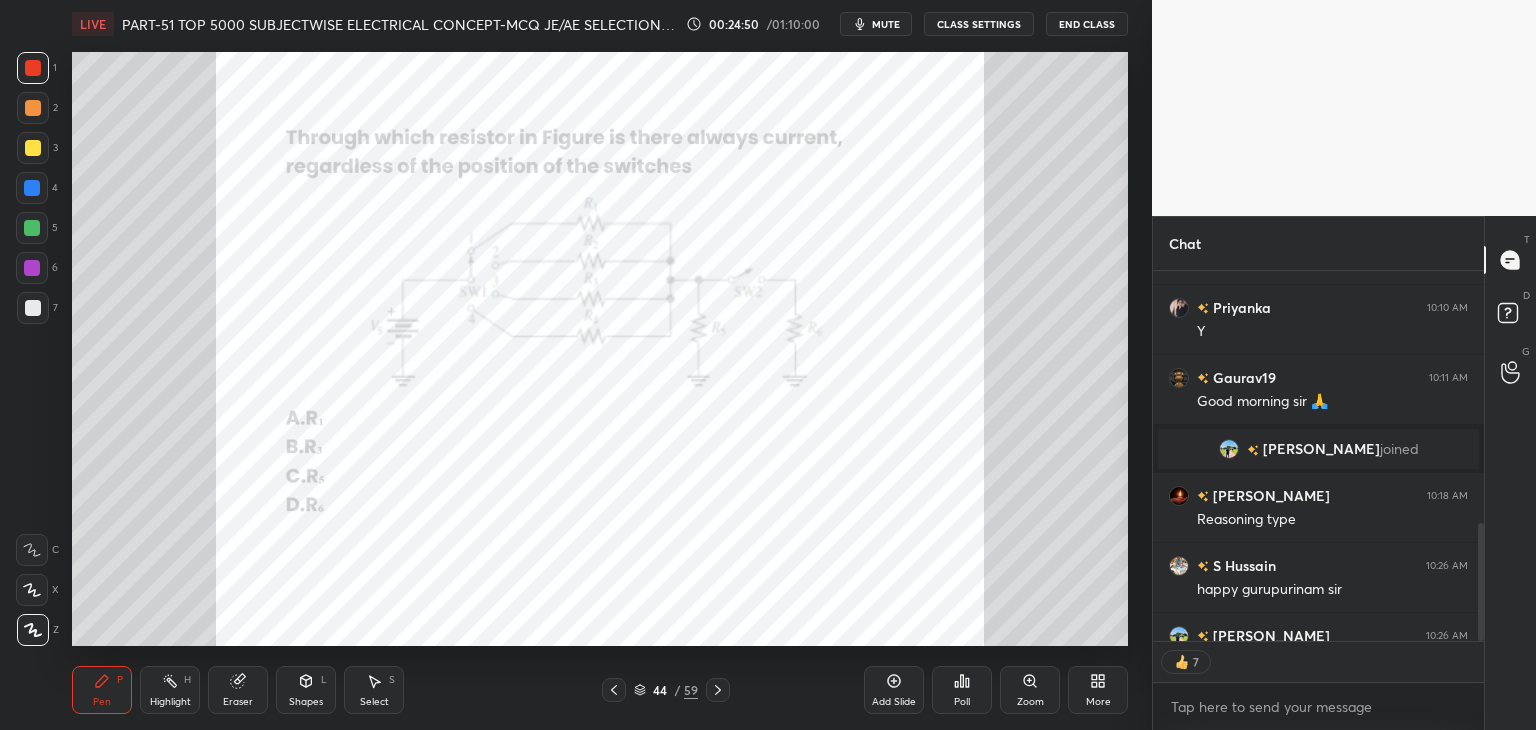 click on "Poll" at bounding box center (962, 702) 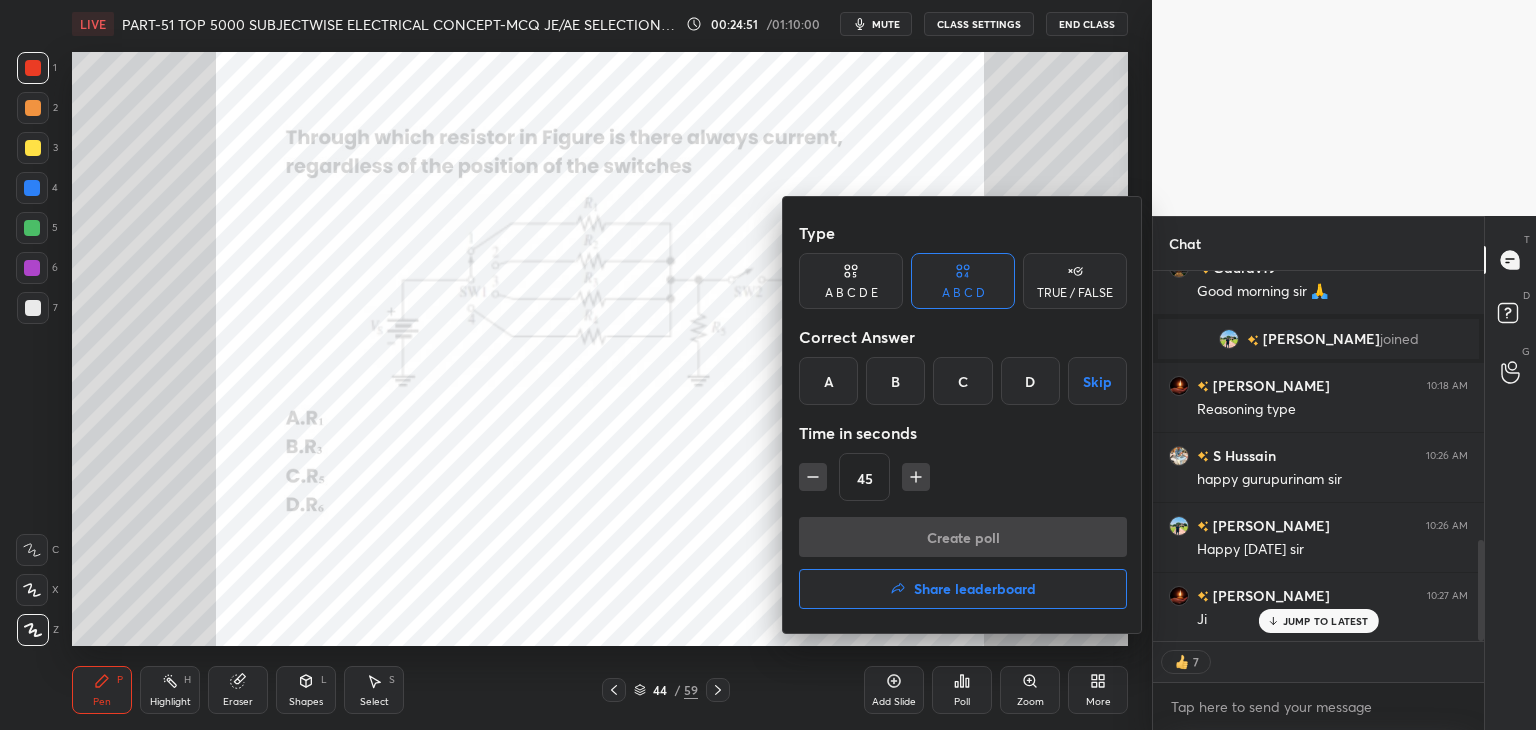 scroll, scrollTop: 1055, scrollLeft: 0, axis: vertical 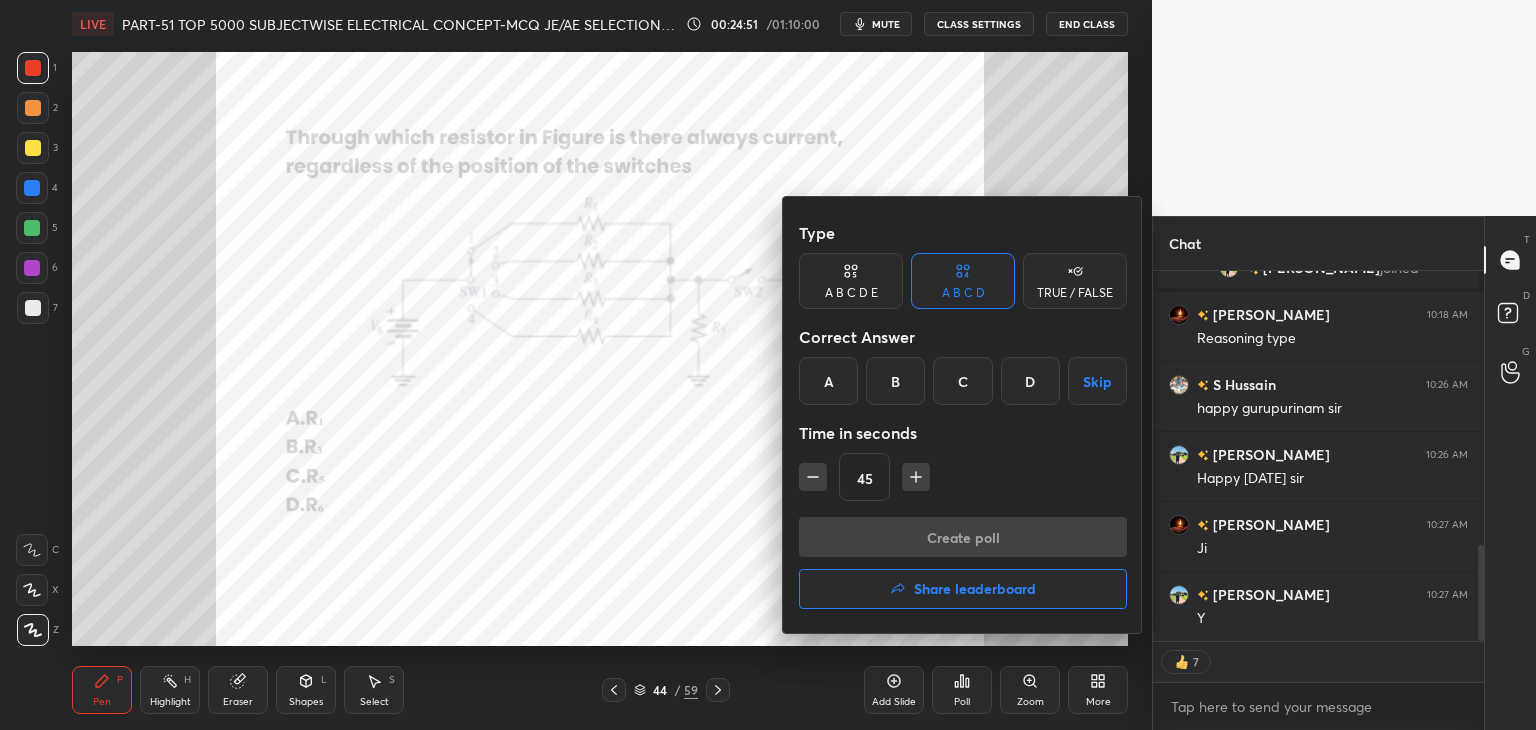 click on "C" at bounding box center (962, 381) 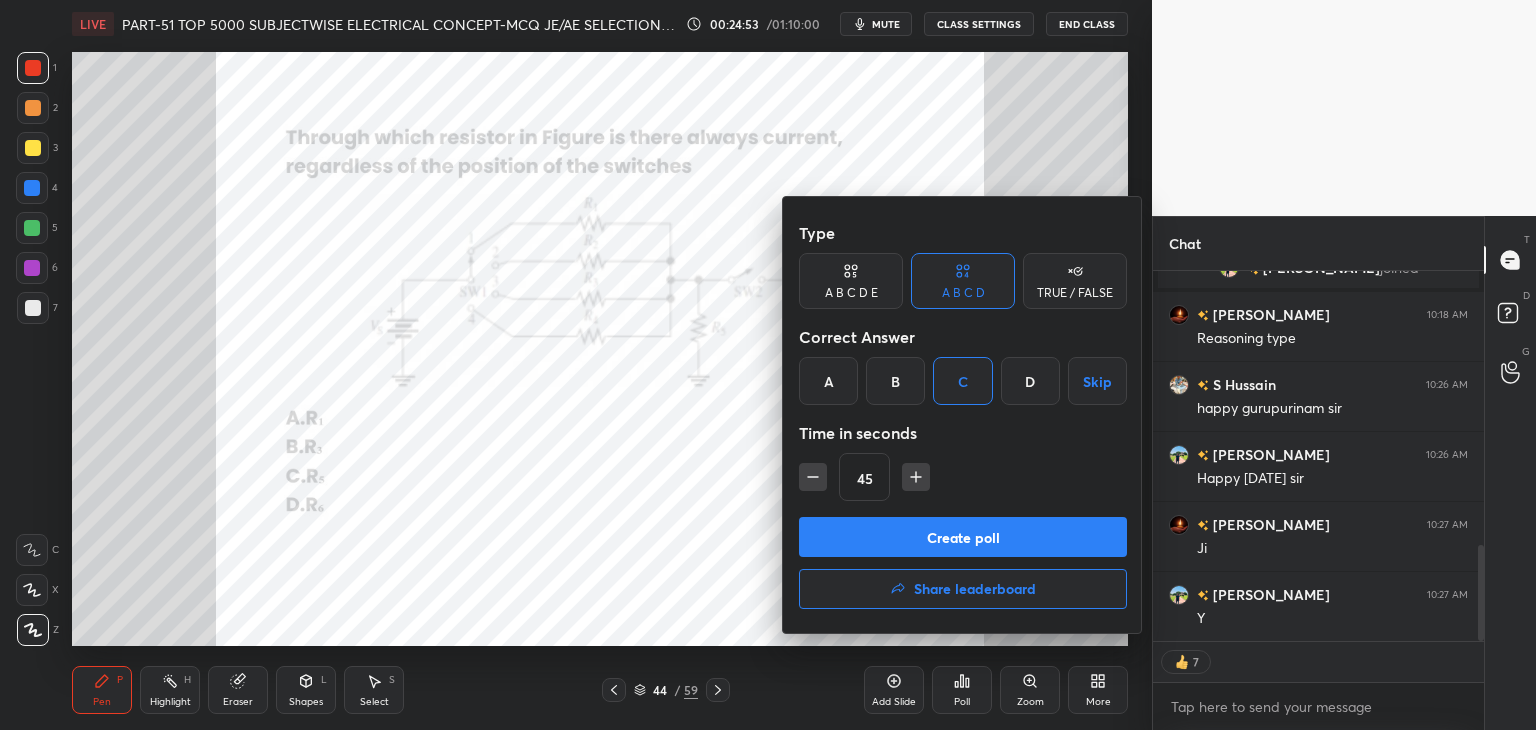 click on "Create poll" at bounding box center (963, 537) 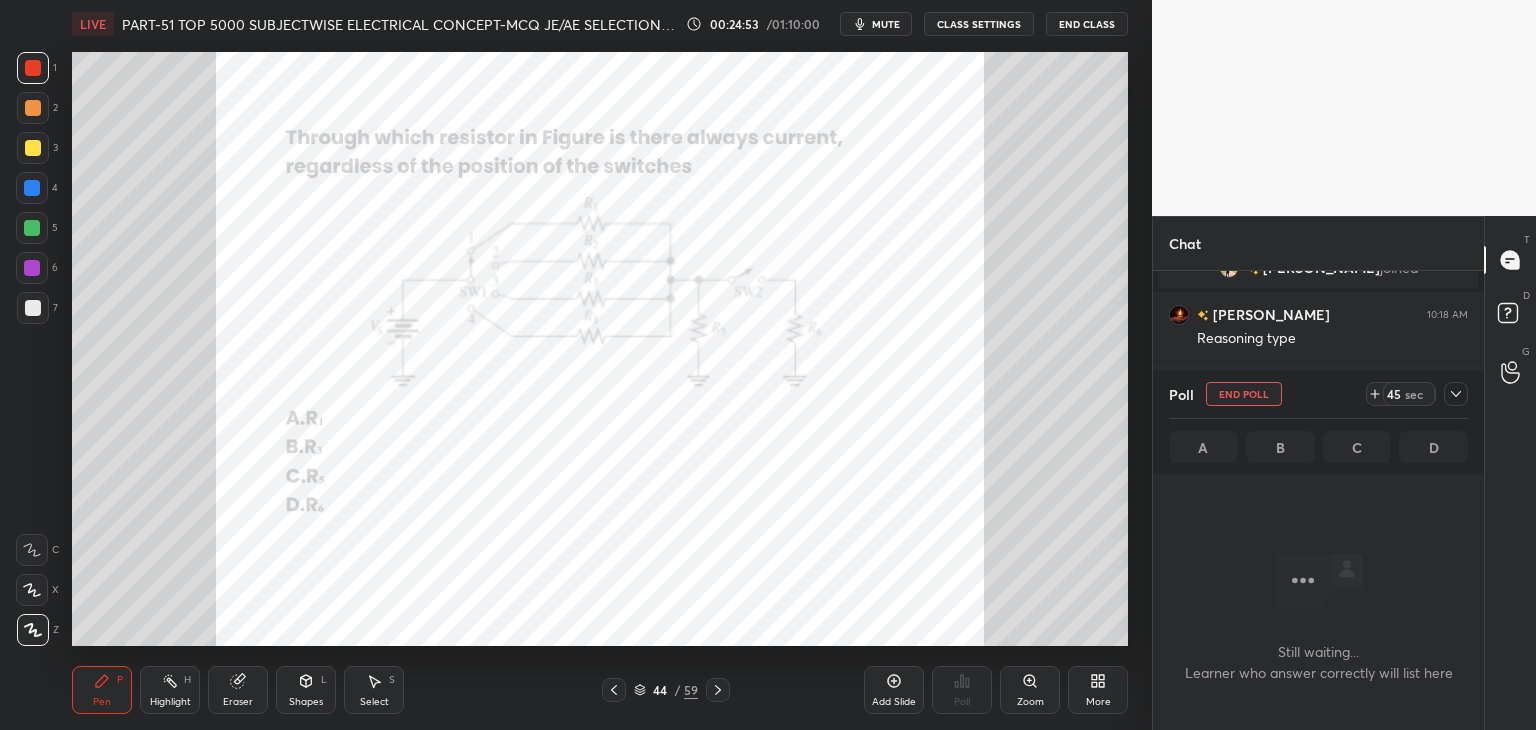 scroll, scrollTop: 340, scrollLeft: 325, axis: both 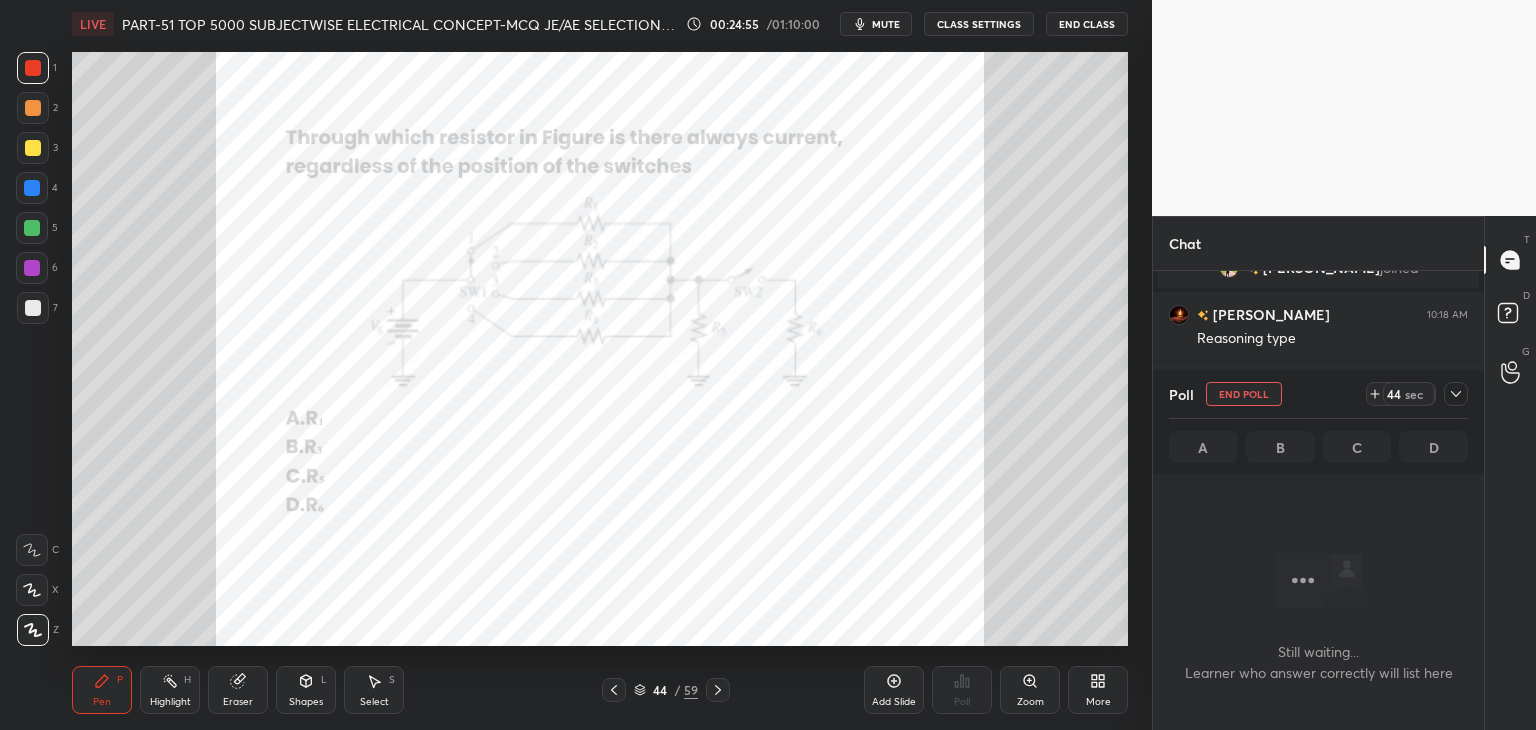 click on "Zoom" at bounding box center [1030, 690] 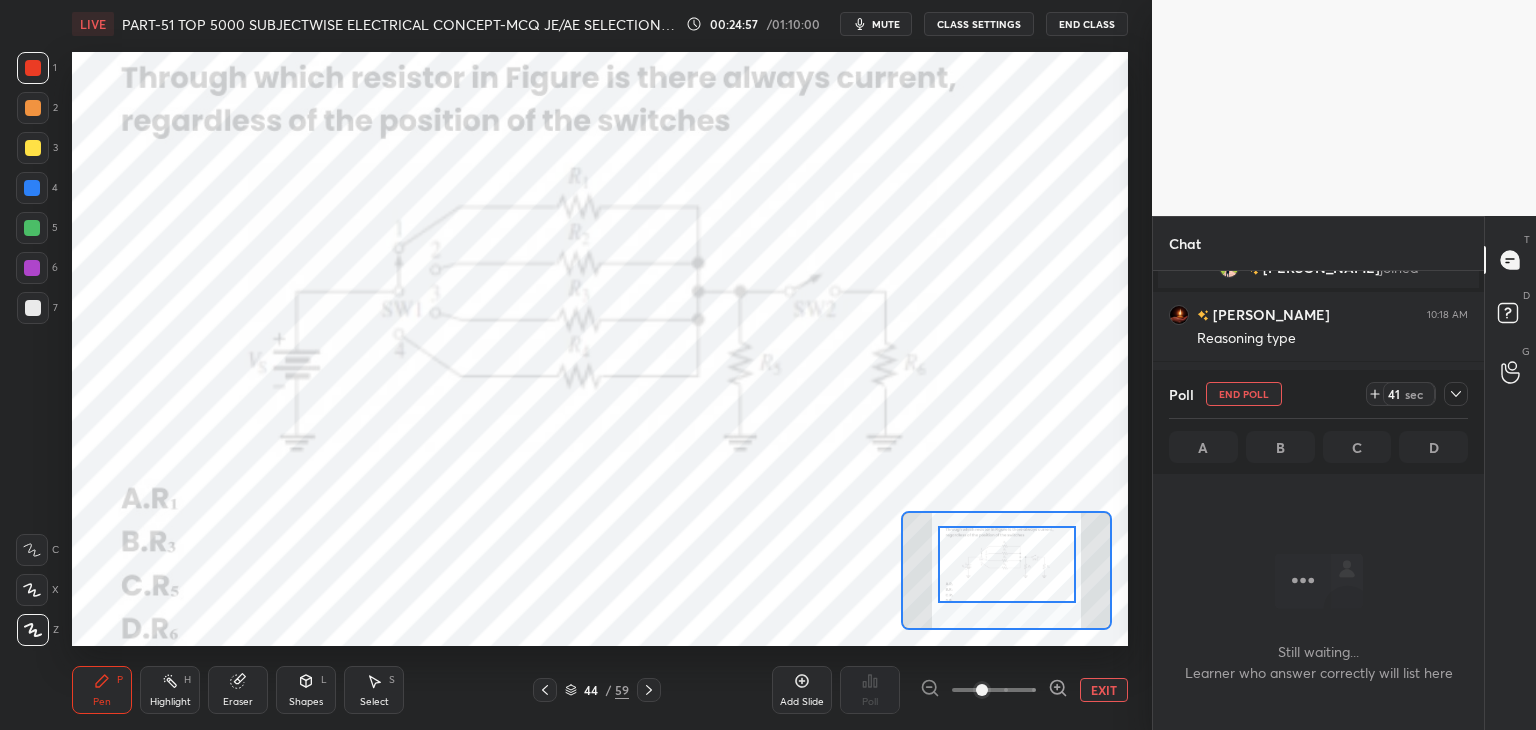 click at bounding box center [1007, 564] 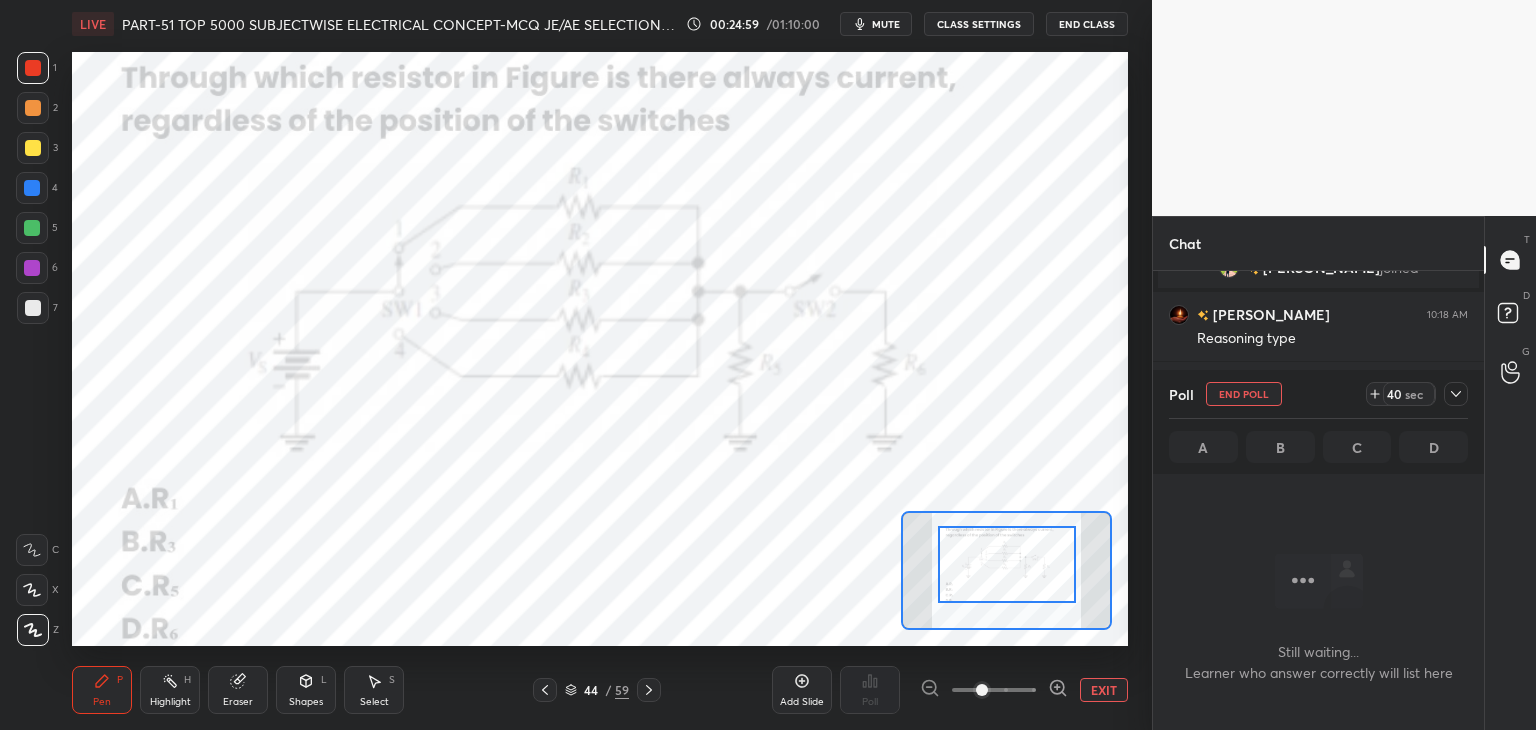 scroll, scrollTop: 6, scrollLeft: 6, axis: both 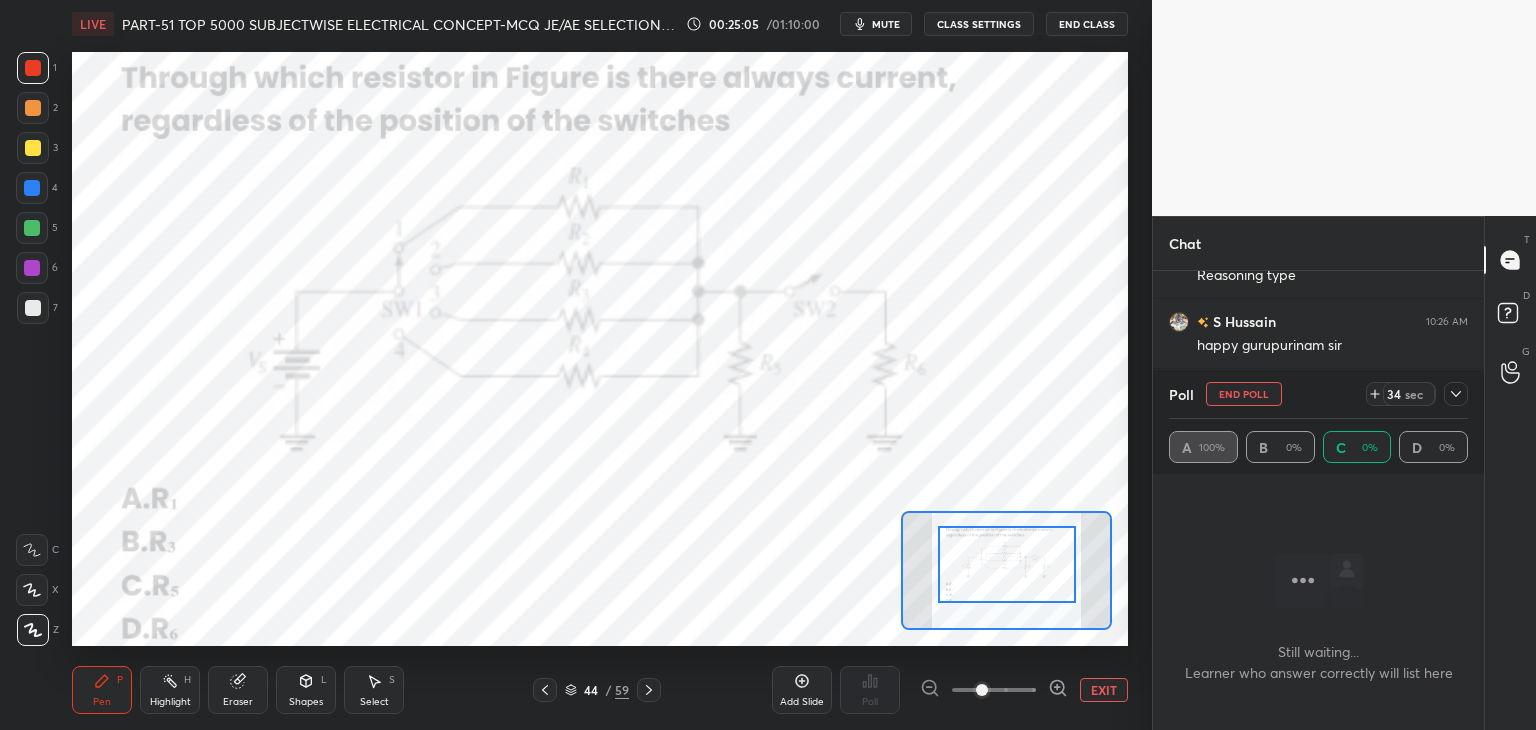 click 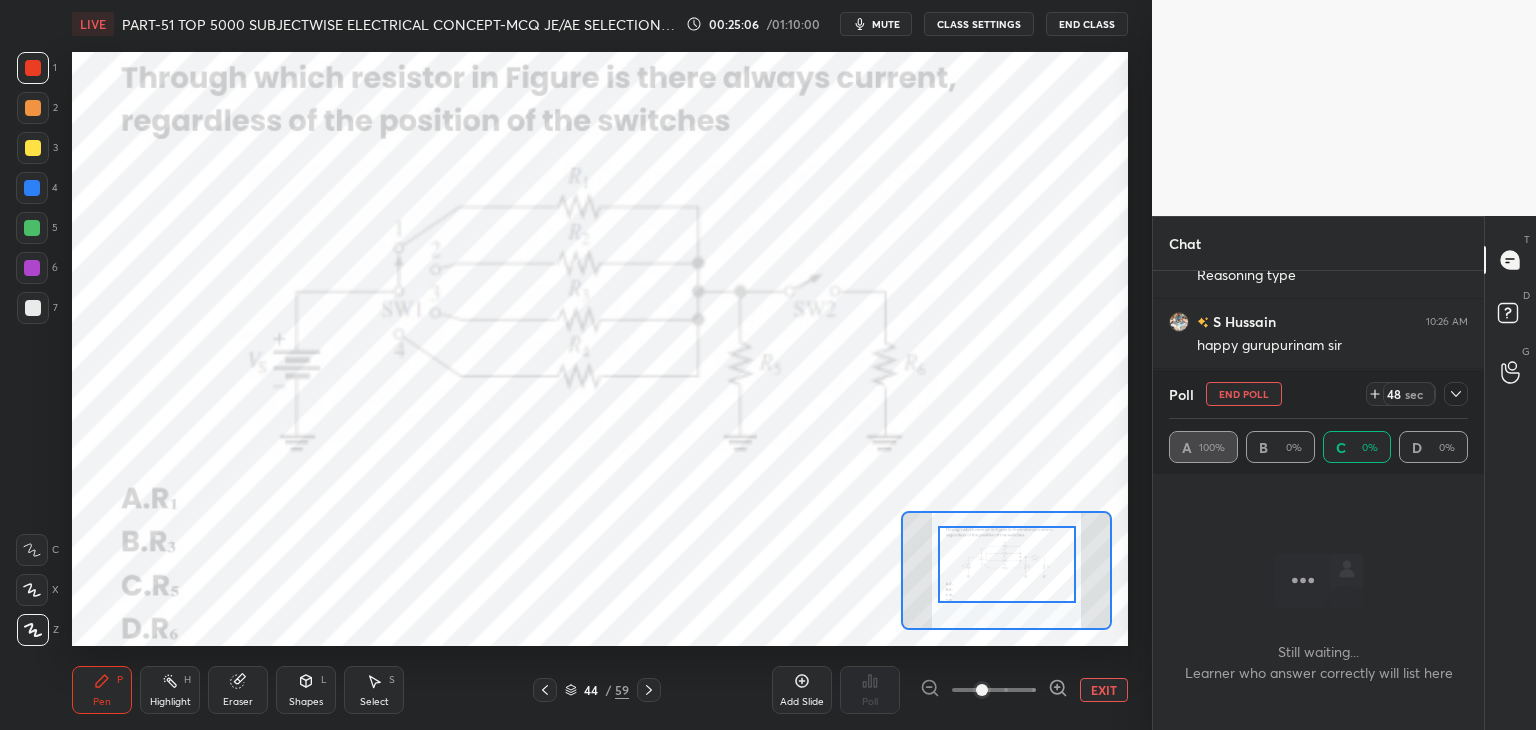 click 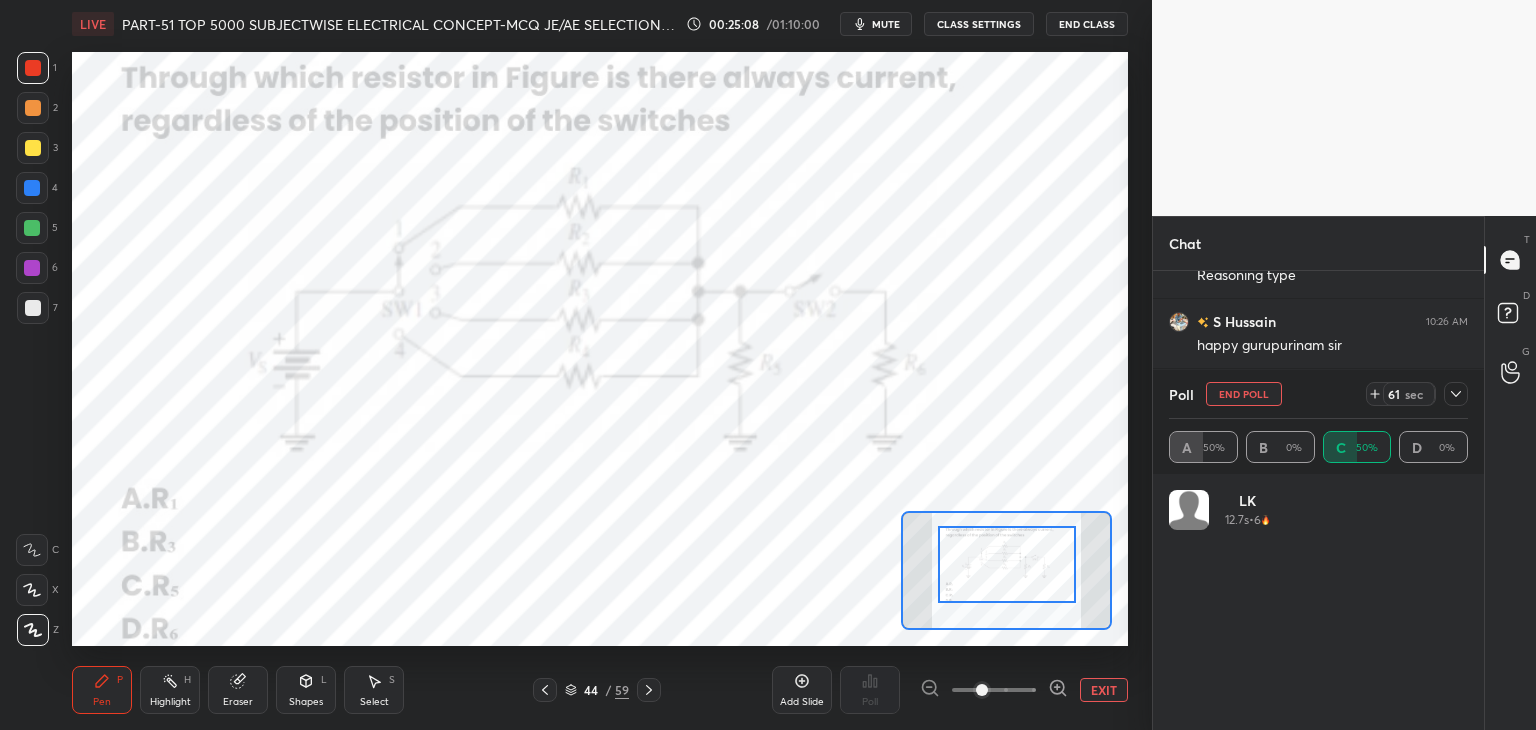 scroll, scrollTop: 6, scrollLeft: 6, axis: both 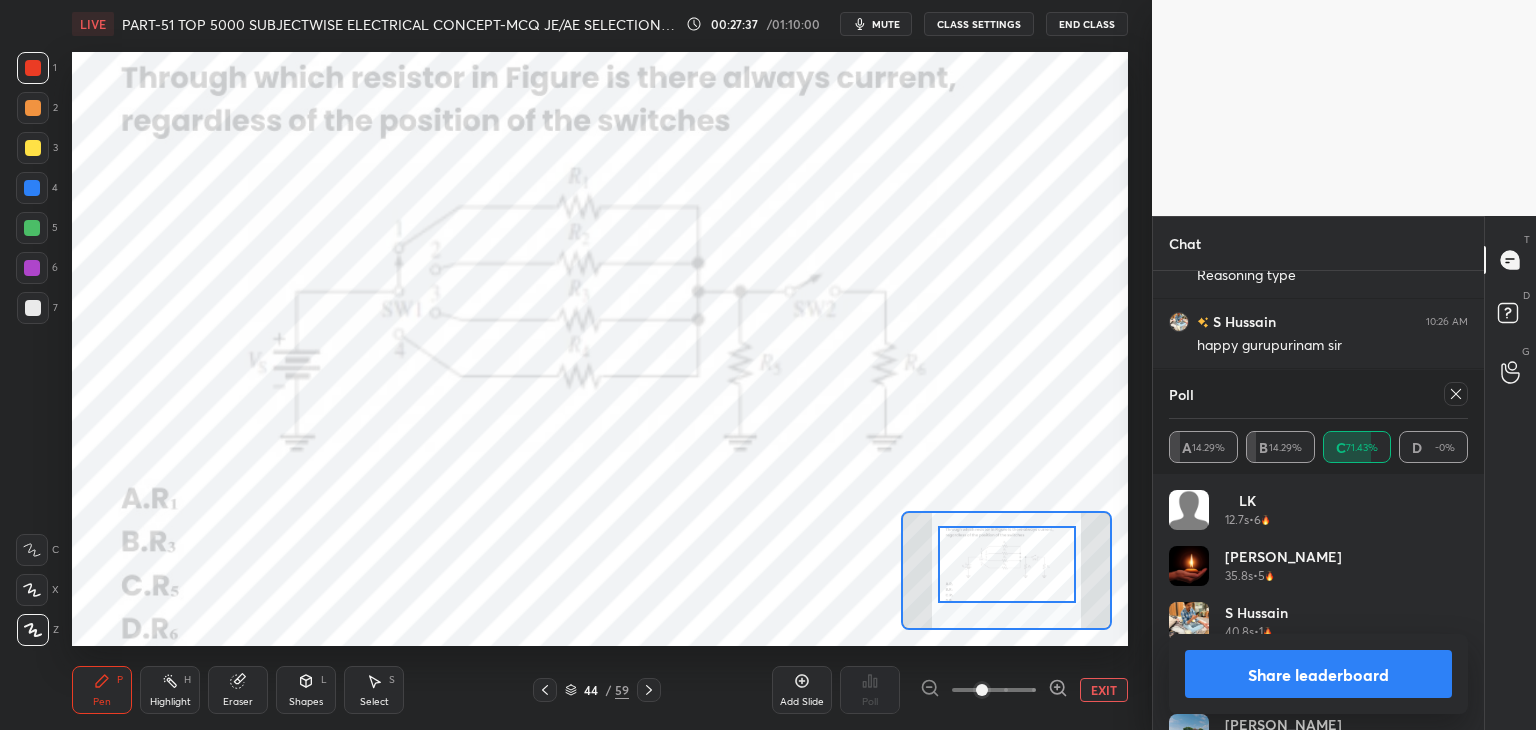click at bounding box center (1456, 394) 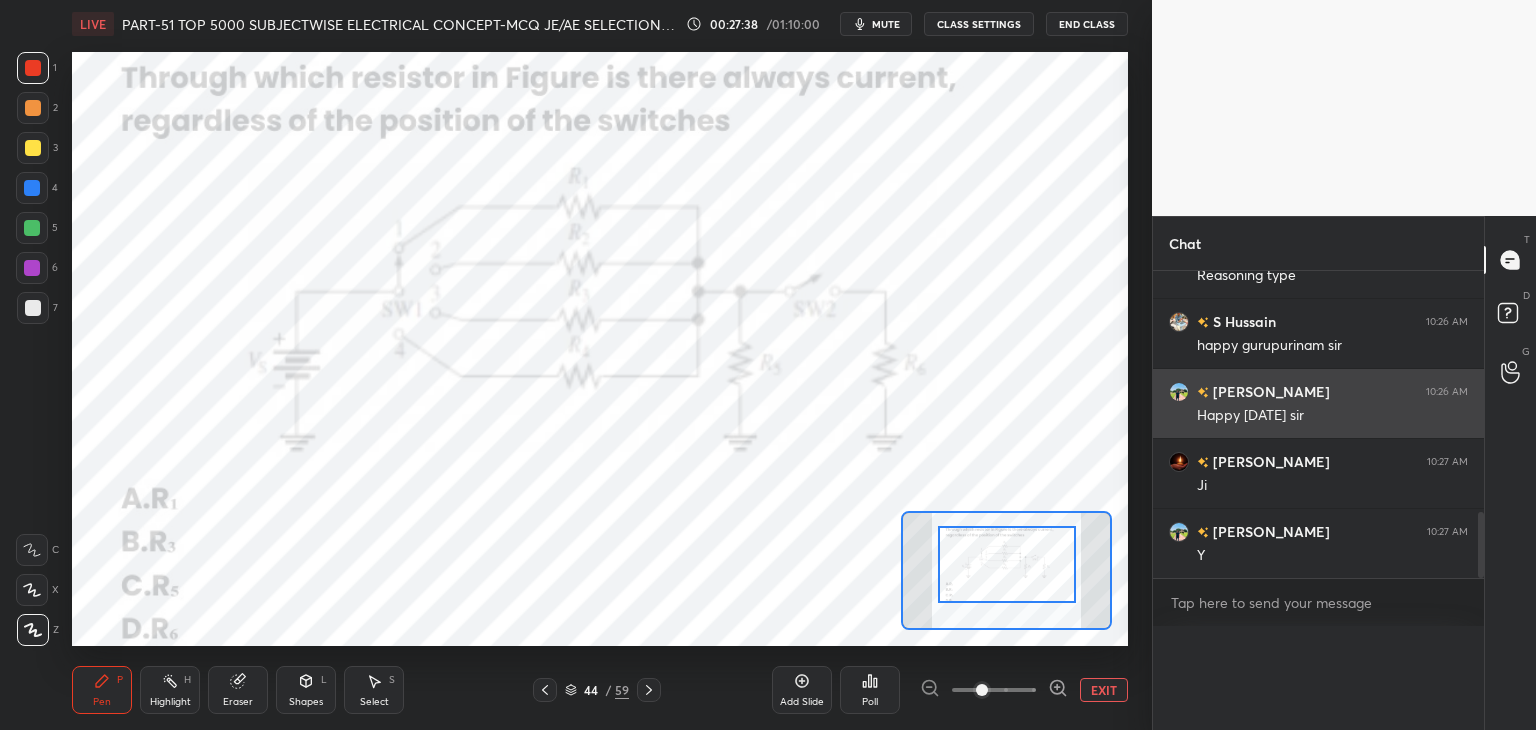scroll, scrollTop: 88, scrollLeft: 293, axis: both 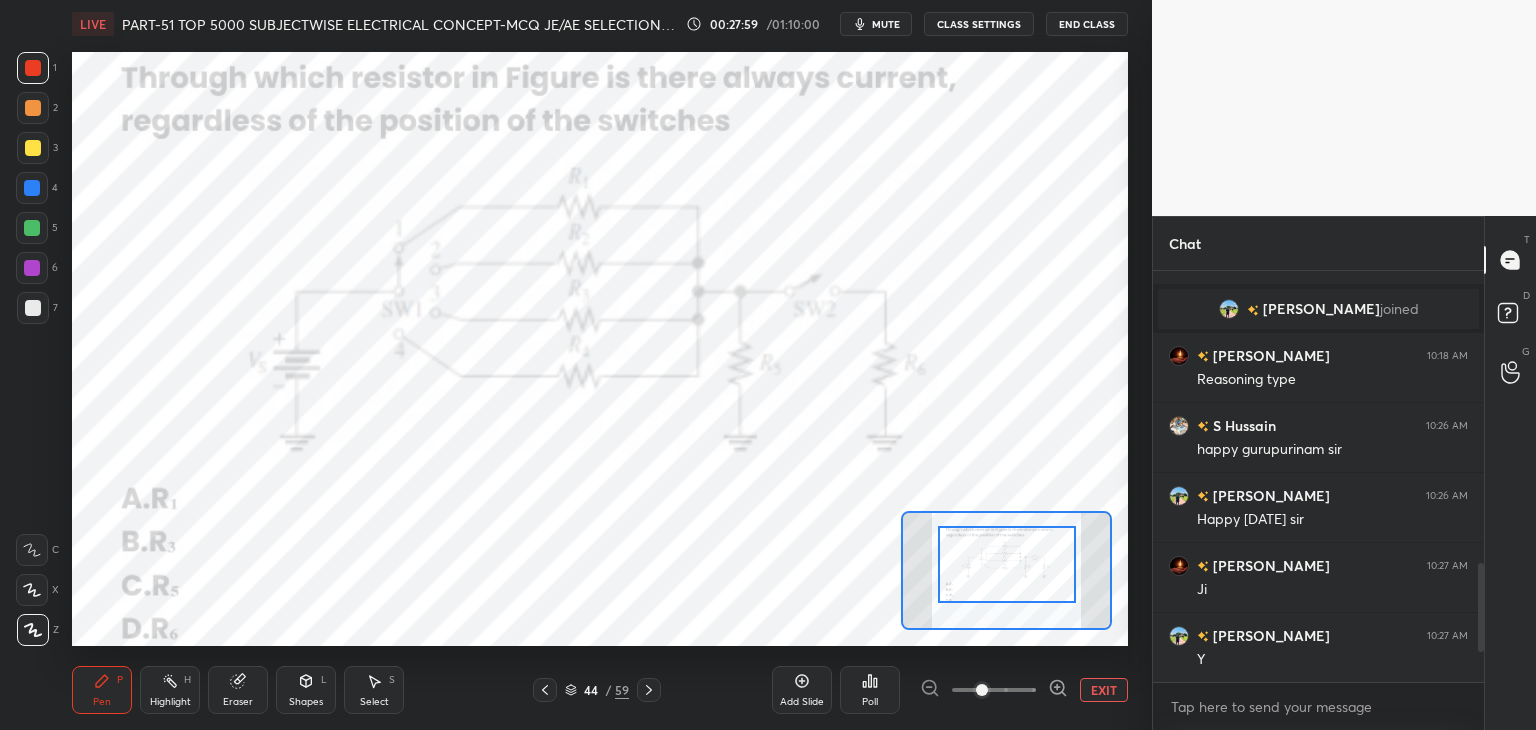 click at bounding box center (33, 308) 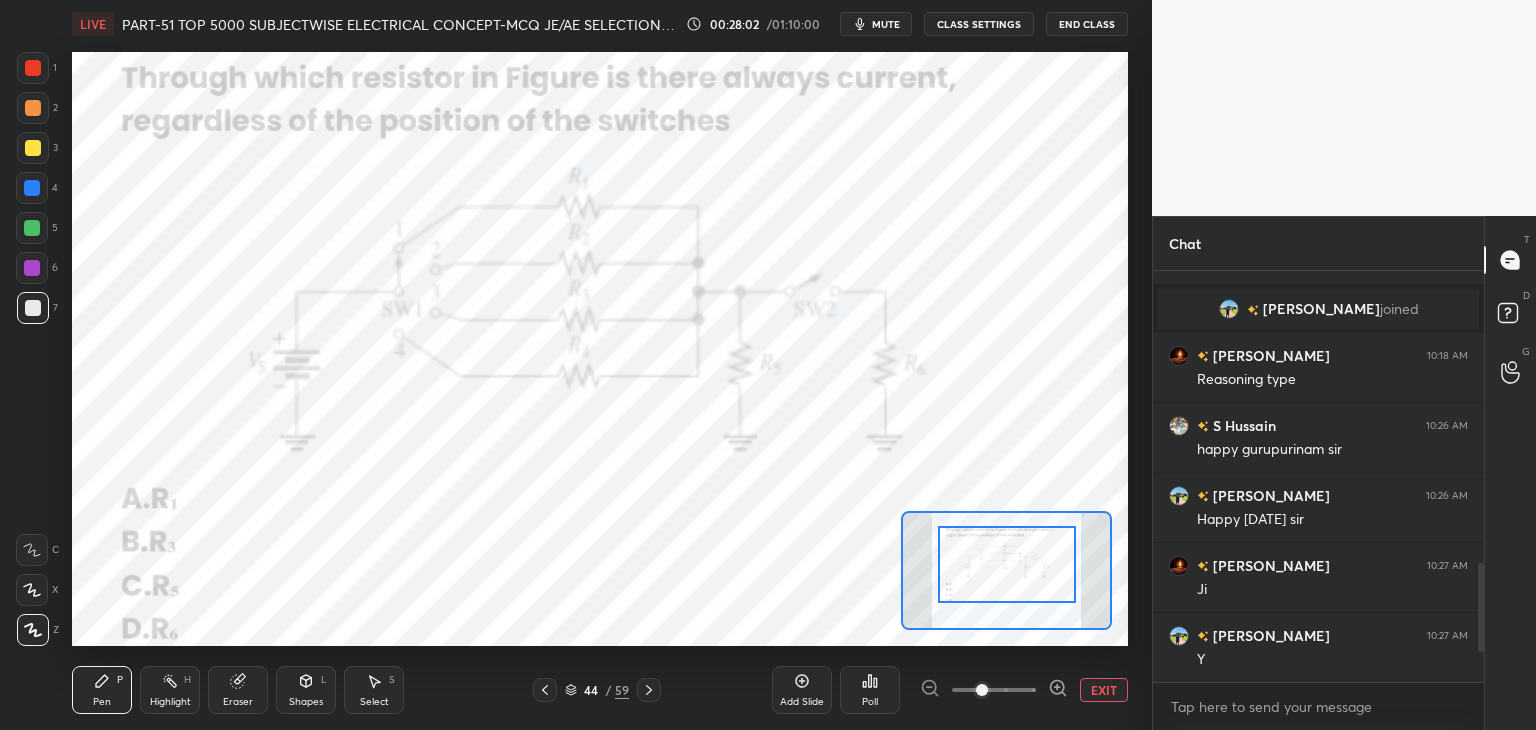 drag, startPoint x: 252, startPoint y: 688, endPoint x: 250, endPoint y: 648, distance: 40.04997 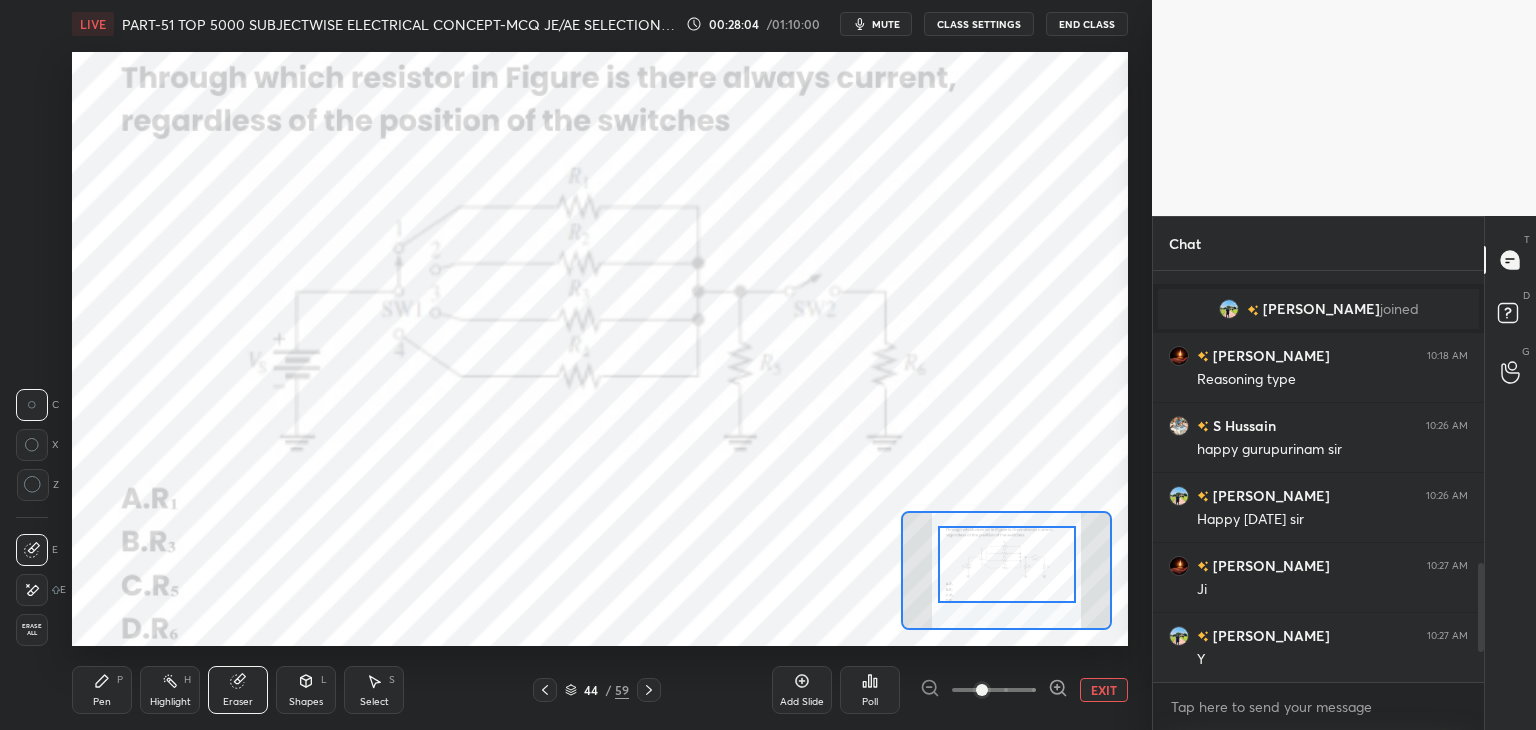 click on "Pen P" at bounding box center [102, 690] 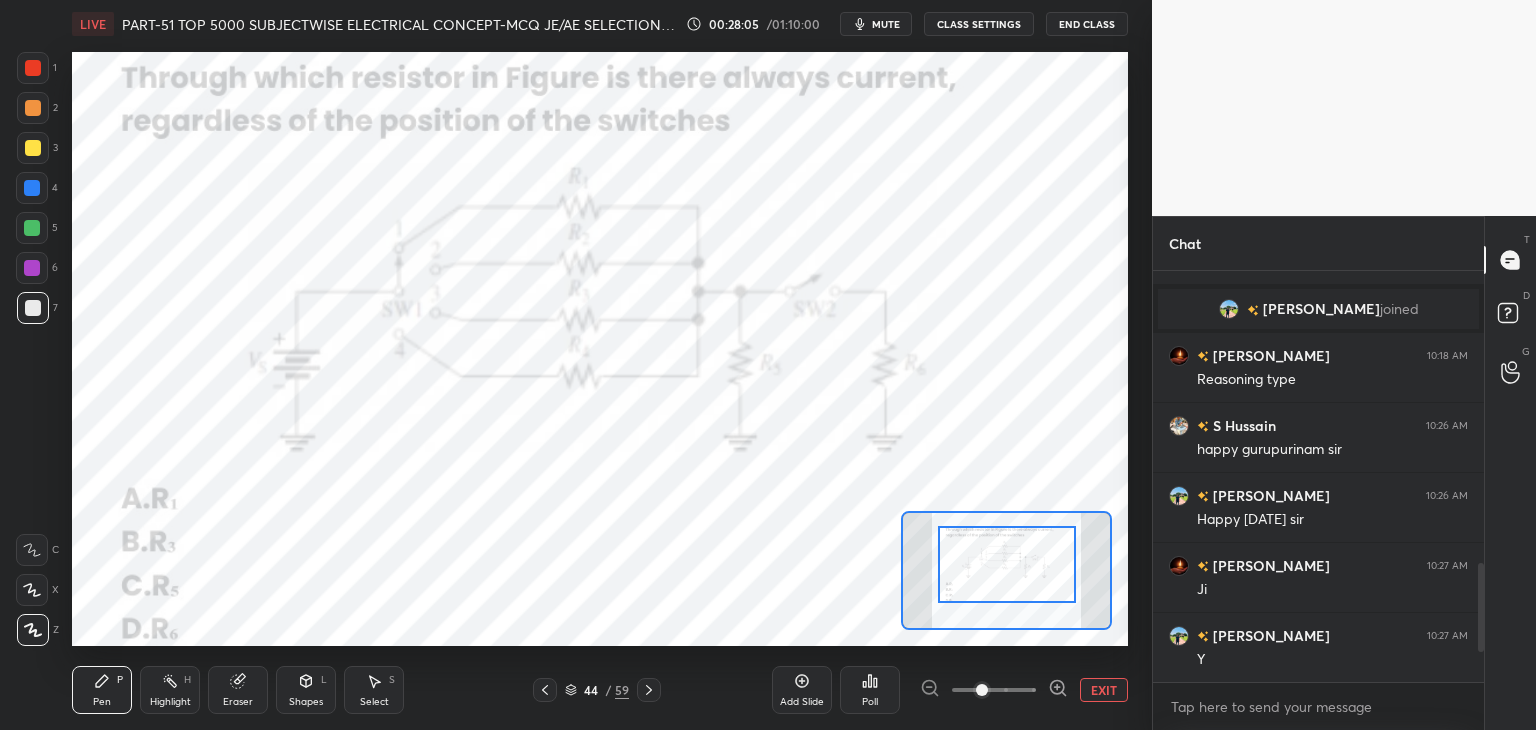 drag, startPoint x: 36, startPoint y: 307, endPoint x: 51, endPoint y: 355, distance: 50.289165 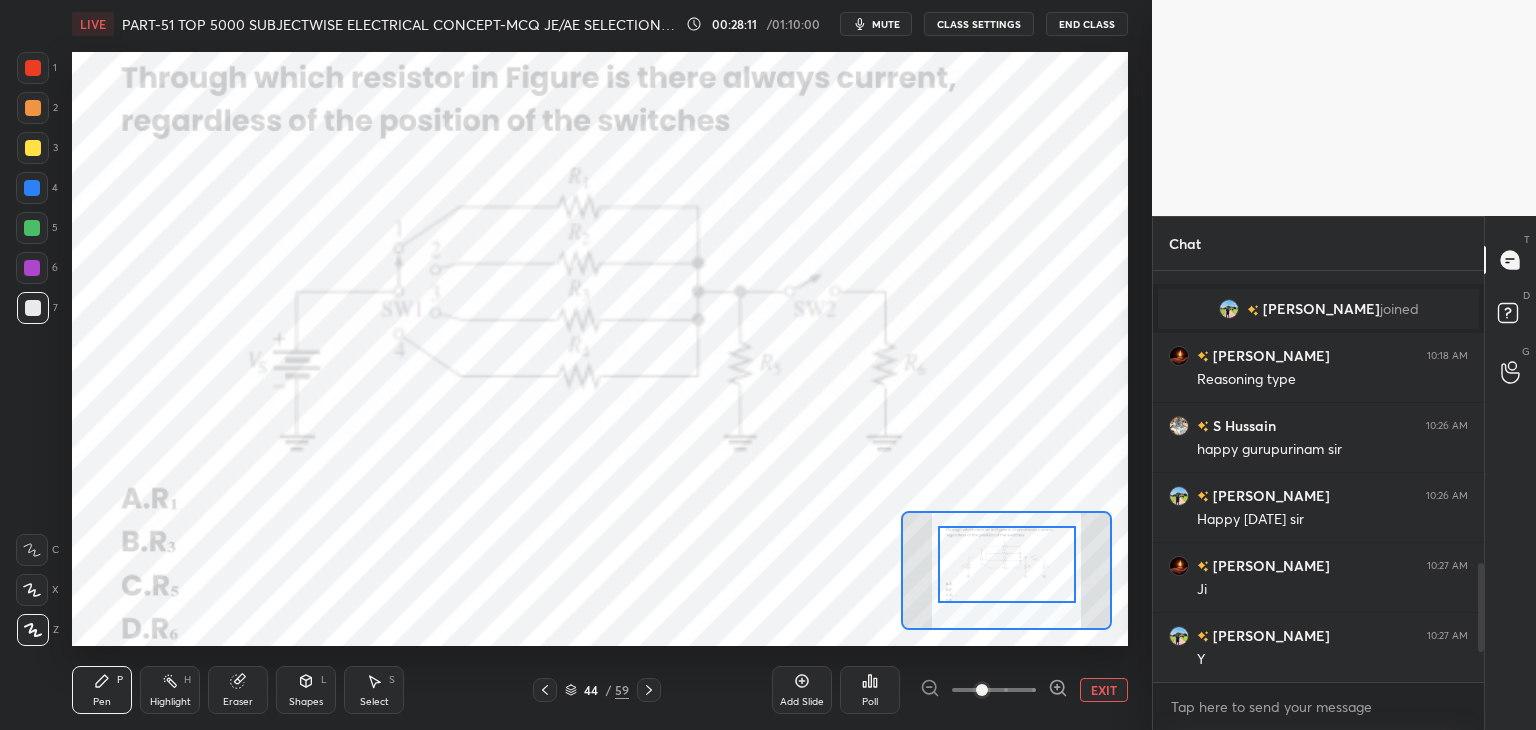 drag, startPoint x: 35, startPoint y: 73, endPoint x: 58, endPoint y: 141, distance: 71.7844 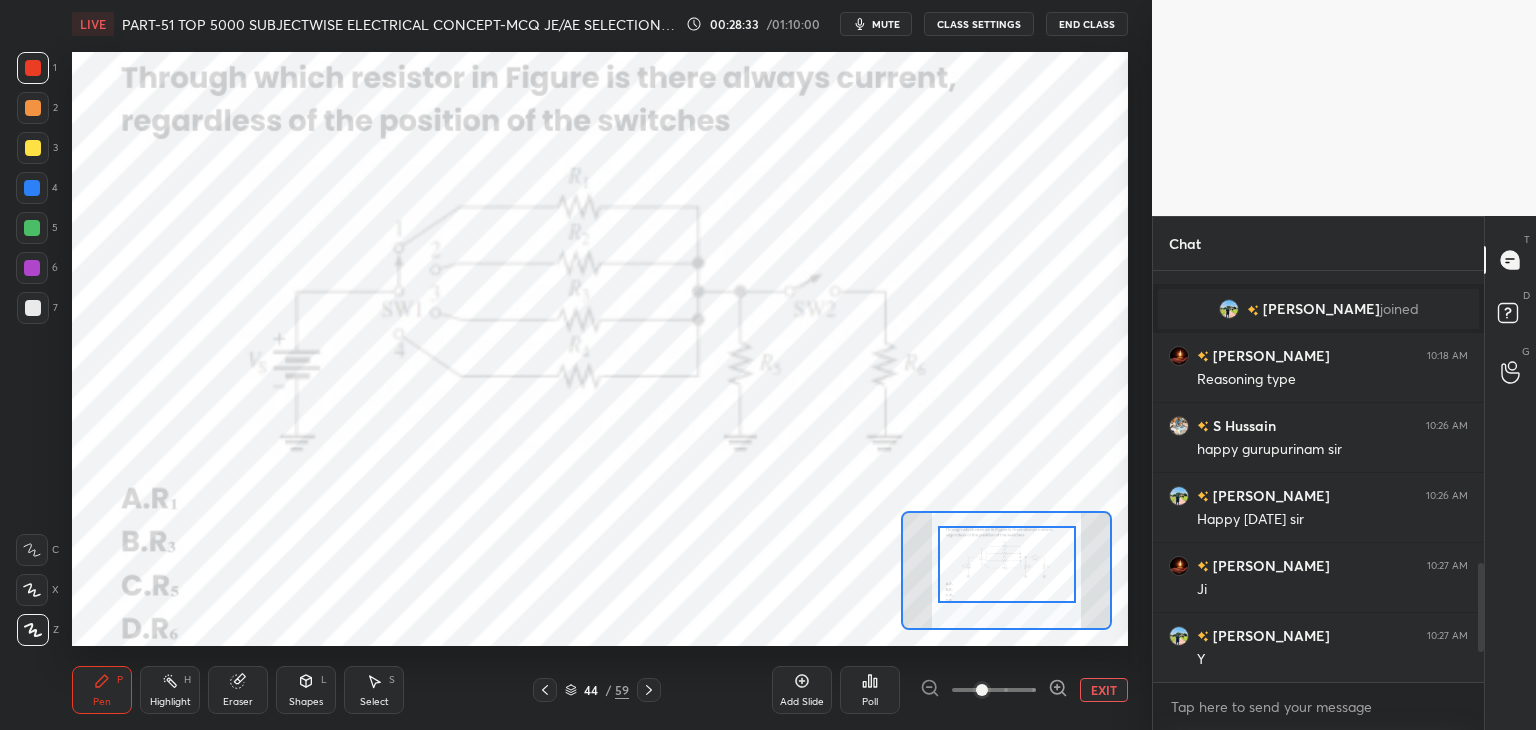 click on "Eraser" at bounding box center [238, 690] 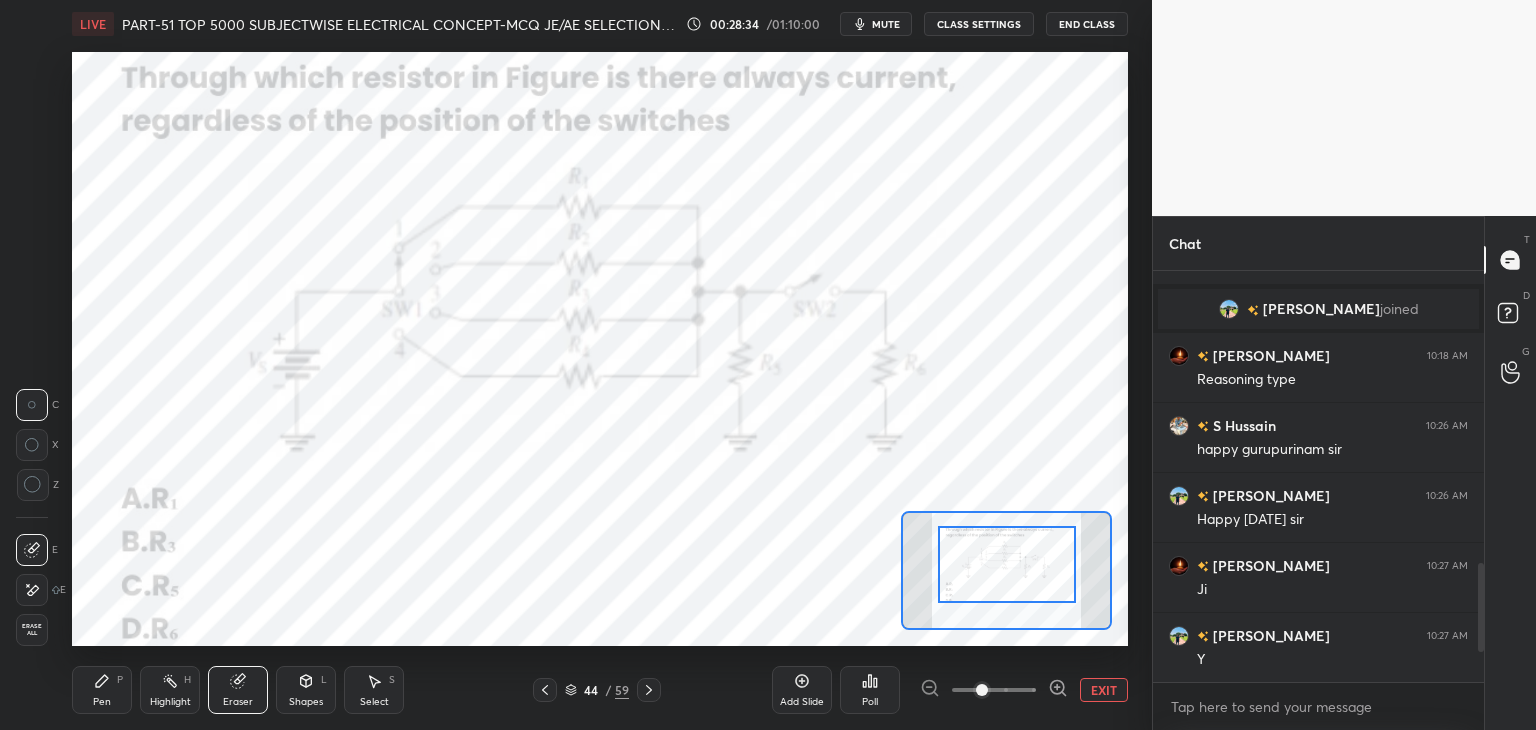 drag, startPoint x: 37, startPoint y: 633, endPoint x: 60, endPoint y: 675, distance: 47.88528 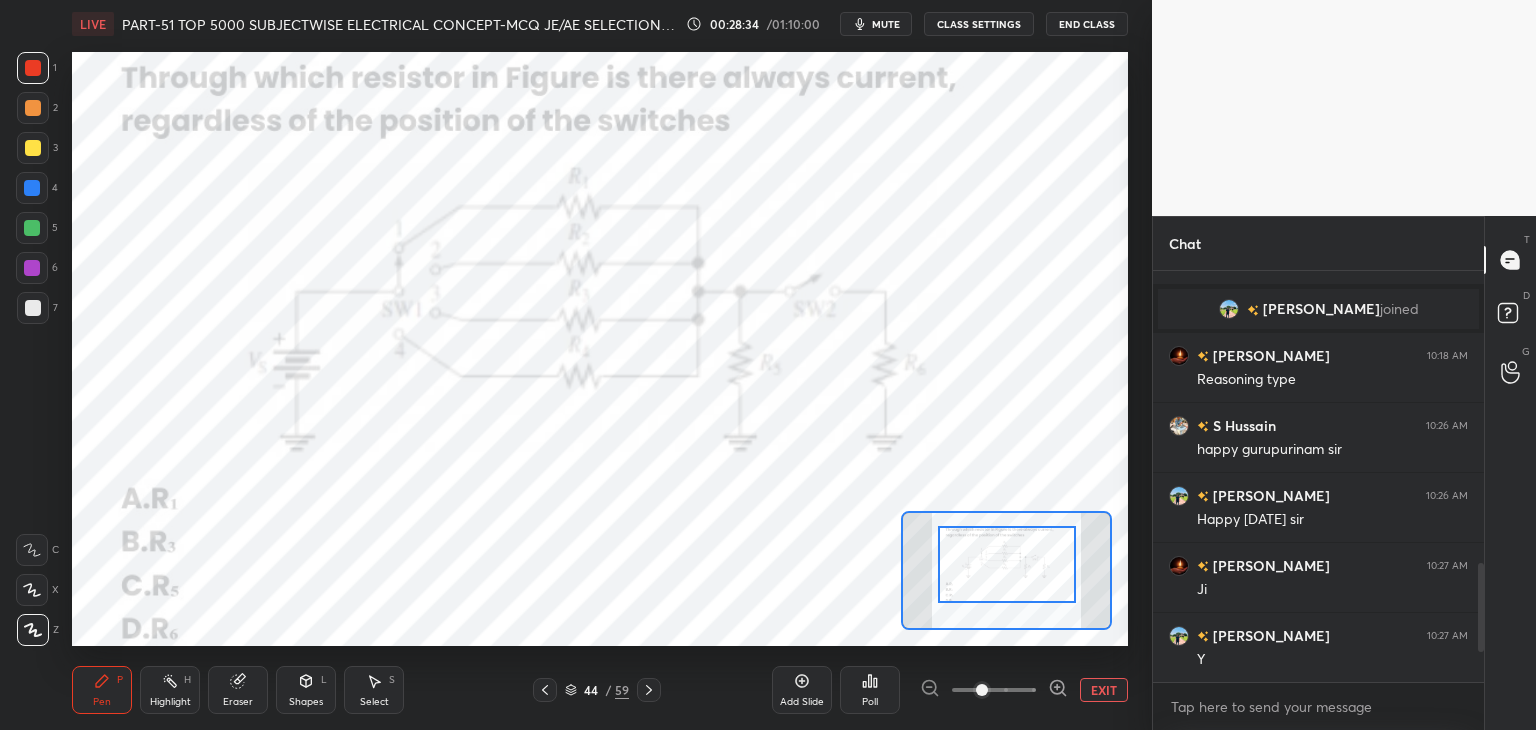 click on "LIVE PART-51 TOP 5000 SUBJECTWISE ELECTRICAL CONCEPT-MCQ JE/AE SELECTION SERIES BY PRAVEEN SIR 00:28:34 /  01:10:00 mute CLASS SETTINGS End Class Setting up your live class Poll for   secs No correct answer Start poll Back PART-51 TOP 5000 SUBJECTWISE ELECTRICAL CONCEPT-MCQ JE/AE SELECTION SERIES BY PRAVEEN SIR • L51 of Top 5000 Subject wise Electrical Concept AE/JE Selection Series [PERSON_NAME] P Highlight H Eraser Shapes L Select S 44 / 59 Add Slide Poll EXIT" at bounding box center (600, 365) 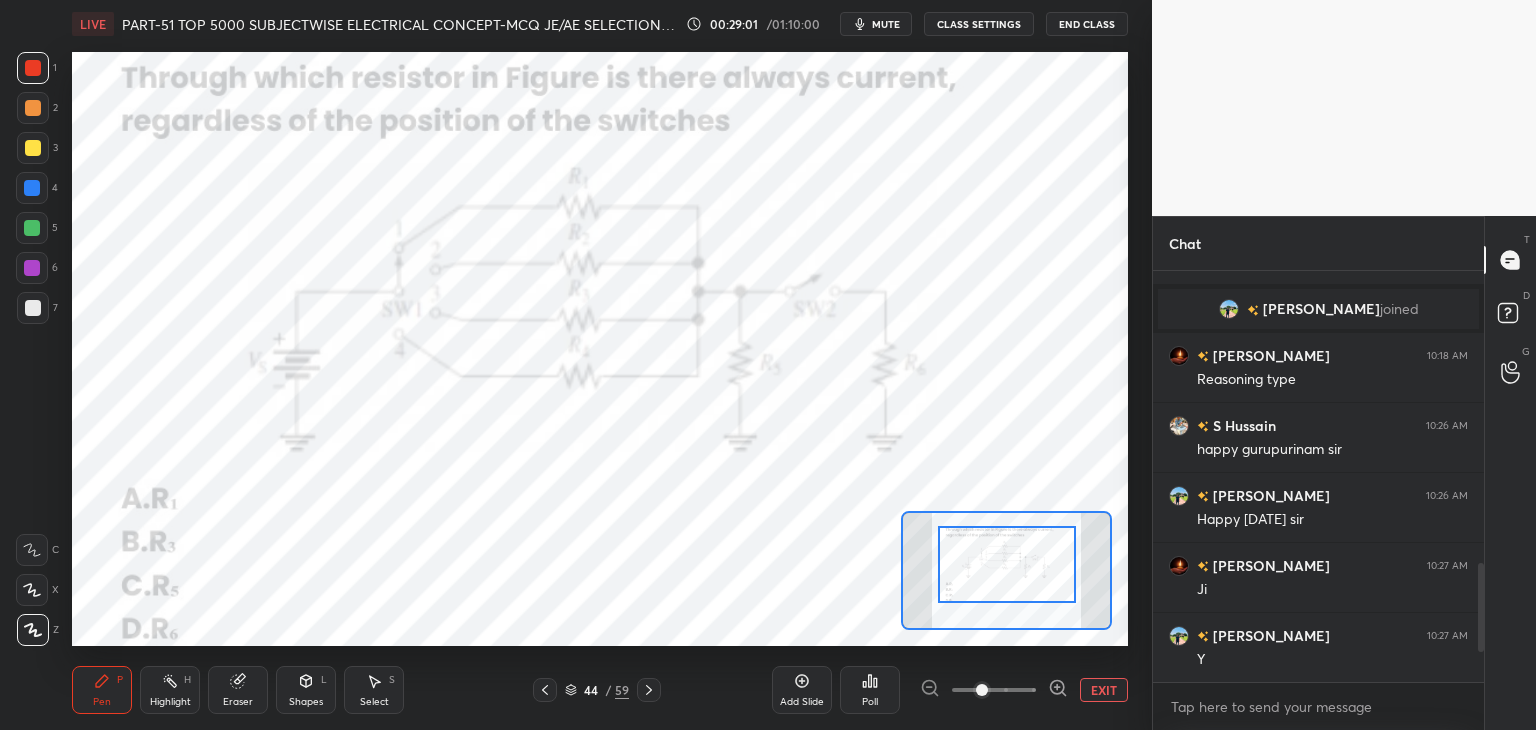 click 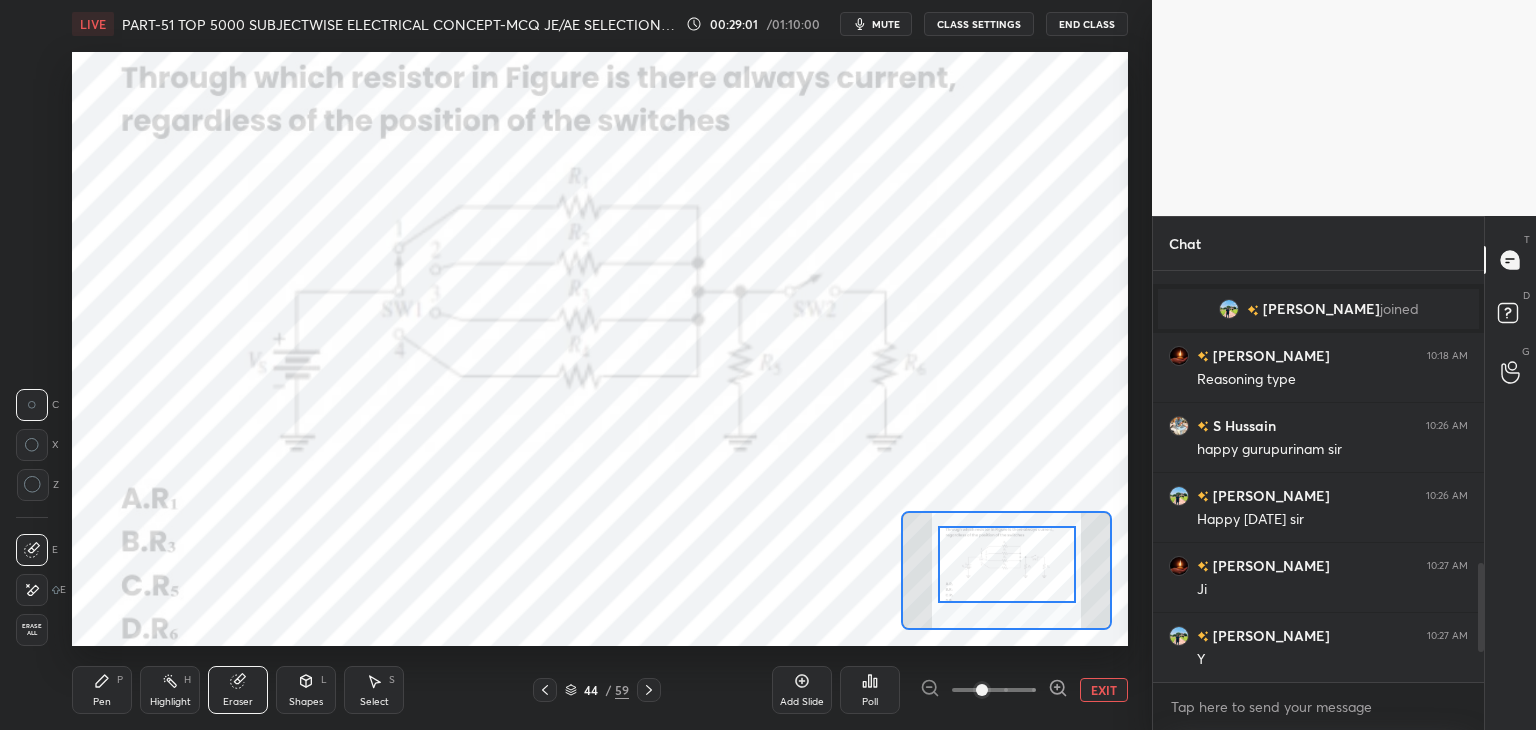 drag, startPoint x: 37, startPoint y: 623, endPoint x: 81, endPoint y: 691, distance: 80.99383 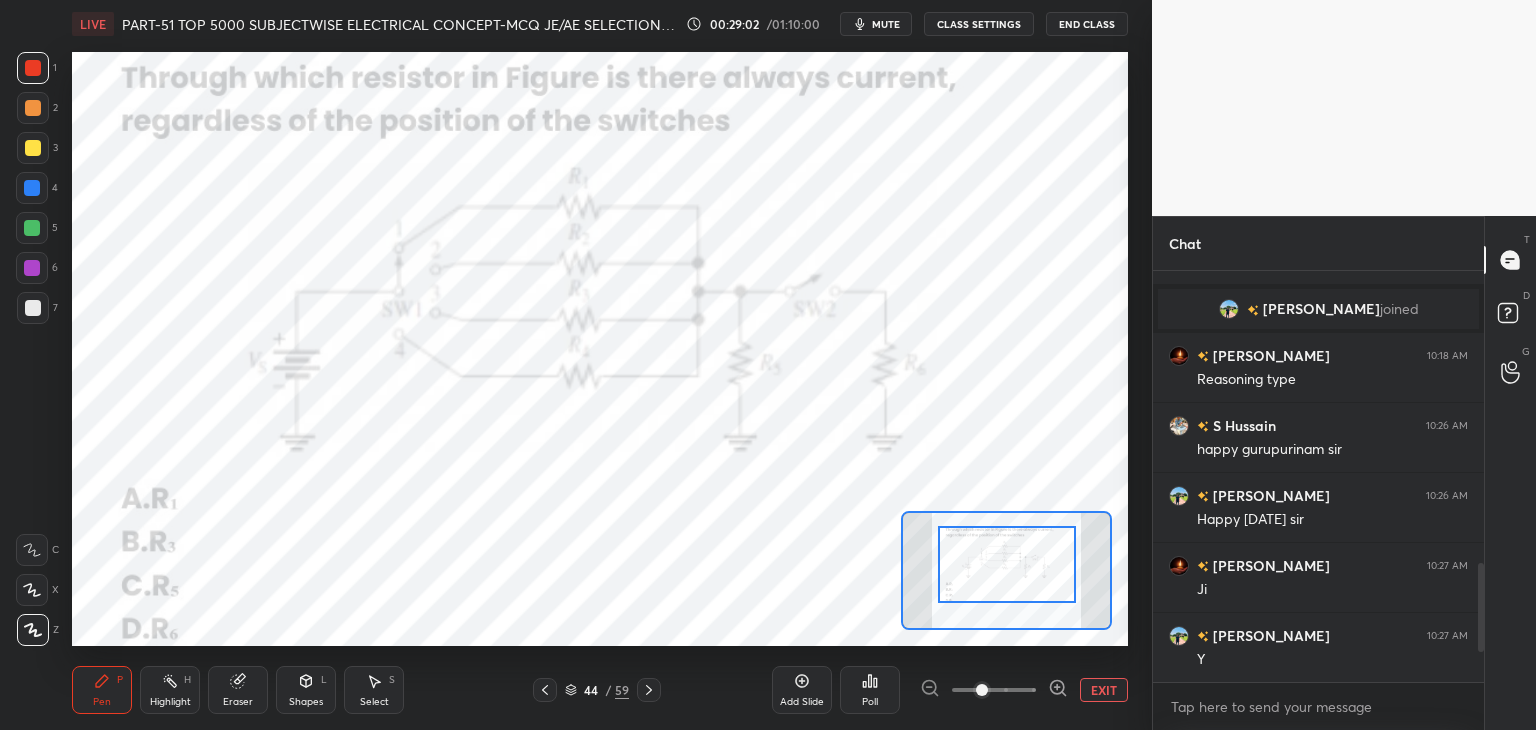 click on "Pen P" at bounding box center [102, 690] 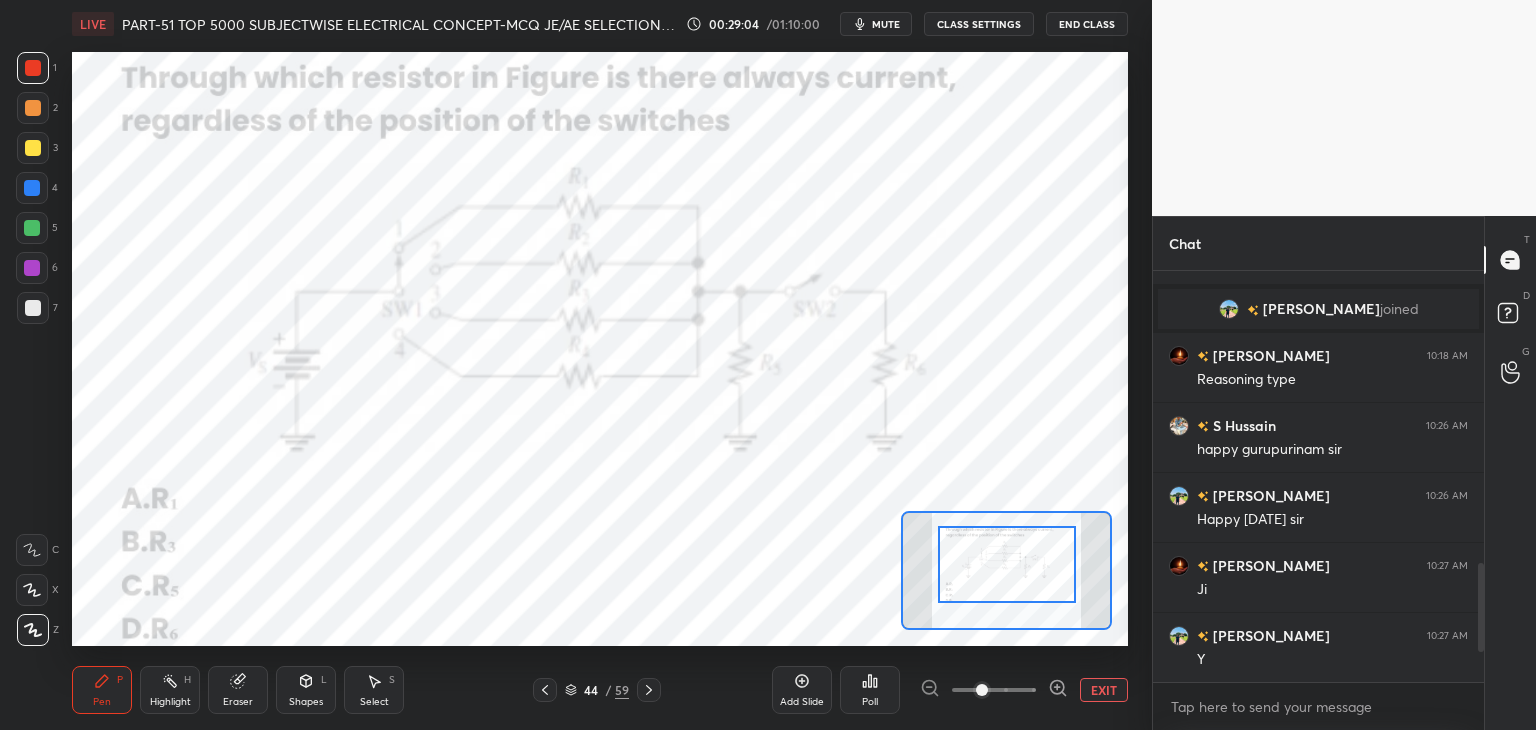 click on "EXIT" at bounding box center (1104, 690) 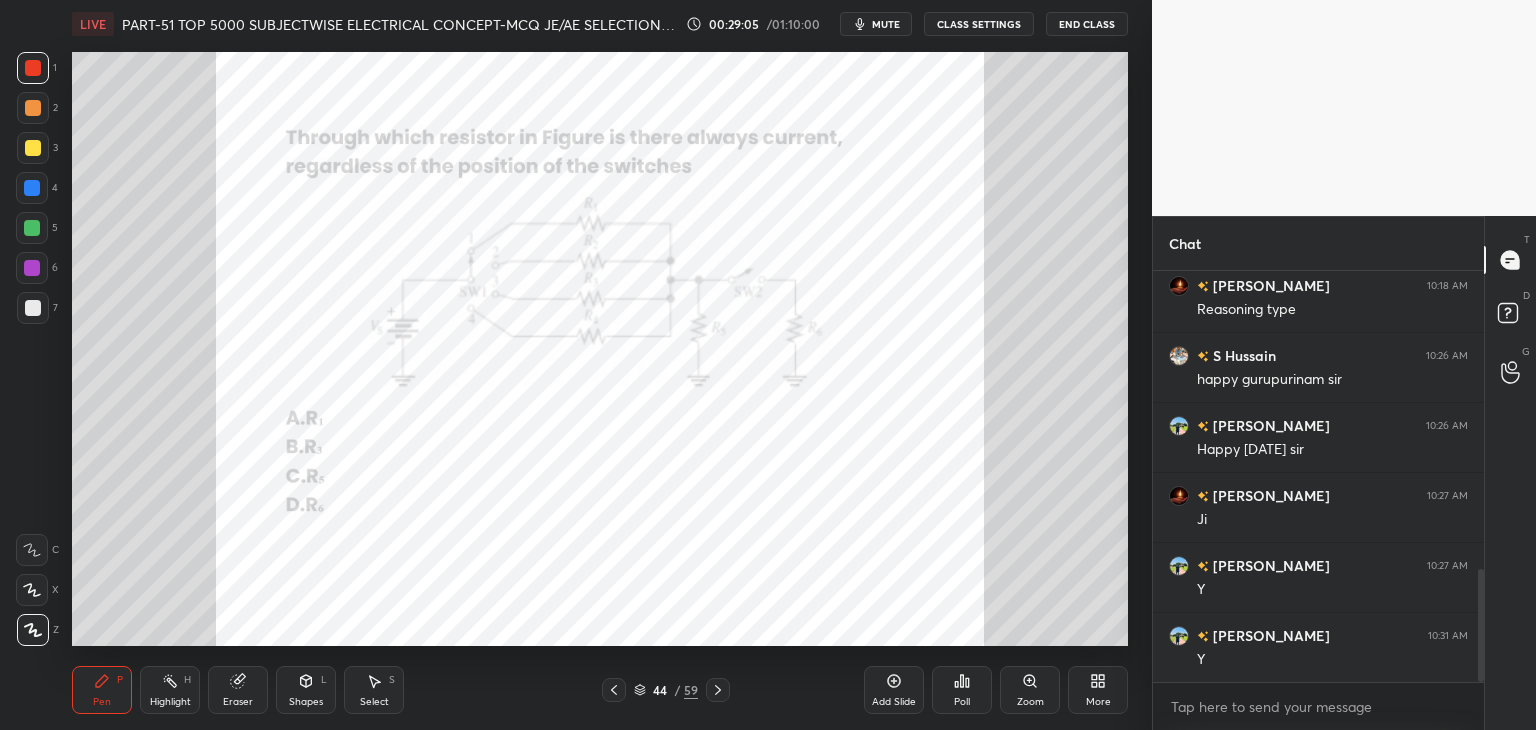 click on "More" at bounding box center [1098, 690] 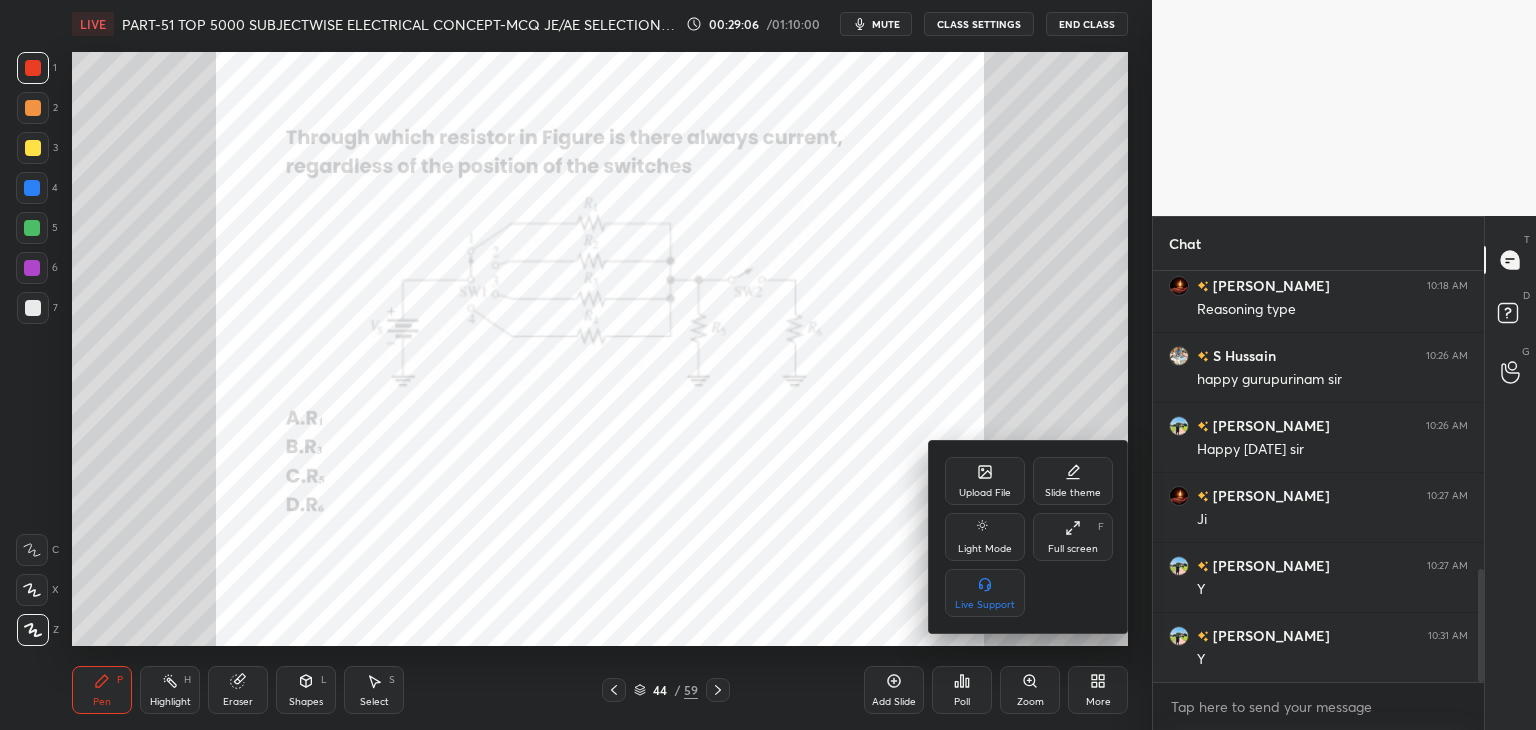 click on "Upload File" at bounding box center [985, 481] 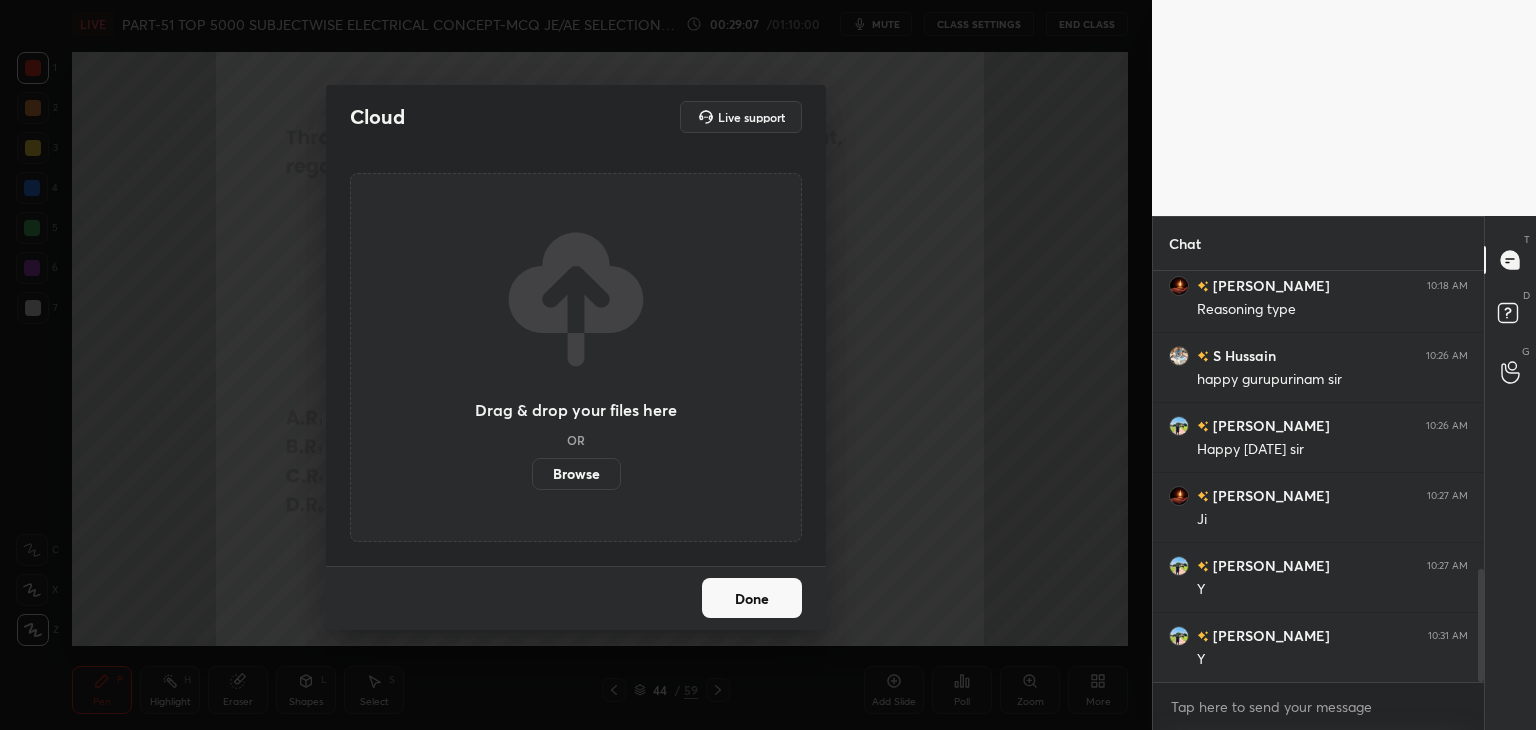 scroll, scrollTop: 365, scrollLeft: 325, axis: both 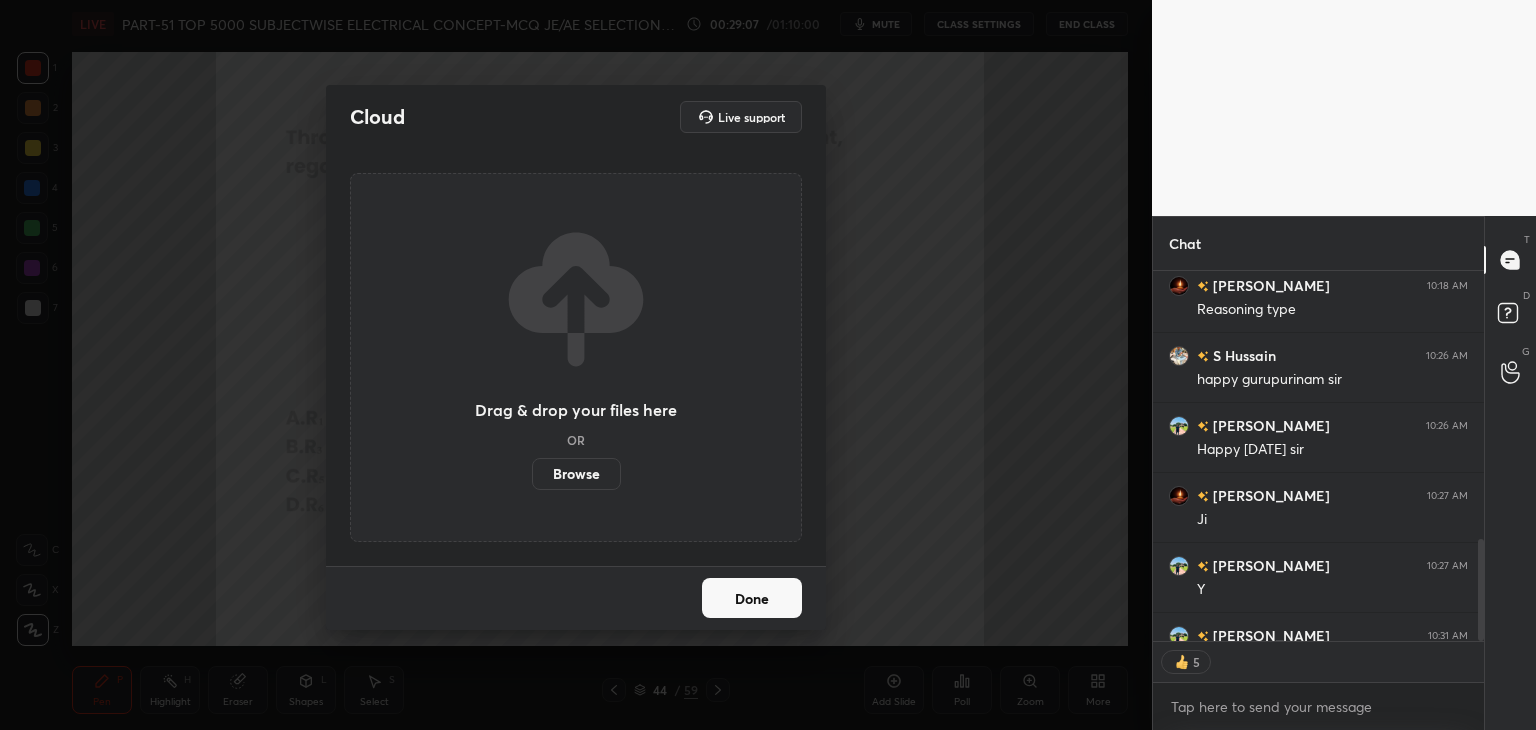 click on "Browse" at bounding box center (576, 474) 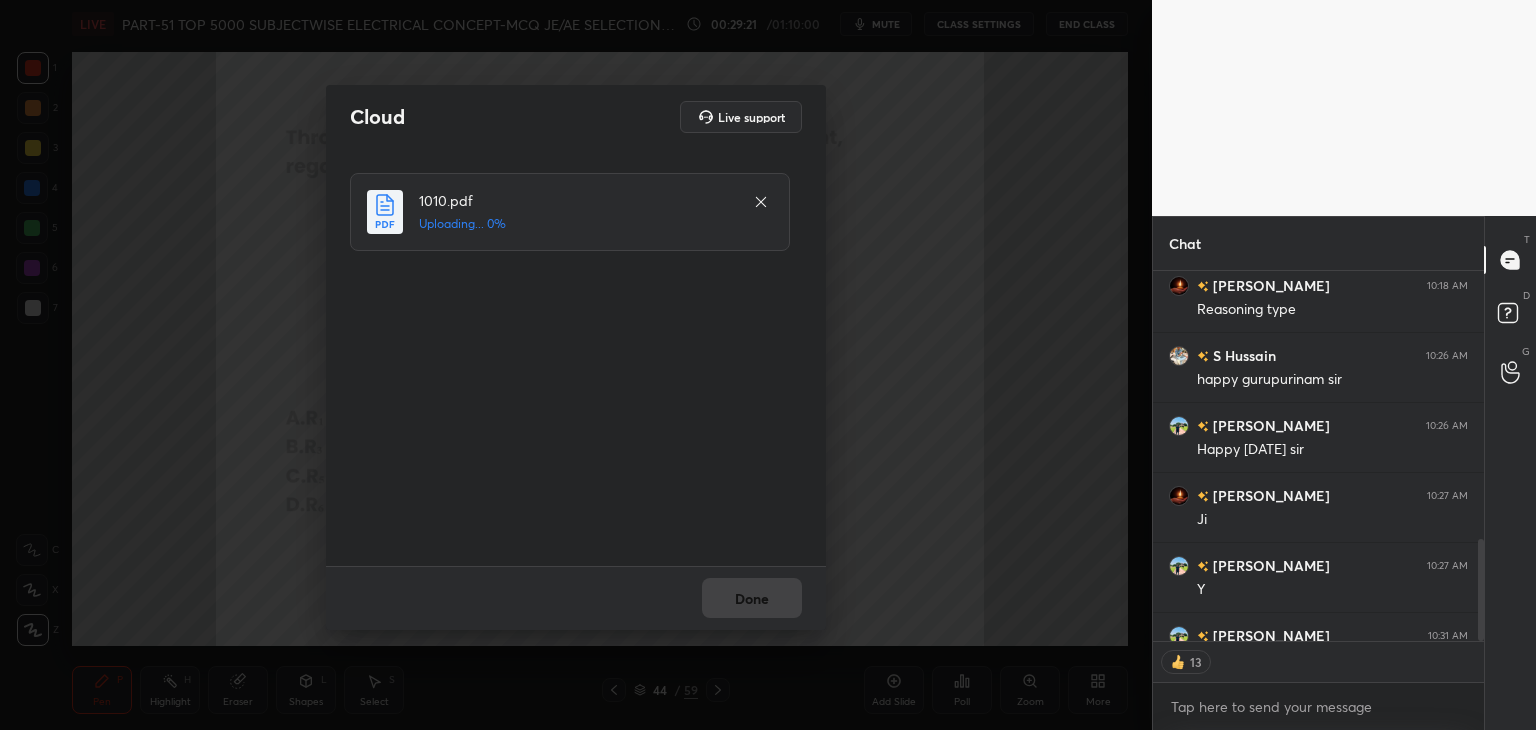 type on "x" 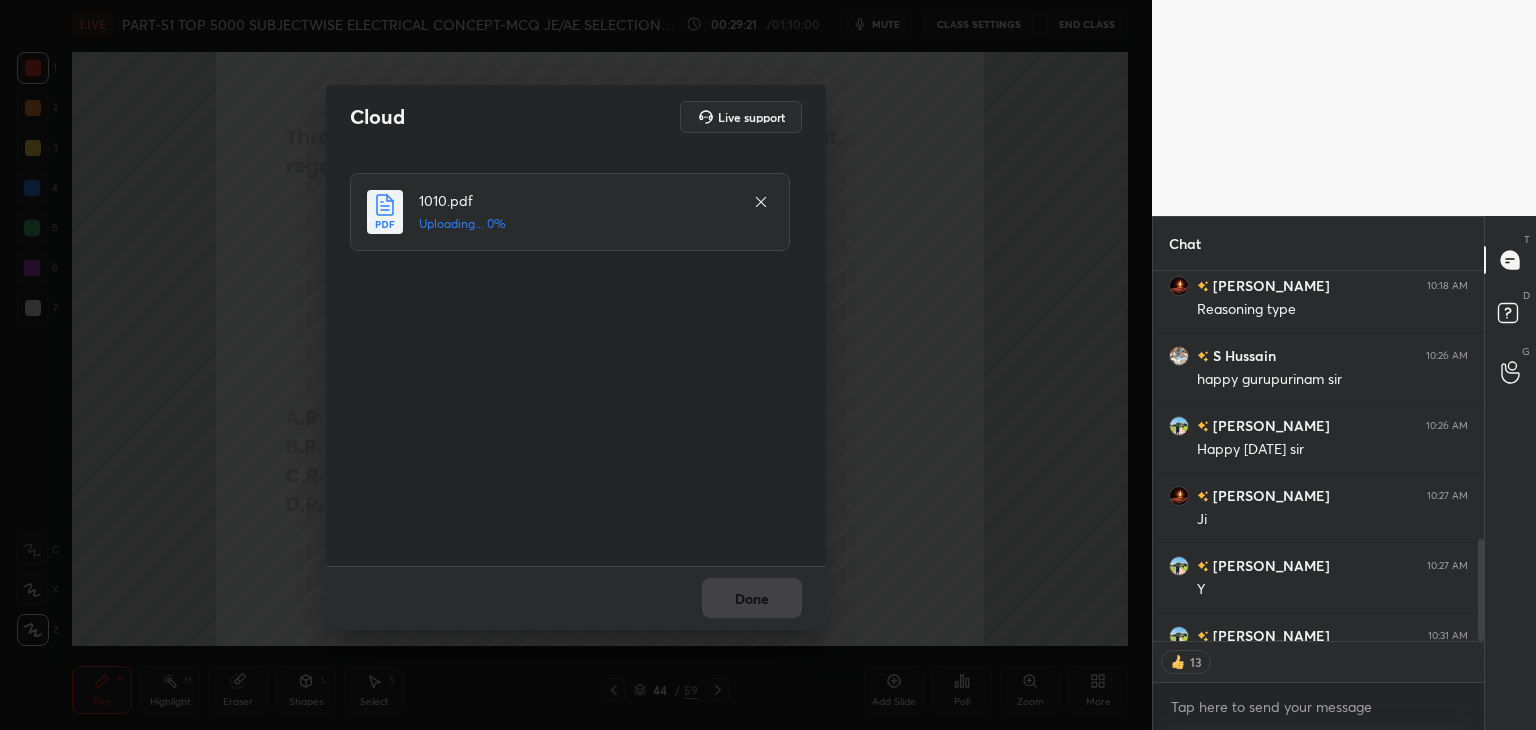 scroll, scrollTop: 6, scrollLeft: 6, axis: both 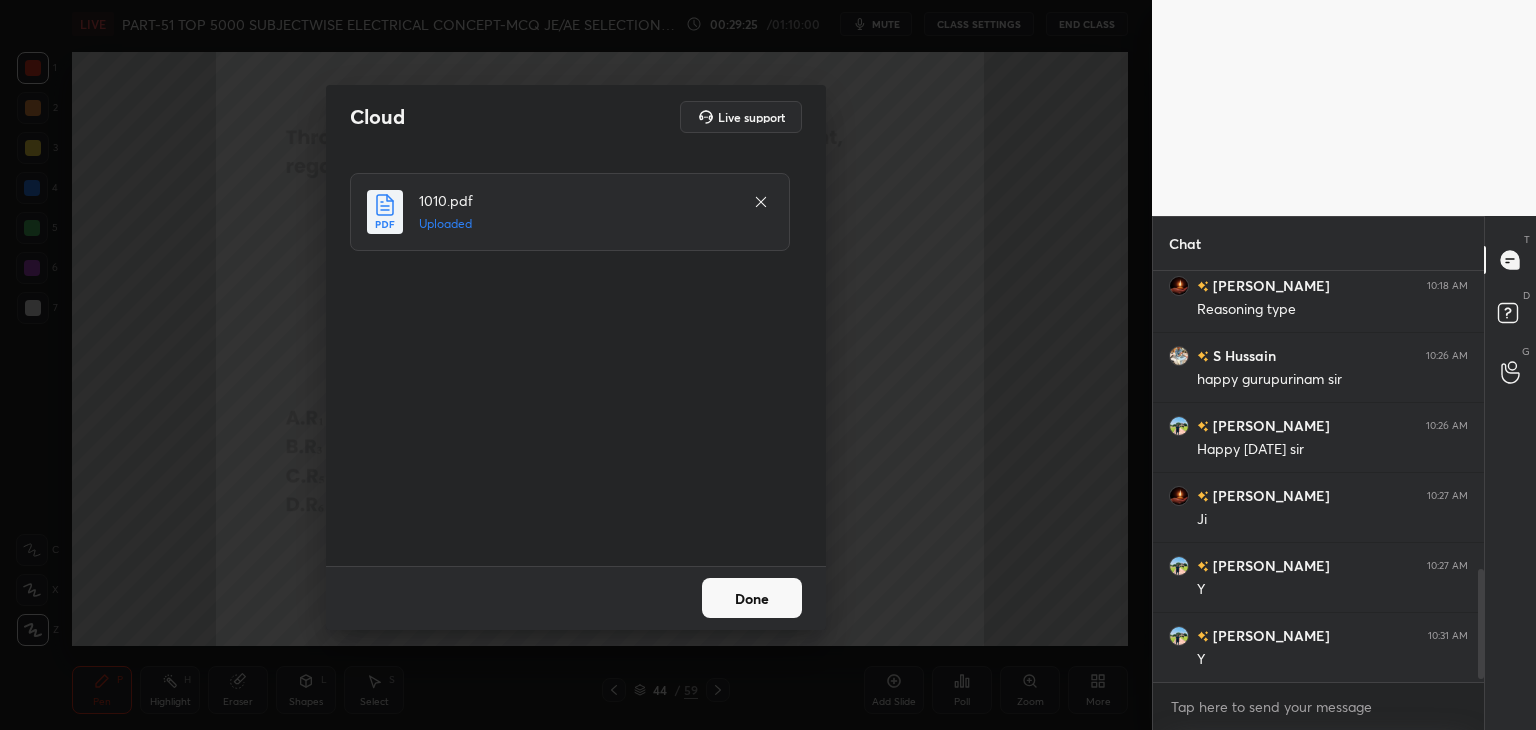 click on "Done" at bounding box center [752, 598] 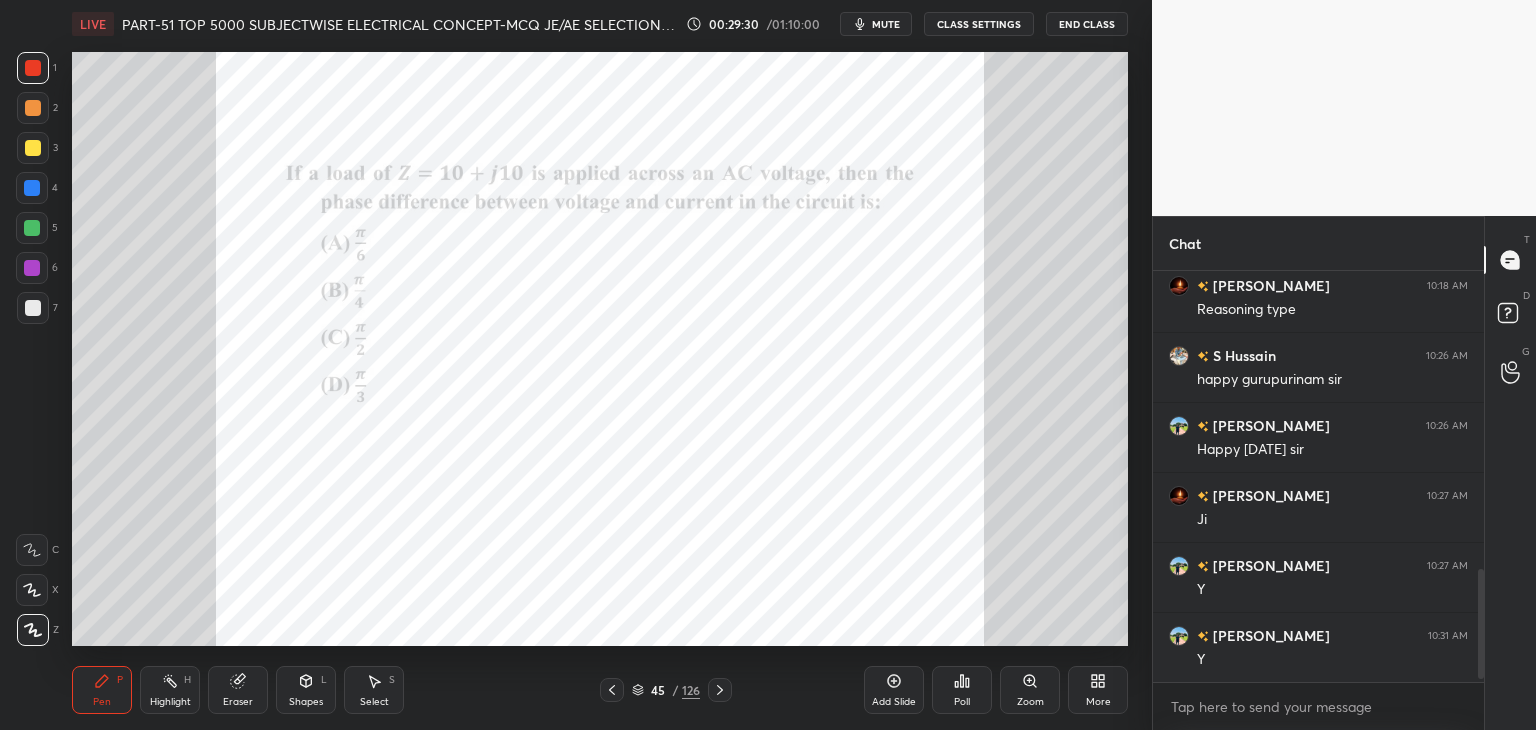 click 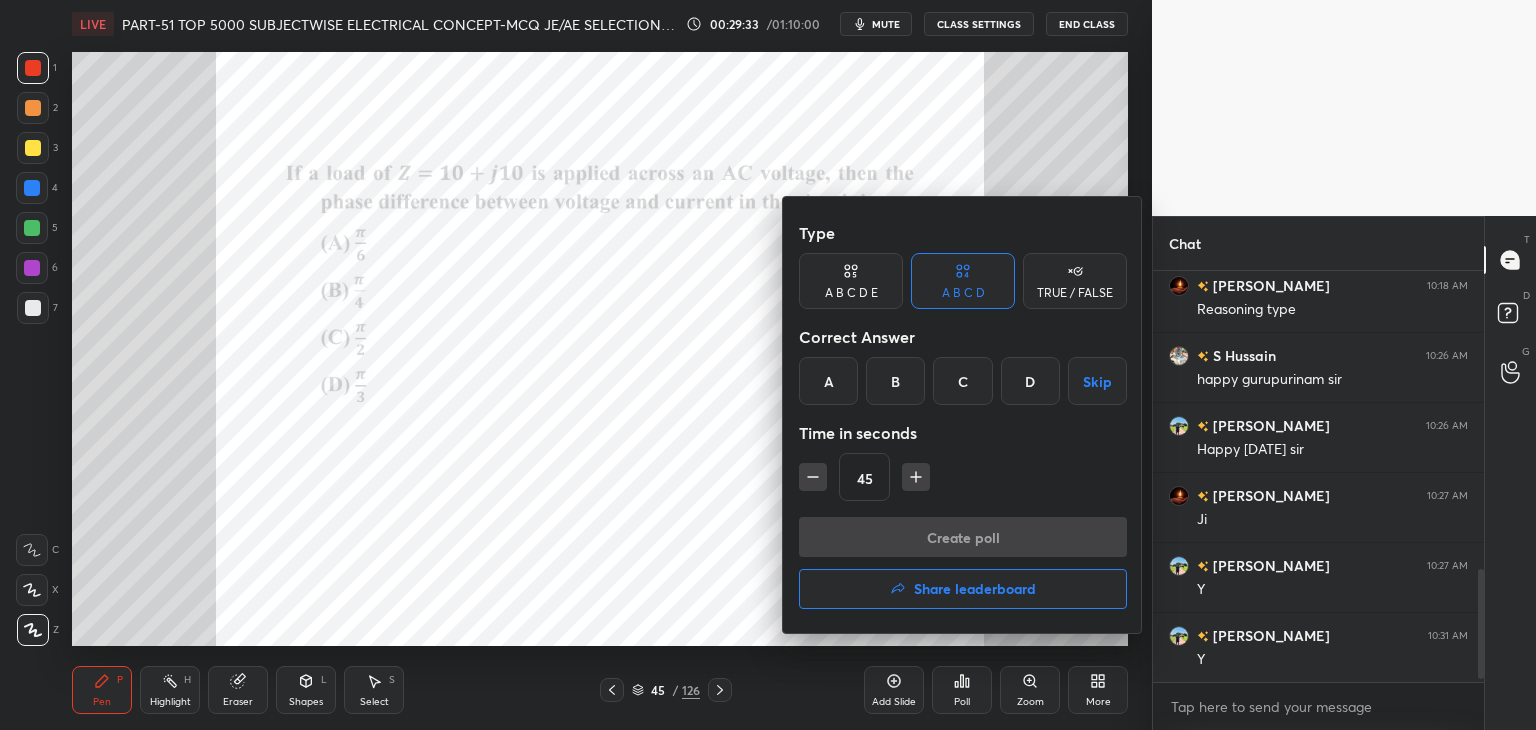 drag, startPoint x: 899, startPoint y: 389, endPoint x: 896, endPoint y: 401, distance: 12.369317 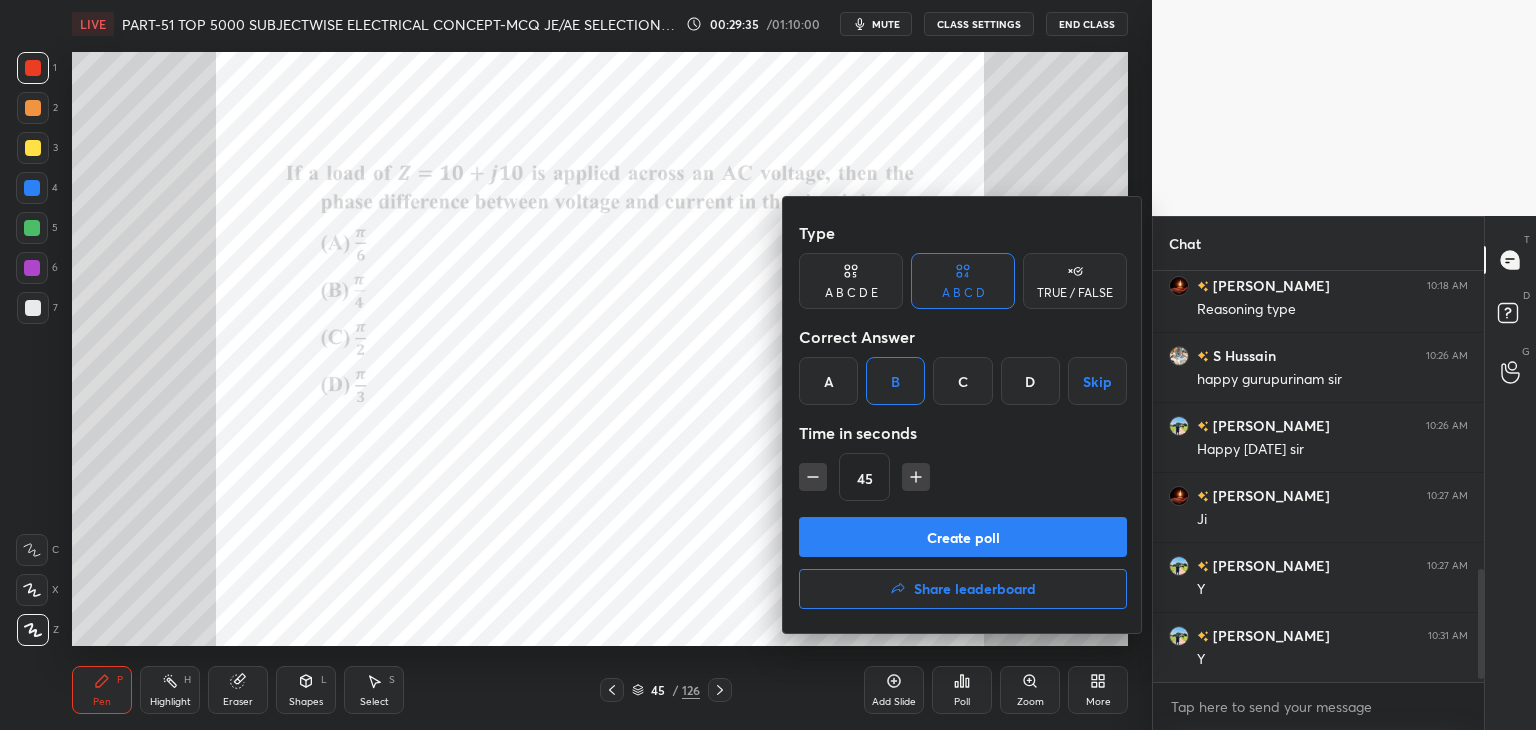 click 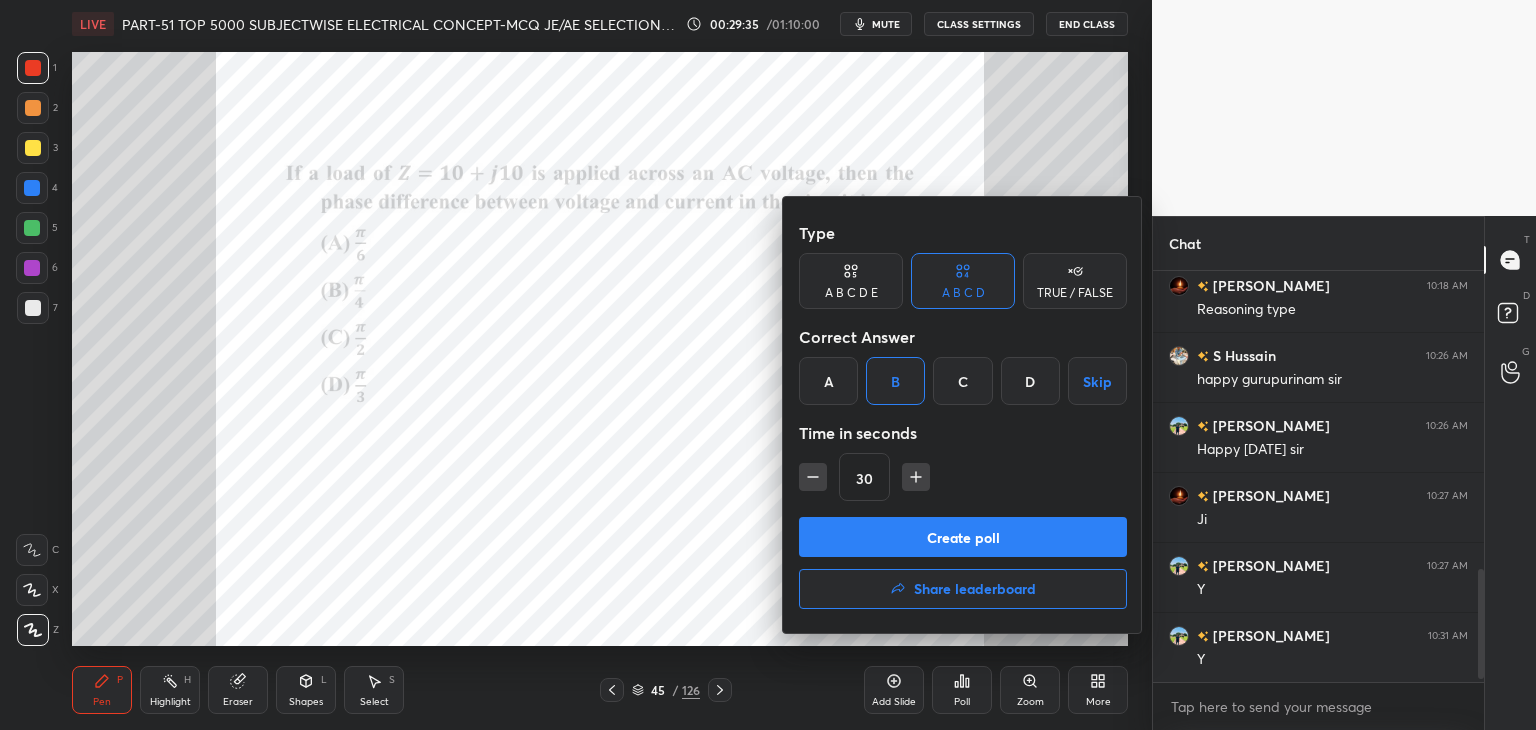 click on "Create poll" at bounding box center (963, 537) 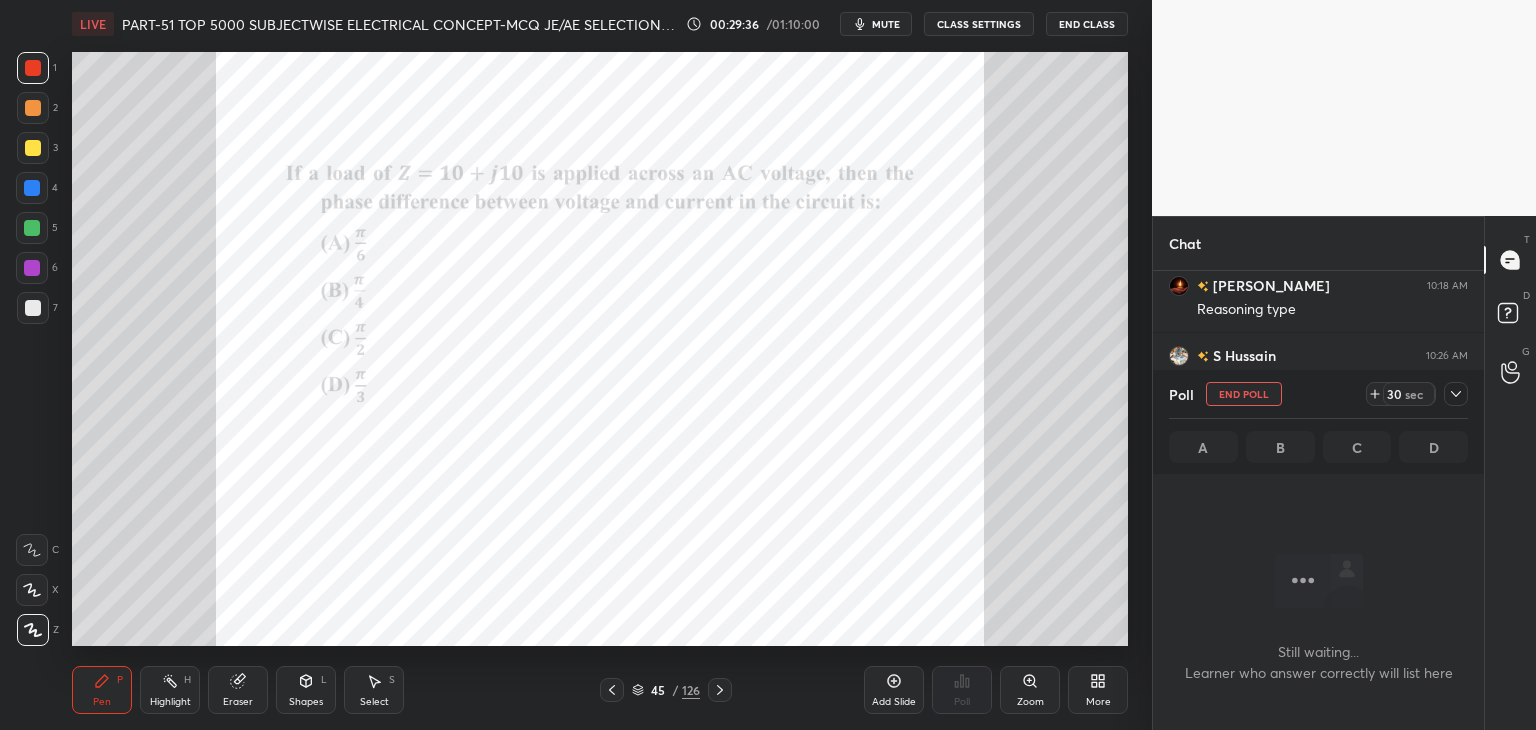 scroll, scrollTop: 312, scrollLeft: 325, axis: both 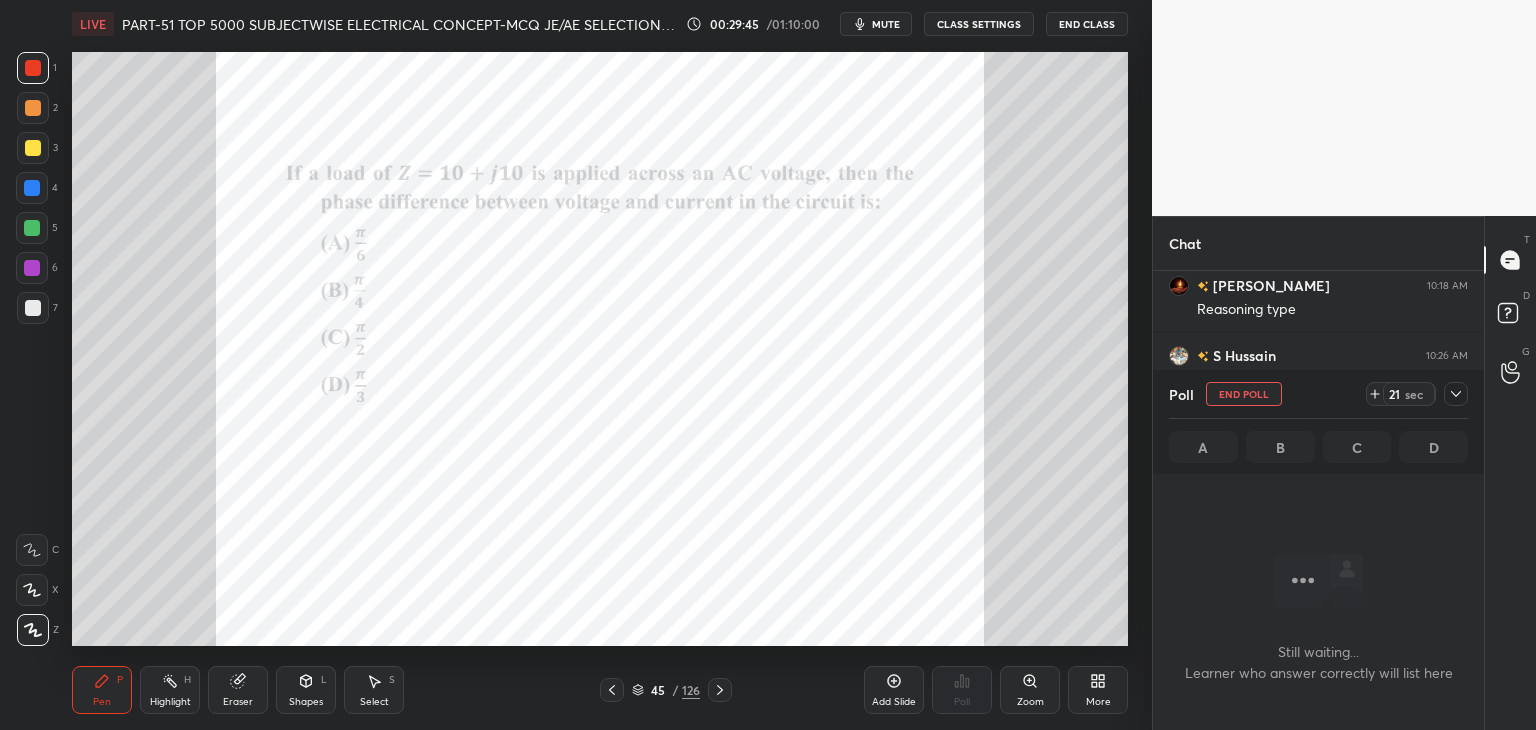 click 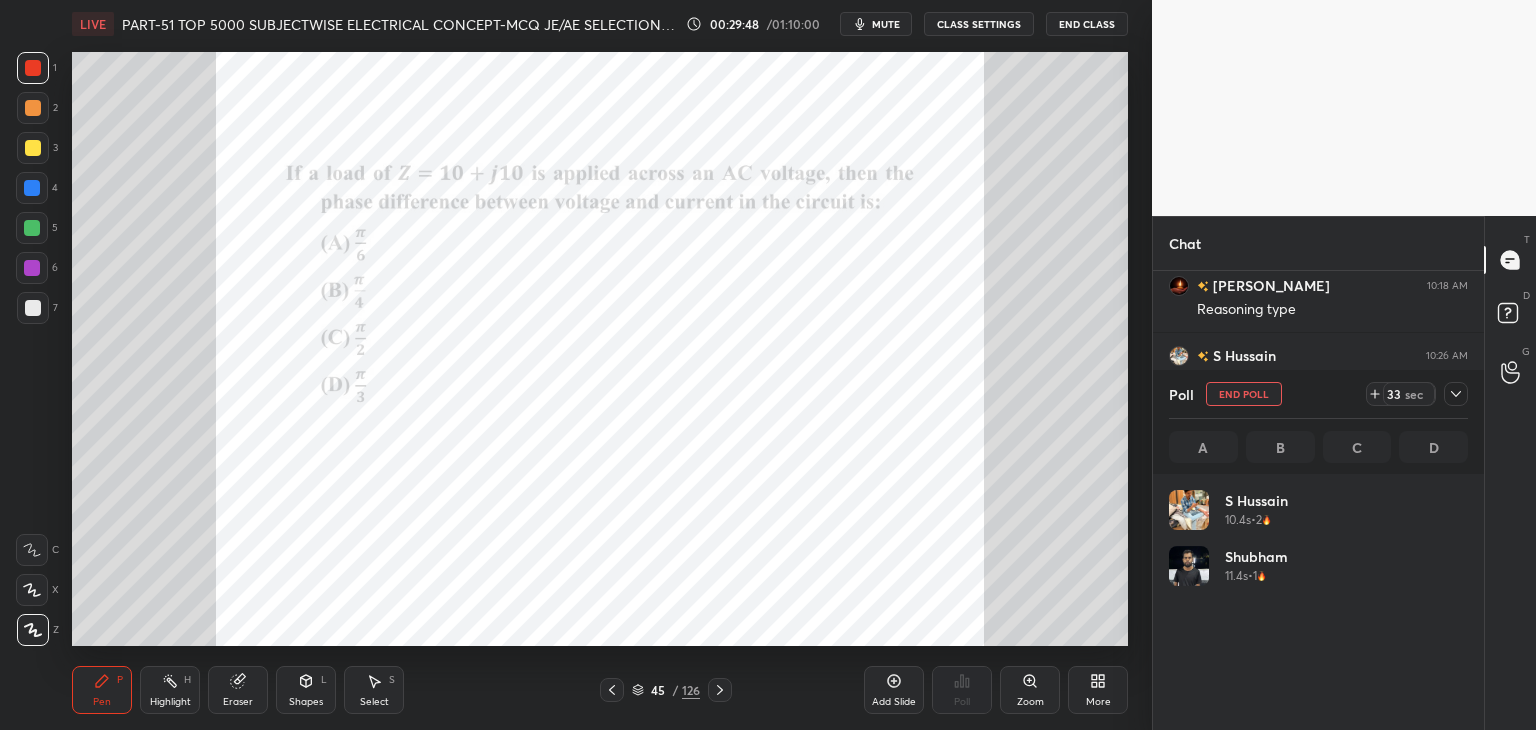scroll, scrollTop: 6, scrollLeft: 6, axis: both 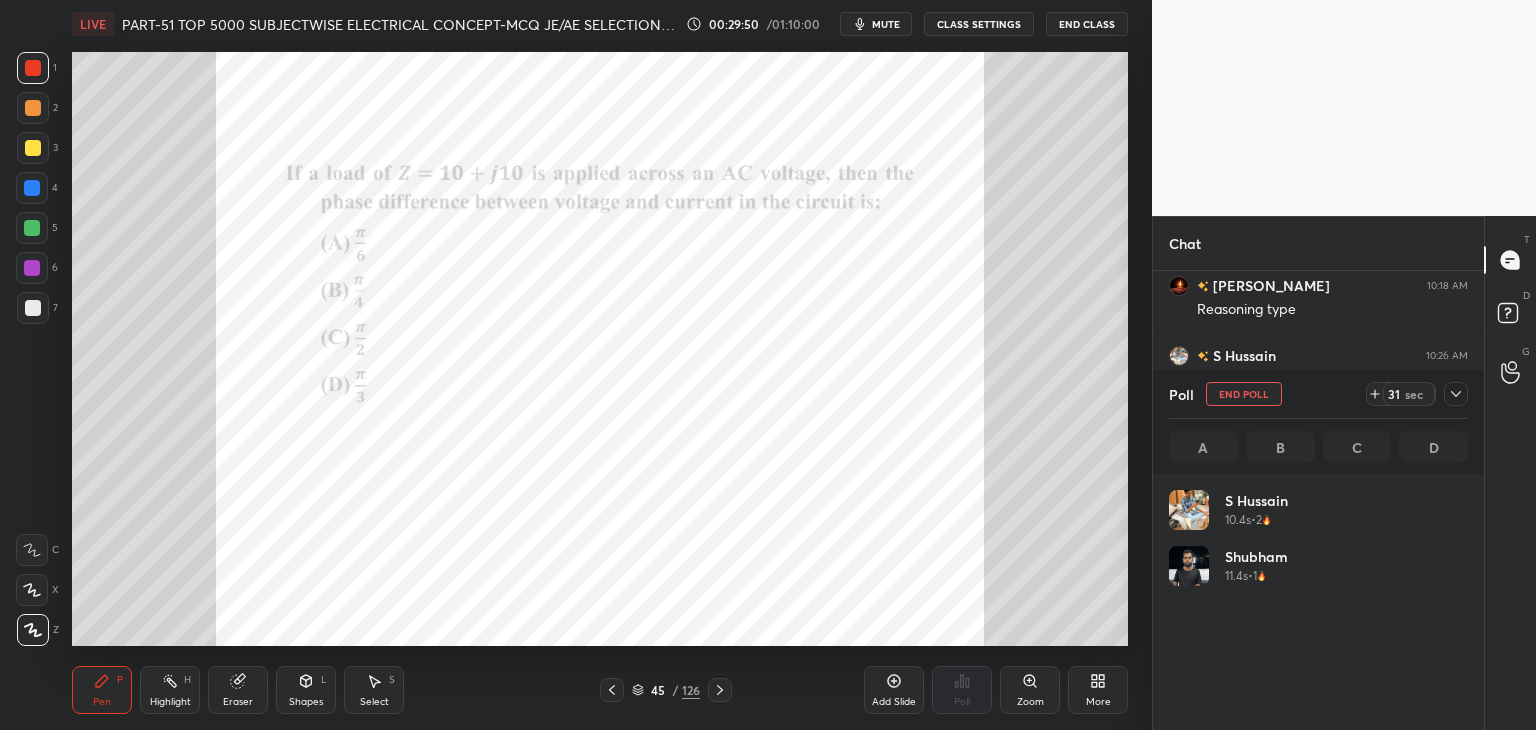 click 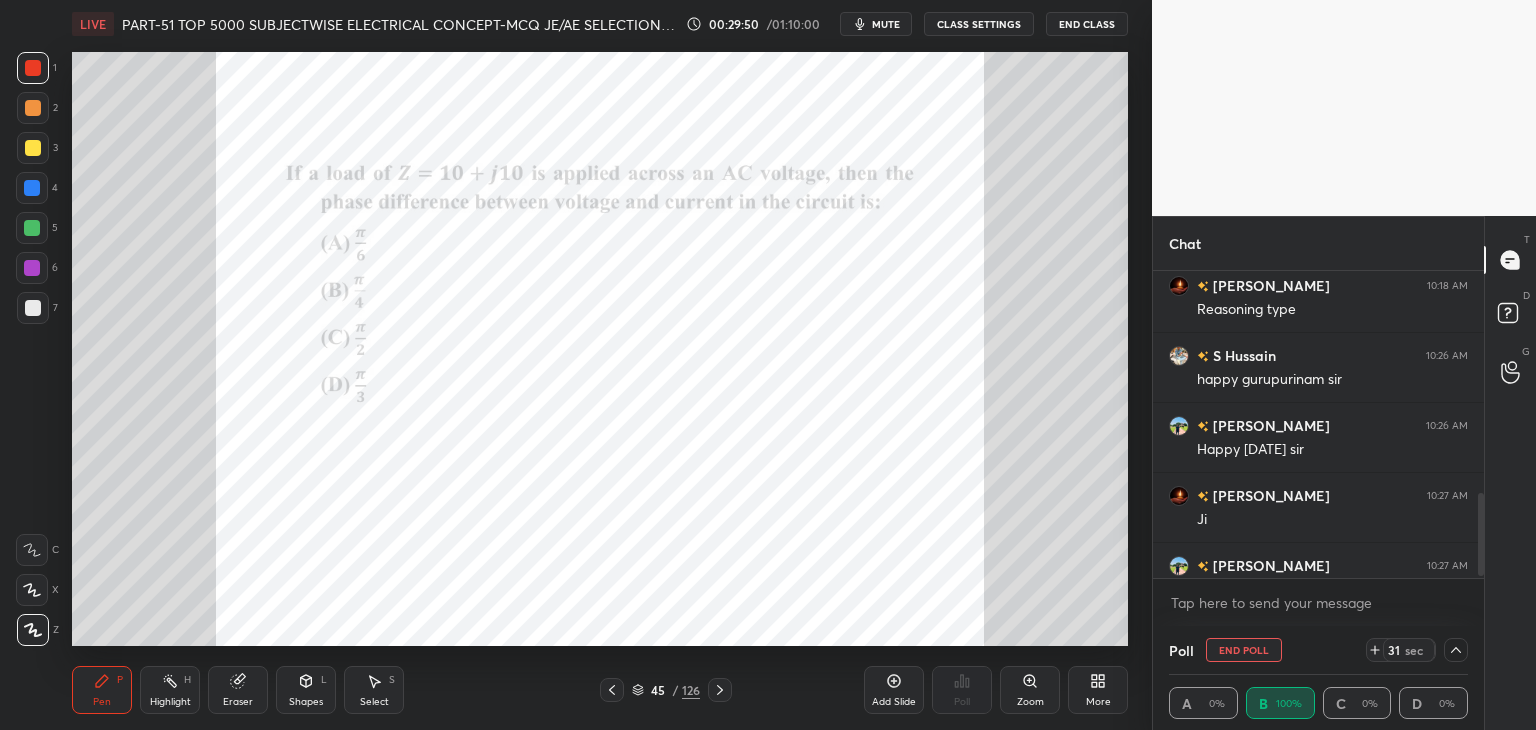 scroll, scrollTop: 0, scrollLeft: 0, axis: both 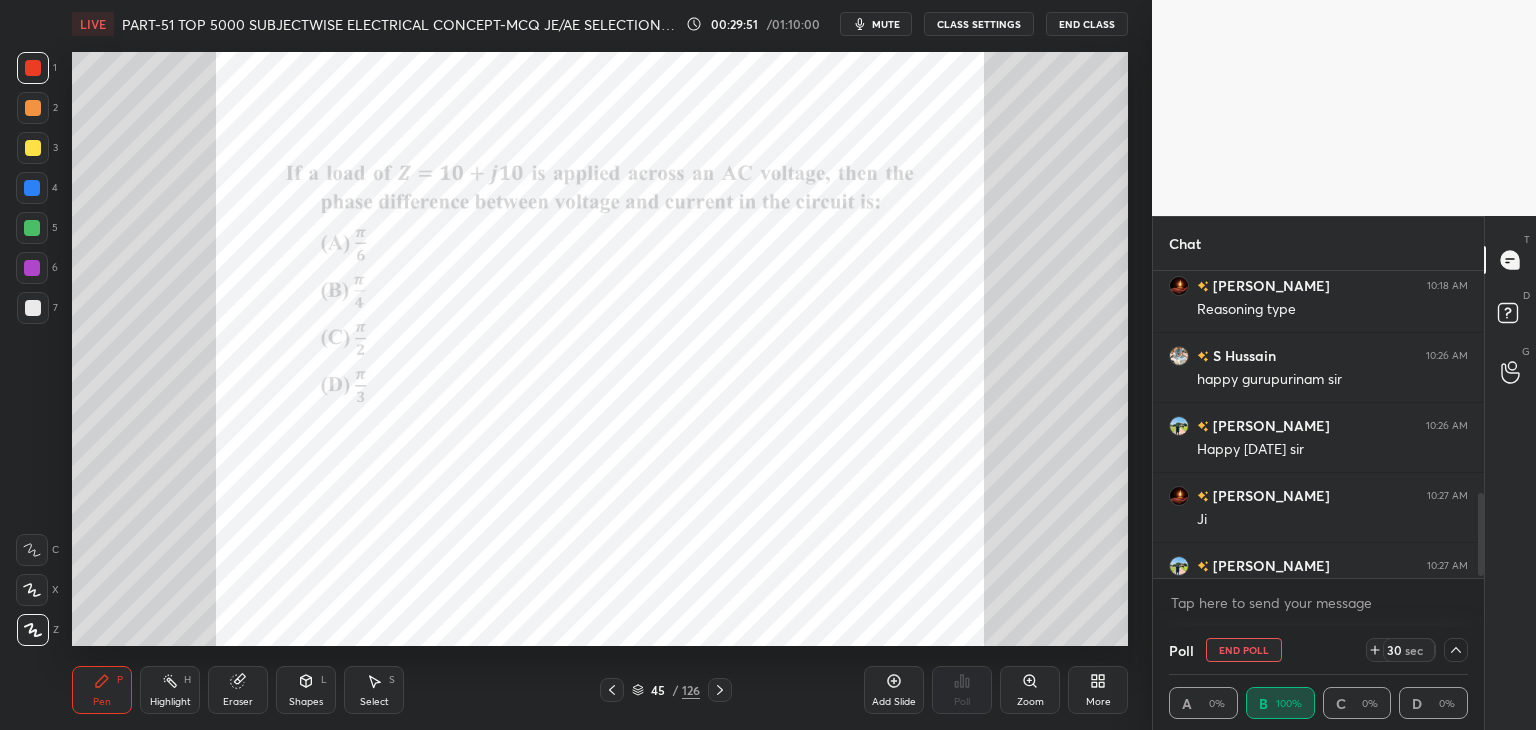 click at bounding box center [1456, 650] 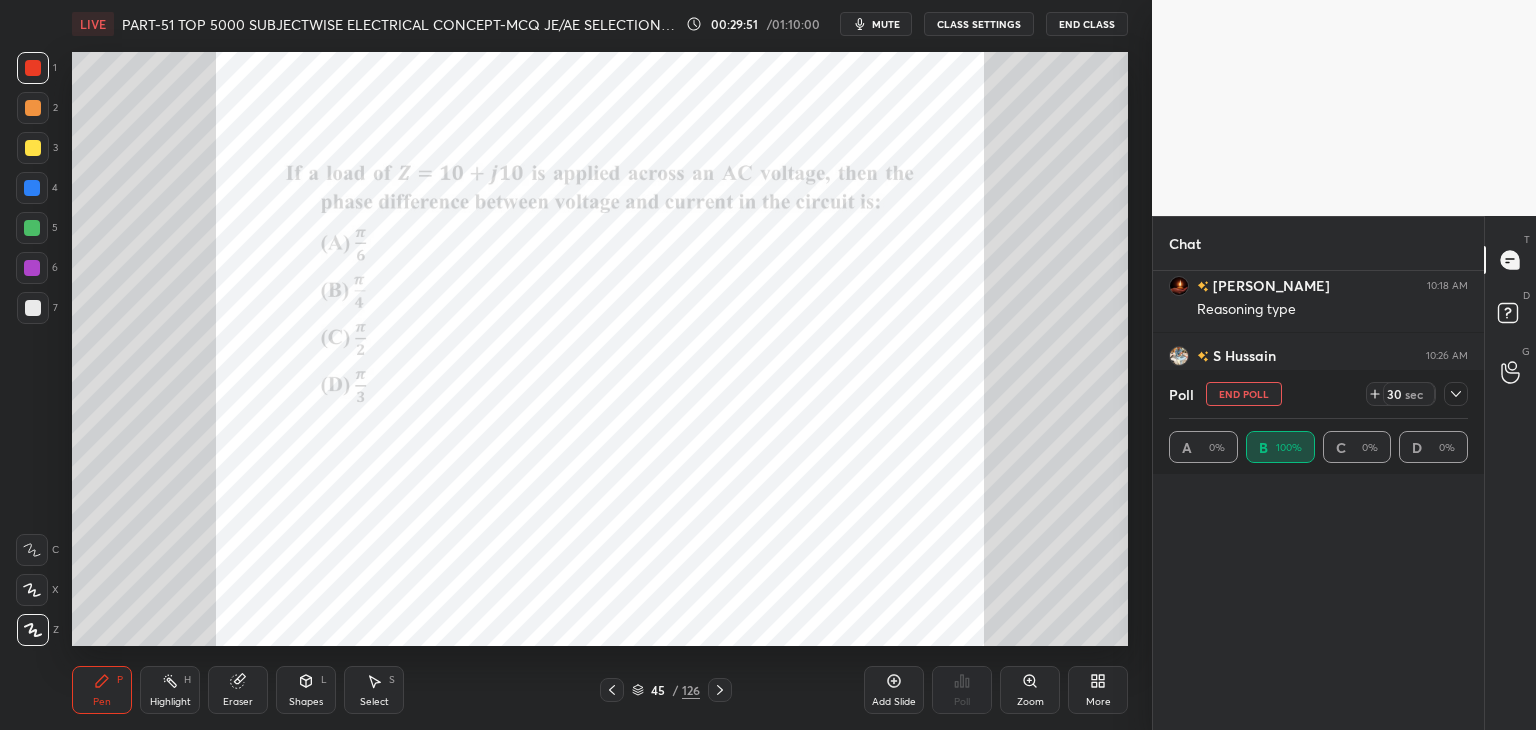 scroll, scrollTop: 5, scrollLeft: 6, axis: both 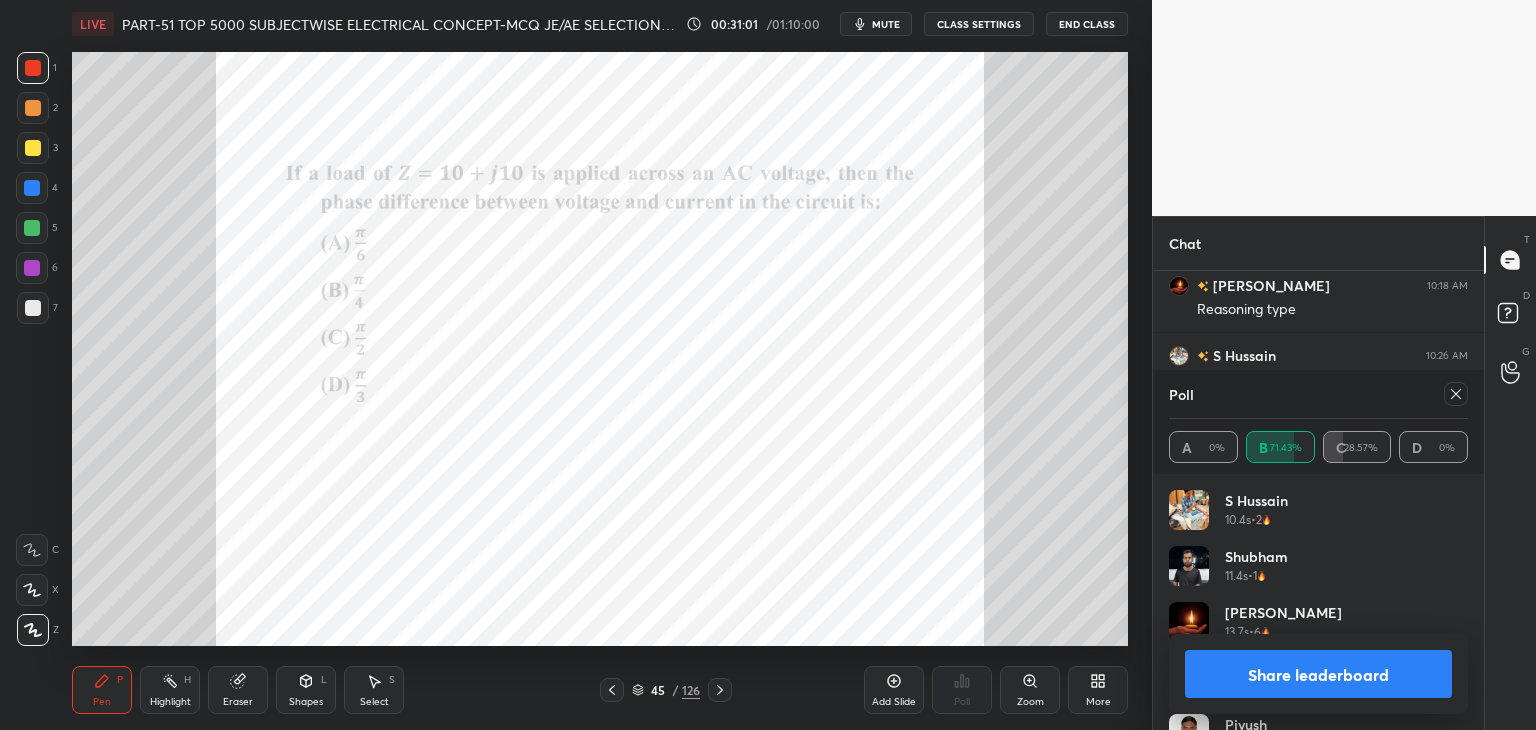 click on "Poll A 0% B 71.43% C 28.57% D 0%" at bounding box center [1318, 422] 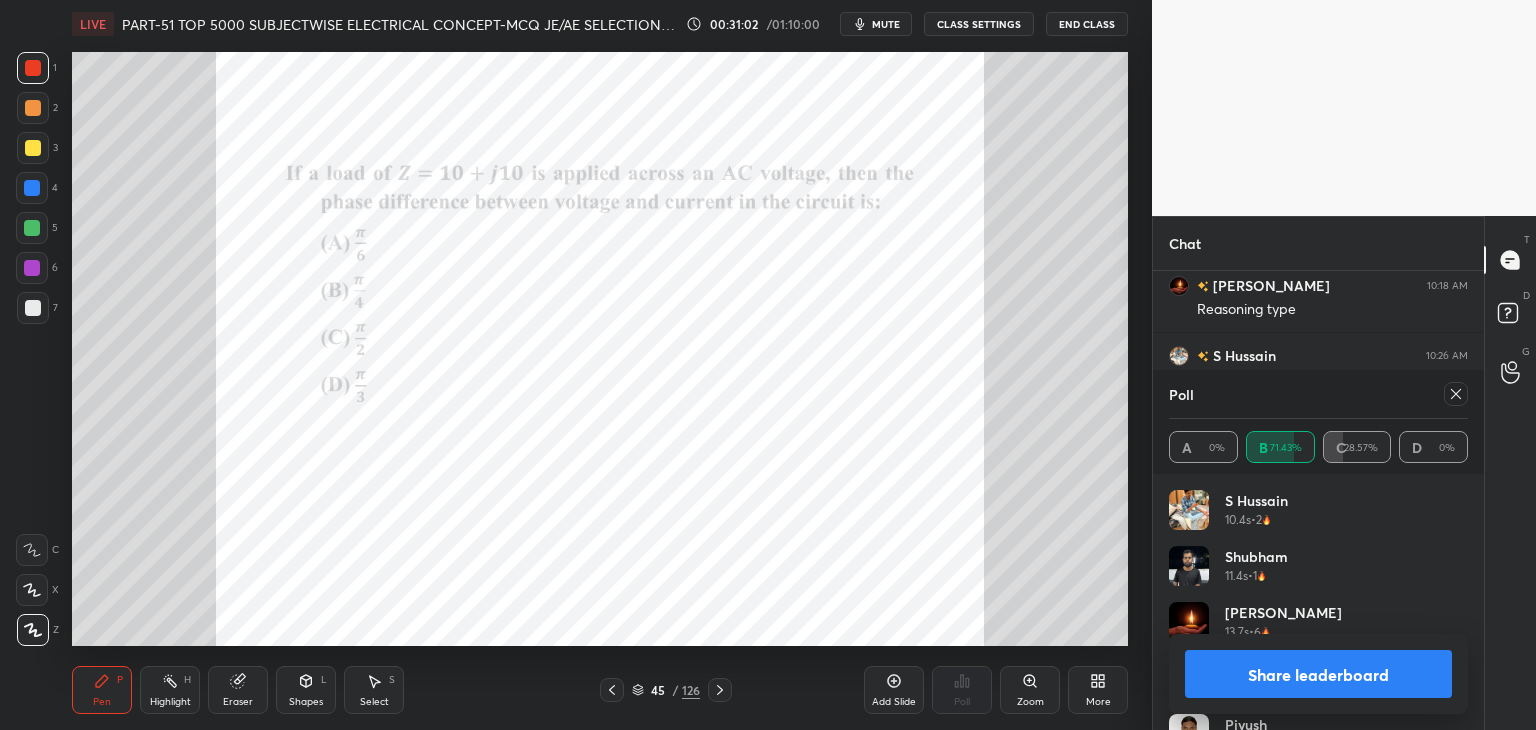 click on "Poll A 0% B 71.43% C 28.57% D 0%" at bounding box center [1318, 422] 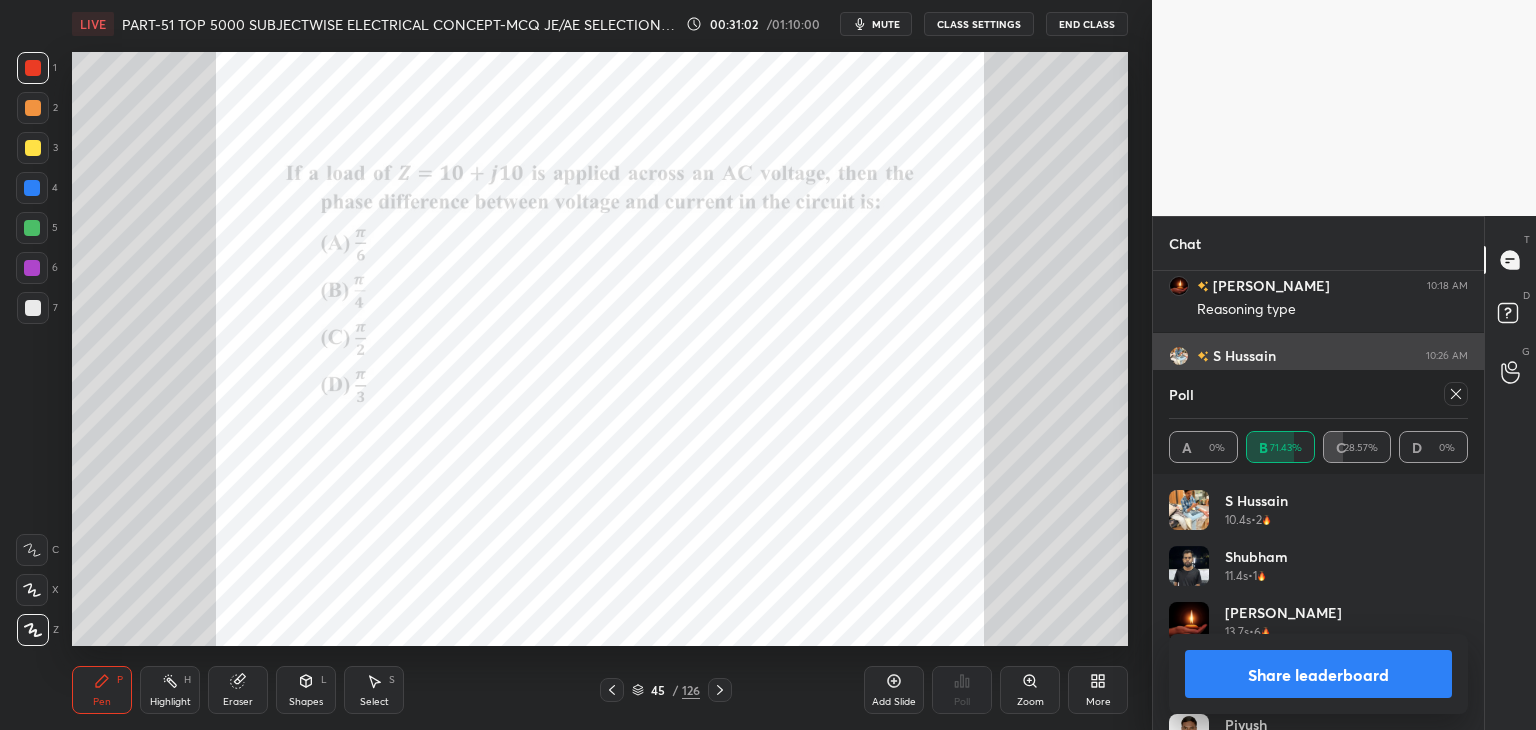 scroll, scrollTop: 88, scrollLeft: 293, axis: both 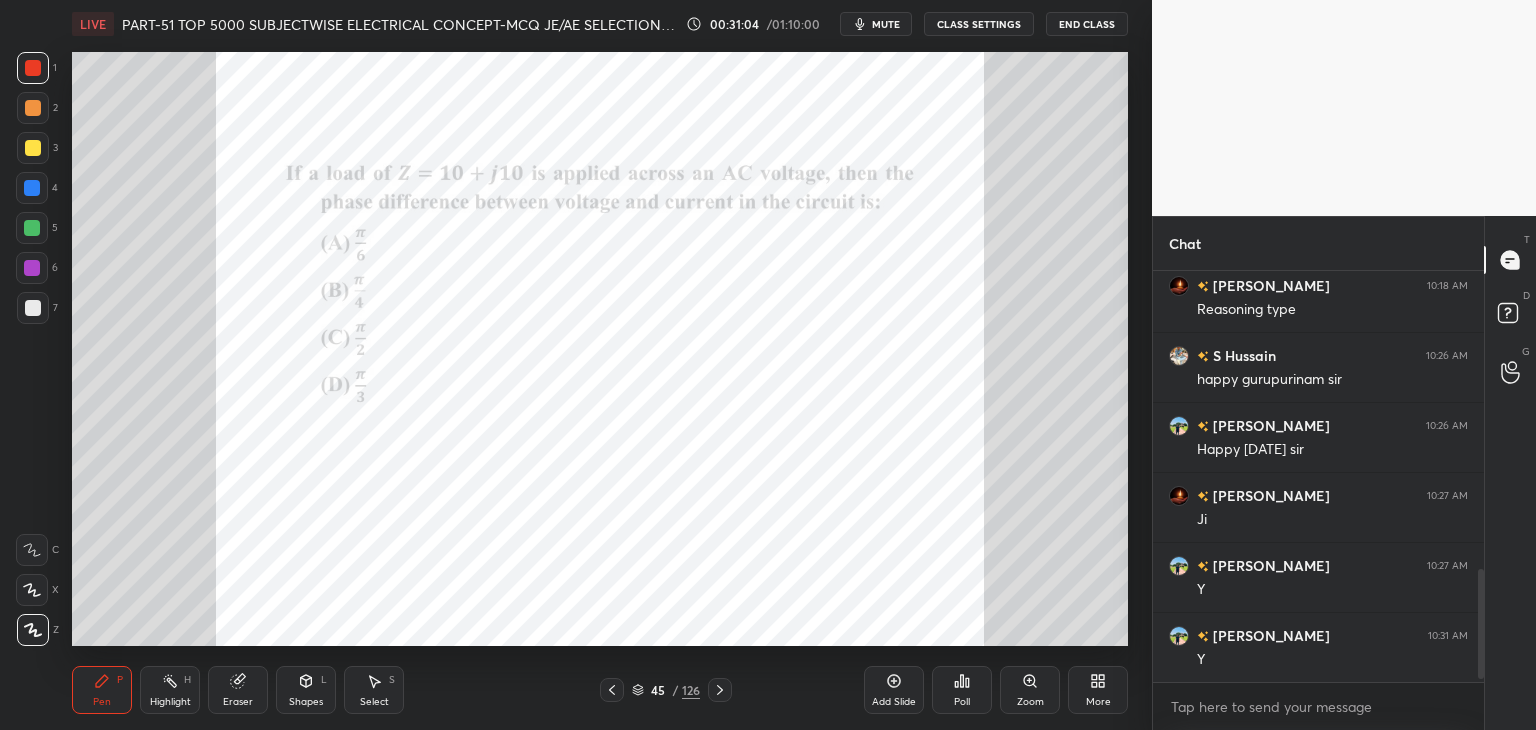 click 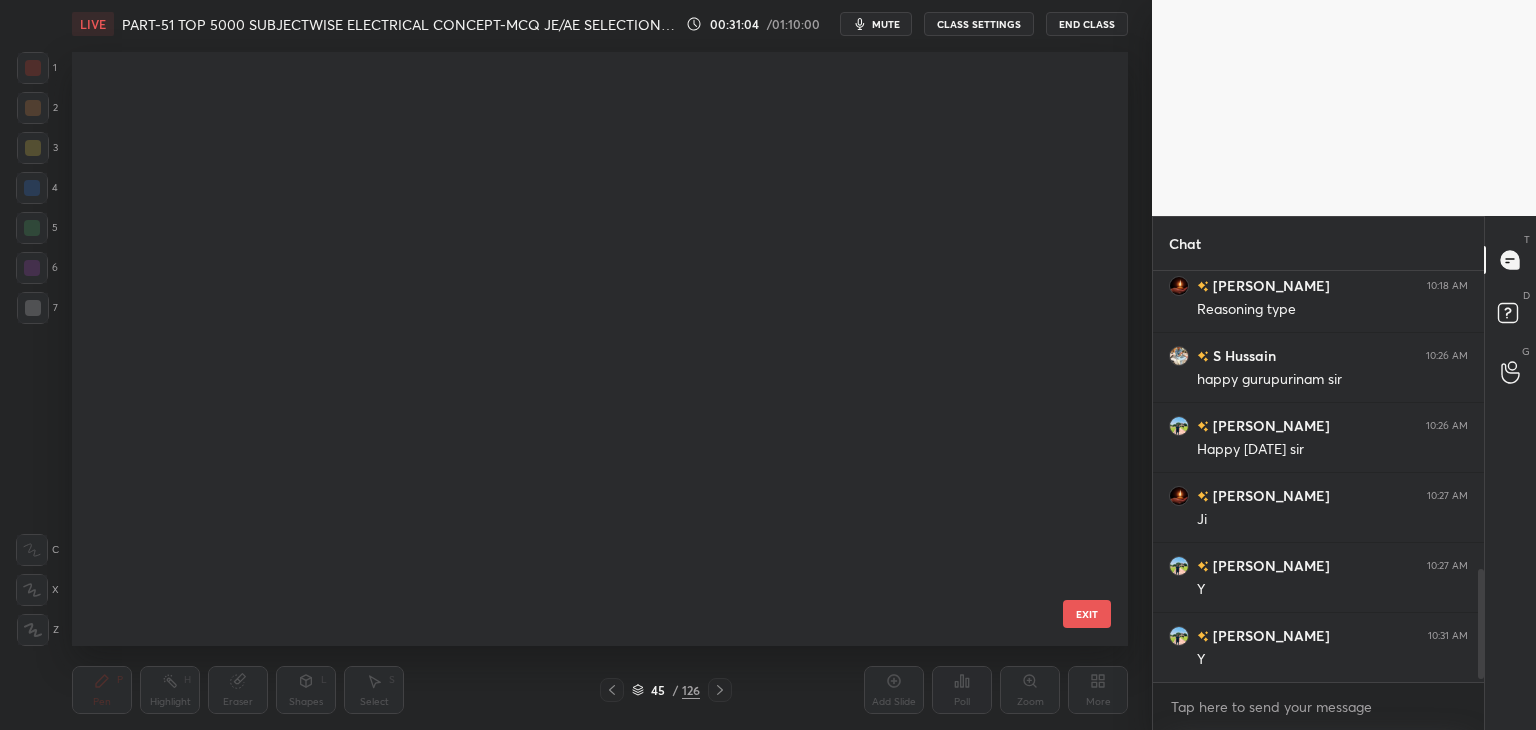 scroll, scrollTop: 2151, scrollLeft: 0, axis: vertical 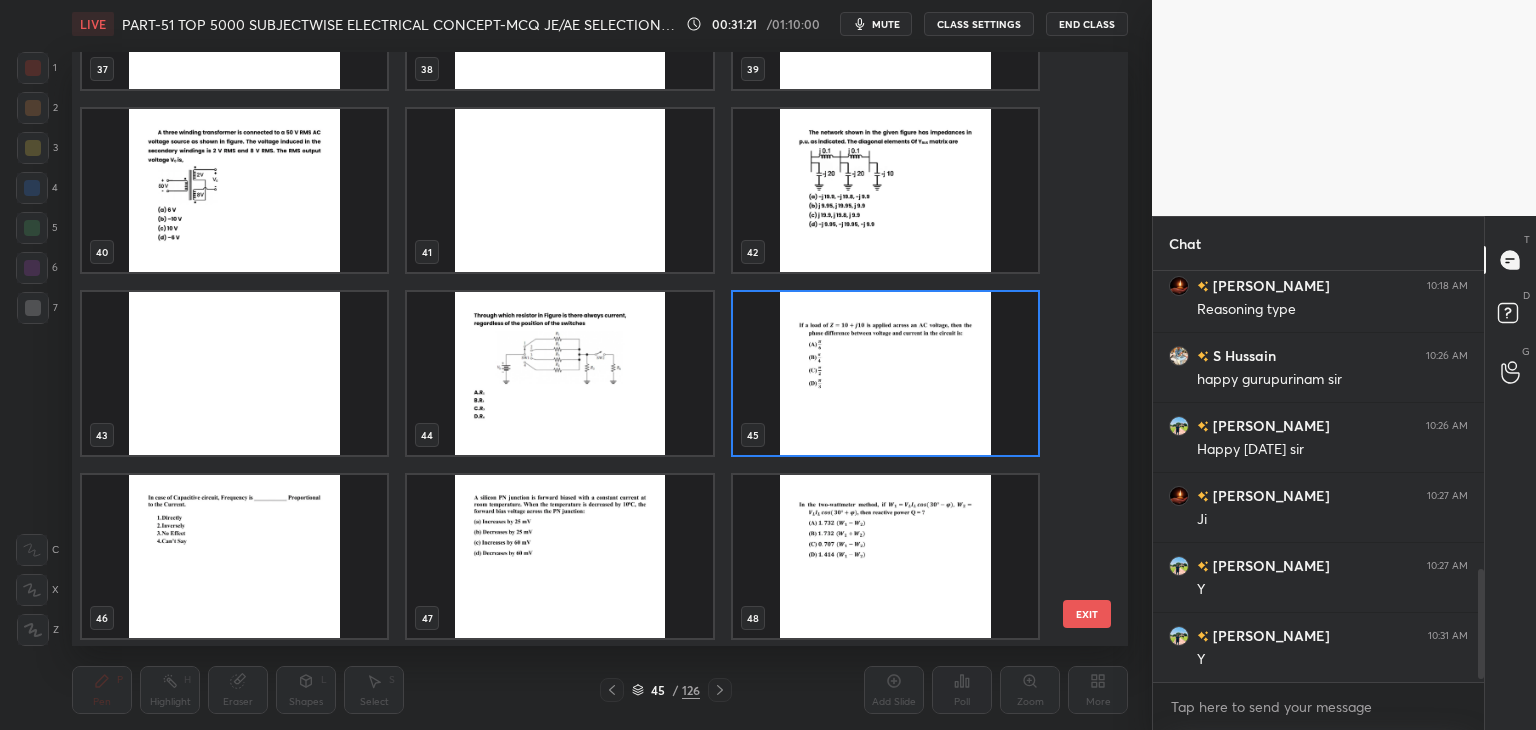 click at bounding box center [234, 190] 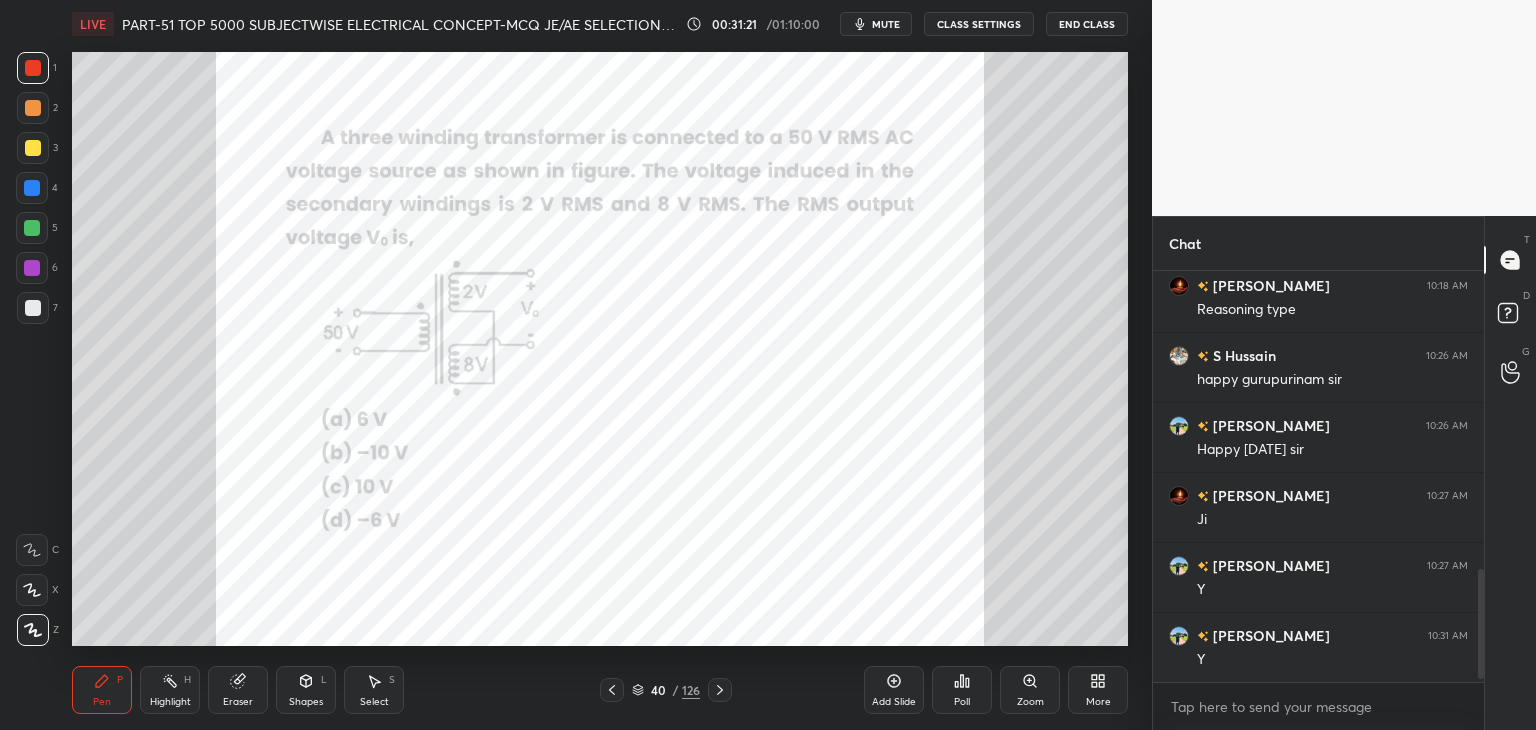 click at bounding box center [234, 190] 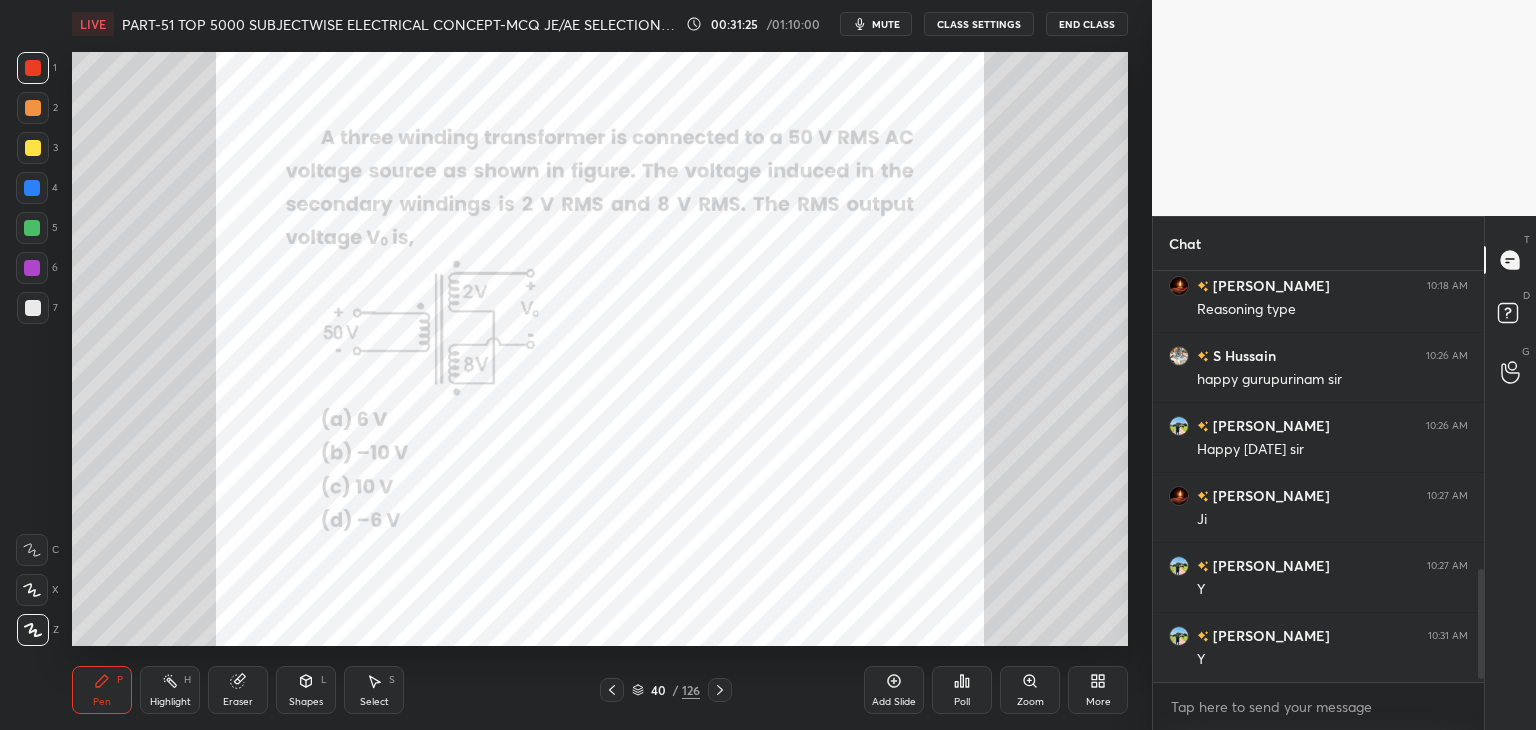 click on "Zoom" at bounding box center [1030, 702] 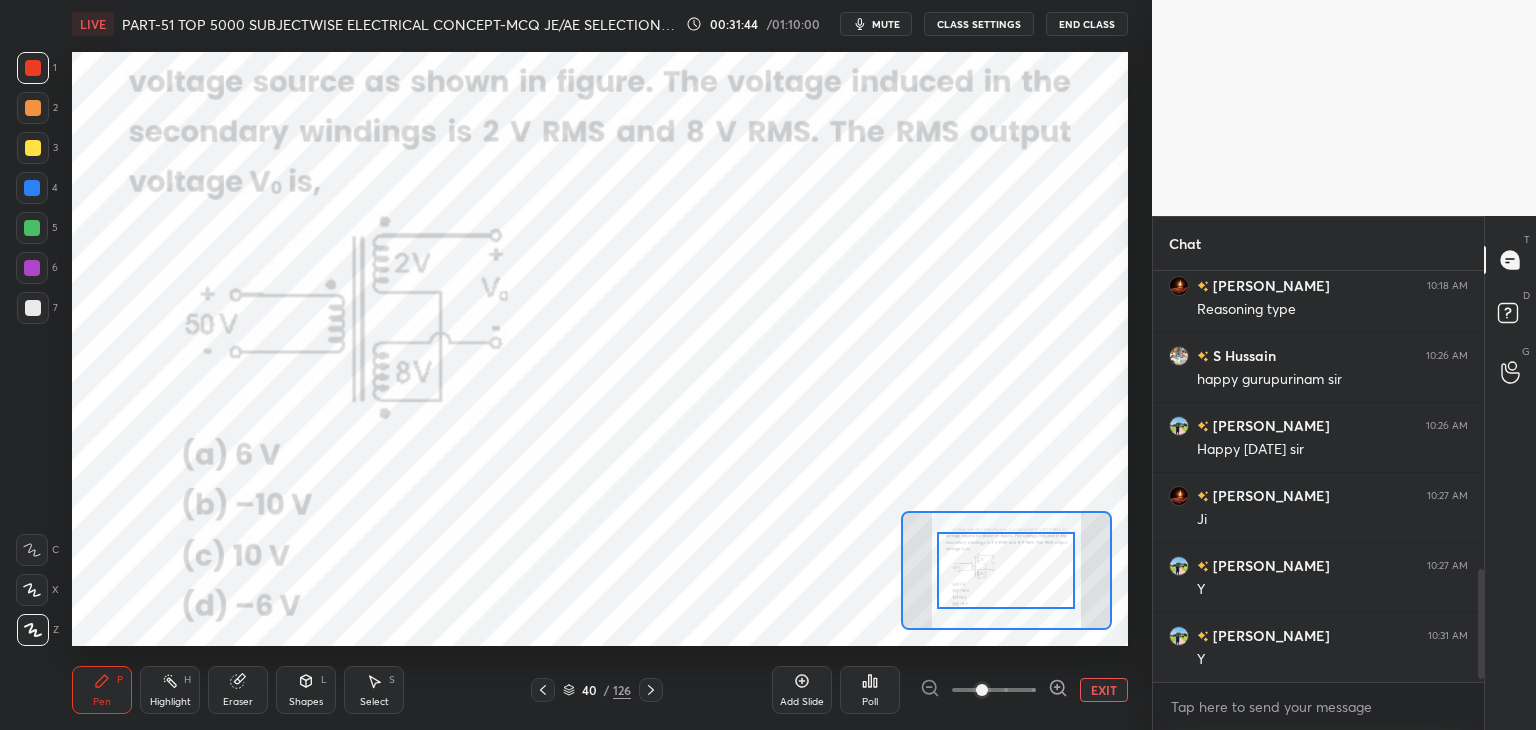 click on "Poll" at bounding box center [870, 702] 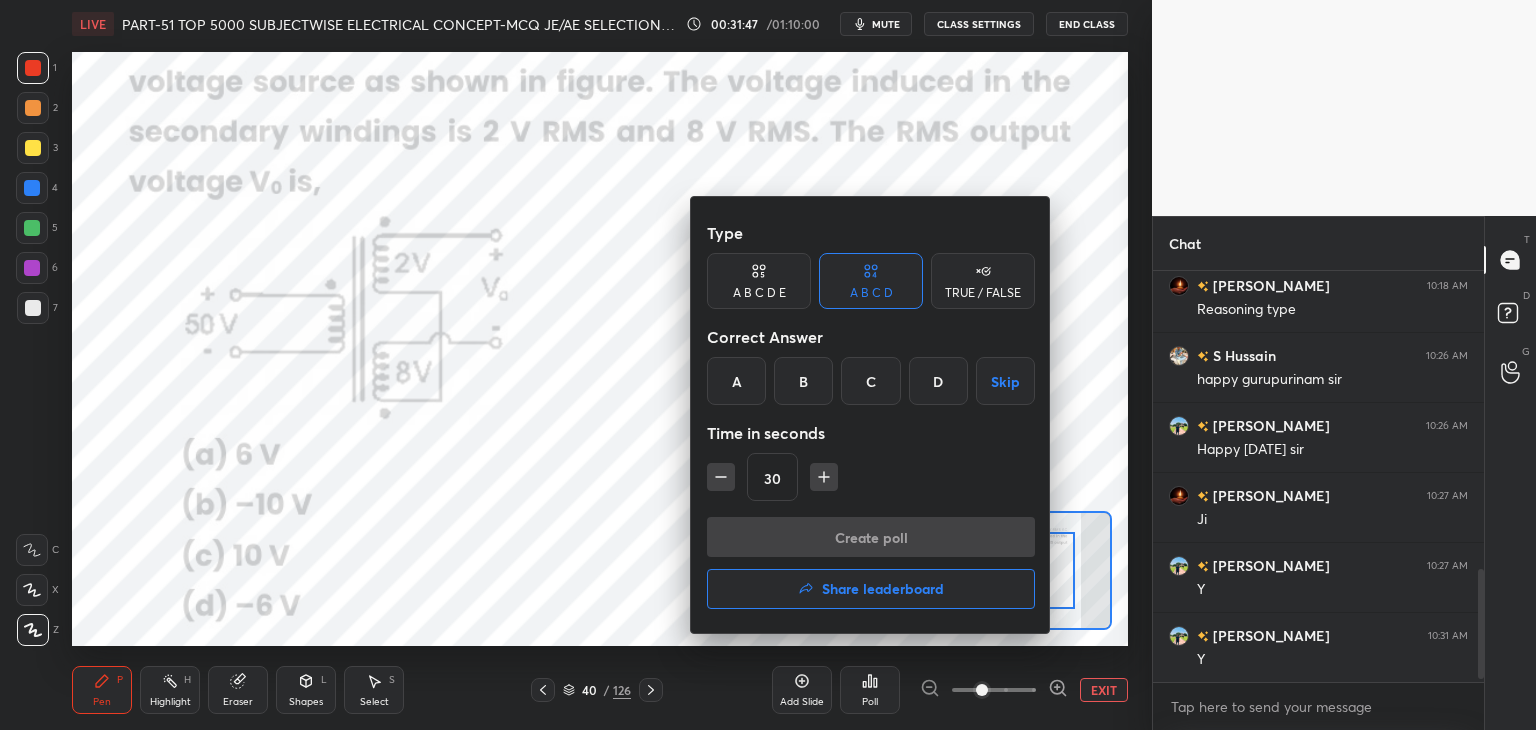 click on "C" at bounding box center [870, 381] 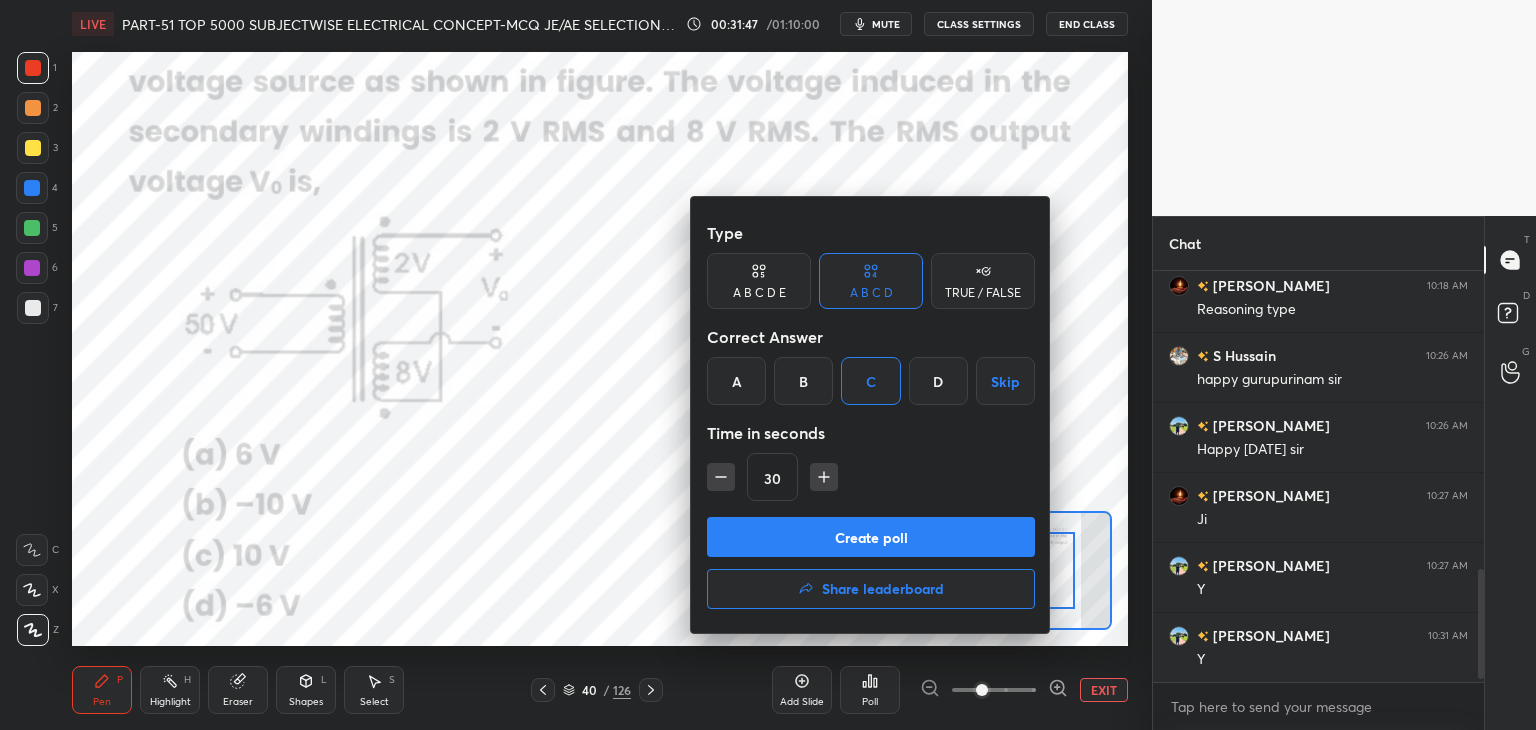 drag, startPoint x: 833, startPoint y: 472, endPoint x: 826, endPoint y: 481, distance: 11.401754 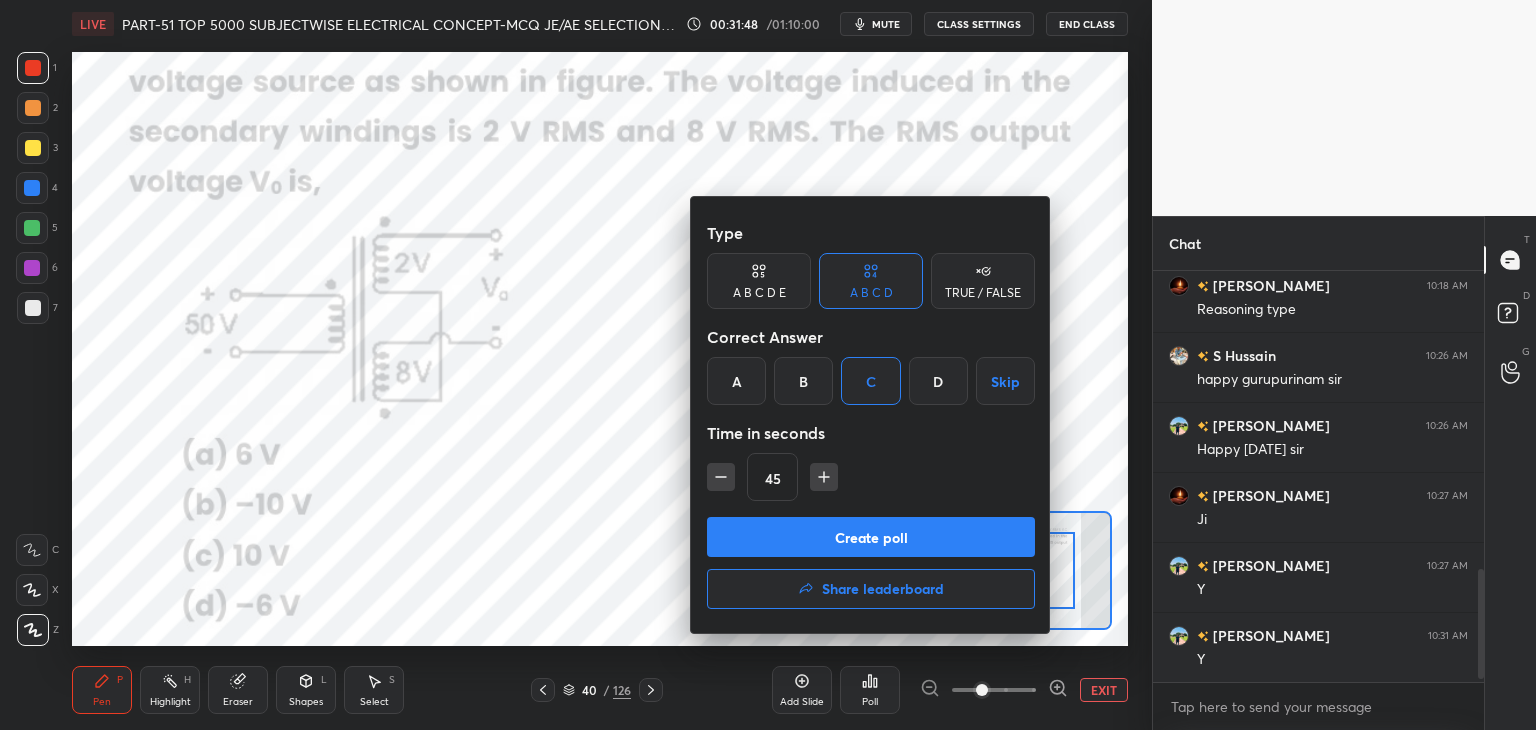 click 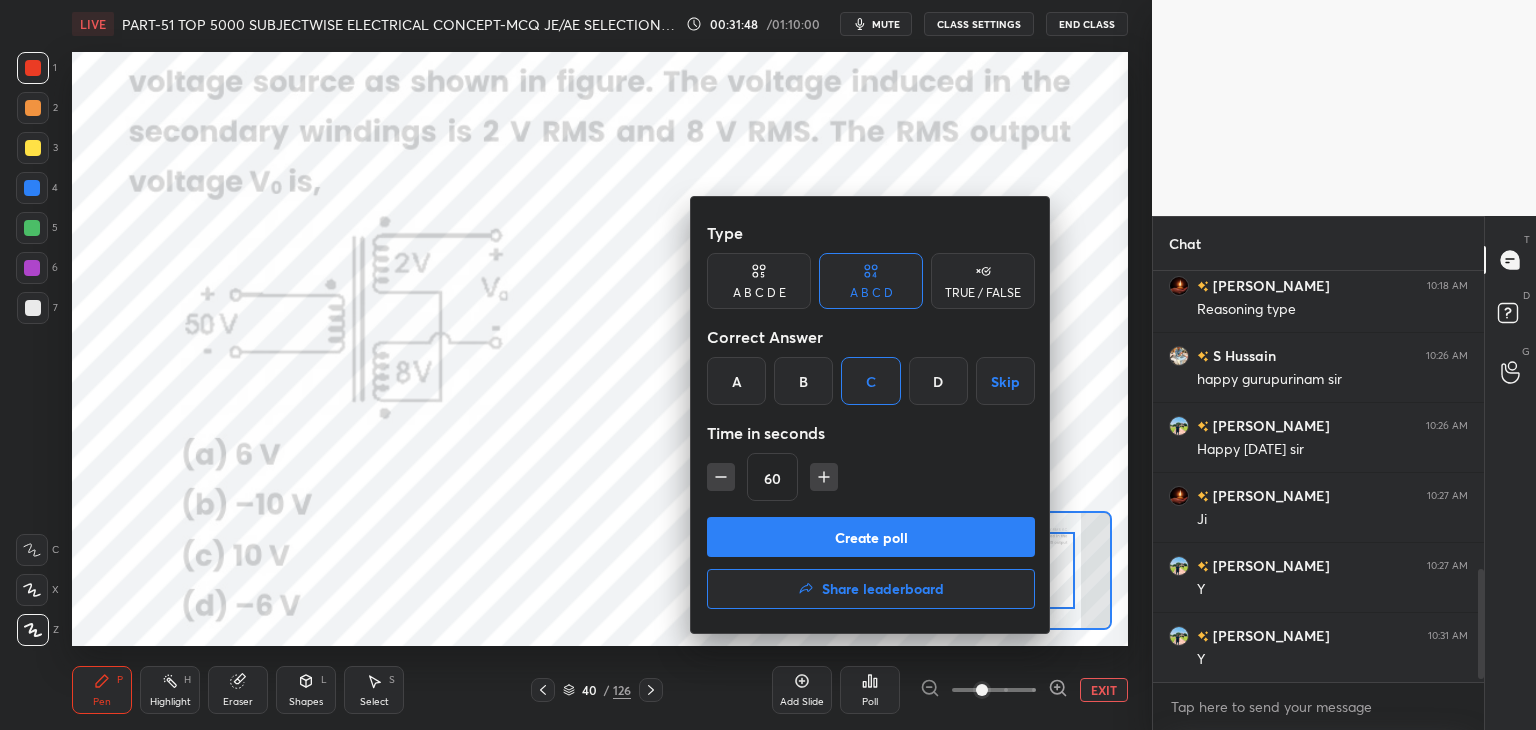 click on "Create poll" at bounding box center [871, 537] 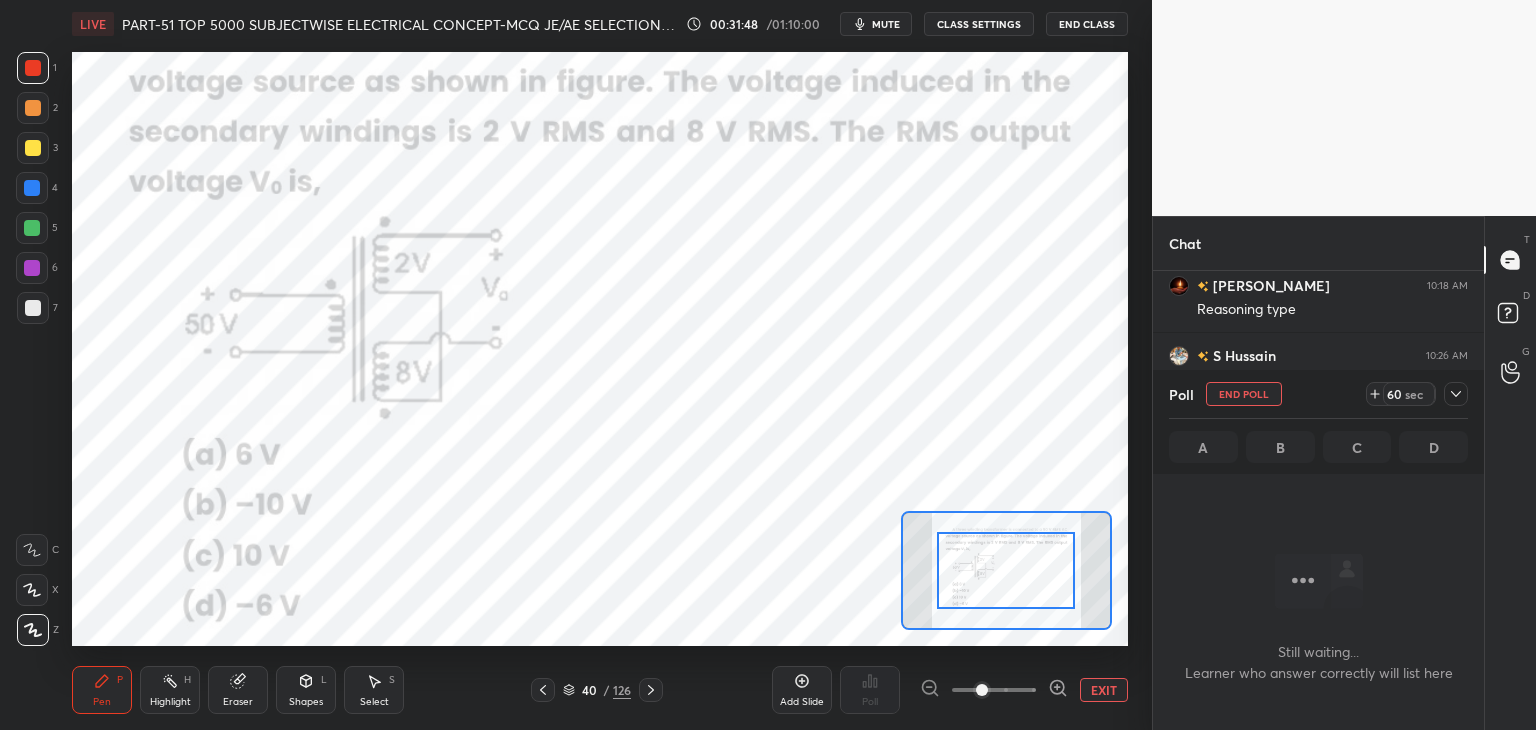 scroll, scrollTop: 308, scrollLeft: 325, axis: both 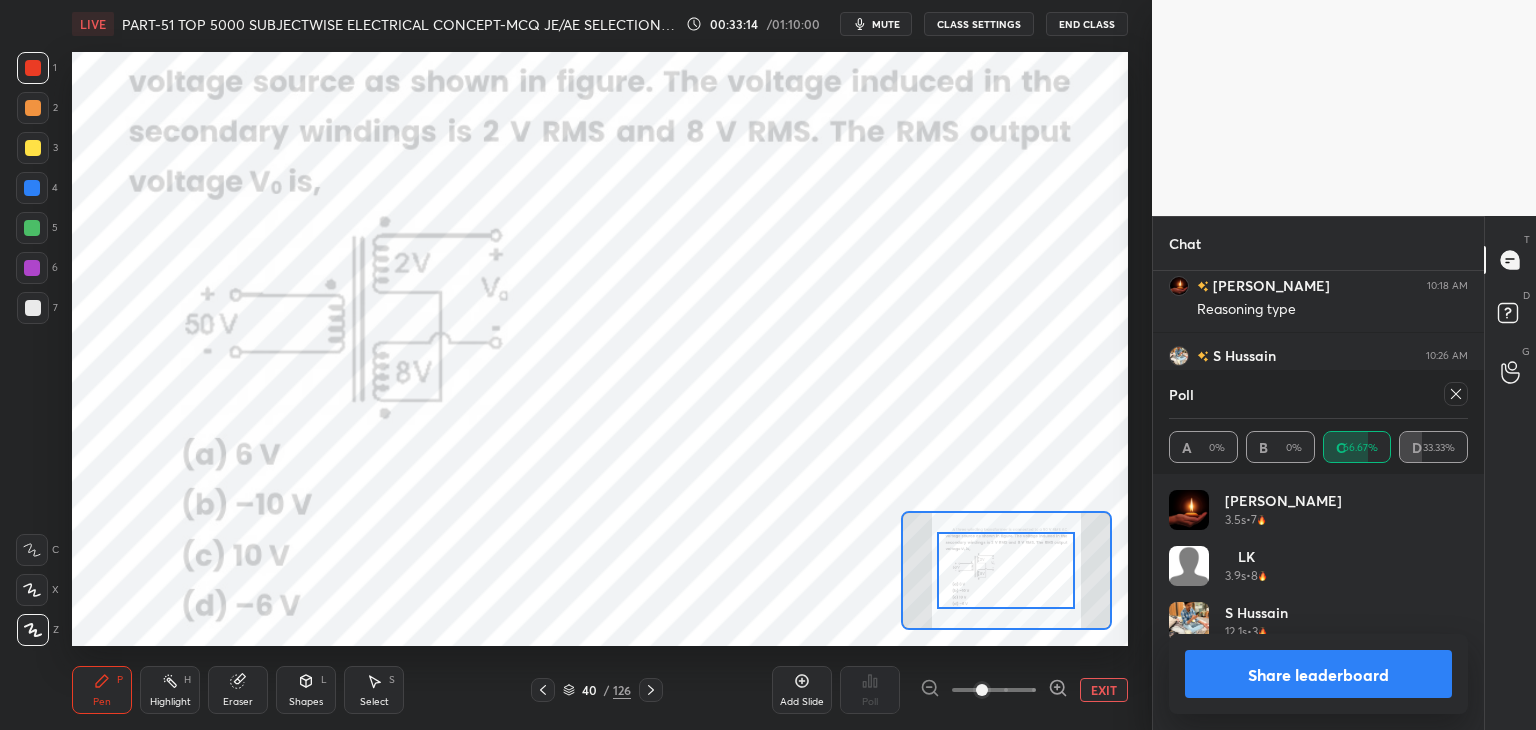 click at bounding box center (32, 188) 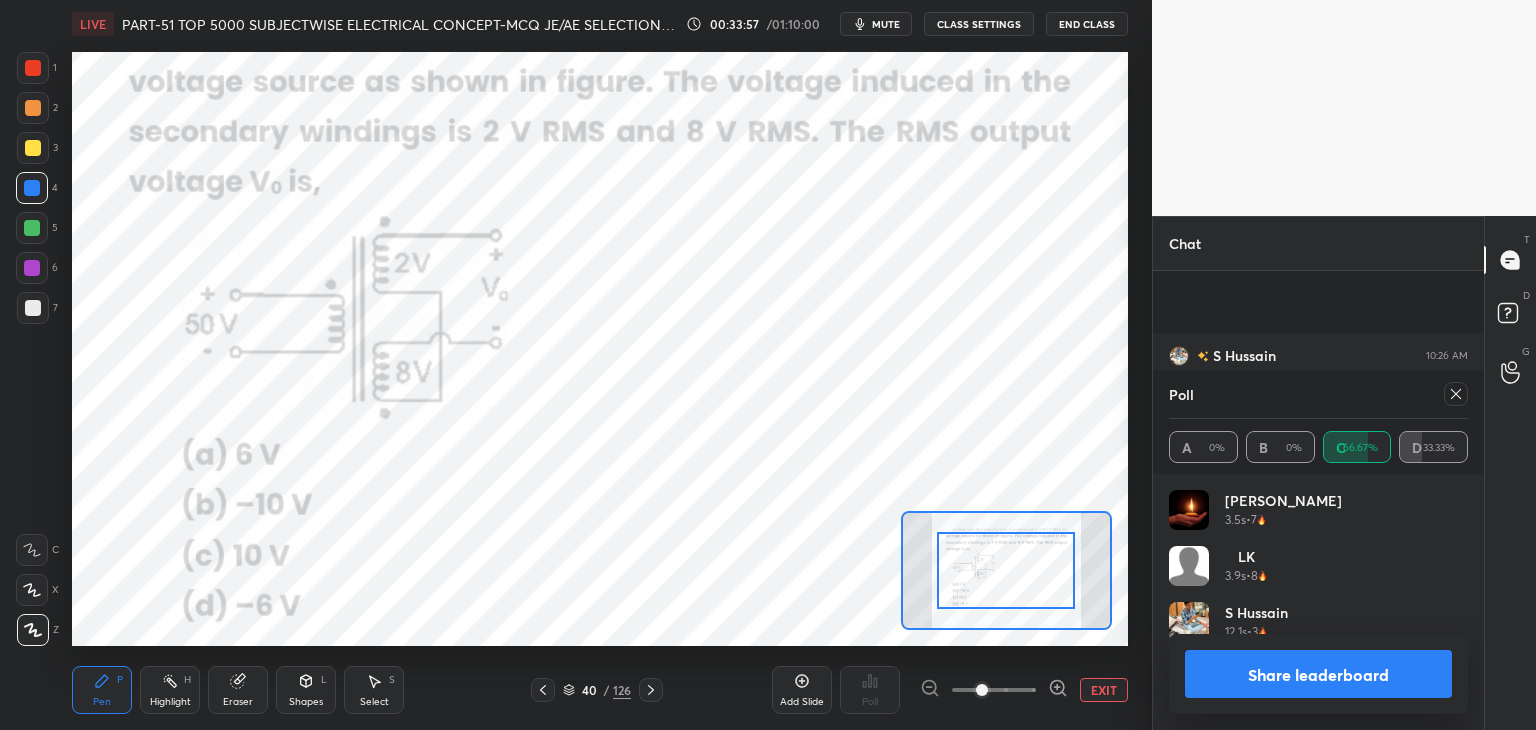 scroll, scrollTop: 1258, scrollLeft: 0, axis: vertical 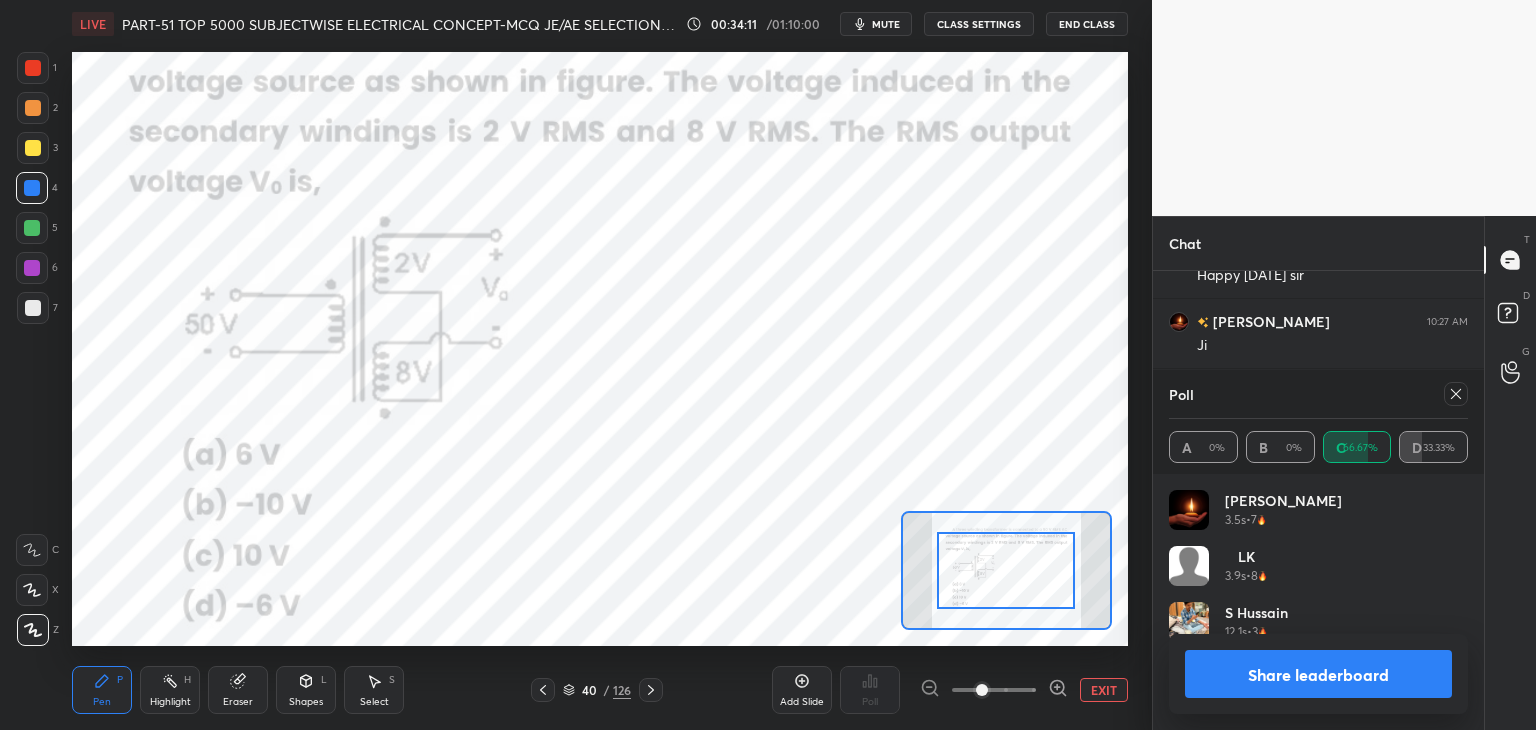 click 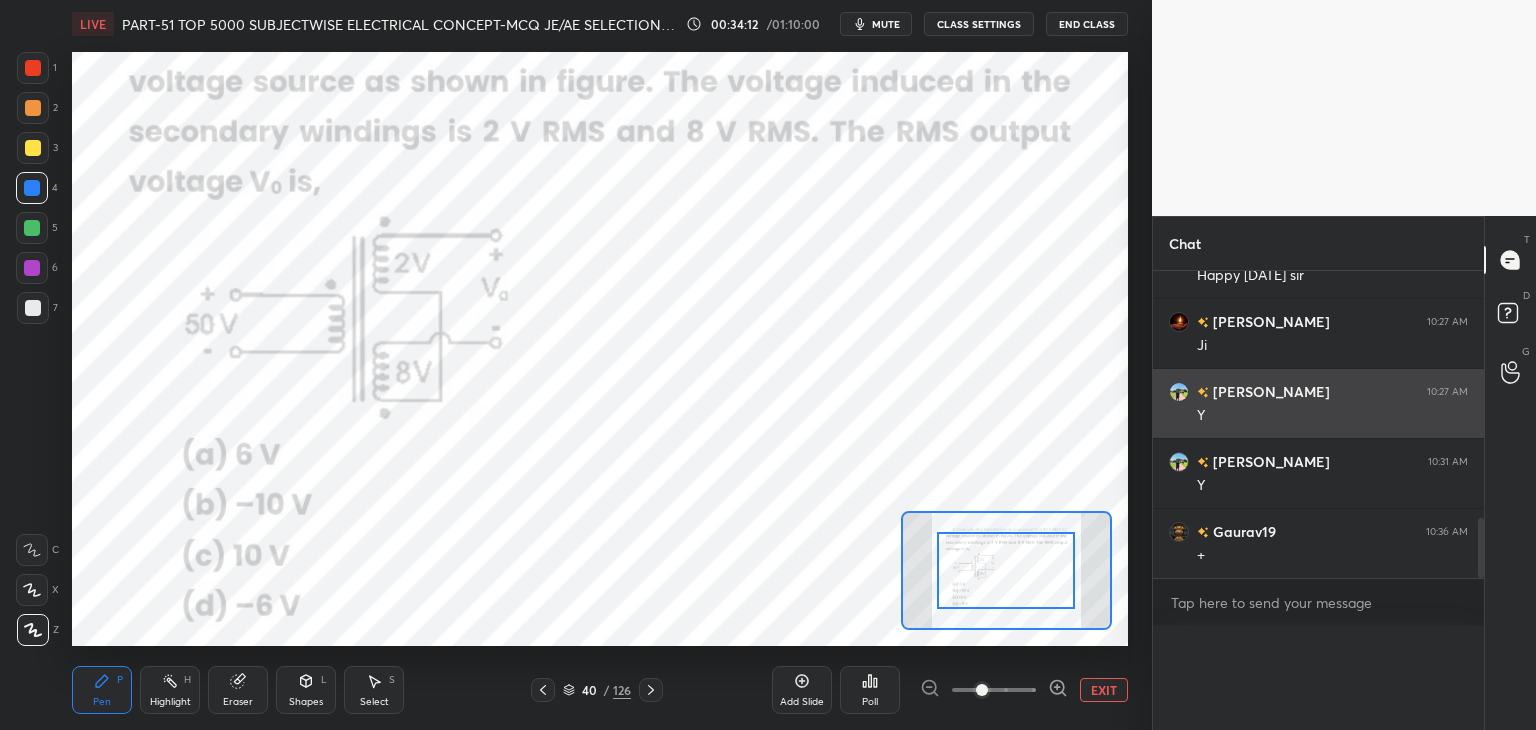 scroll, scrollTop: 88, scrollLeft: 293, axis: both 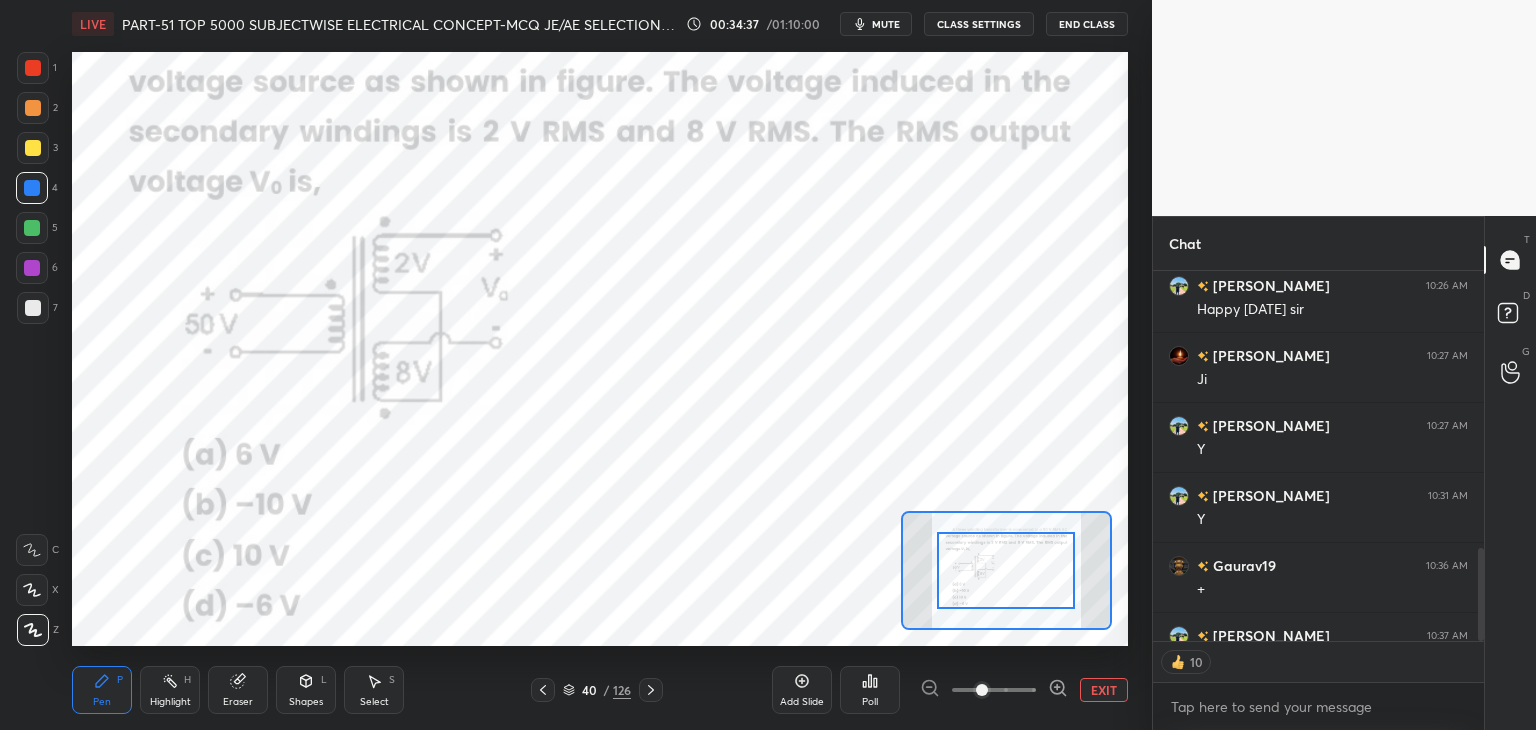 click 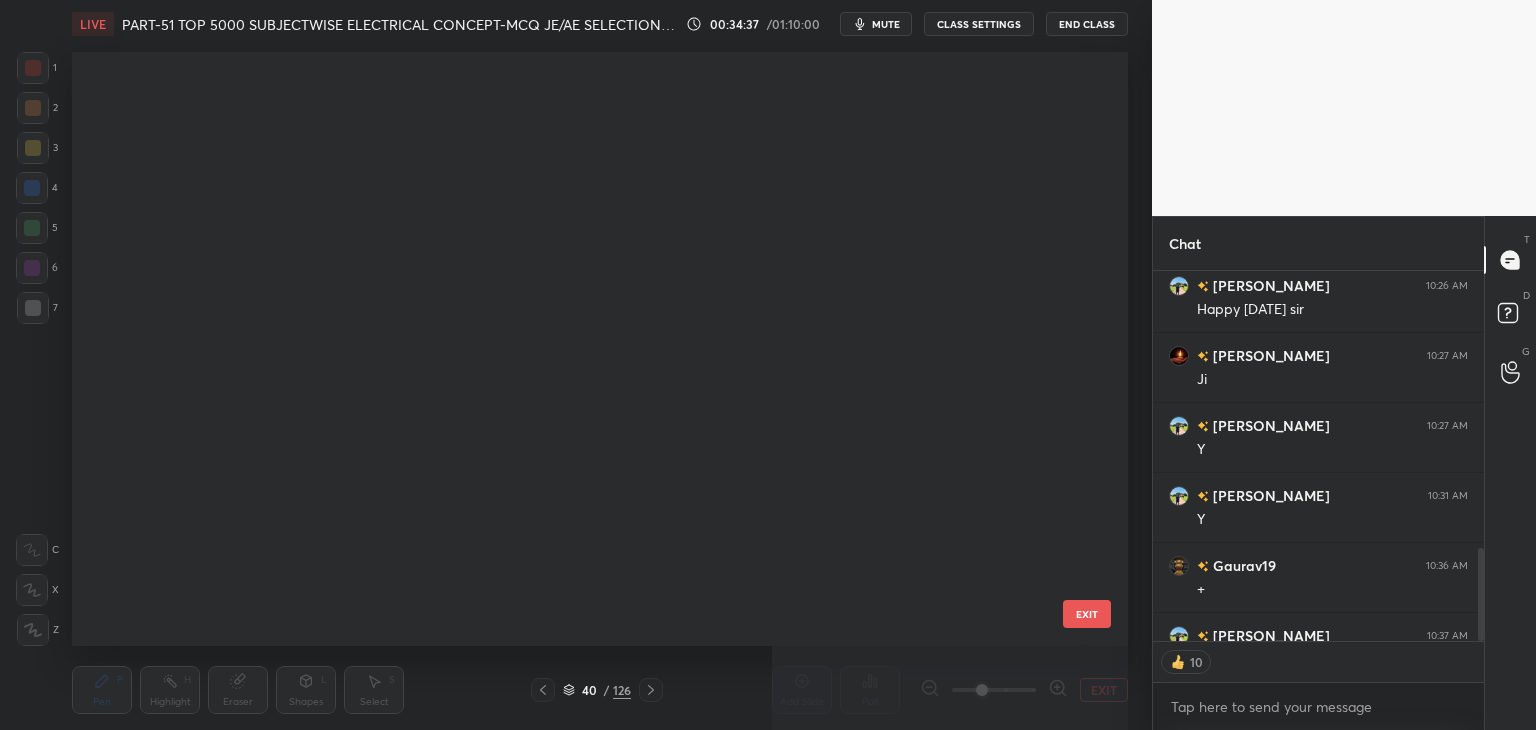 scroll, scrollTop: 1968, scrollLeft: 0, axis: vertical 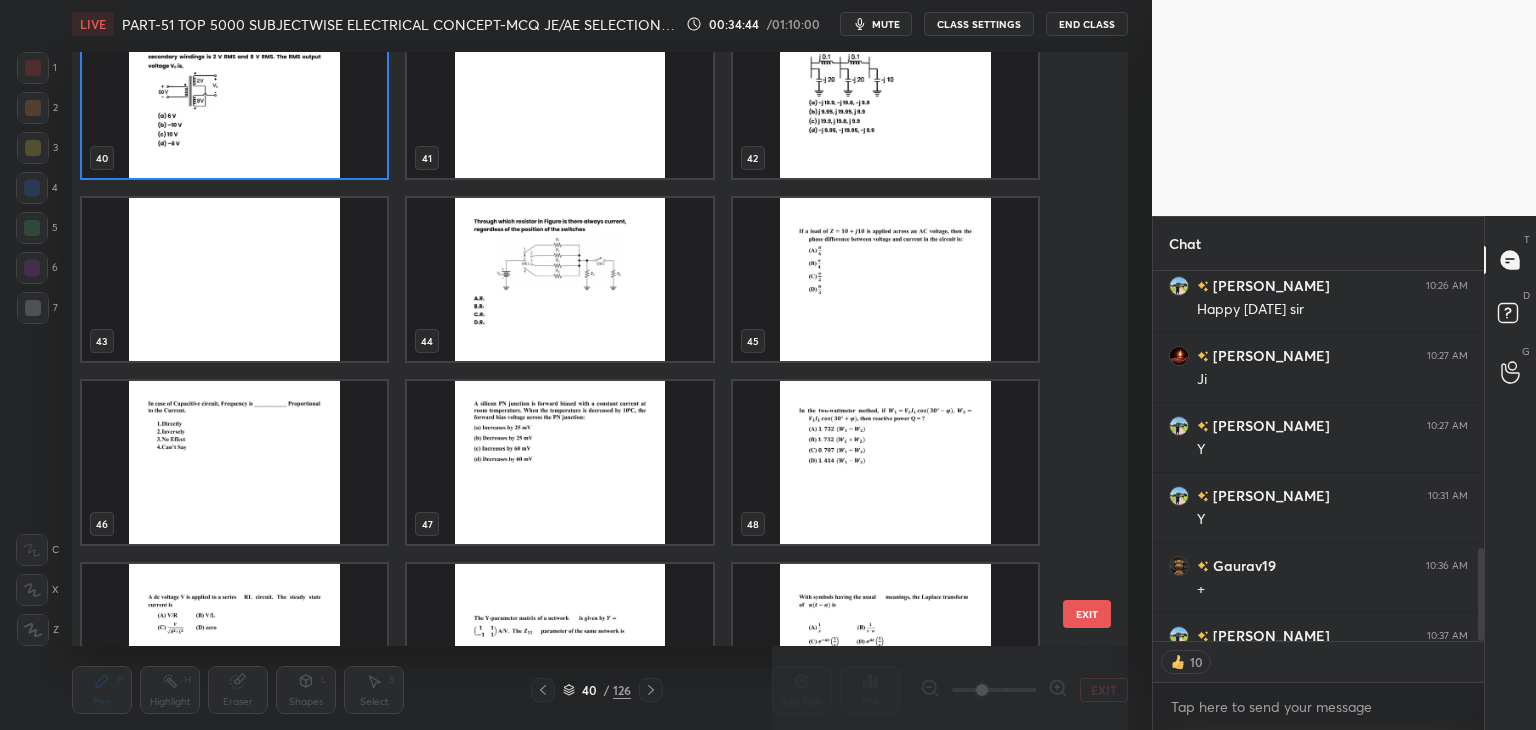 click at bounding box center [234, 462] 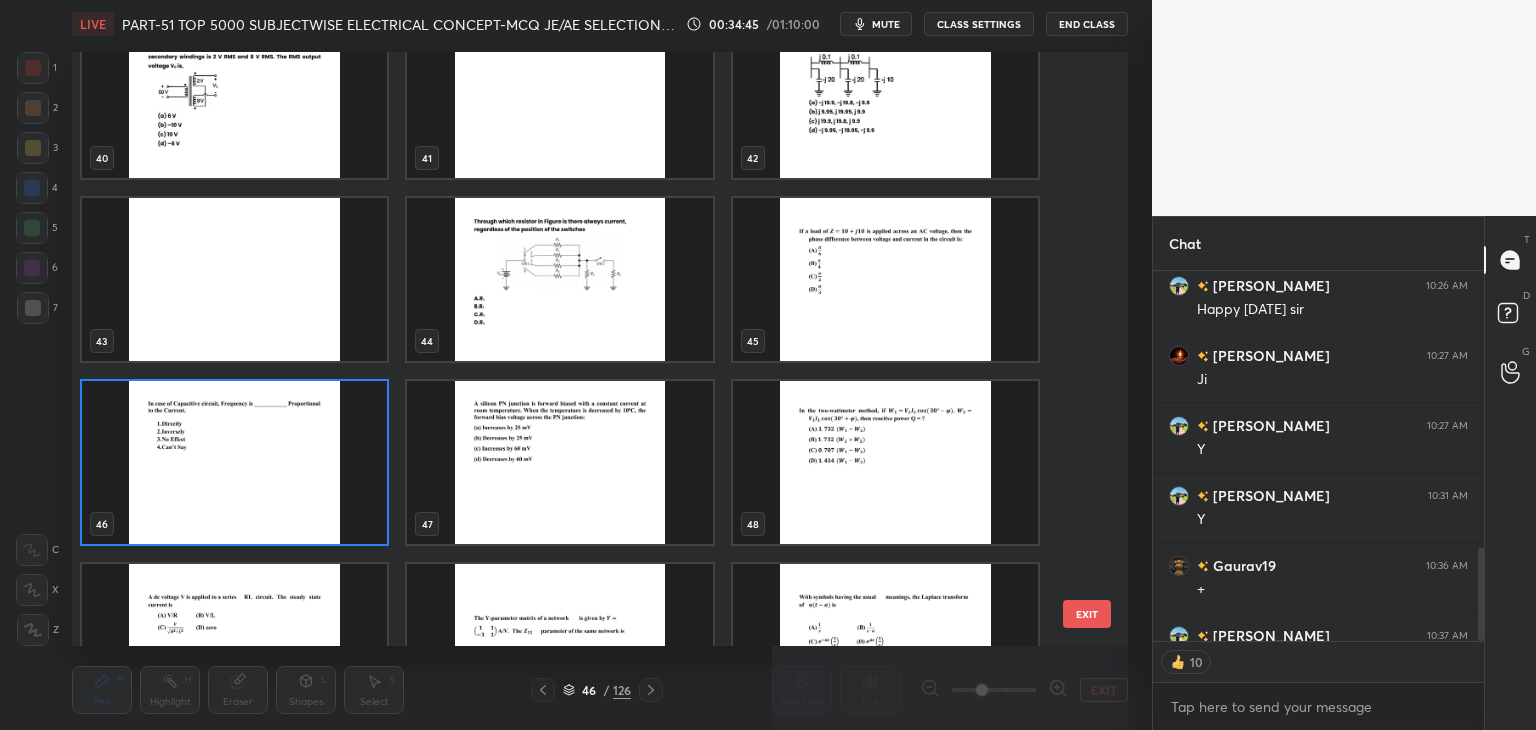 click at bounding box center (234, 462) 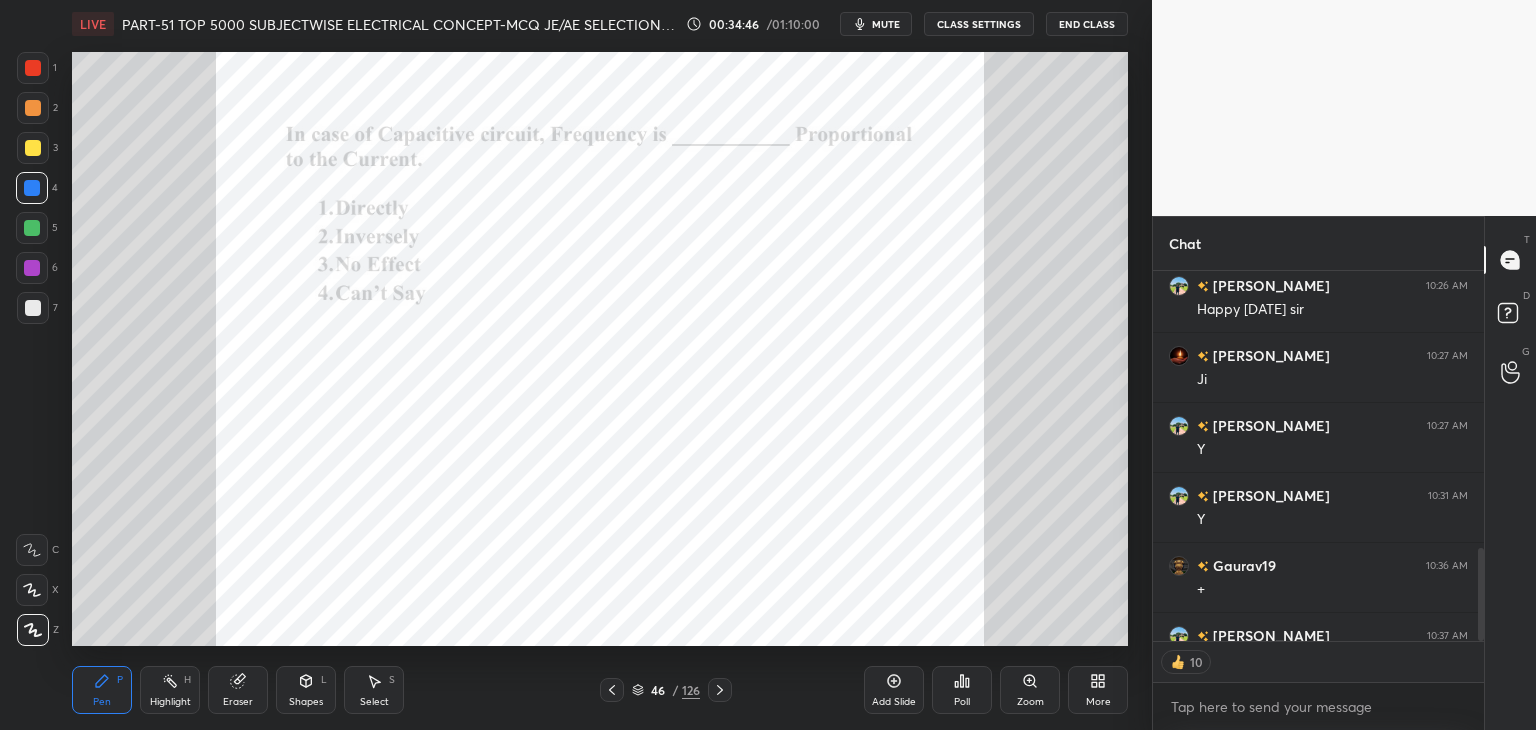 click on "Poll" at bounding box center (962, 690) 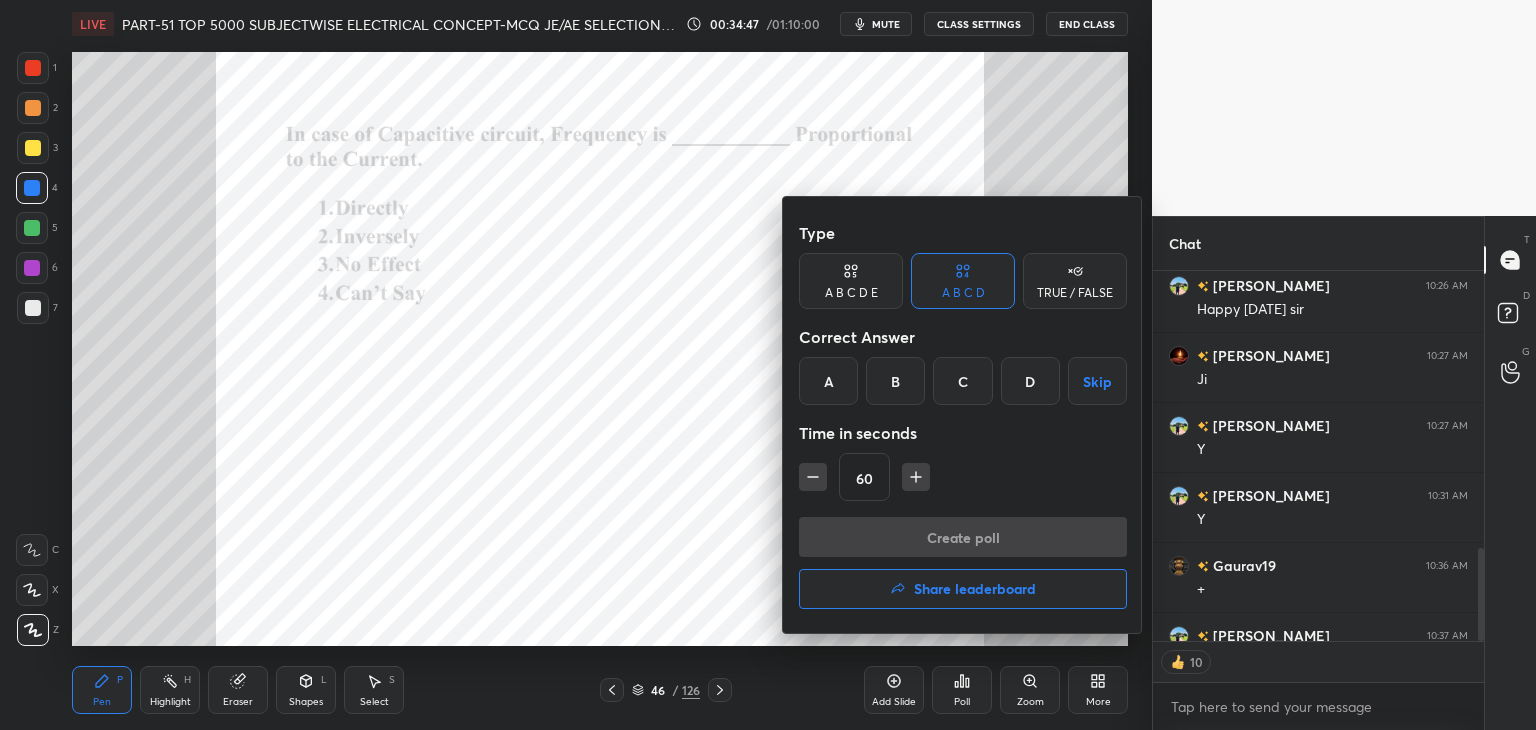 type on "x" 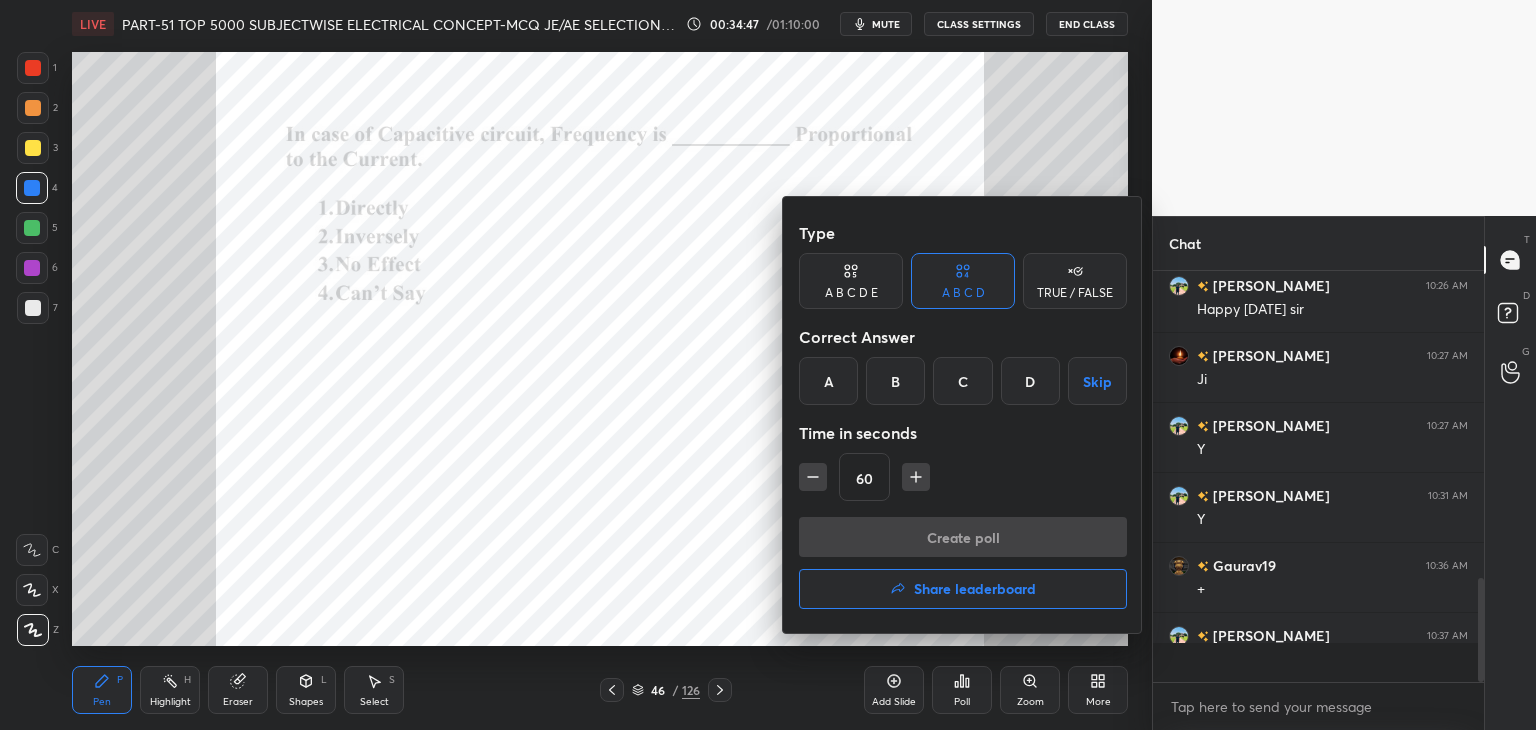 scroll, scrollTop: 6, scrollLeft: 6, axis: both 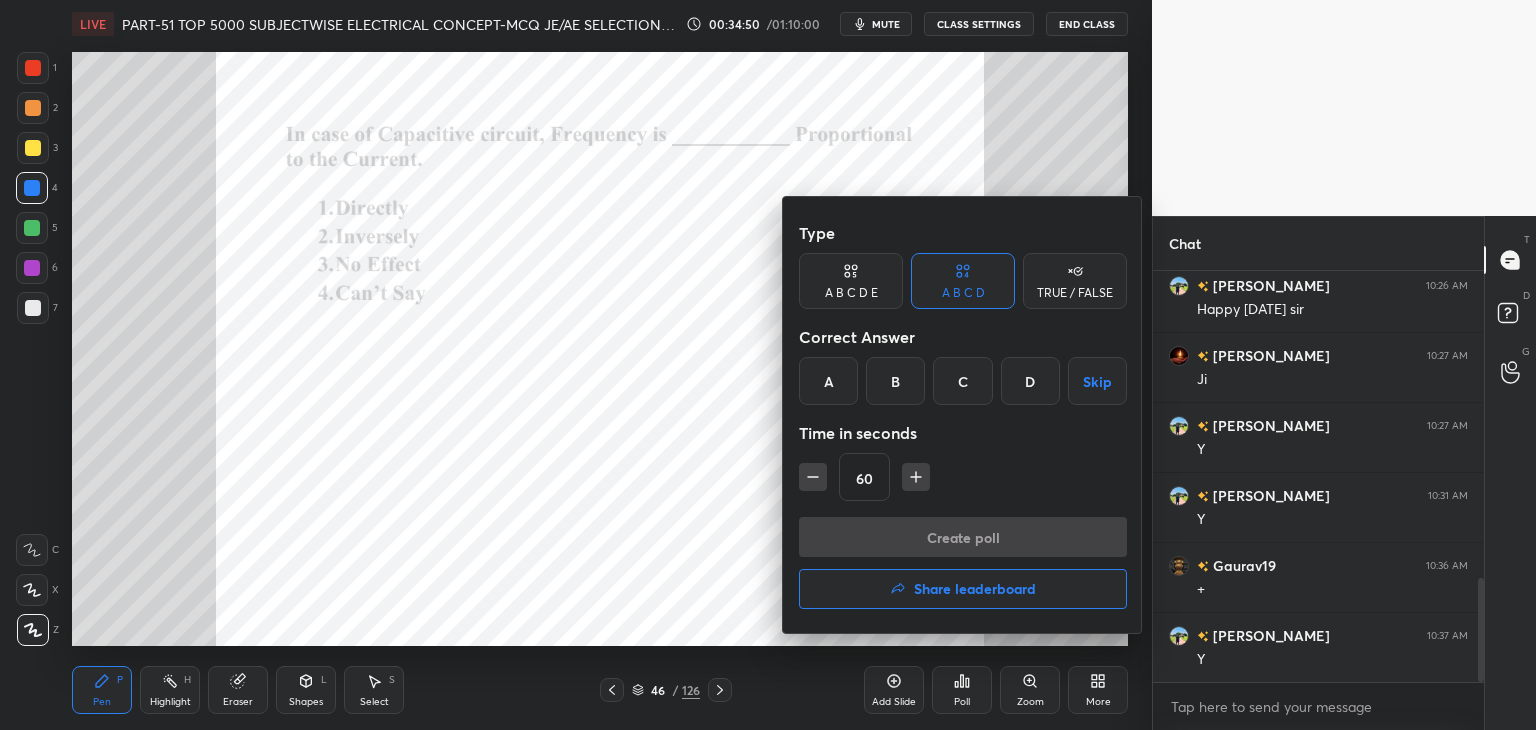 click on "B" at bounding box center [895, 381] 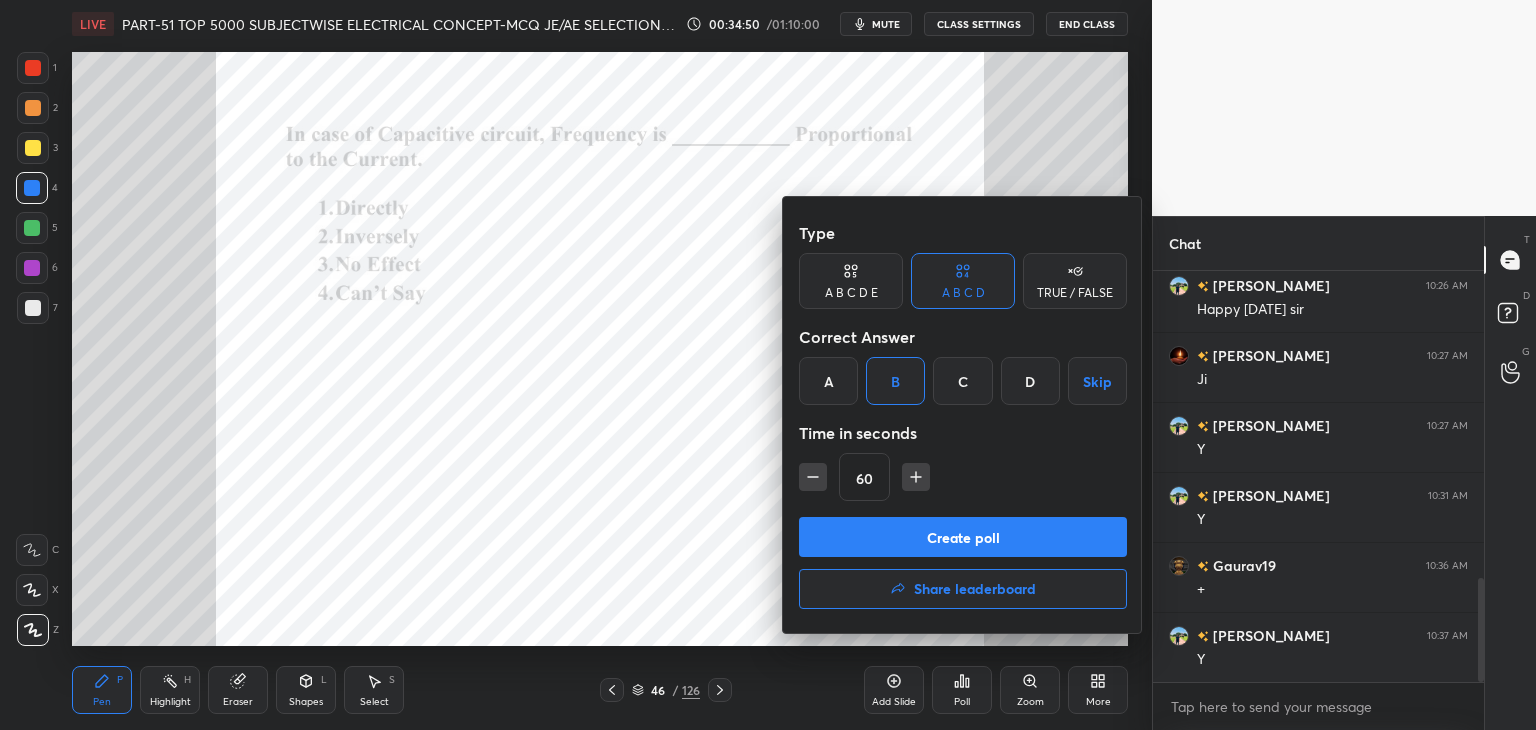 click 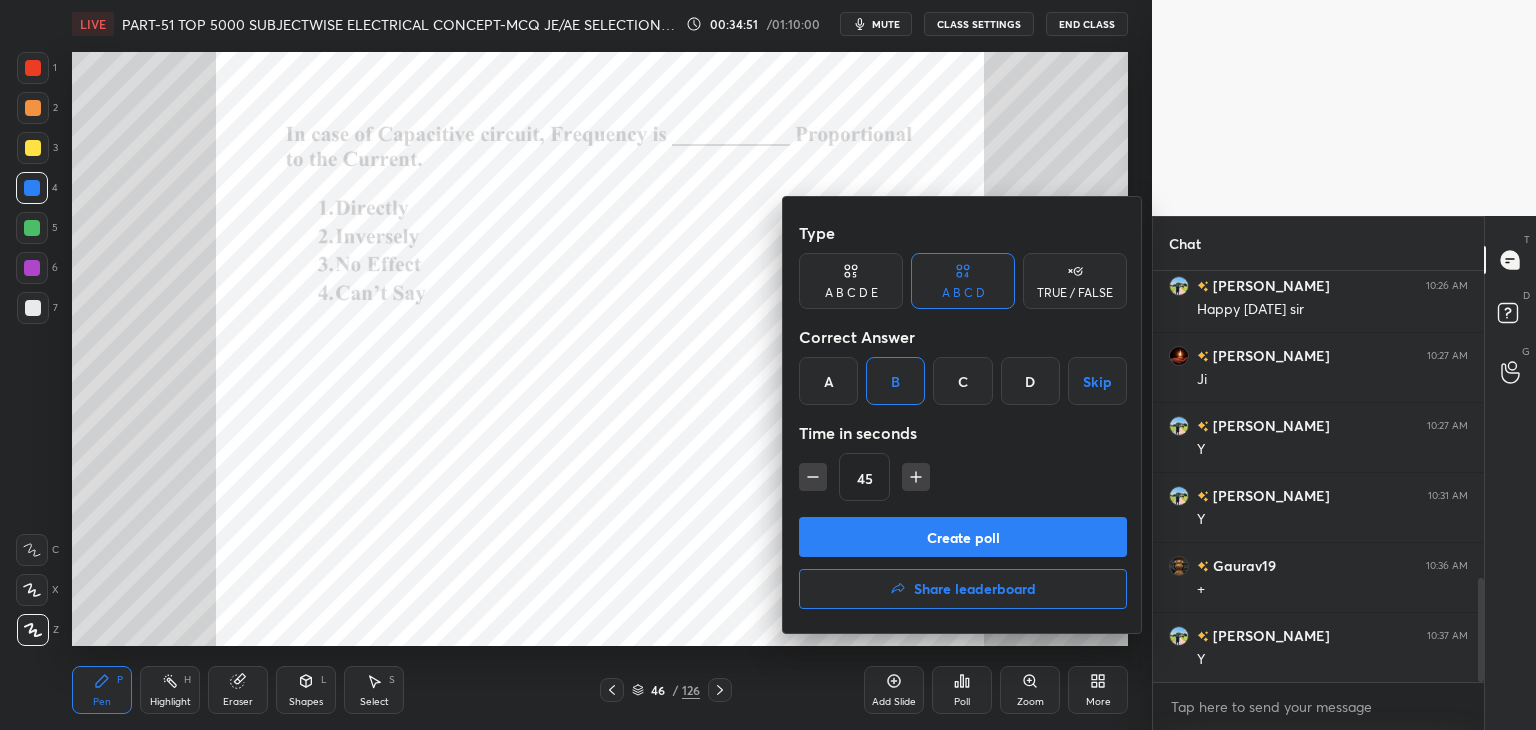 drag, startPoint x: 818, startPoint y: 476, endPoint x: 820, endPoint y: 504, distance: 28.071337 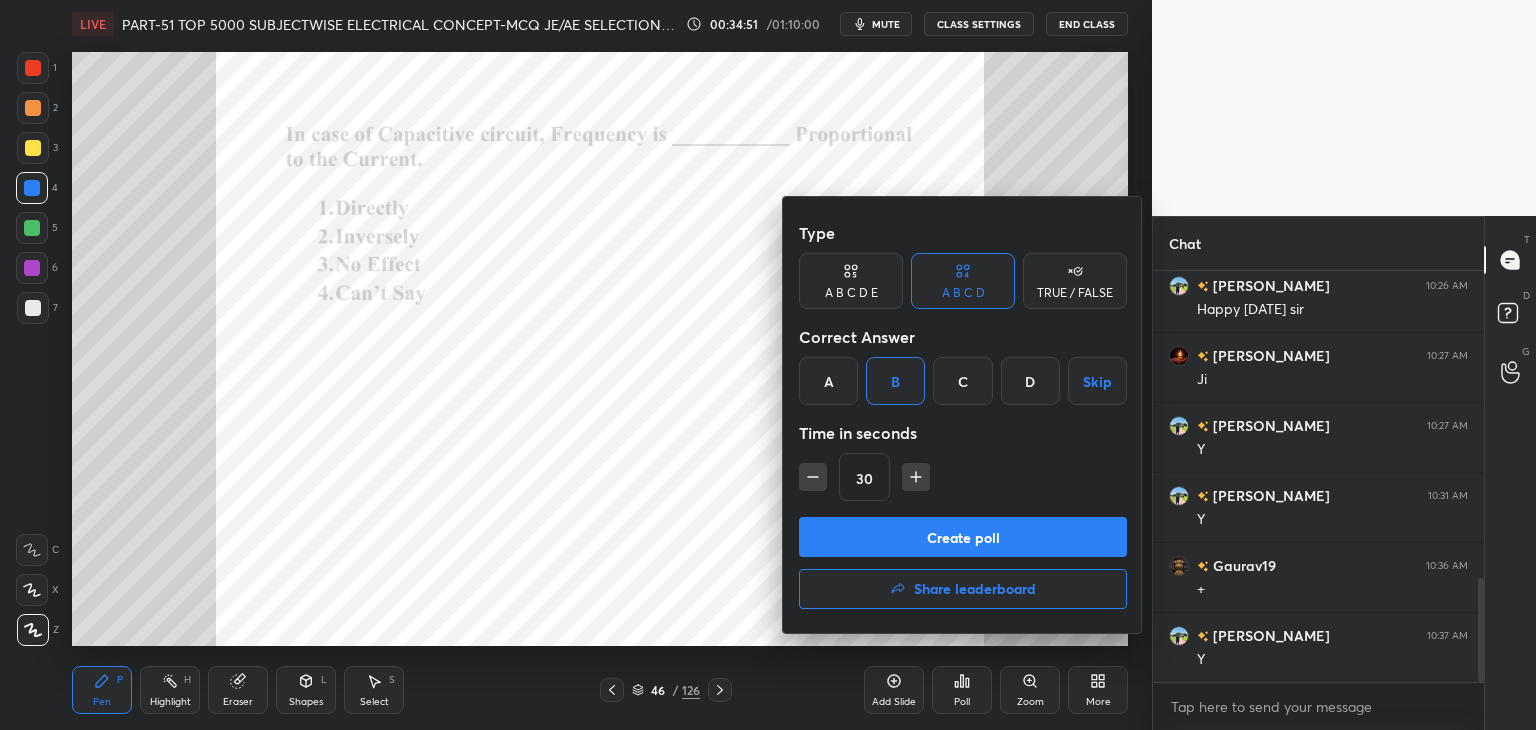 click on "Create poll" at bounding box center (963, 537) 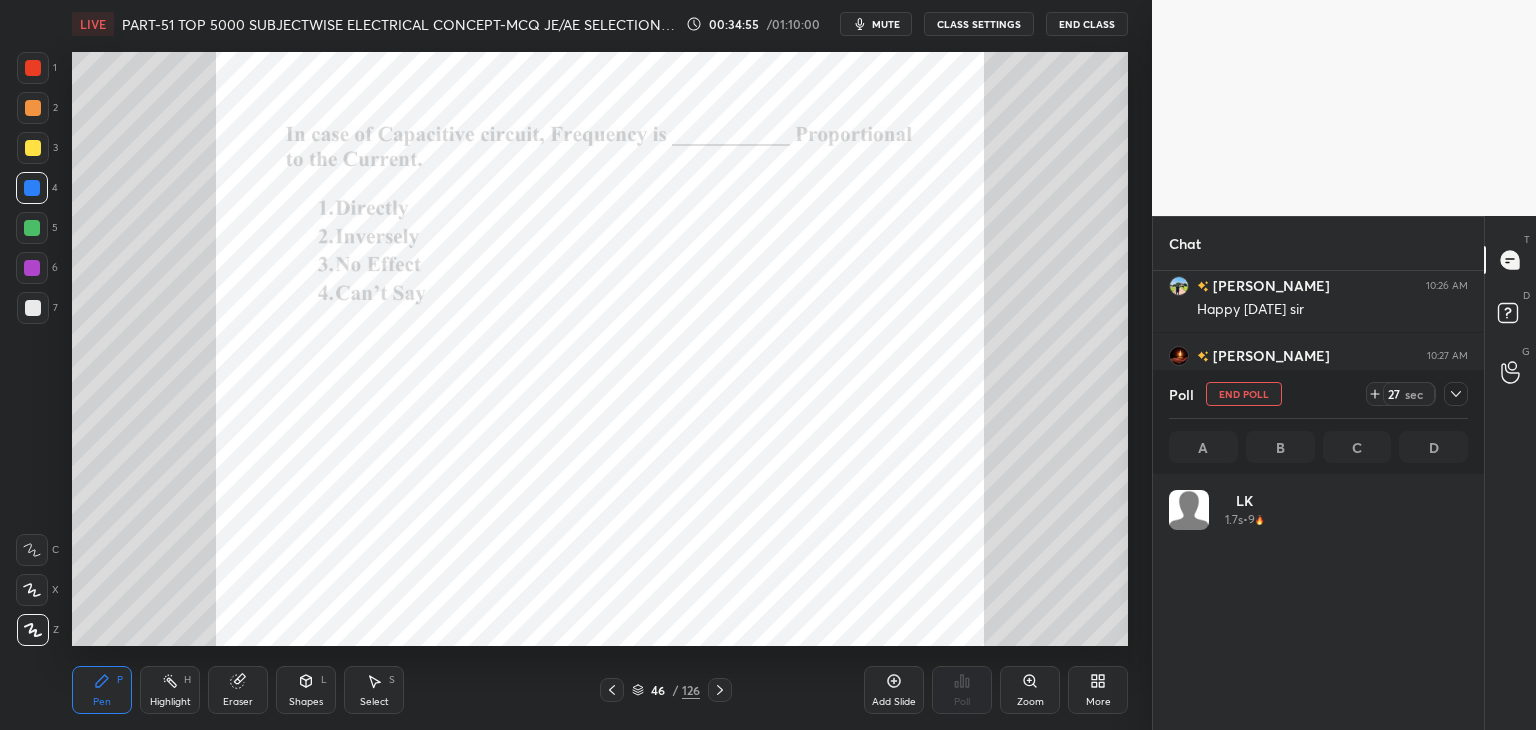 click on "Poll End Poll 27  sec" at bounding box center (1318, 394) 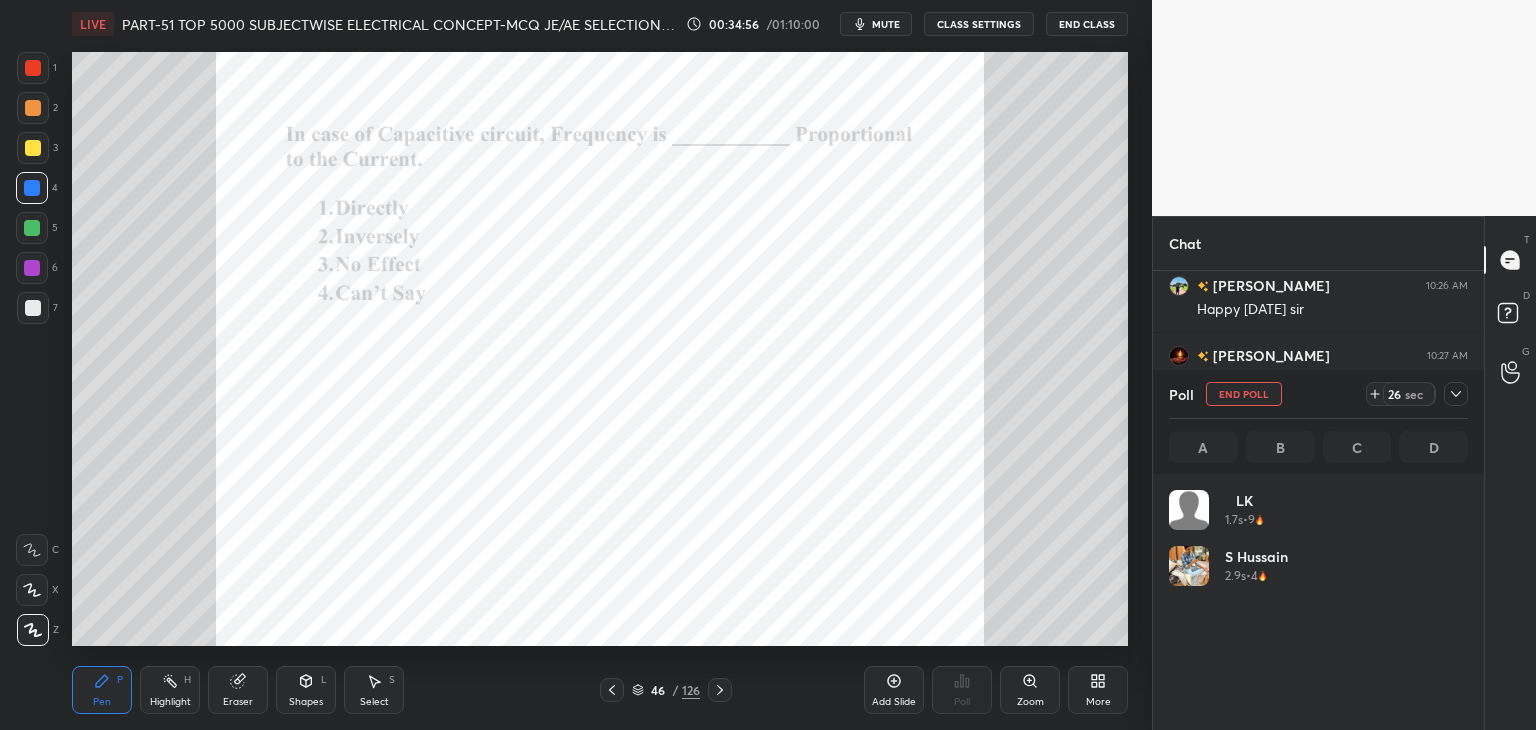 click on "End Poll" at bounding box center [1244, 394] 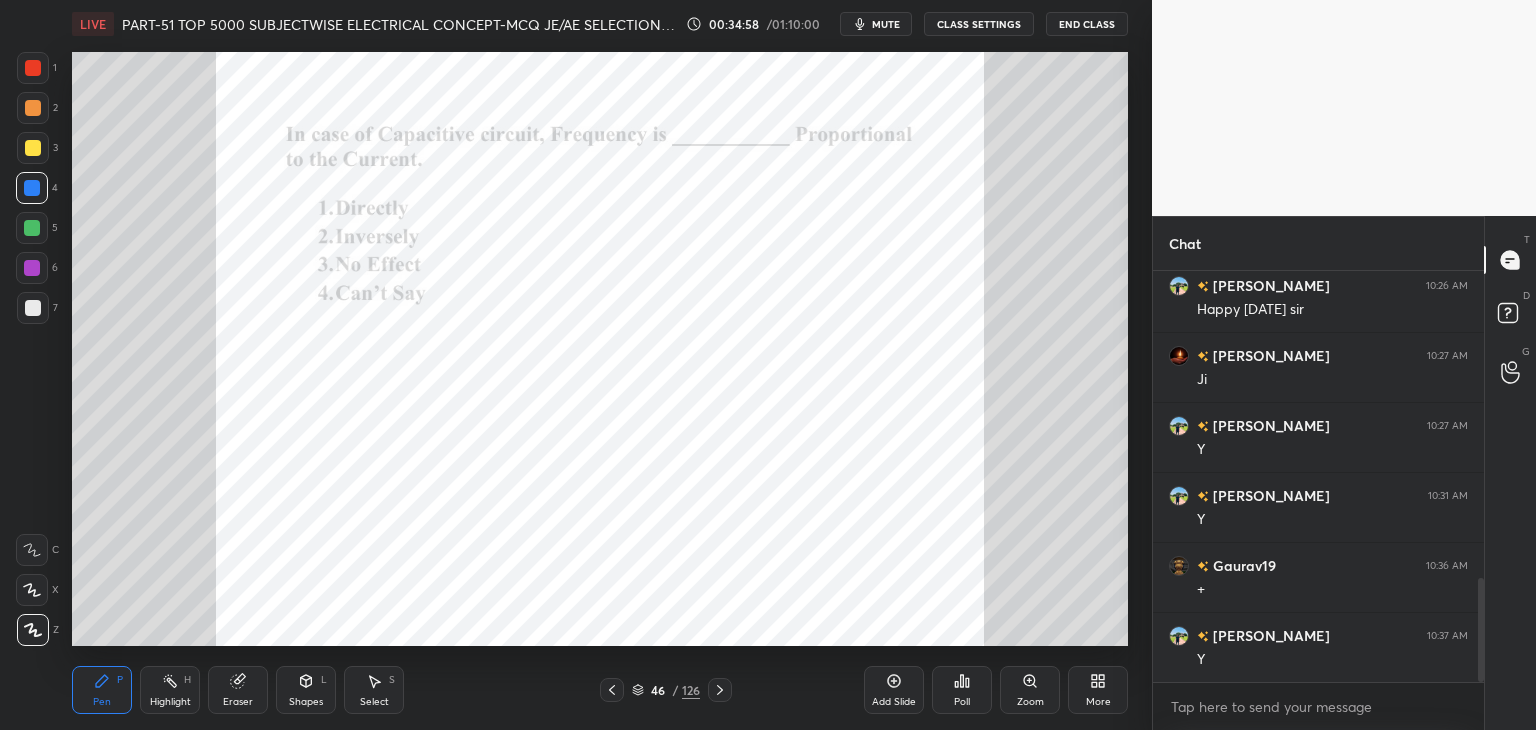 click on "Poll" at bounding box center [962, 690] 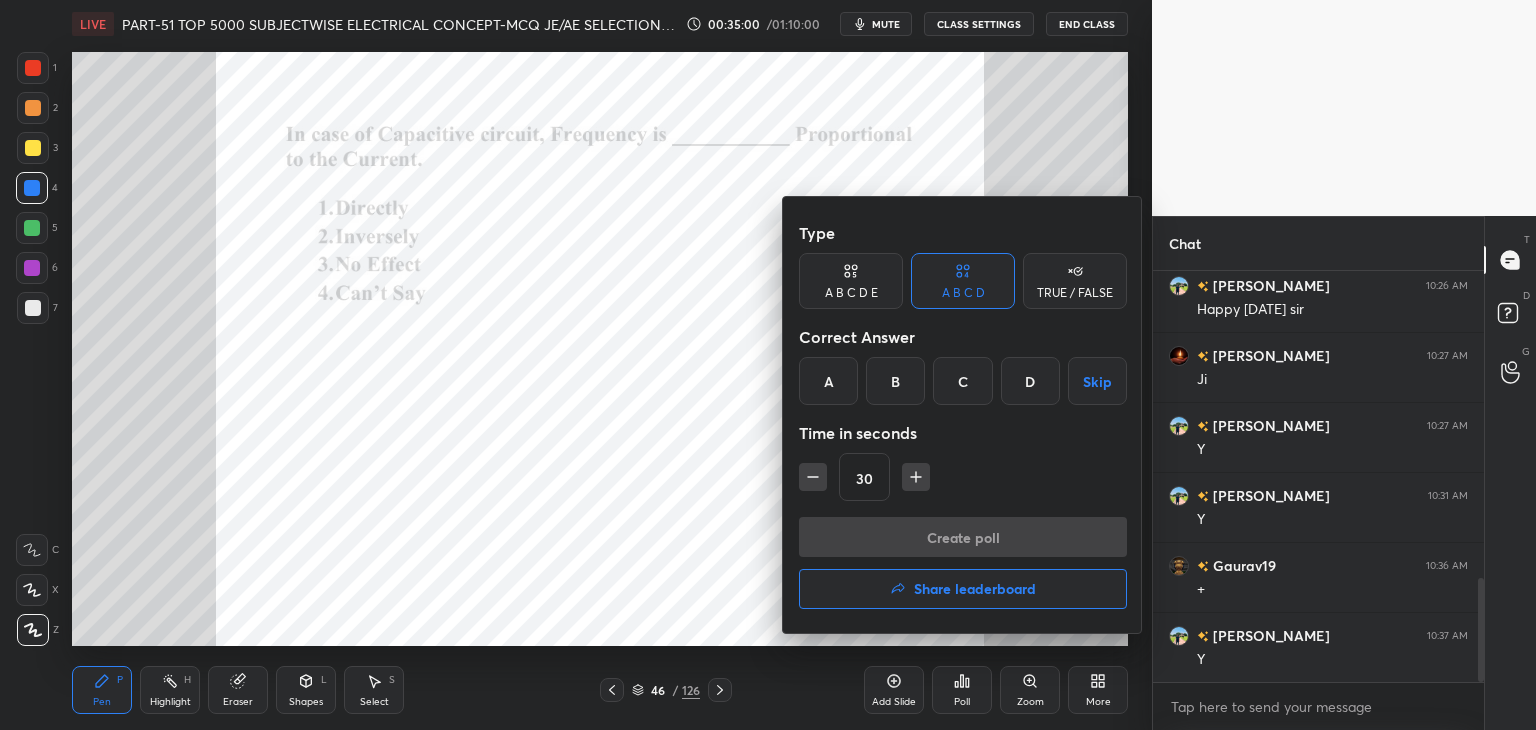 click on "A" at bounding box center [828, 381] 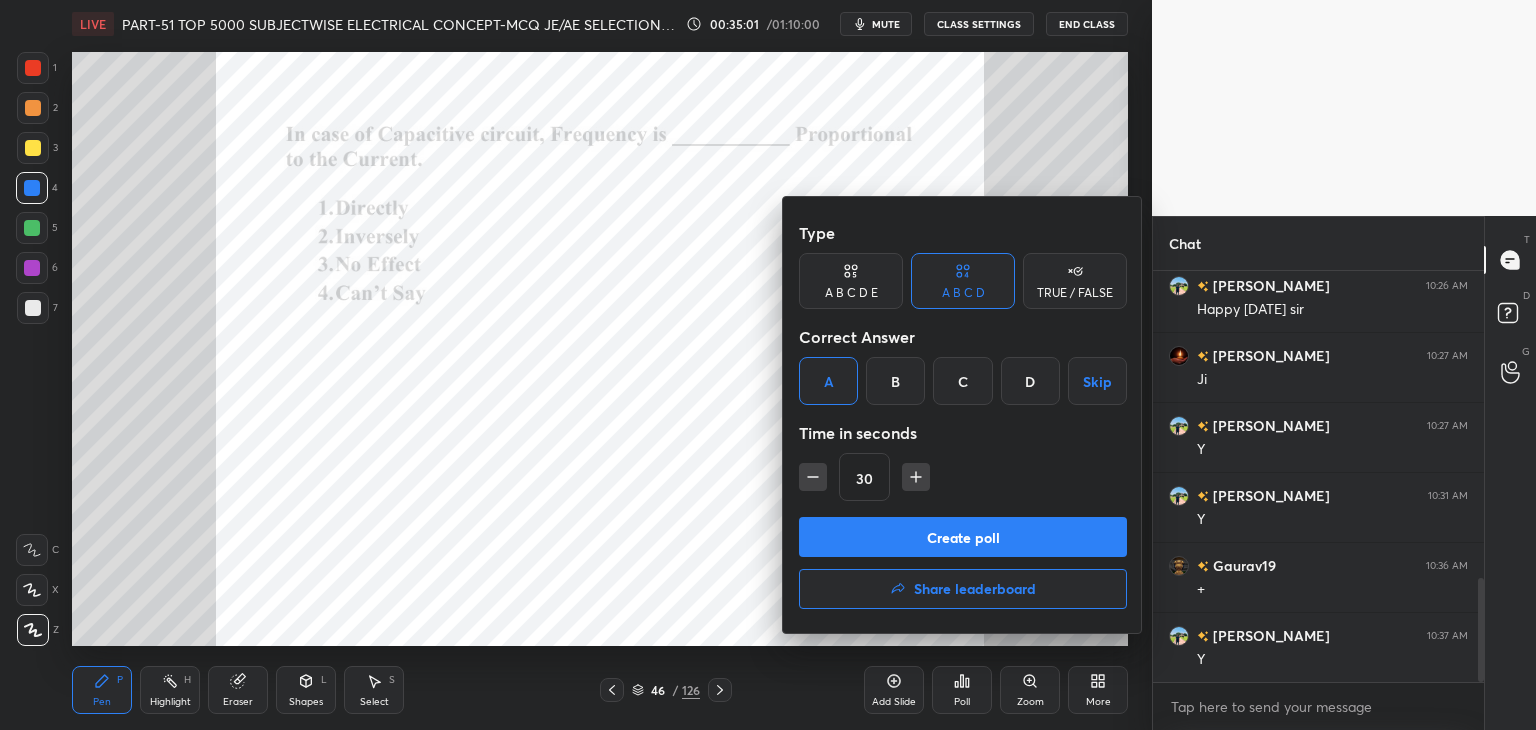 click on "Create poll" at bounding box center [963, 537] 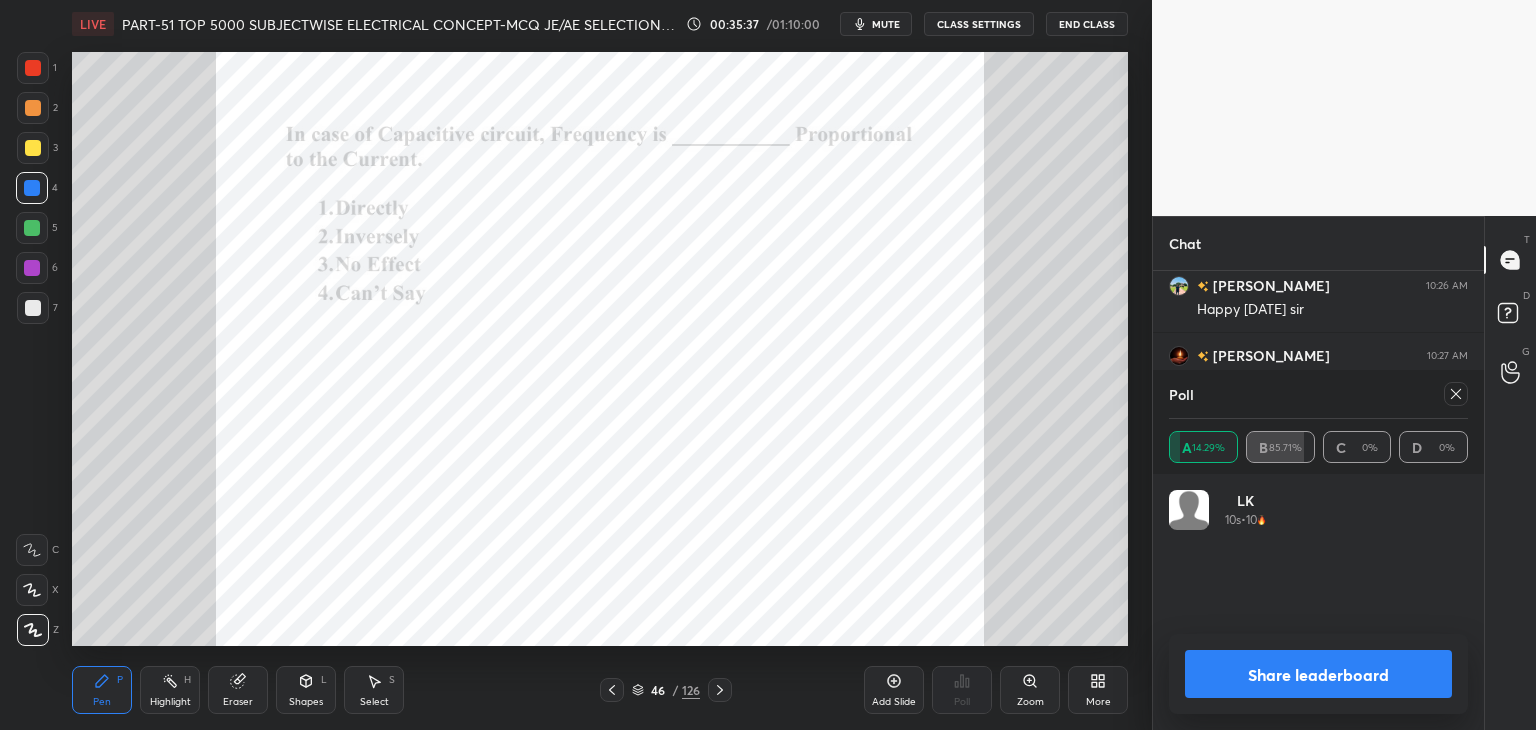 click at bounding box center (33, 68) 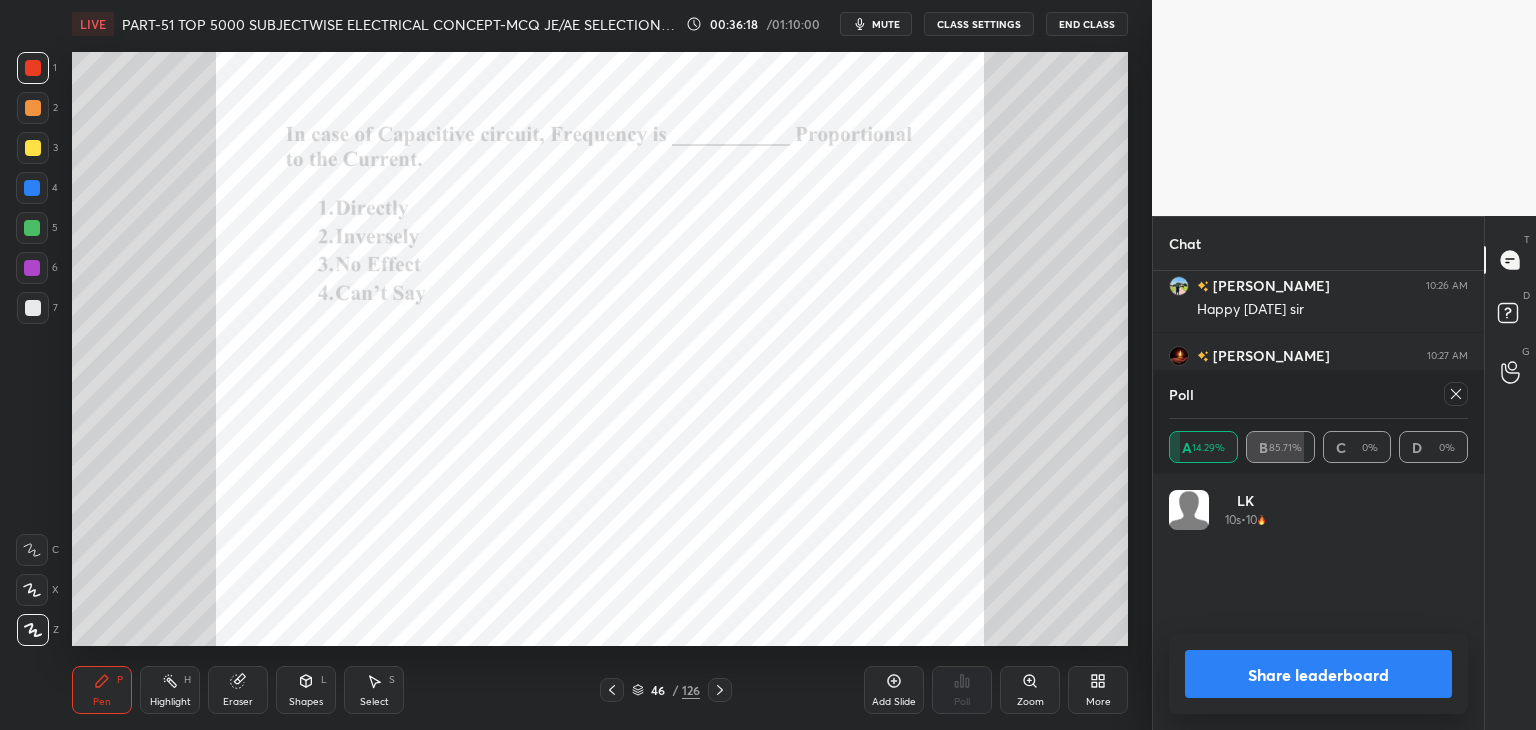 click 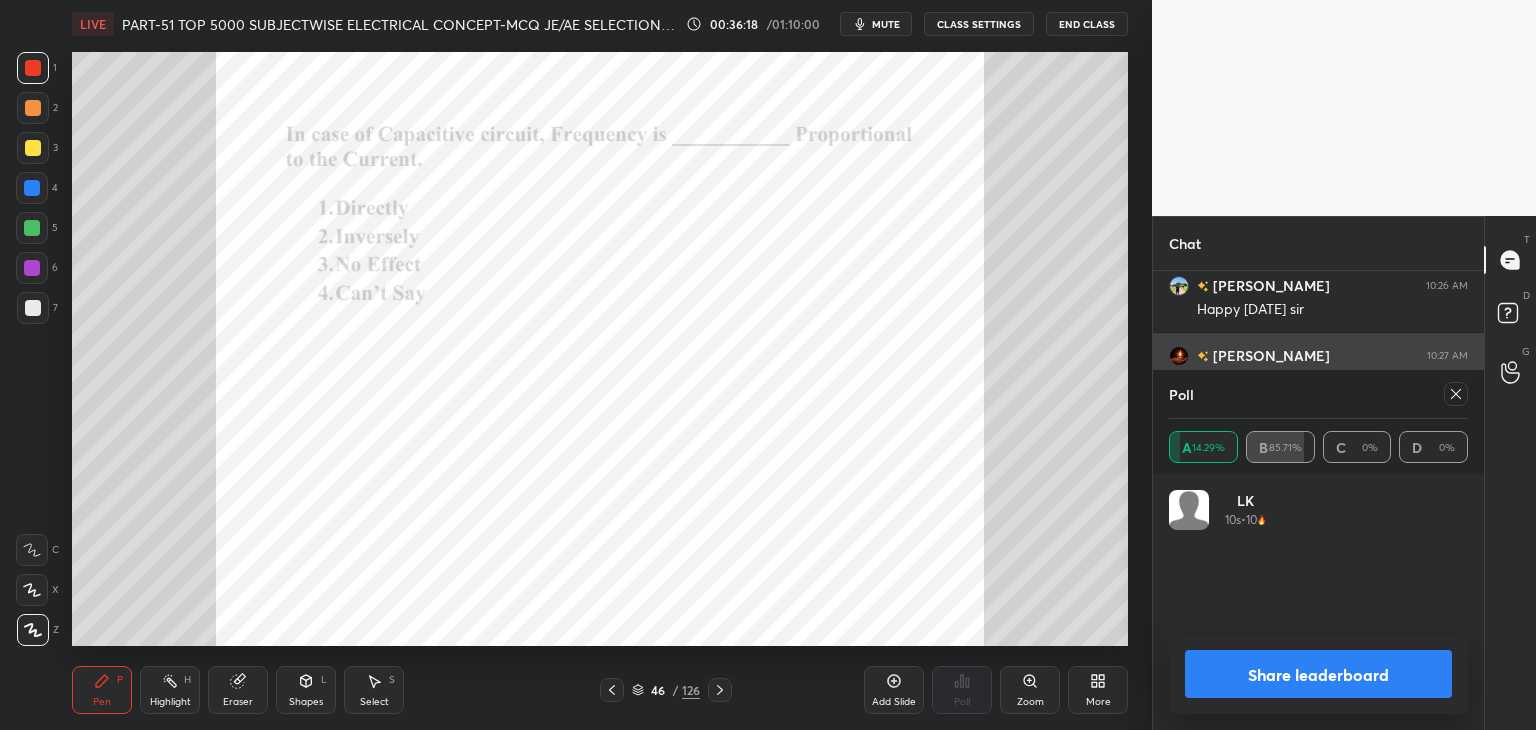 scroll, scrollTop: 88, scrollLeft: 293, axis: both 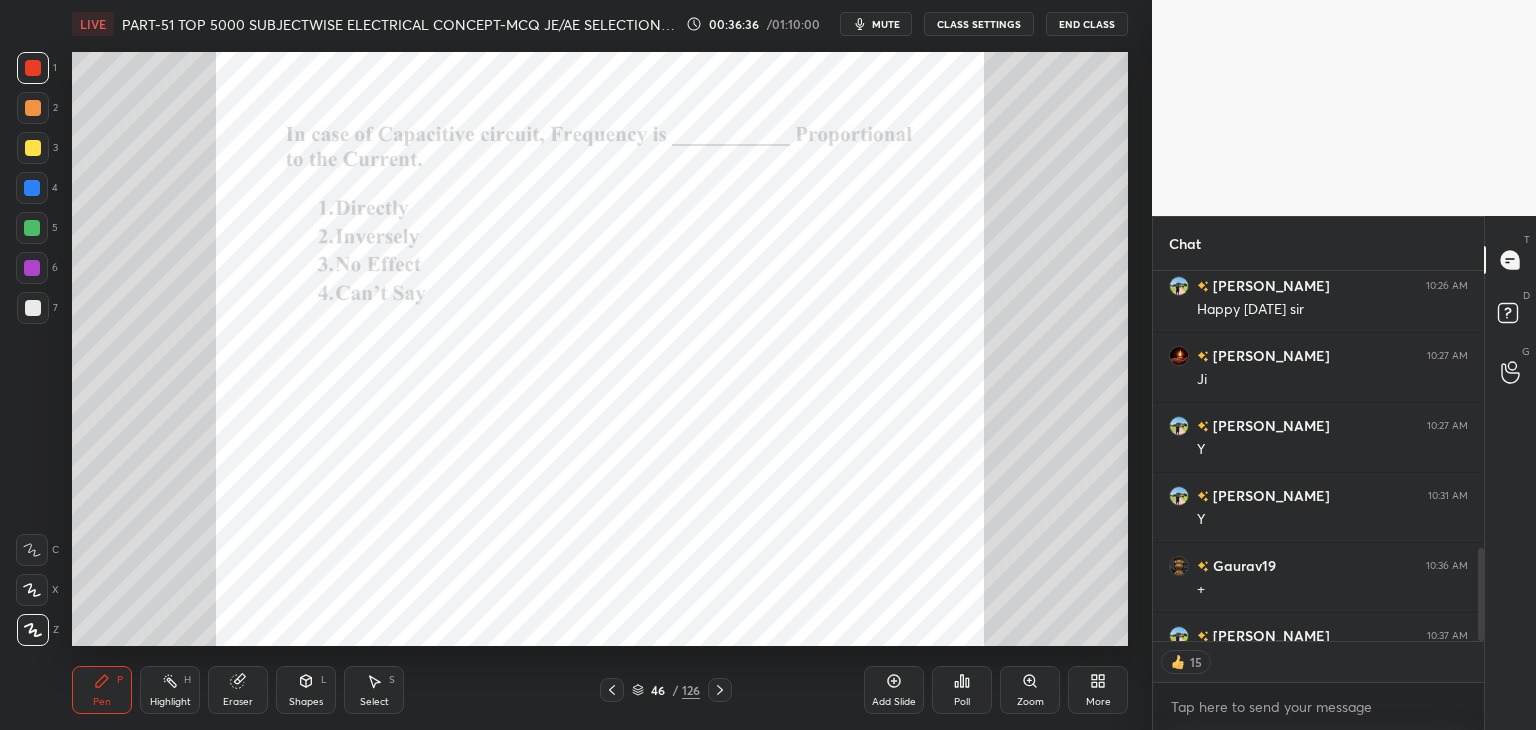 click 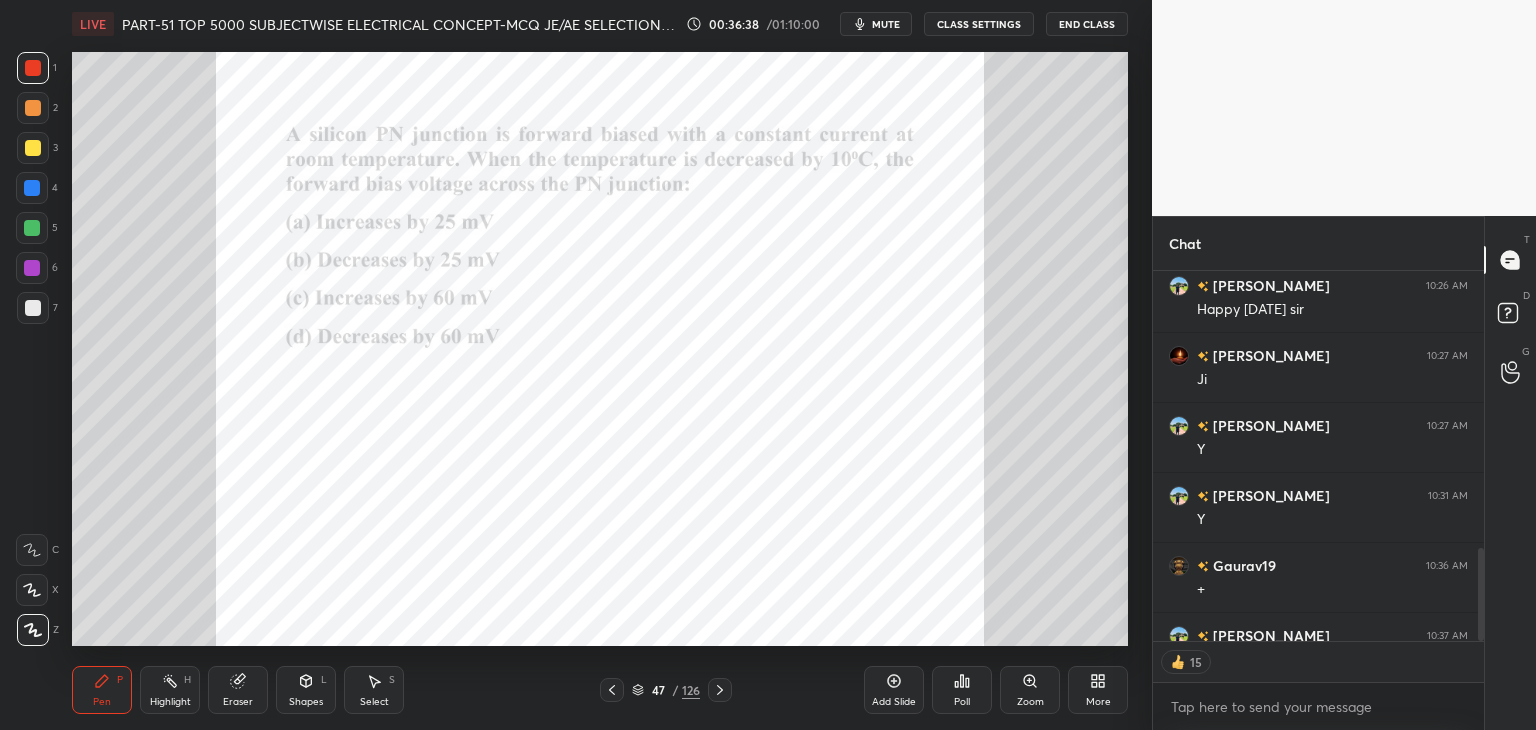 click at bounding box center [720, 690] 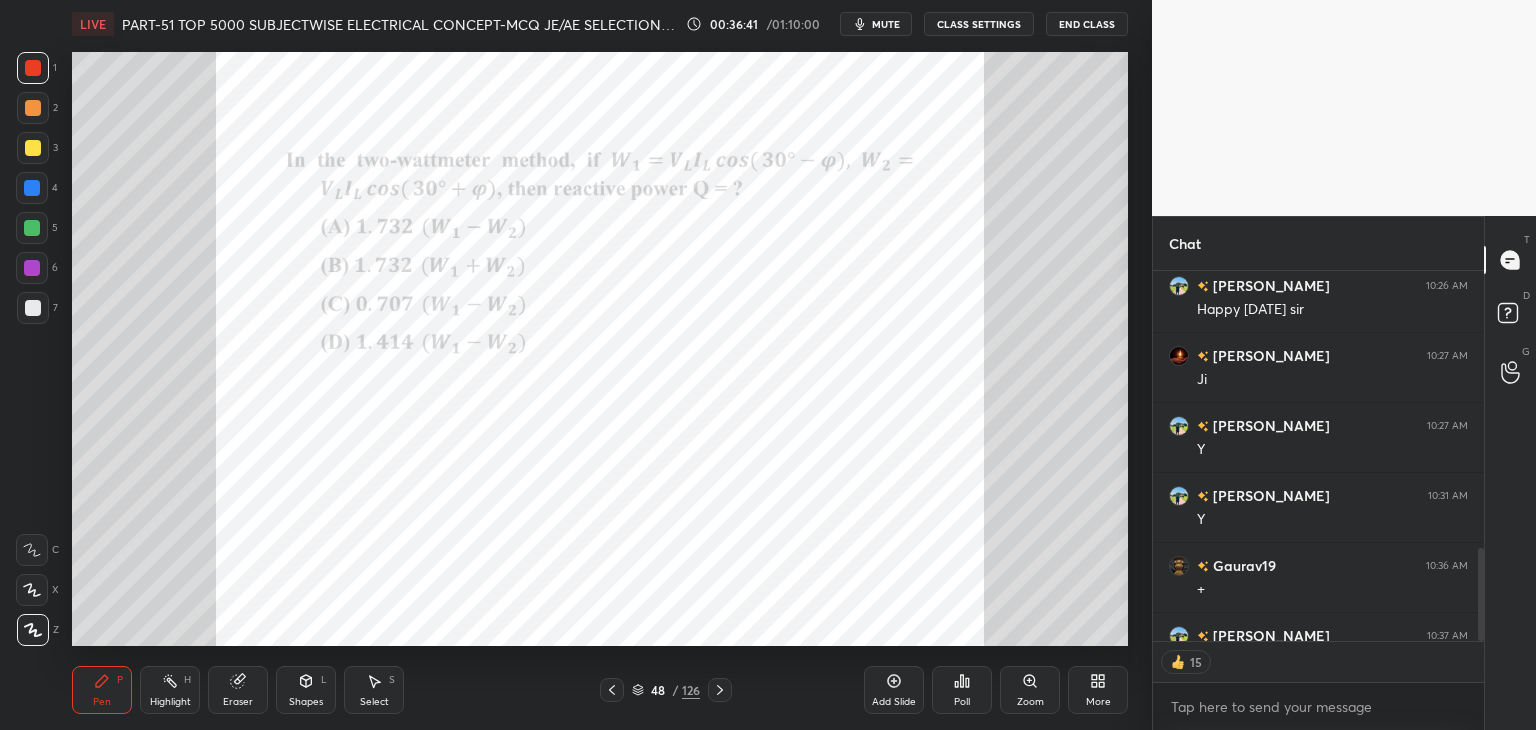 click on "Poll" at bounding box center (962, 702) 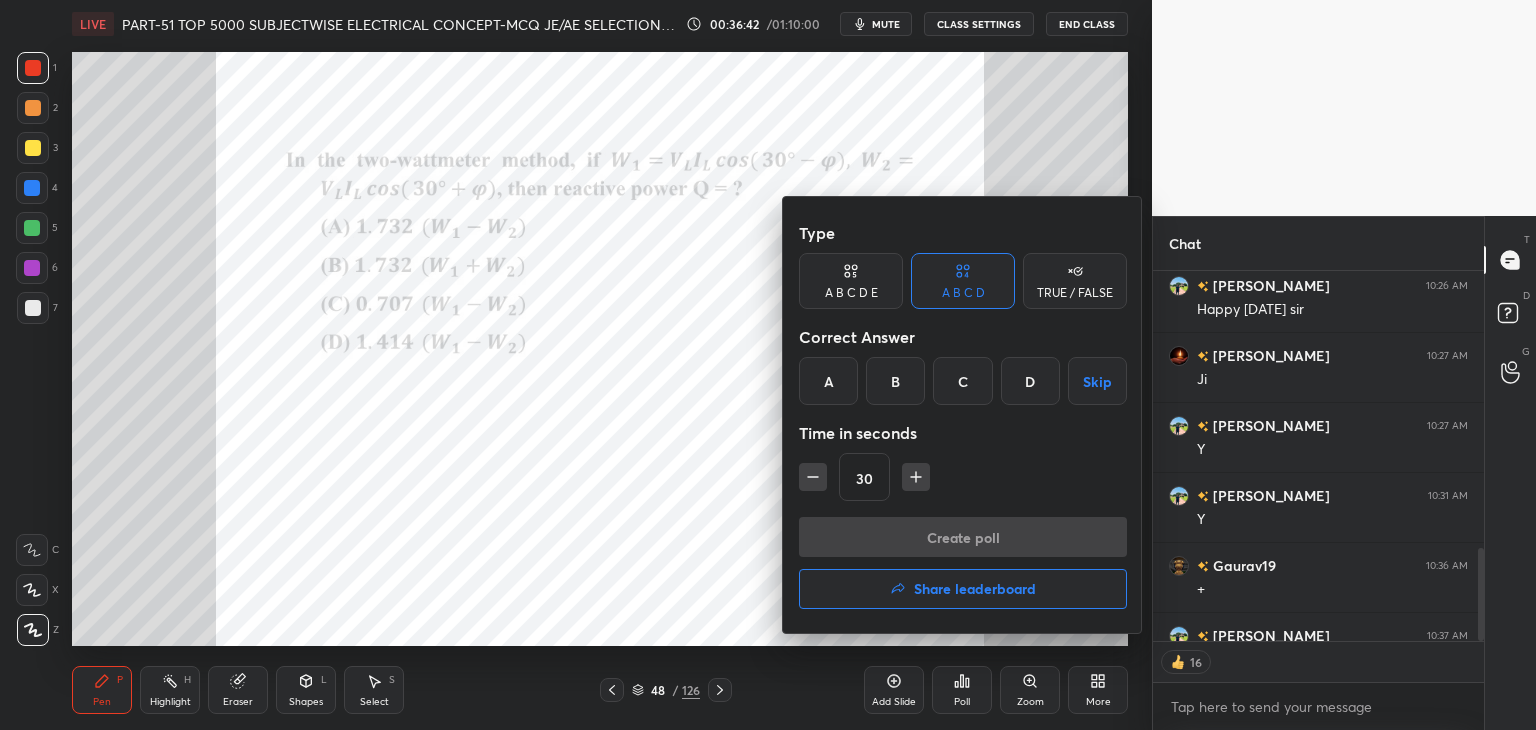 click on "A" at bounding box center [828, 381] 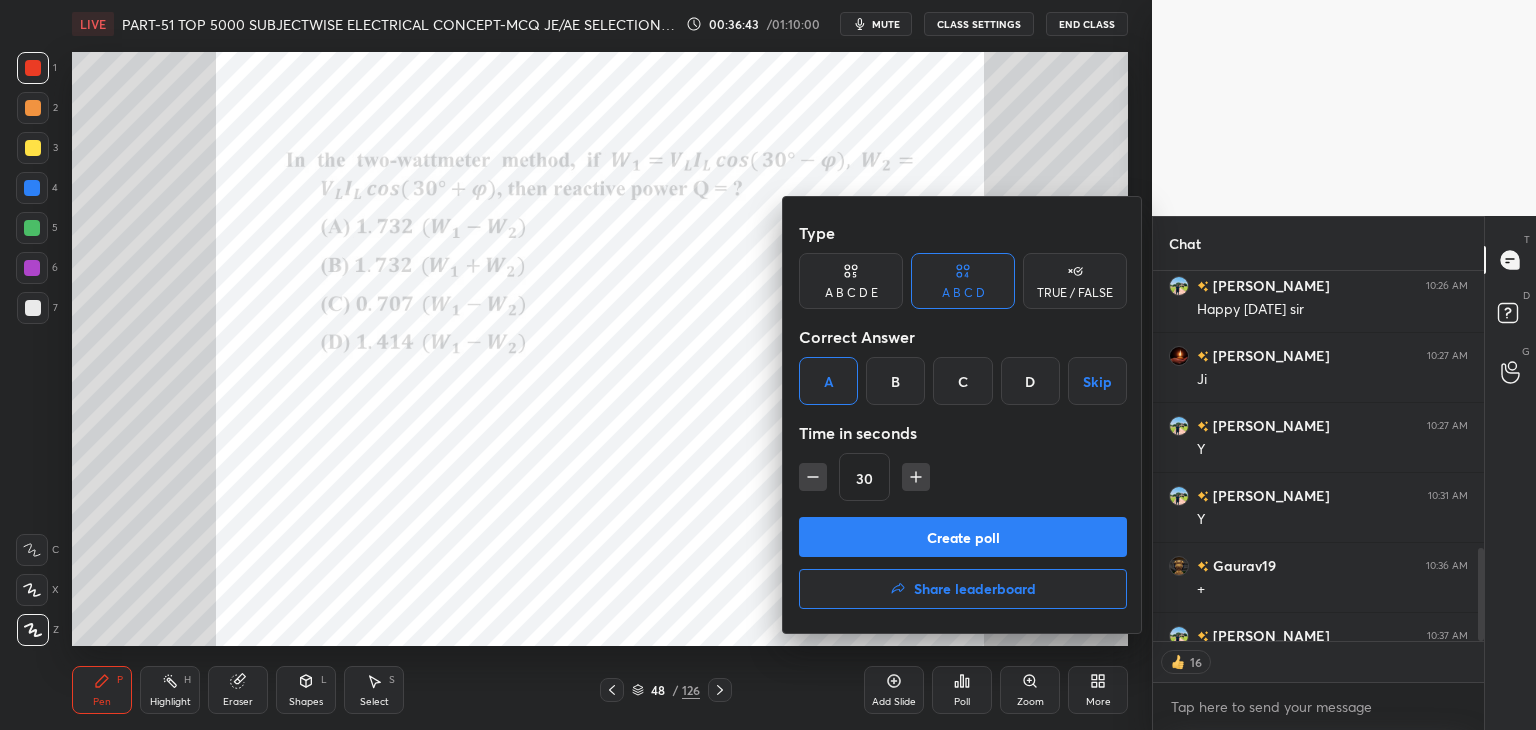 click on "Create poll" at bounding box center (963, 537) 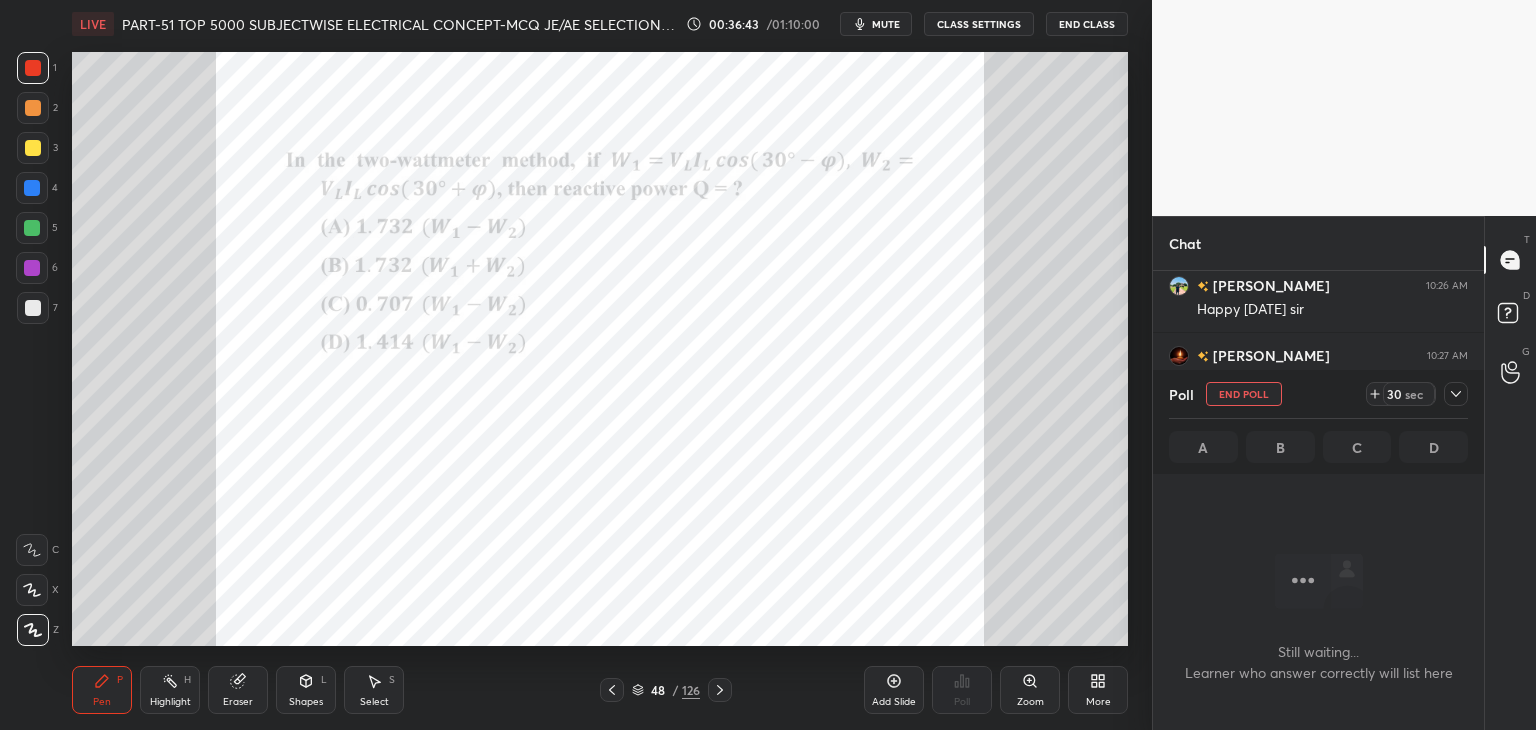 scroll, scrollTop: 332, scrollLeft: 325, axis: both 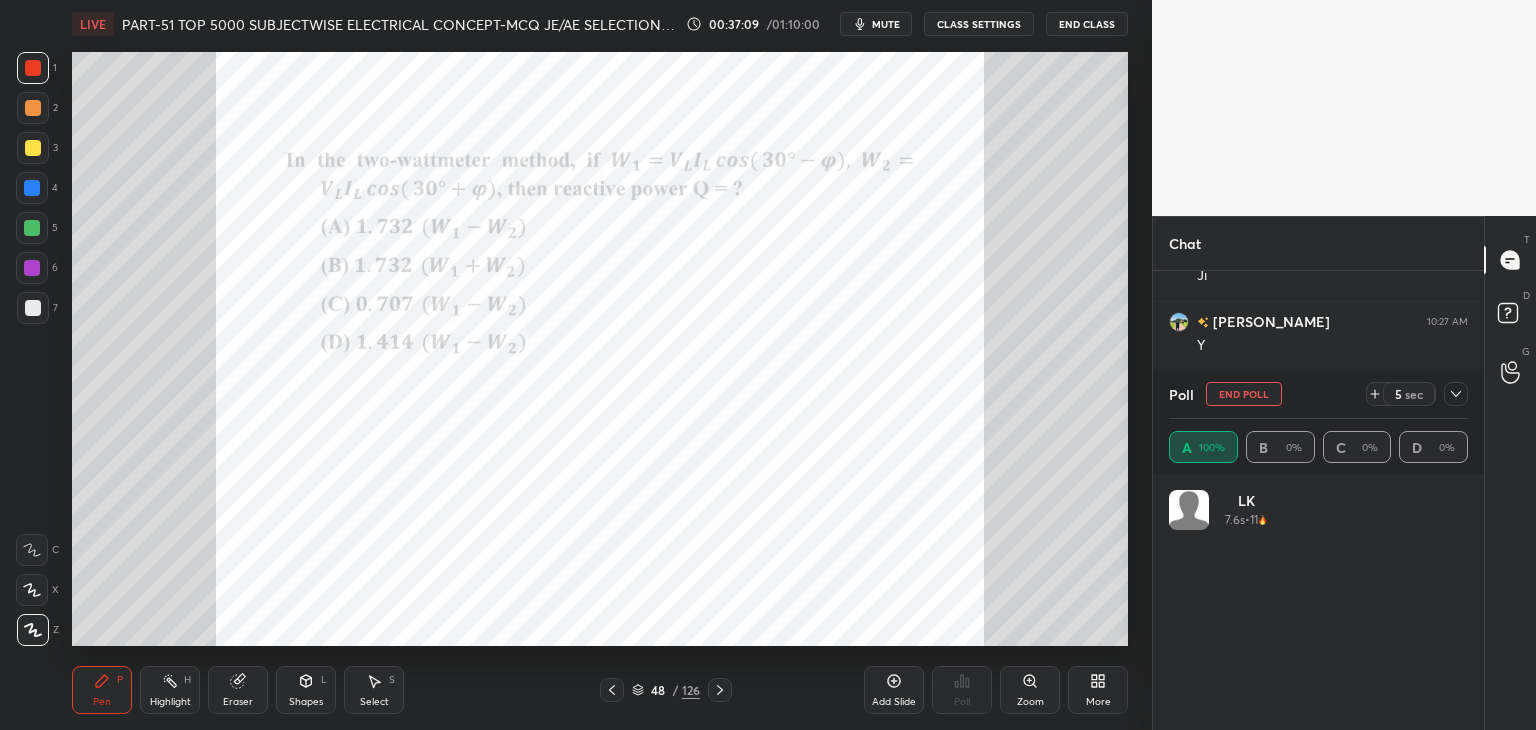 click 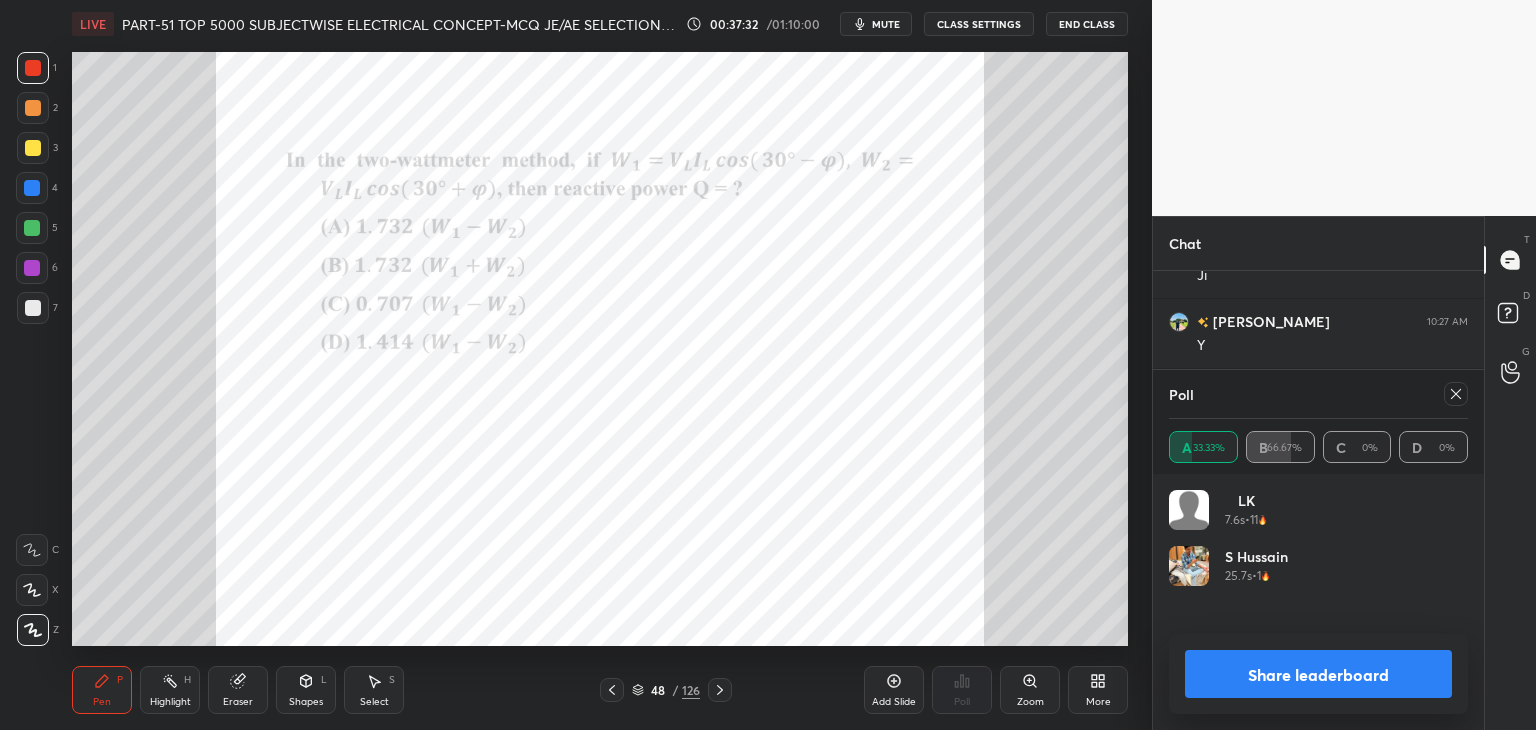 click at bounding box center (1456, 394) 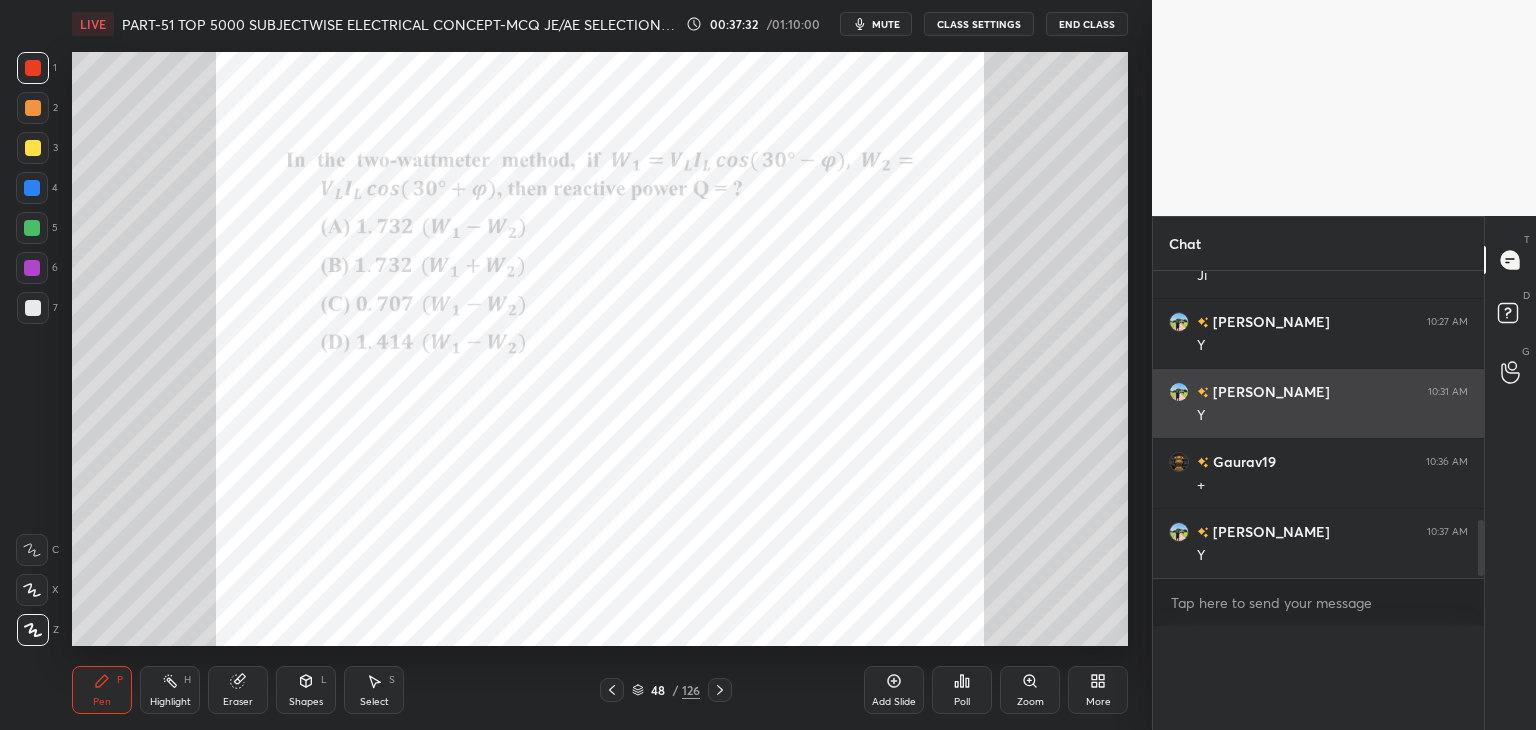 scroll, scrollTop: 0, scrollLeft: 6, axis: horizontal 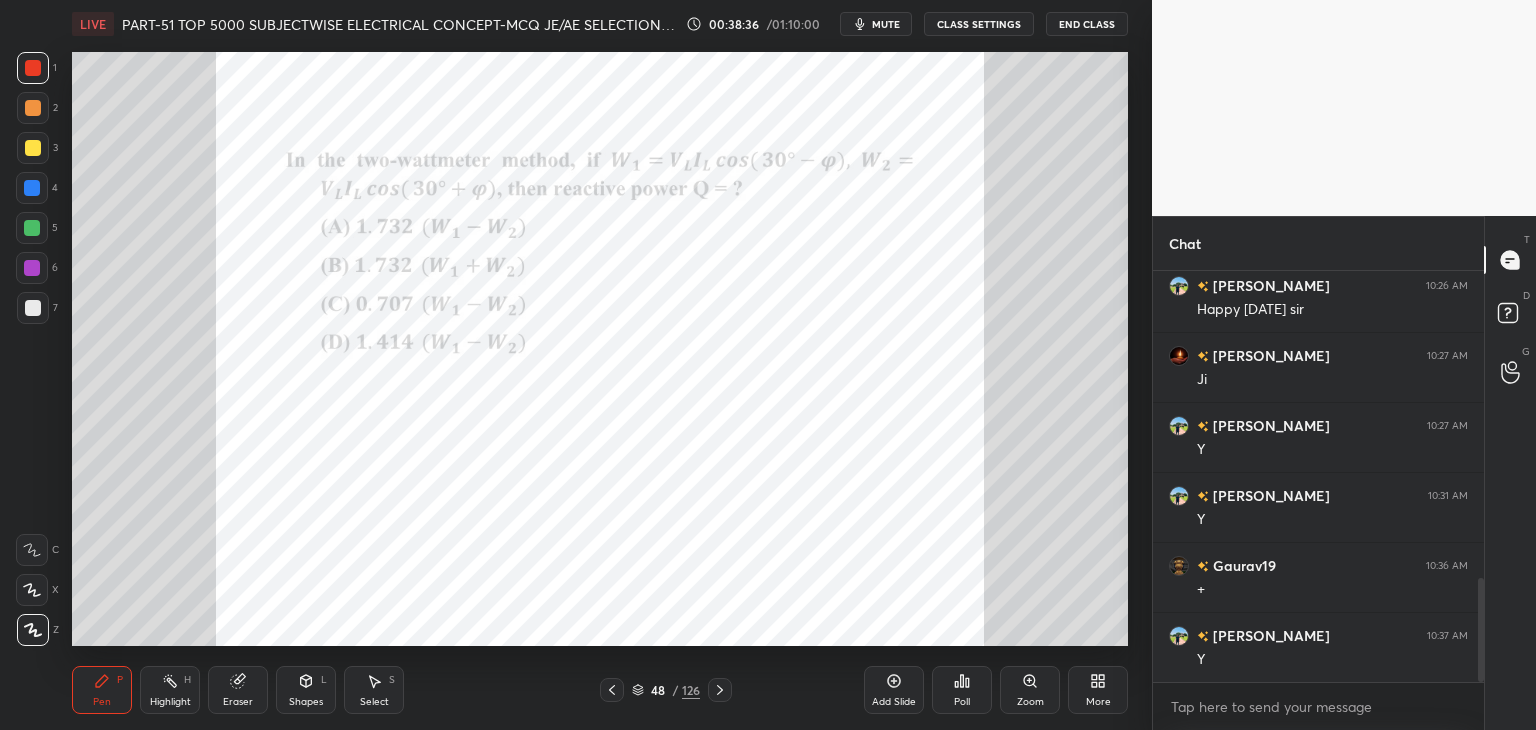 click 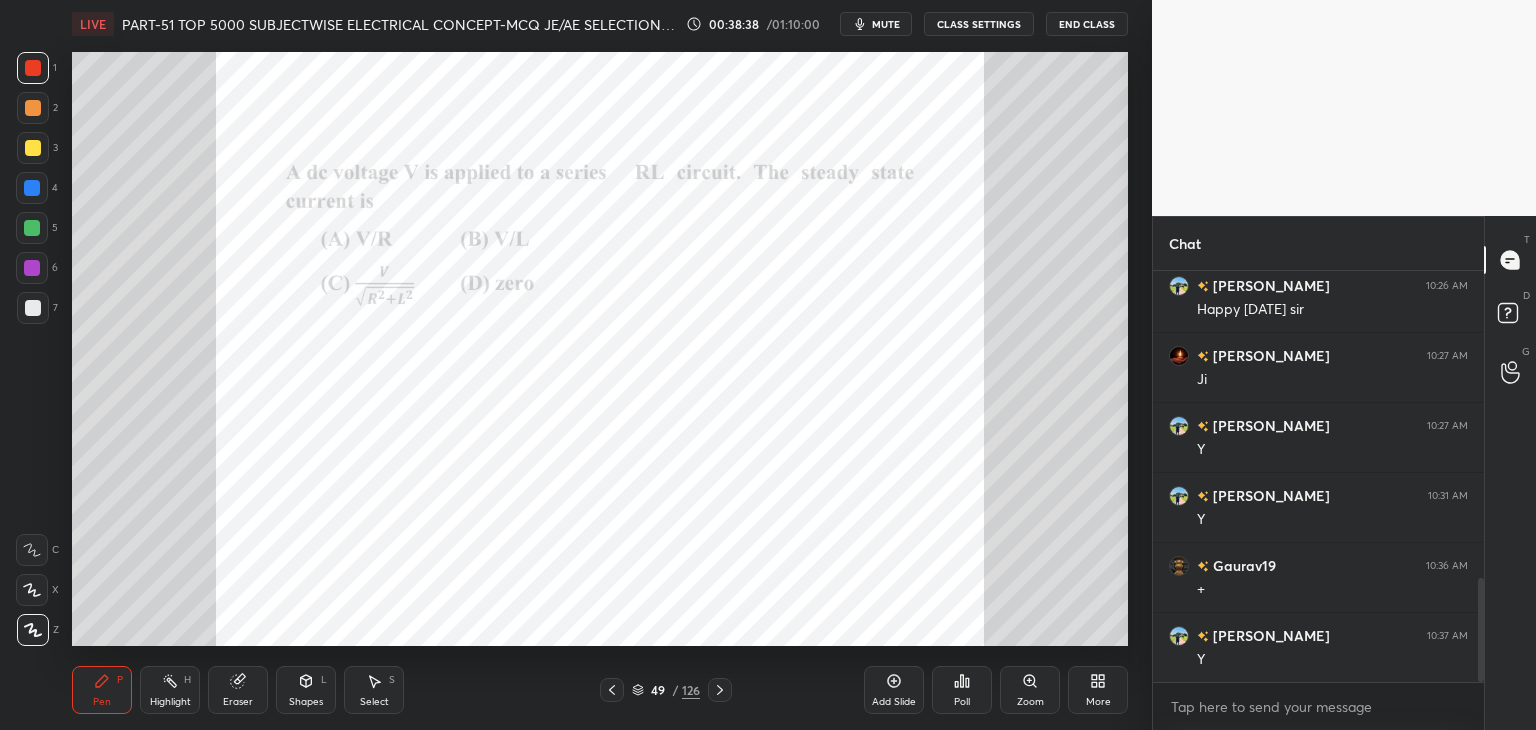 click 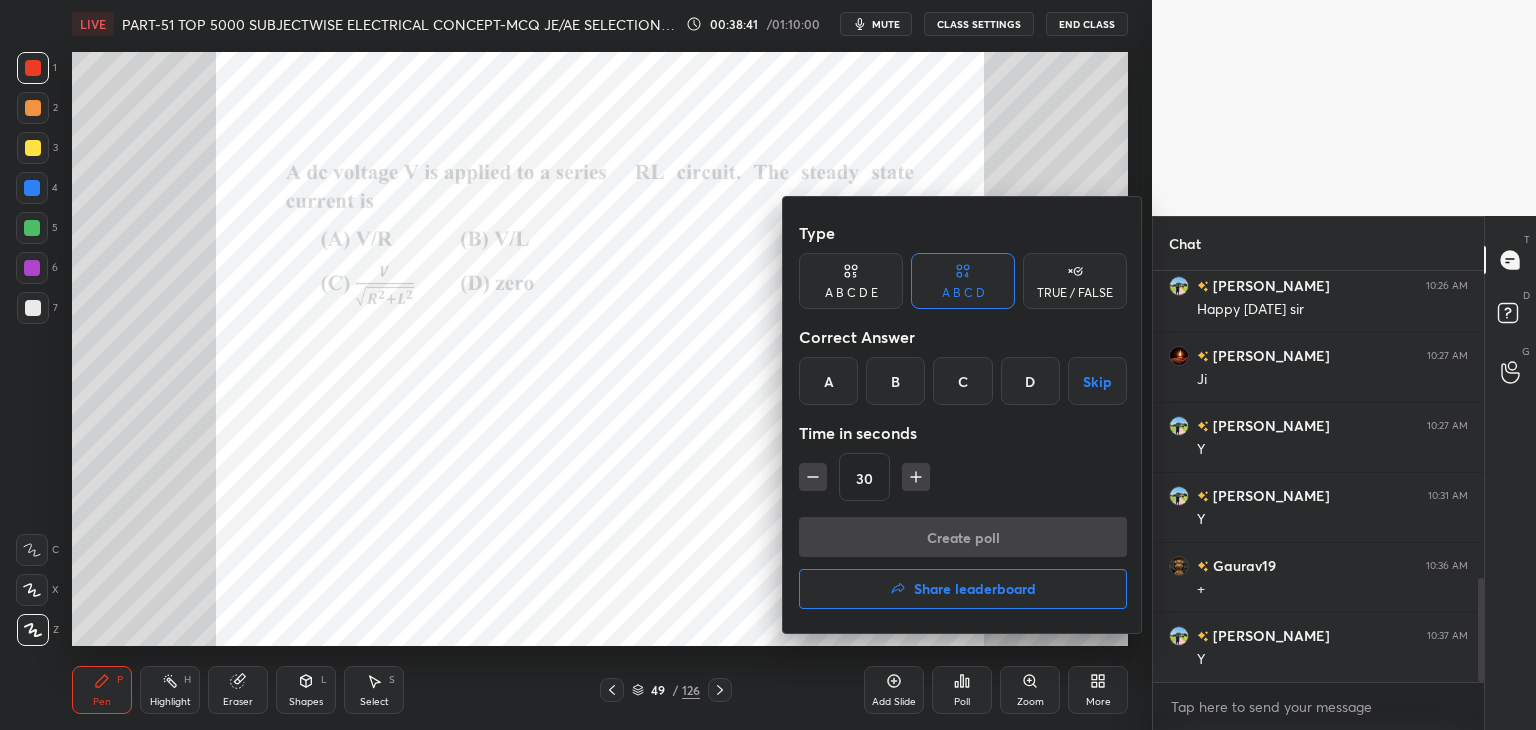 click on "A" at bounding box center [828, 381] 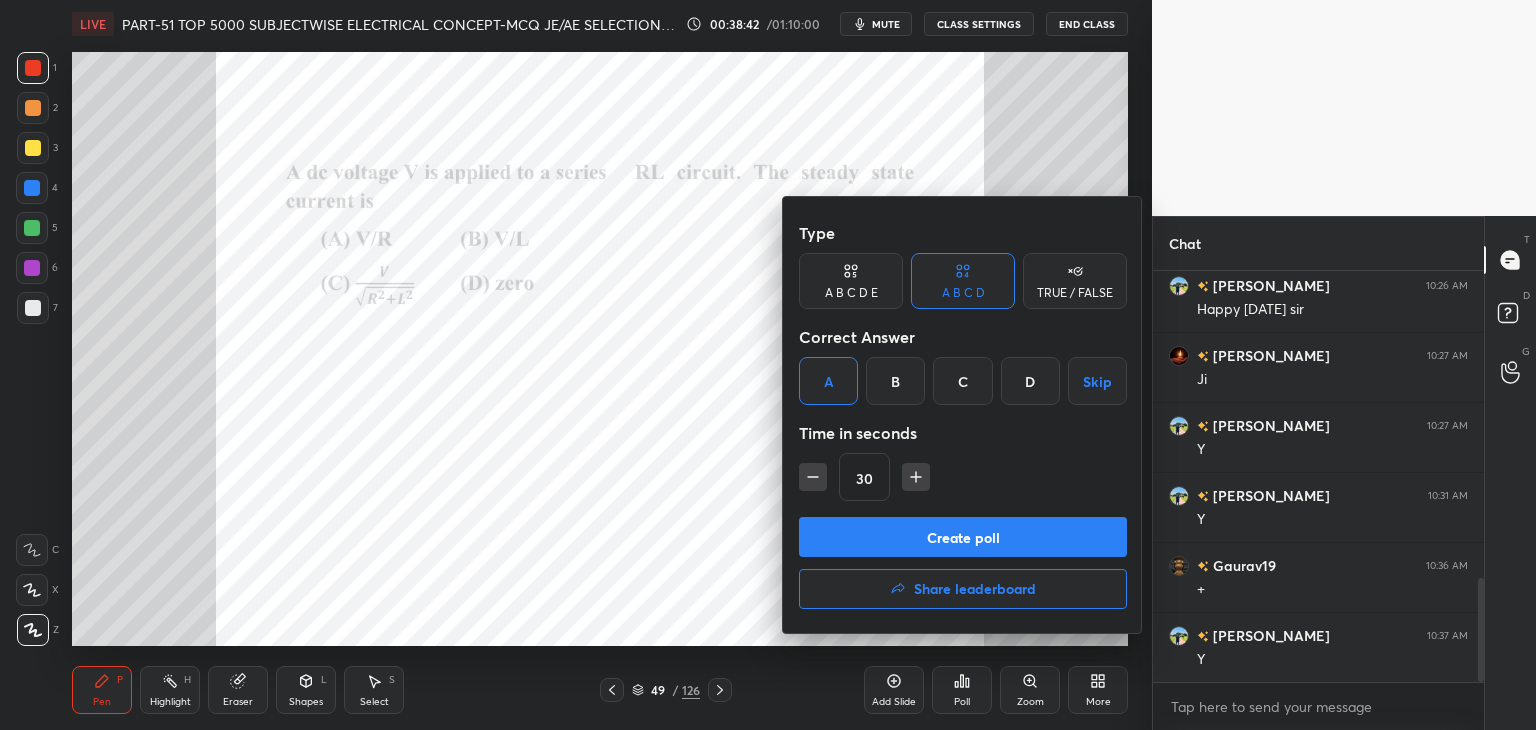 click at bounding box center (916, 477) 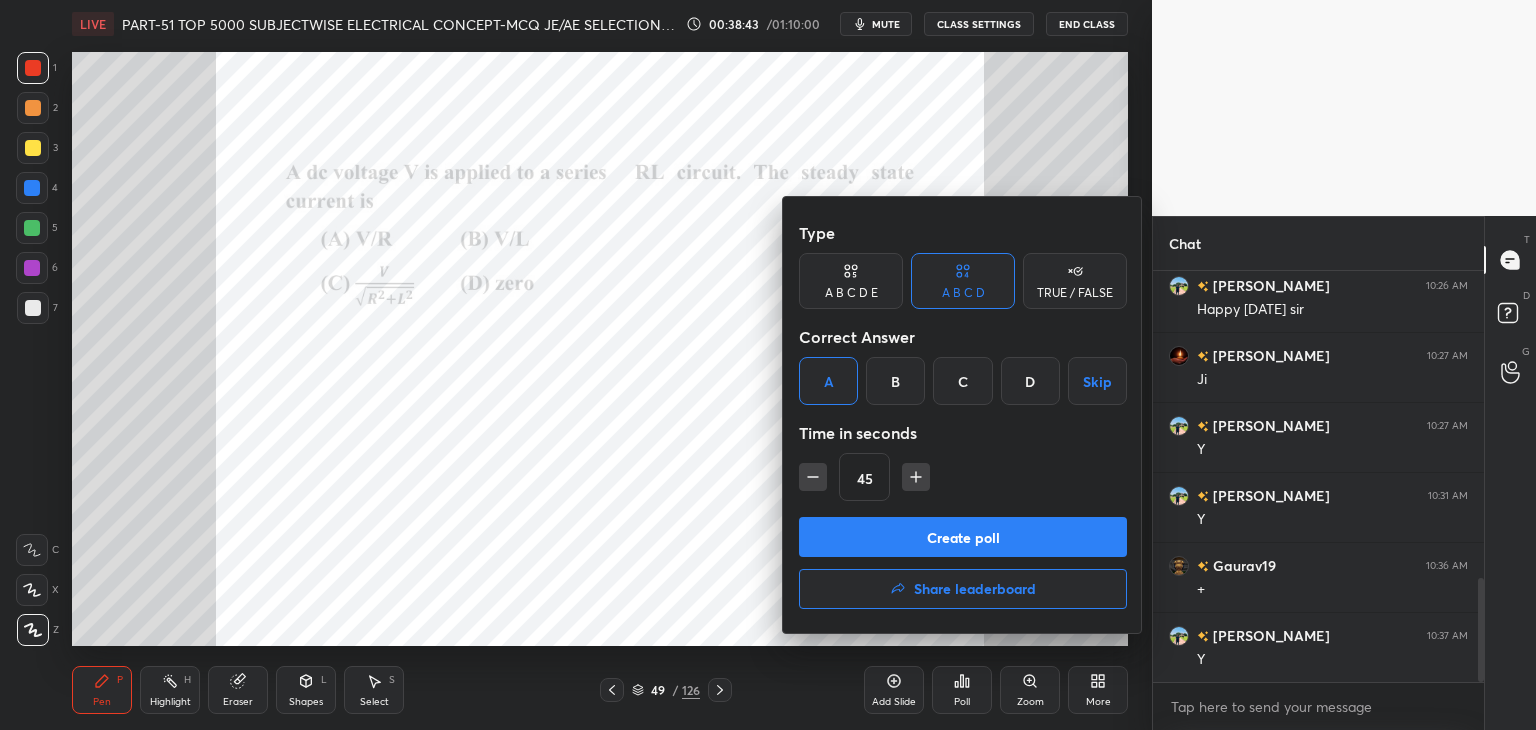click 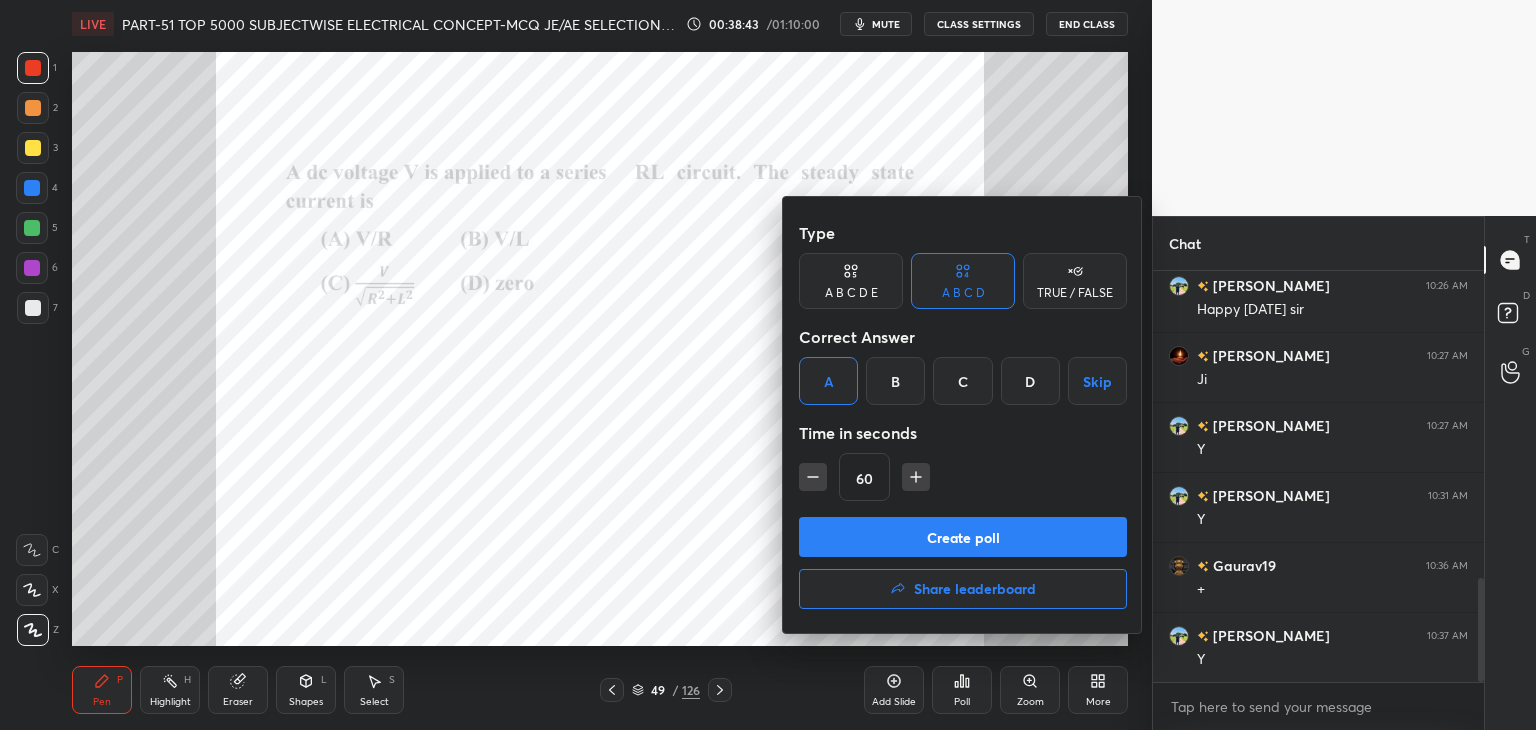 click on "Create poll" at bounding box center (963, 537) 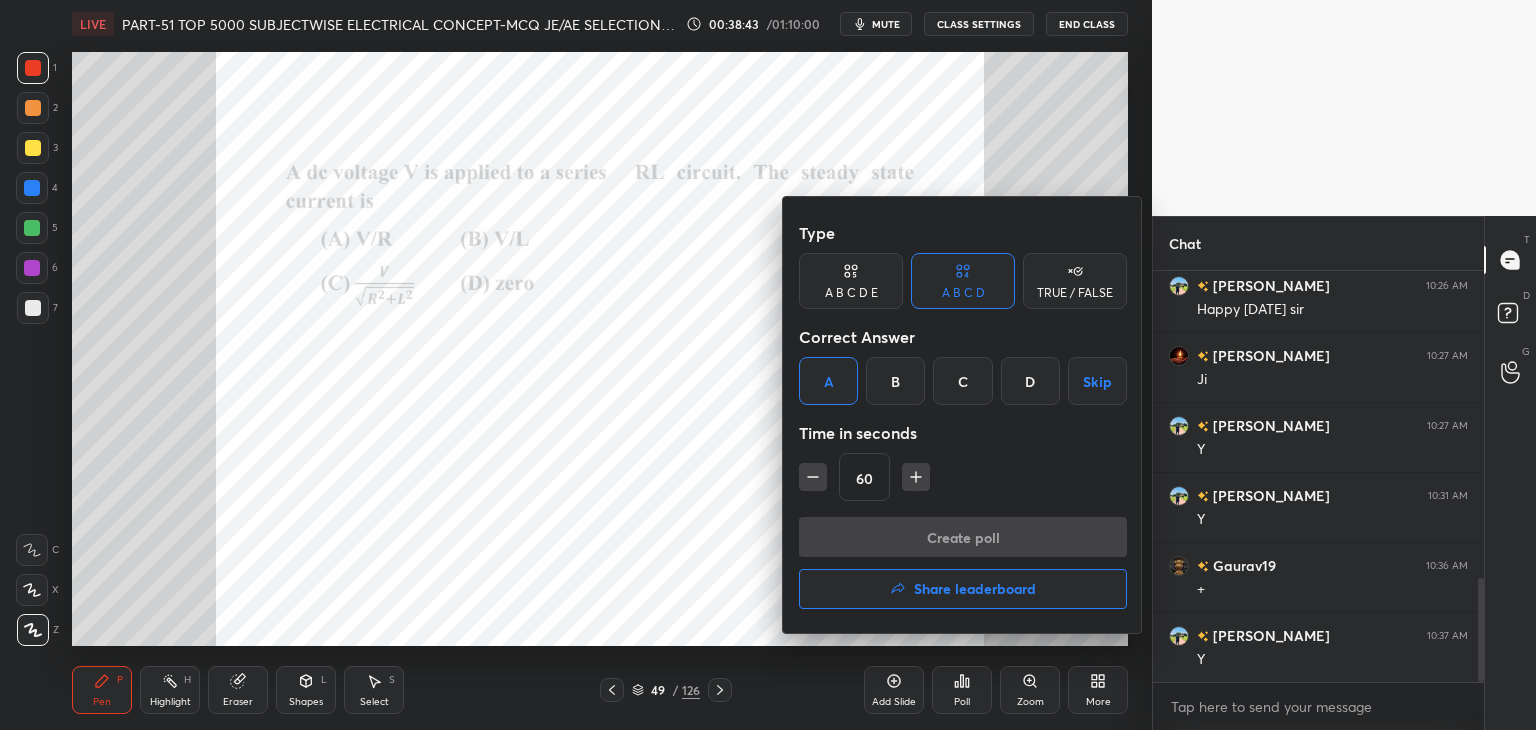 scroll, scrollTop: 364, scrollLeft: 325, axis: both 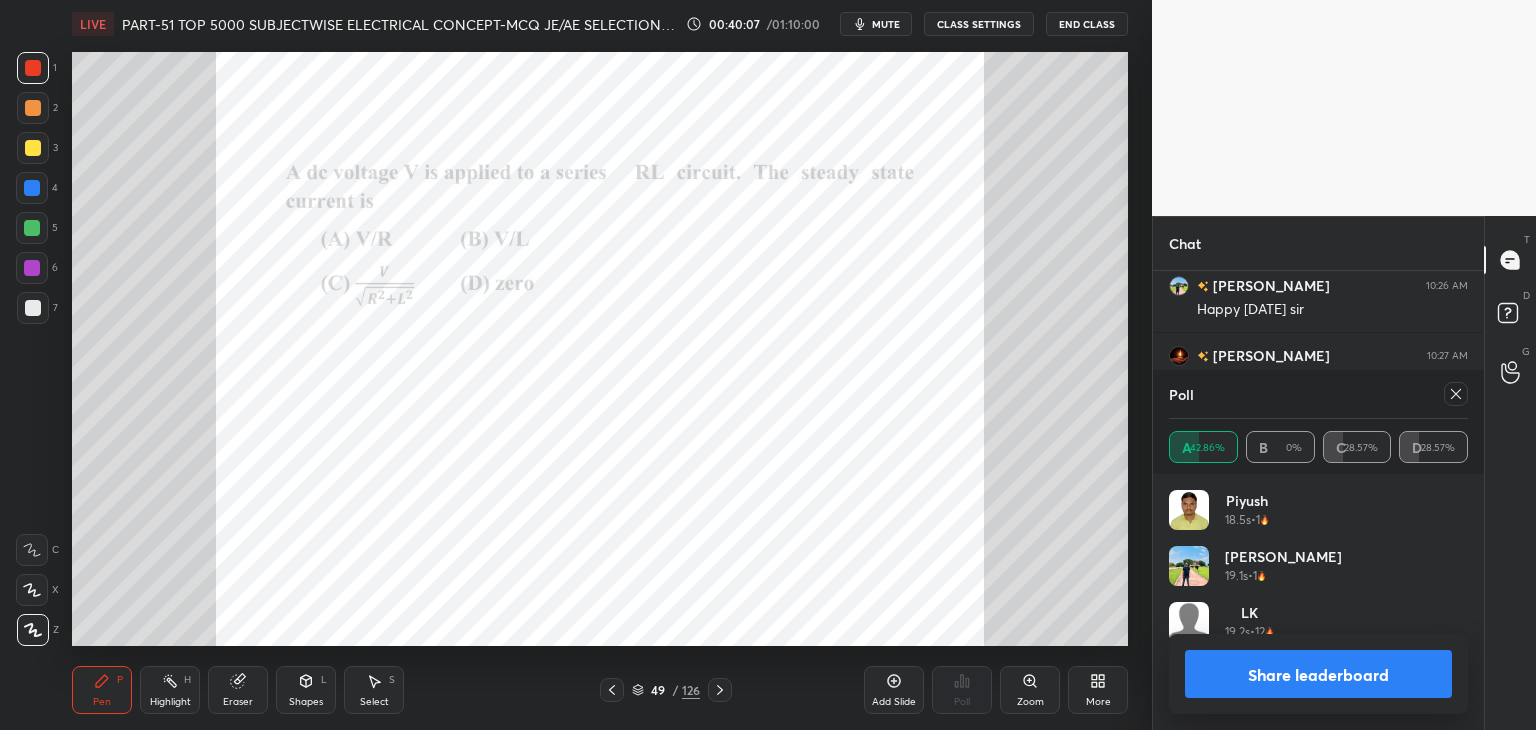 click at bounding box center (32, 188) 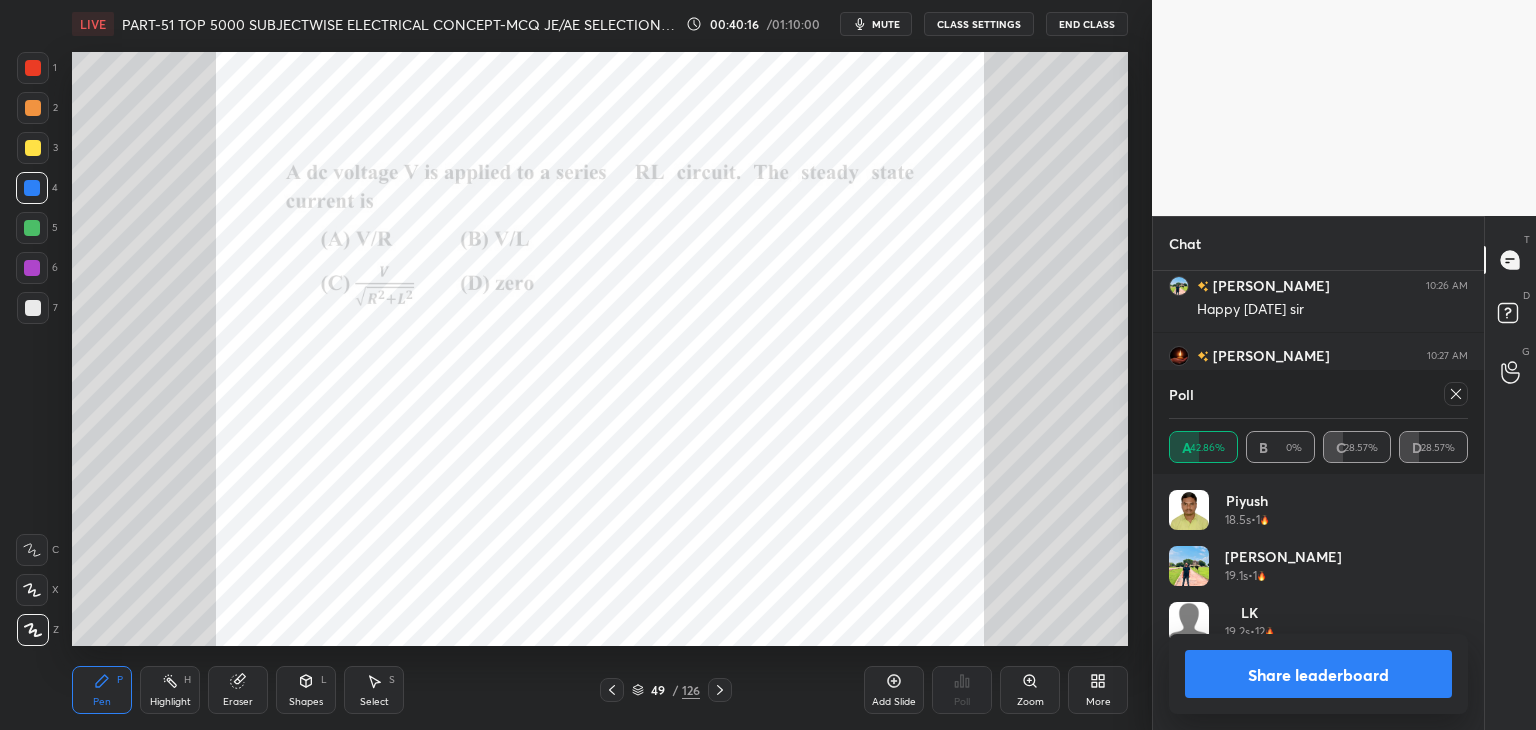 click 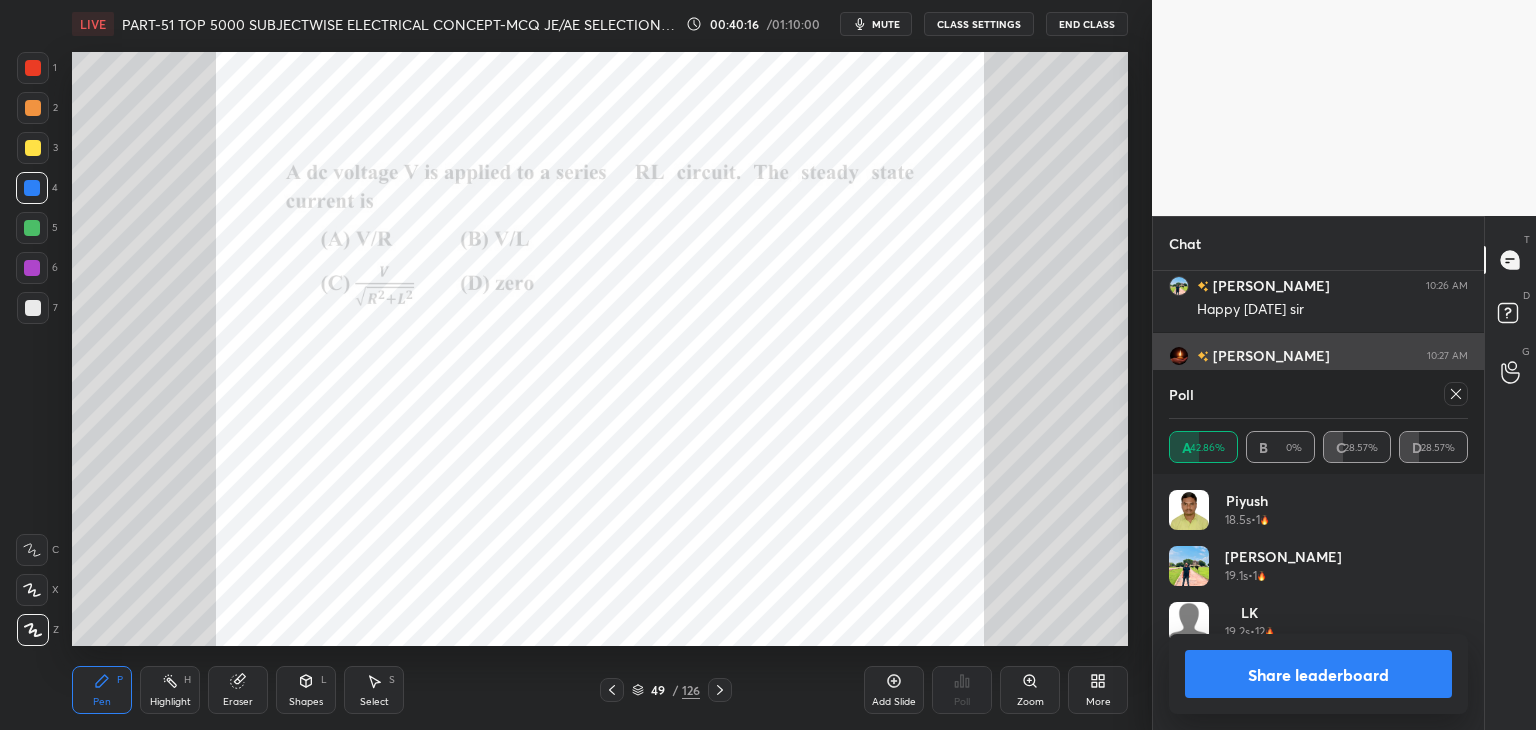 scroll, scrollTop: 121, scrollLeft: 293, axis: both 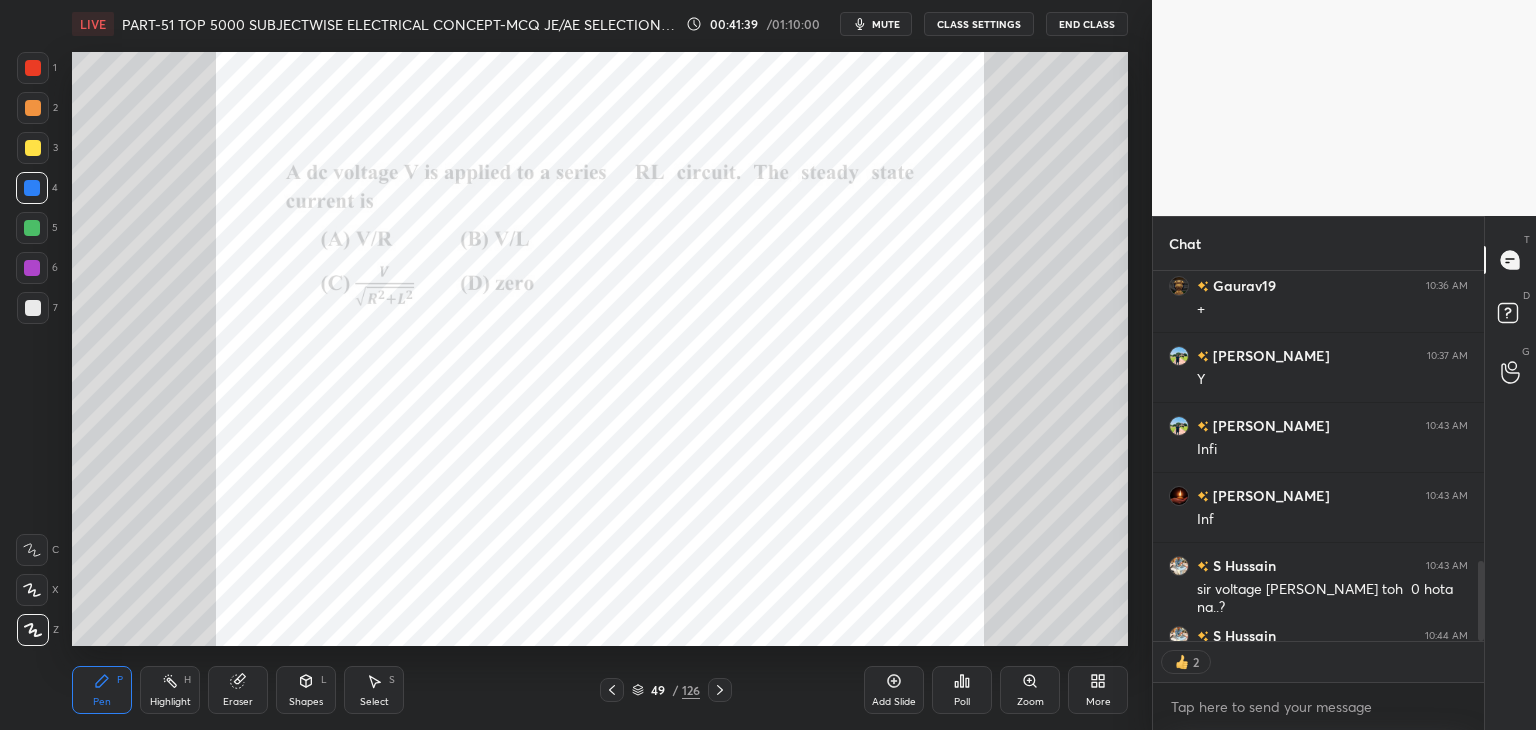 click 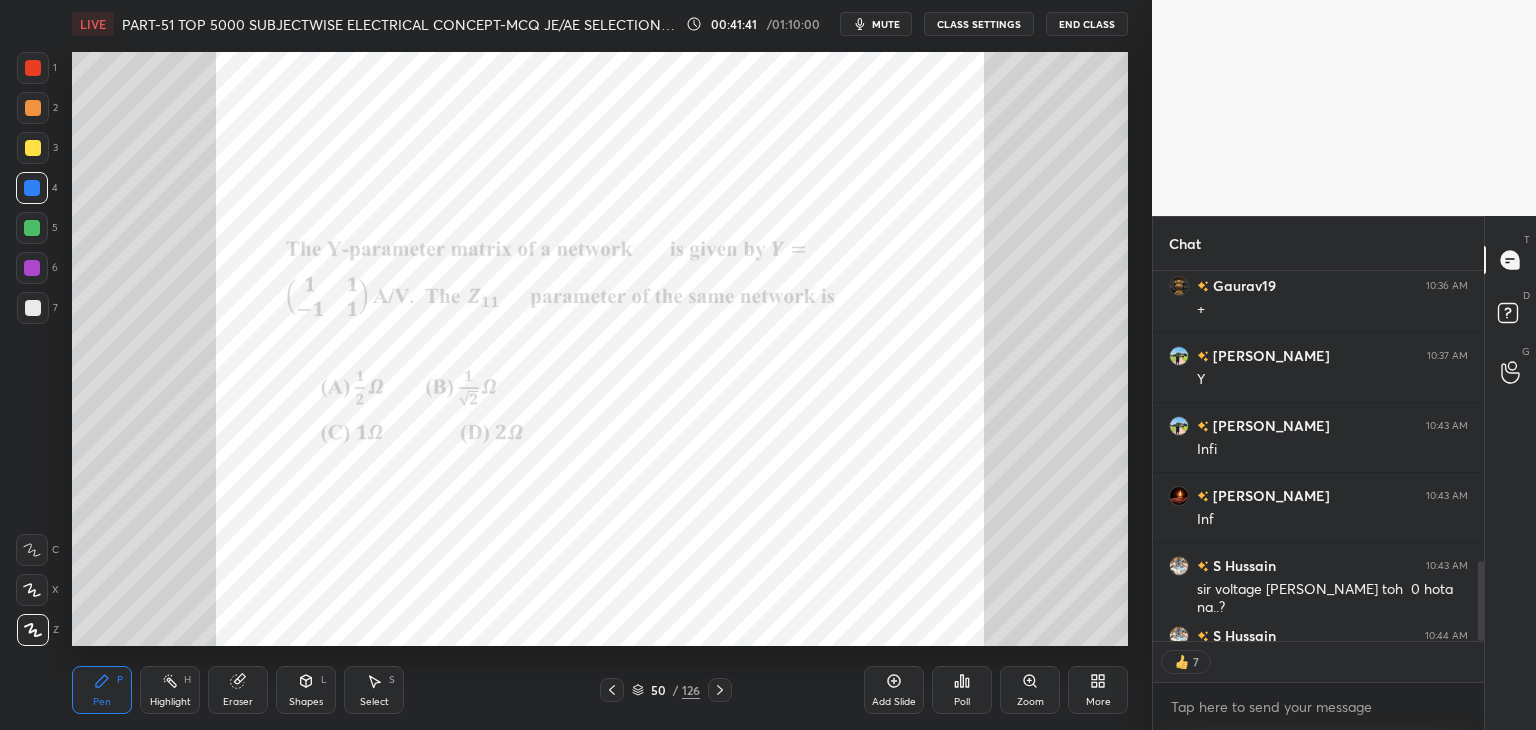 click 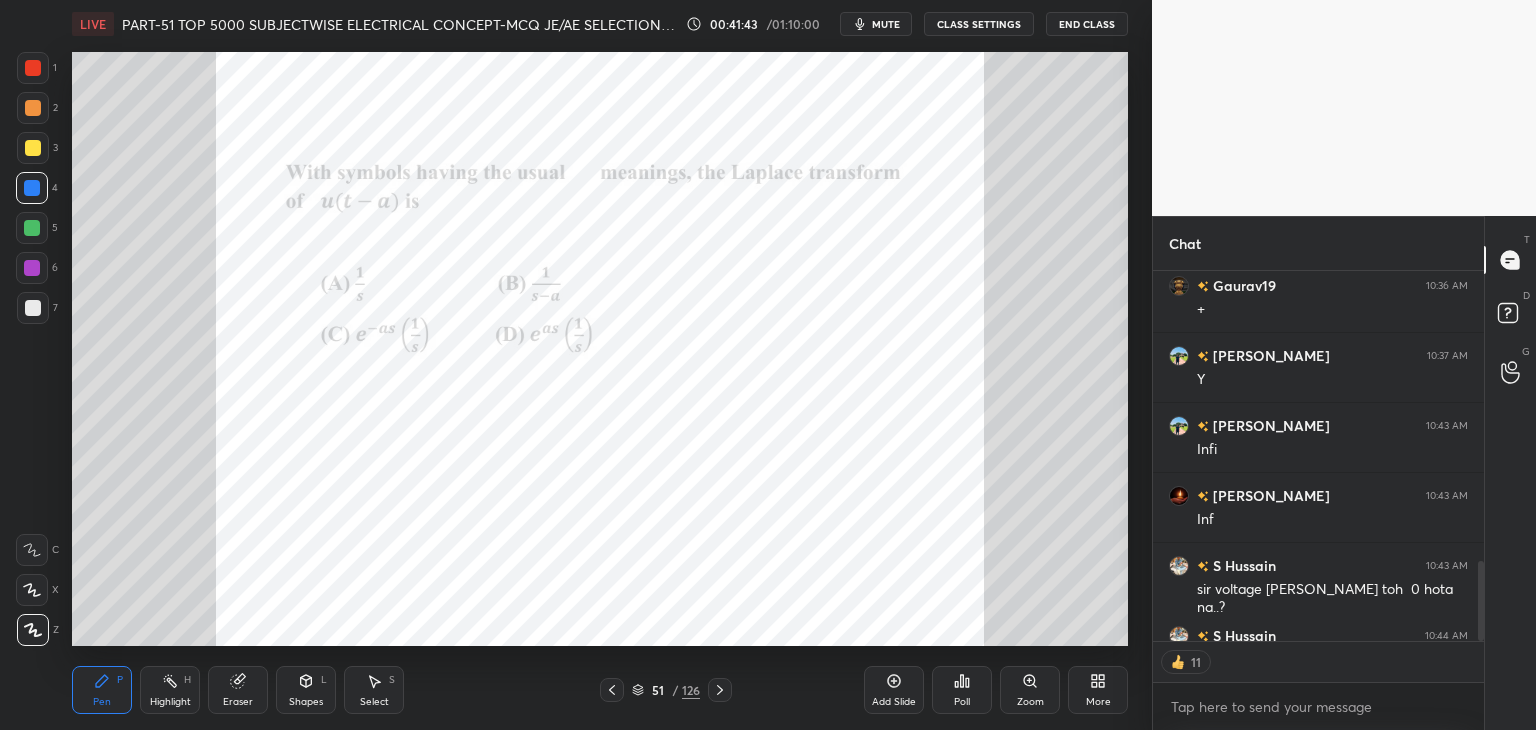 click at bounding box center [720, 690] 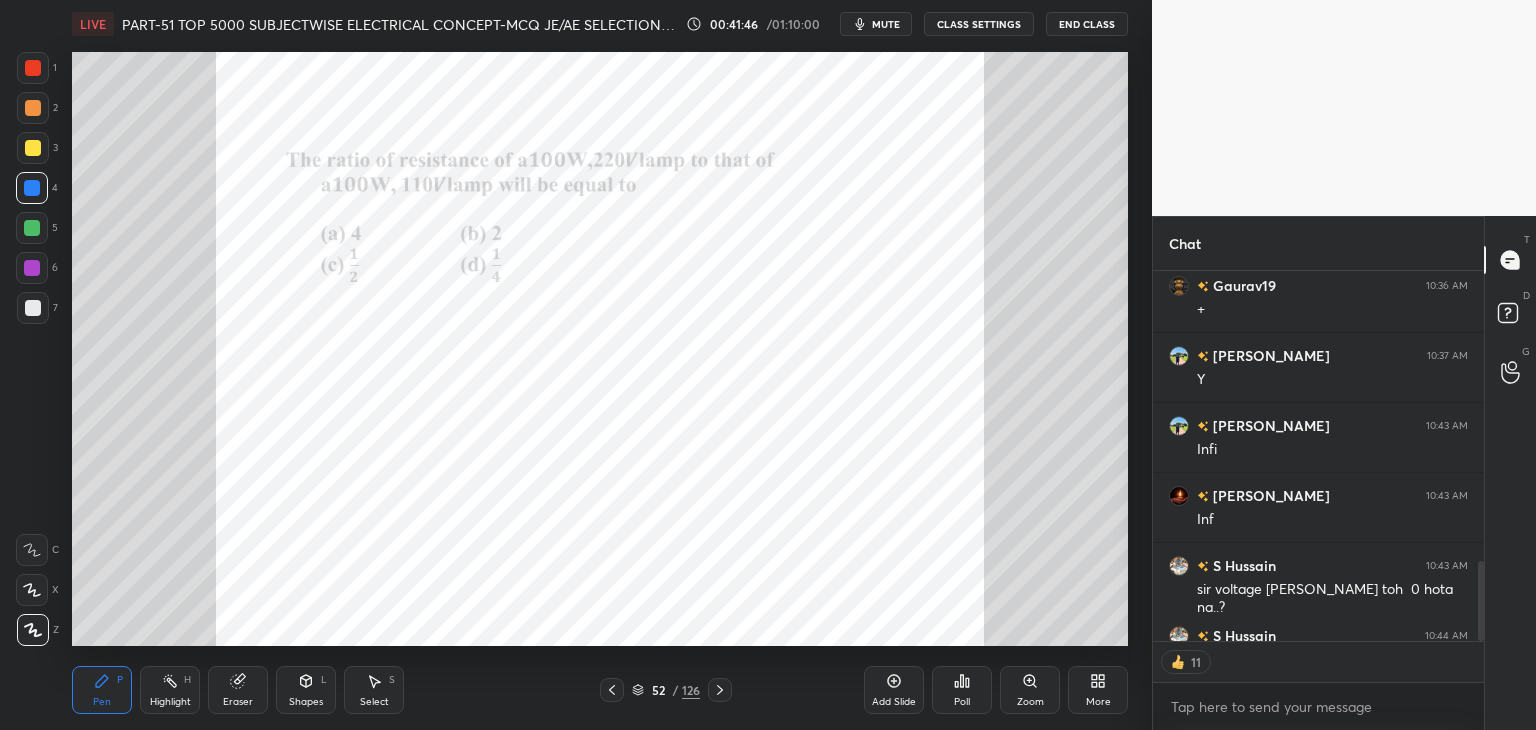 click 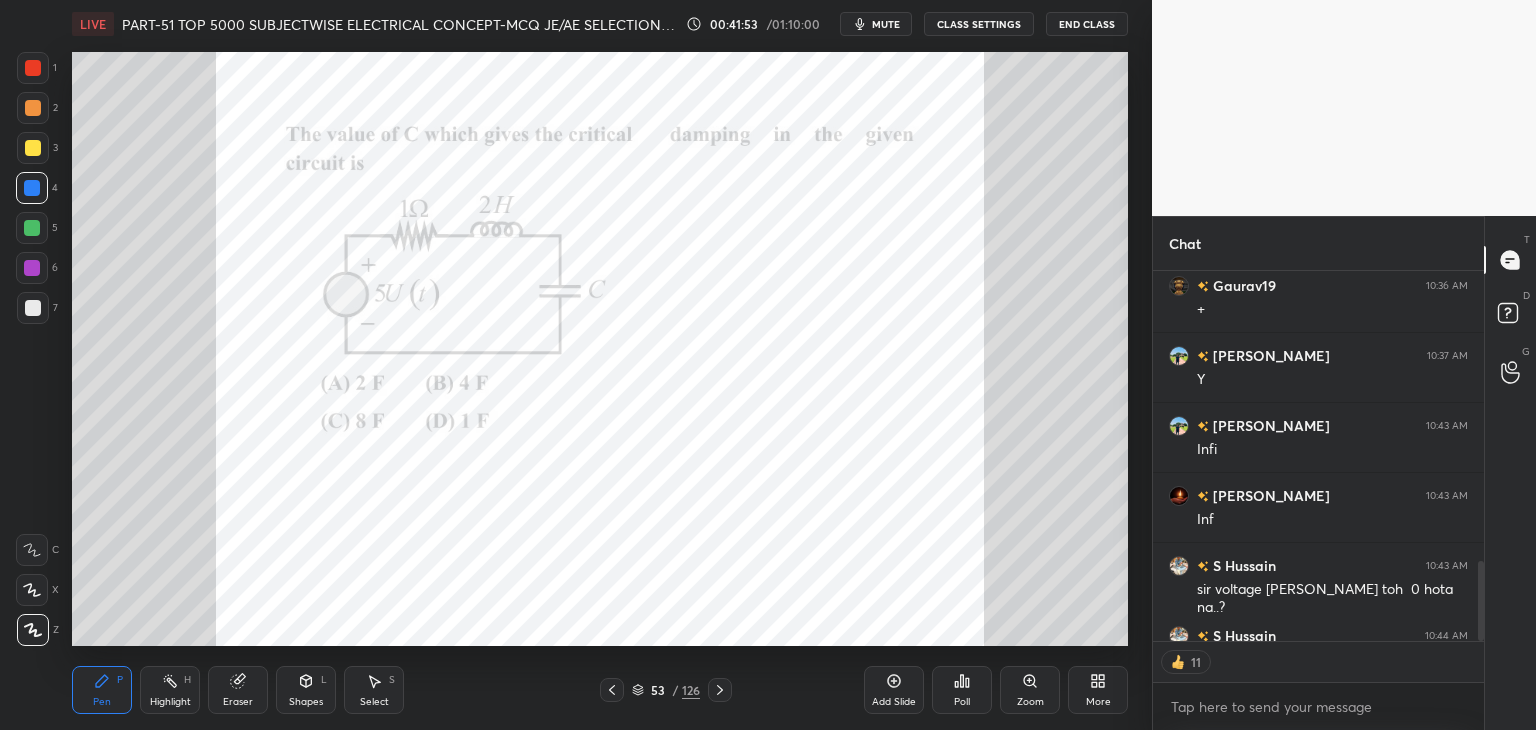 scroll, scrollTop: 6, scrollLeft: 6, axis: both 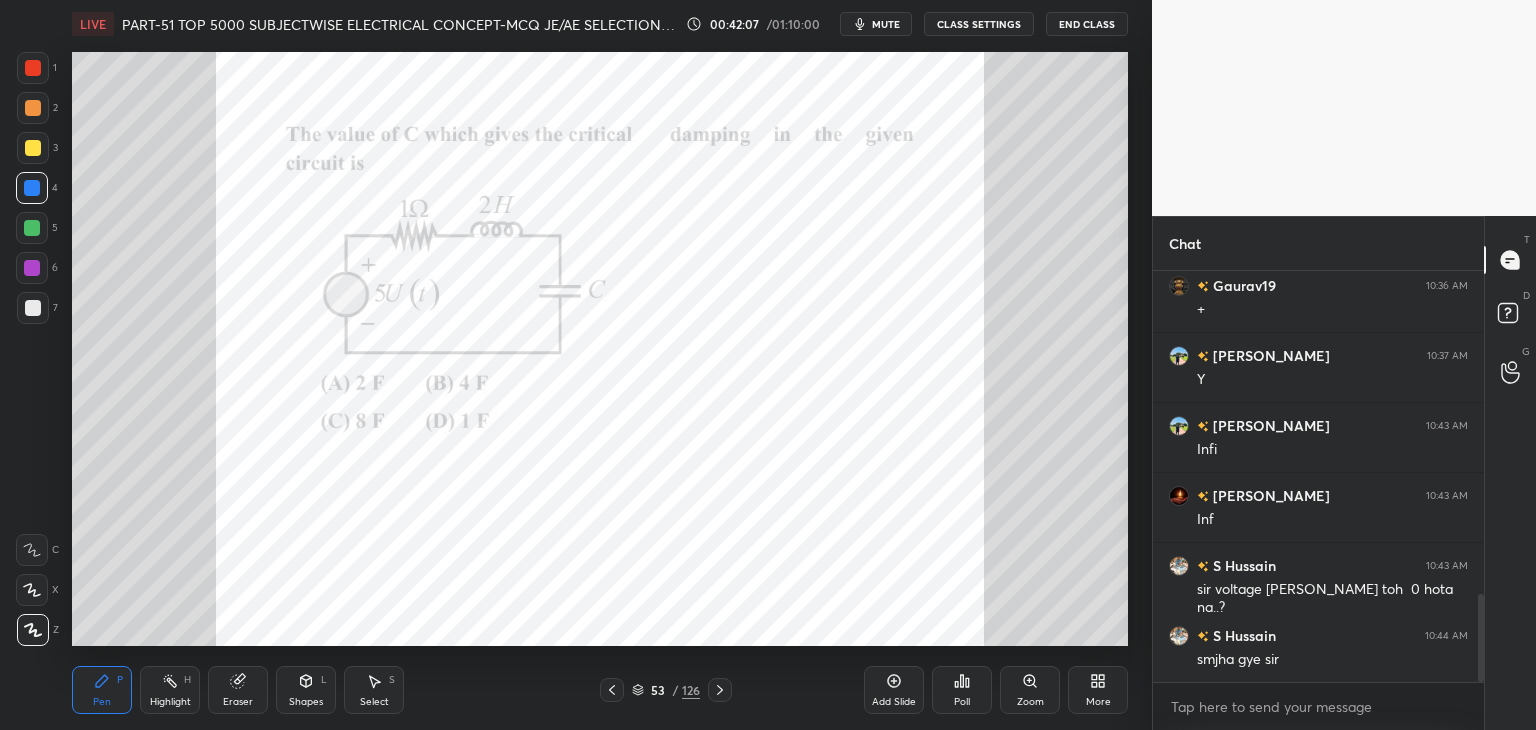 click on "Poll" at bounding box center (962, 690) 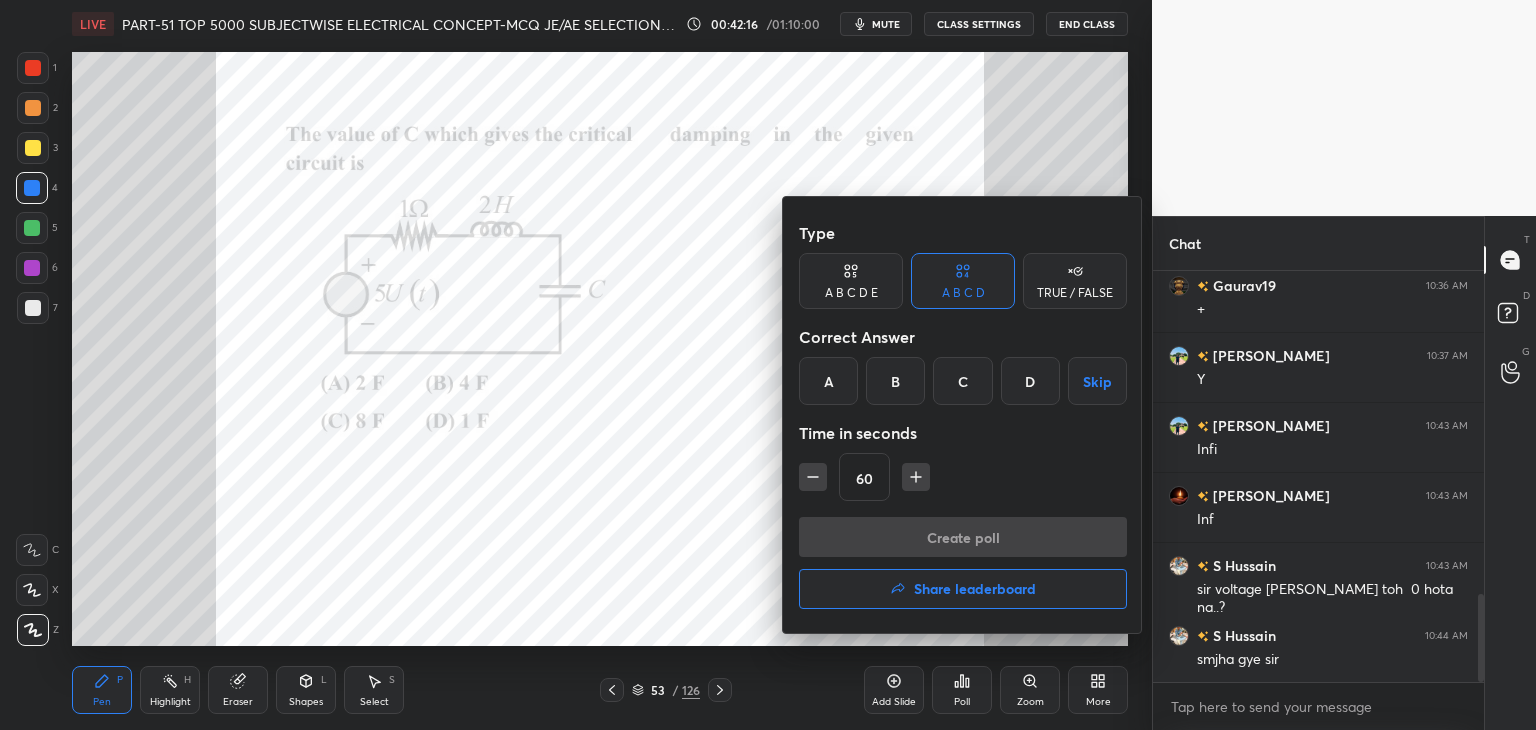 drag, startPoint x: 960, startPoint y: 381, endPoint x: 942, endPoint y: 404, distance: 29.206163 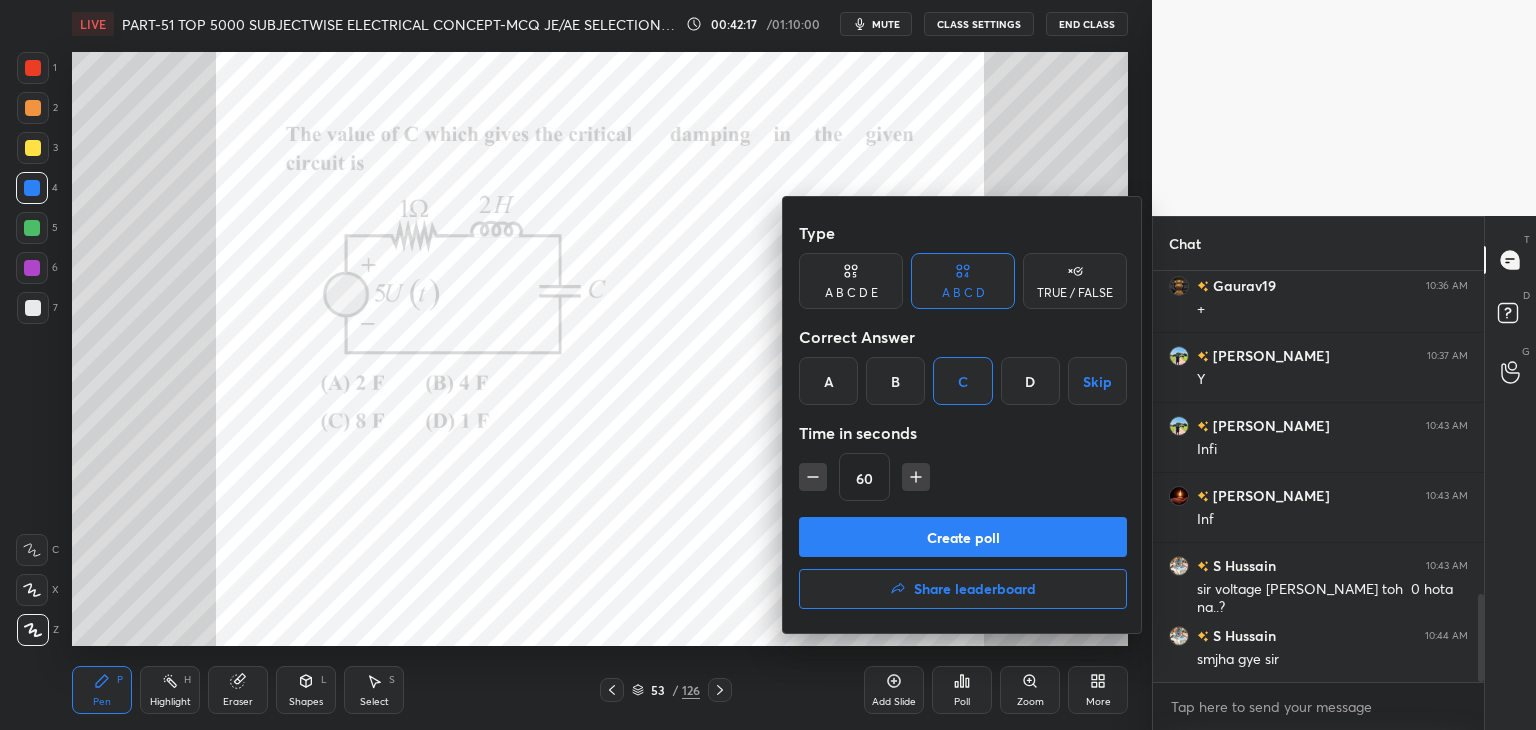 click on "Create poll" at bounding box center (963, 537) 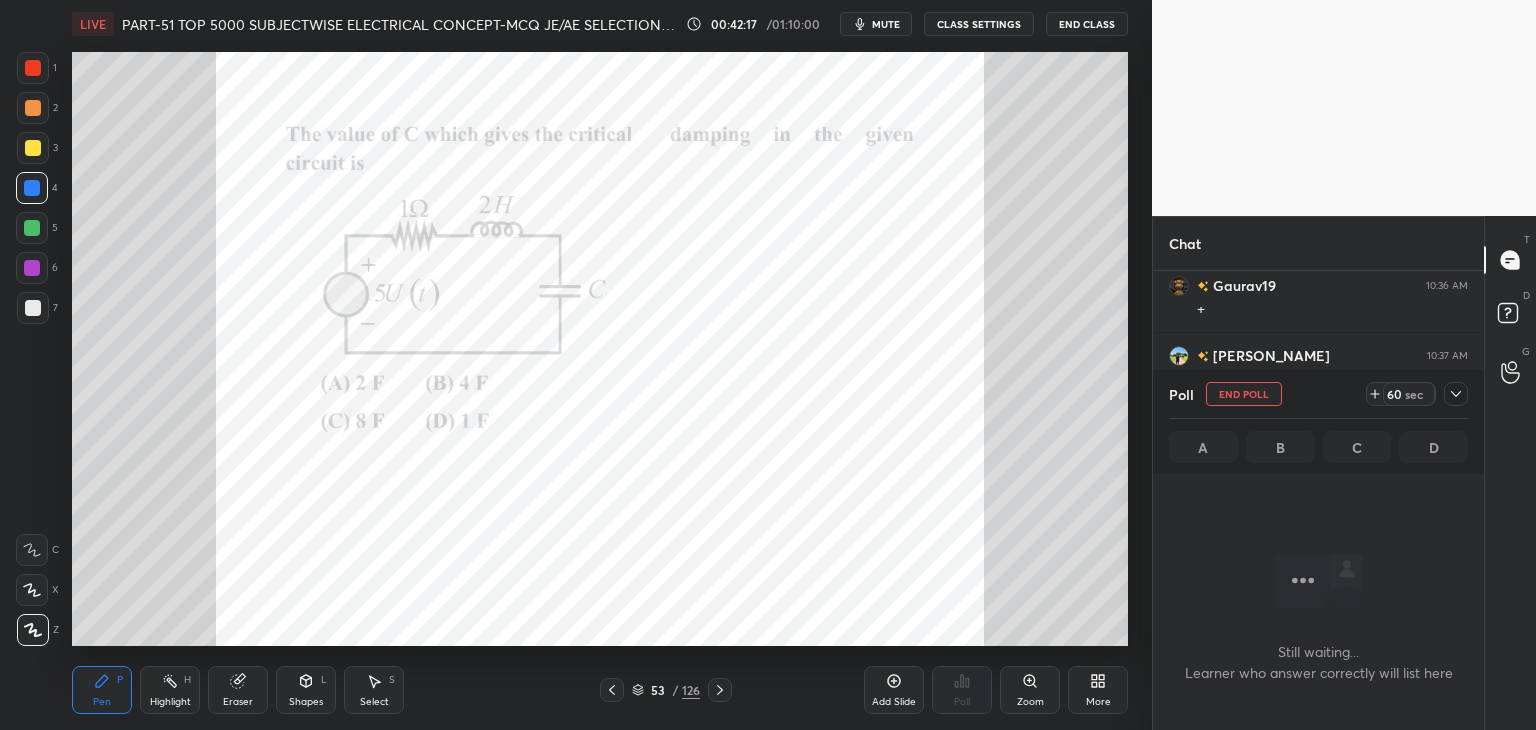 scroll, scrollTop: 140, scrollLeft: 325, axis: both 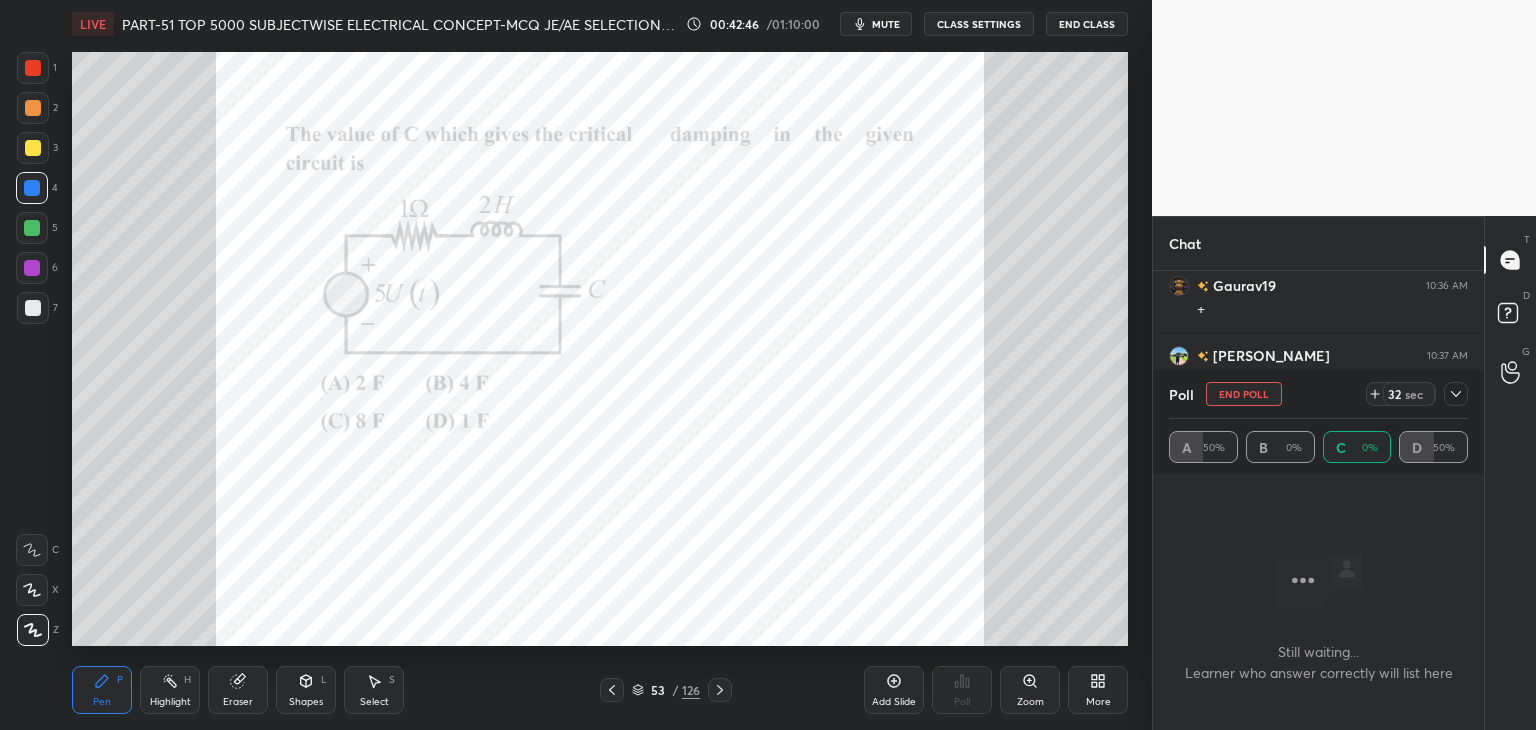 click 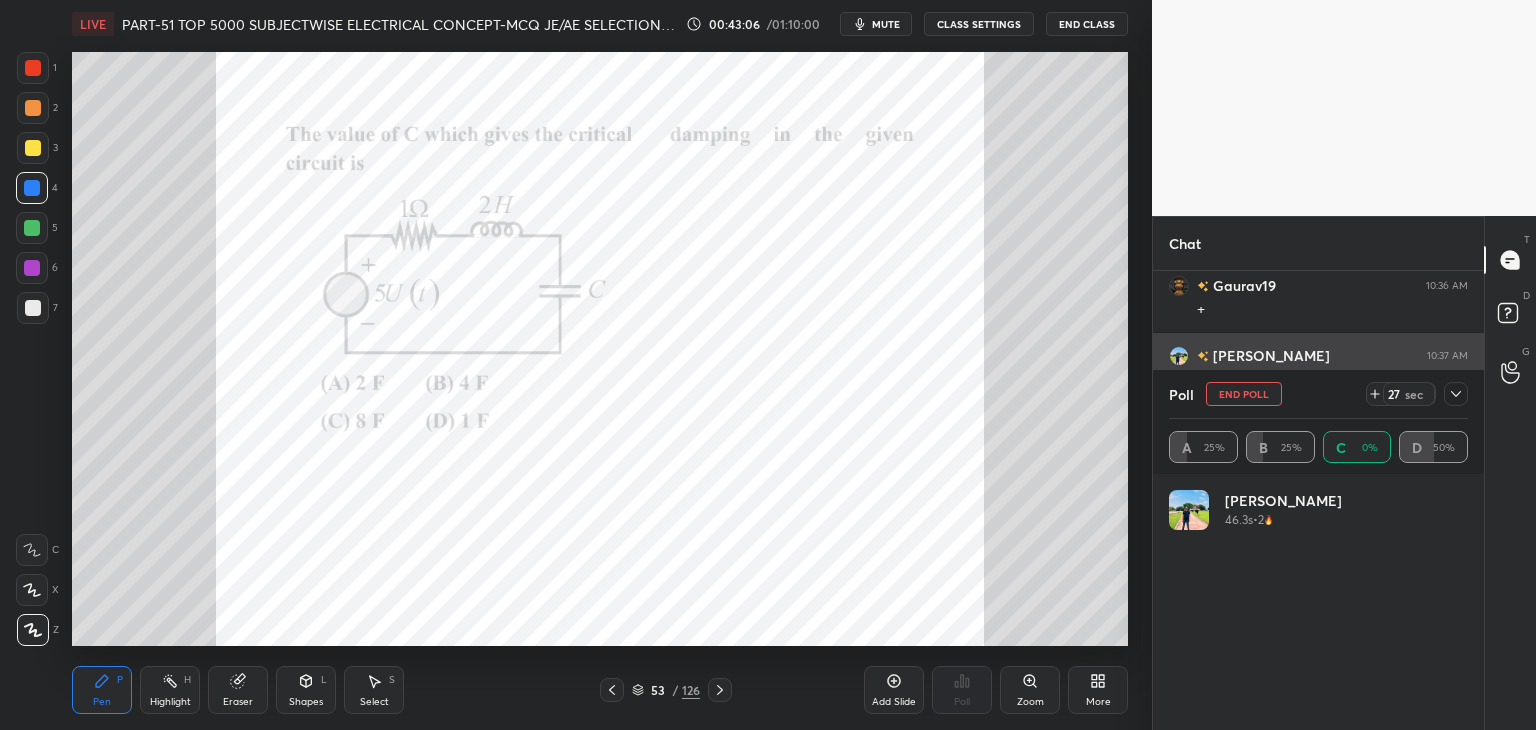 scroll, scrollTop: 6, scrollLeft: 6, axis: both 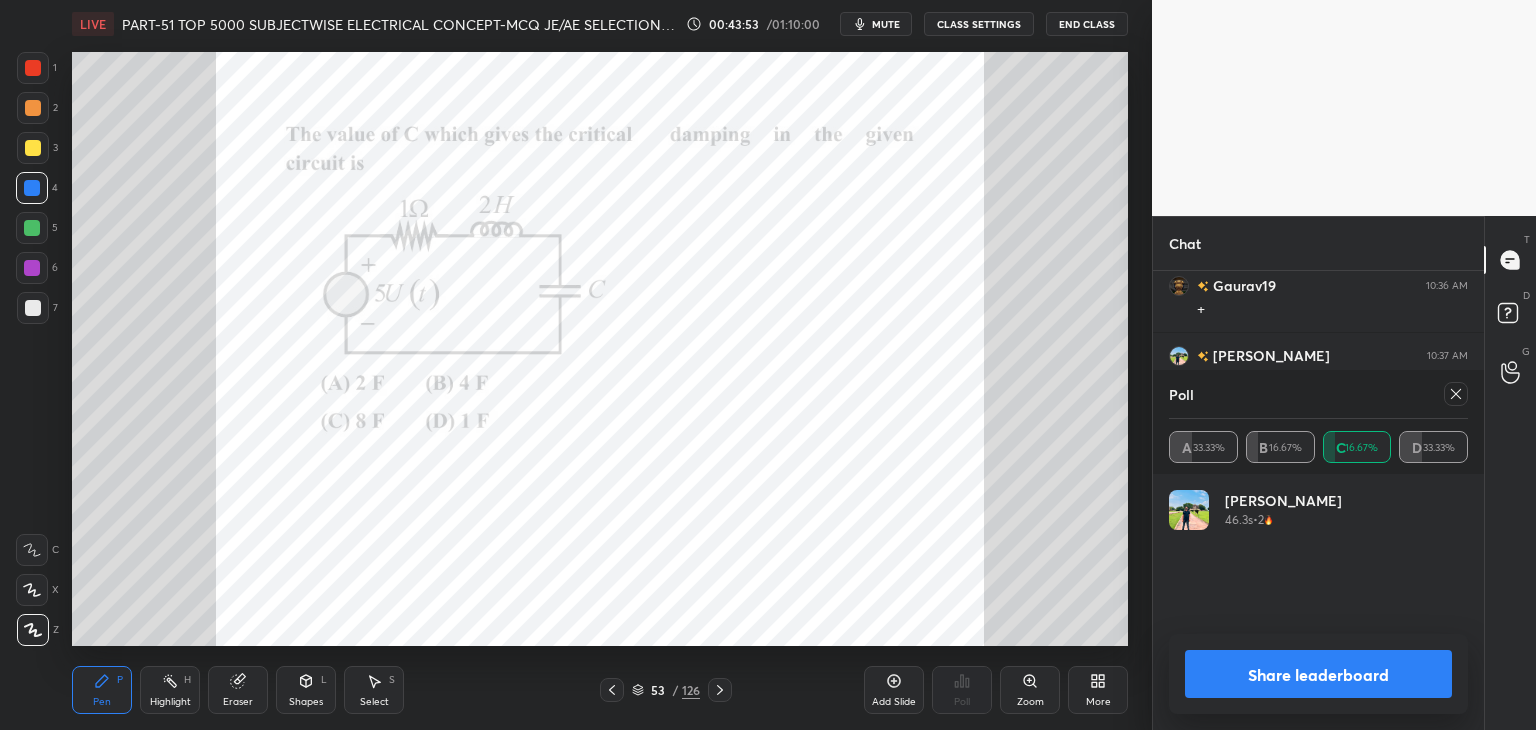 click on "Poll" at bounding box center [1318, 394] 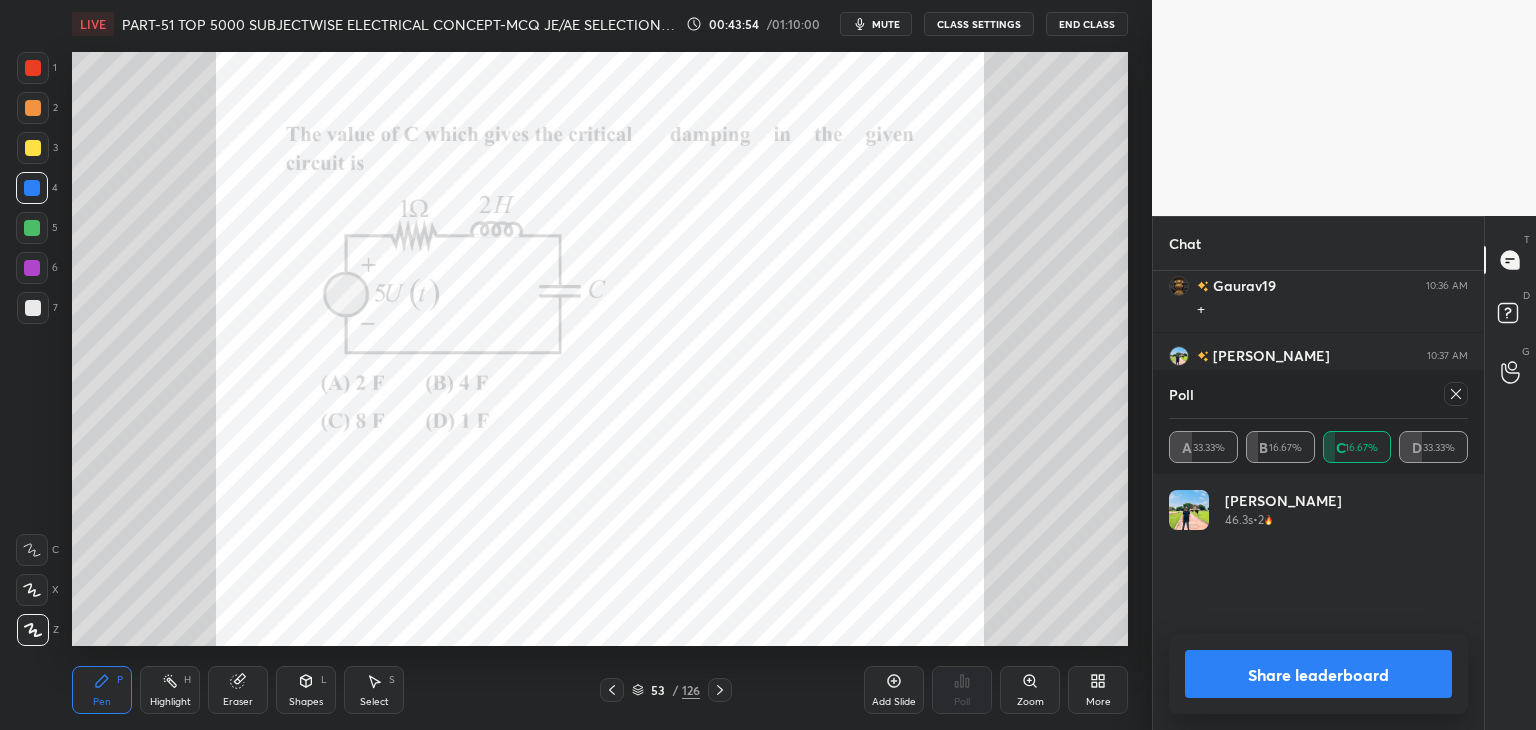 click 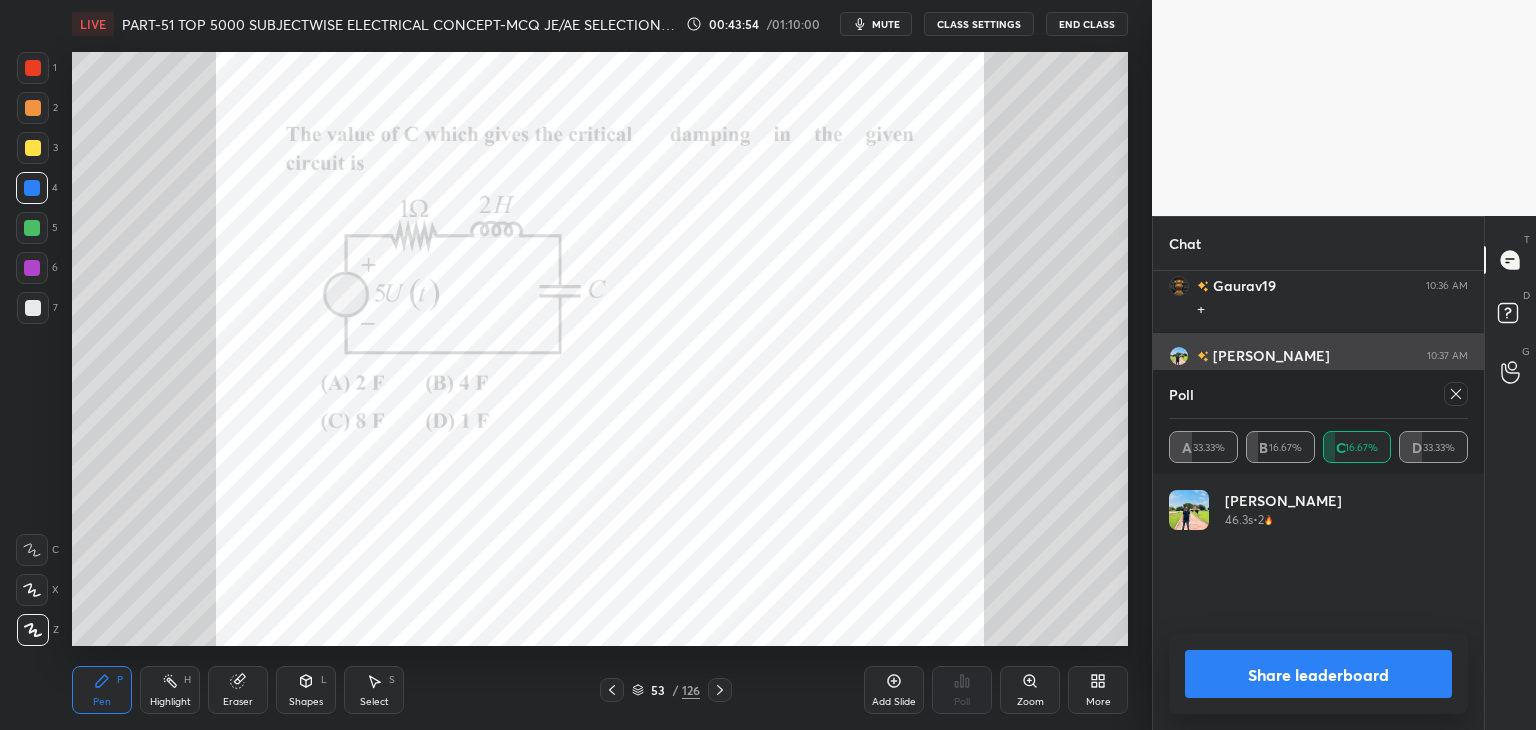 scroll, scrollTop: 88, scrollLeft: 293, axis: both 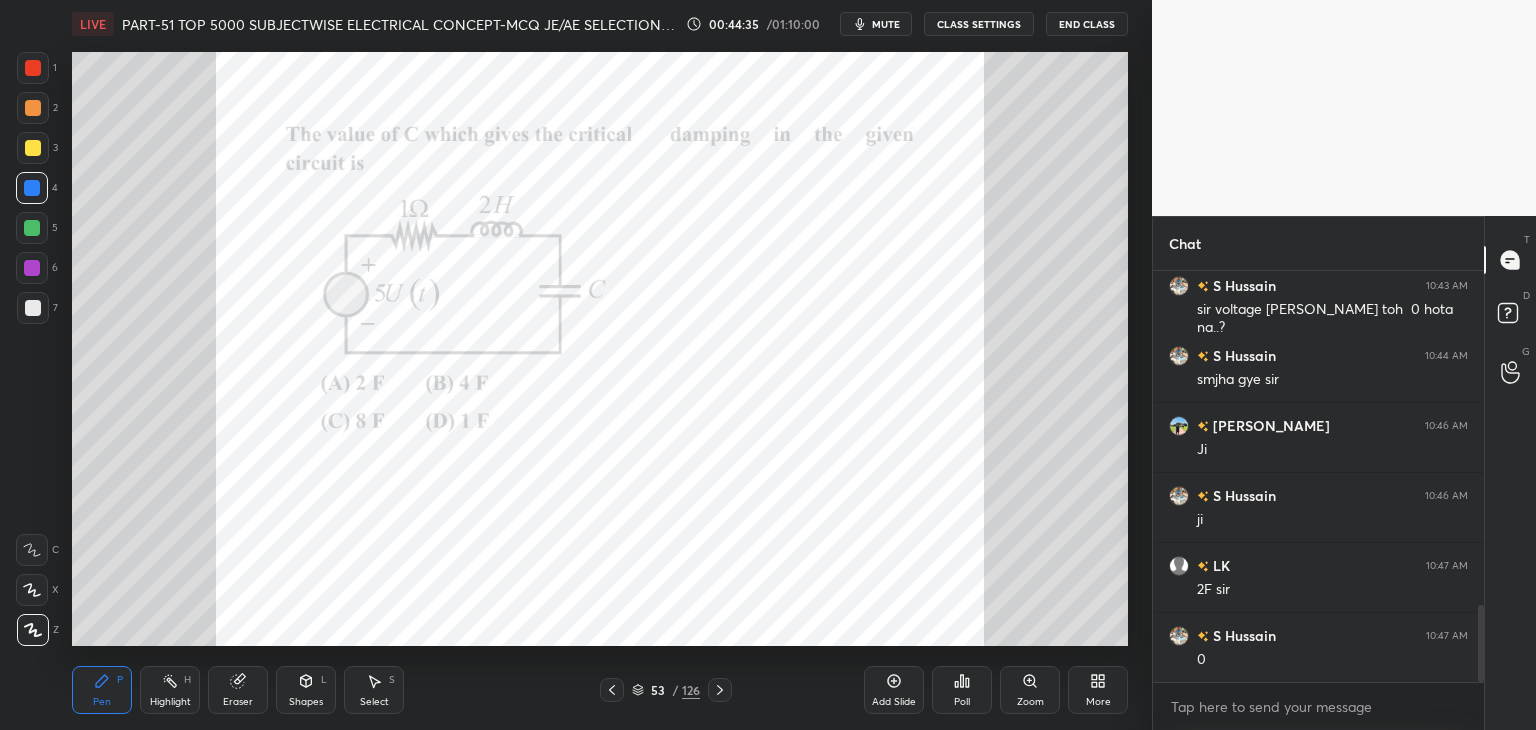 click on "Eraser" at bounding box center [238, 690] 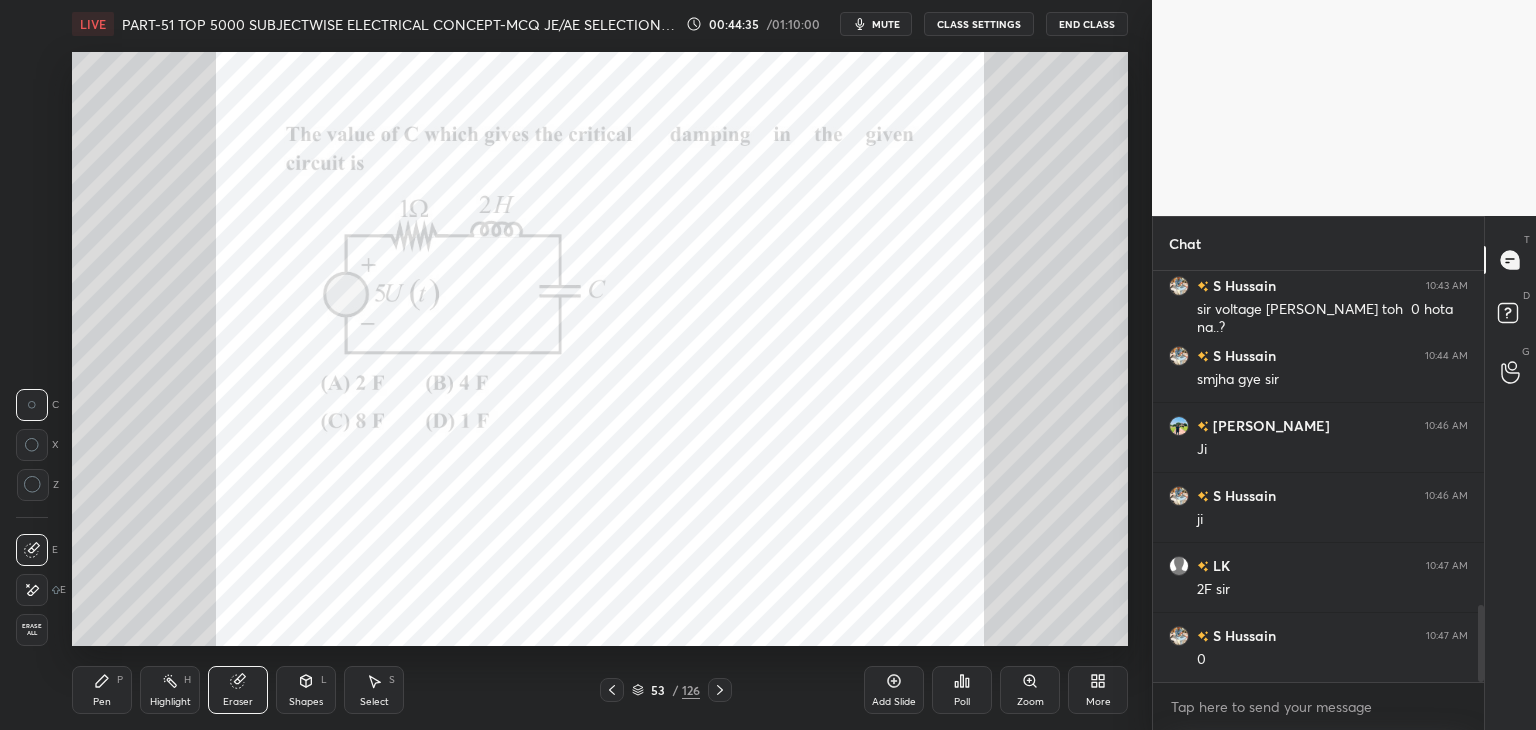 click on "Erase all" at bounding box center [32, 630] 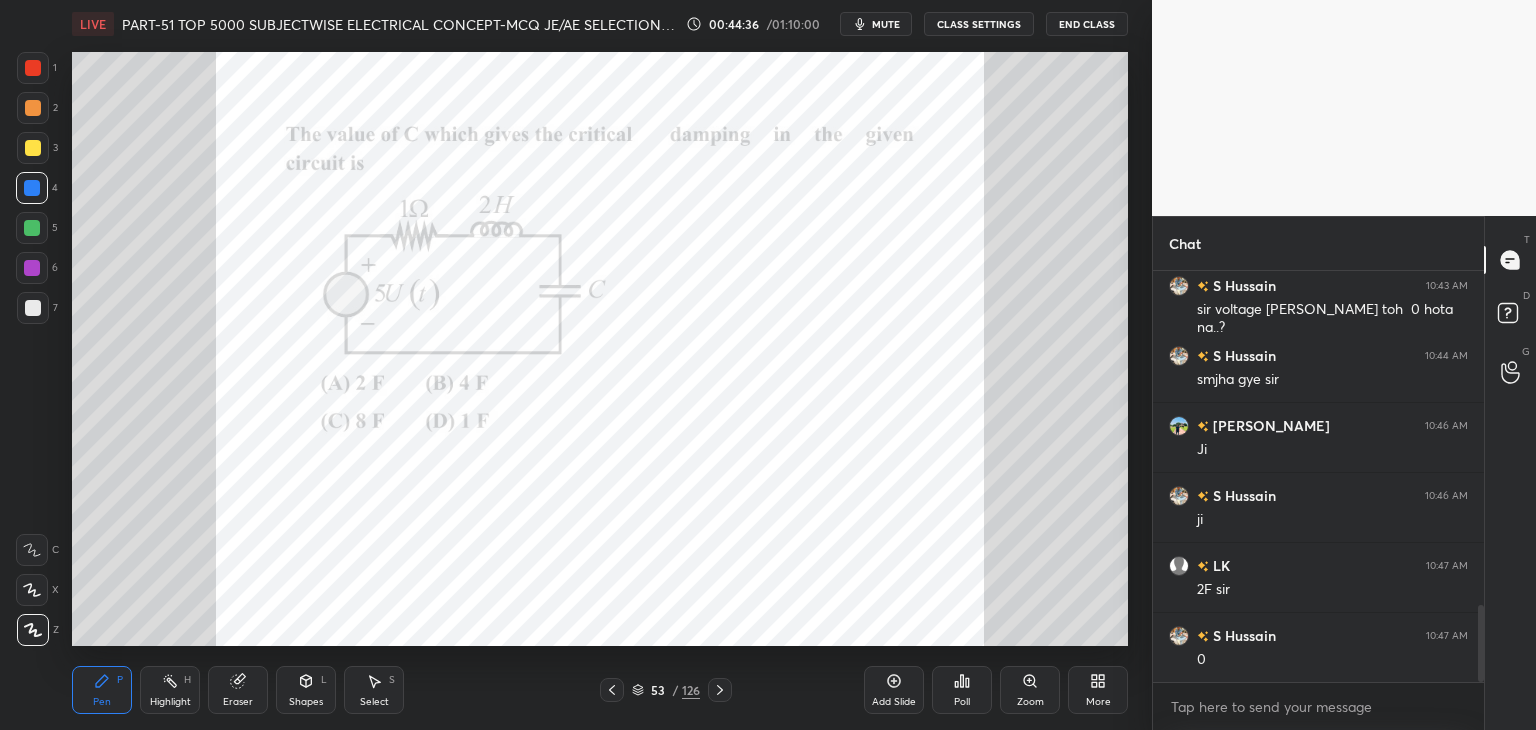 click on "Pen P" at bounding box center (102, 690) 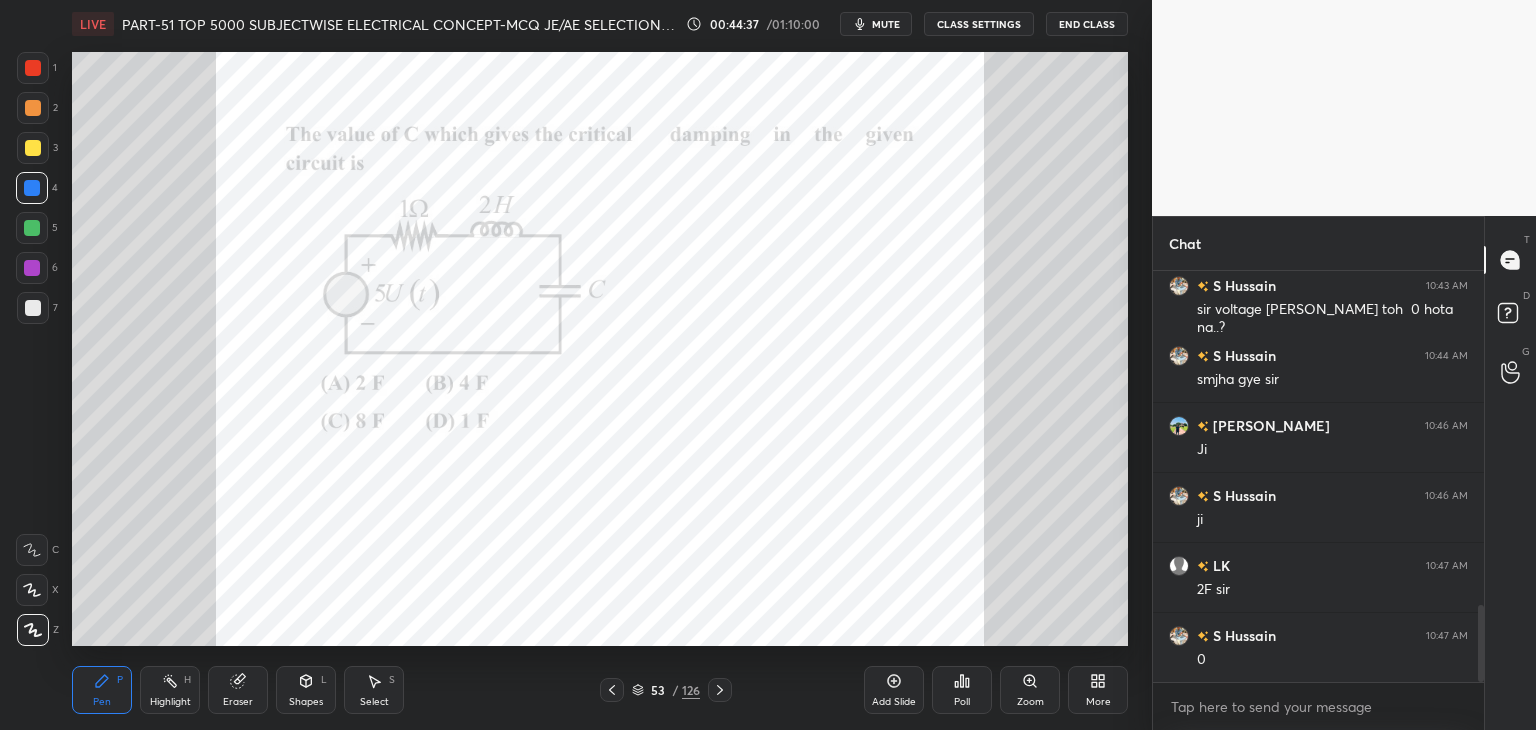 click on "Add Slide" at bounding box center (894, 690) 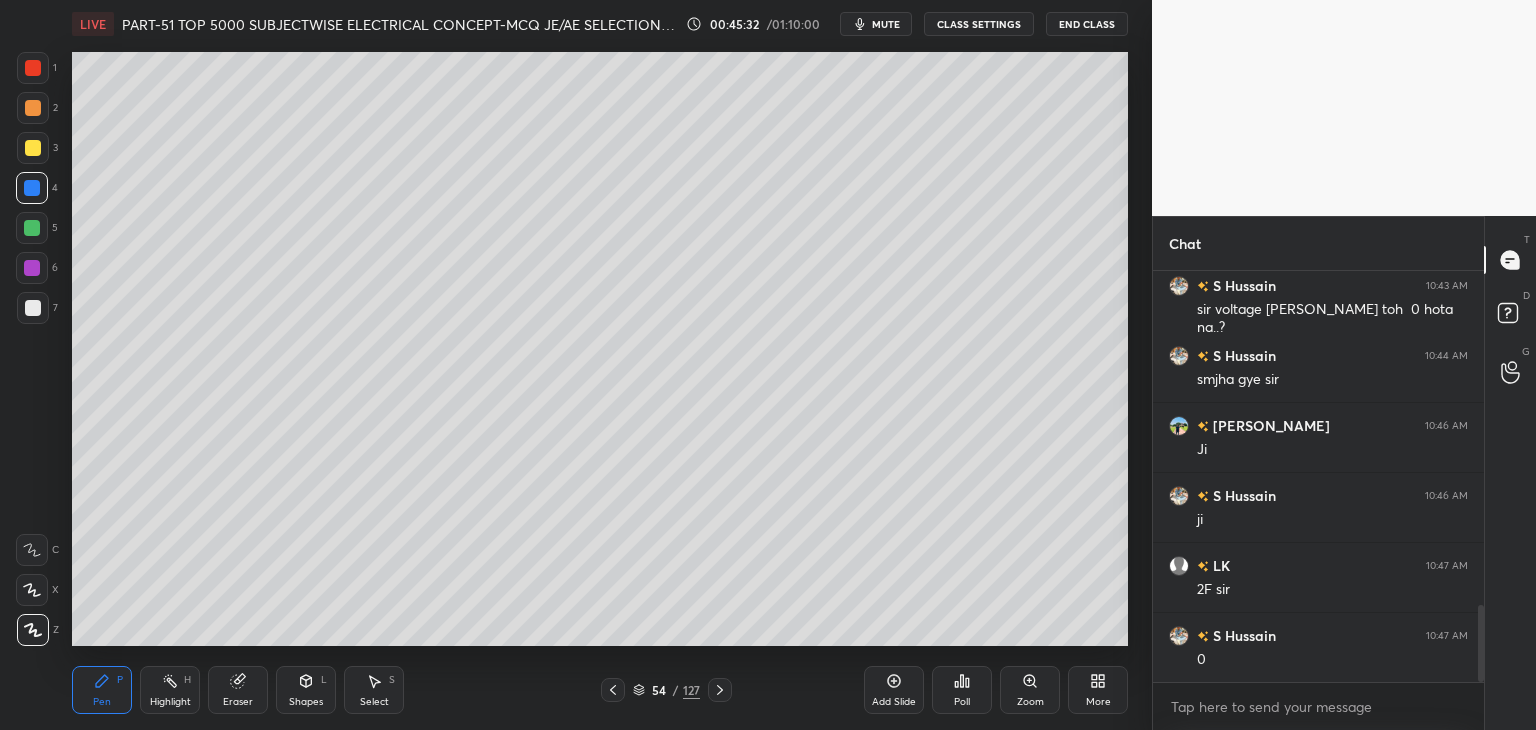 click 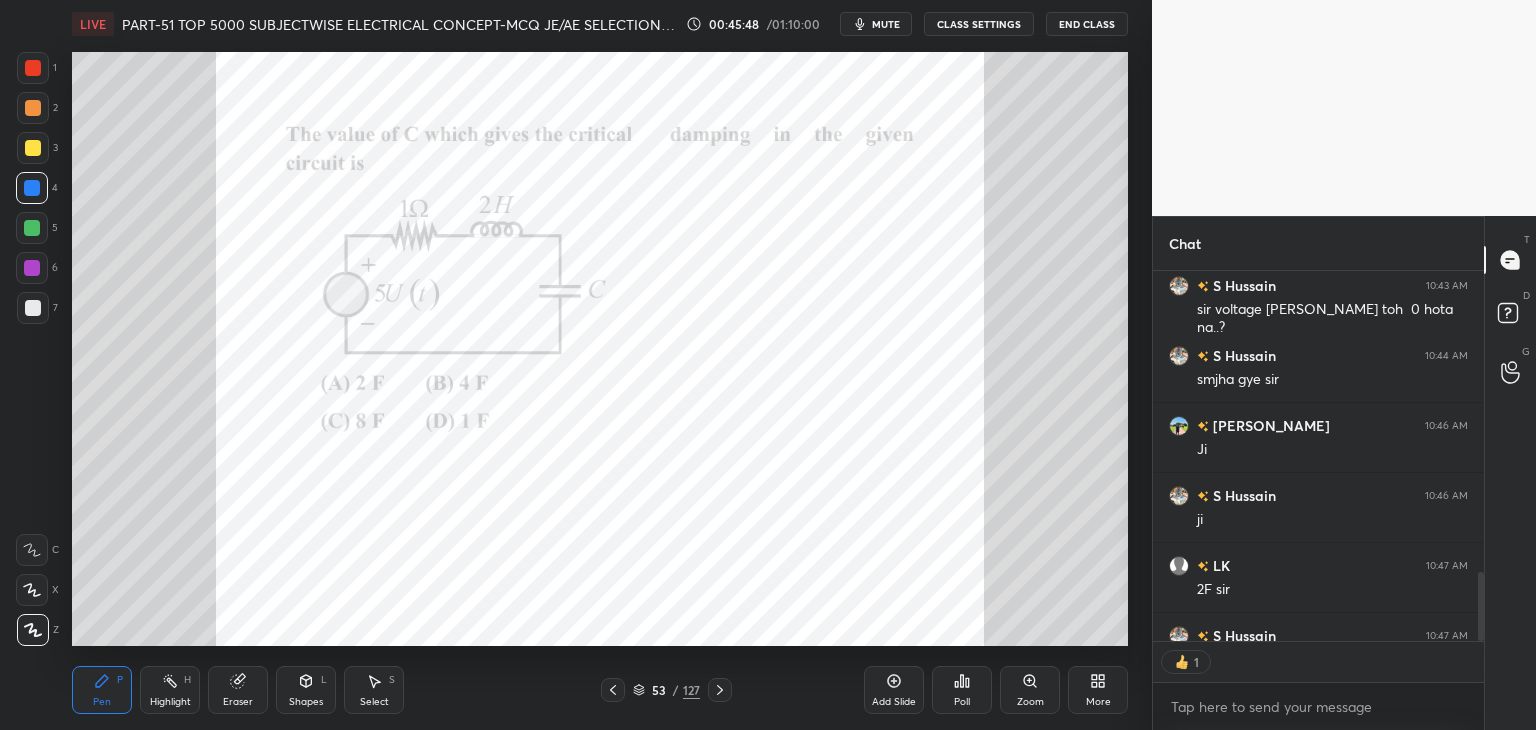 scroll, scrollTop: 365, scrollLeft: 325, axis: both 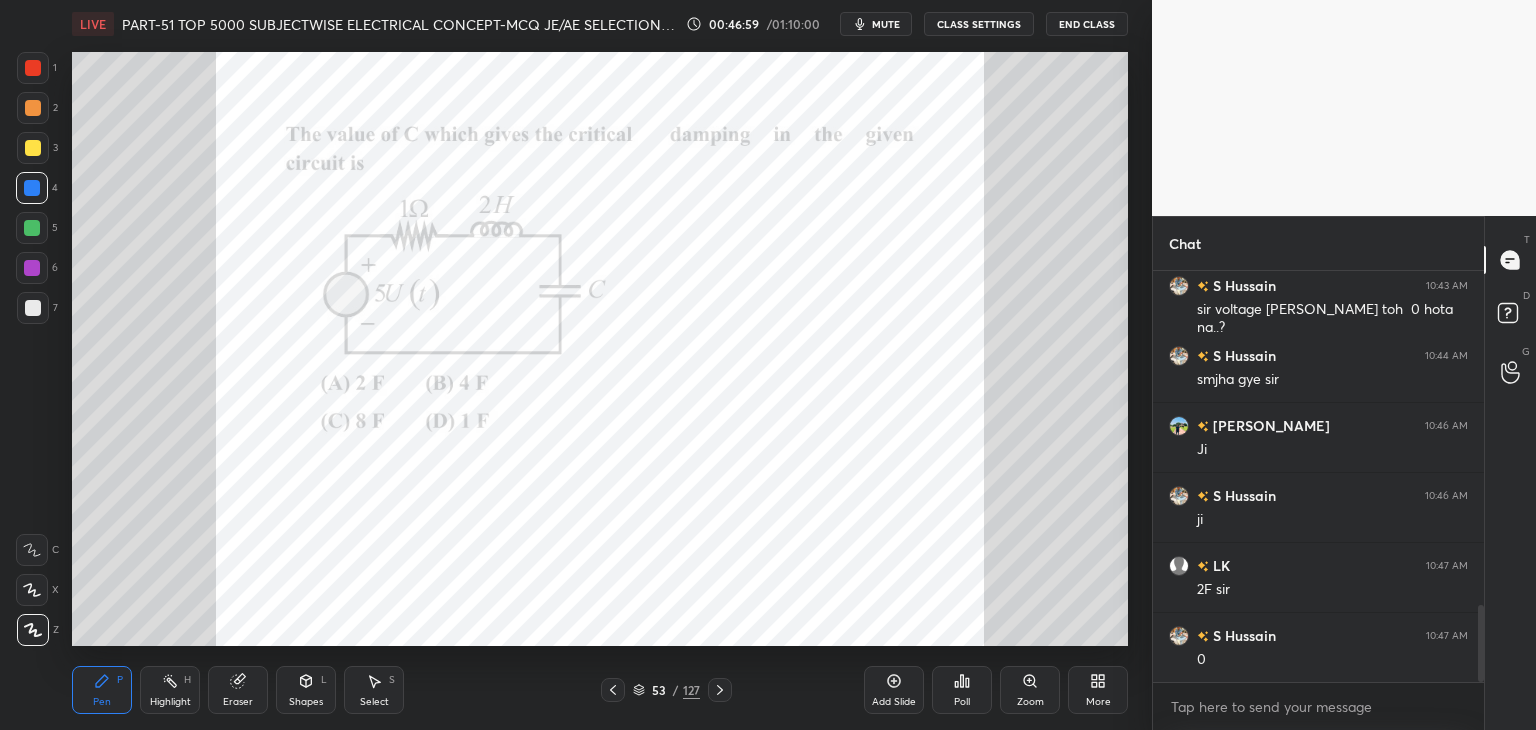 click on "Shapes" at bounding box center [306, 702] 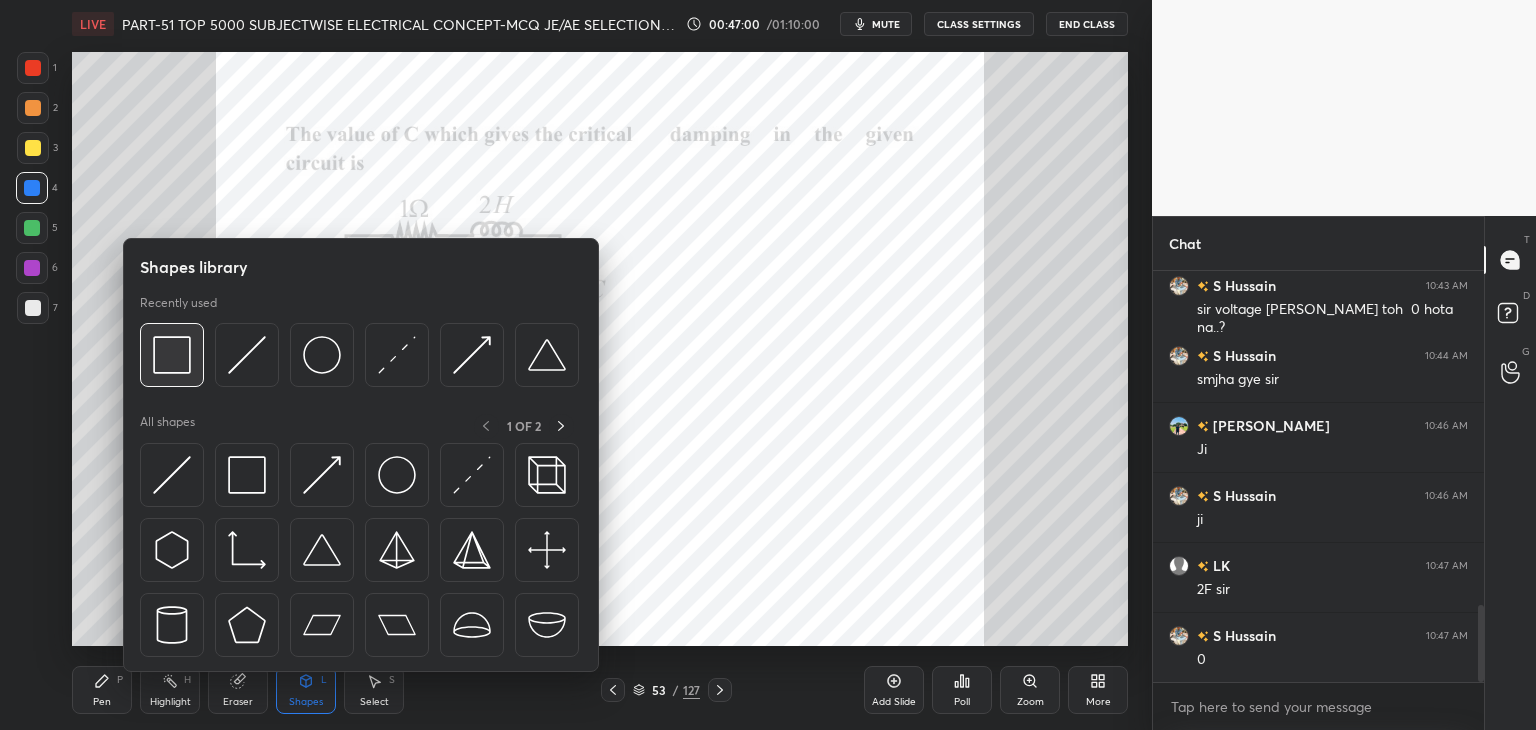 click at bounding box center [172, 355] 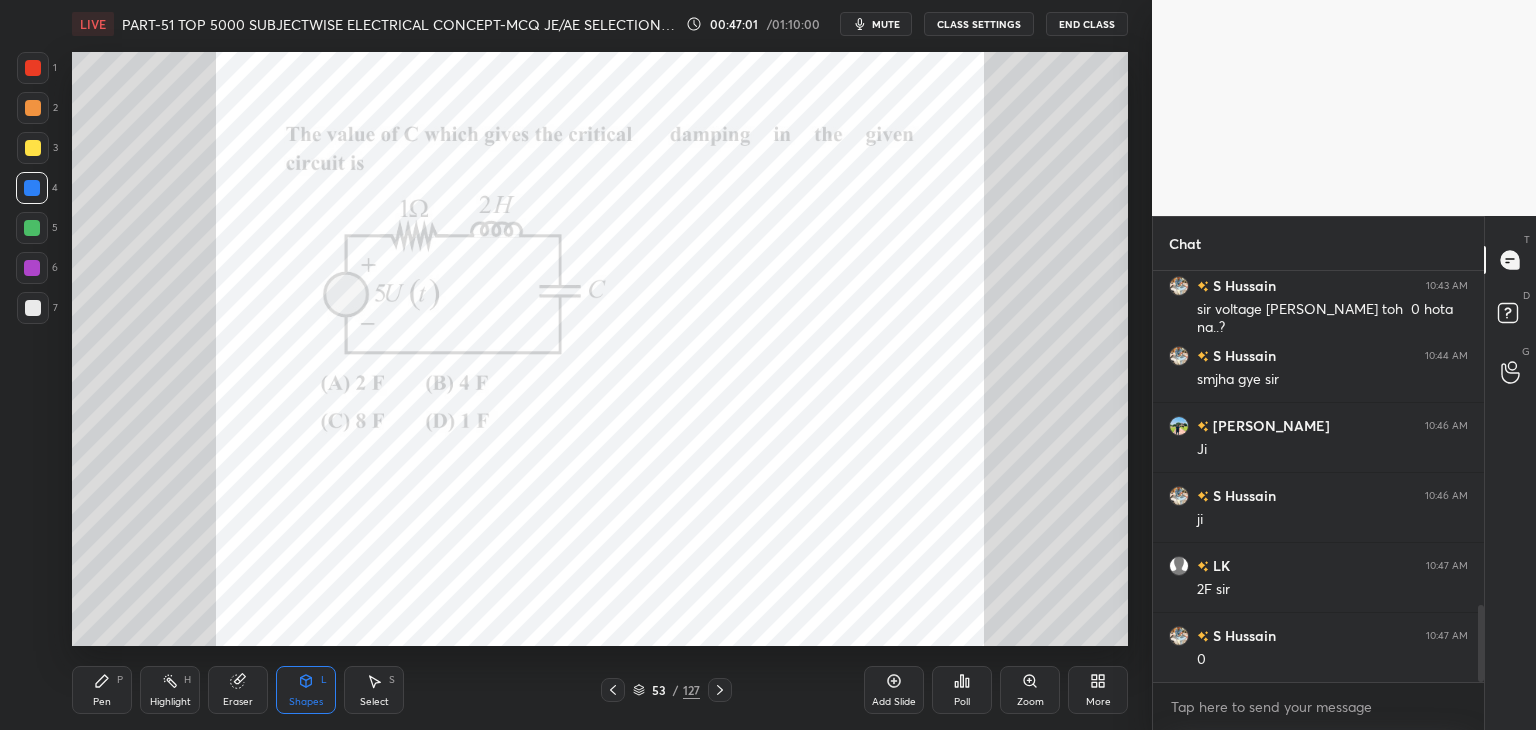 click at bounding box center [33, 68] 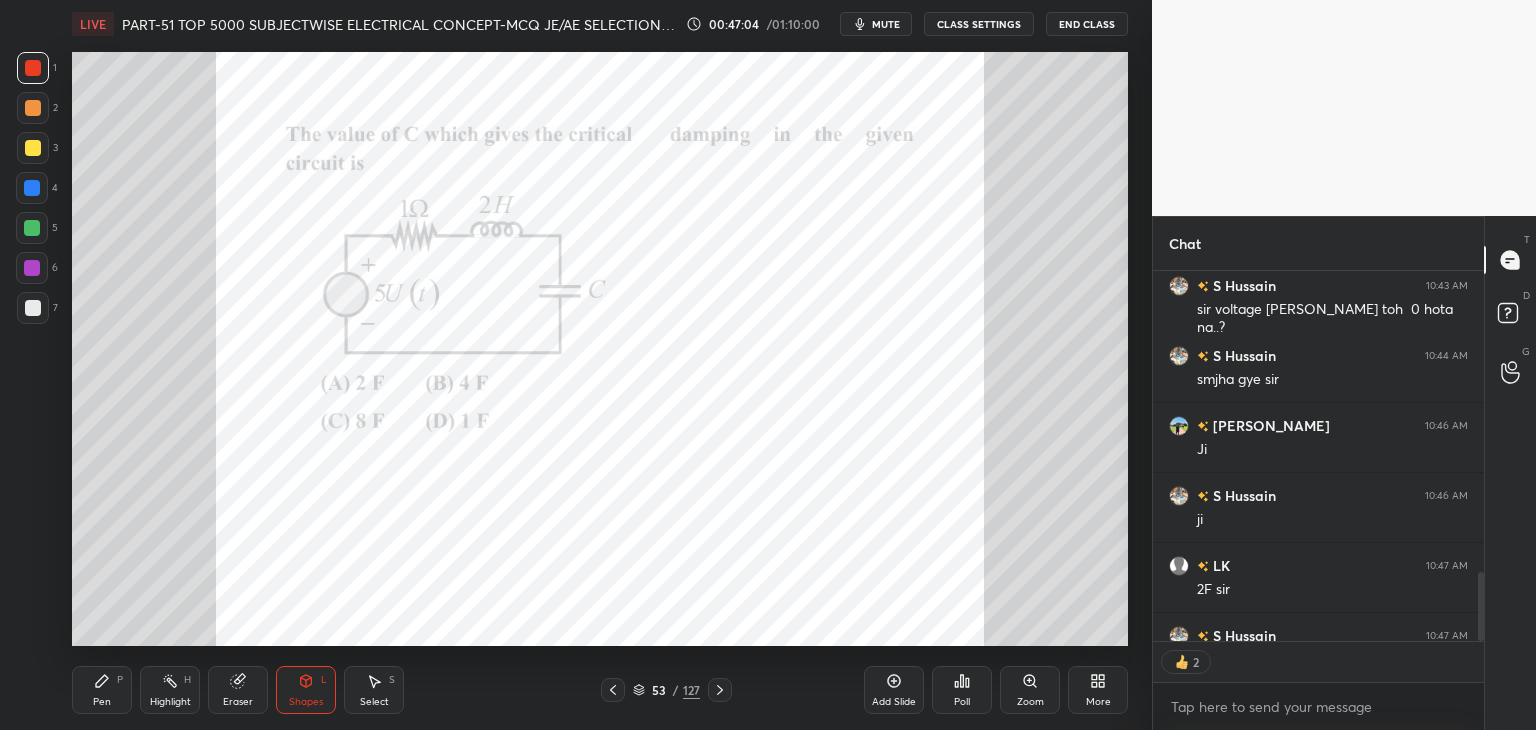 scroll, scrollTop: 365, scrollLeft: 325, axis: both 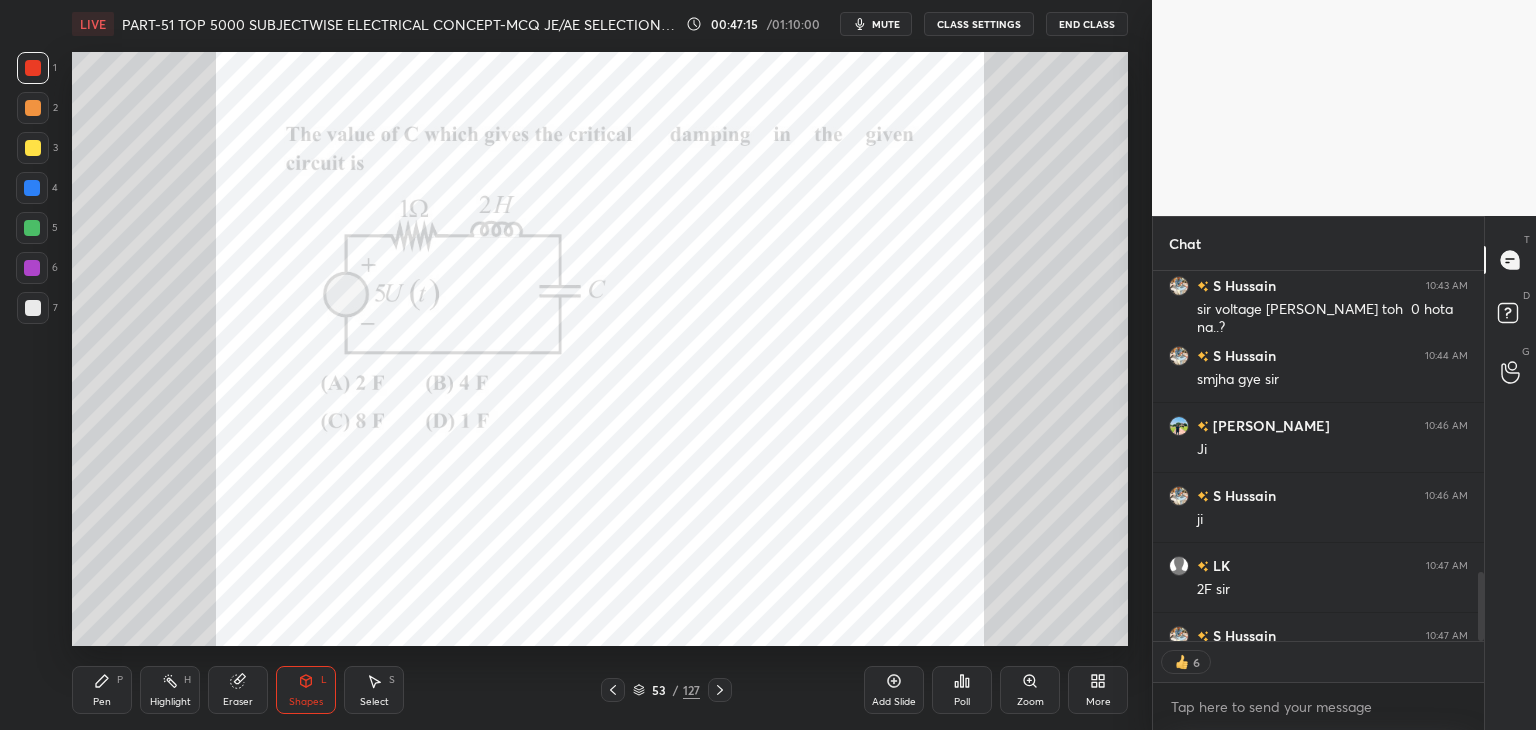 type on "x" 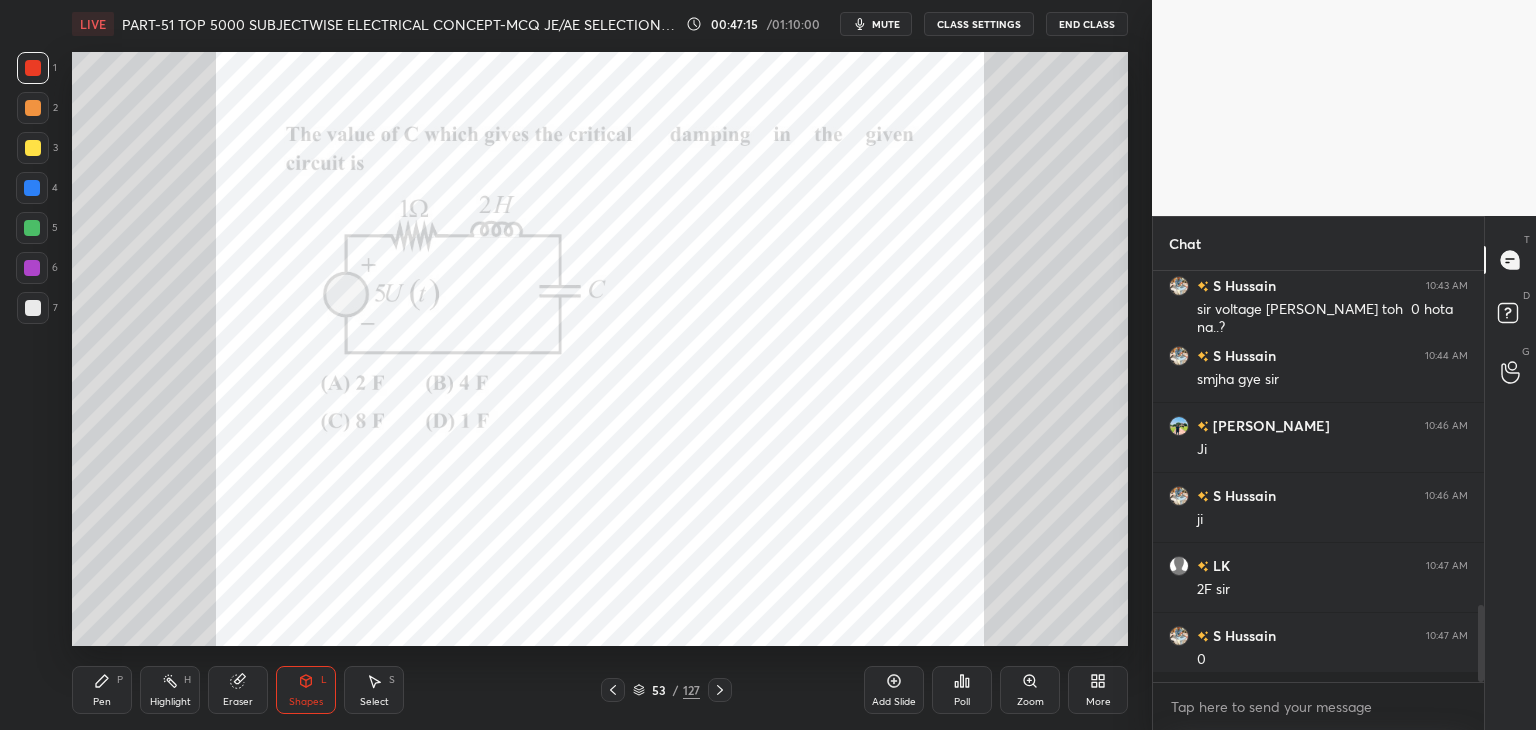 scroll, scrollTop: 6, scrollLeft: 6, axis: both 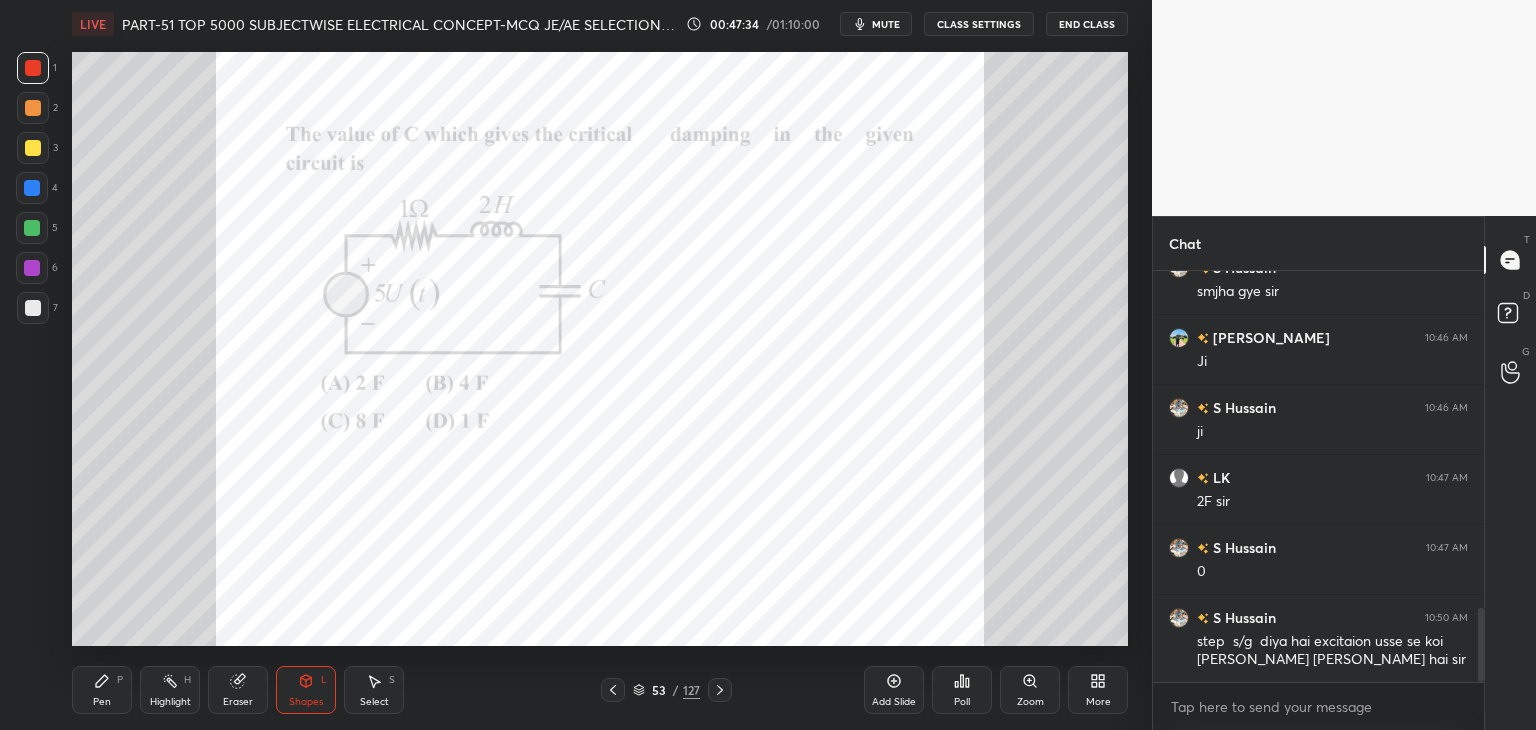 click on "Pen P" at bounding box center (102, 690) 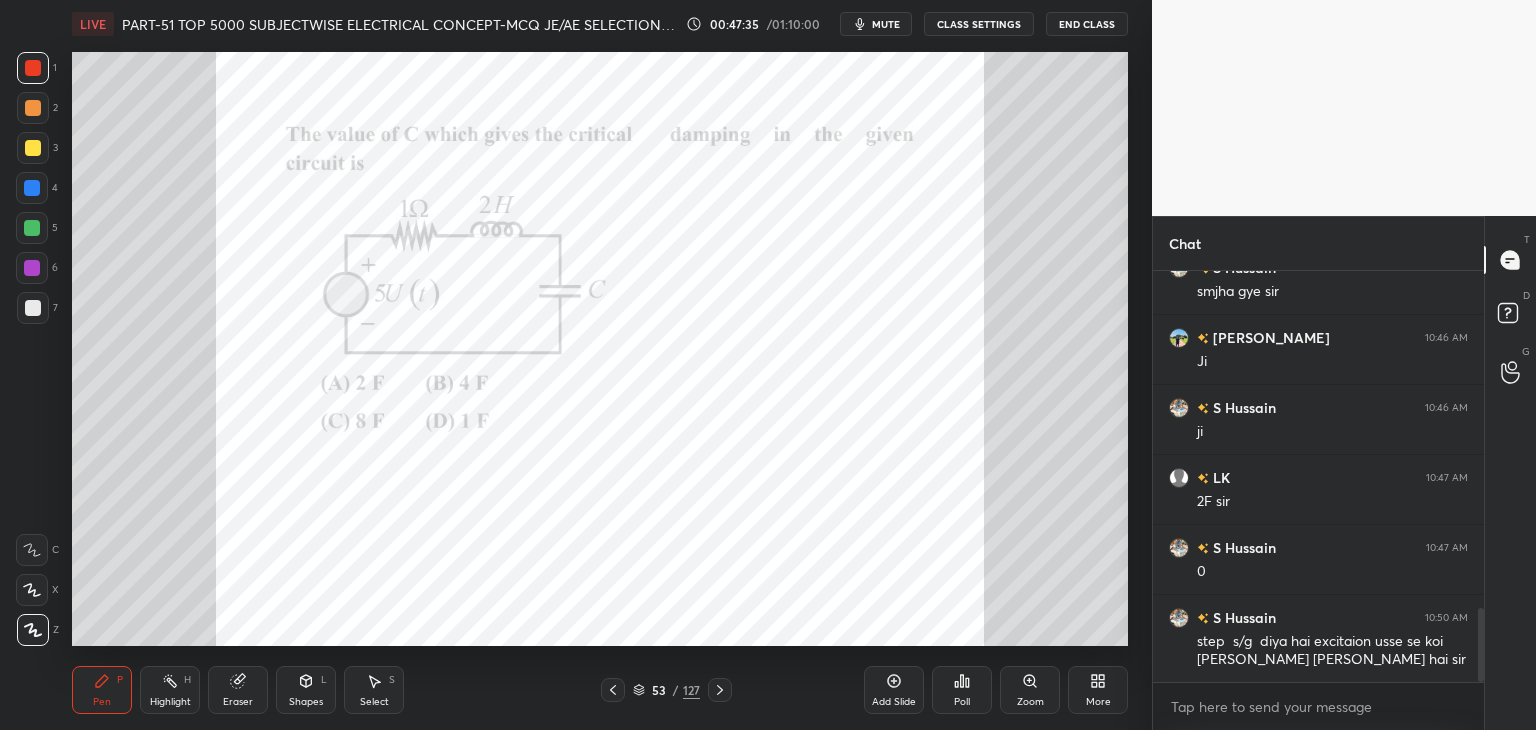scroll, scrollTop: 1892, scrollLeft: 0, axis: vertical 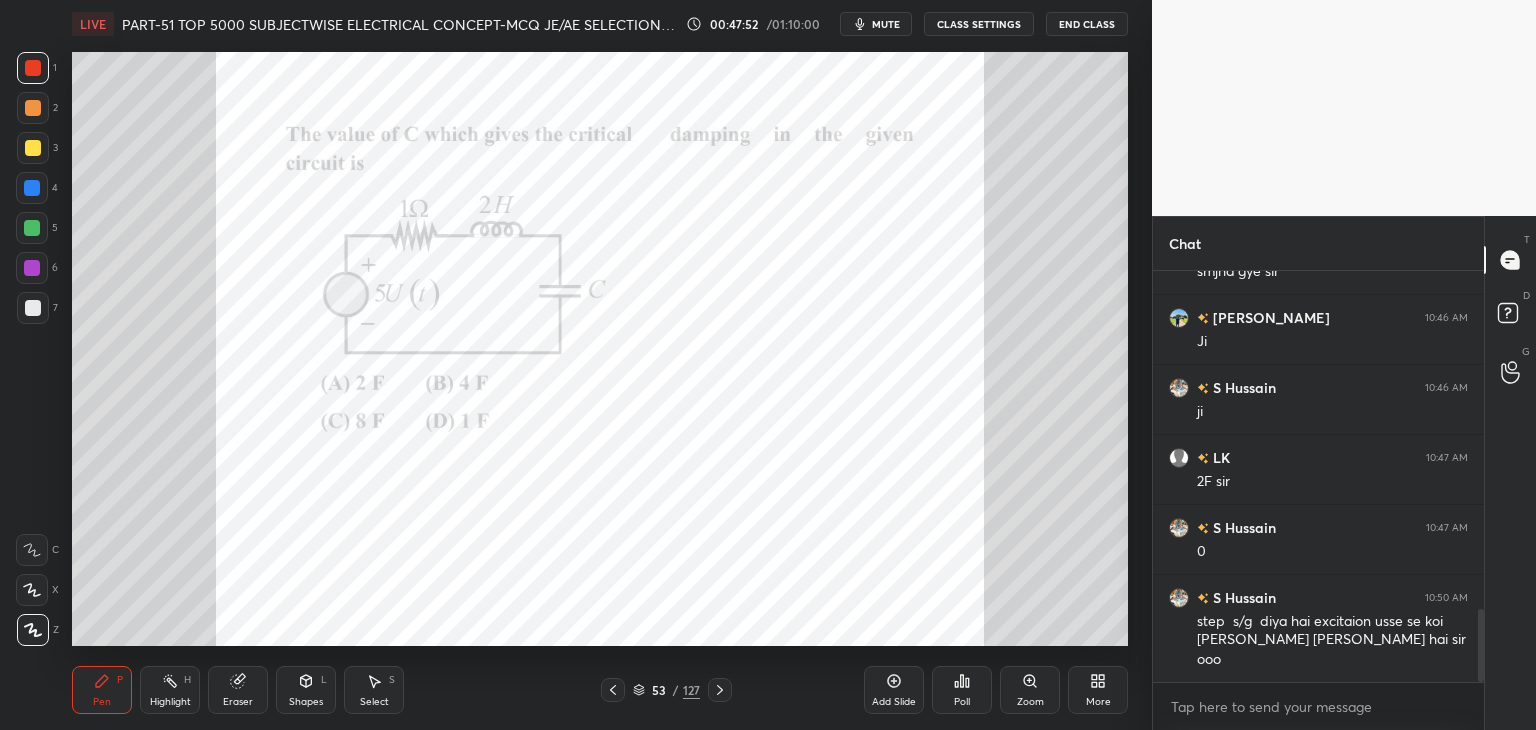 click 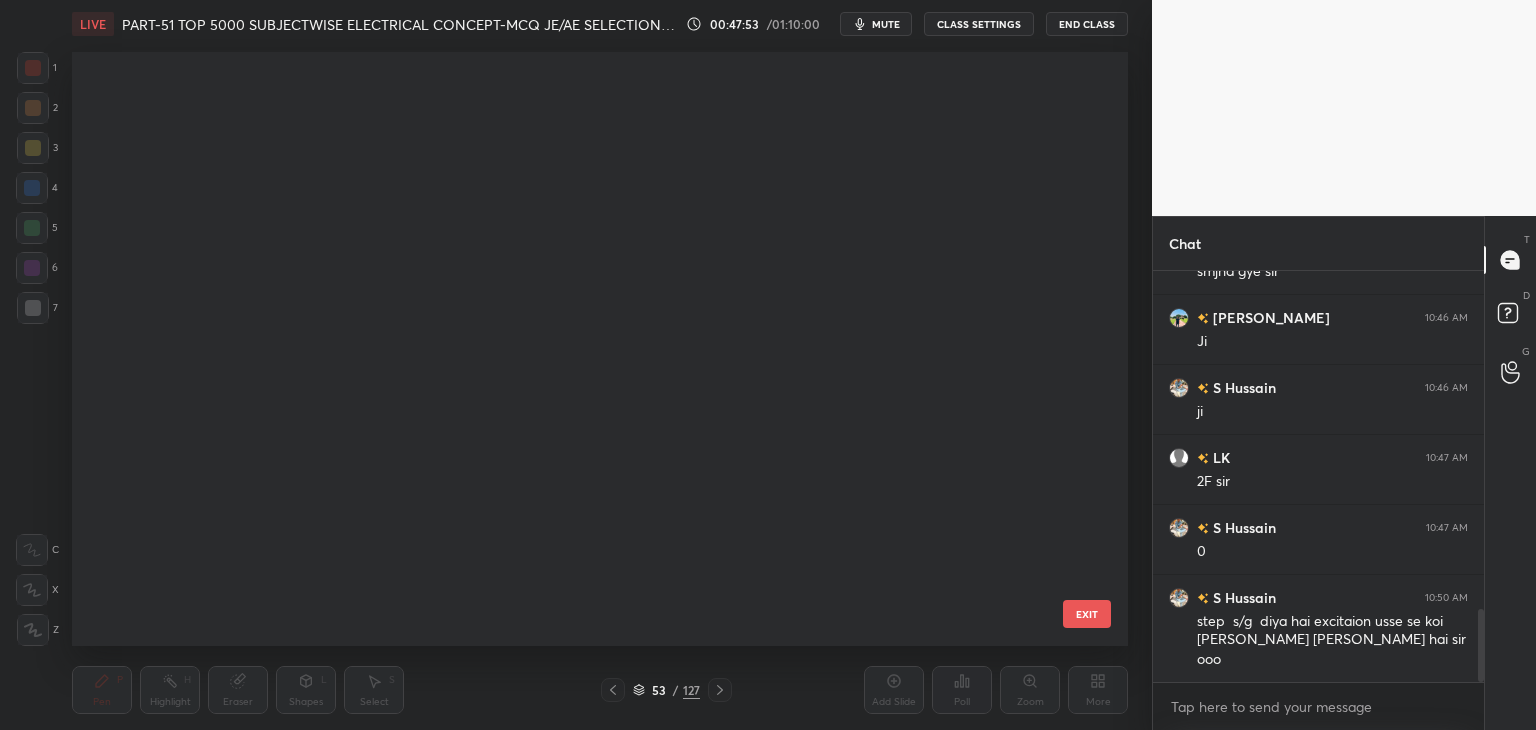 scroll, scrollTop: 2700, scrollLeft: 0, axis: vertical 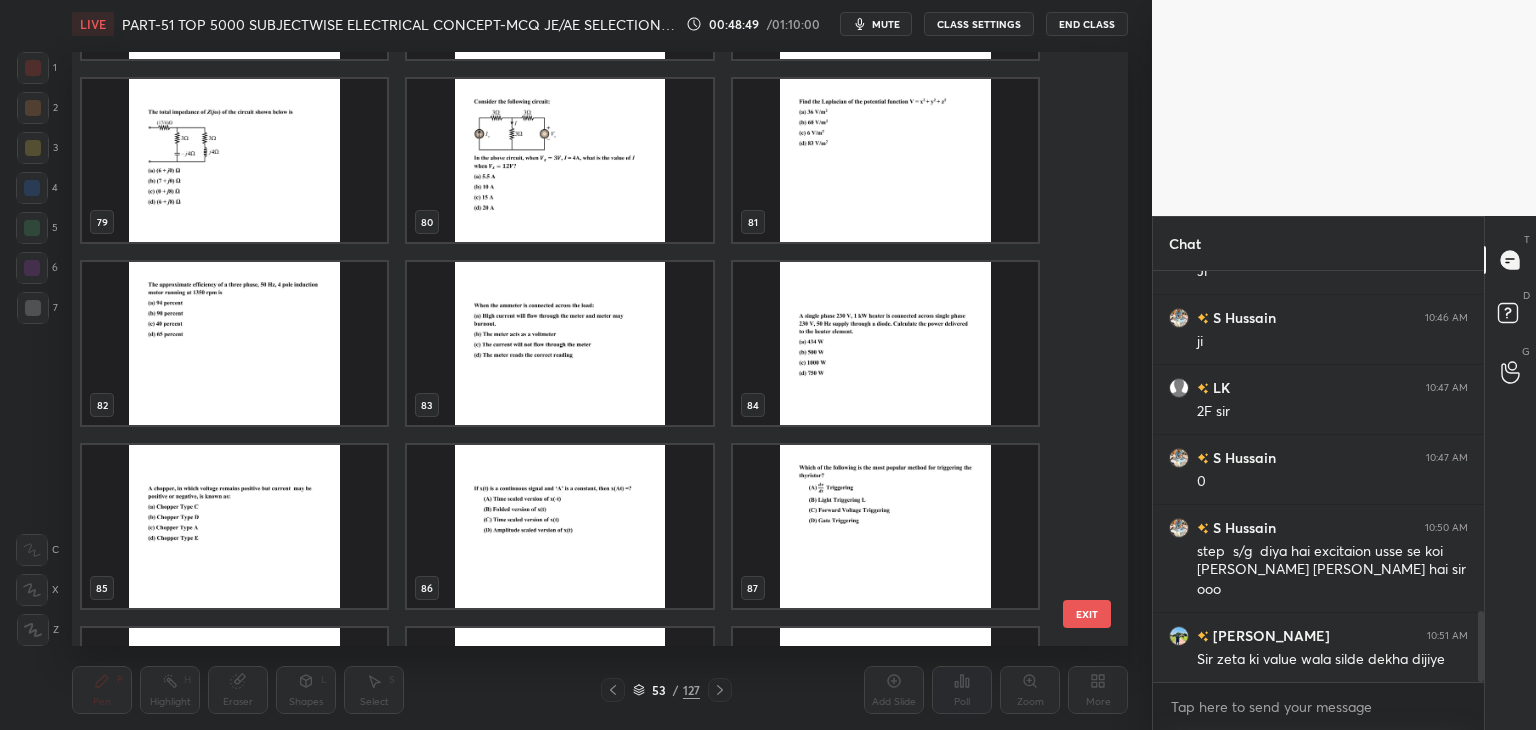 click at bounding box center [234, 343] 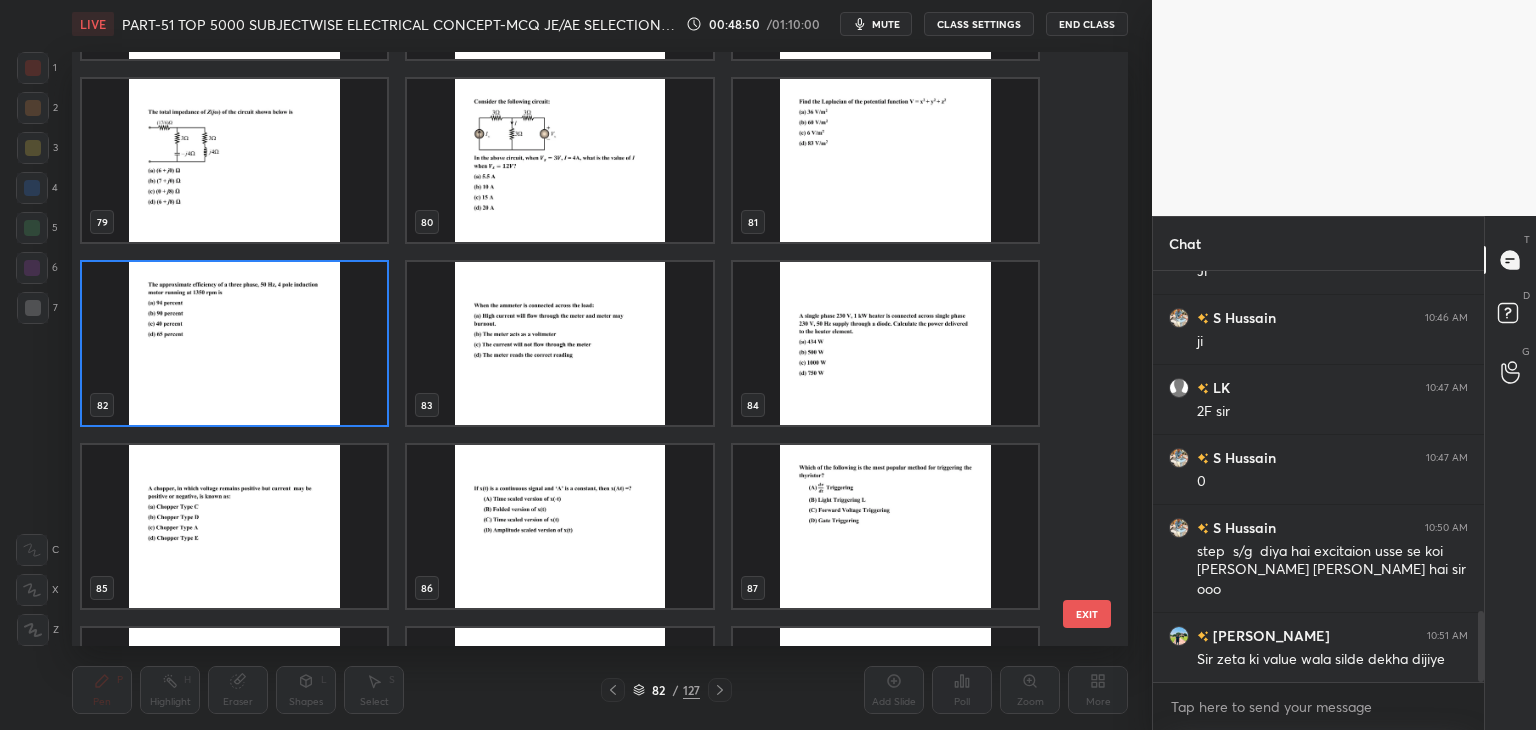 click at bounding box center (234, 343) 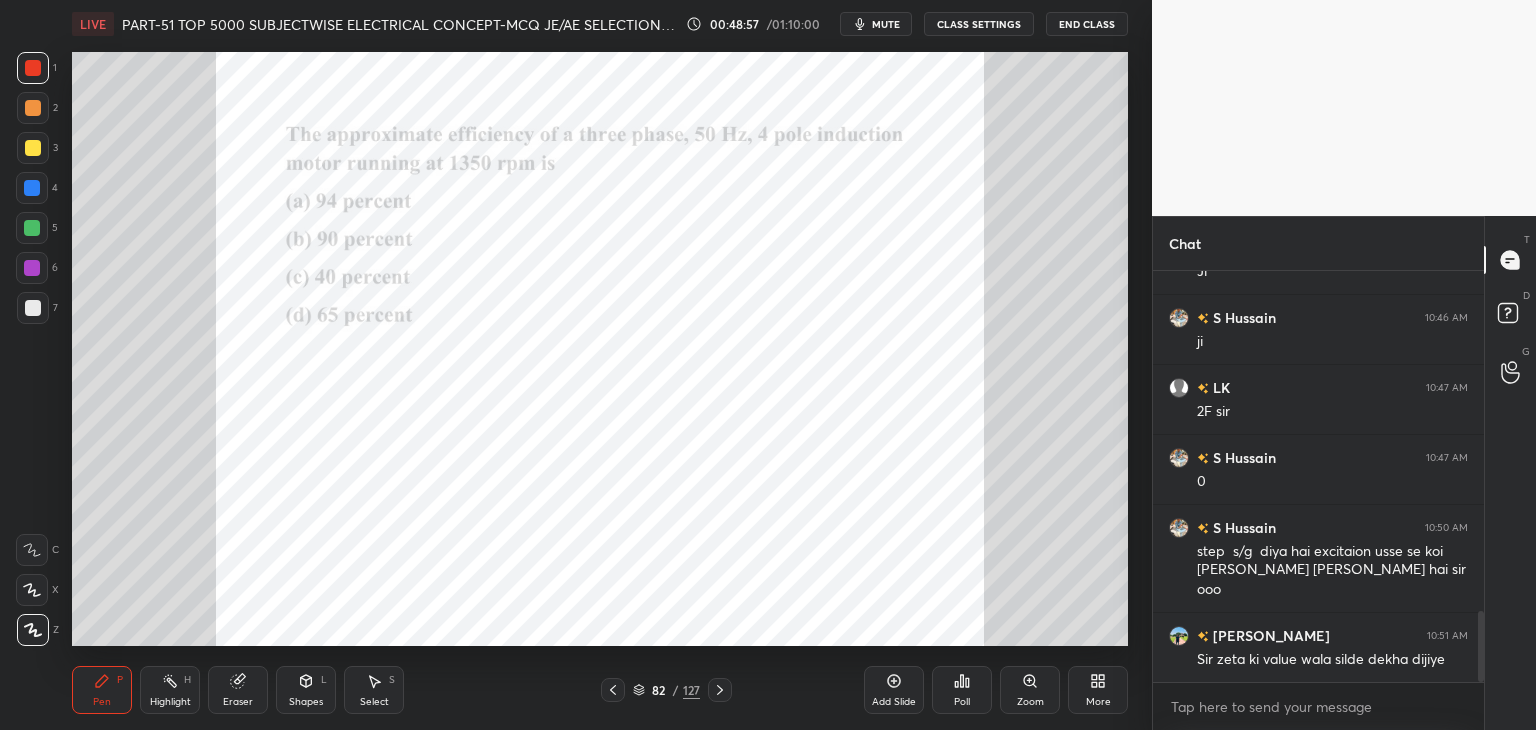 click on "Poll" at bounding box center [962, 690] 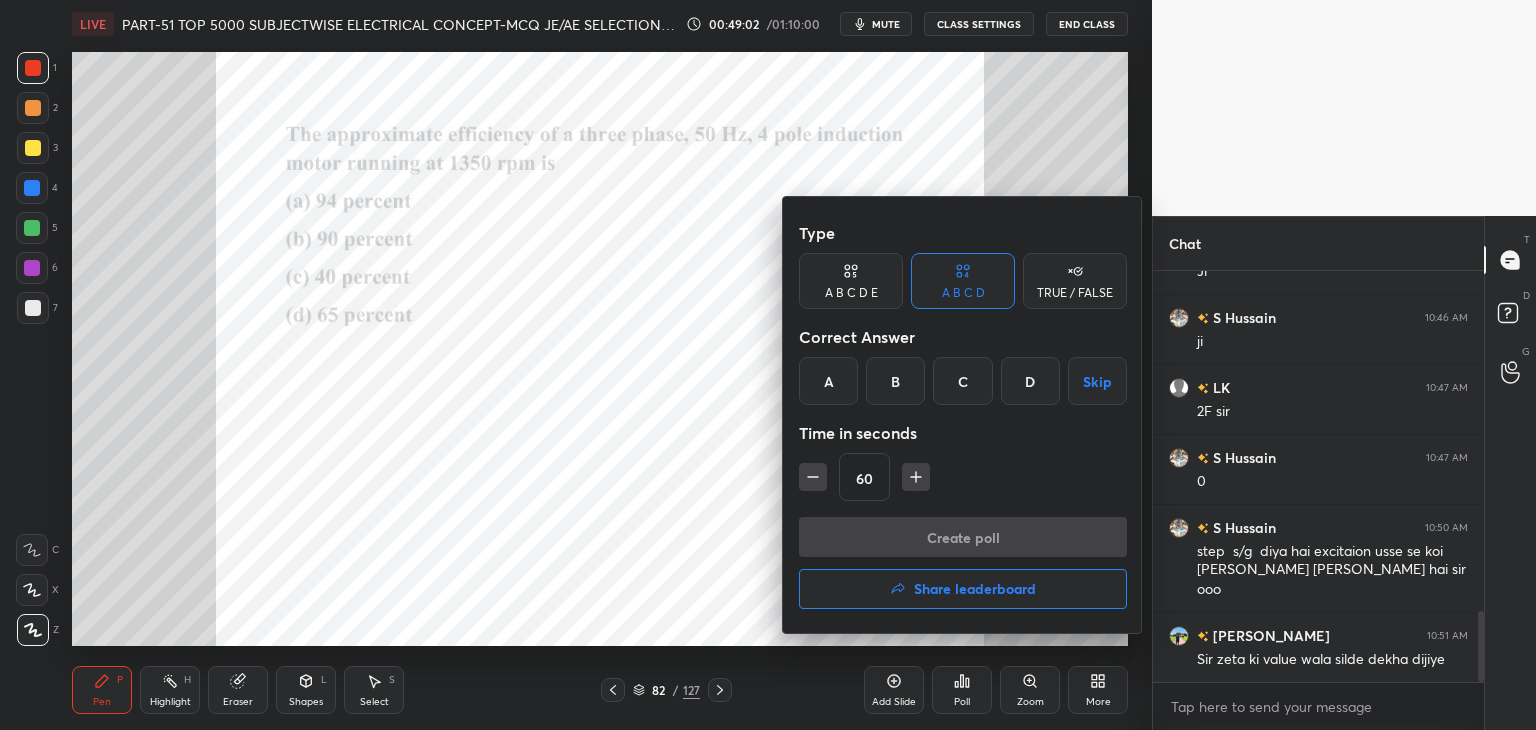 click on "B" at bounding box center (895, 381) 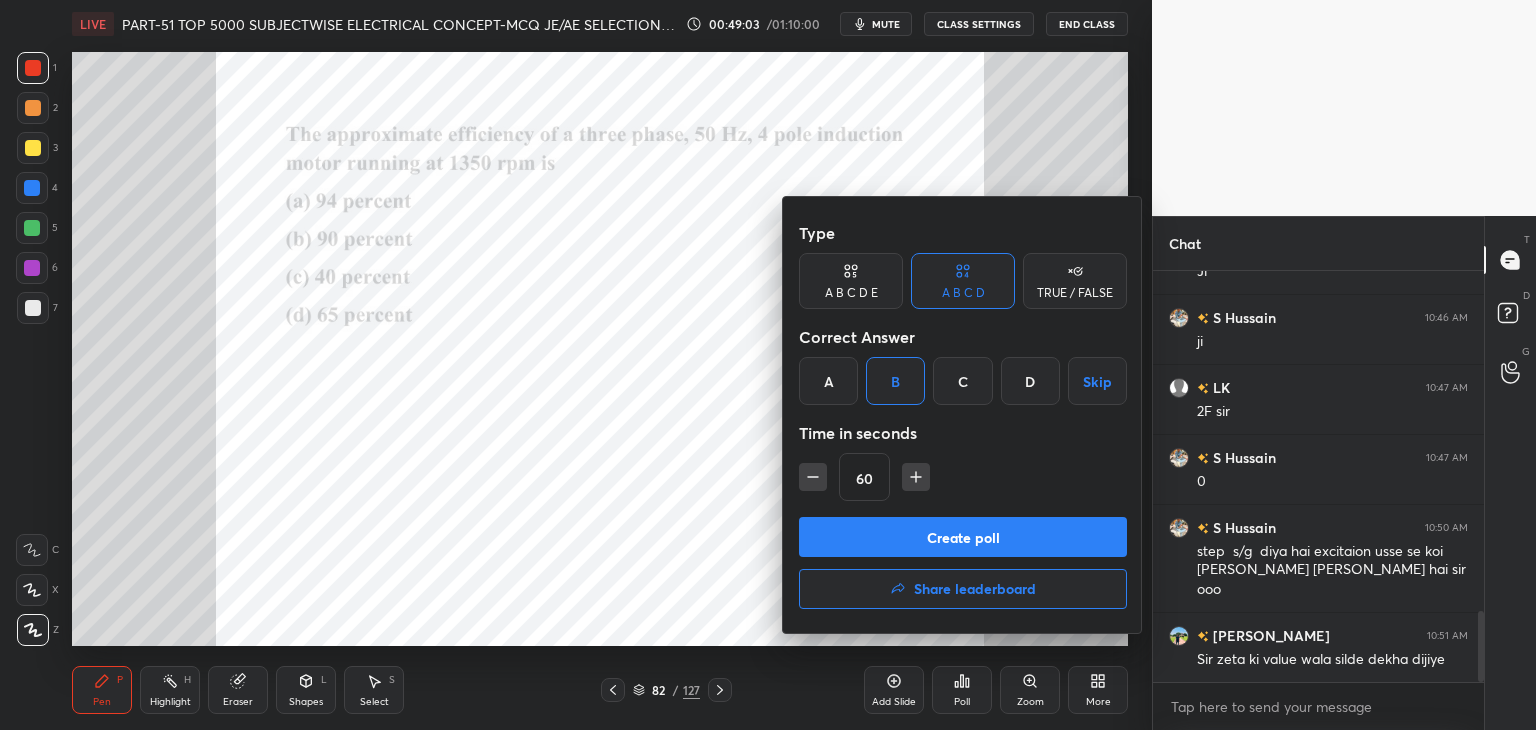 click 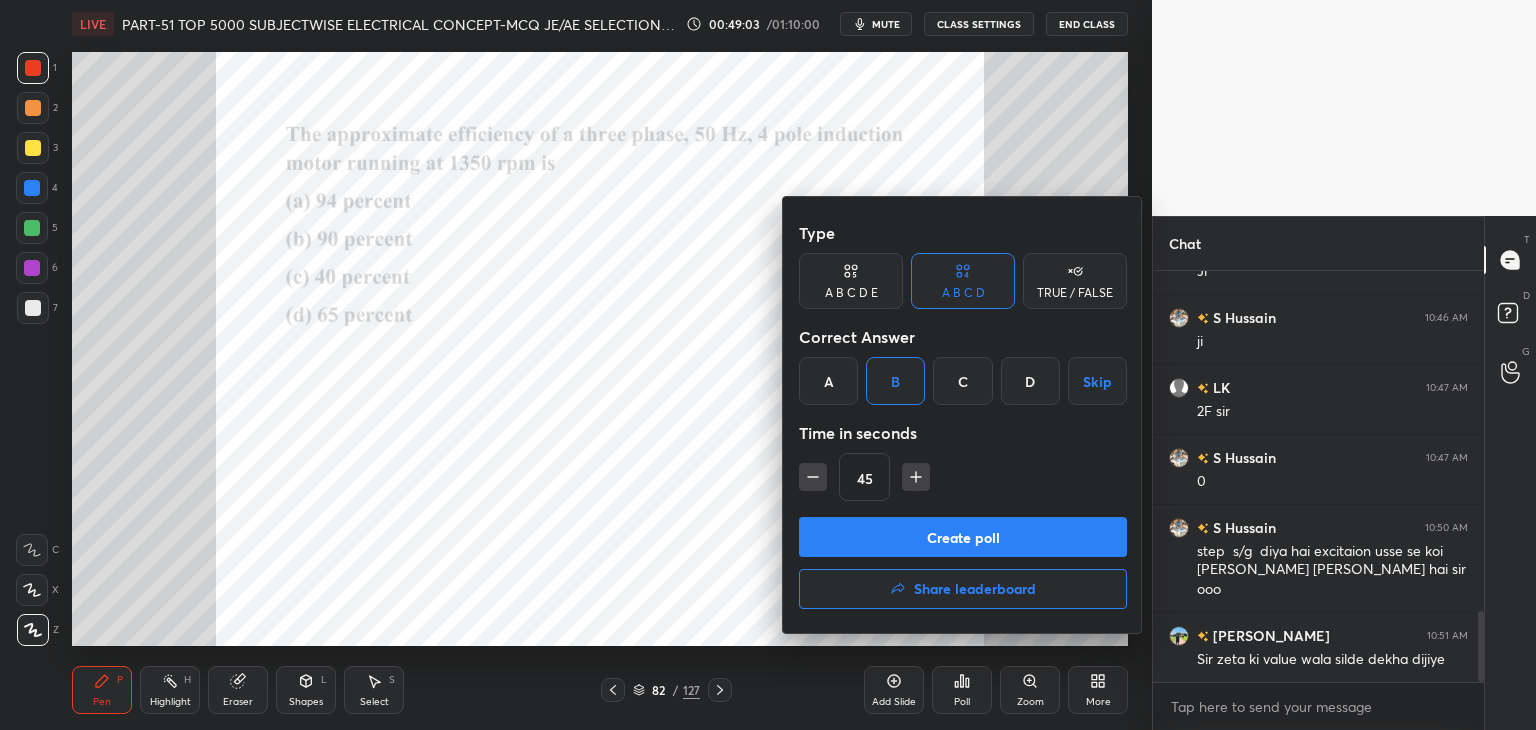 click 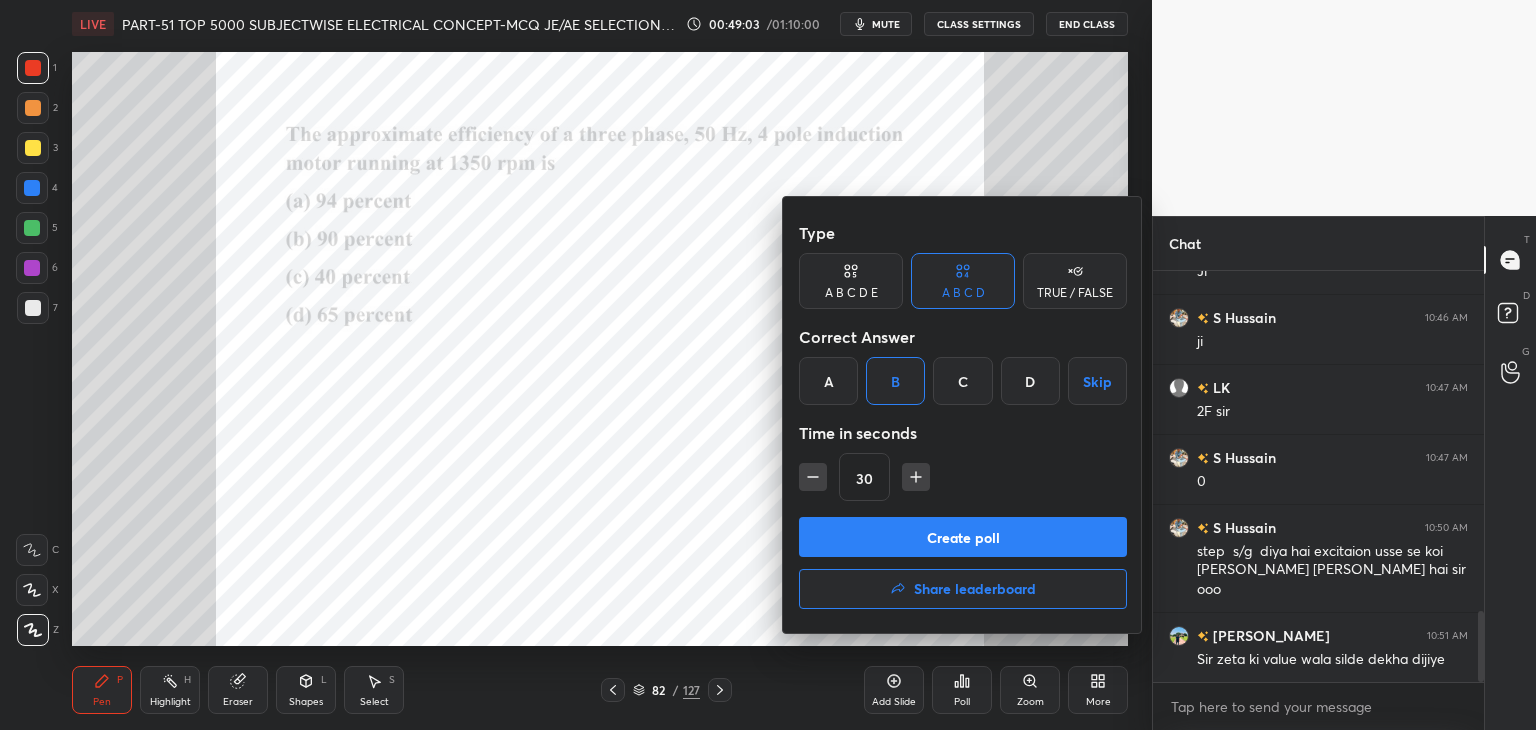 click on "Create poll" at bounding box center (963, 537) 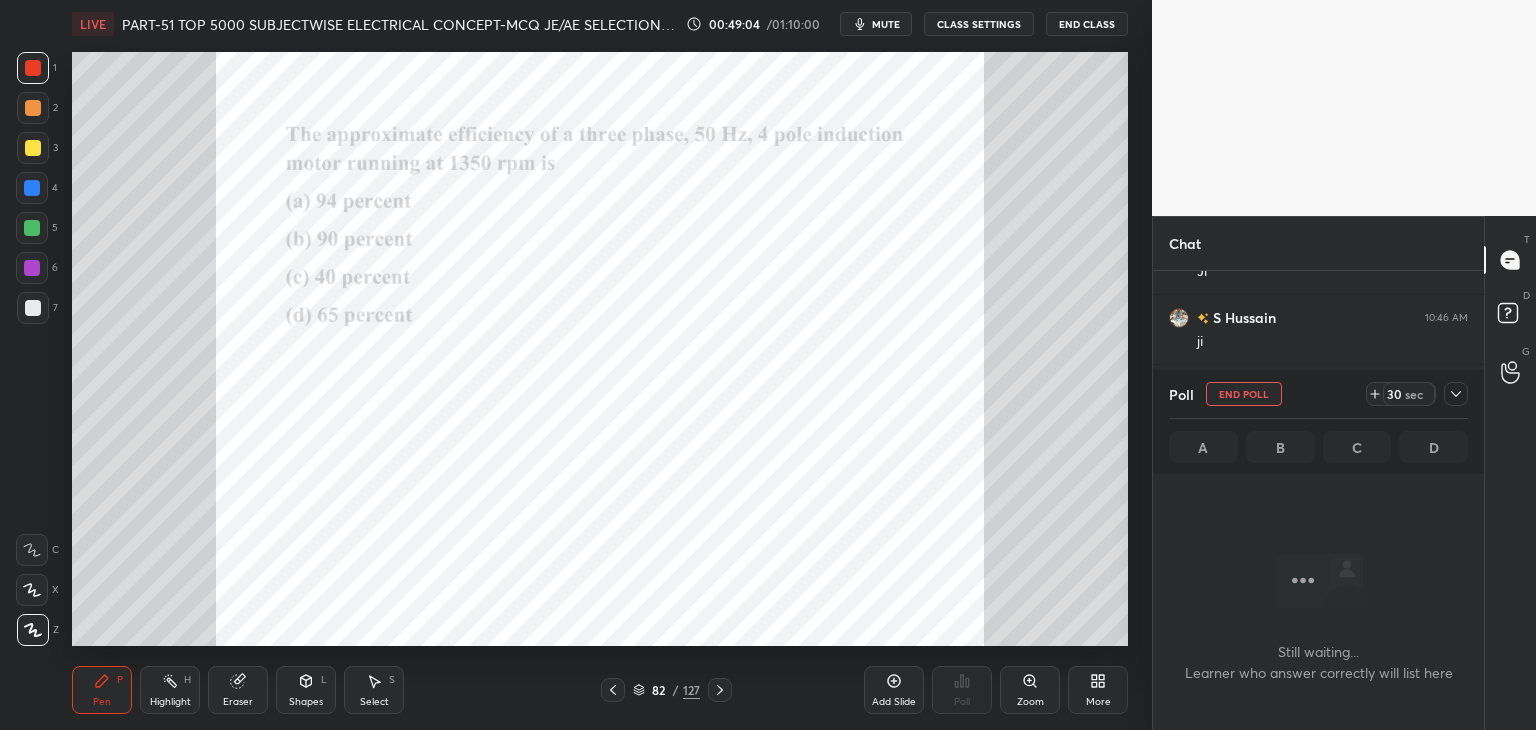 scroll, scrollTop: 372, scrollLeft: 325, axis: both 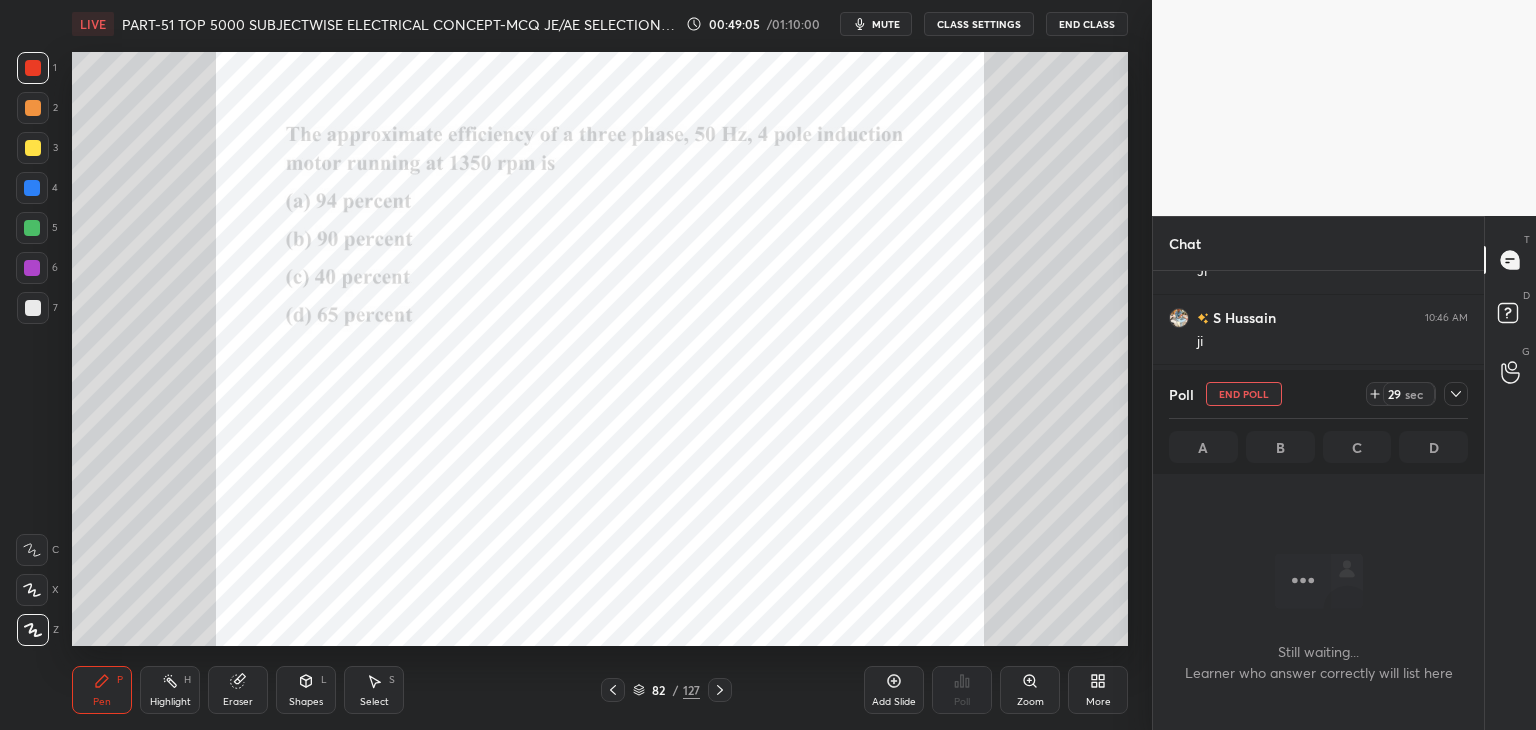 click at bounding box center [1456, 394] 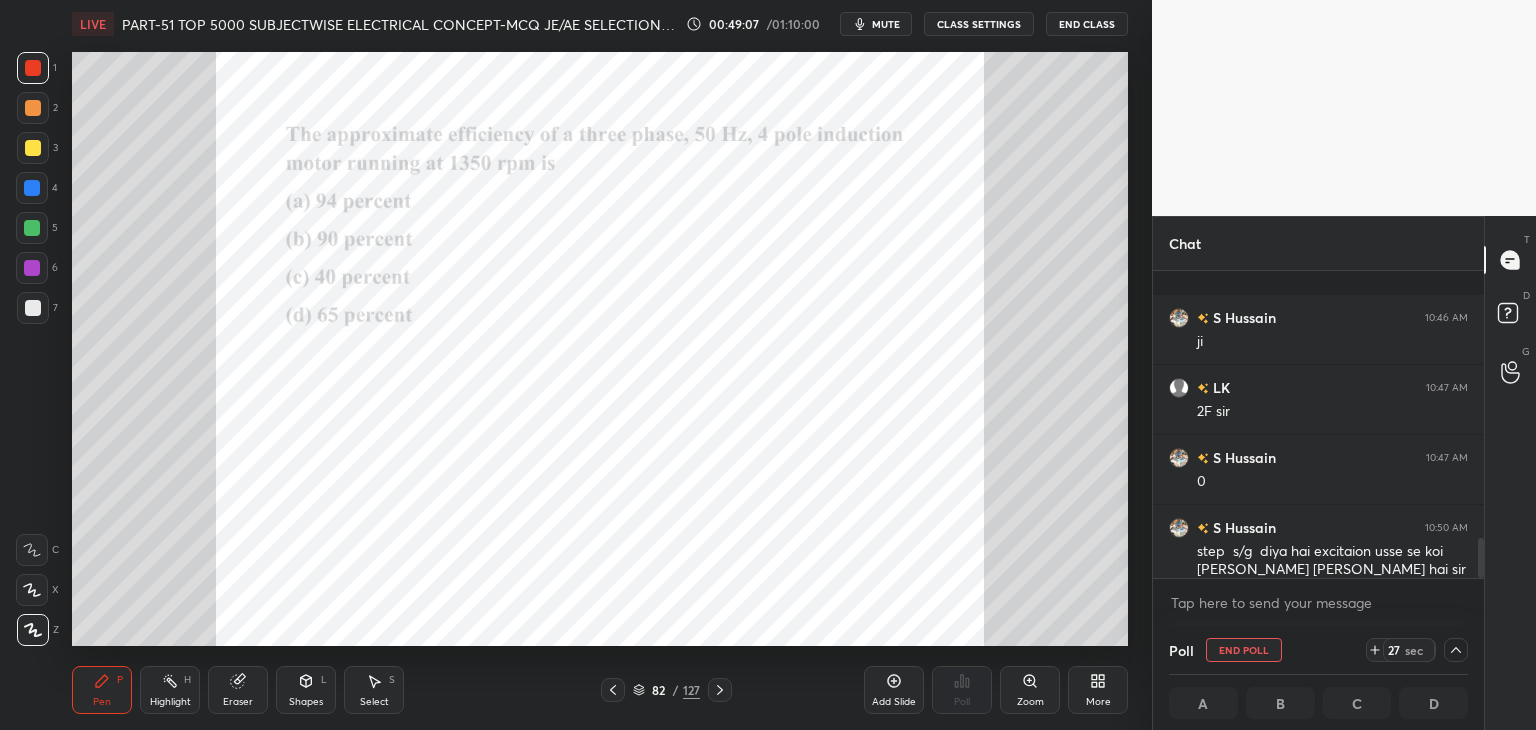 scroll, scrollTop: 2066, scrollLeft: 0, axis: vertical 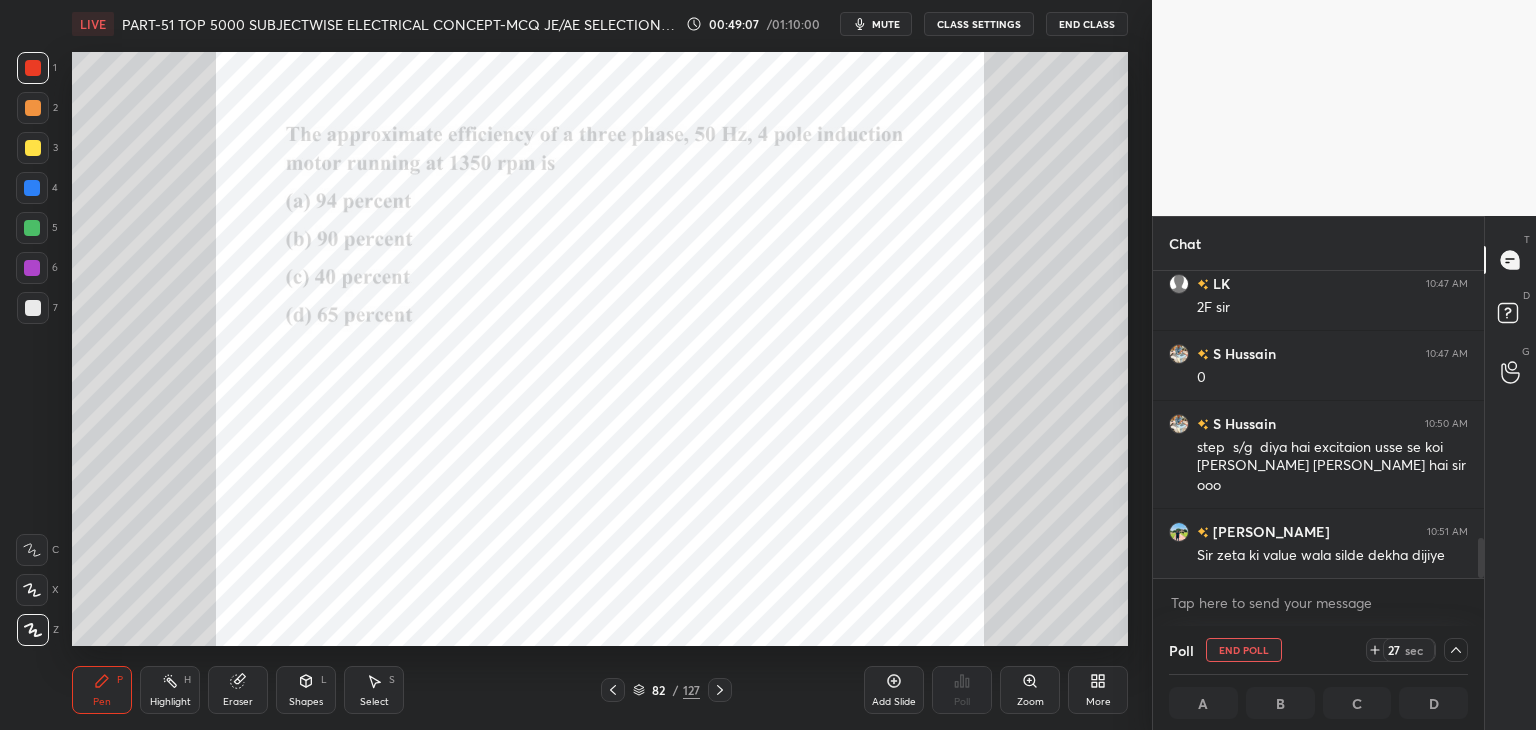 drag, startPoint x: 1482, startPoint y: 549, endPoint x: 1472, endPoint y: 608, distance: 59.841457 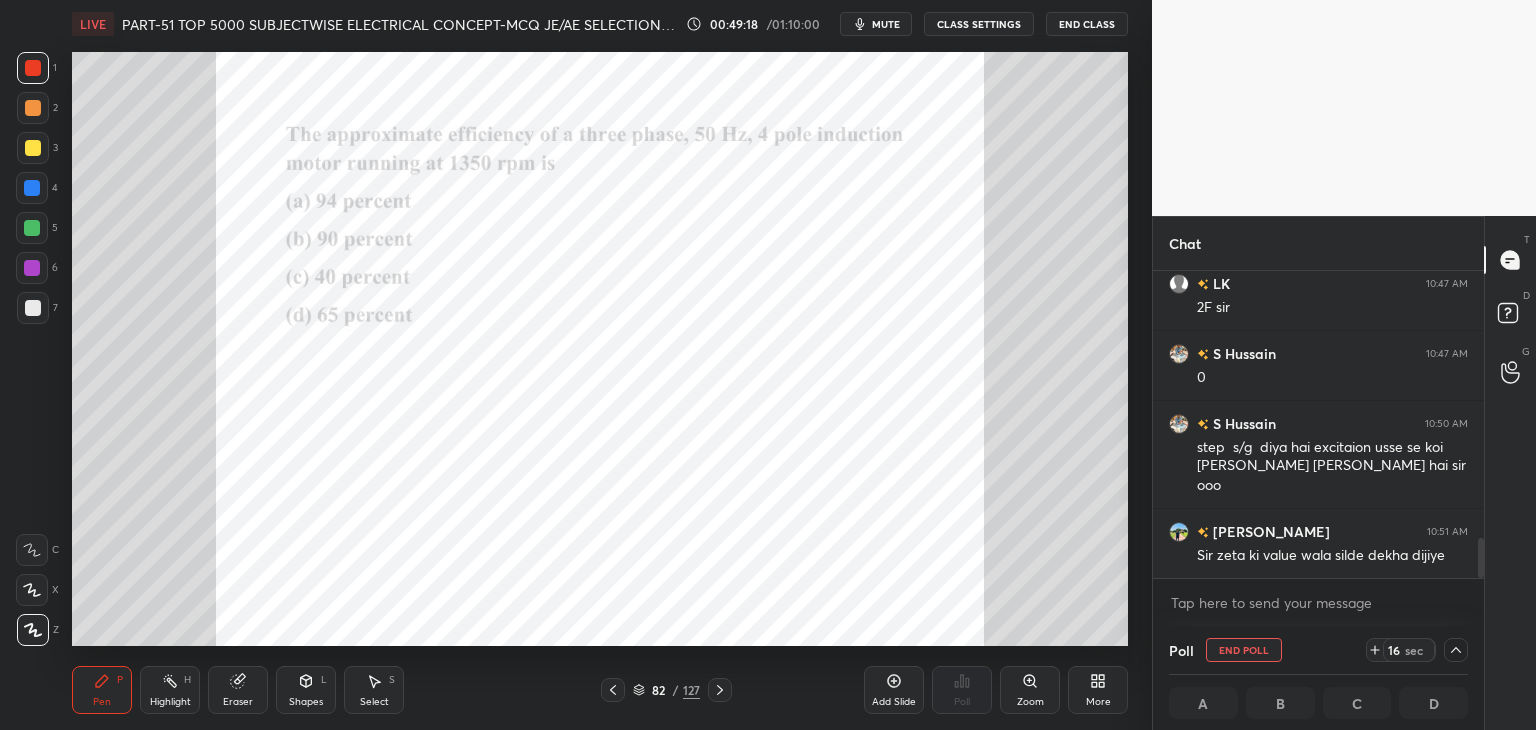 click 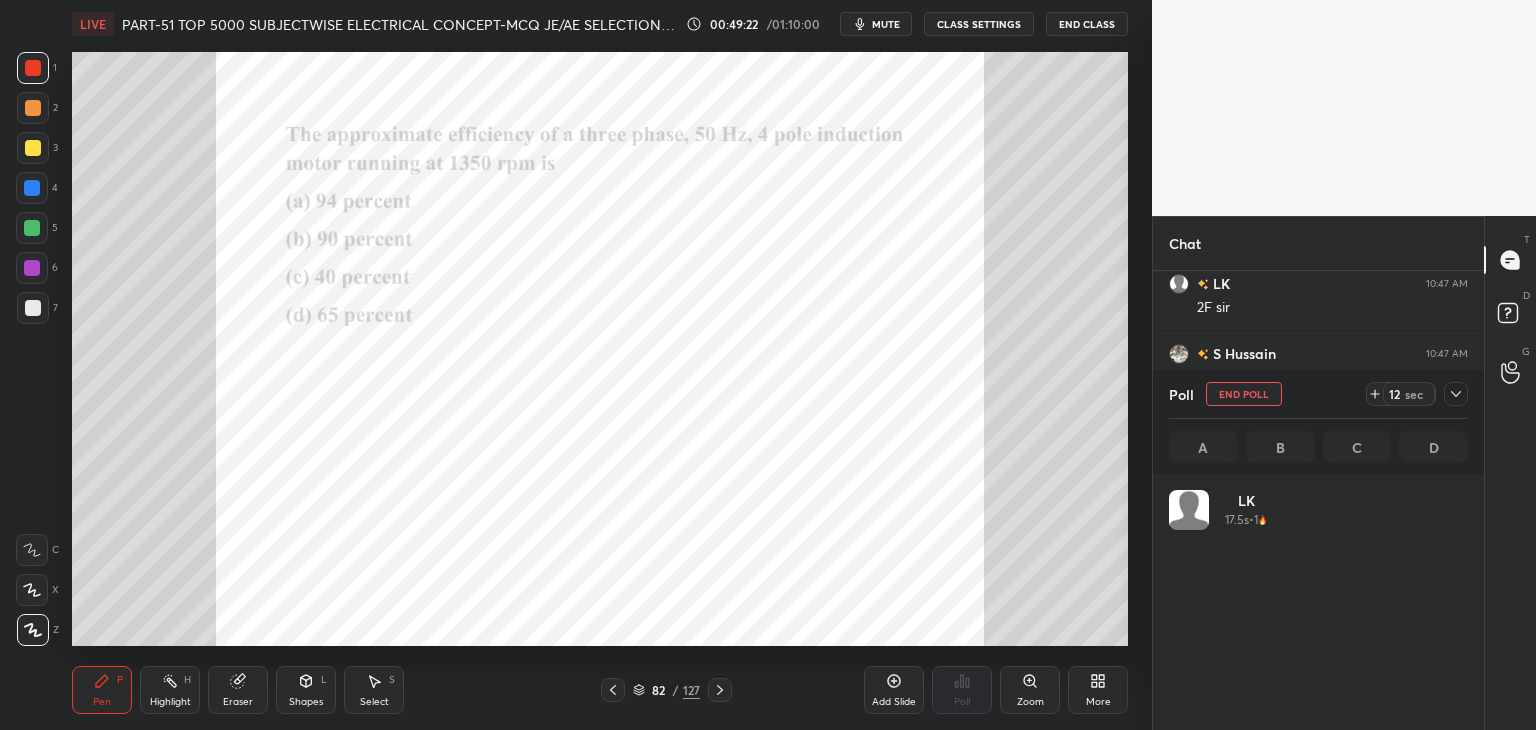 scroll, scrollTop: 6, scrollLeft: 6, axis: both 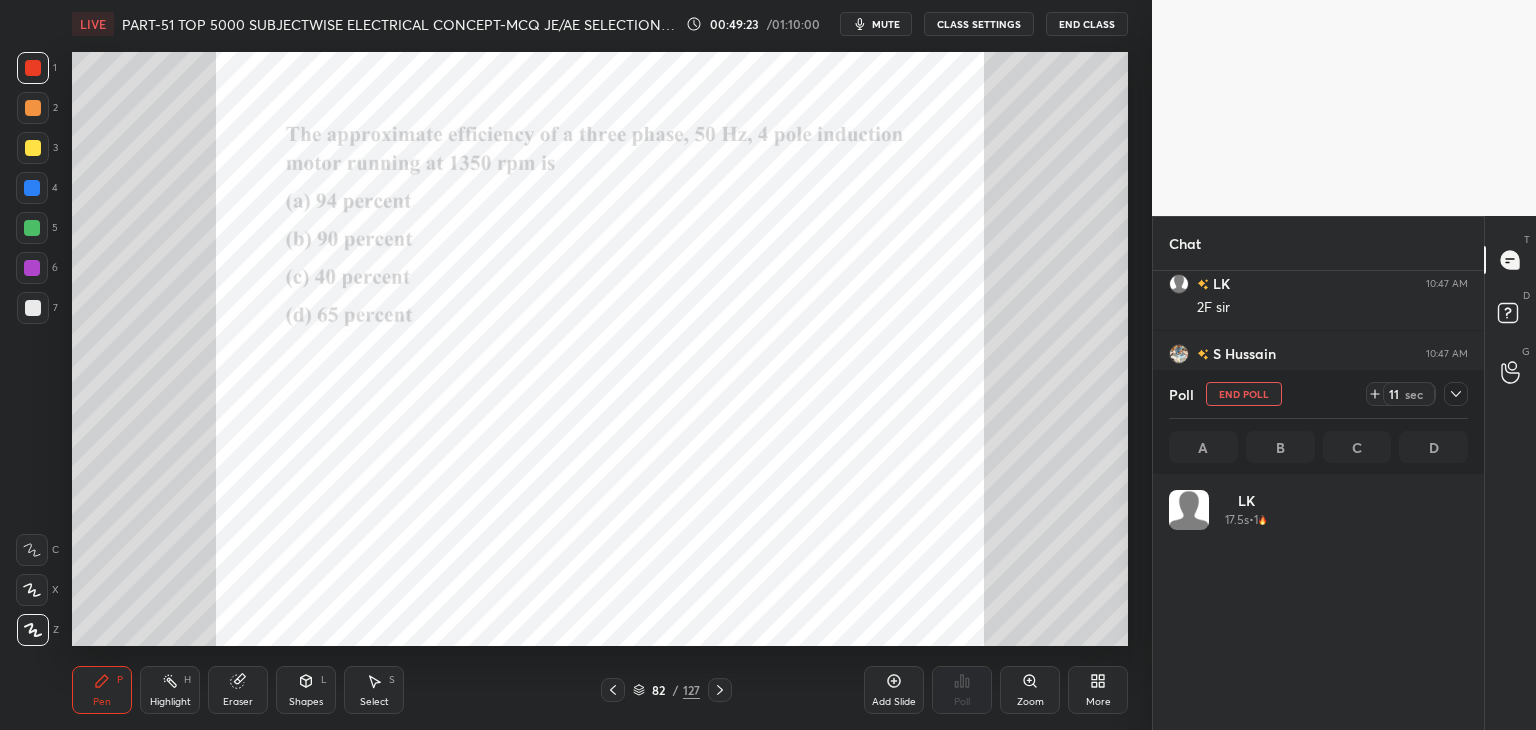 click 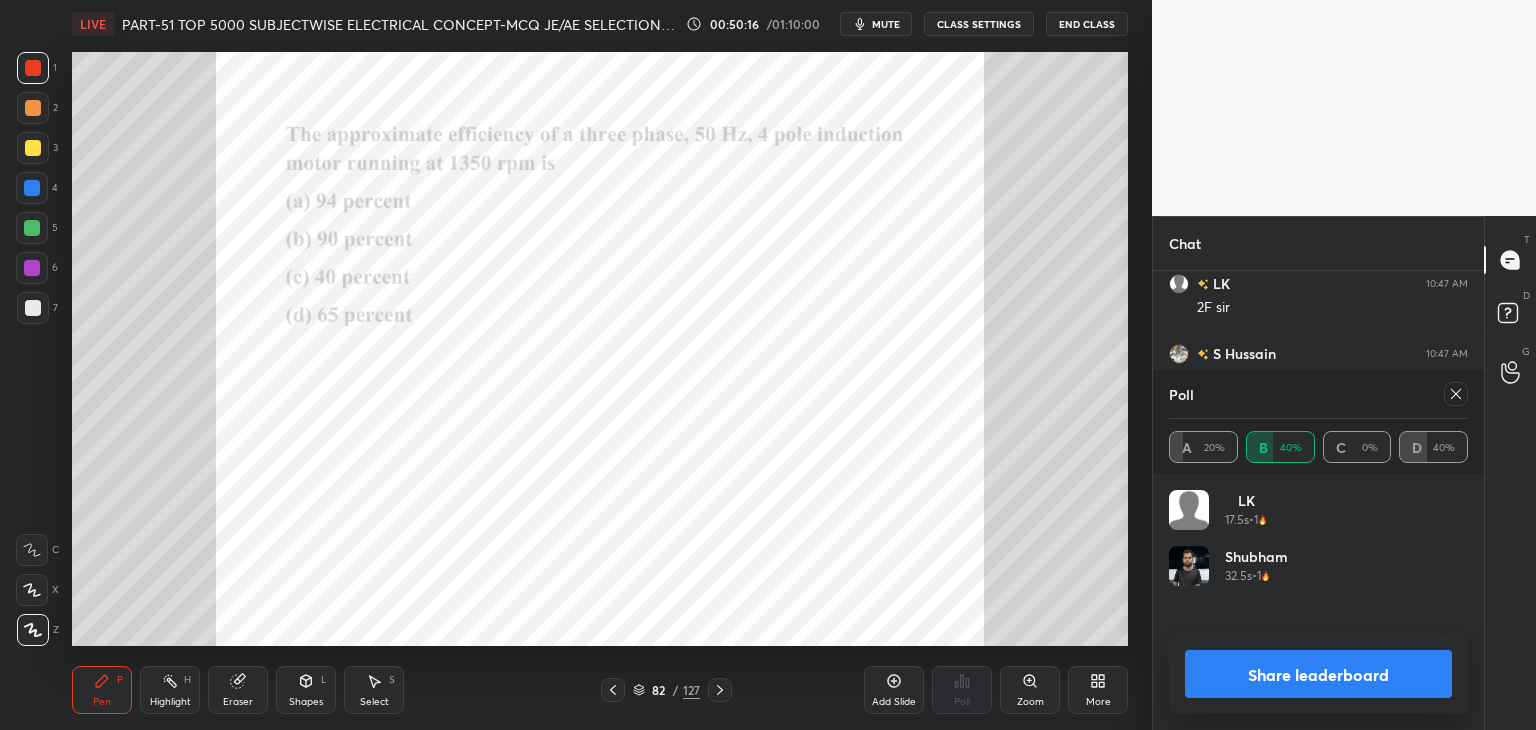 click 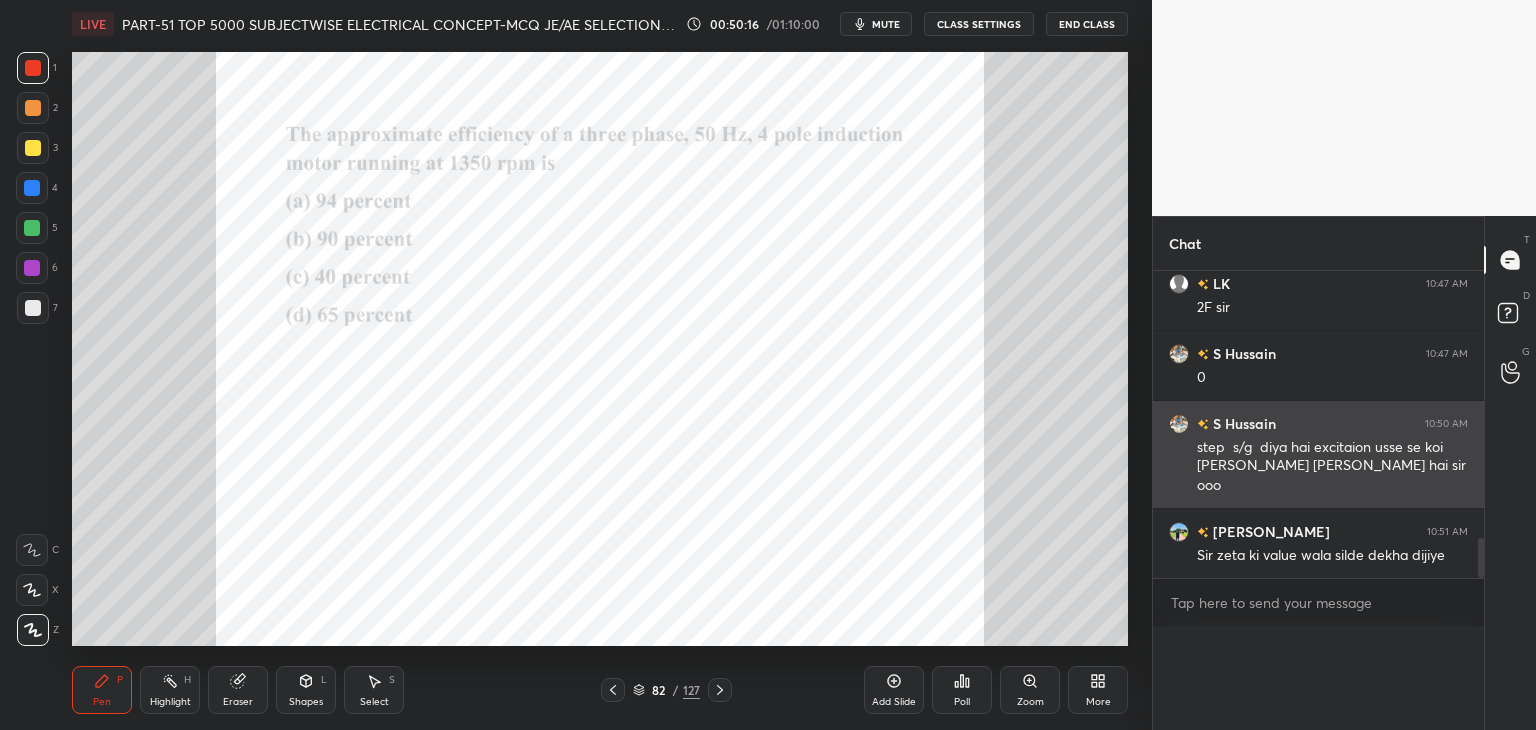 scroll, scrollTop: 0, scrollLeft: 0, axis: both 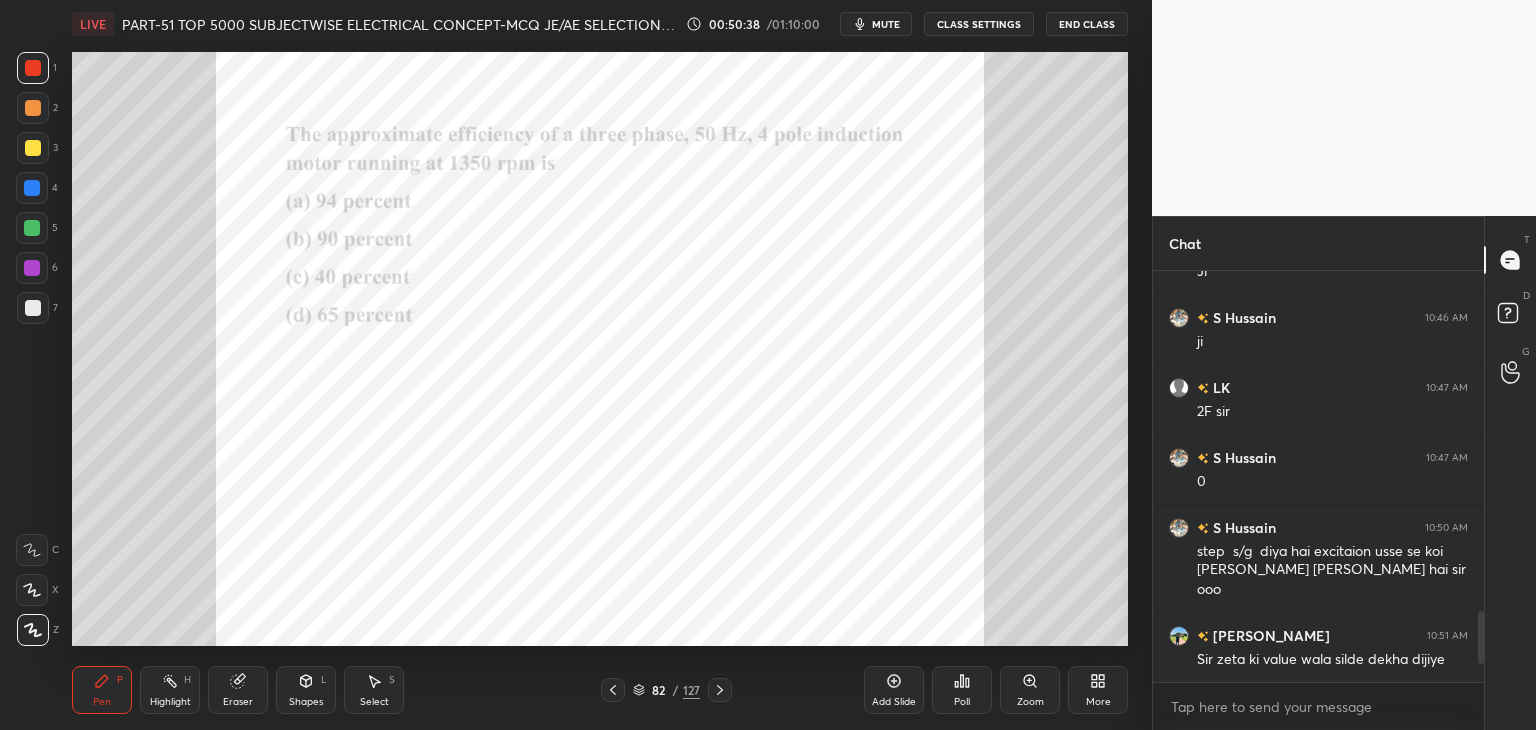 click at bounding box center [32, 188] 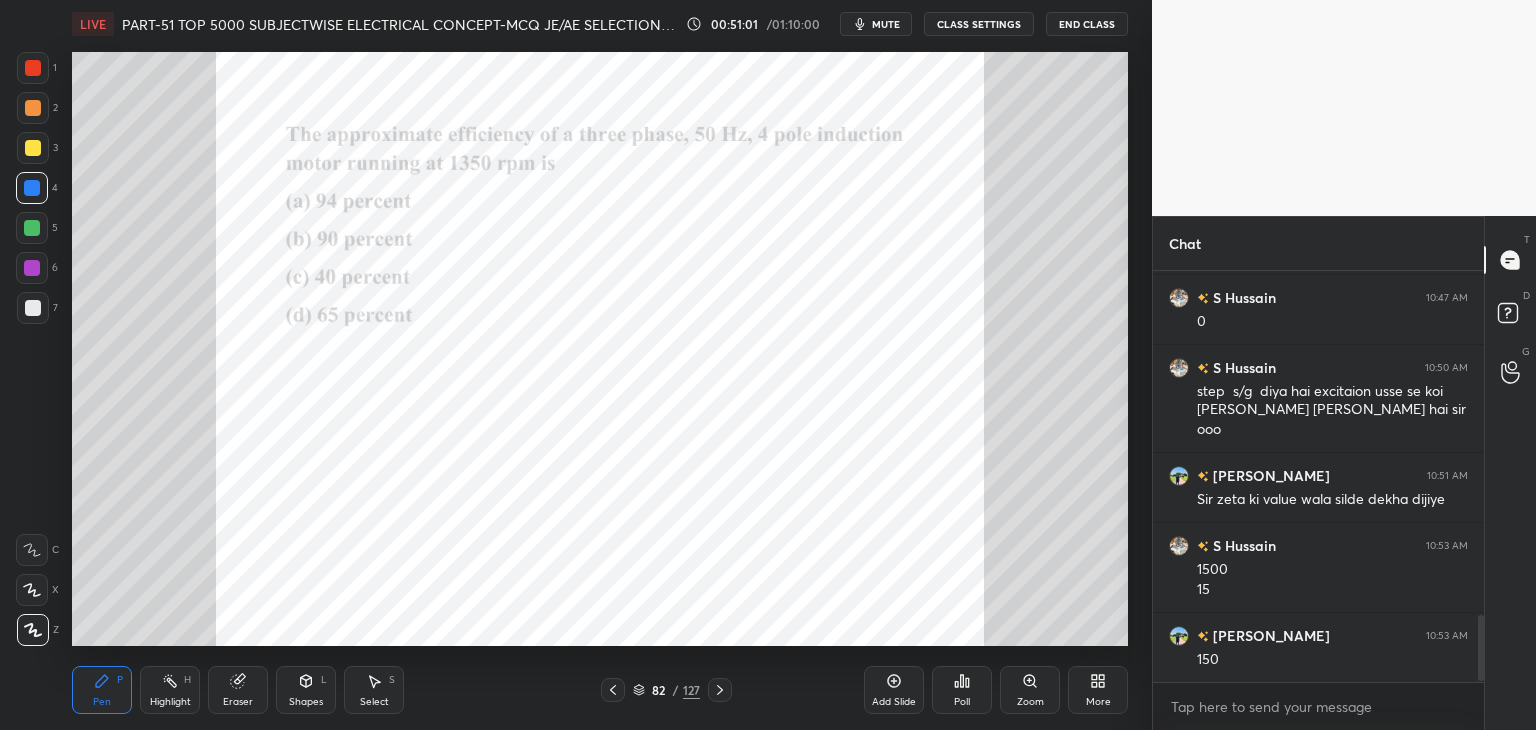 scroll, scrollTop: 2192, scrollLeft: 0, axis: vertical 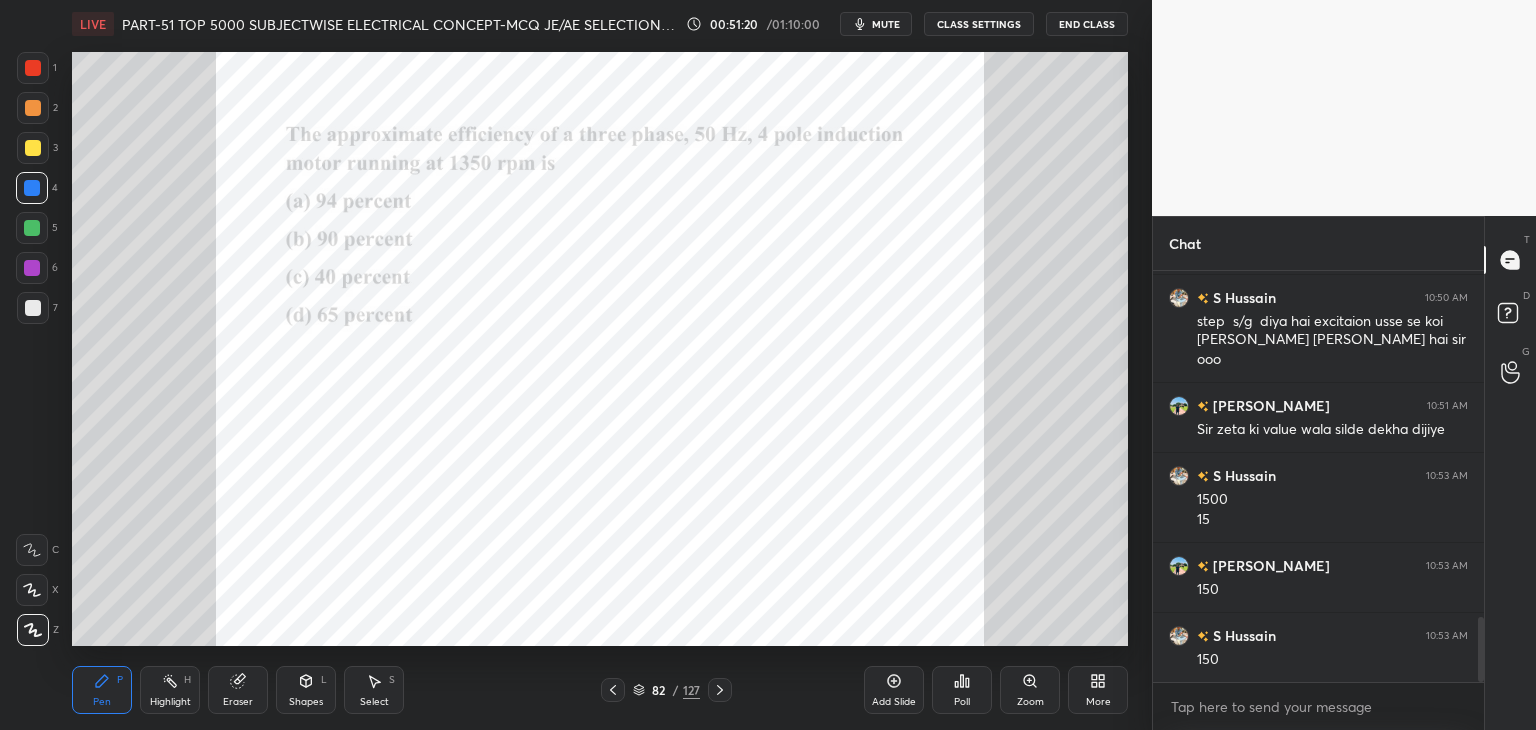 drag, startPoint x: 36, startPoint y: 221, endPoint x: 23, endPoint y: 258, distance: 39.217342 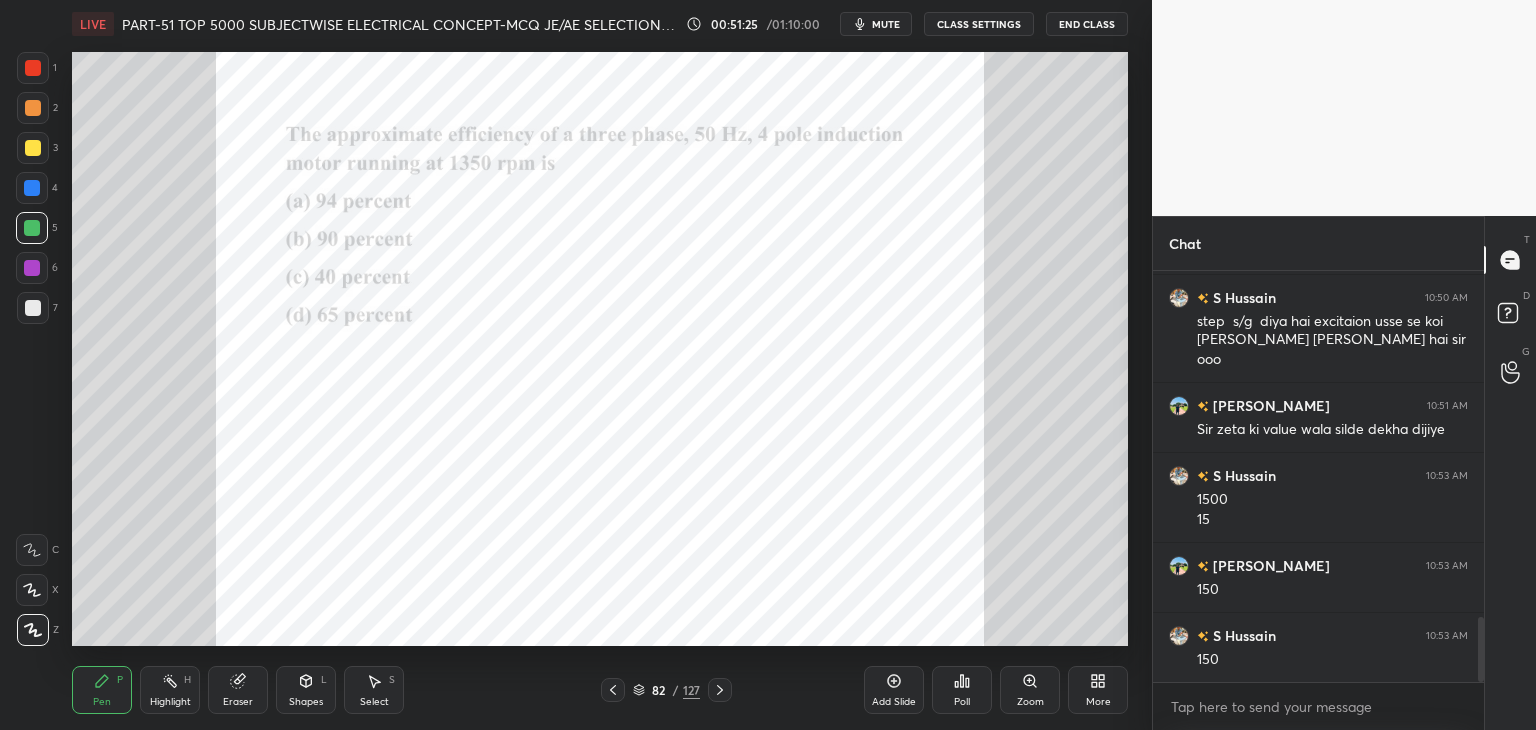 scroll, scrollTop: 2262, scrollLeft: 0, axis: vertical 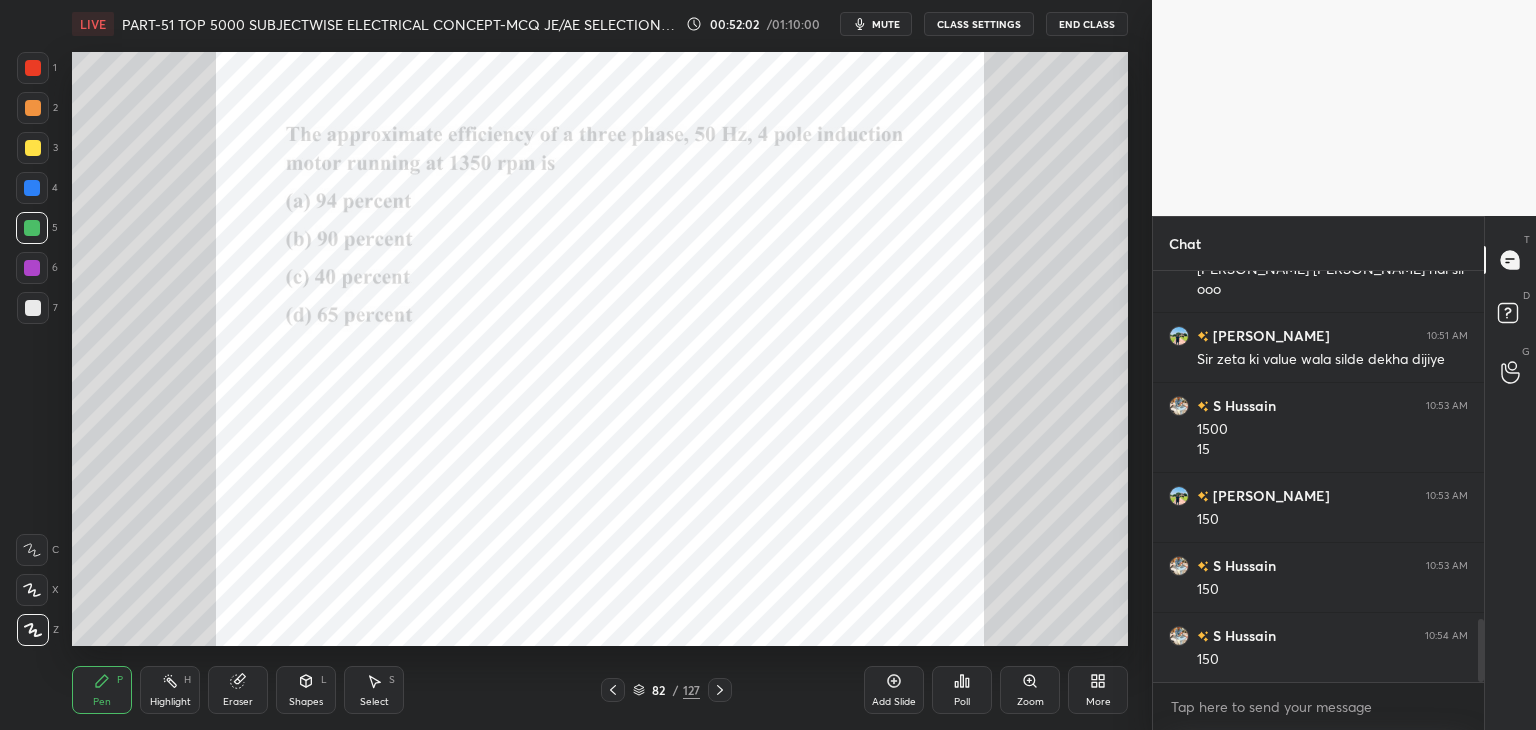 click 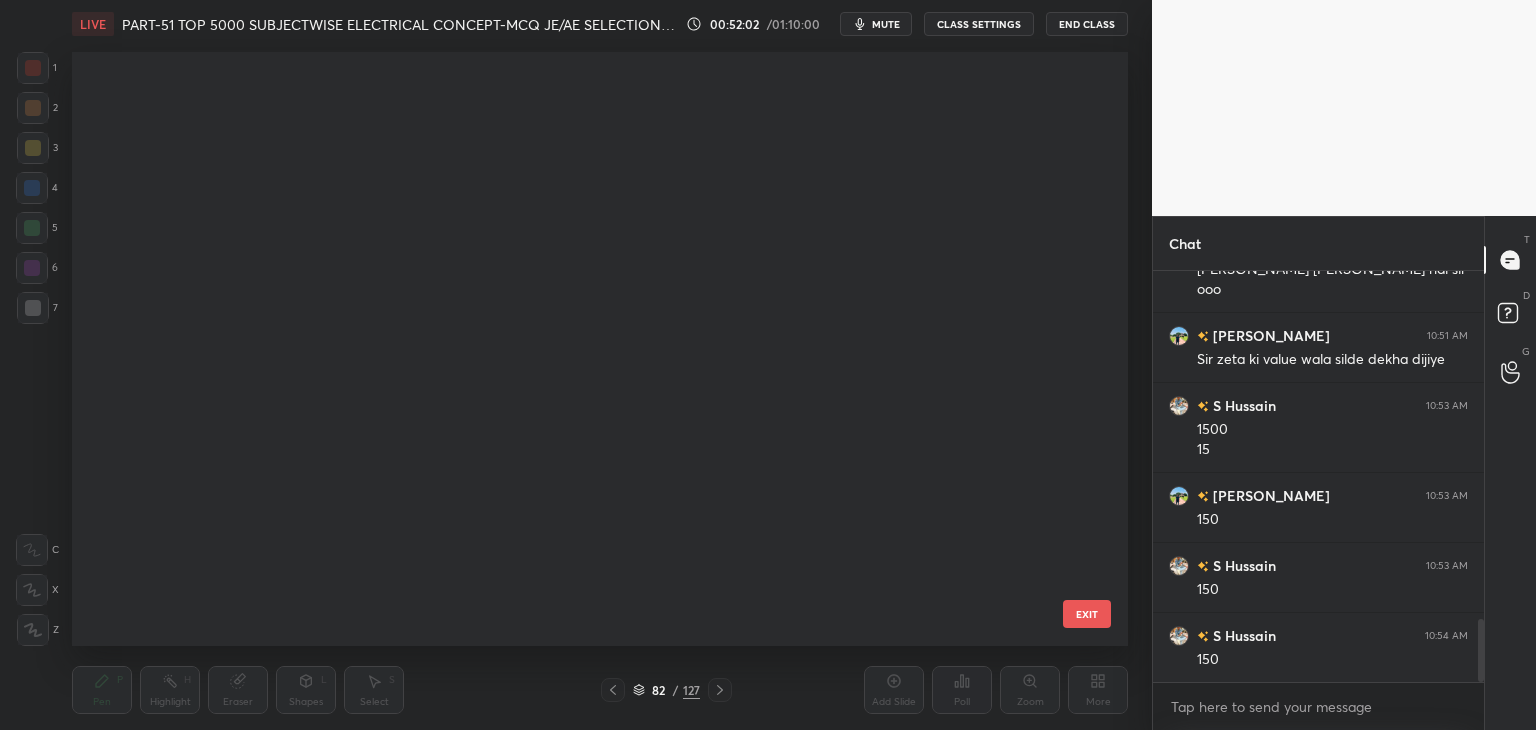 scroll, scrollTop: 4530, scrollLeft: 0, axis: vertical 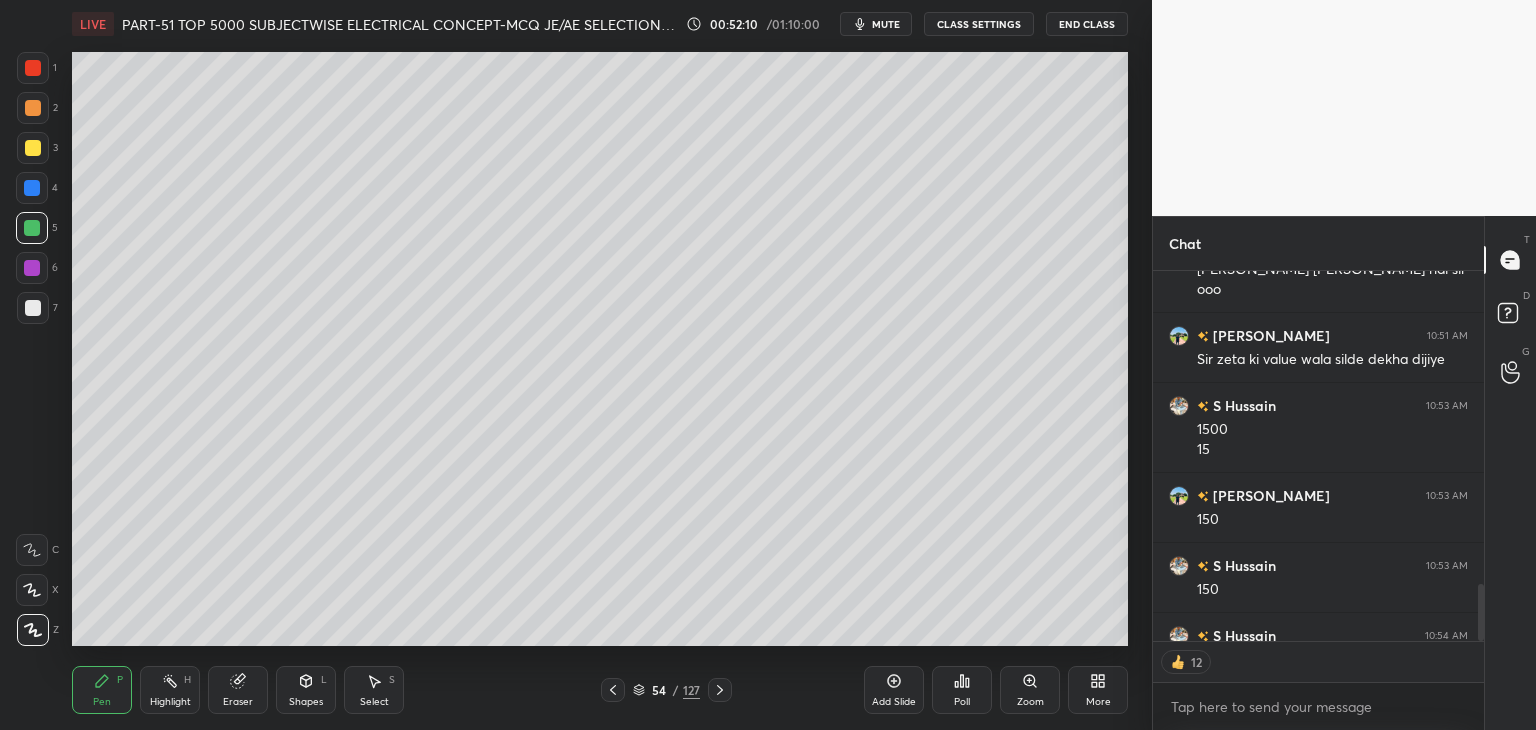 click on "Shapes L" at bounding box center (306, 690) 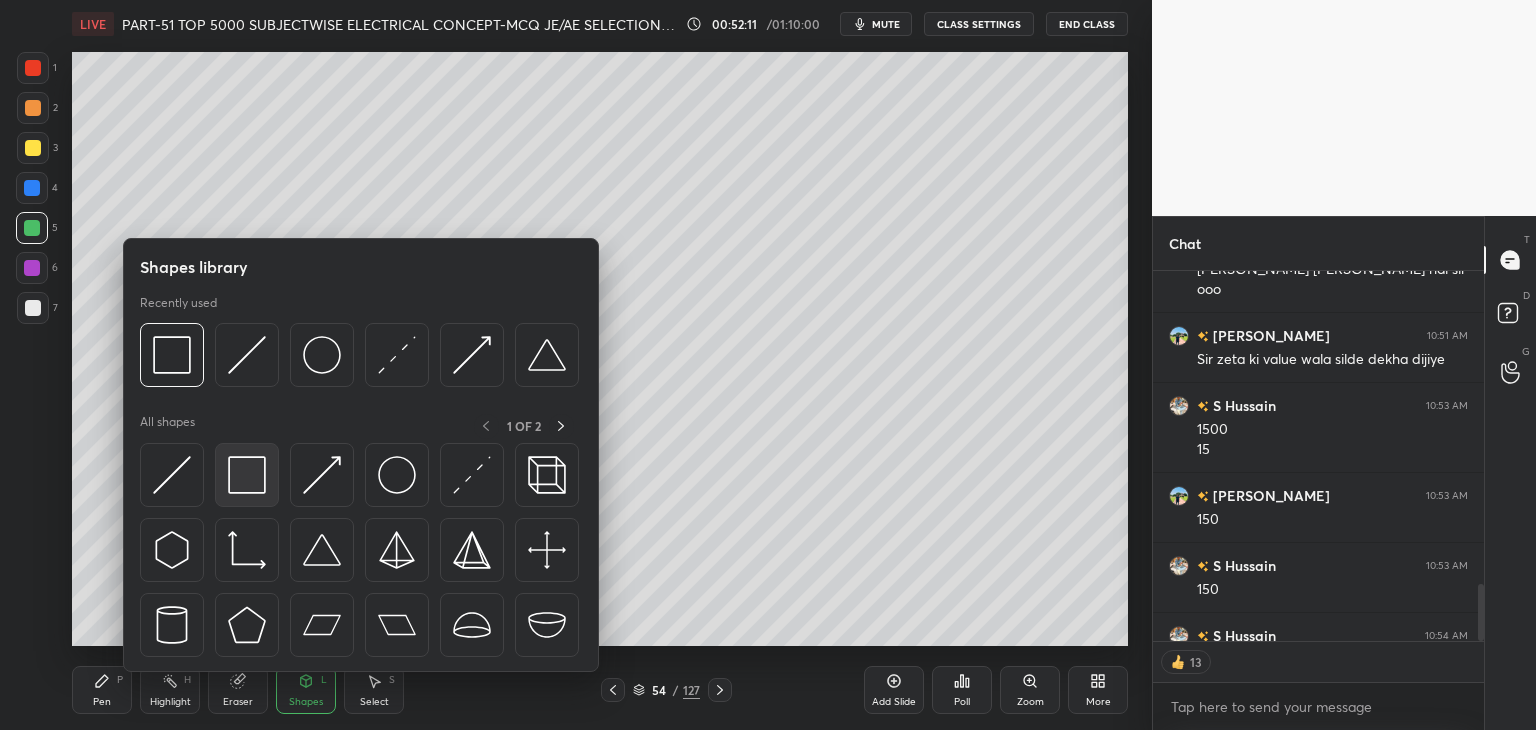 click at bounding box center [247, 475] 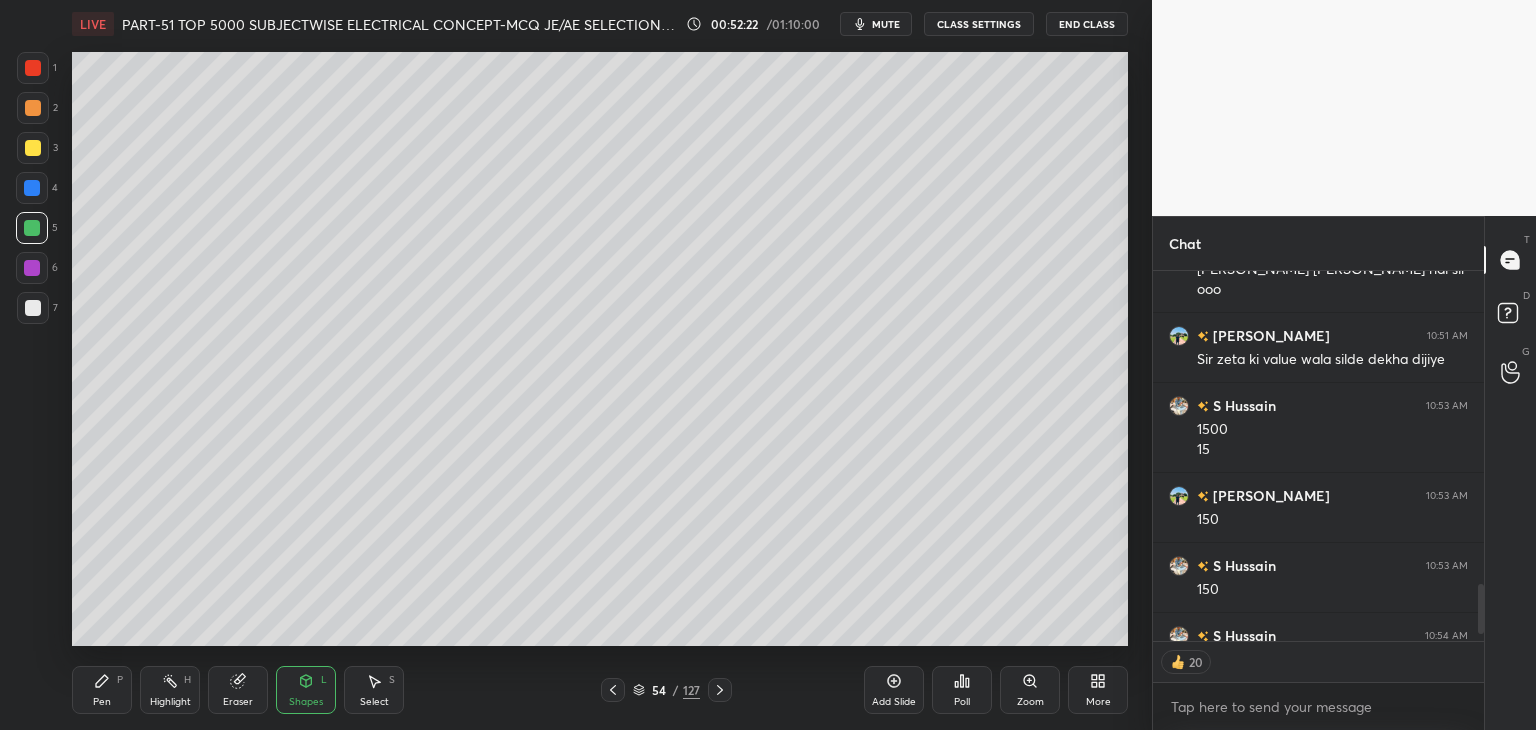 scroll, scrollTop: 2372, scrollLeft: 0, axis: vertical 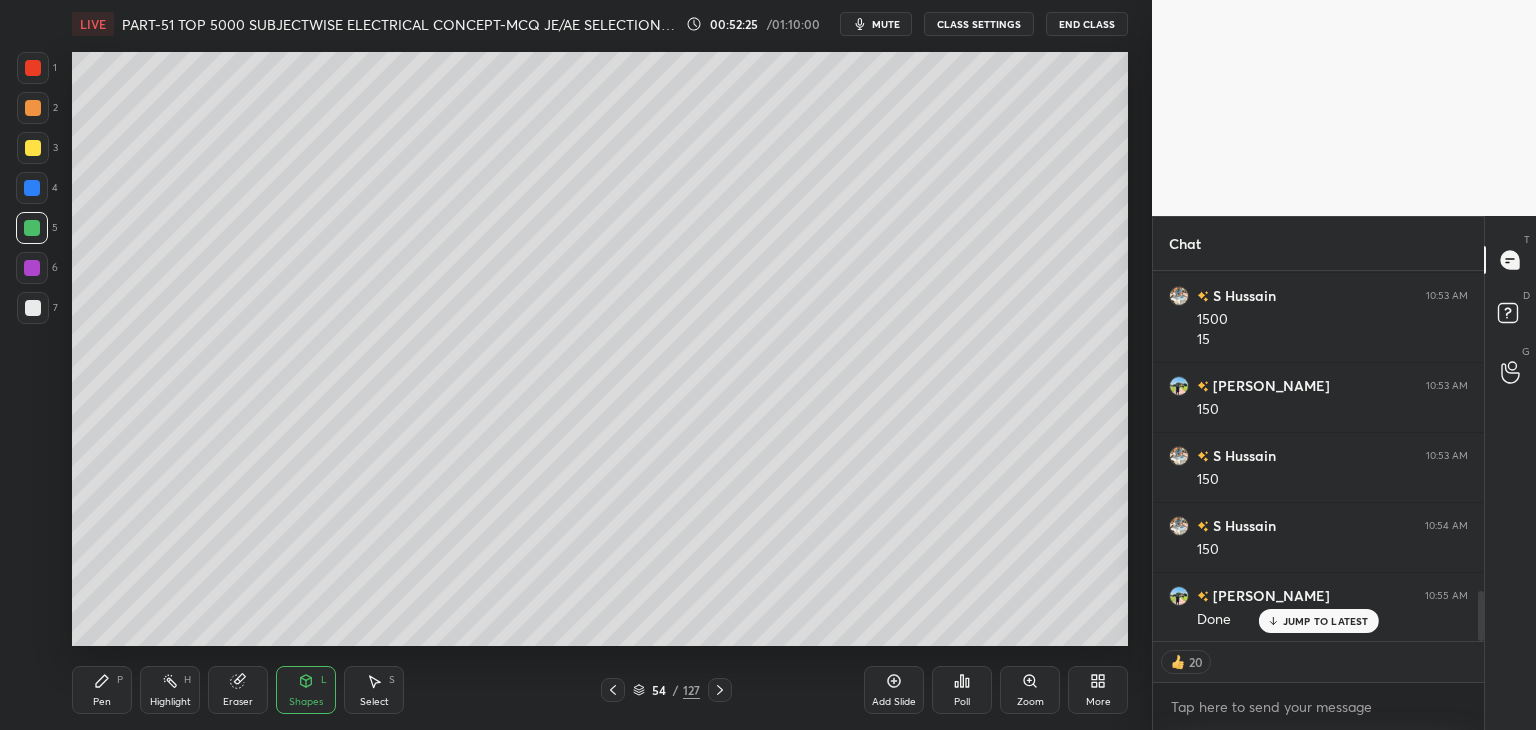 click on "54 / 127" at bounding box center (666, 690) 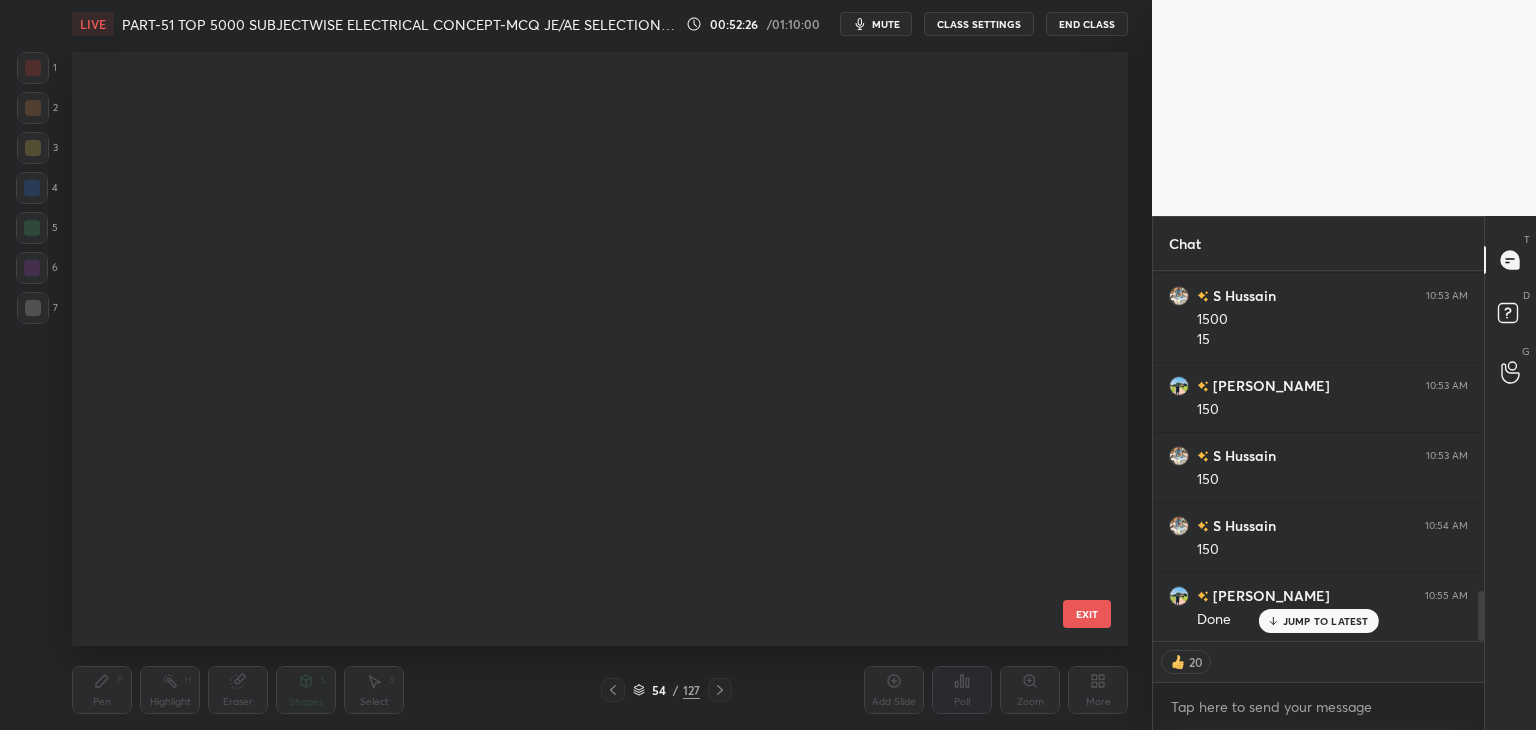 scroll, scrollTop: 2700, scrollLeft: 0, axis: vertical 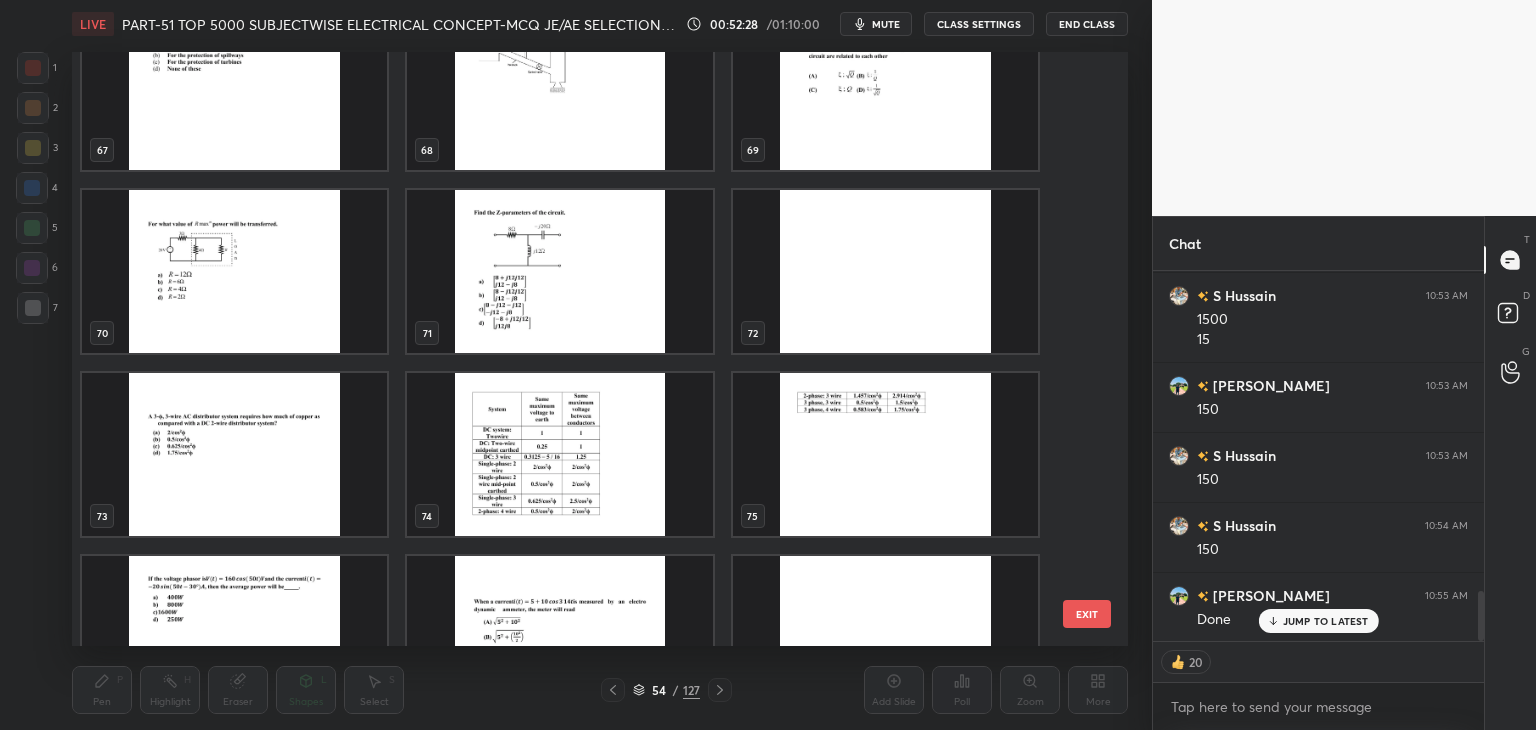 type on "x" 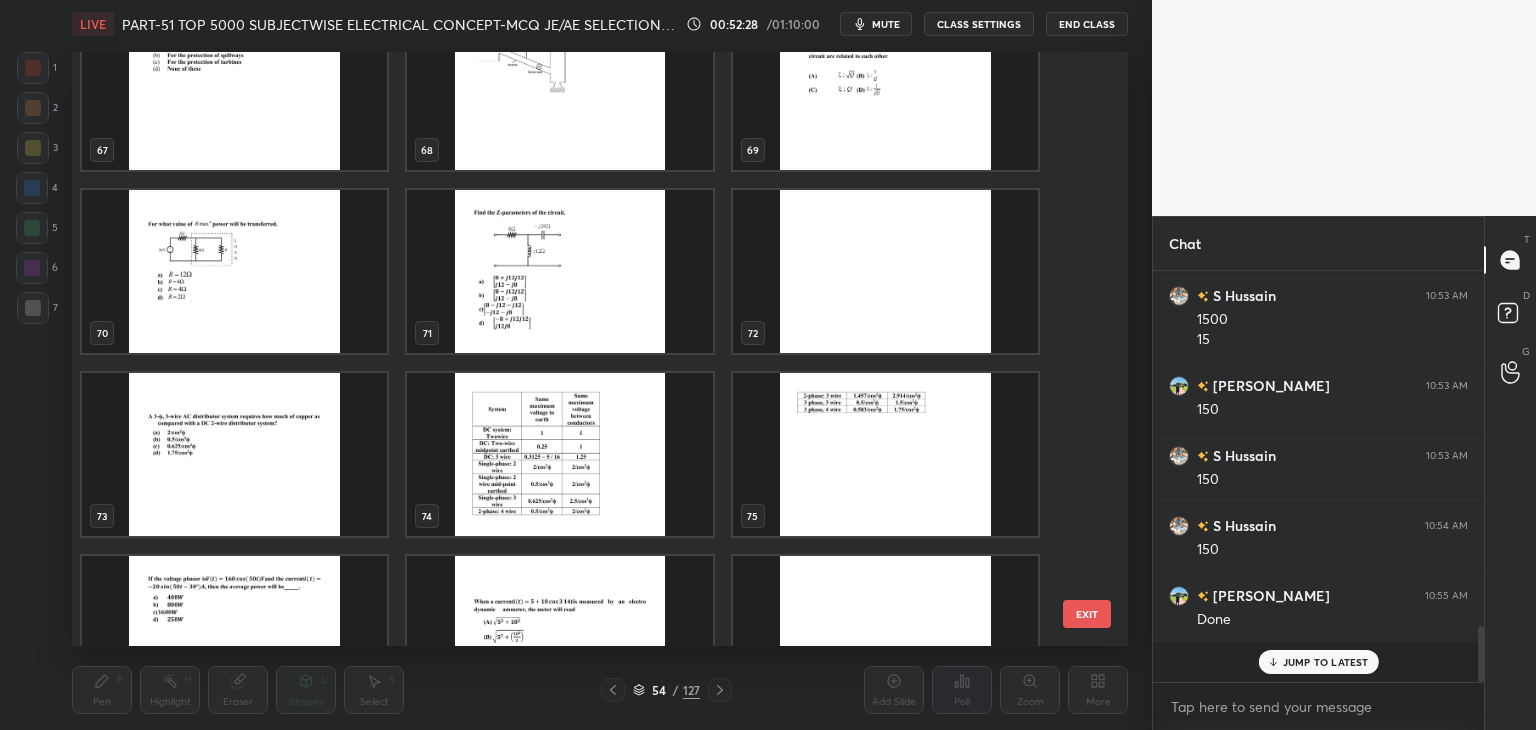 scroll, scrollTop: 6, scrollLeft: 6, axis: both 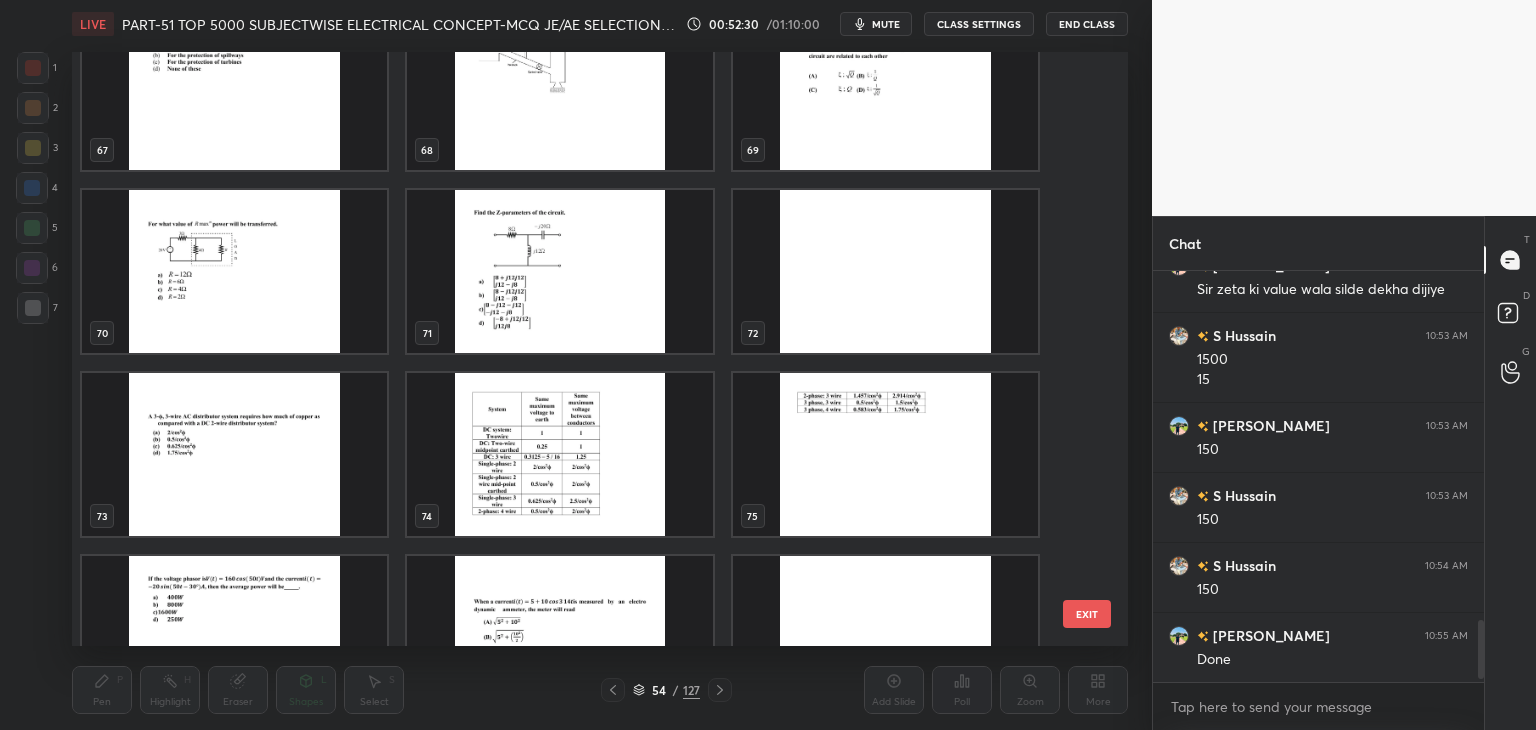 click at bounding box center [234, 271] 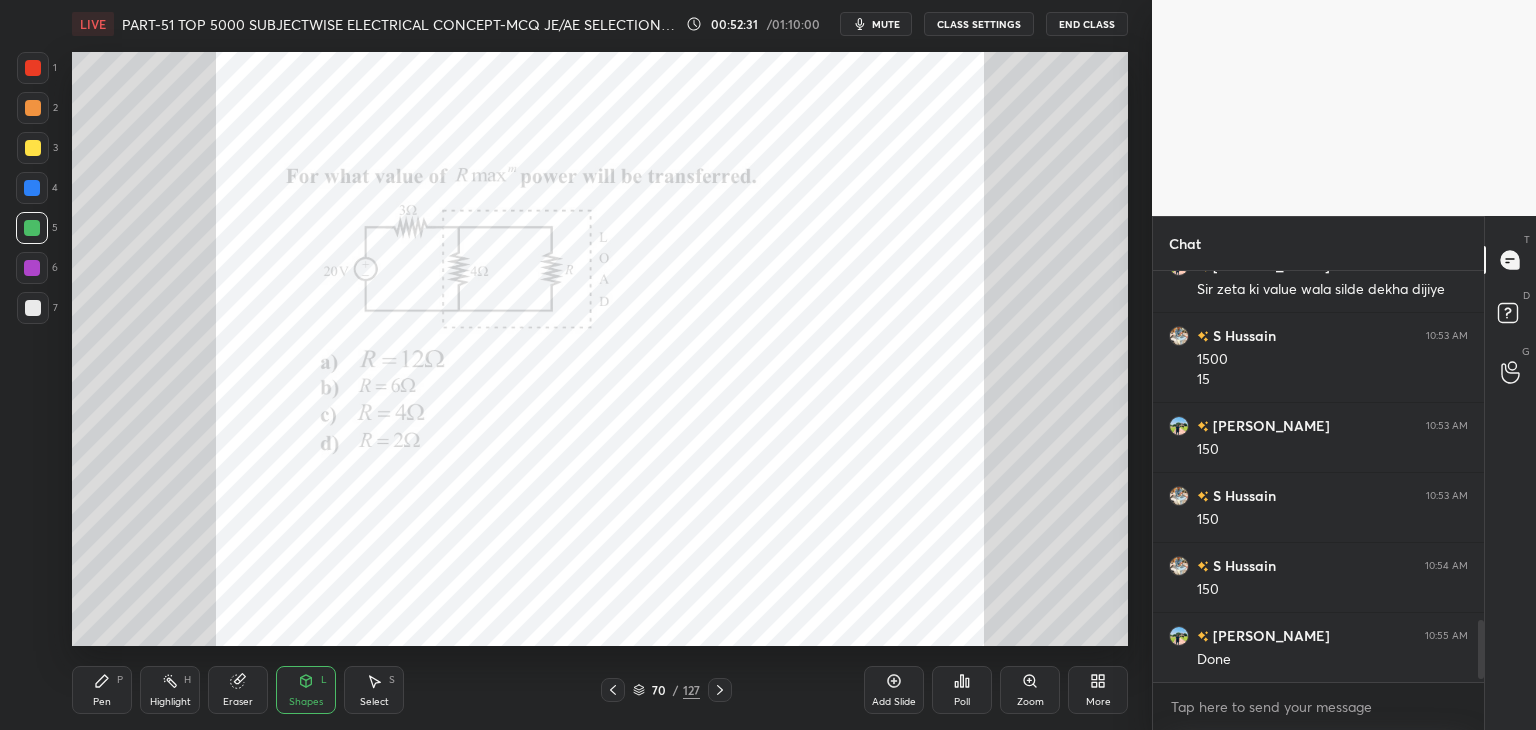 click at bounding box center [234, 271] 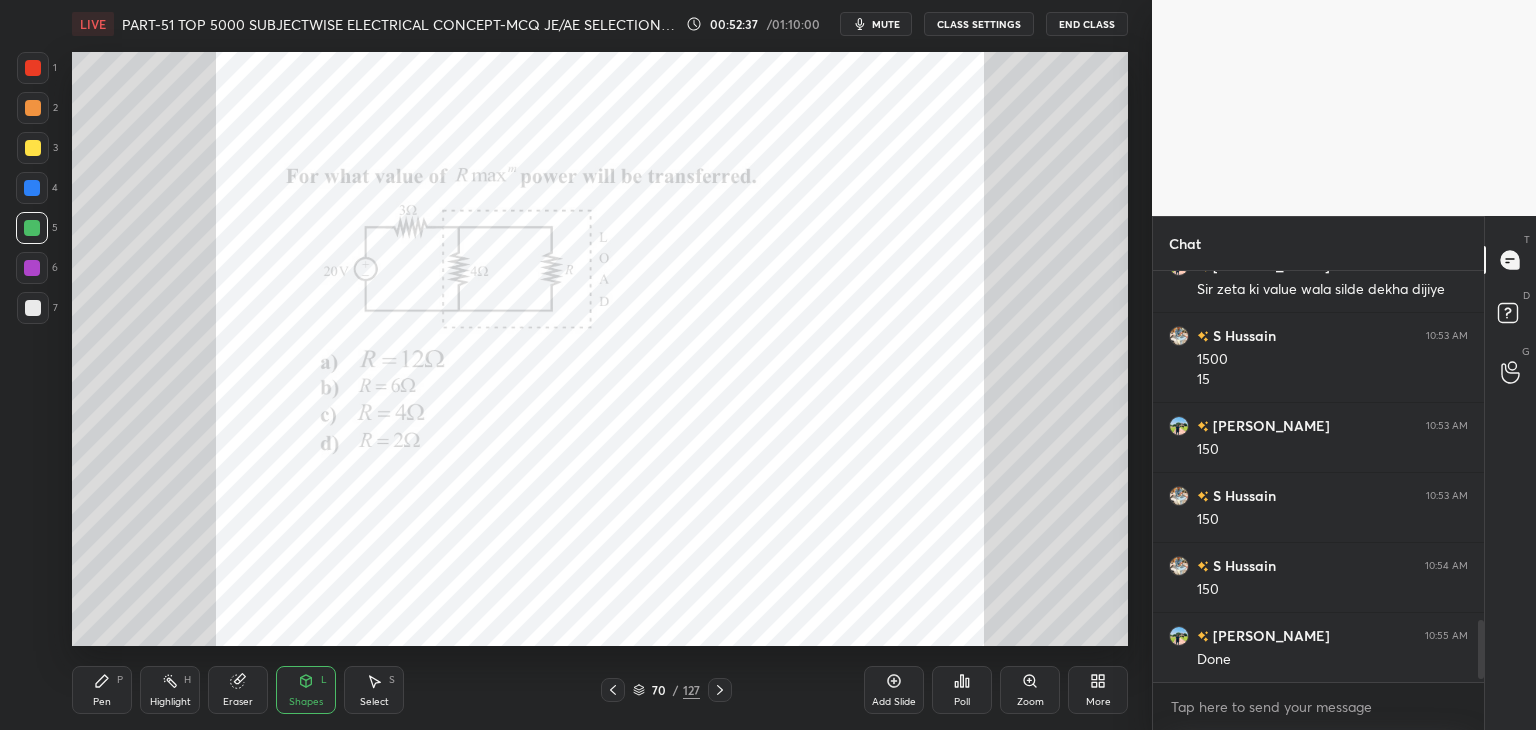 click on "Poll" at bounding box center (962, 690) 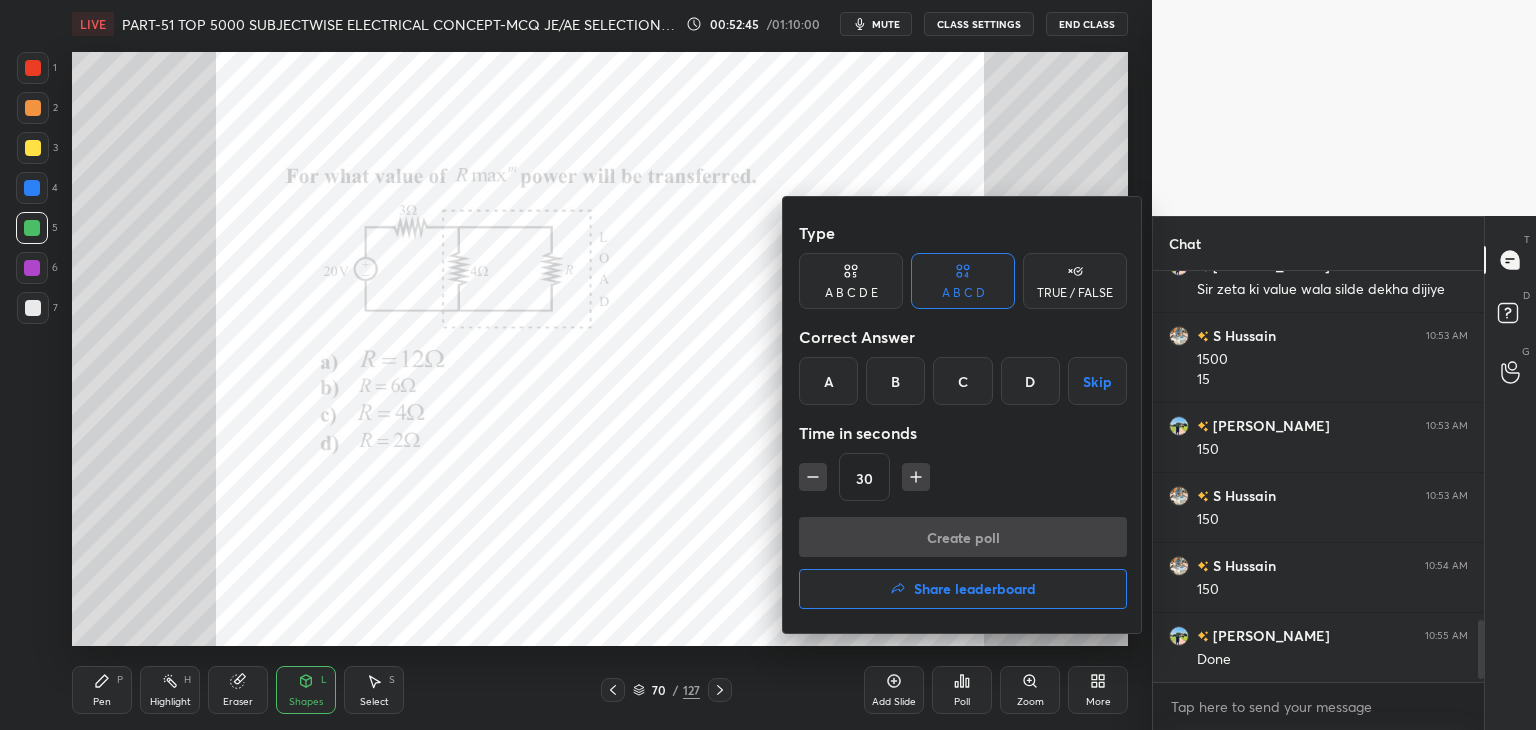 click on "A" at bounding box center (828, 381) 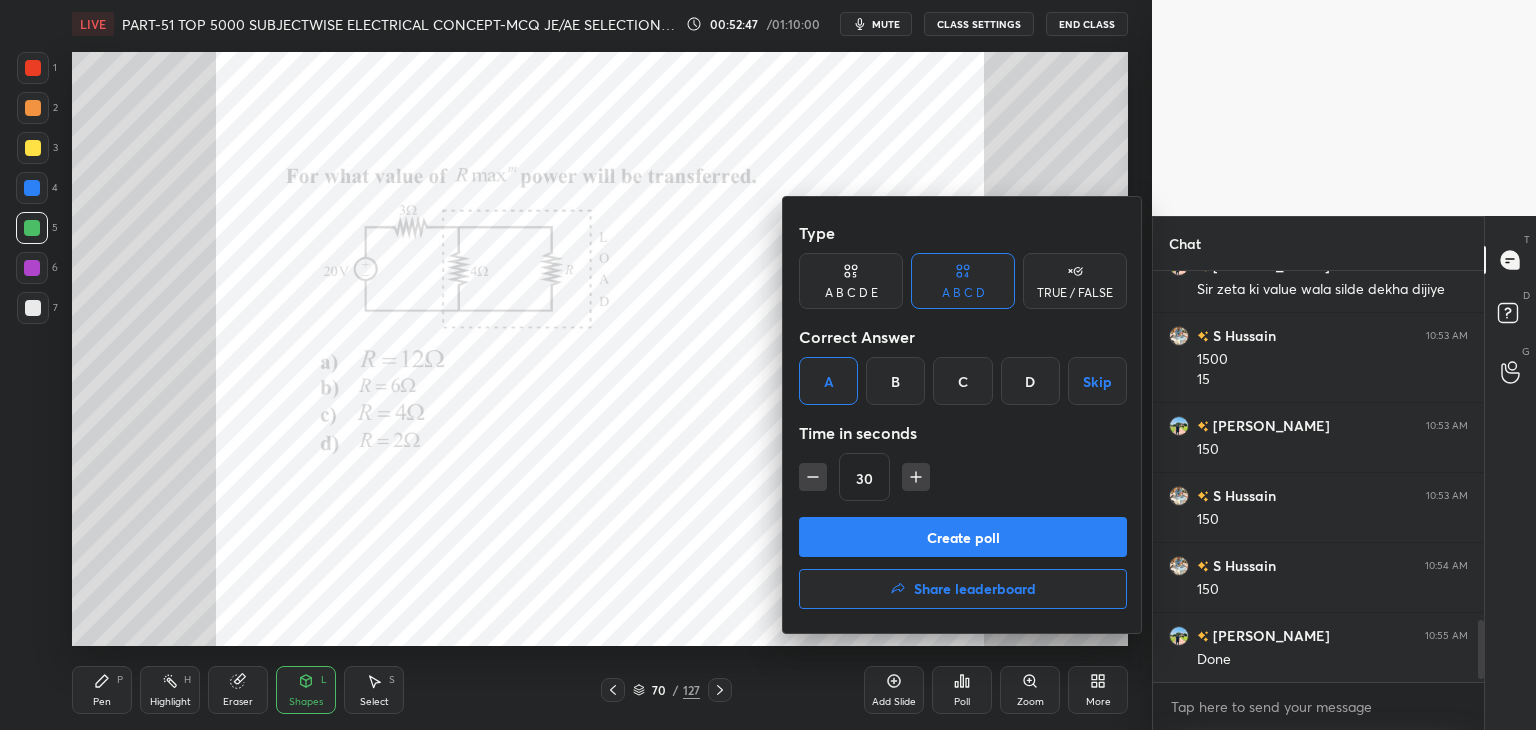 click 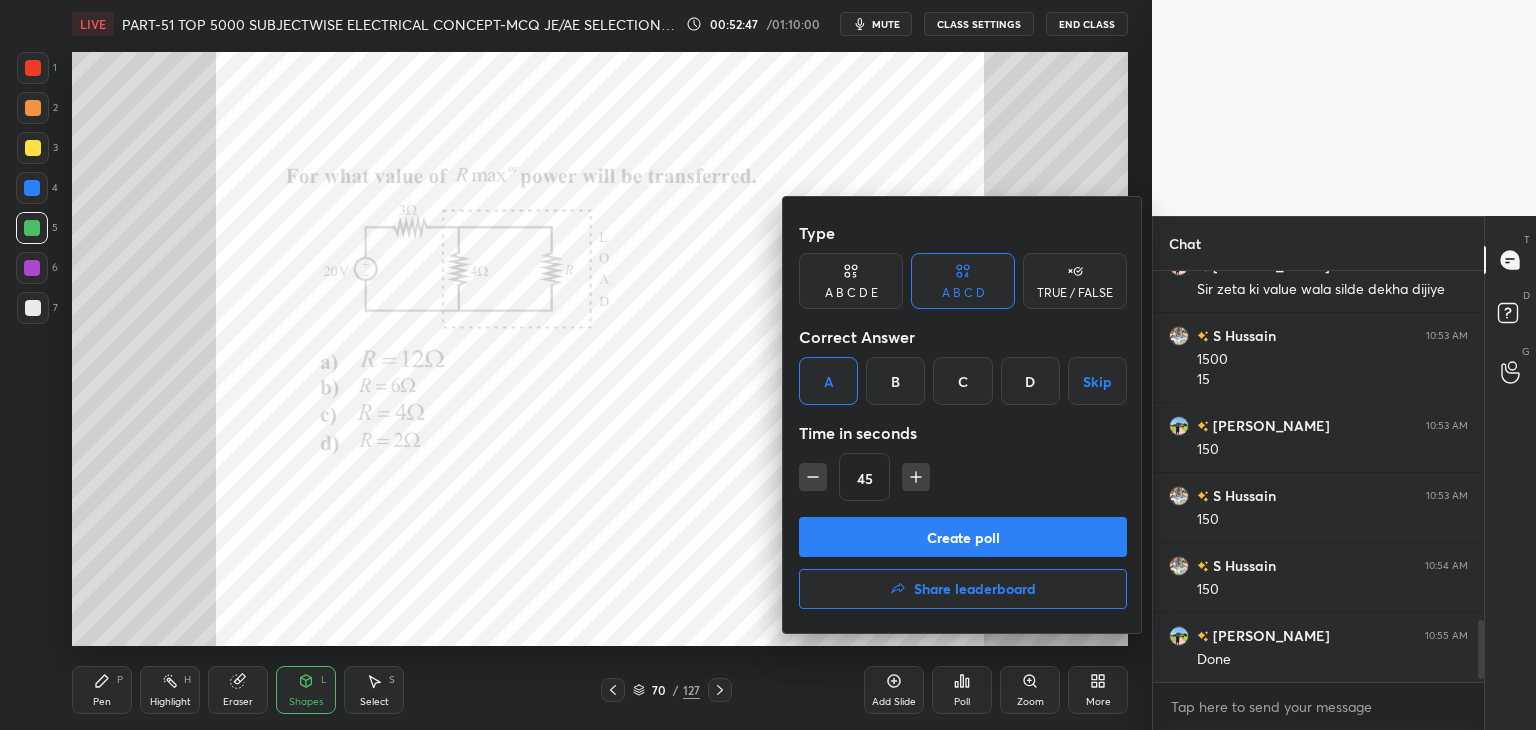 click 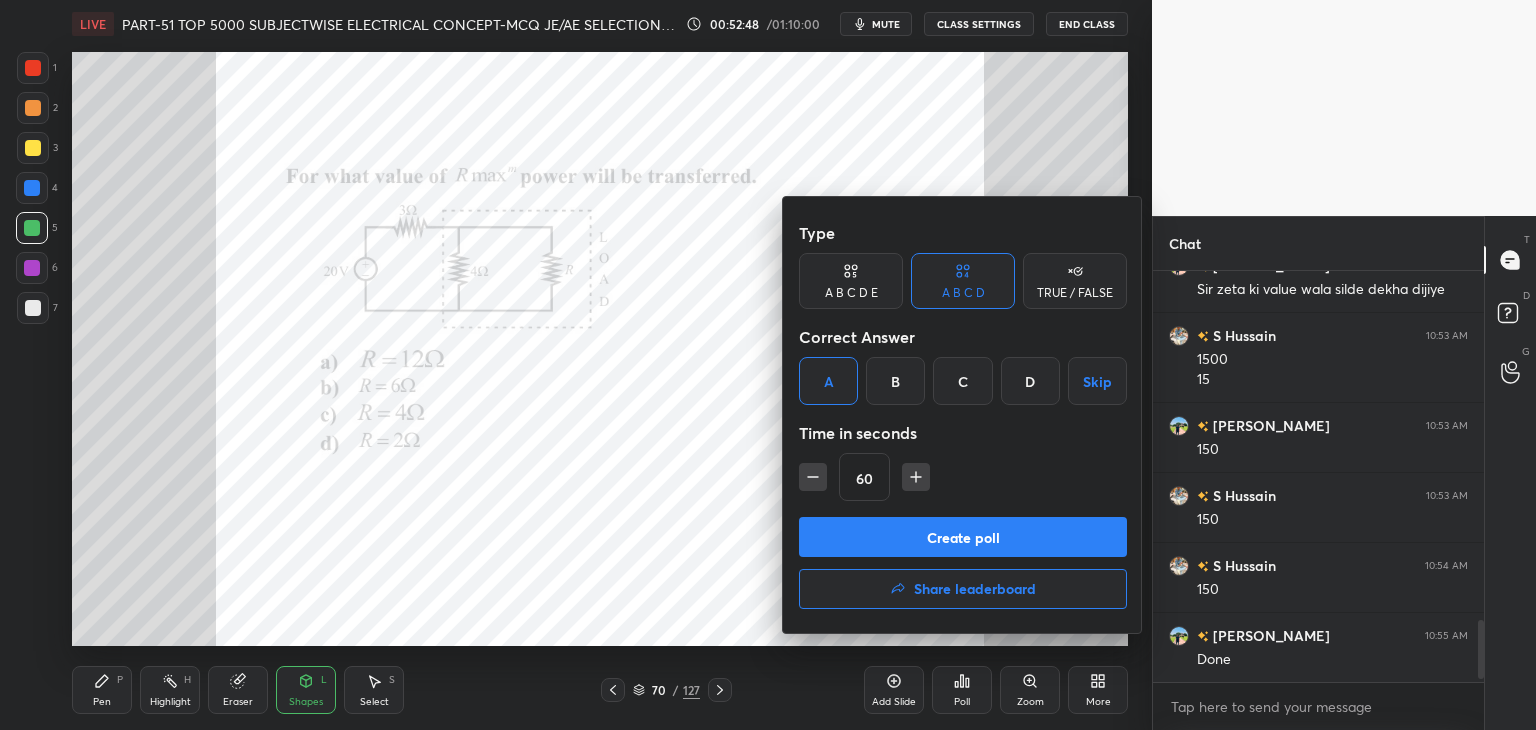 click on "Create poll" at bounding box center [963, 537] 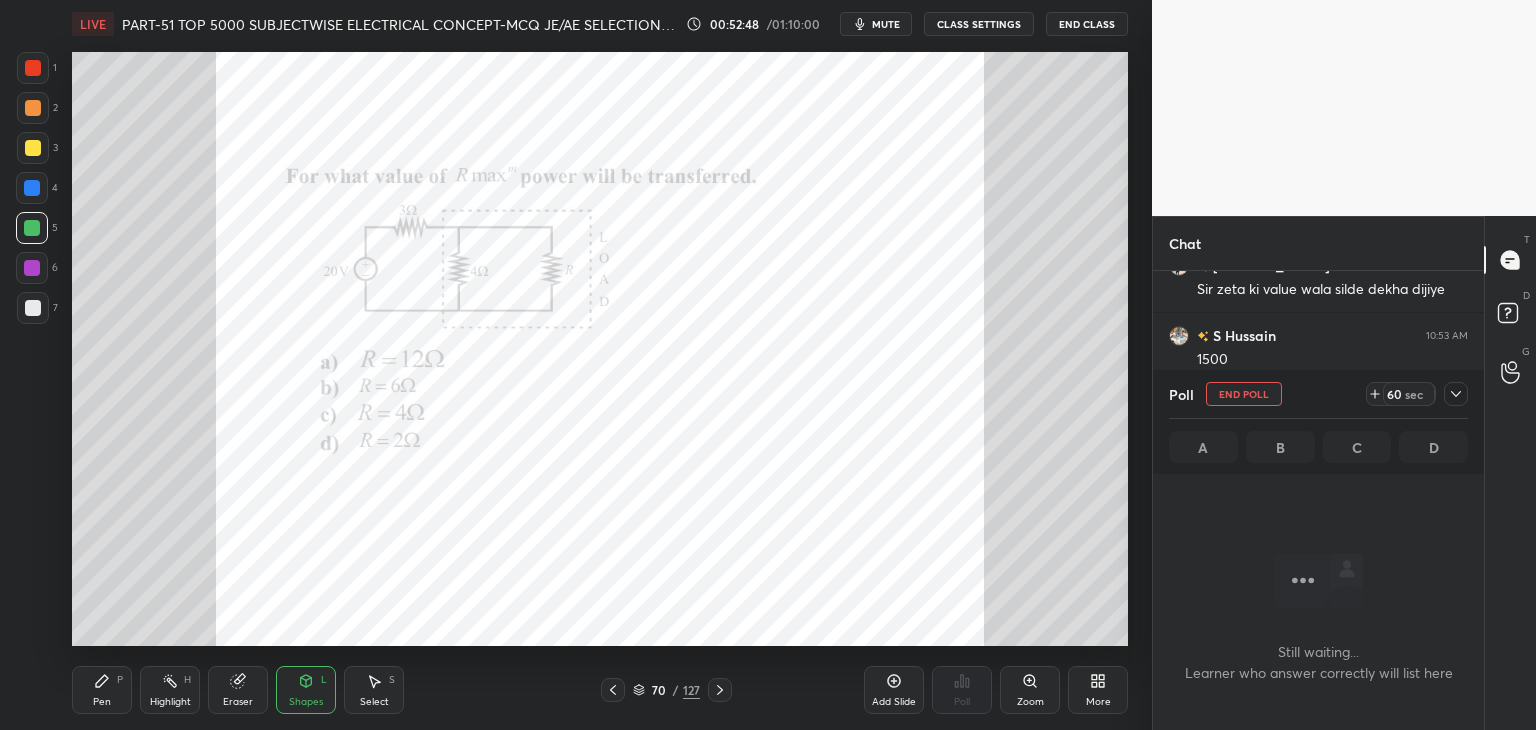scroll, scrollTop: 372, scrollLeft: 325, axis: both 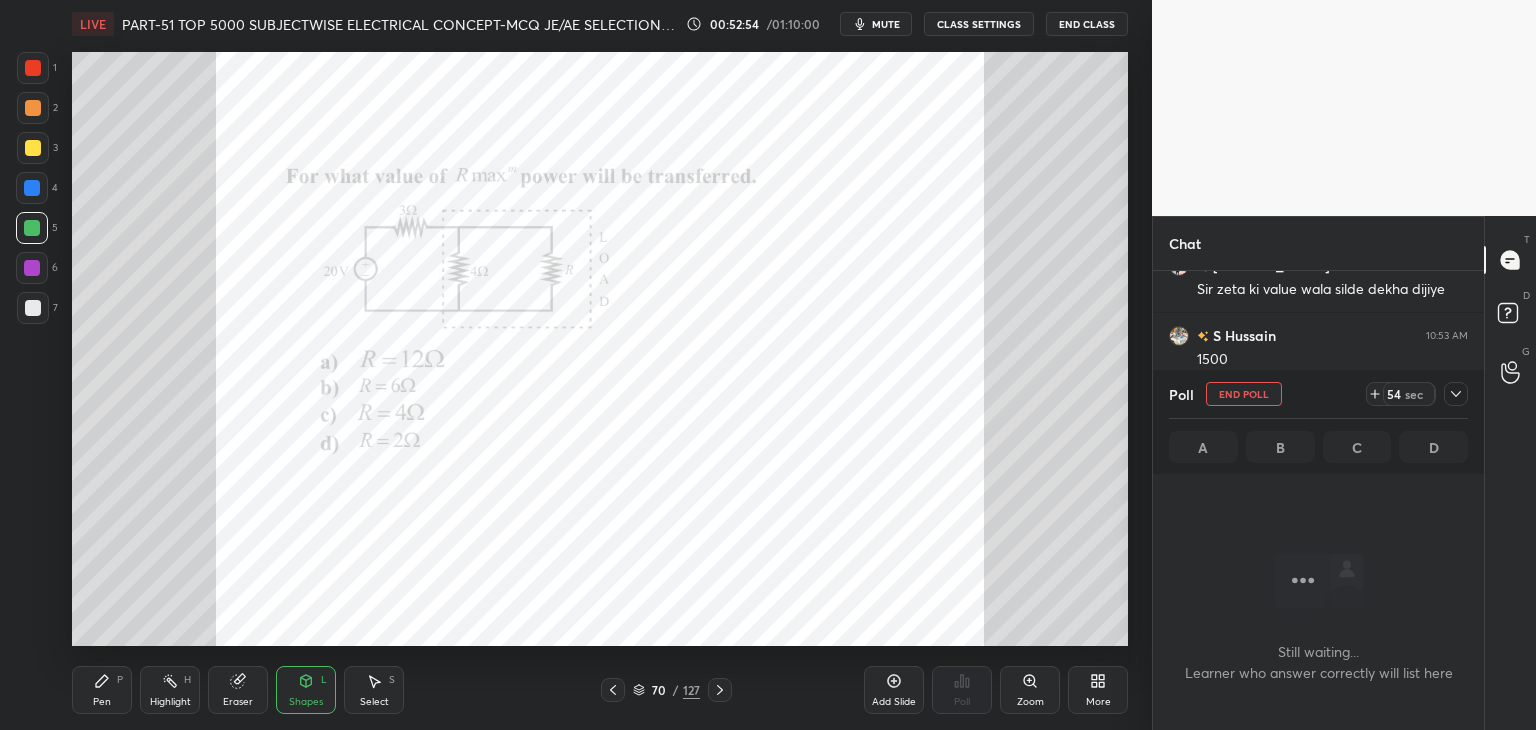 click on "Zoom" at bounding box center (1030, 690) 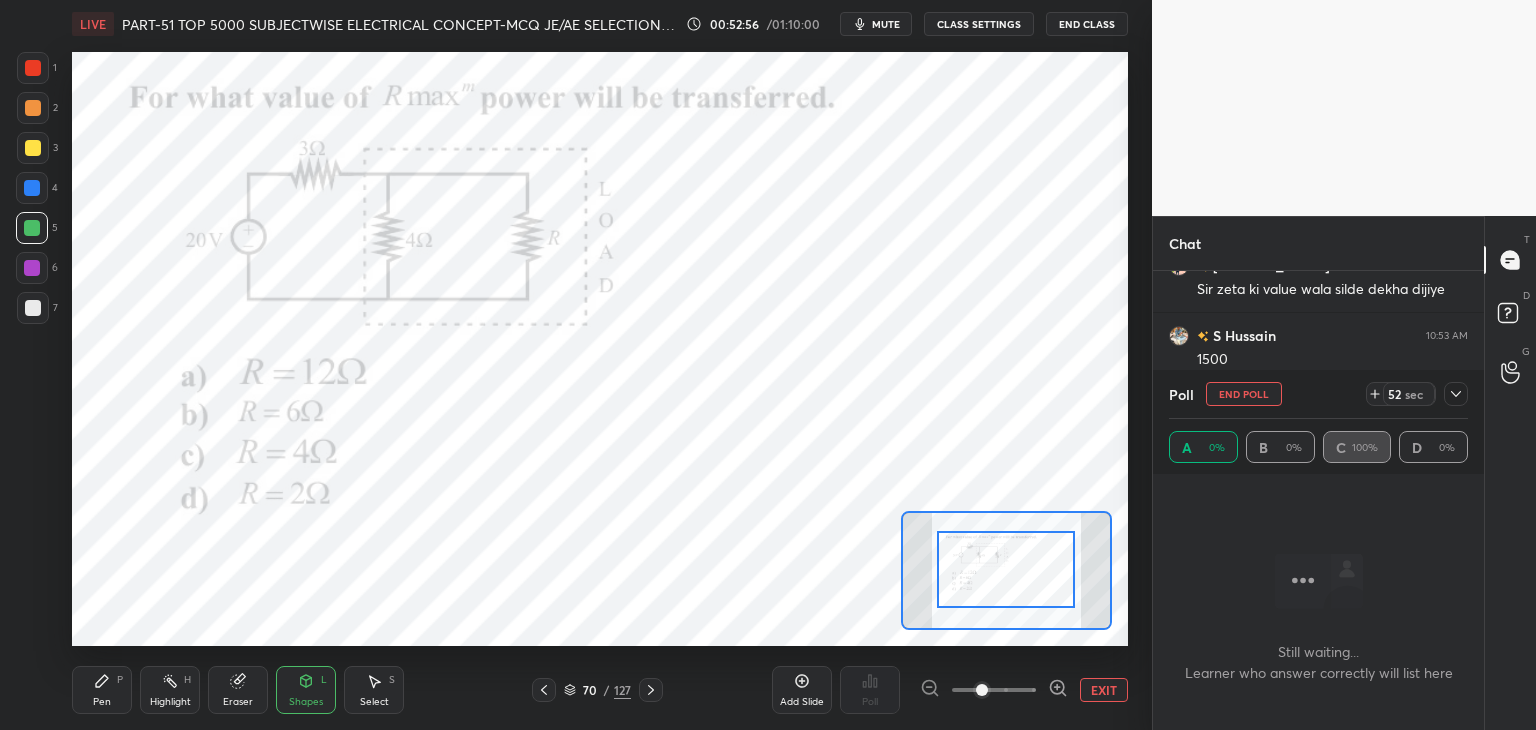 drag, startPoint x: 1010, startPoint y: 583, endPoint x: 1012, endPoint y: 567, distance: 16.124516 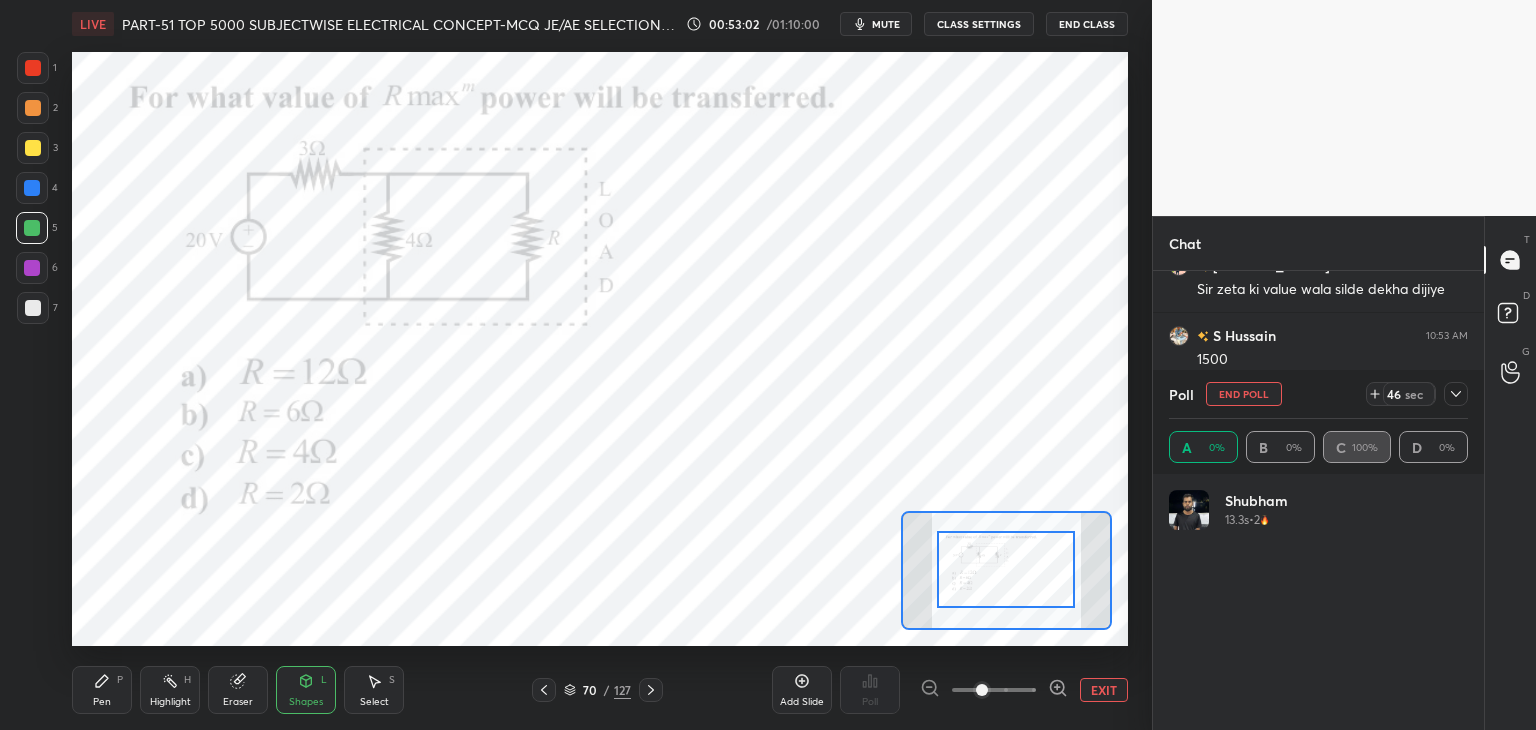 scroll, scrollTop: 6, scrollLeft: 6, axis: both 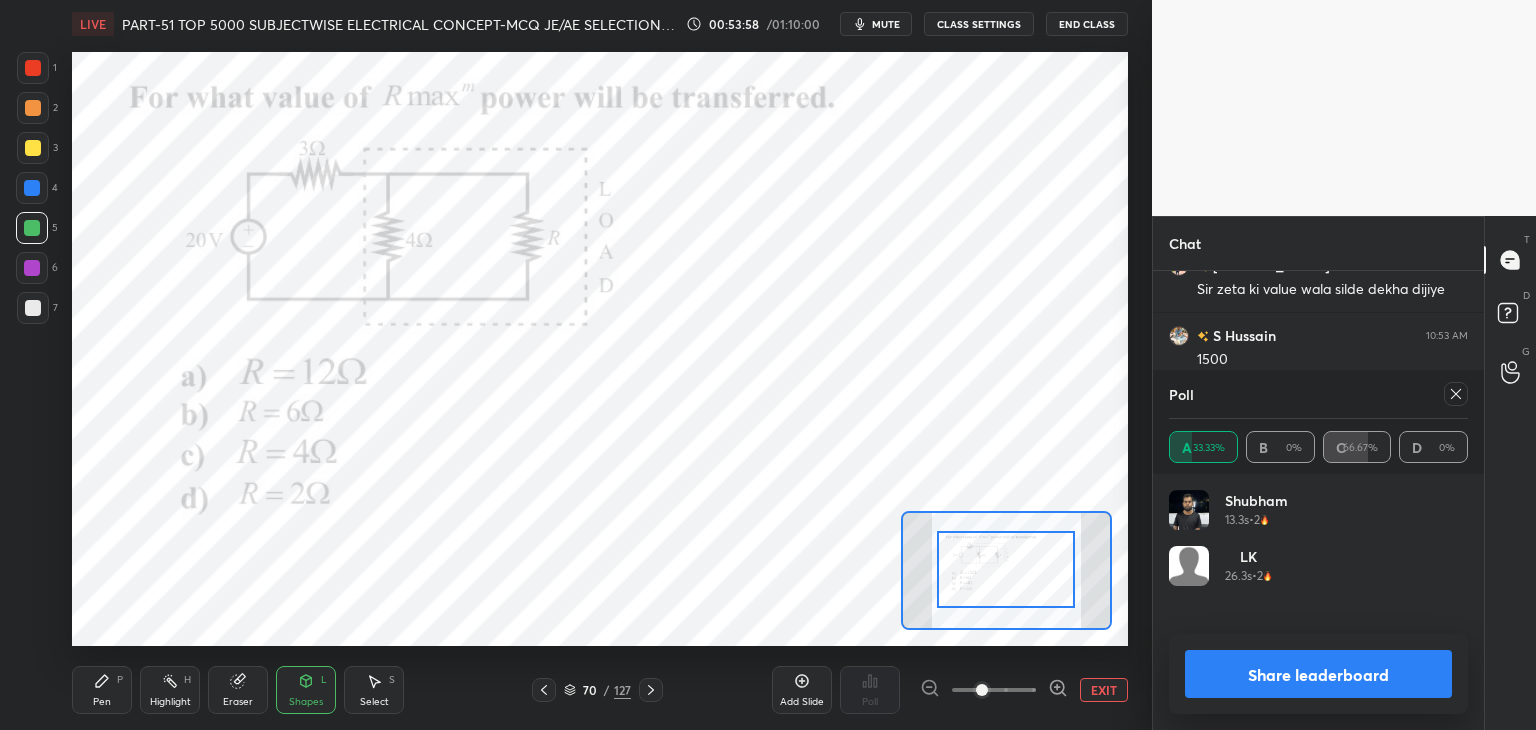 click on "Pen" at bounding box center (102, 702) 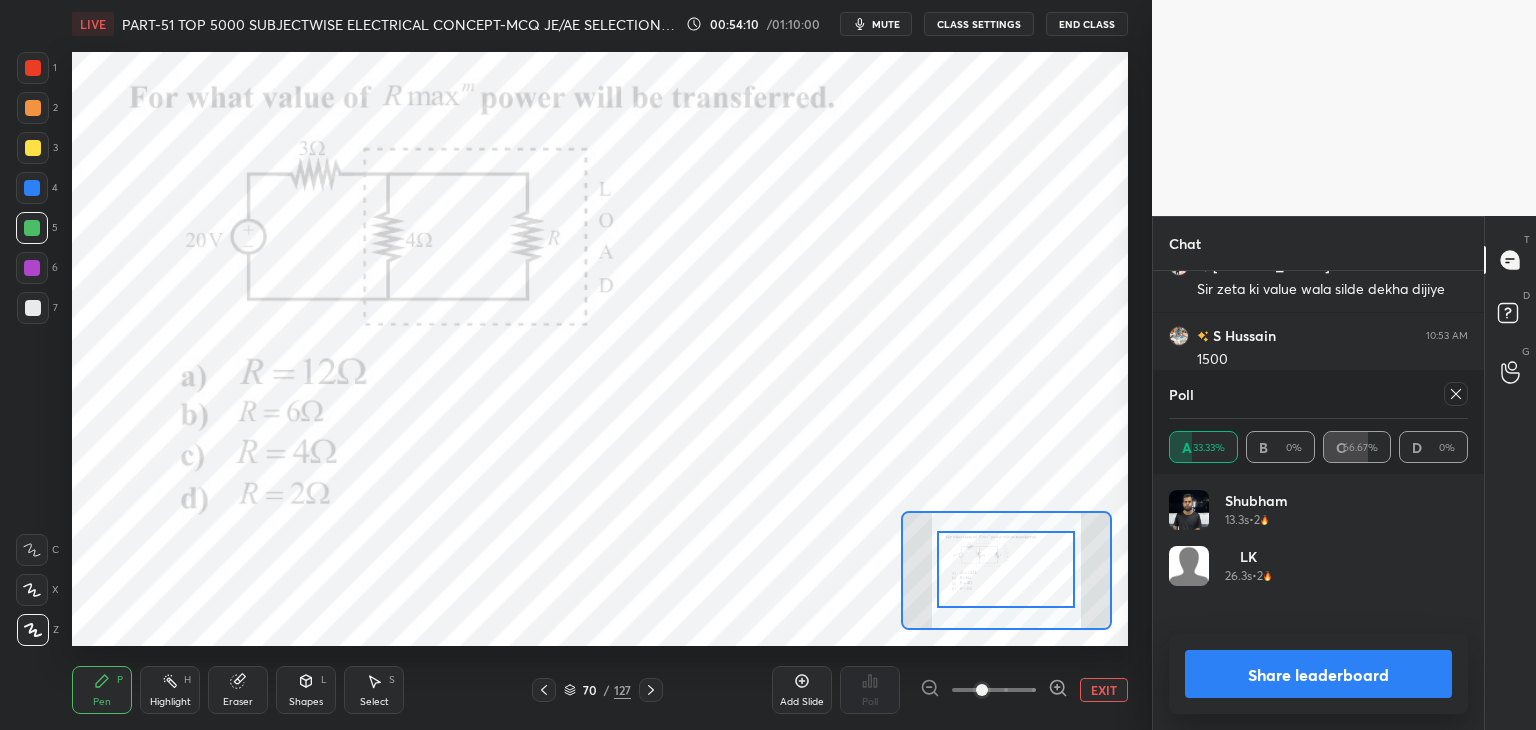 click 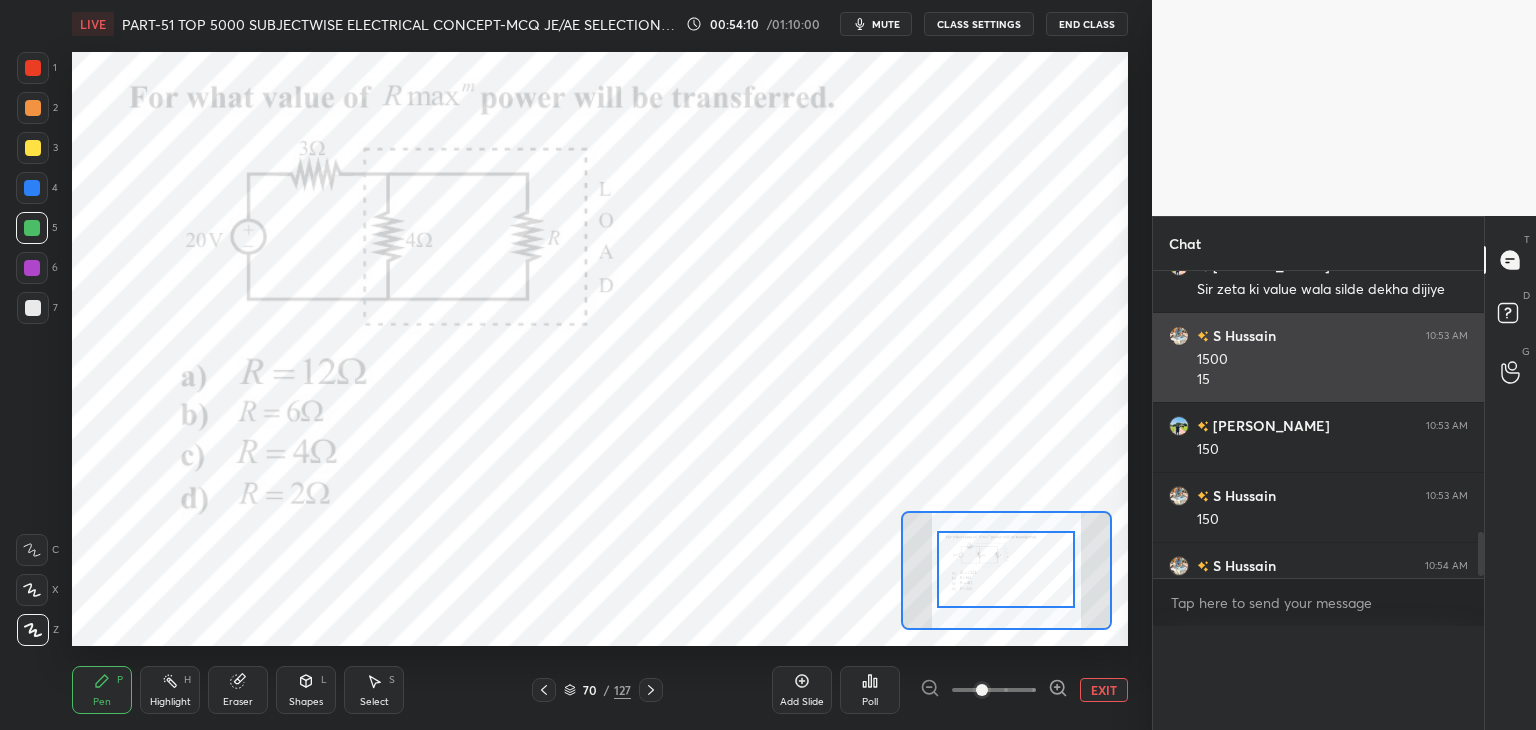 scroll, scrollTop: 0, scrollLeft: 0, axis: both 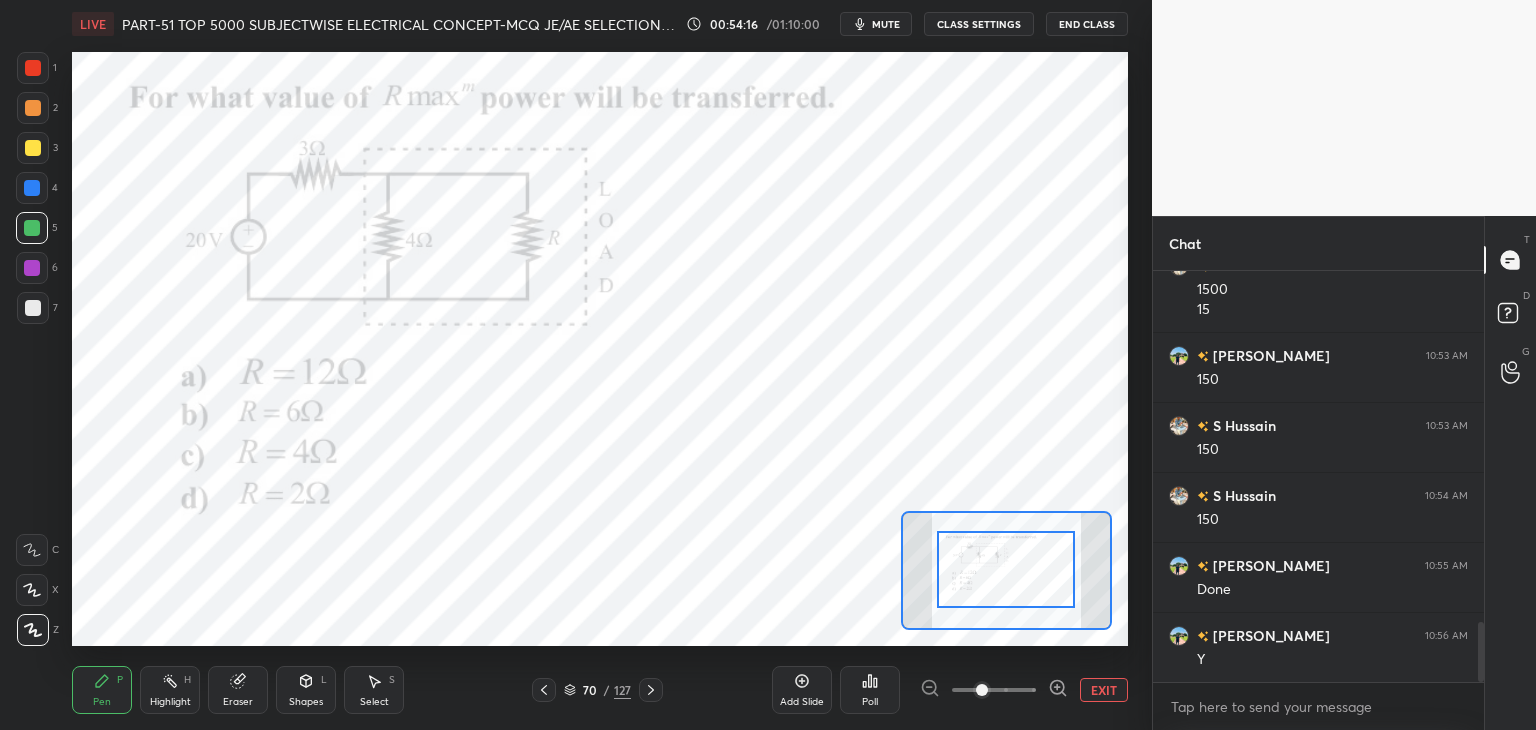 click at bounding box center (33, 68) 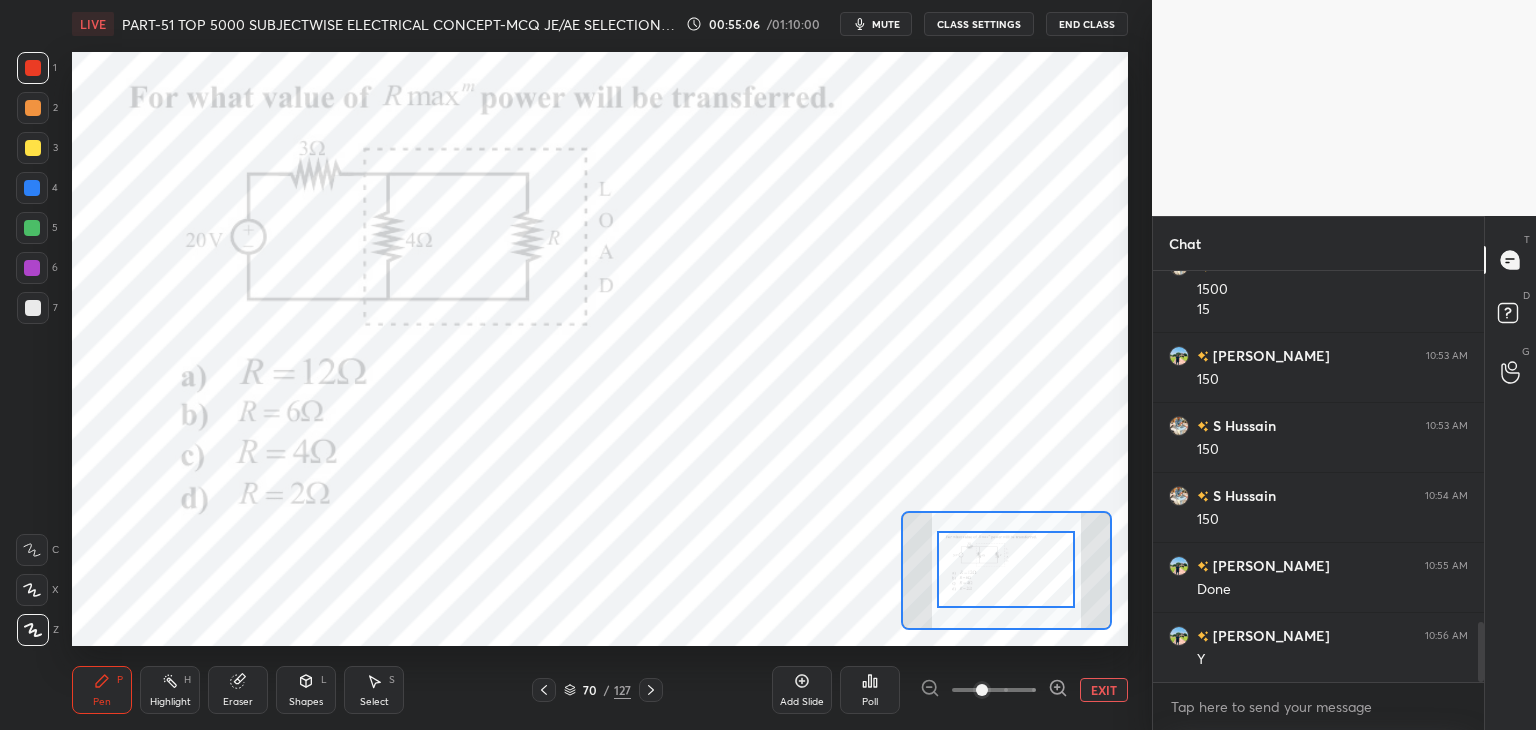 click on "Eraser" at bounding box center [238, 690] 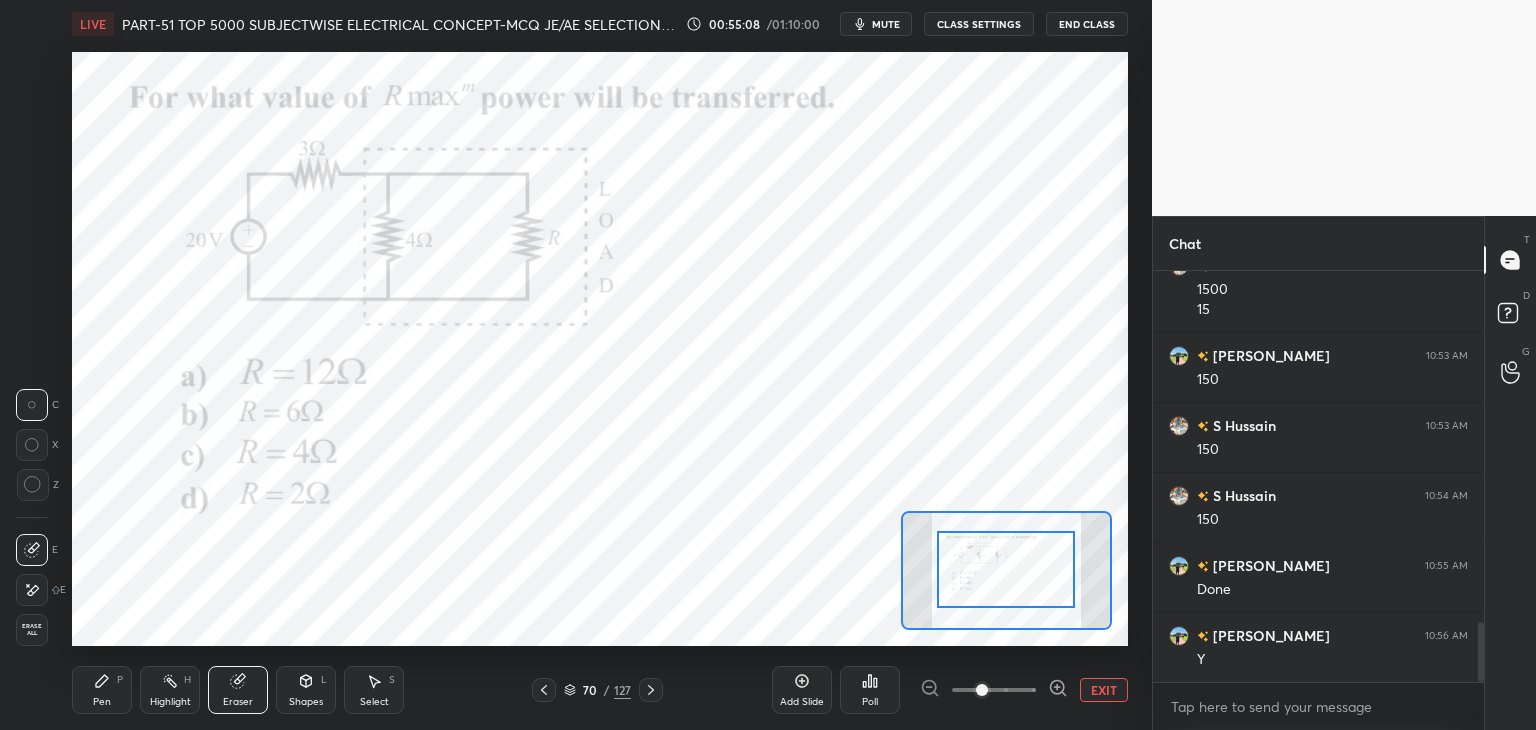 click 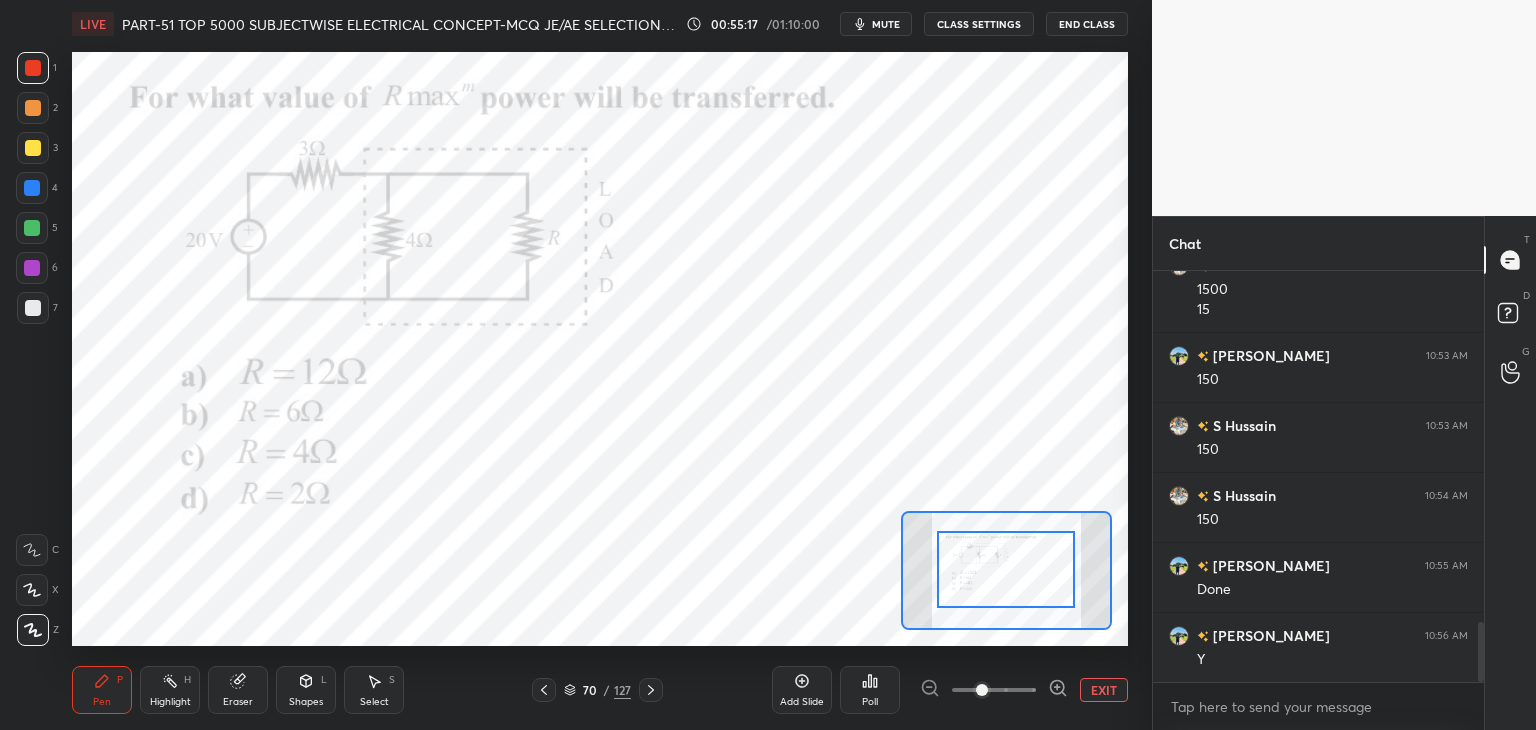 click 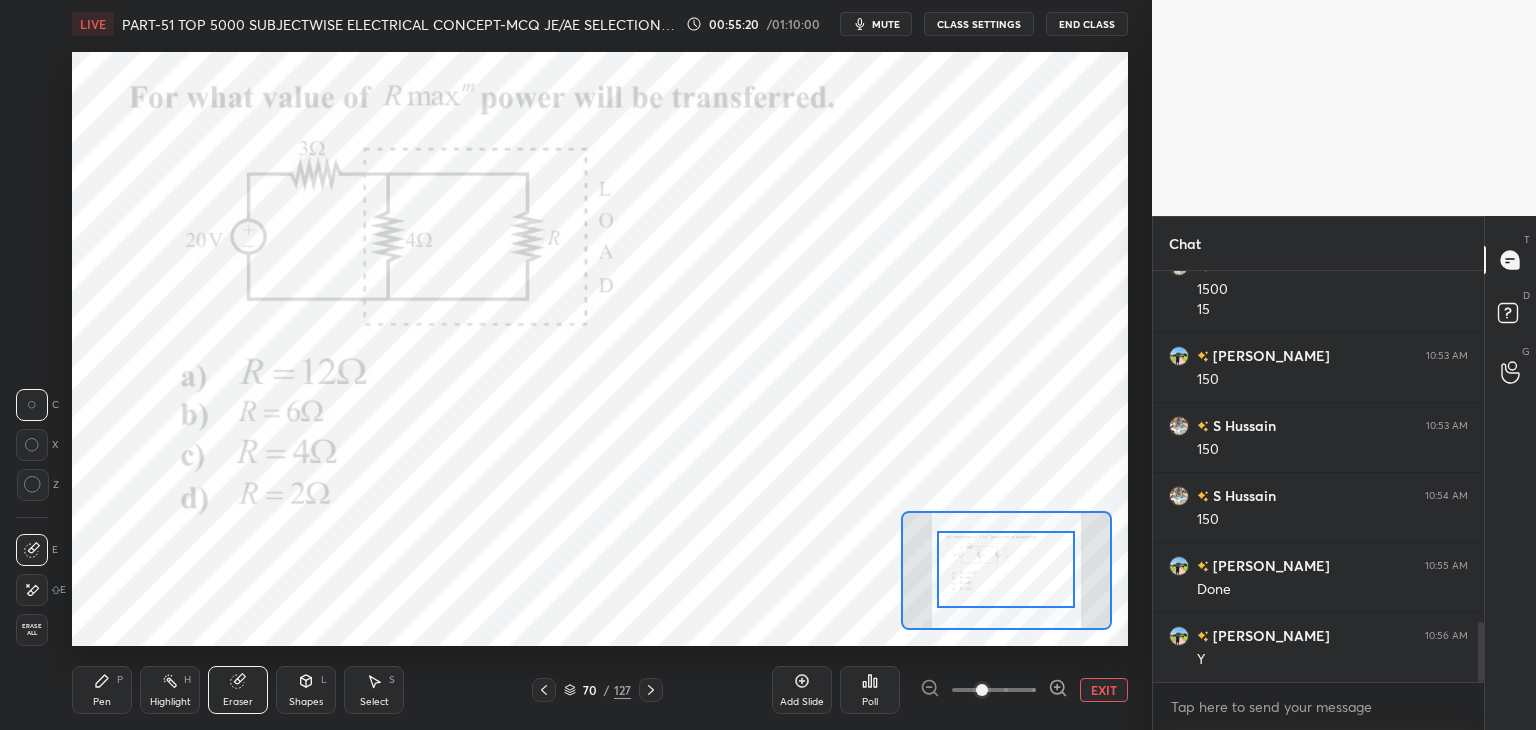 click on "Pen" at bounding box center [102, 702] 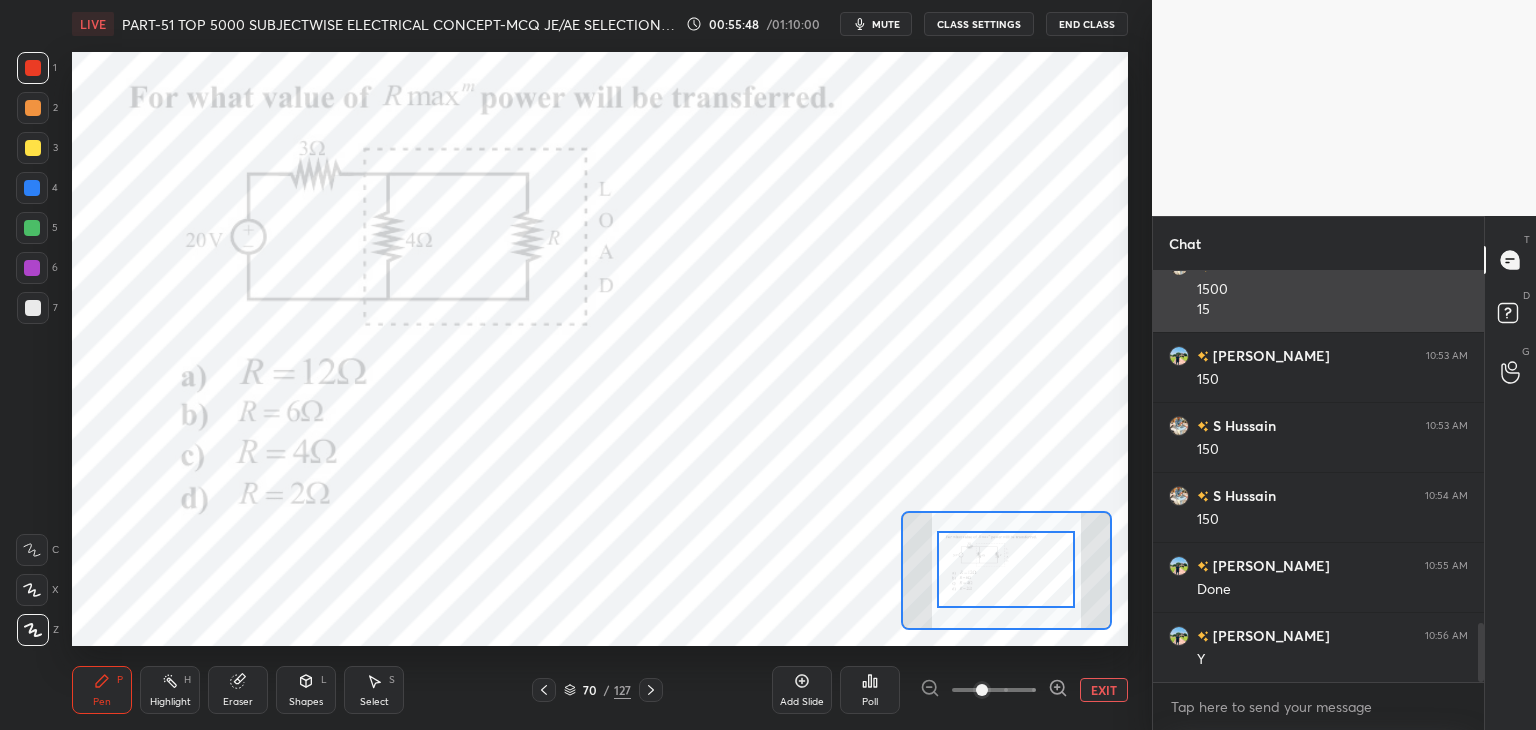 scroll, scrollTop: 2472, scrollLeft: 0, axis: vertical 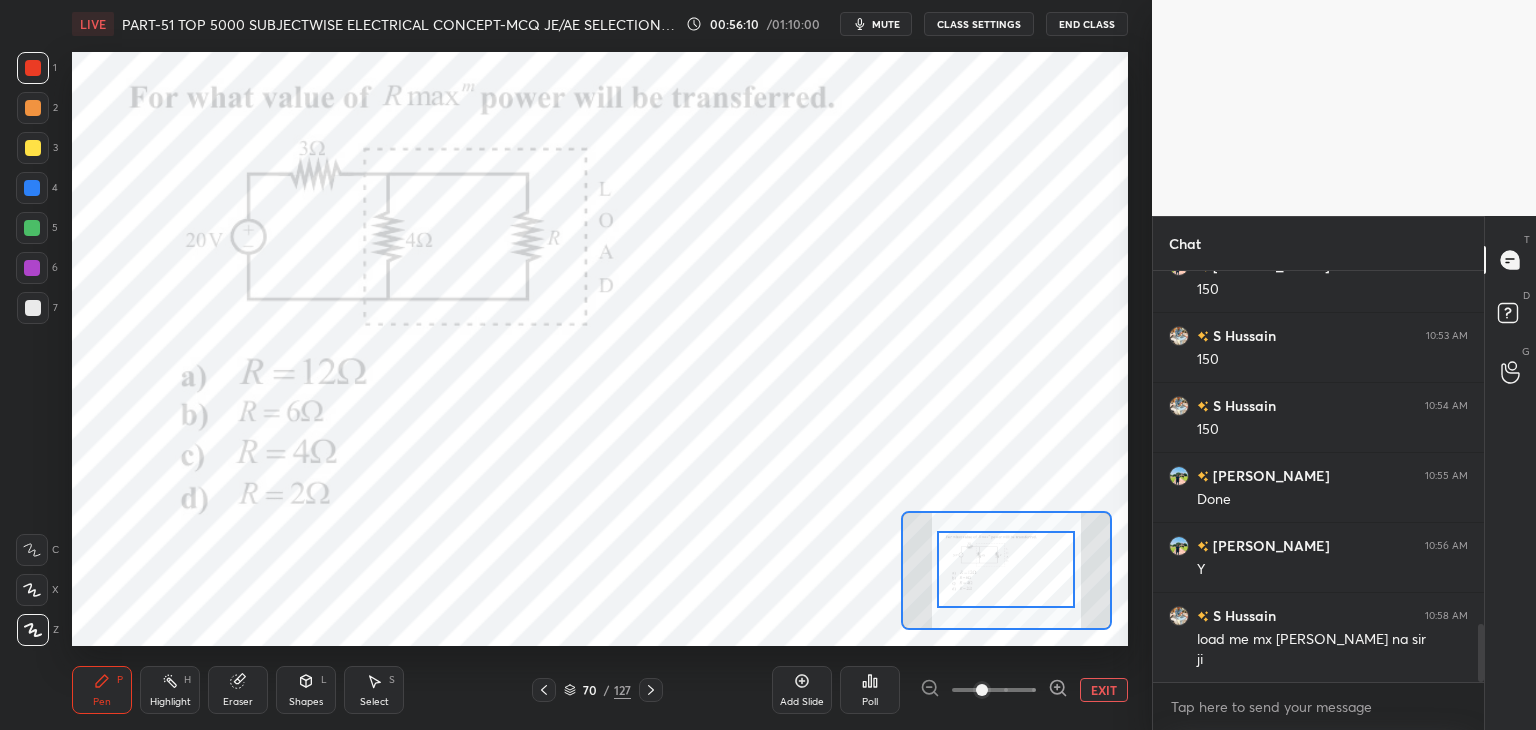 click on "Eraser" at bounding box center [238, 690] 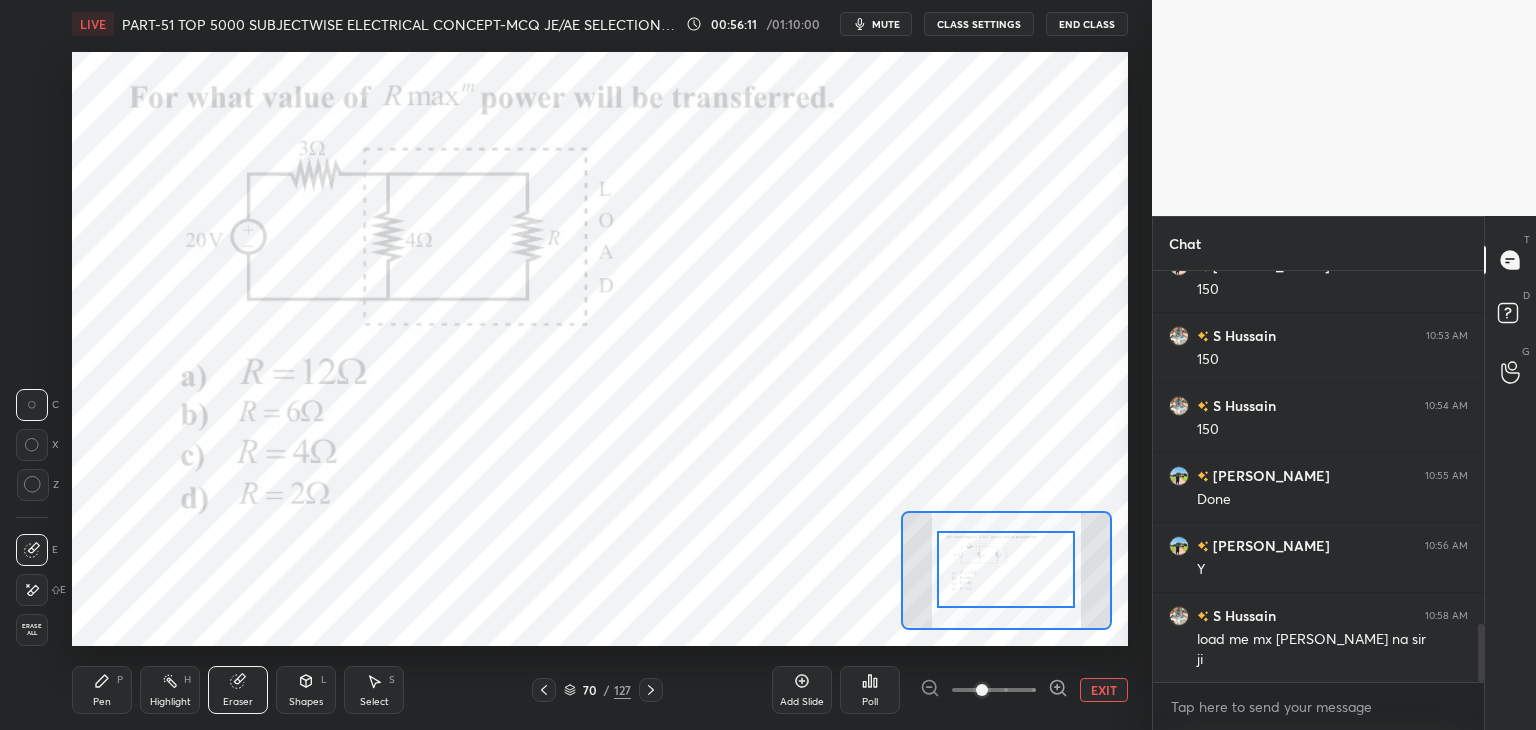 drag, startPoint x: 30, startPoint y: 629, endPoint x: 82, endPoint y: 666, distance: 63.82006 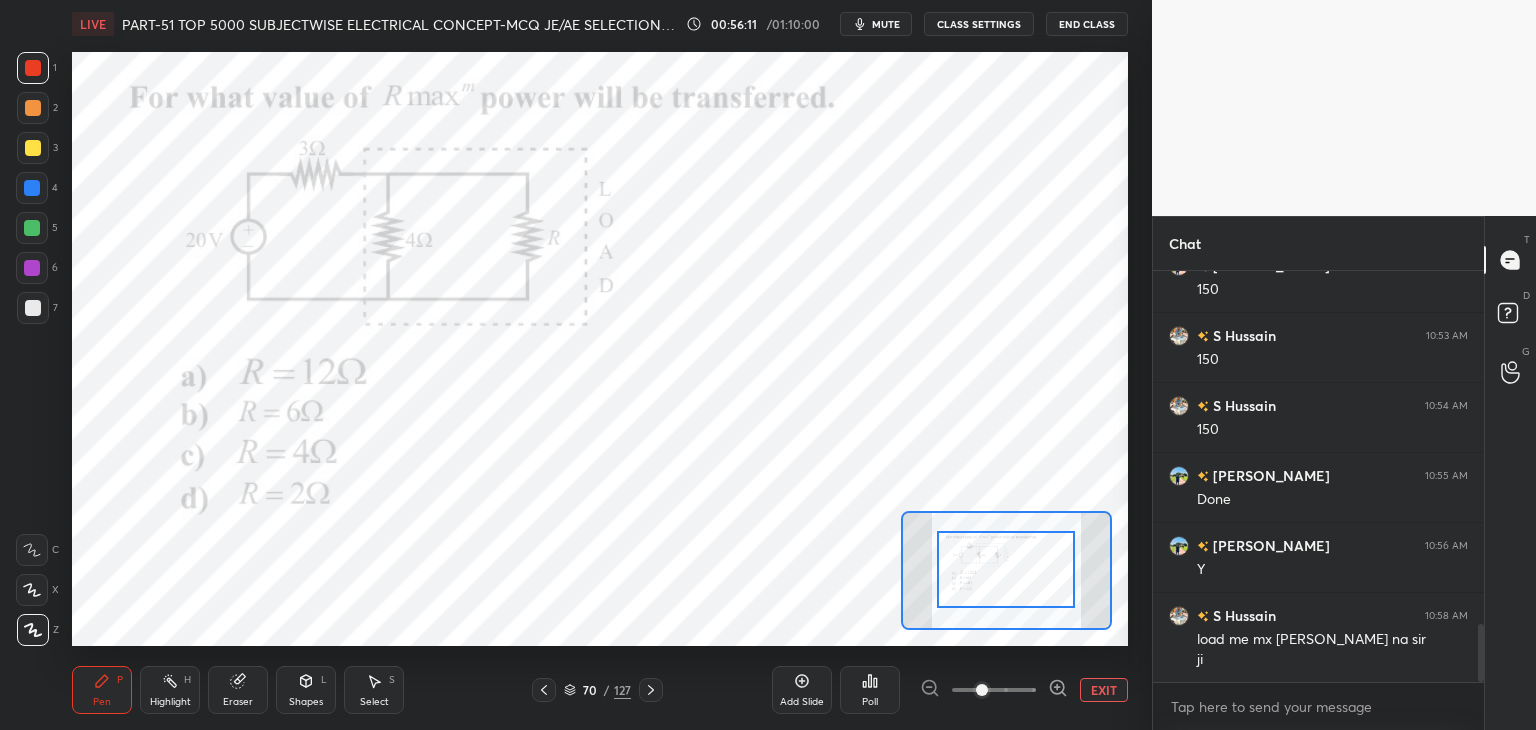 click on "Pen P" at bounding box center [102, 690] 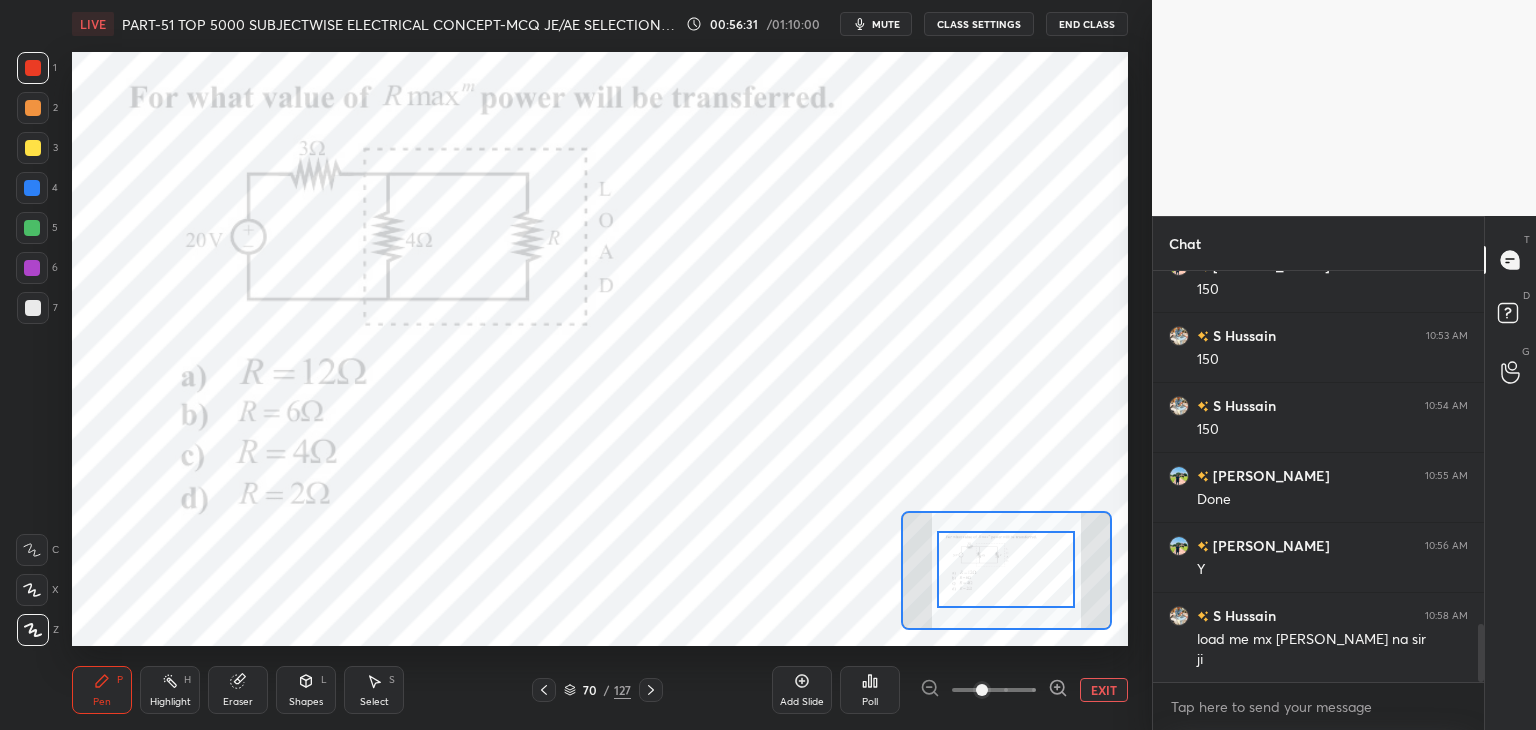 scroll, scrollTop: 365, scrollLeft: 325, axis: both 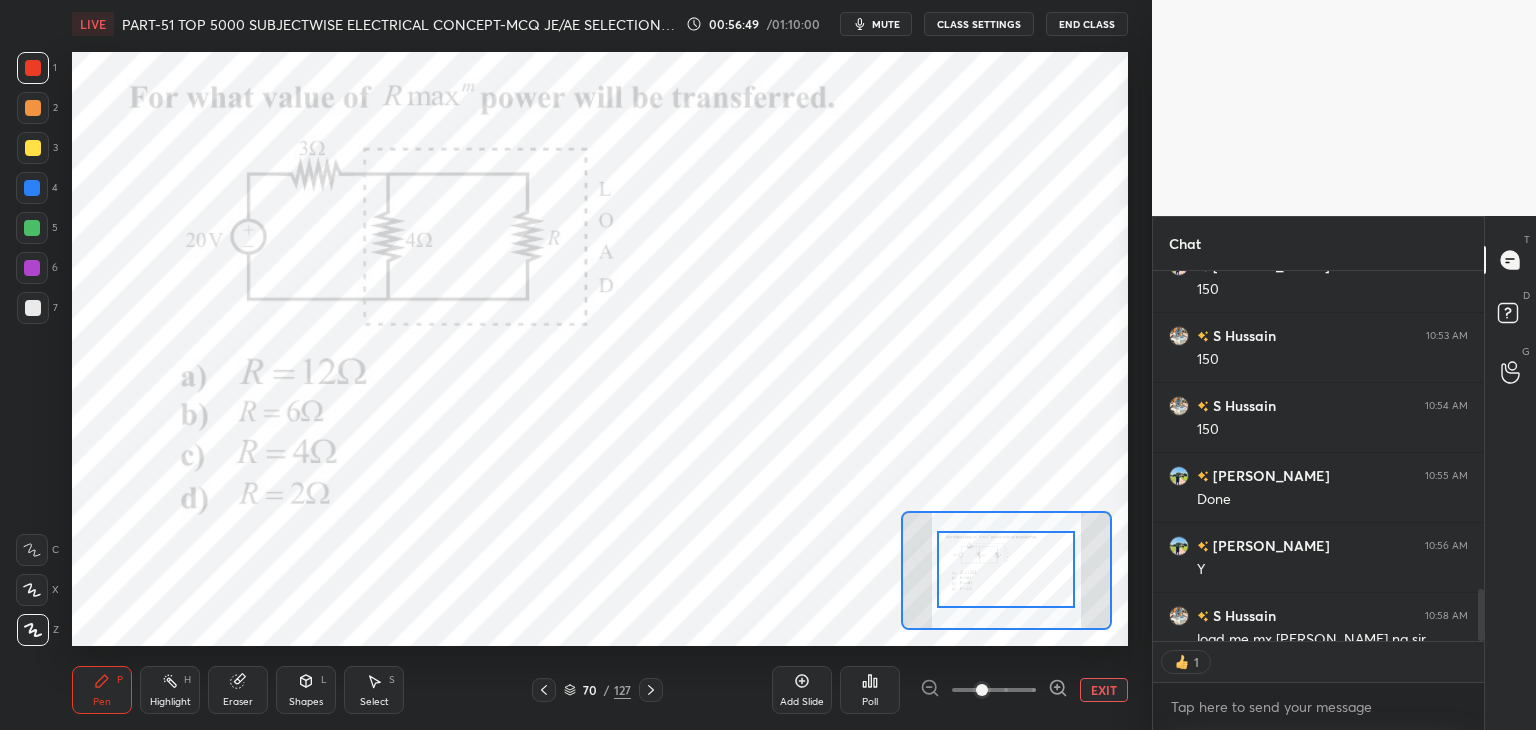 click 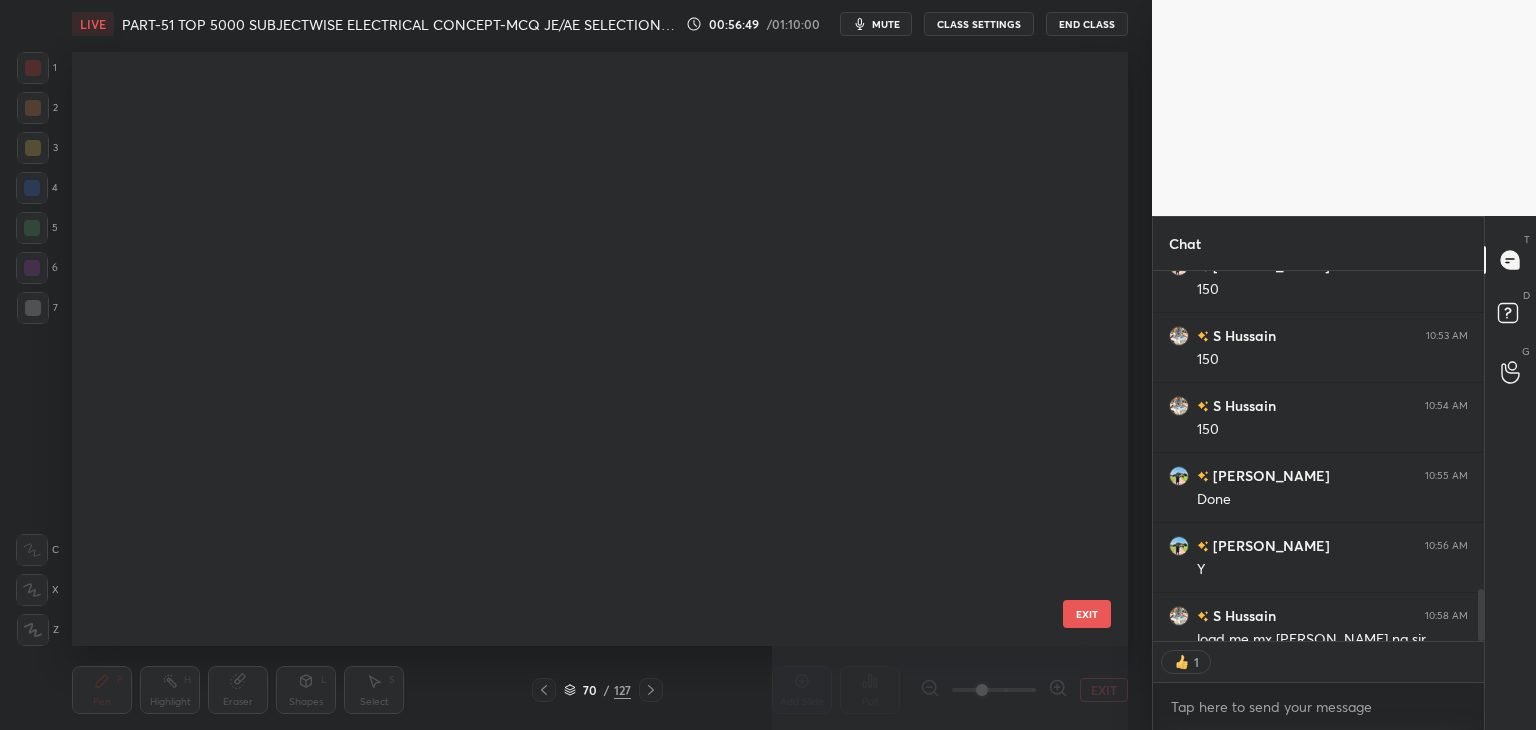 scroll, scrollTop: 3798, scrollLeft: 0, axis: vertical 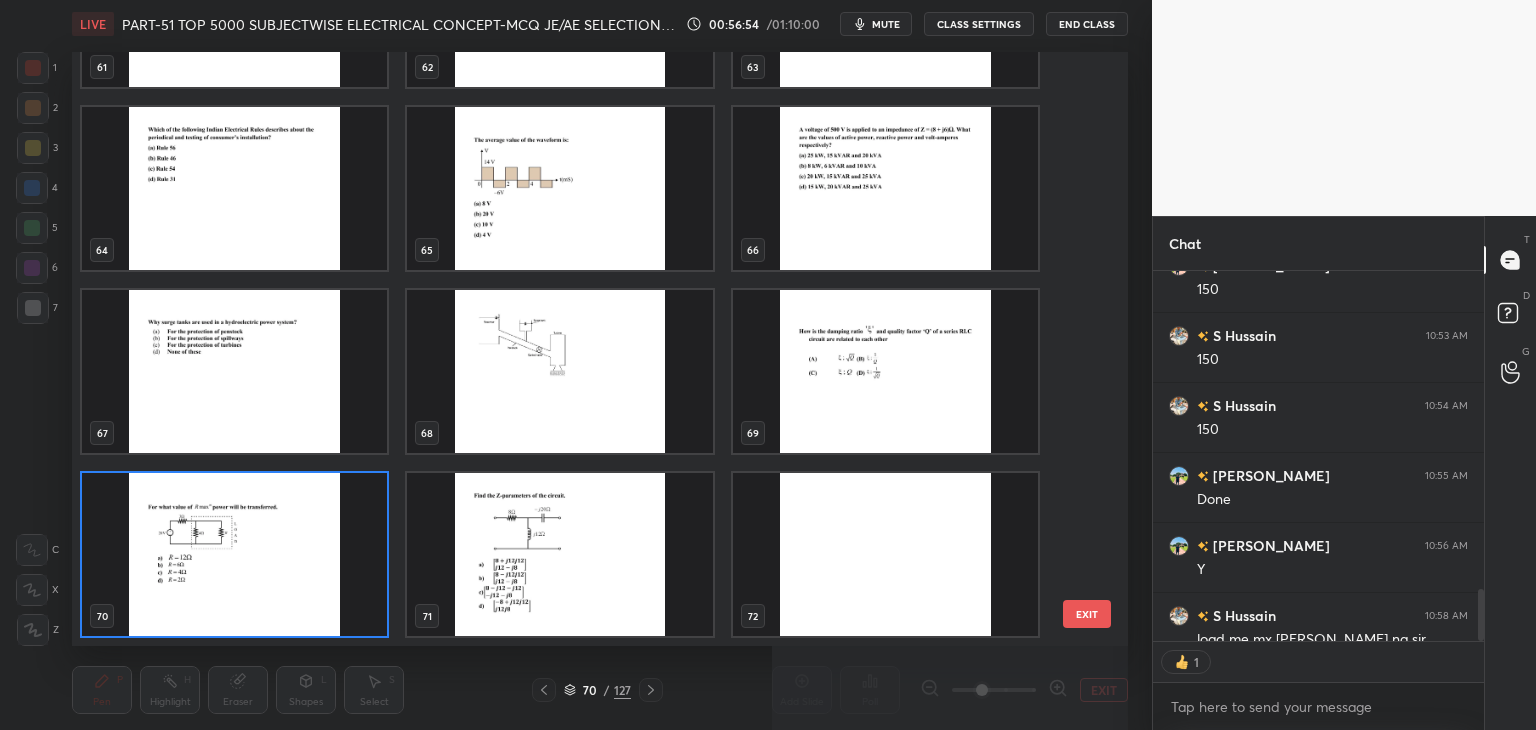 type on "x" 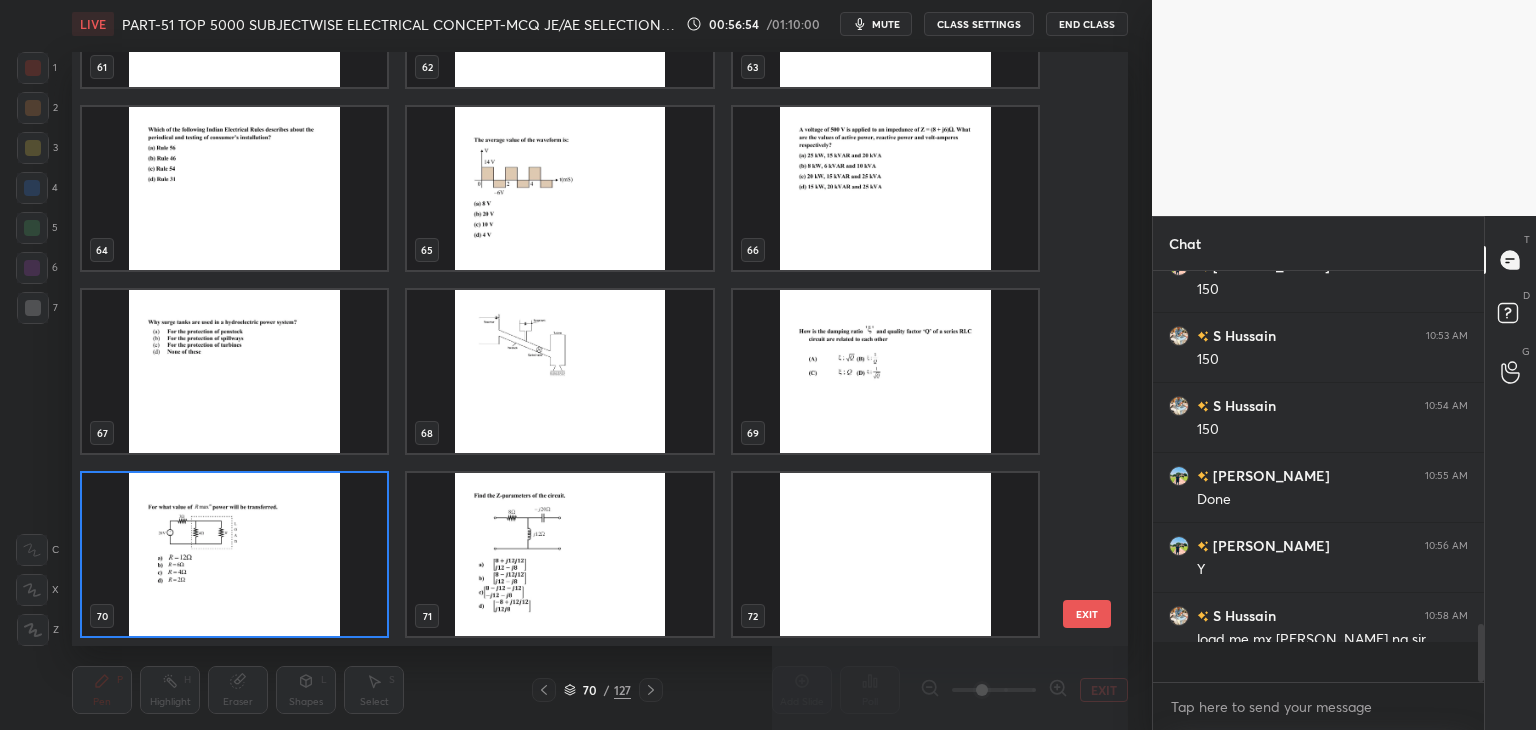 scroll, scrollTop: 6, scrollLeft: 6, axis: both 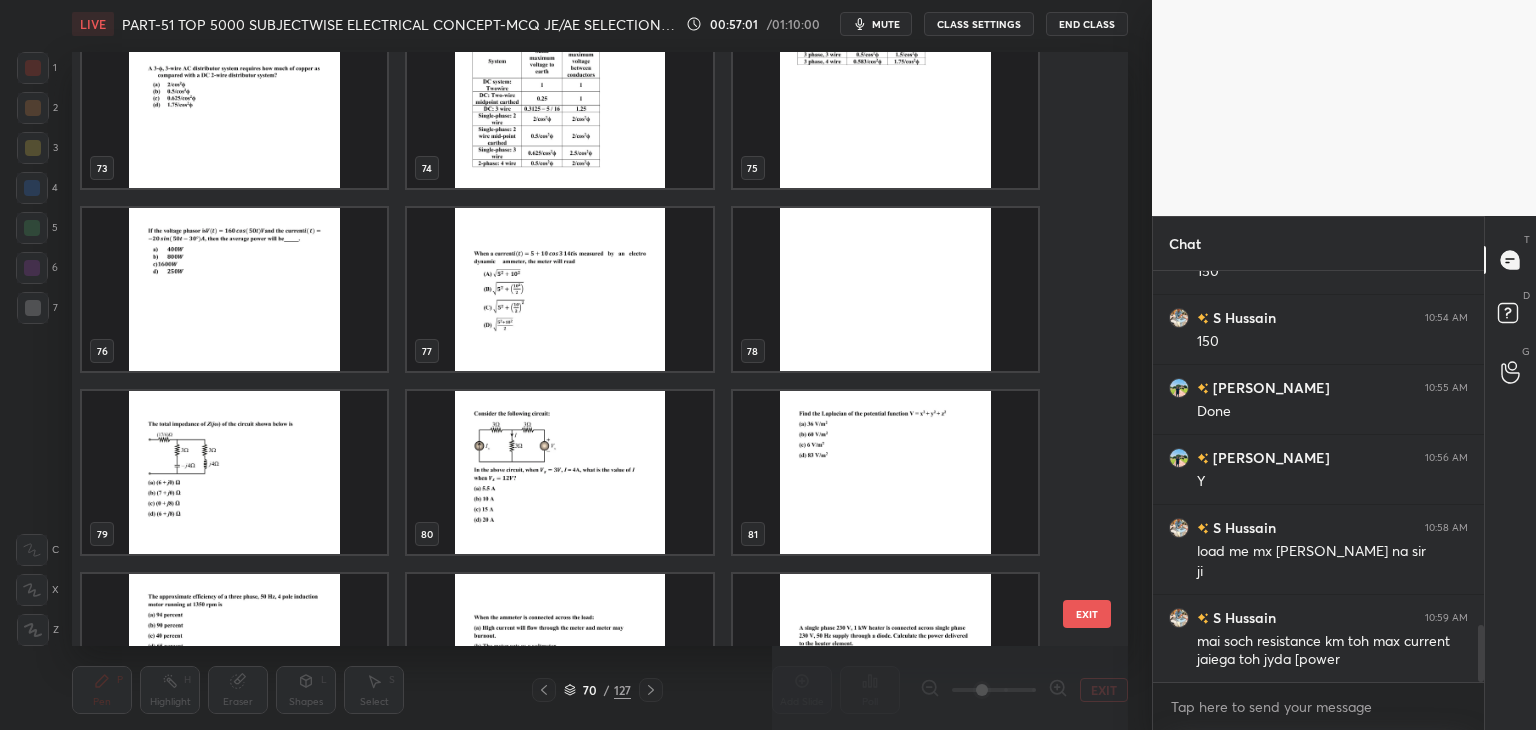click at bounding box center (559, 289) 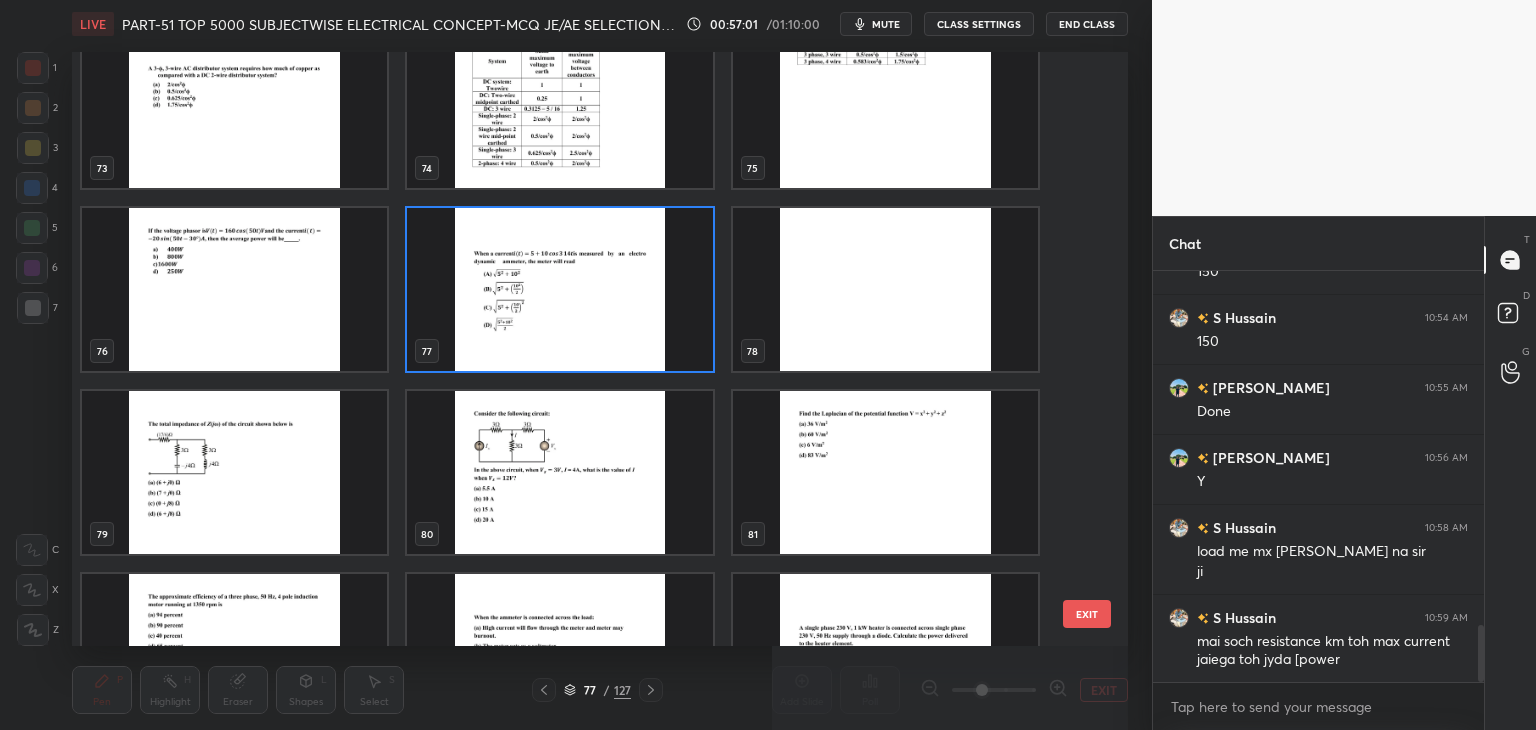 click at bounding box center [559, 289] 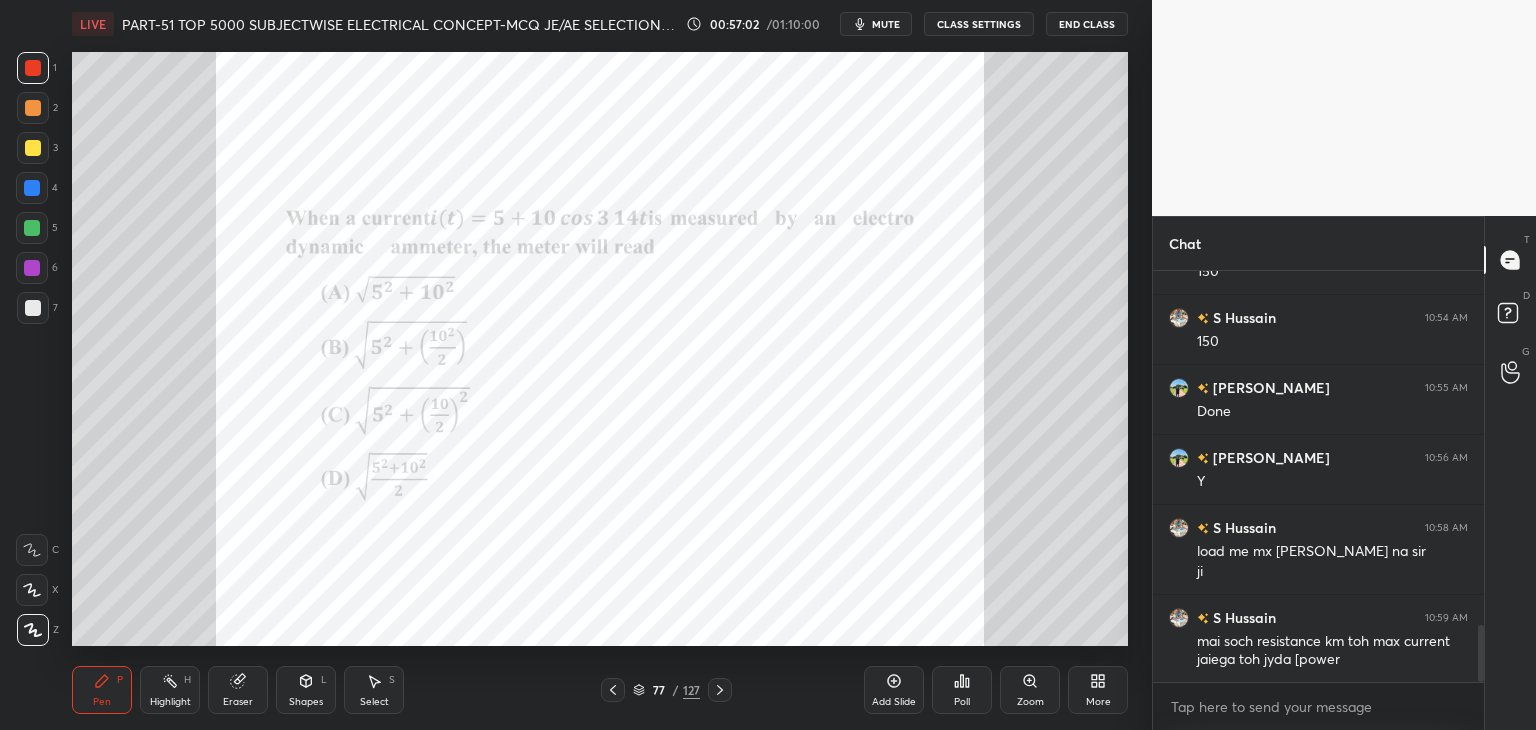 click at bounding box center [559, 289] 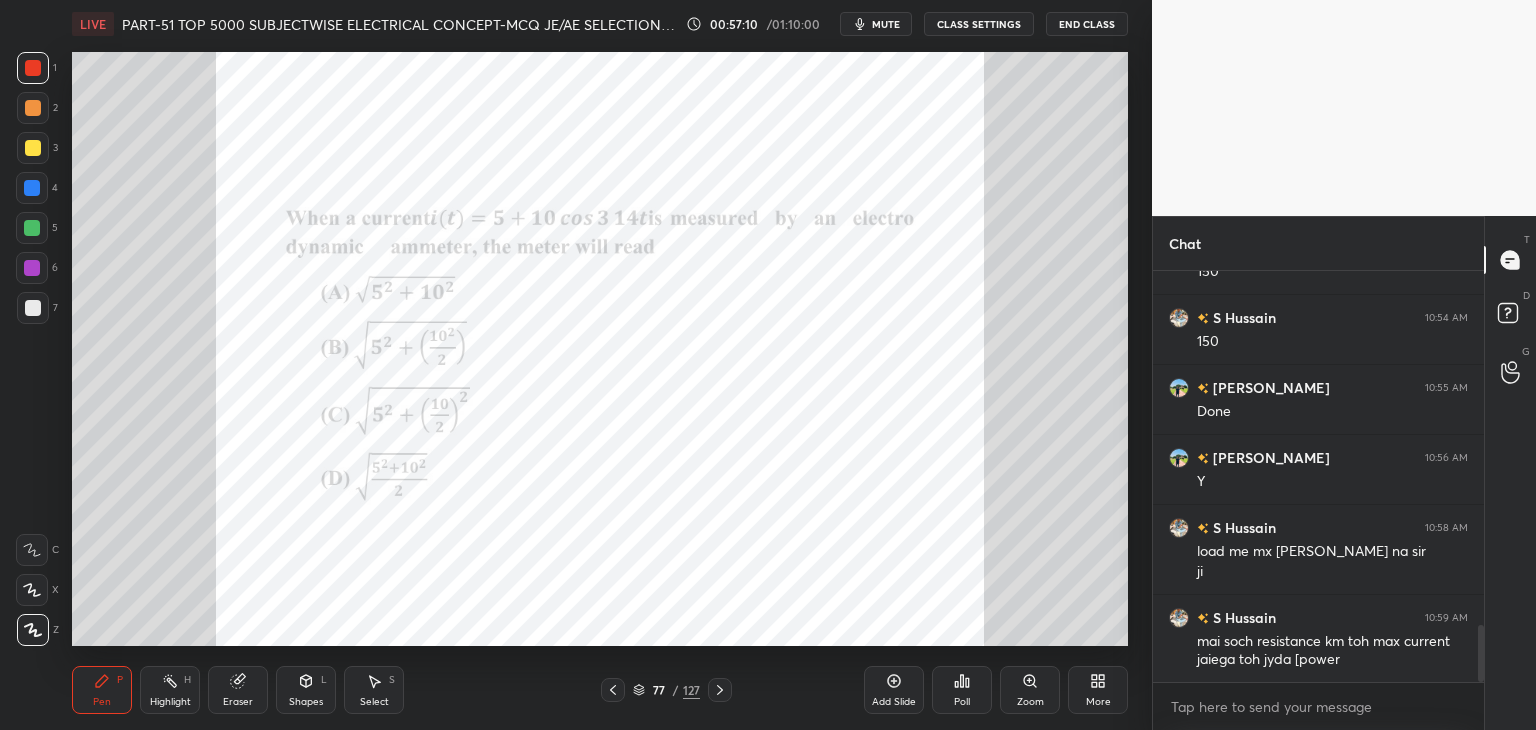 click on "Poll" at bounding box center (962, 690) 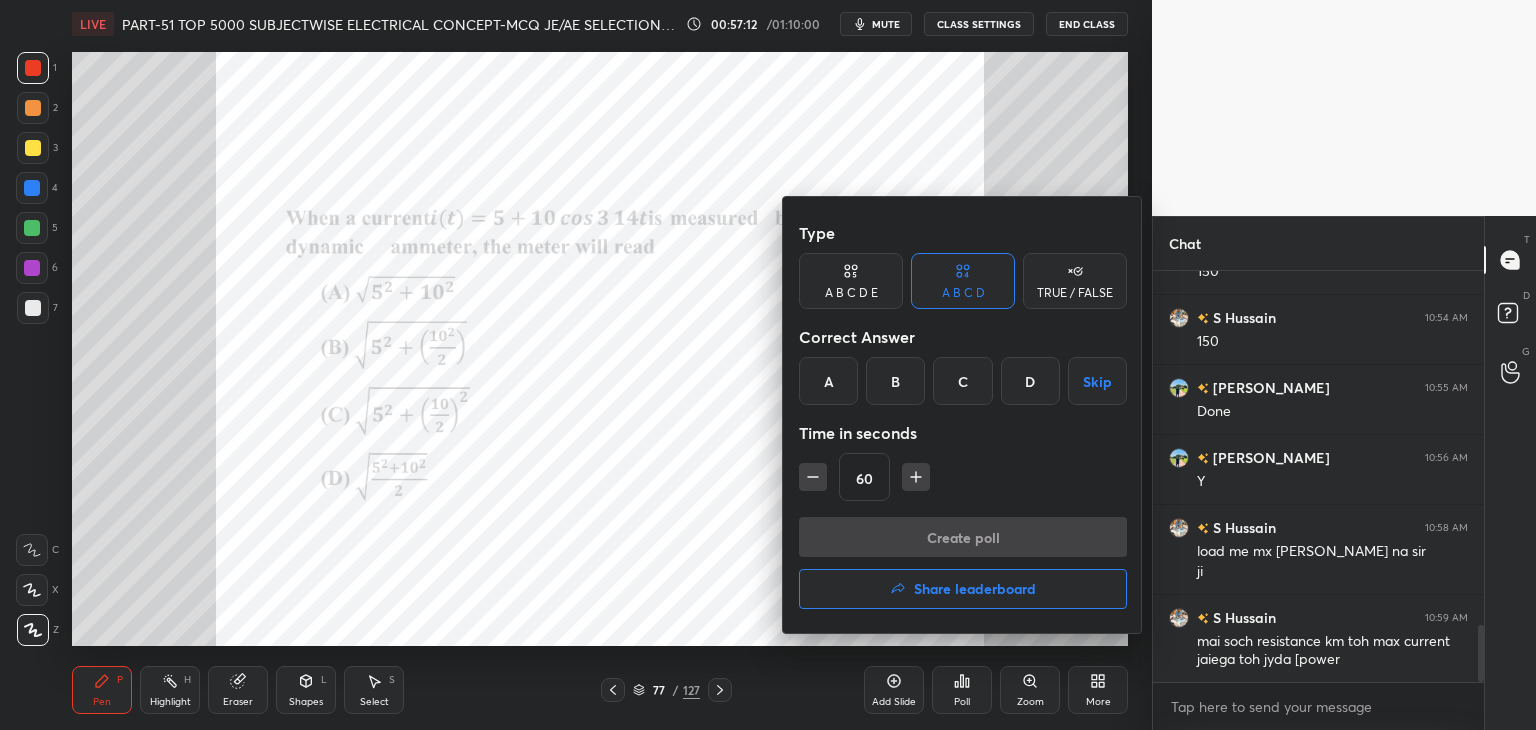 click on "B" at bounding box center (895, 381) 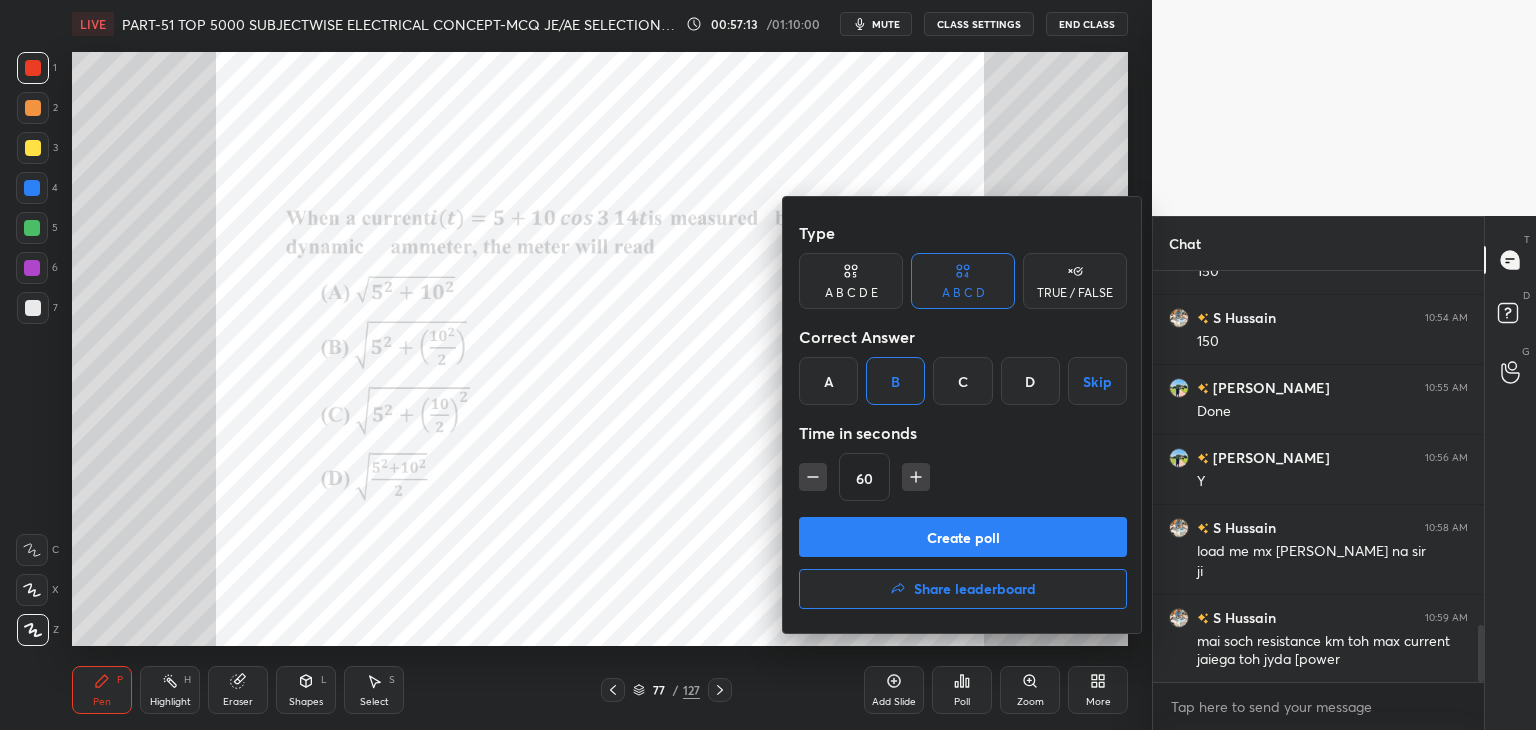 click 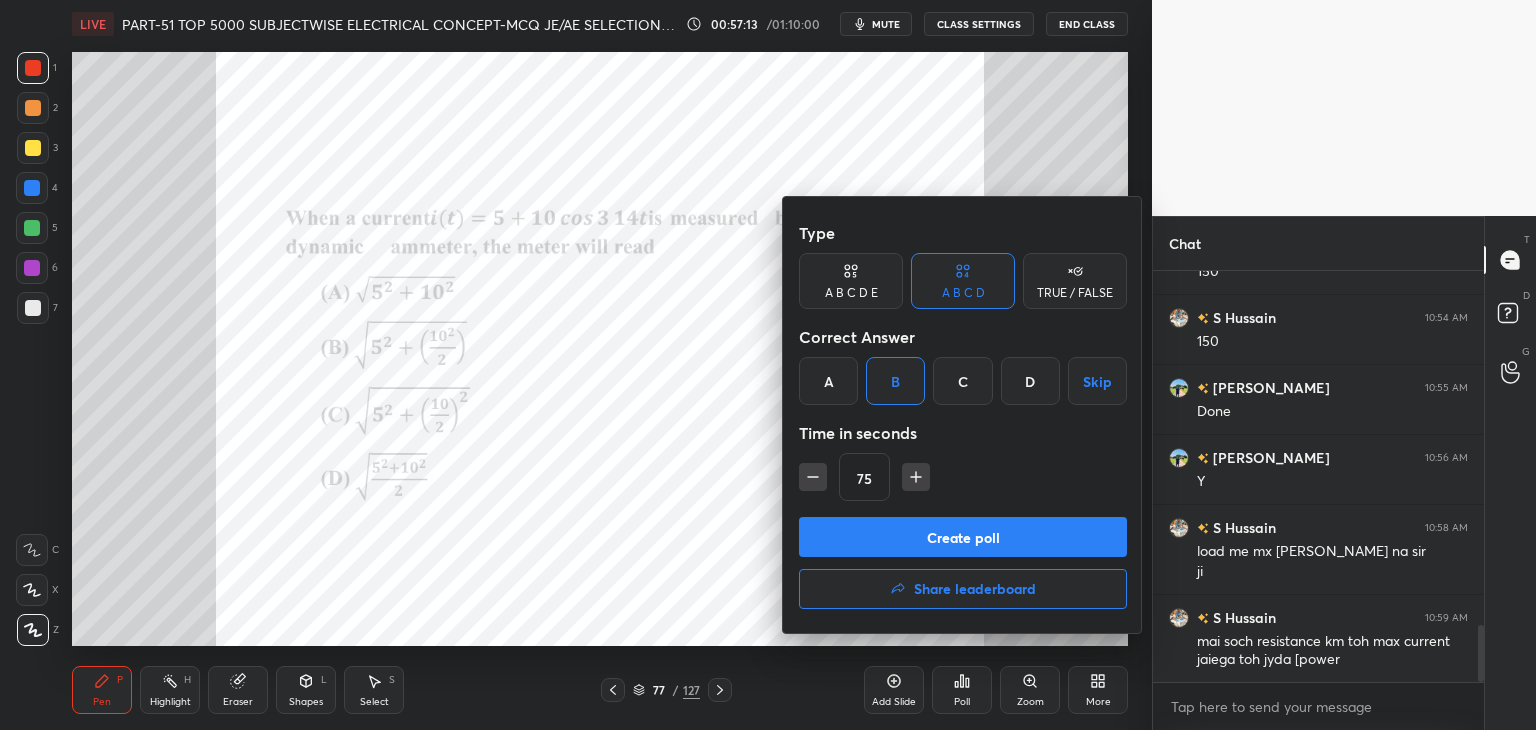 click on "Create poll" at bounding box center [963, 537] 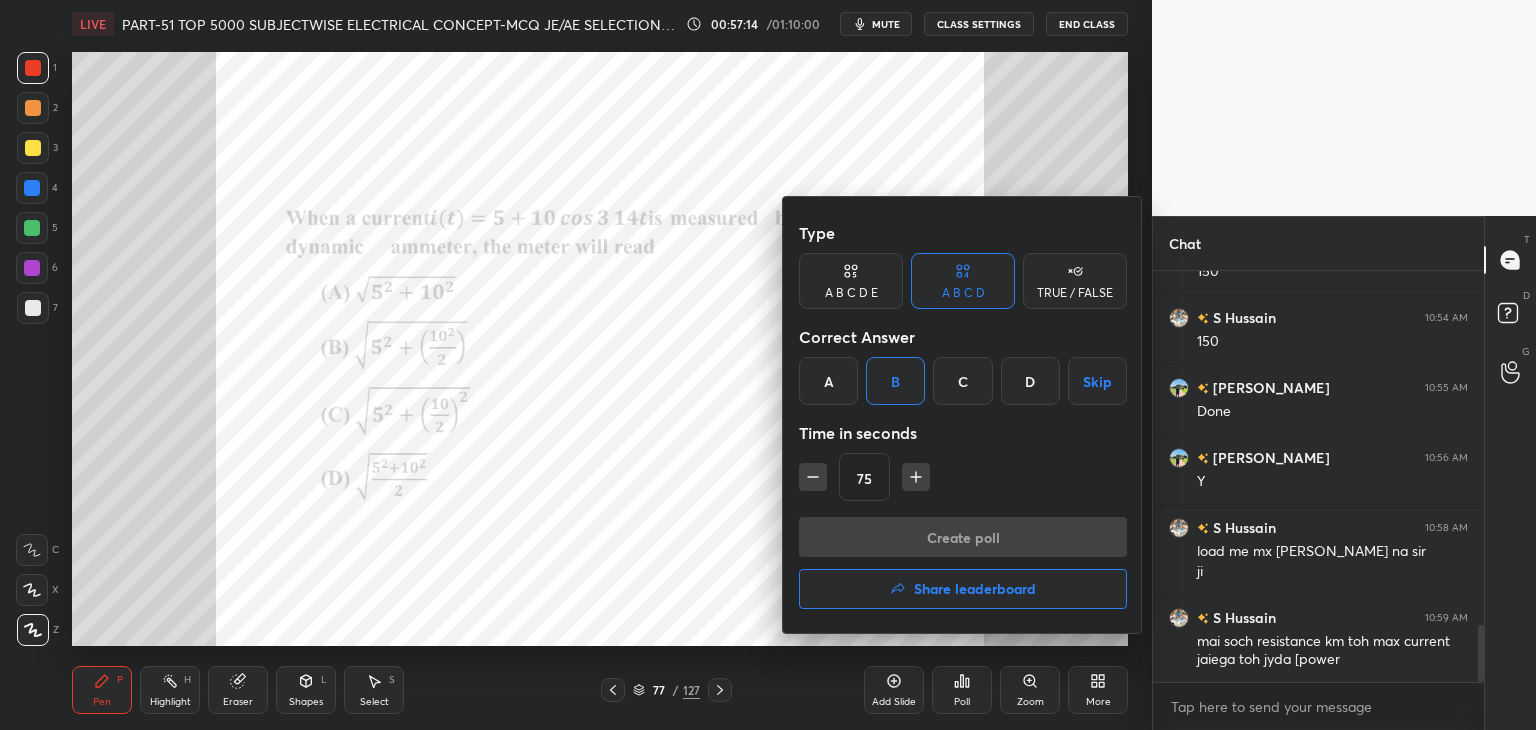 scroll, scrollTop: 364, scrollLeft: 325, axis: both 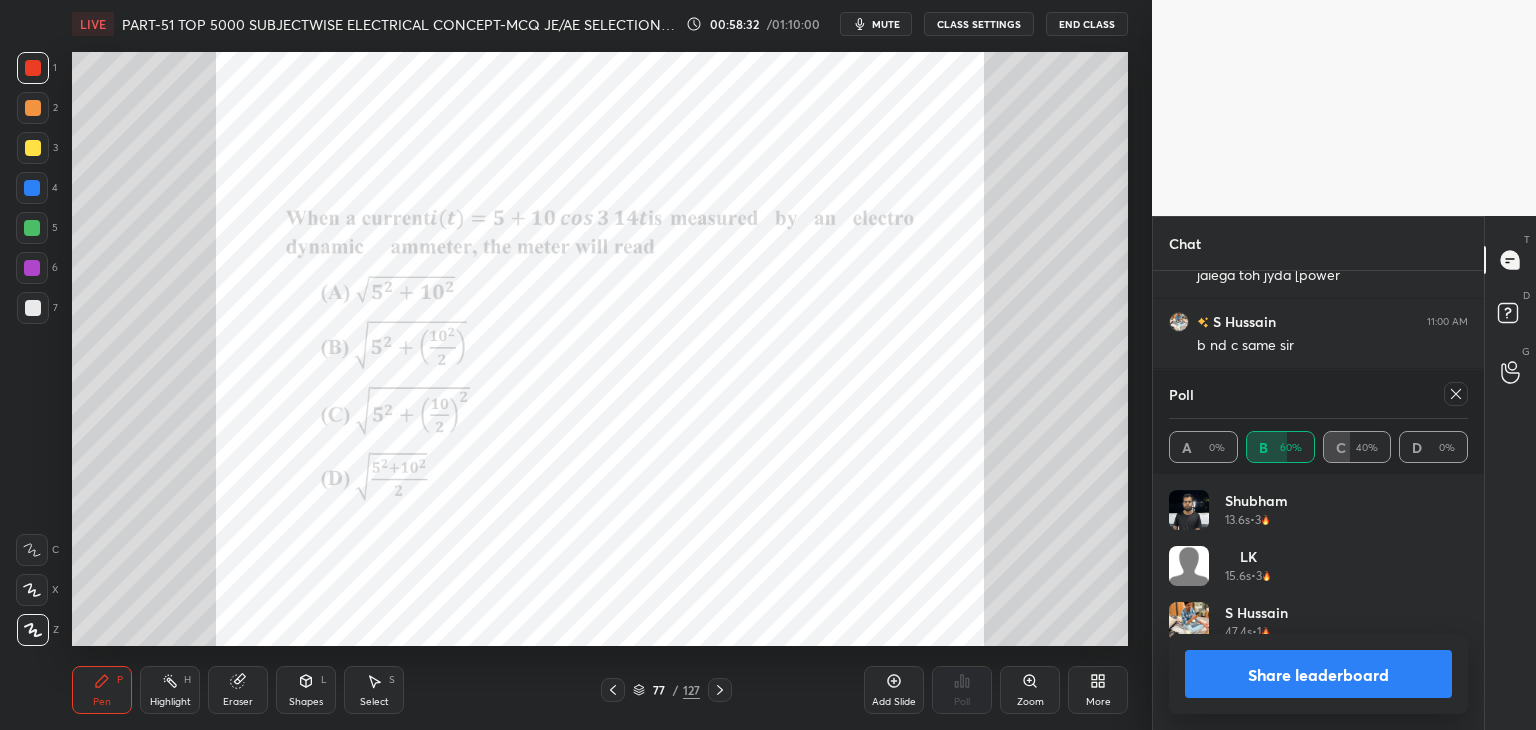 click 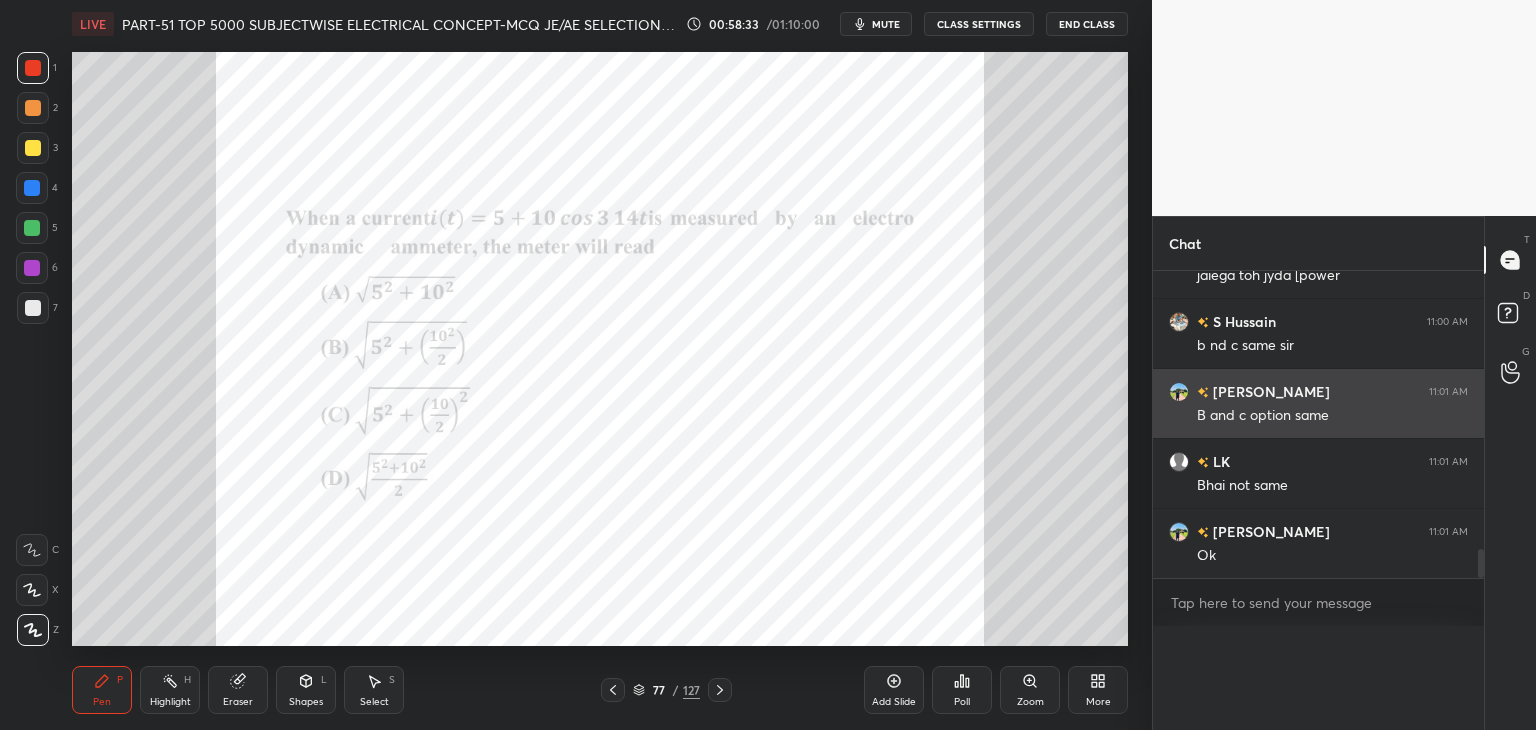 scroll, scrollTop: 120, scrollLeft: 293, axis: both 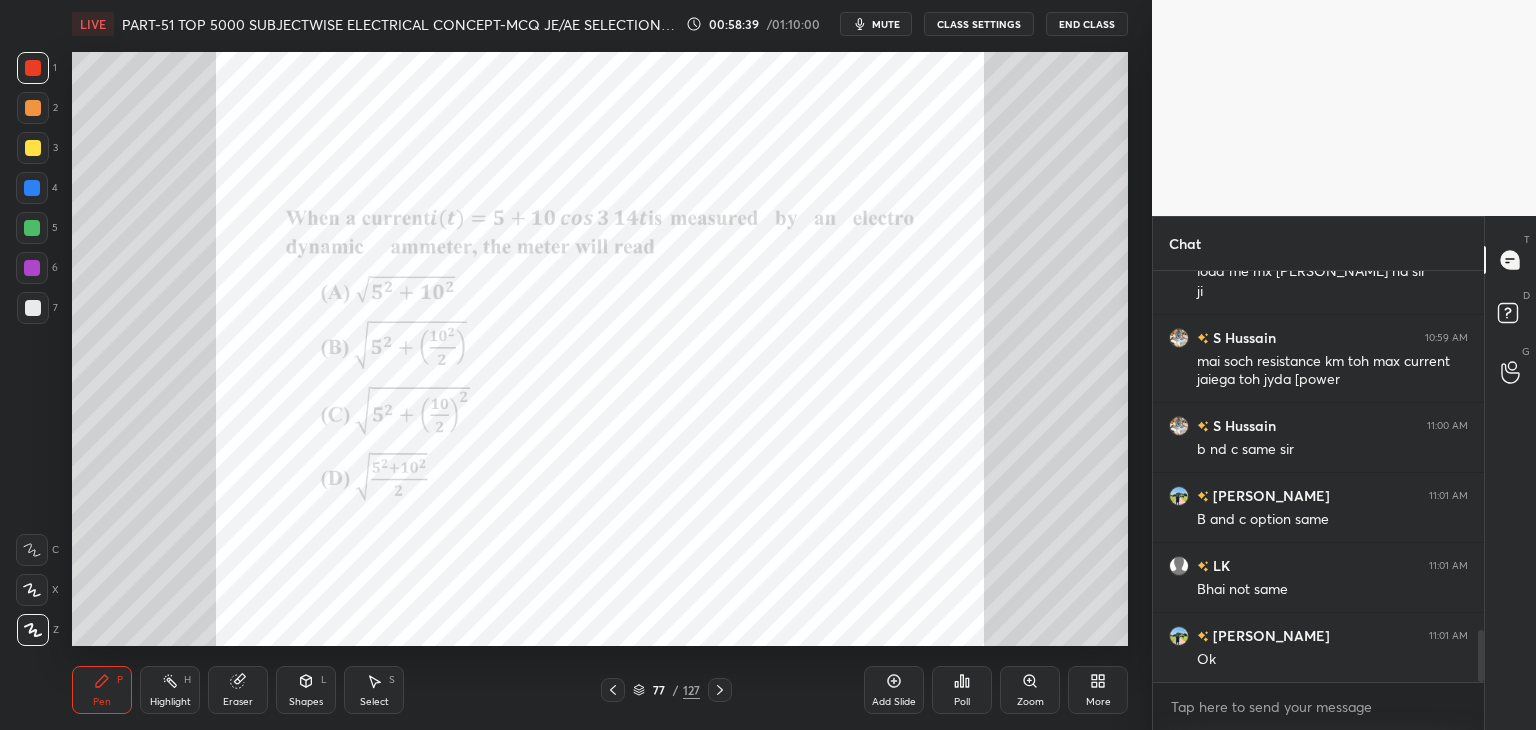click at bounding box center [32, 188] 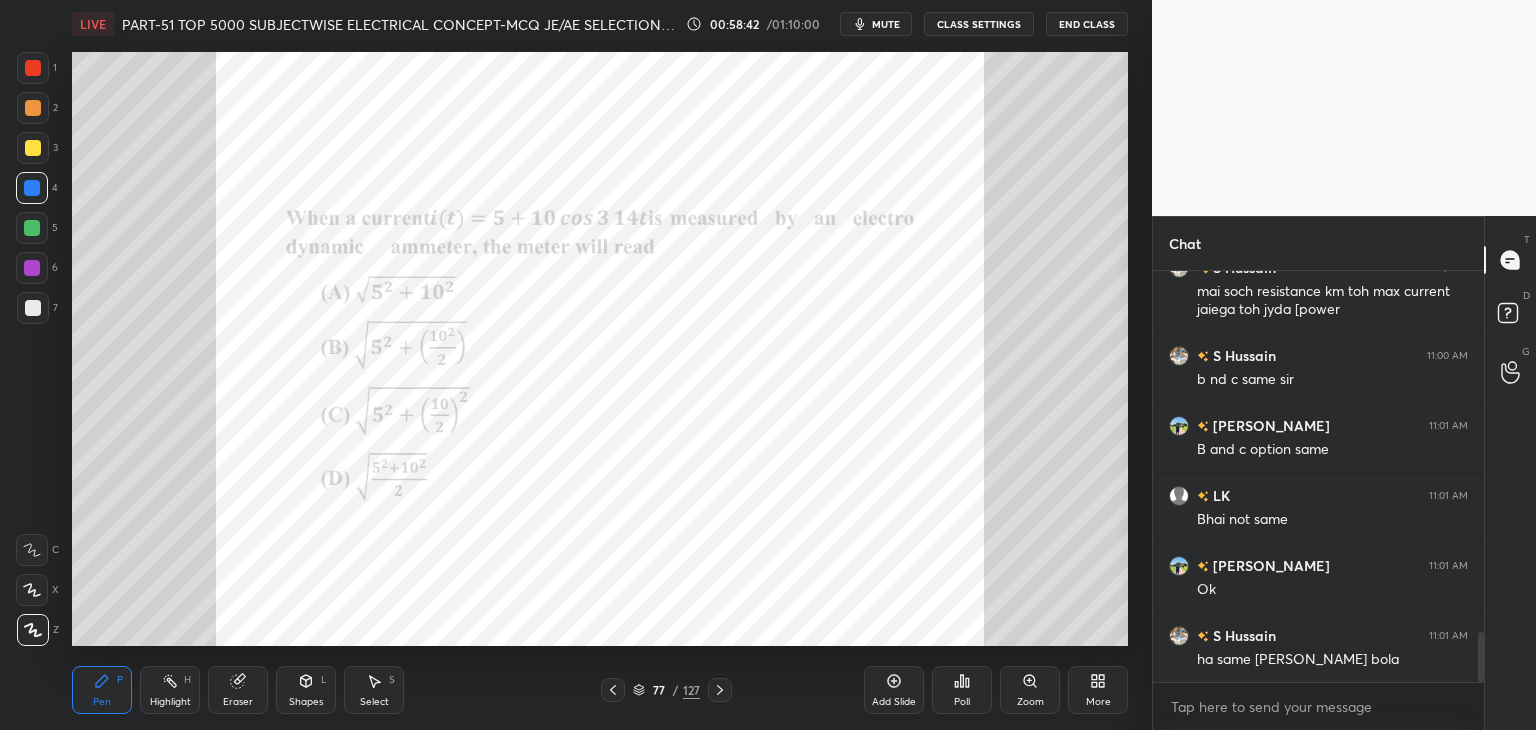 scroll, scrollTop: 3000, scrollLeft: 0, axis: vertical 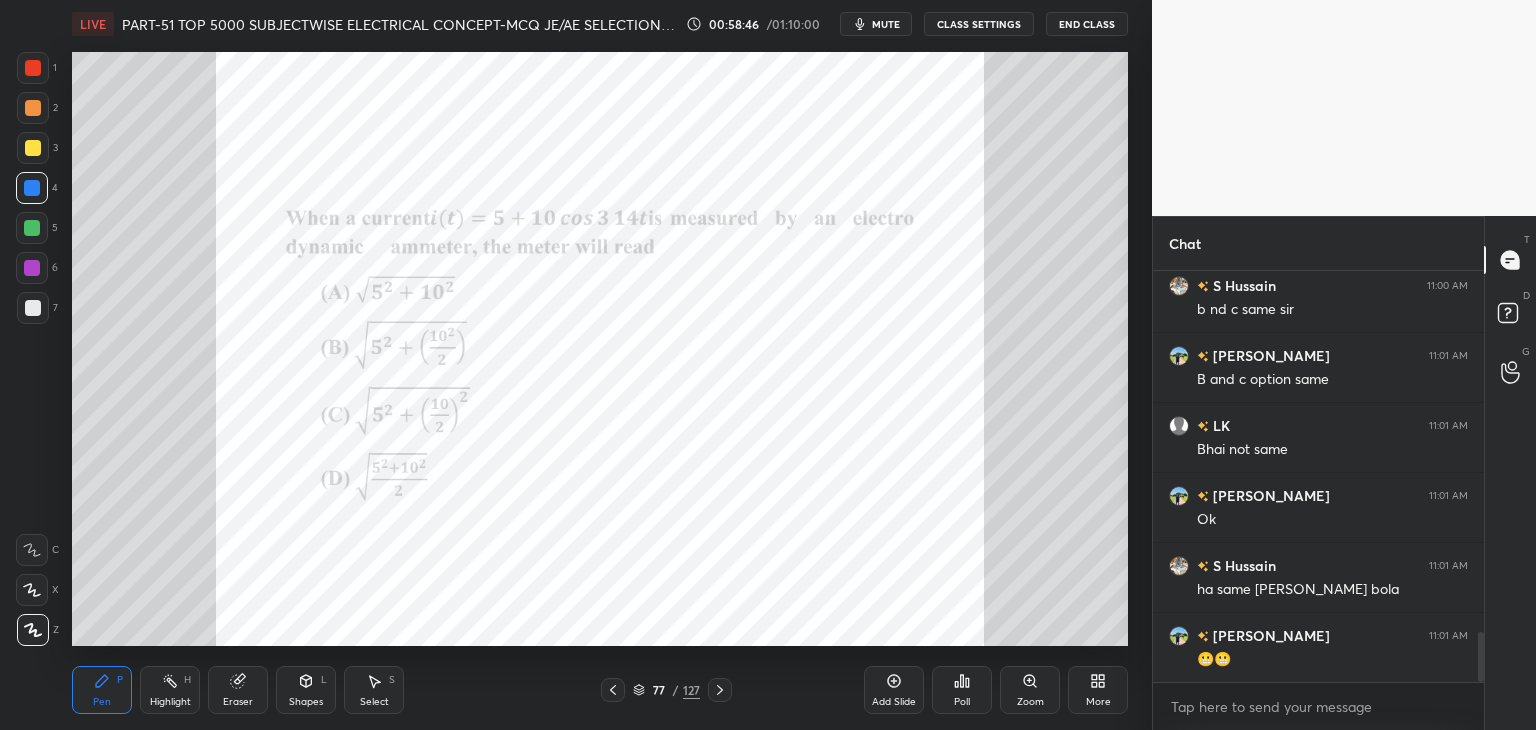 click at bounding box center (33, 108) 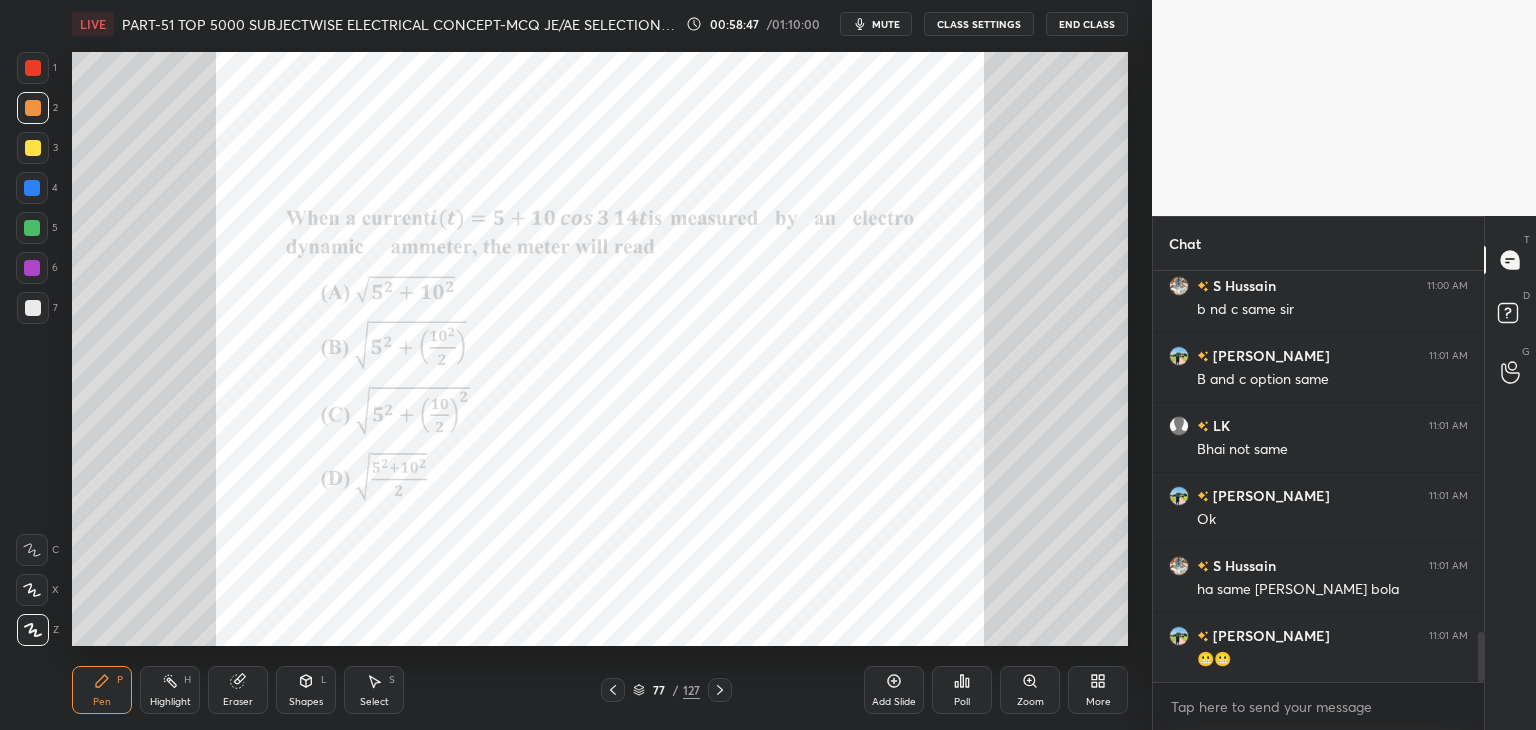 click at bounding box center [33, 68] 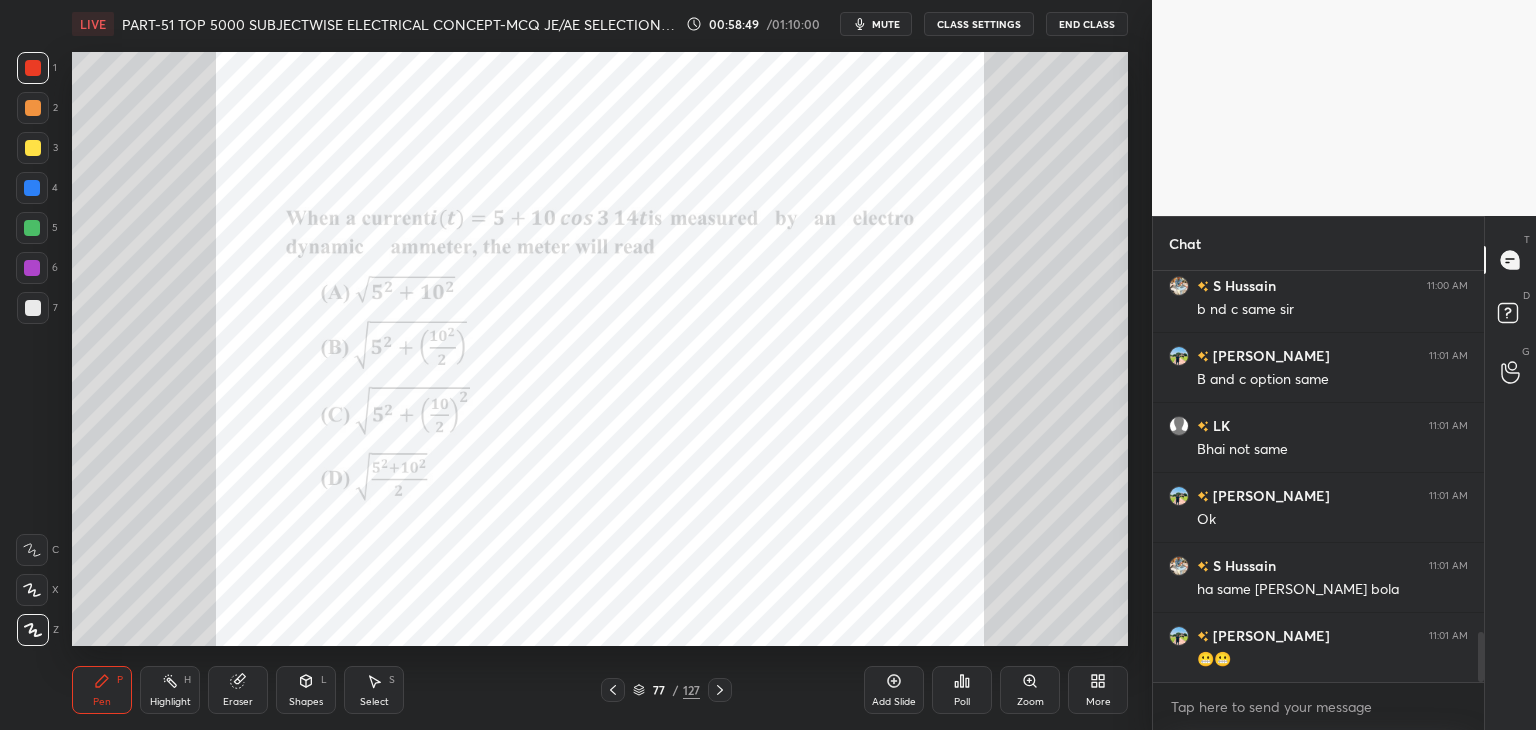 click at bounding box center [32, 188] 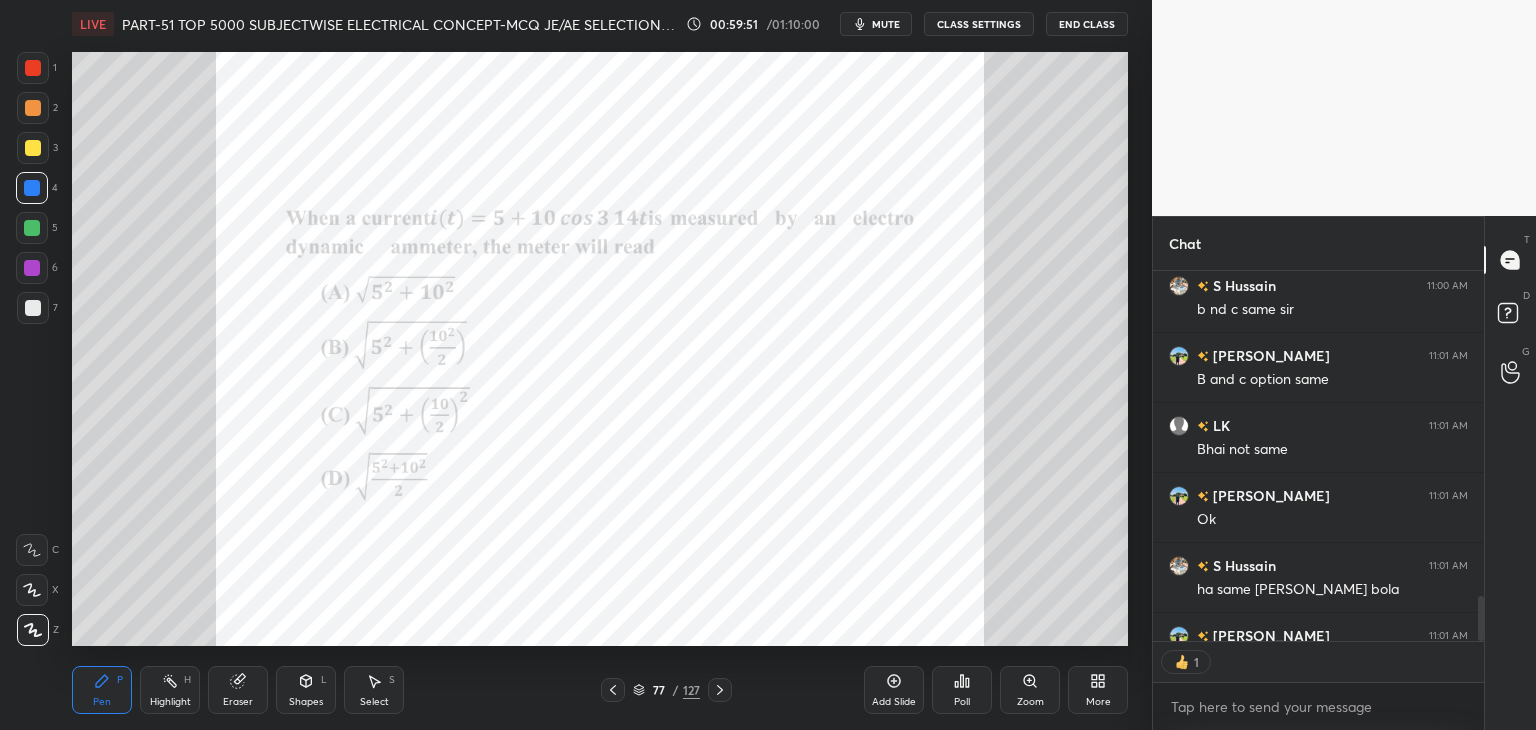 scroll, scrollTop: 365, scrollLeft: 325, axis: both 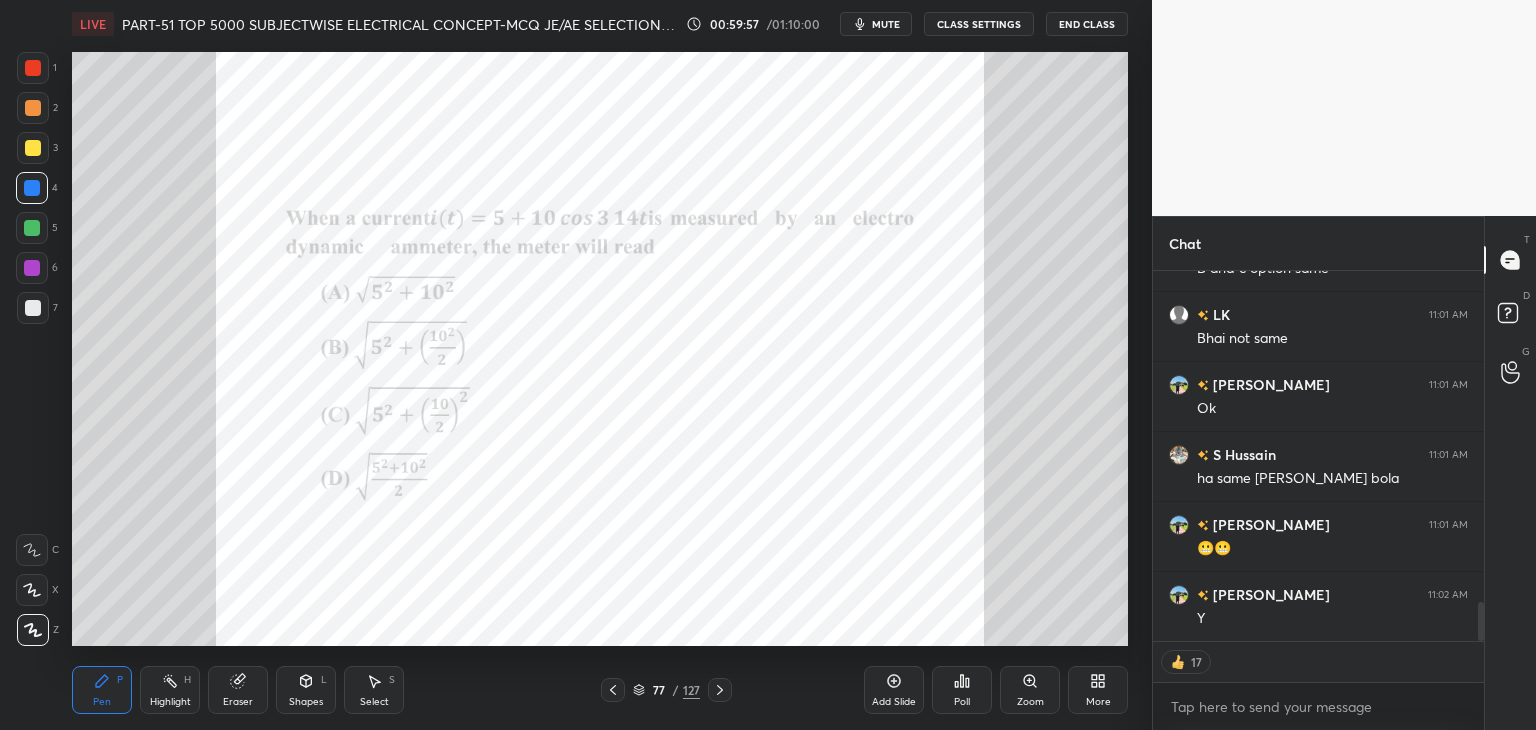 click 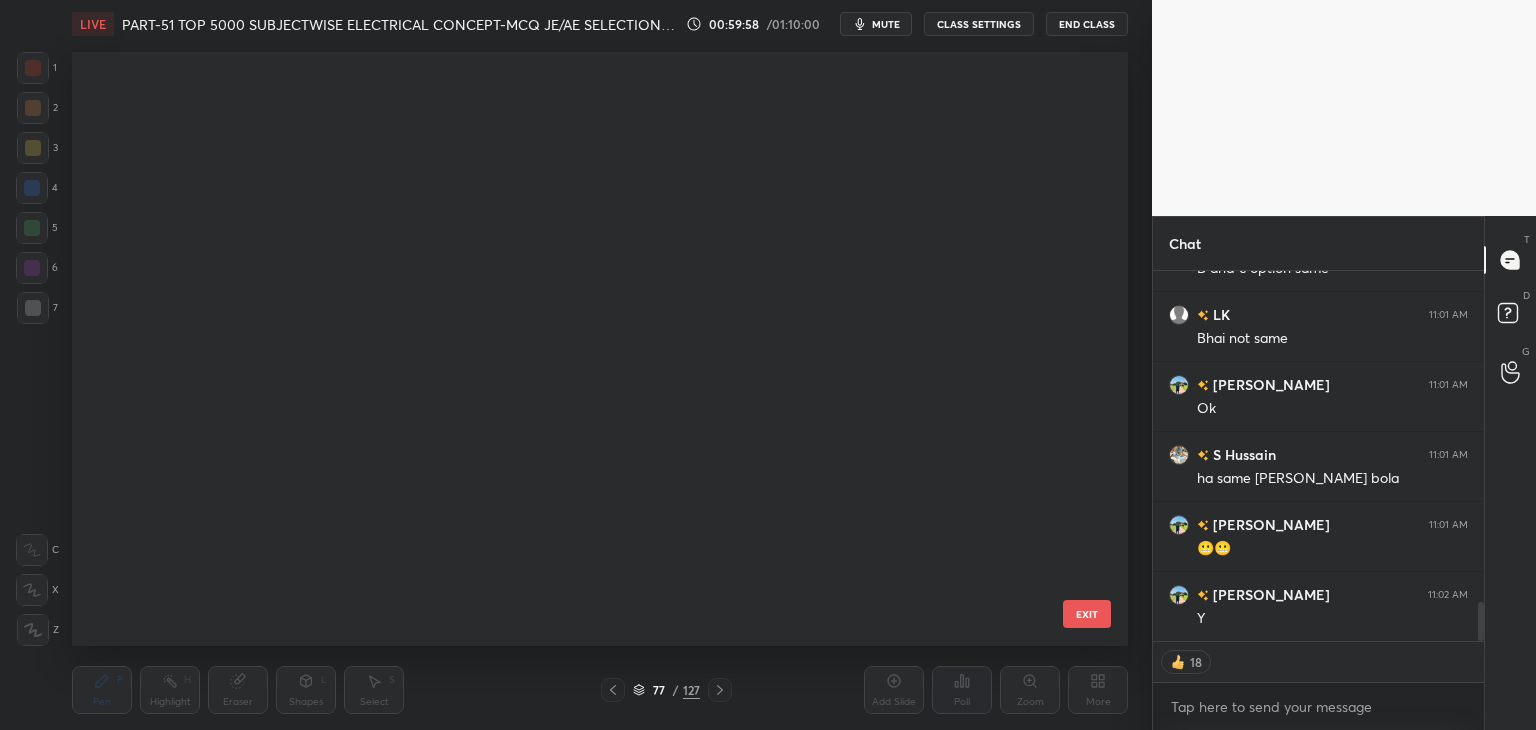 scroll, scrollTop: 4164, scrollLeft: 0, axis: vertical 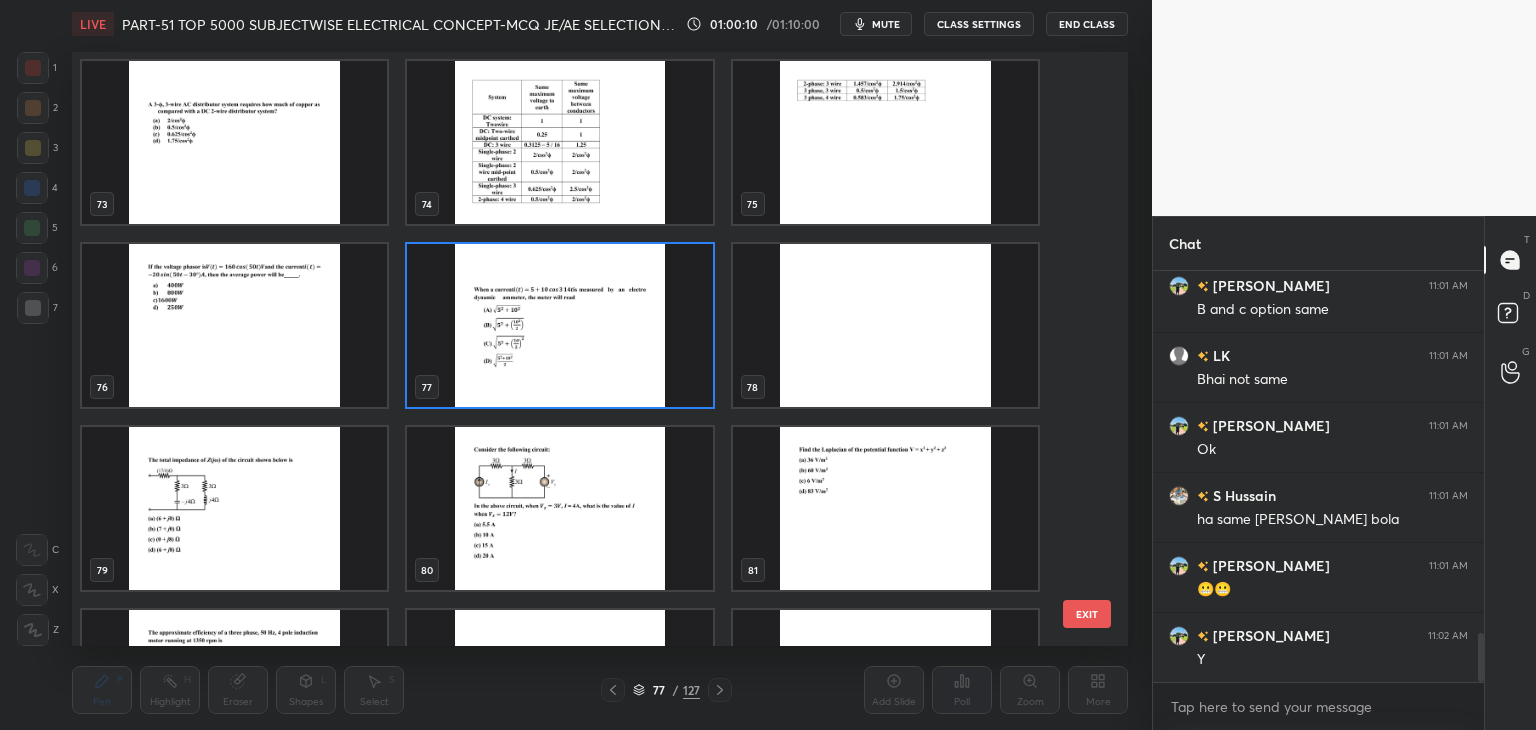click at bounding box center (234, 325) 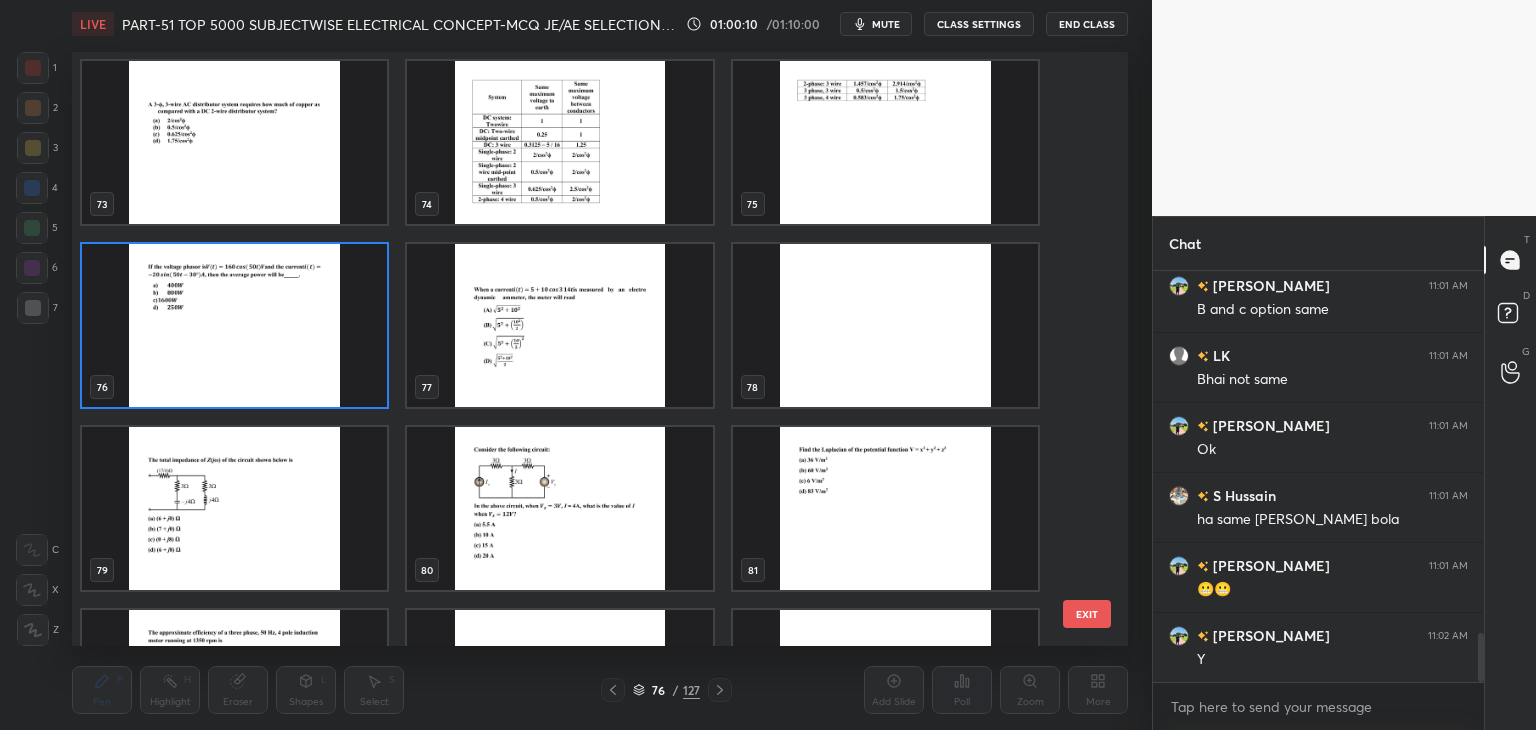 click at bounding box center [234, 325] 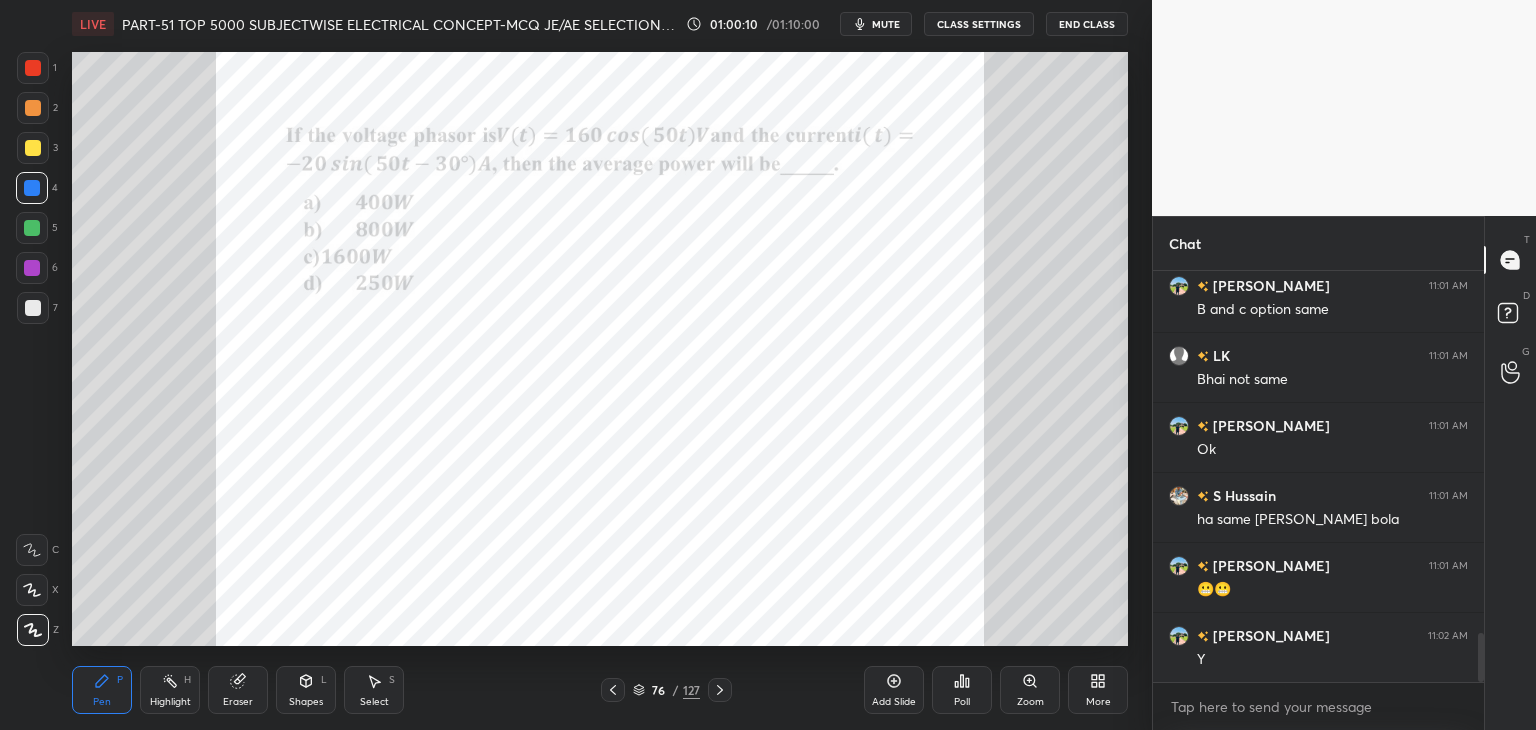click at bounding box center (234, 325) 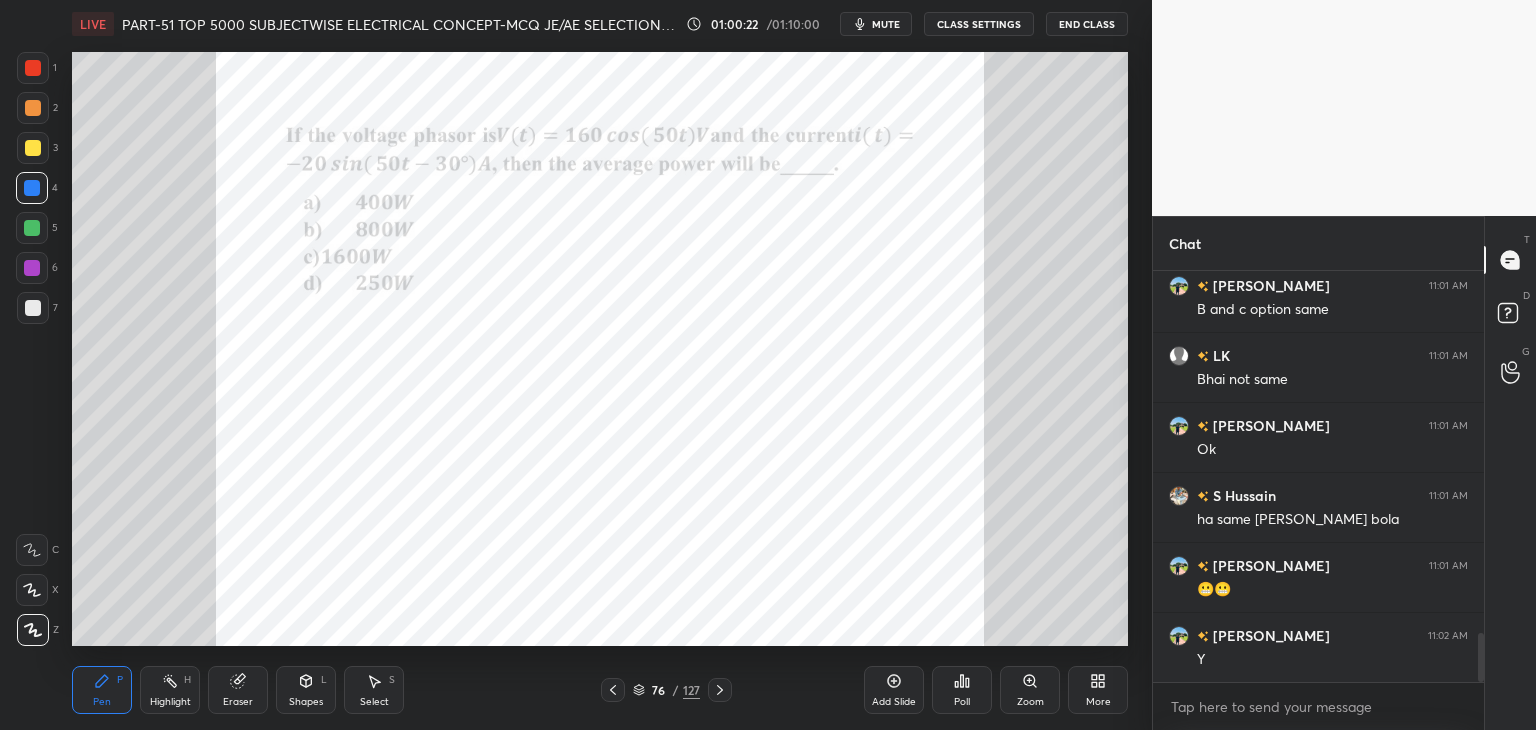 click on "Poll" at bounding box center [962, 702] 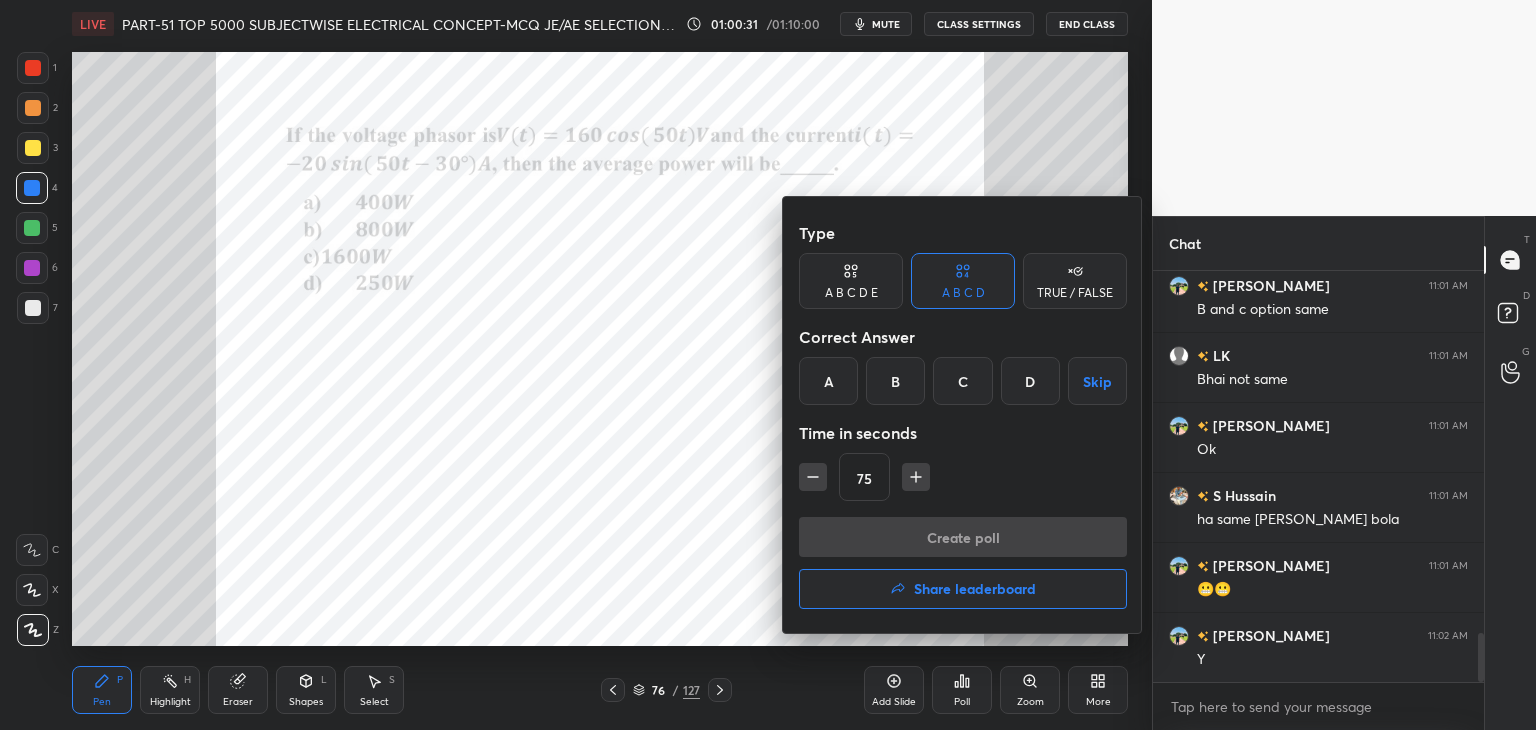 click on "B" at bounding box center [895, 381] 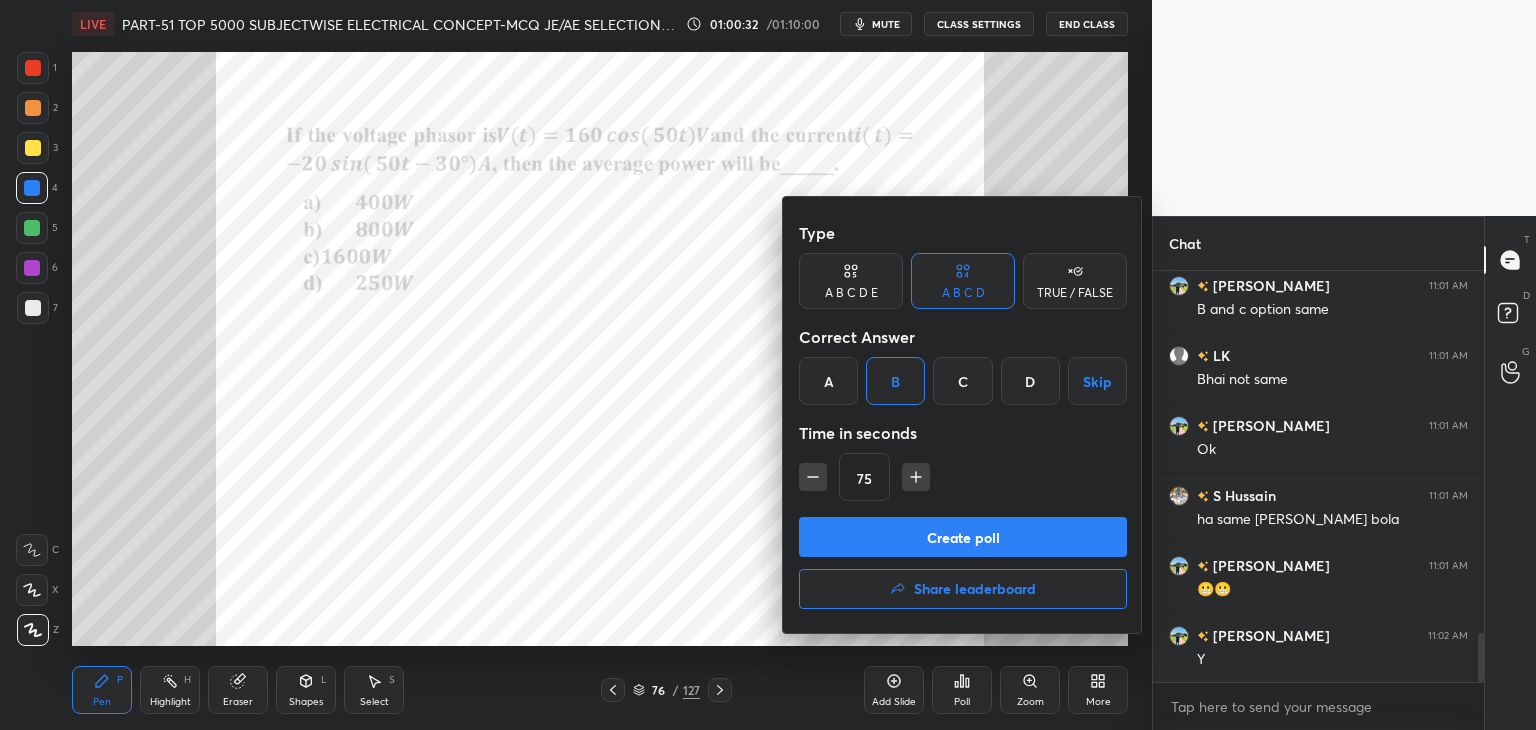 click on "Create poll" at bounding box center (963, 537) 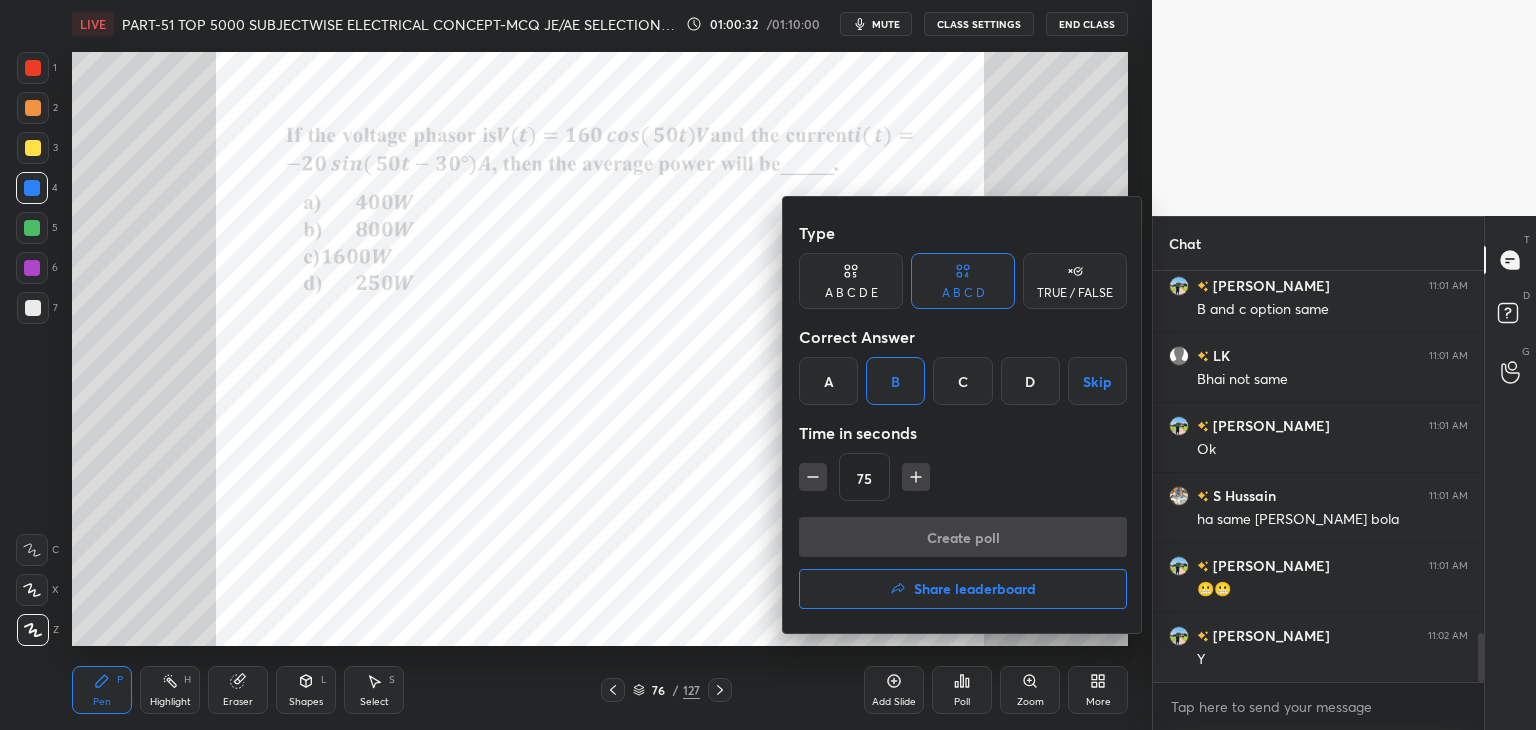 scroll, scrollTop: 364, scrollLeft: 325, axis: both 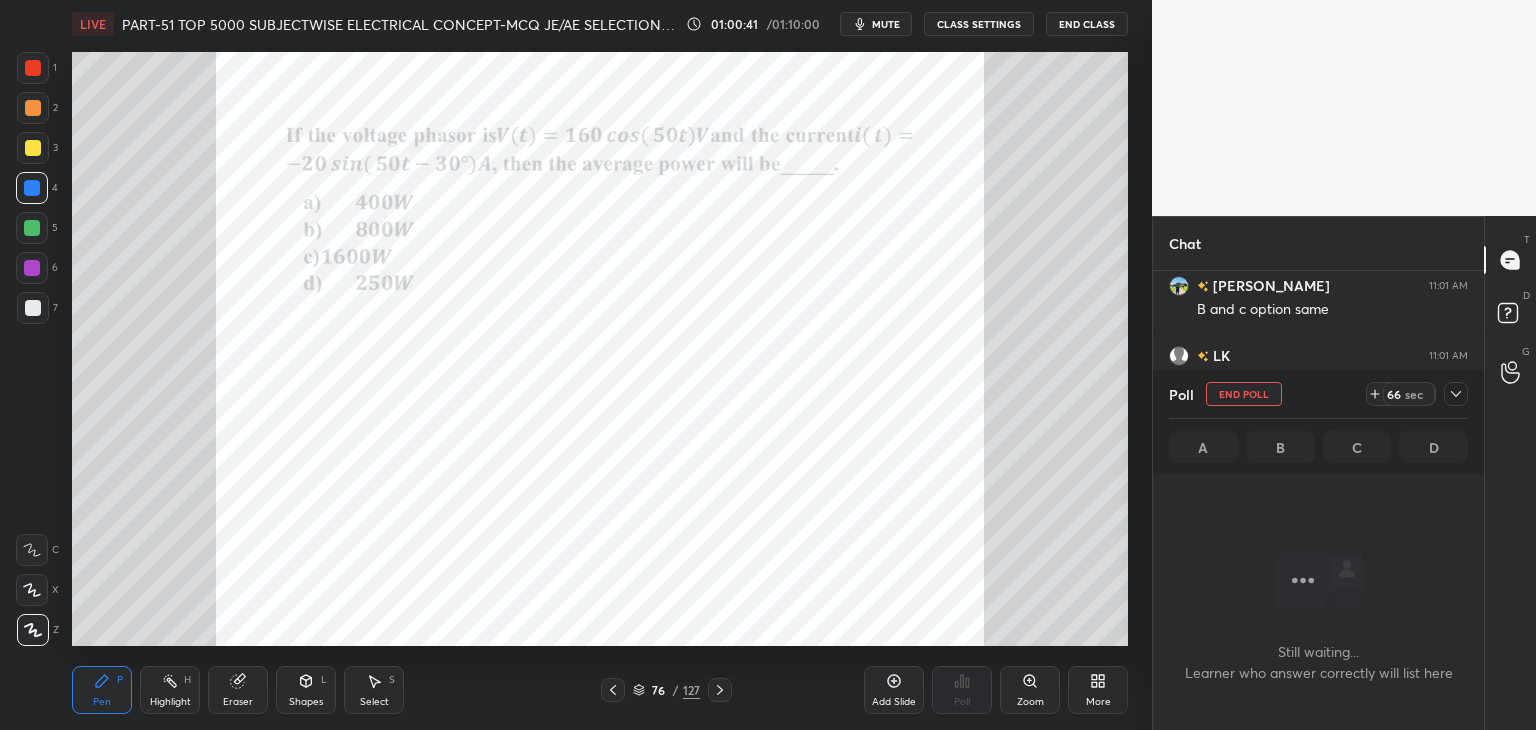 click 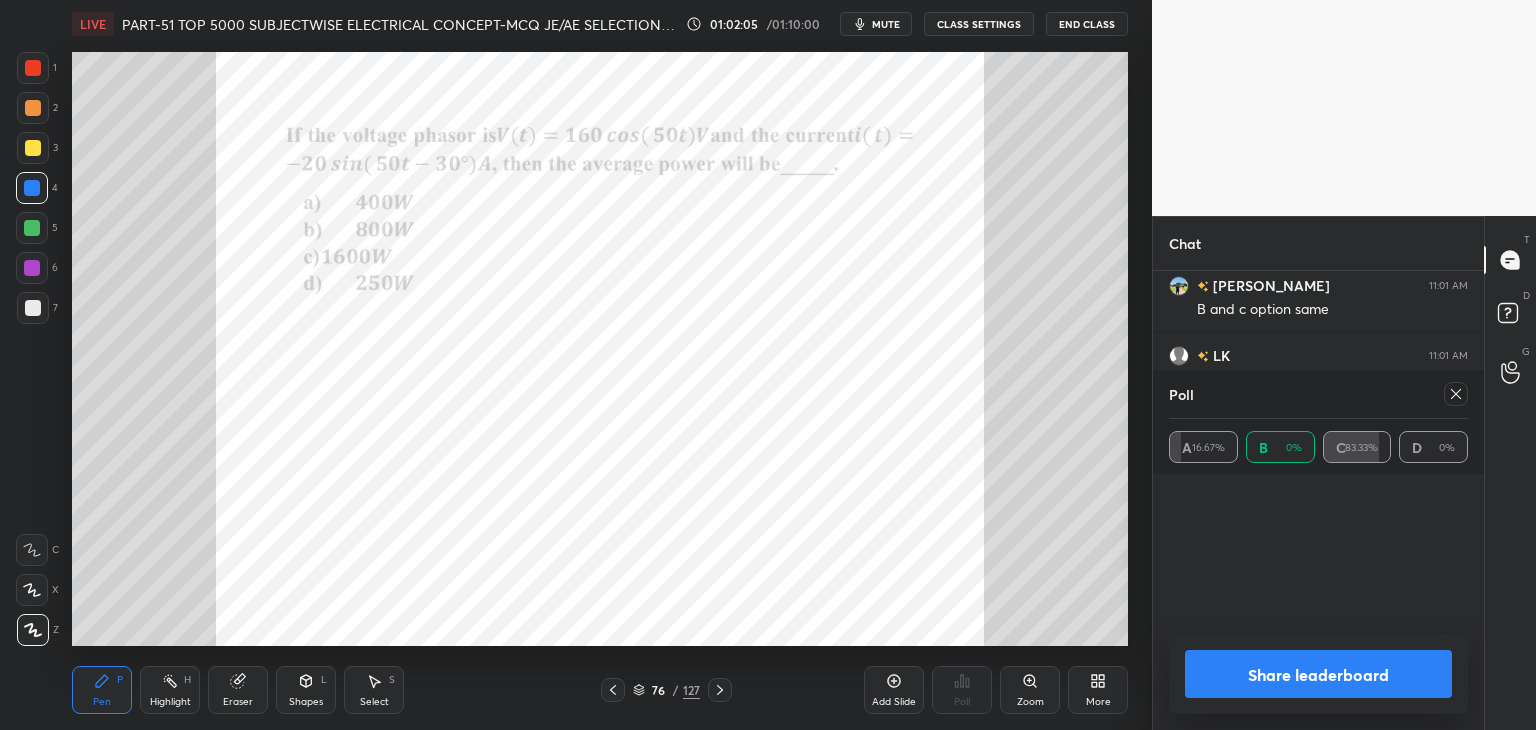 click at bounding box center (1456, 394) 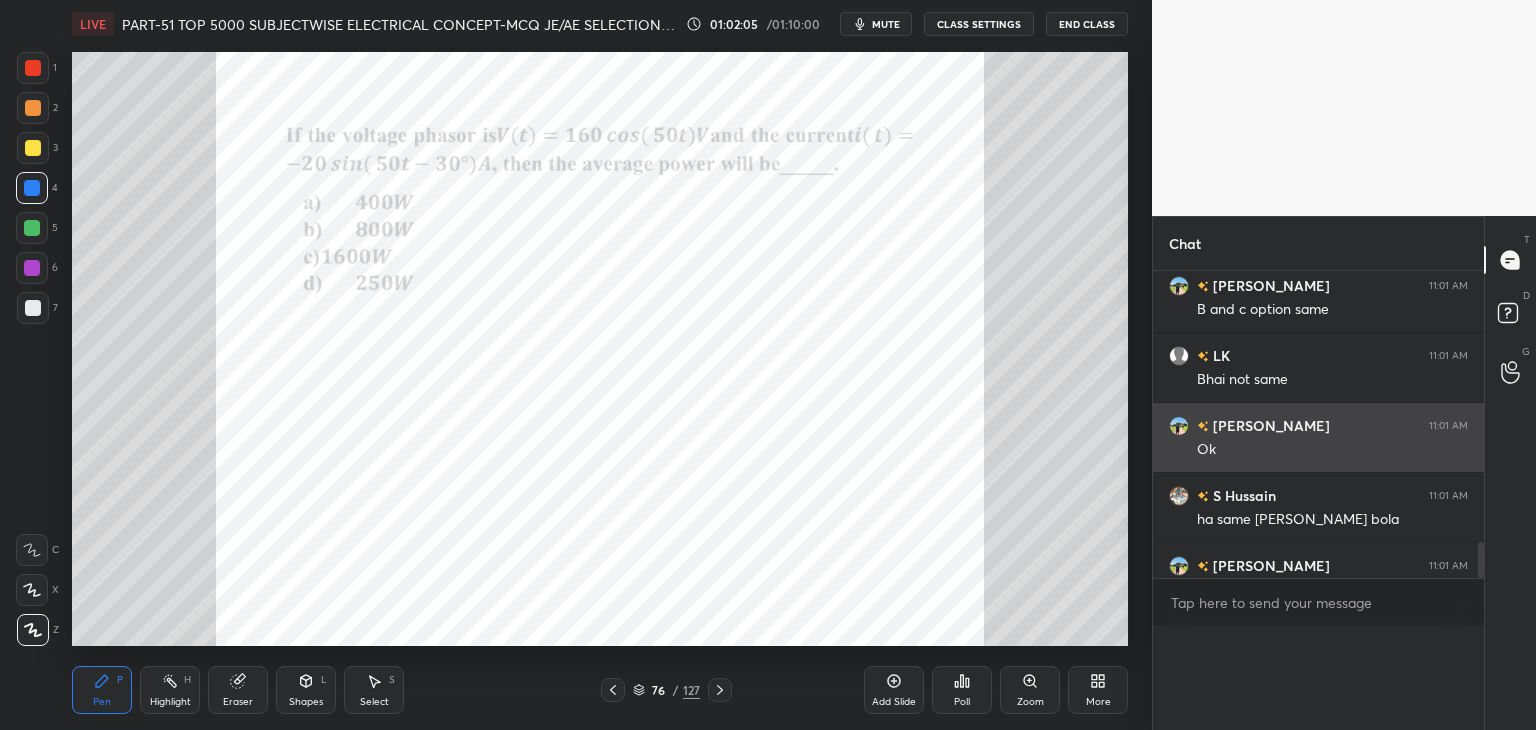 scroll, scrollTop: 6, scrollLeft: 6, axis: both 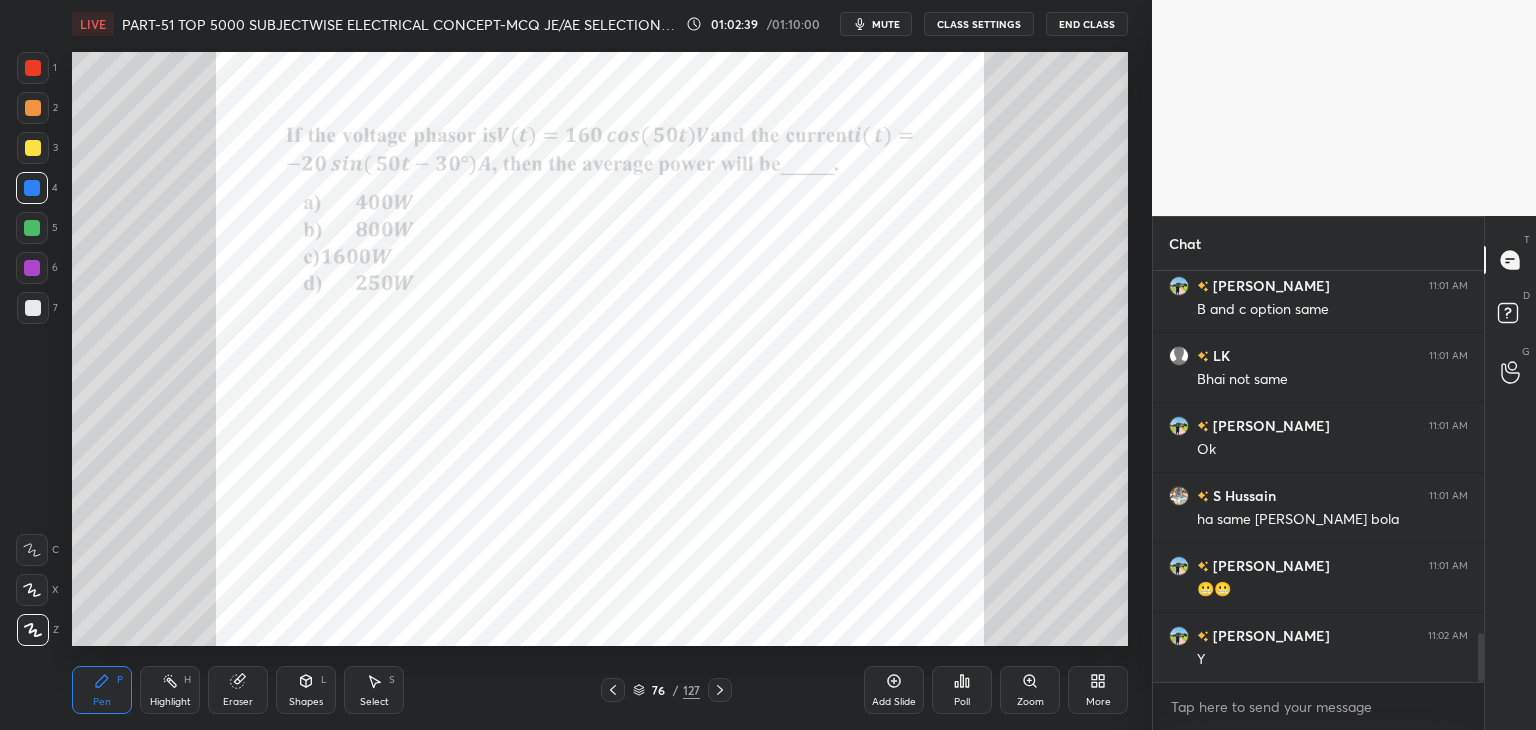click at bounding box center [32, 268] 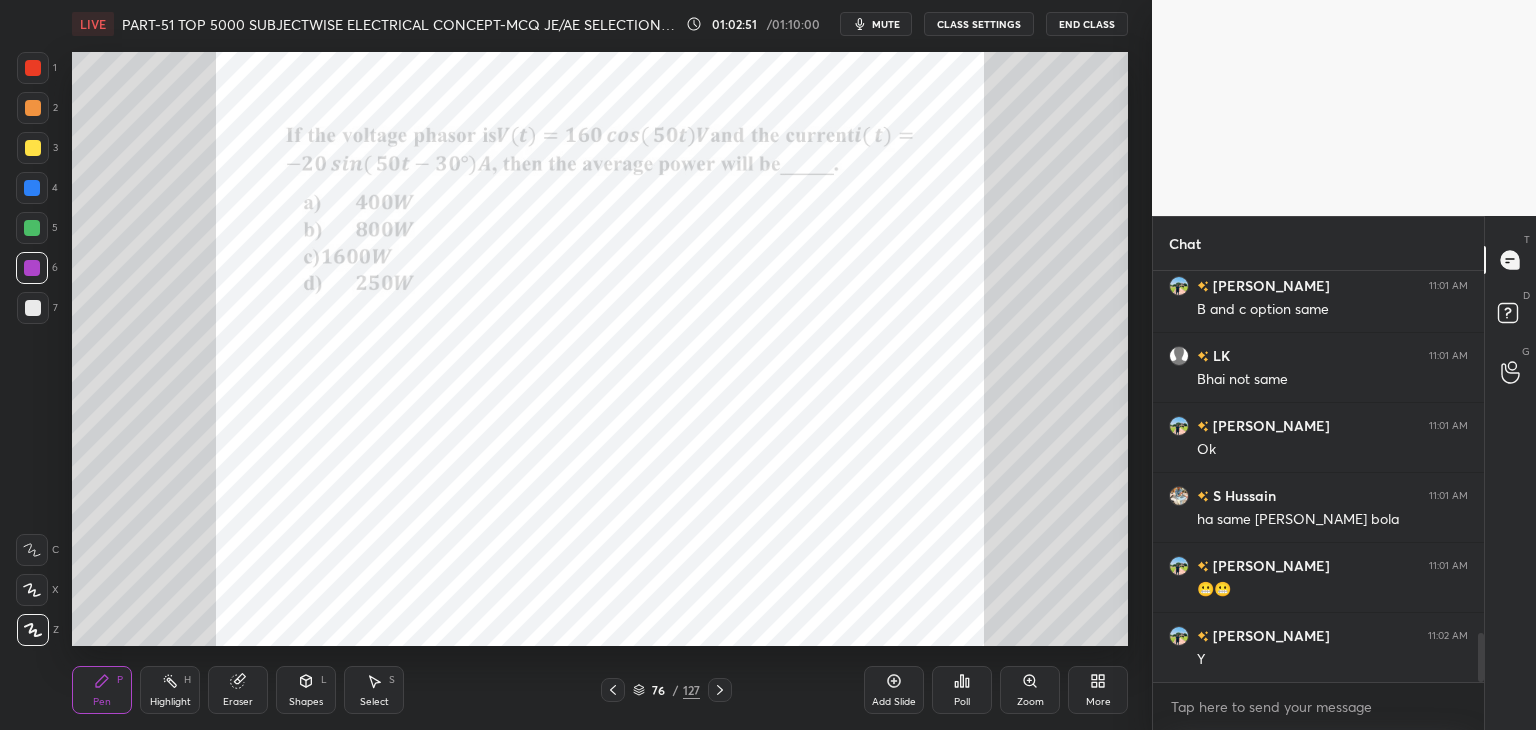 click at bounding box center (33, 68) 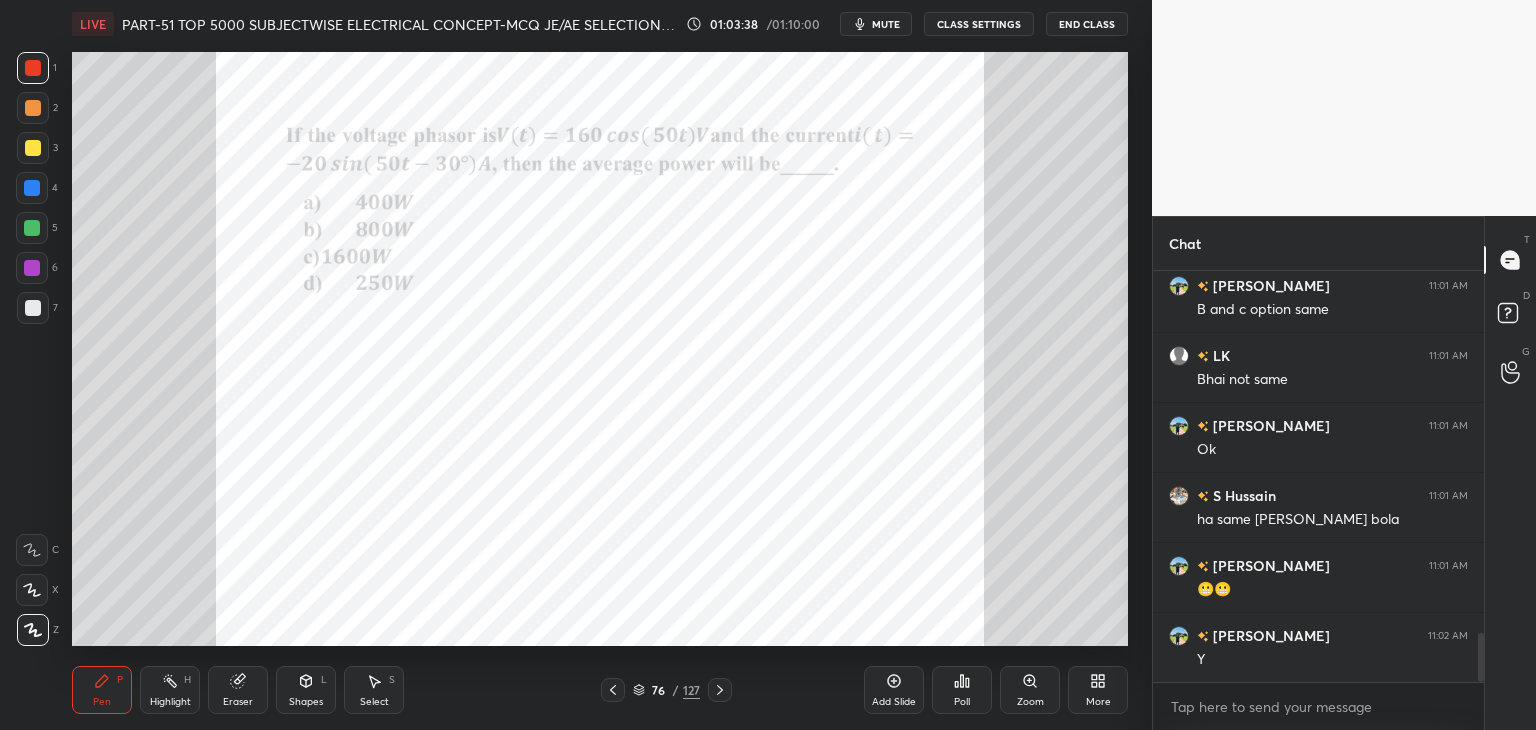 click at bounding box center (32, 188) 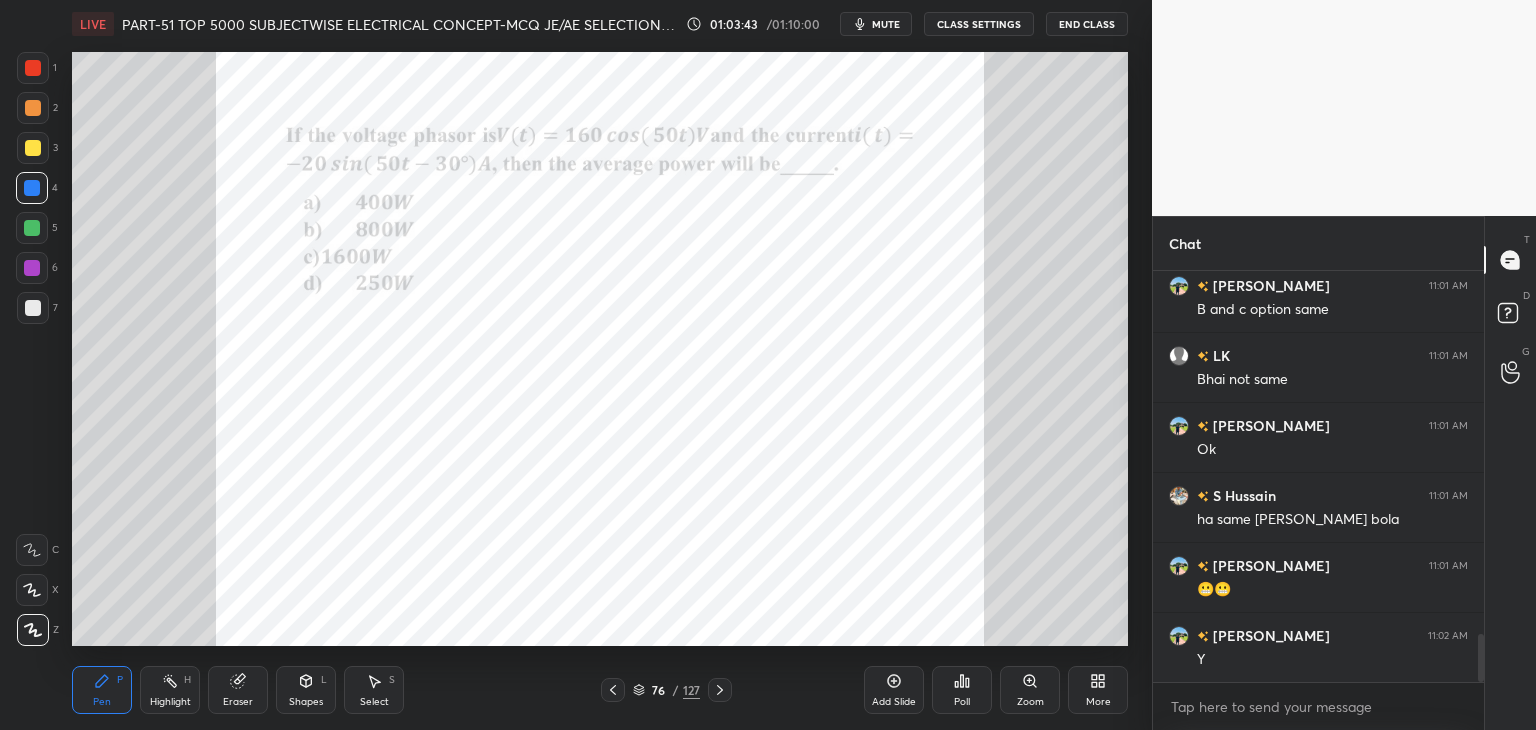 scroll, scrollTop: 3140, scrollLeft: 0, axis: vertical 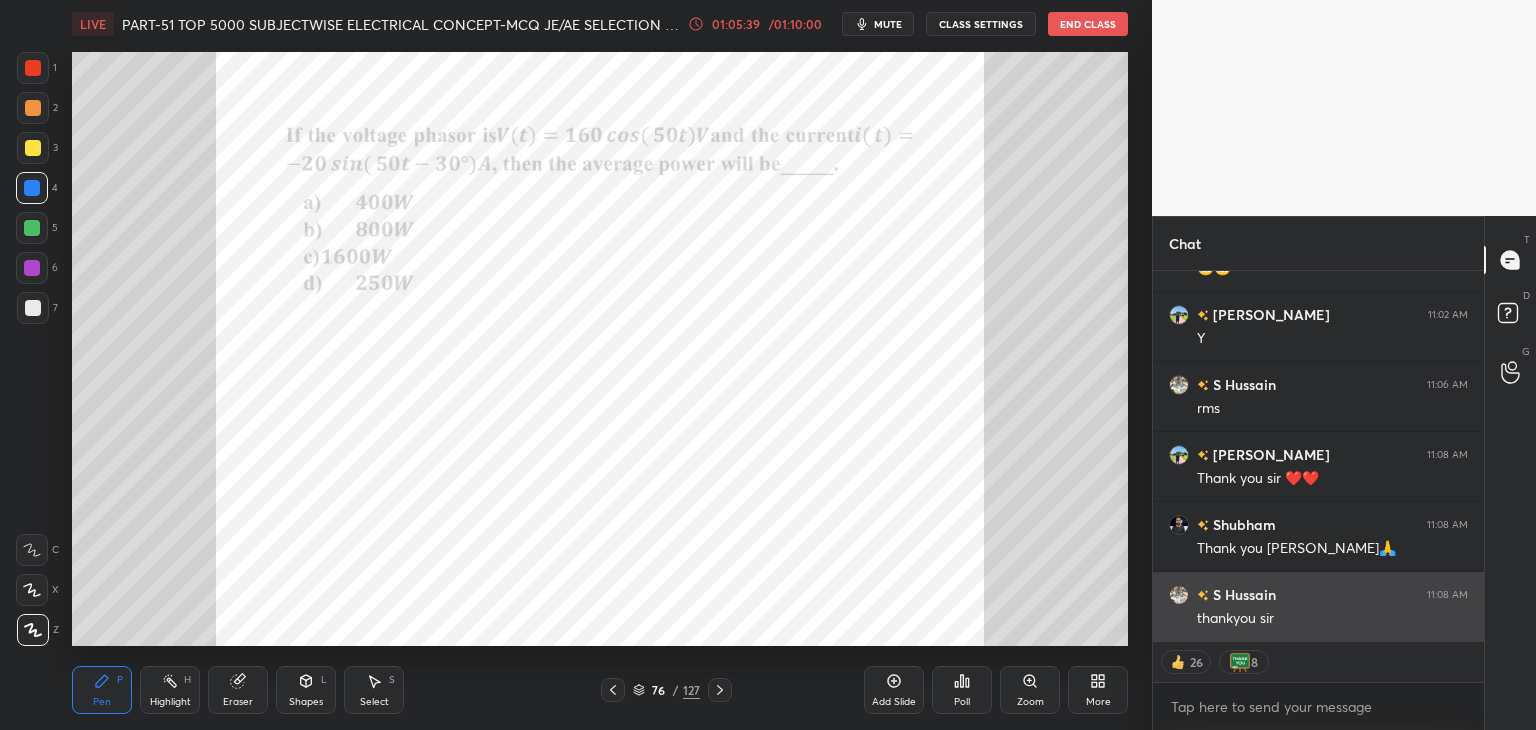 click on "S Hussain 11:01 AM ha same [PERSON_NAME] [PERSON_NAME] 11:01 AM 😬😬 [PERSON_NAME] 11:02 AM [PERSON_NAME] 11:06 AM rms [PERSON_NAME] 11:08 AM Thank you sir ❤️❤️ [PERSON_NAME] 11:08 AM Thank you [PERSON_NAME] 11:08 AM thankyou sir" at bounding box center (1318, 456) 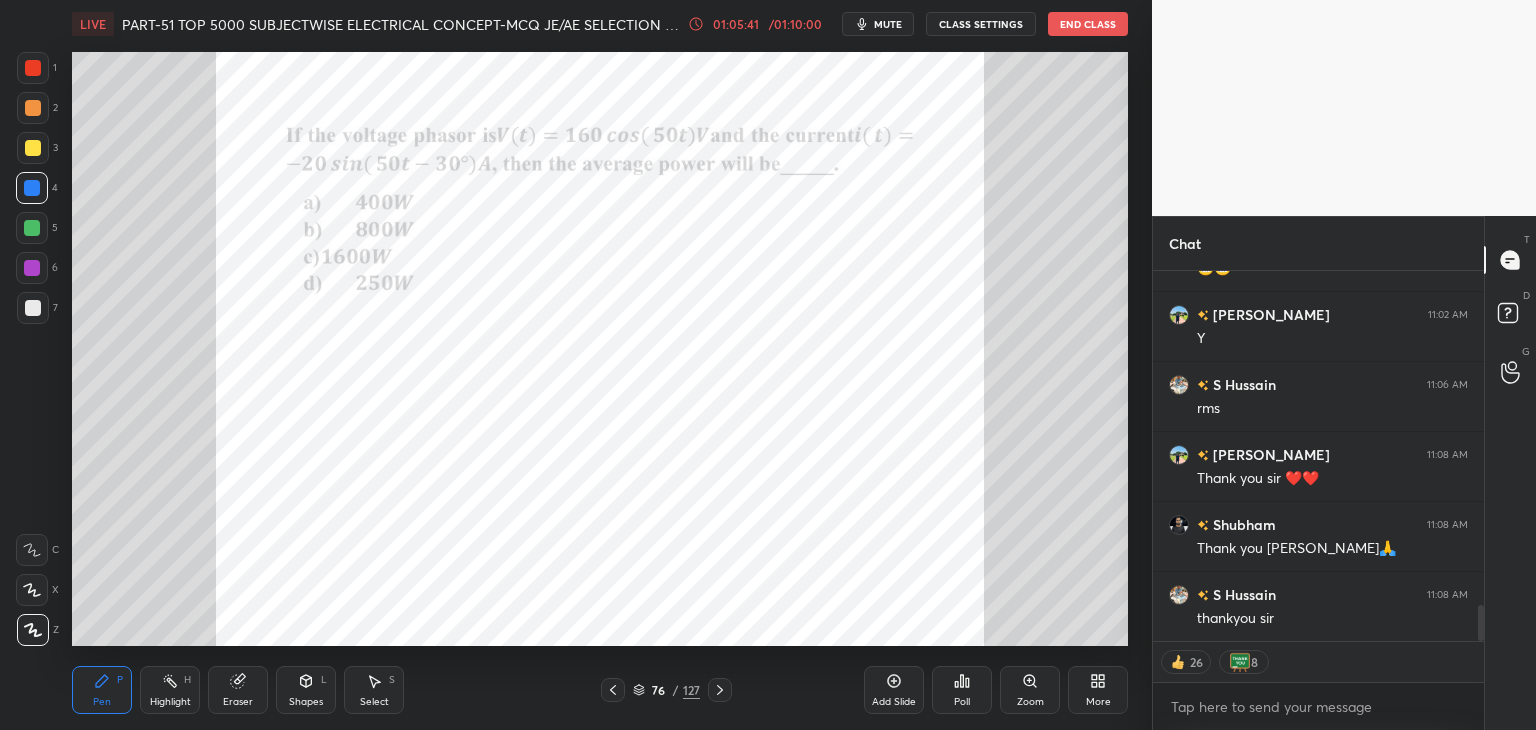 scroll, scrollTop: 3479, scrollLeft: 0, axis: vertical 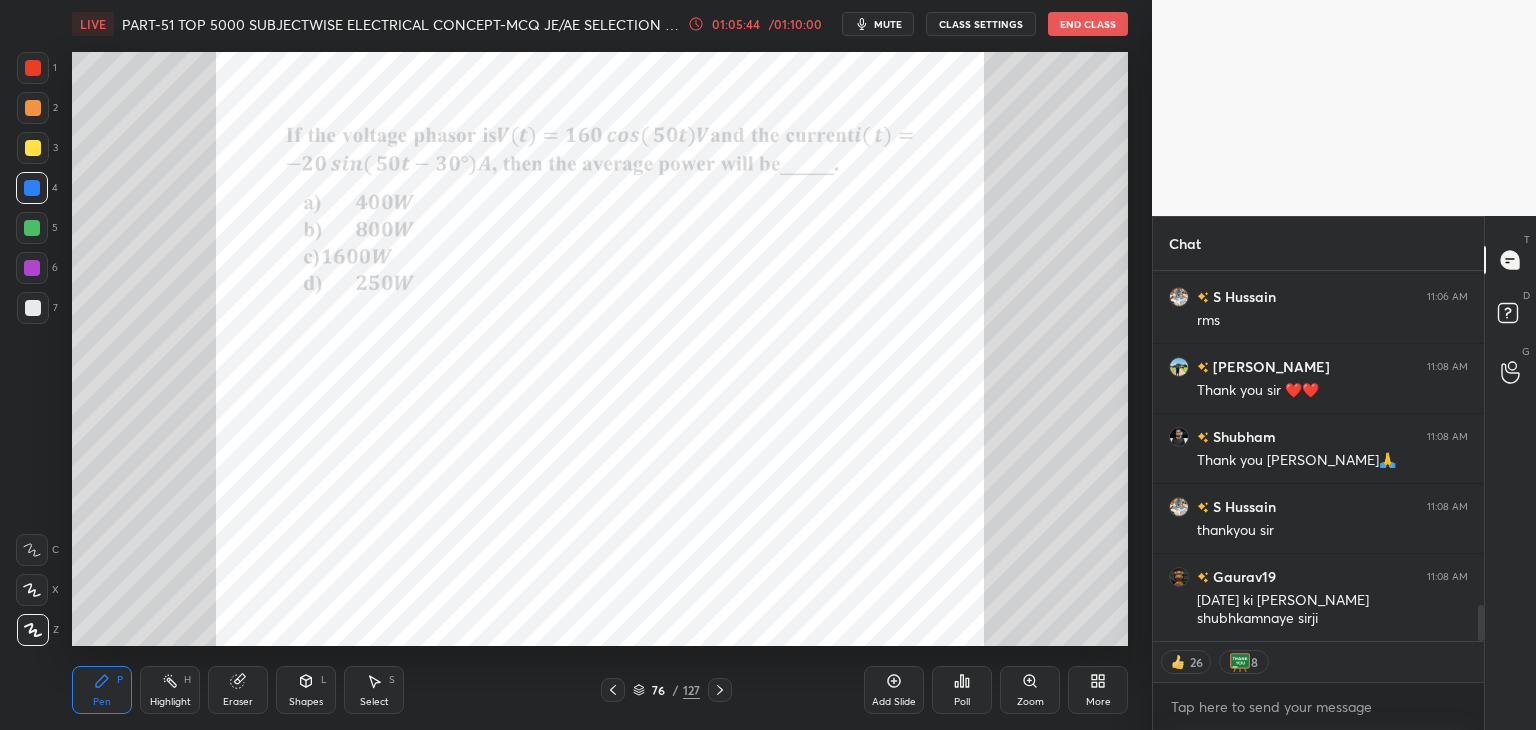click at bounding box center [33, 148] 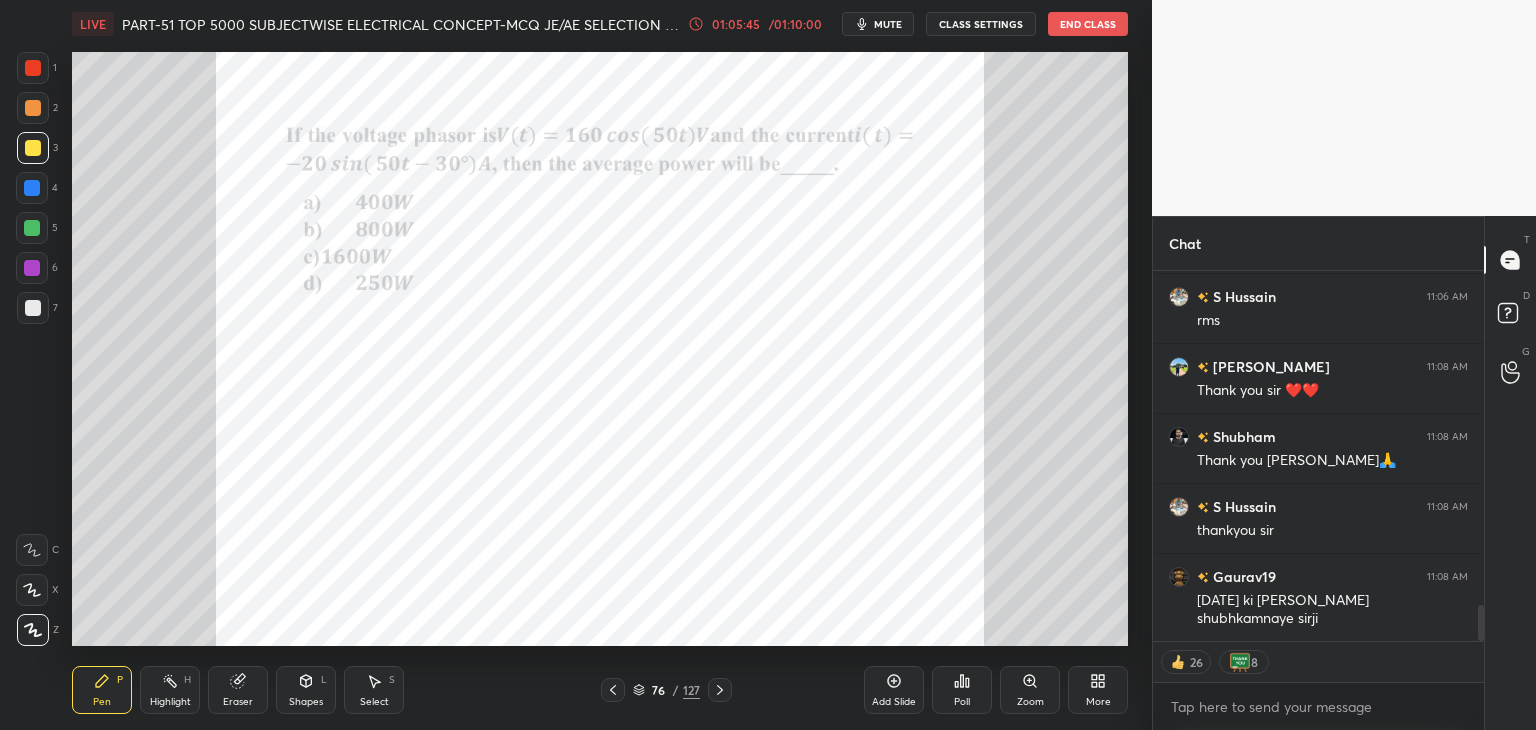drag, startPoint x: 35, startPoint y: 109, endPoint x: 31, endPoint y: 78, distance: 31.257 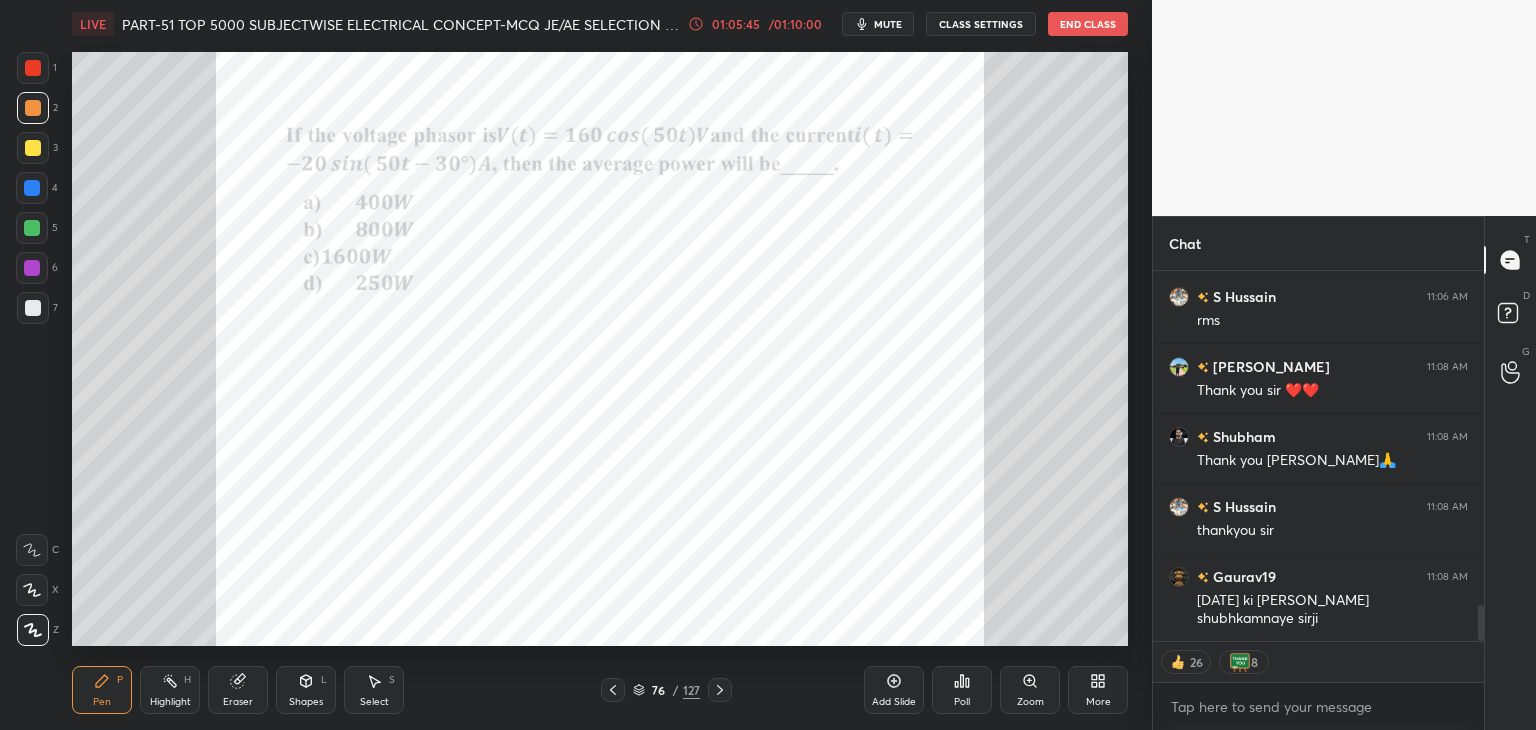 click at bounding box center (33, 68) 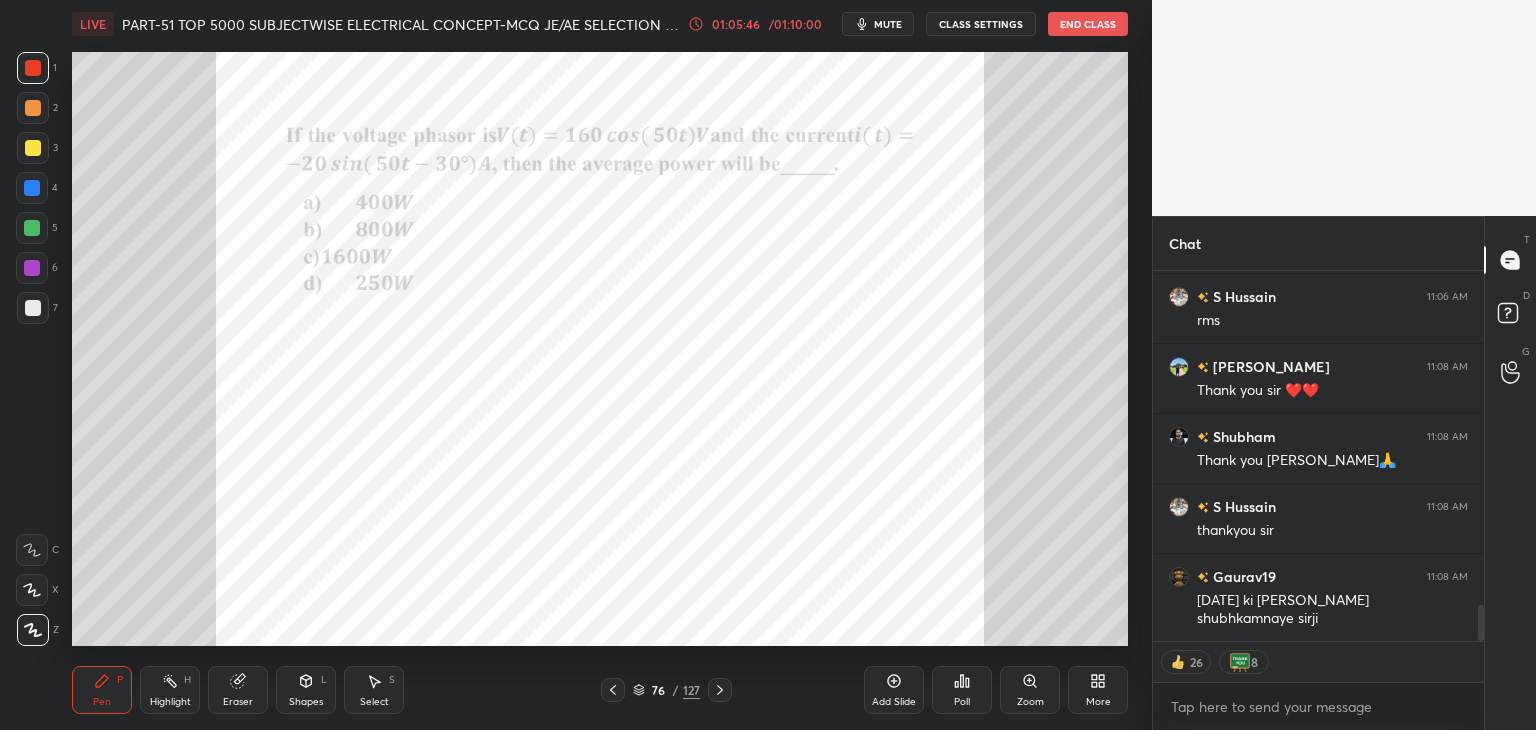 click at bounding box center [32, 188] 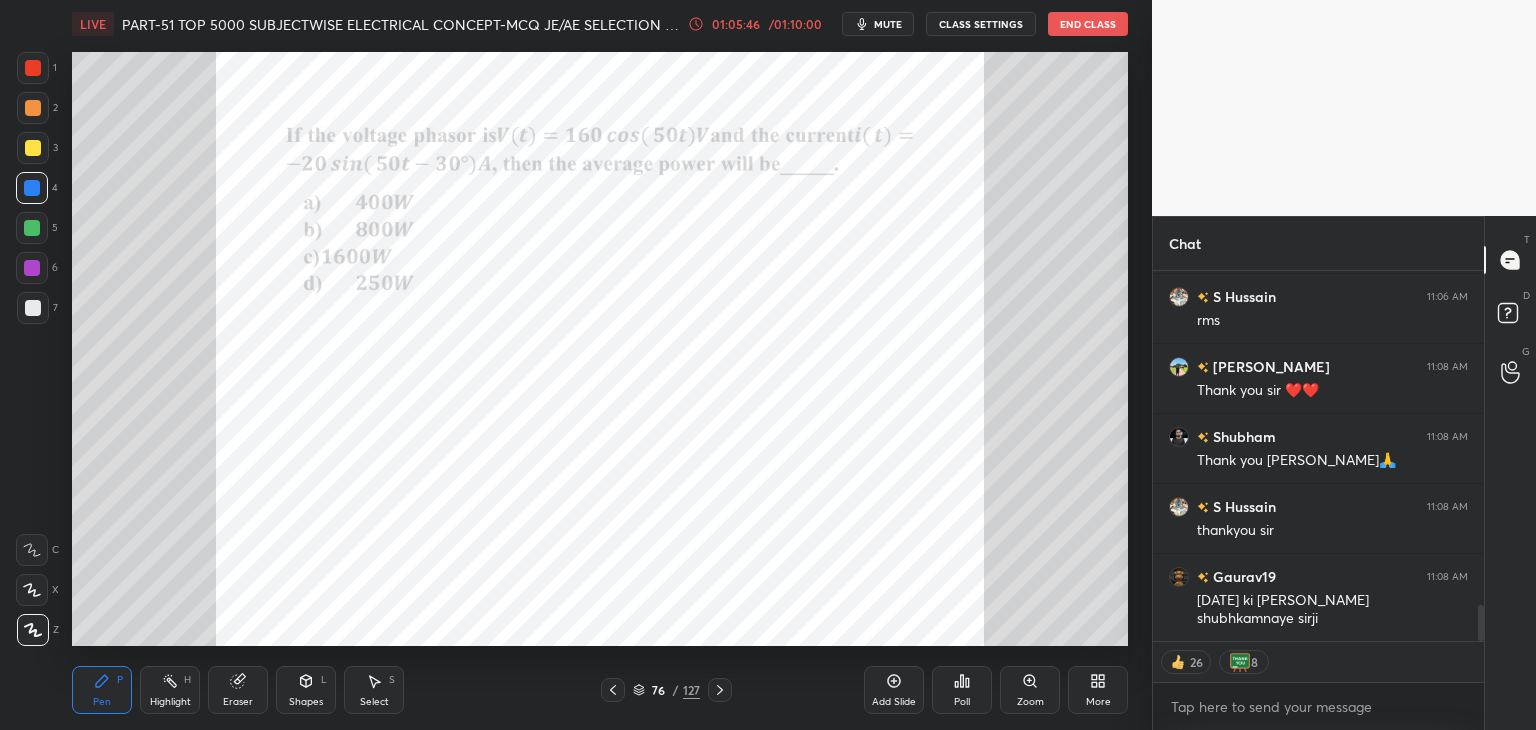 click at bounding box center [33, 148] 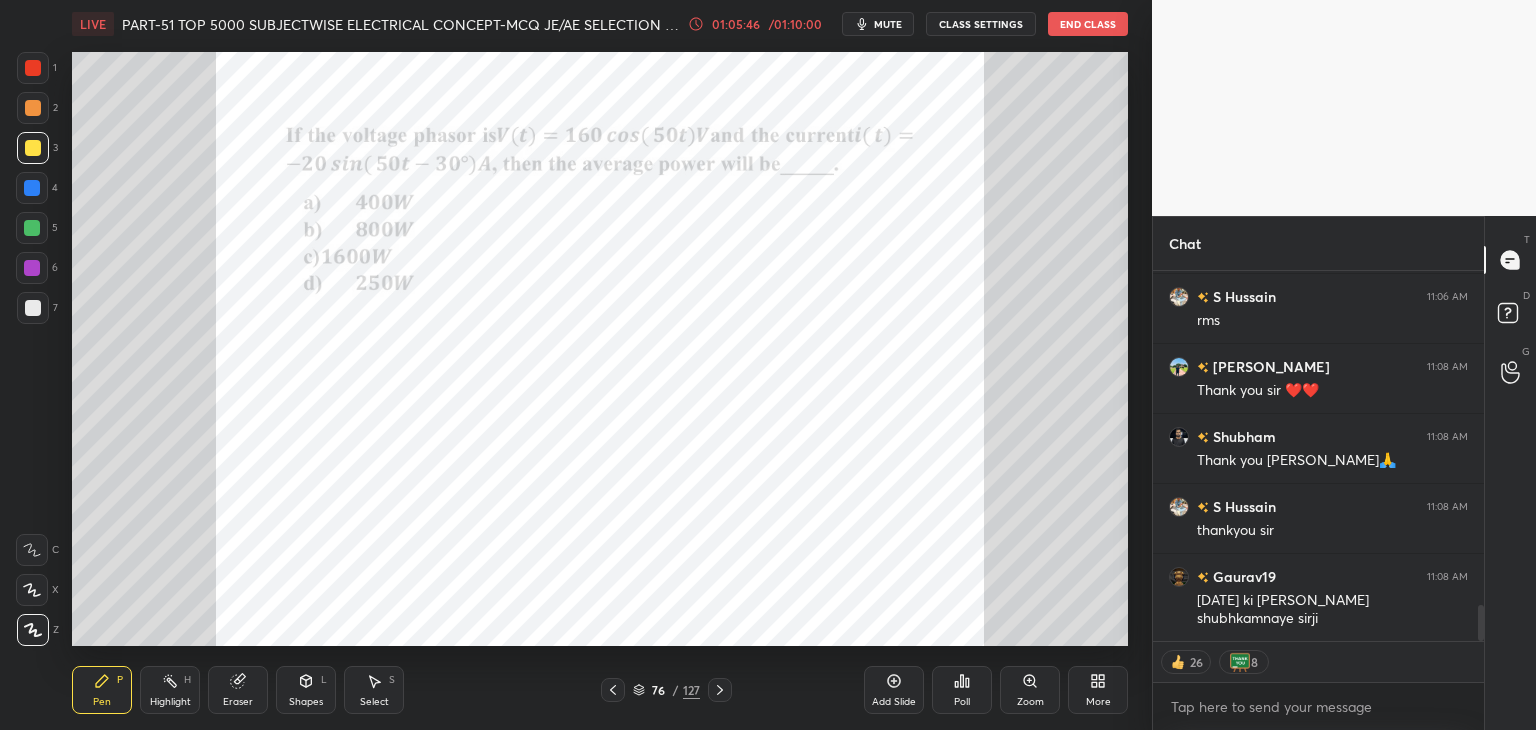 click at bounding box center (33, 108) 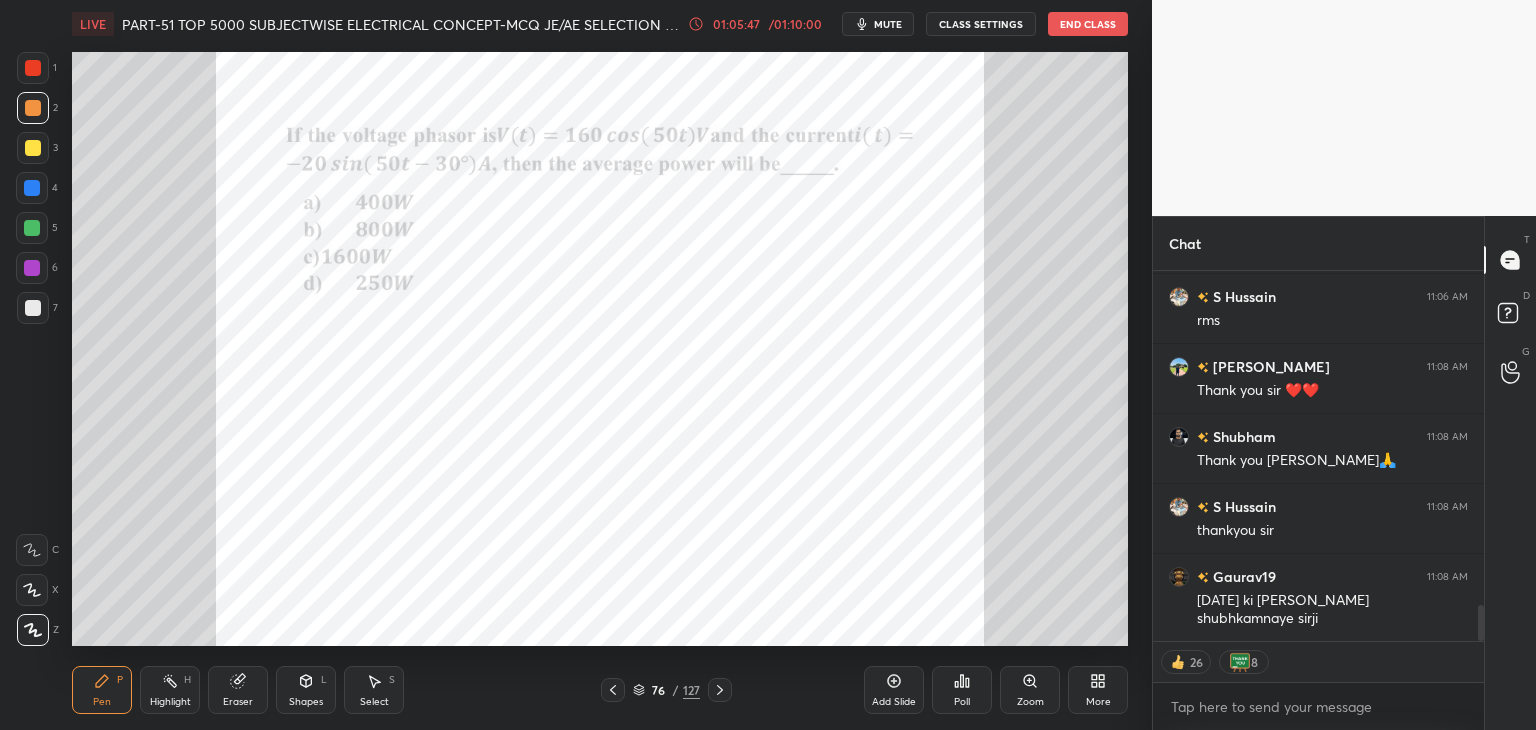 click at bounding box center (33, 68) 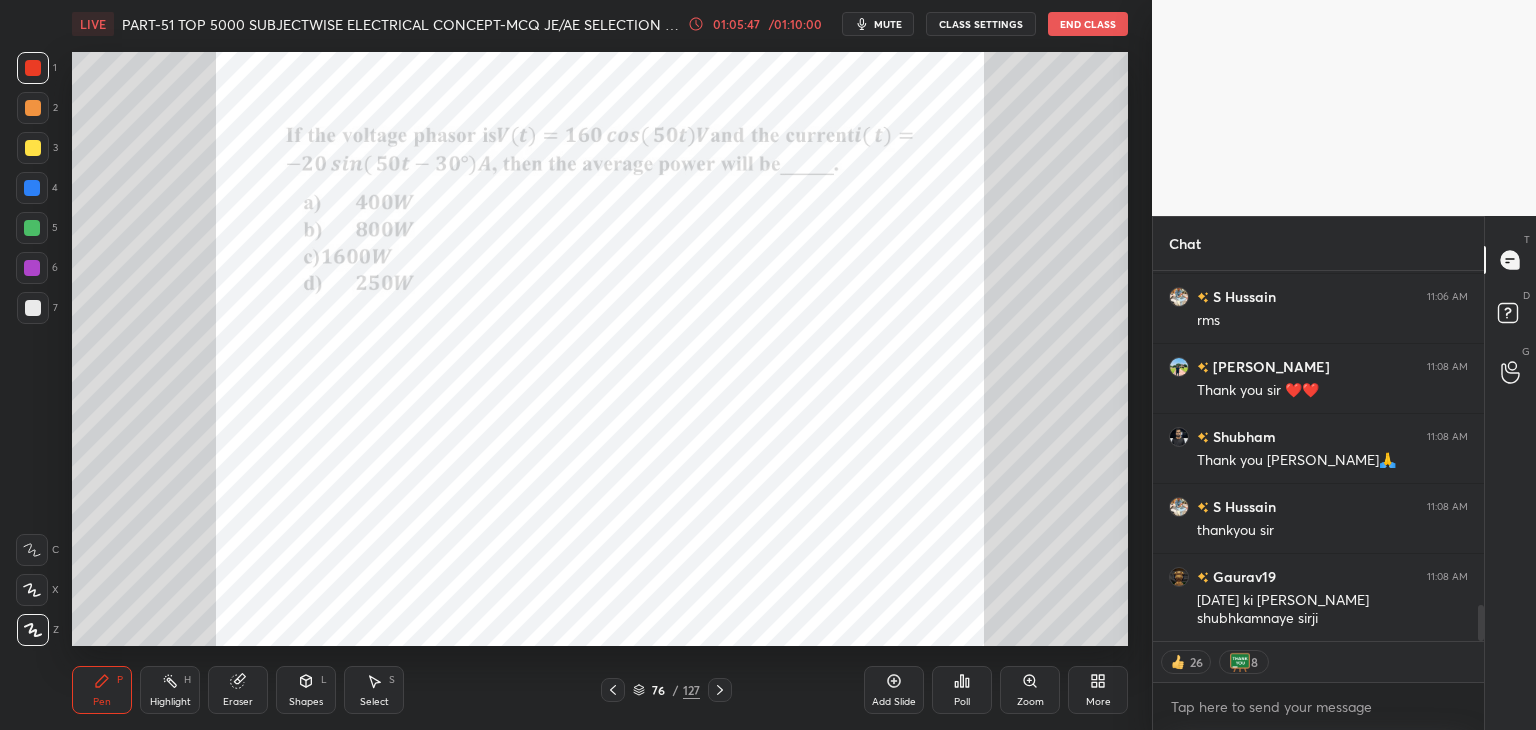 click at bounding box center (33, 148) 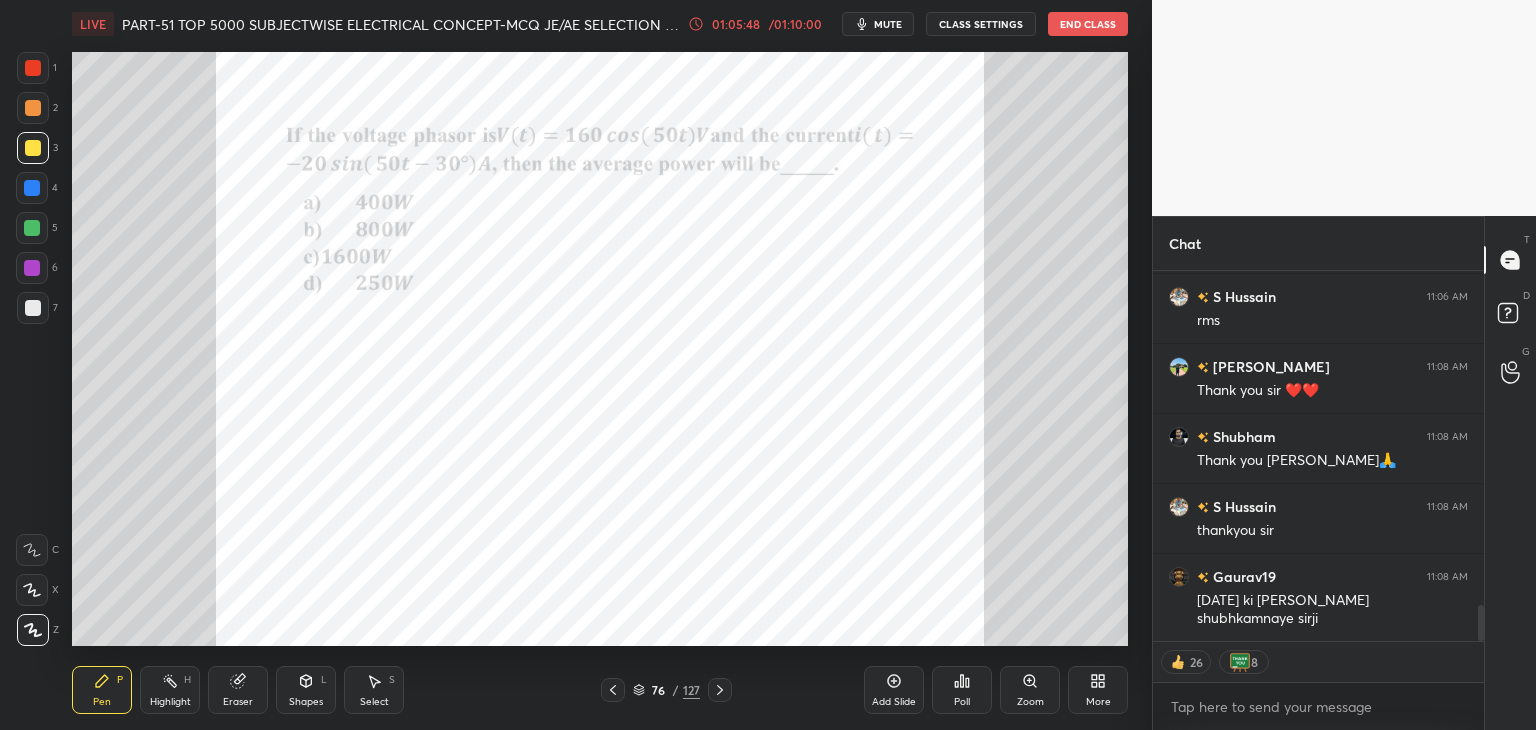 click at bounding box center [33, 108] 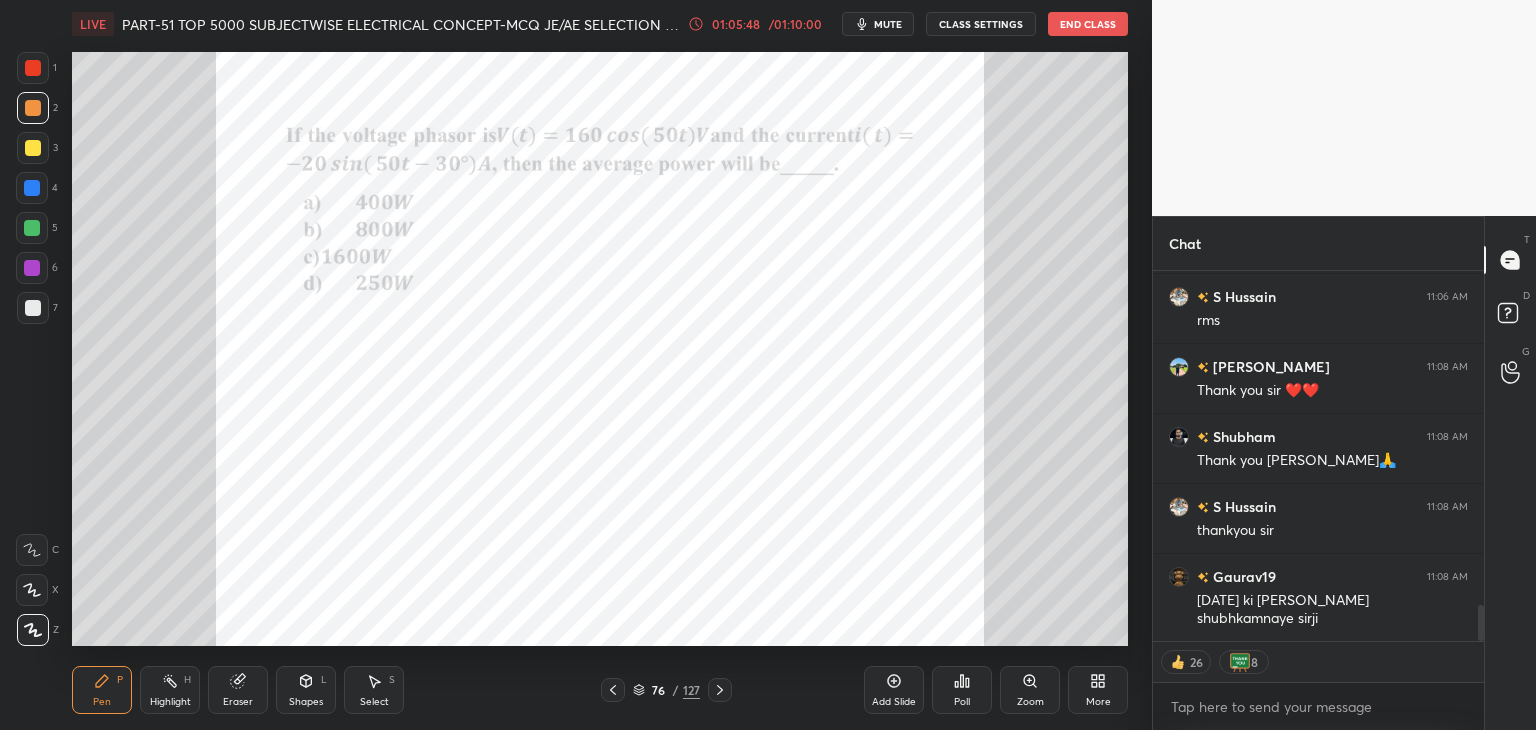 click at bounding box center (33, 68) 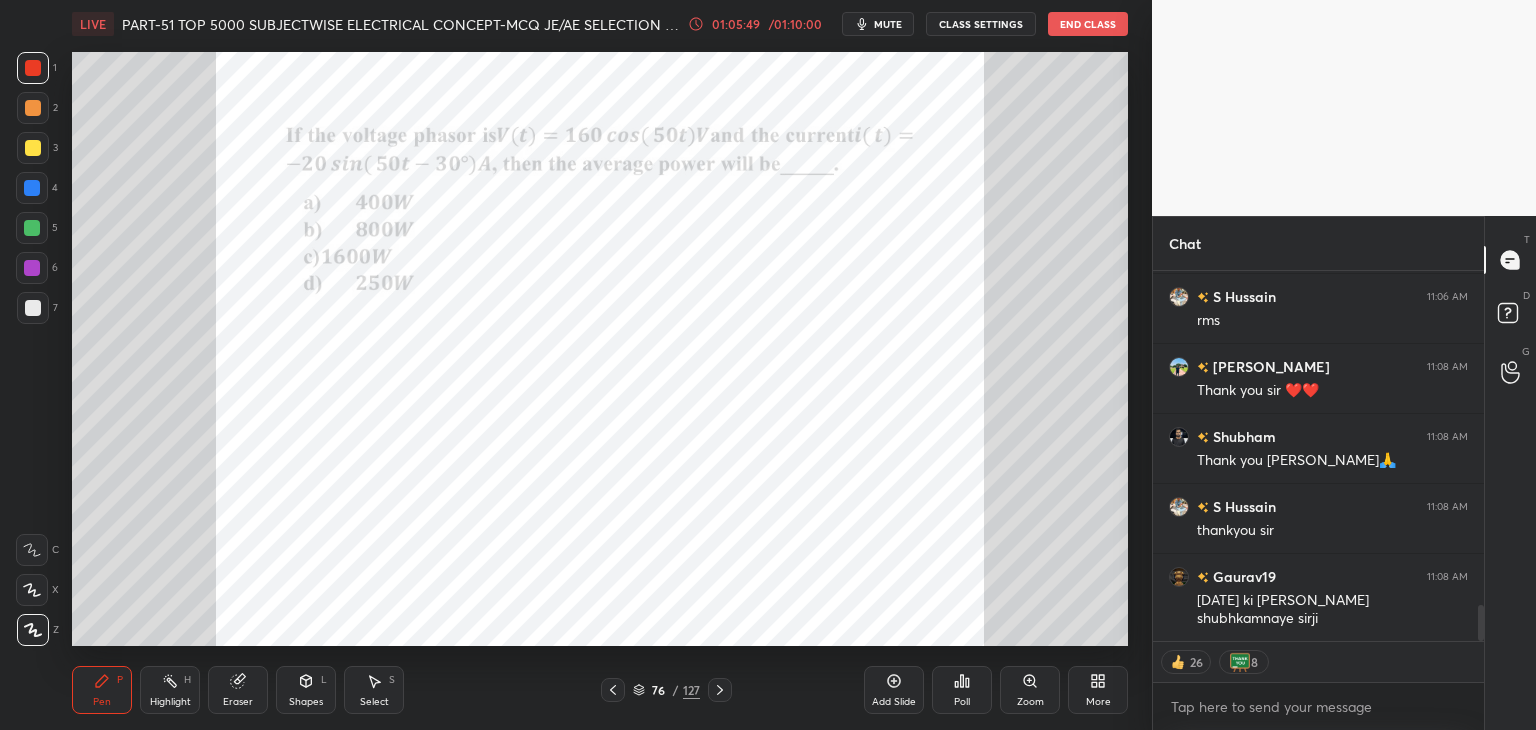 scroll, scrollTop: 6, scrollLeft: 6, axis: both 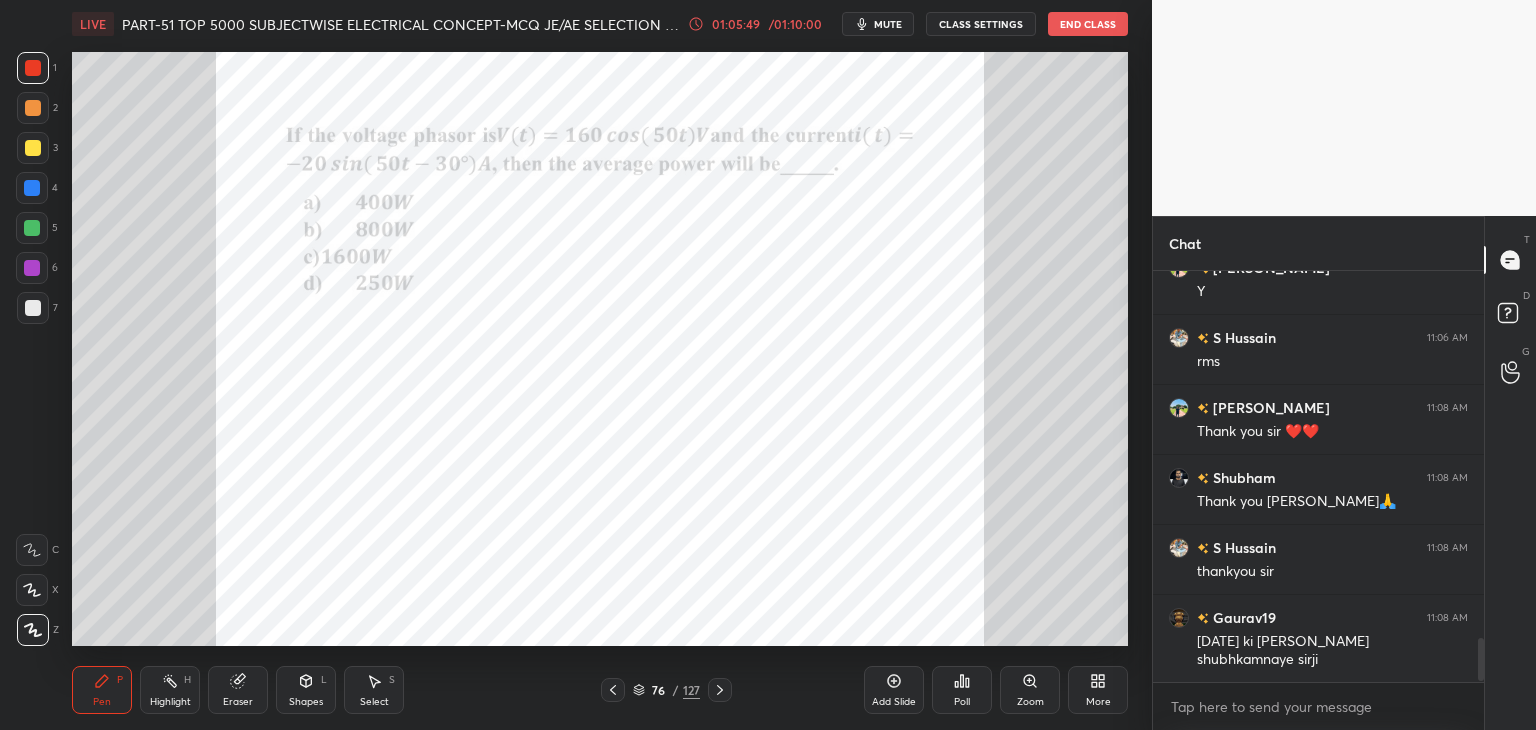 drag, startPoint x: 36, startPoint y: 186, endPoint x: 37, endPoint y: 168, distance: 18.027756 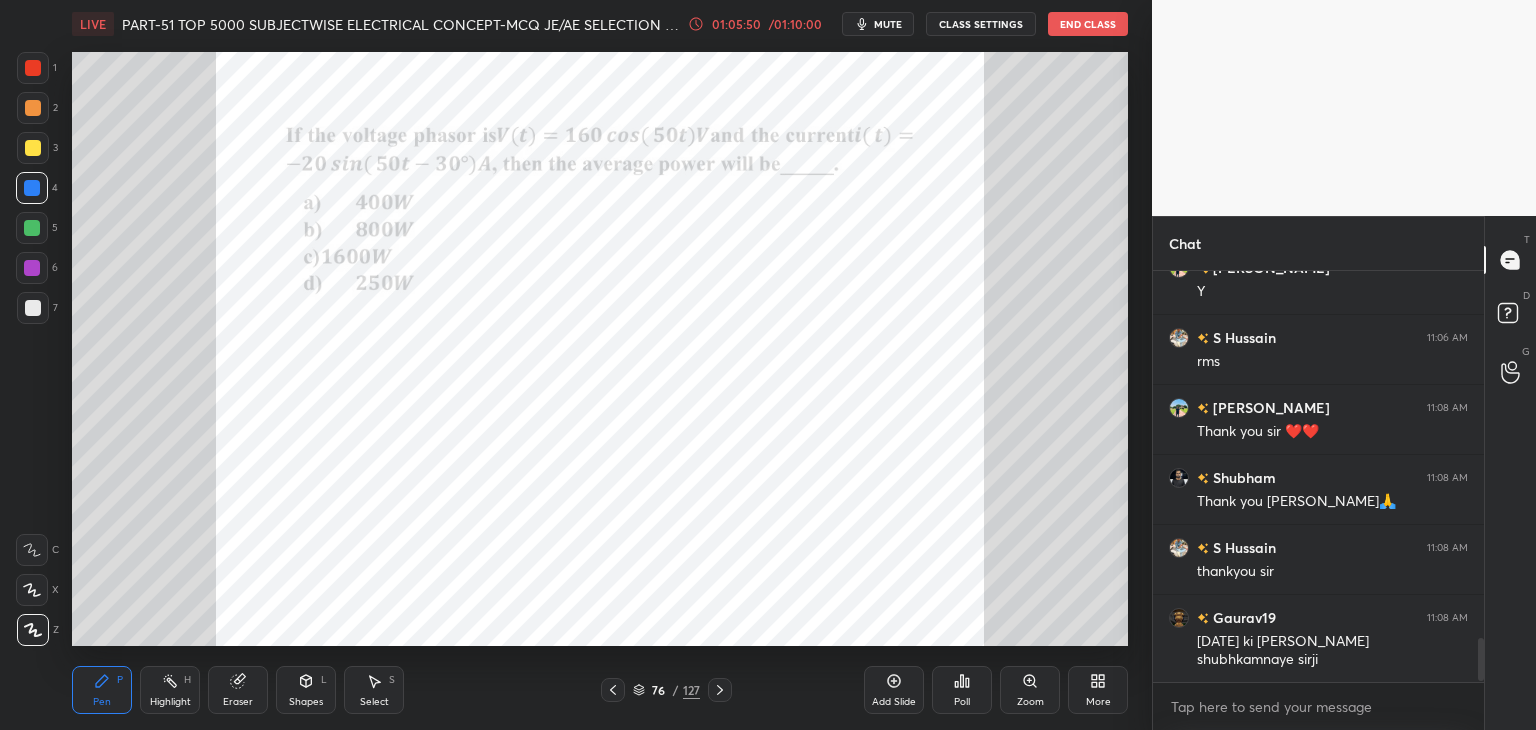 click at bounding box center (33, 148) 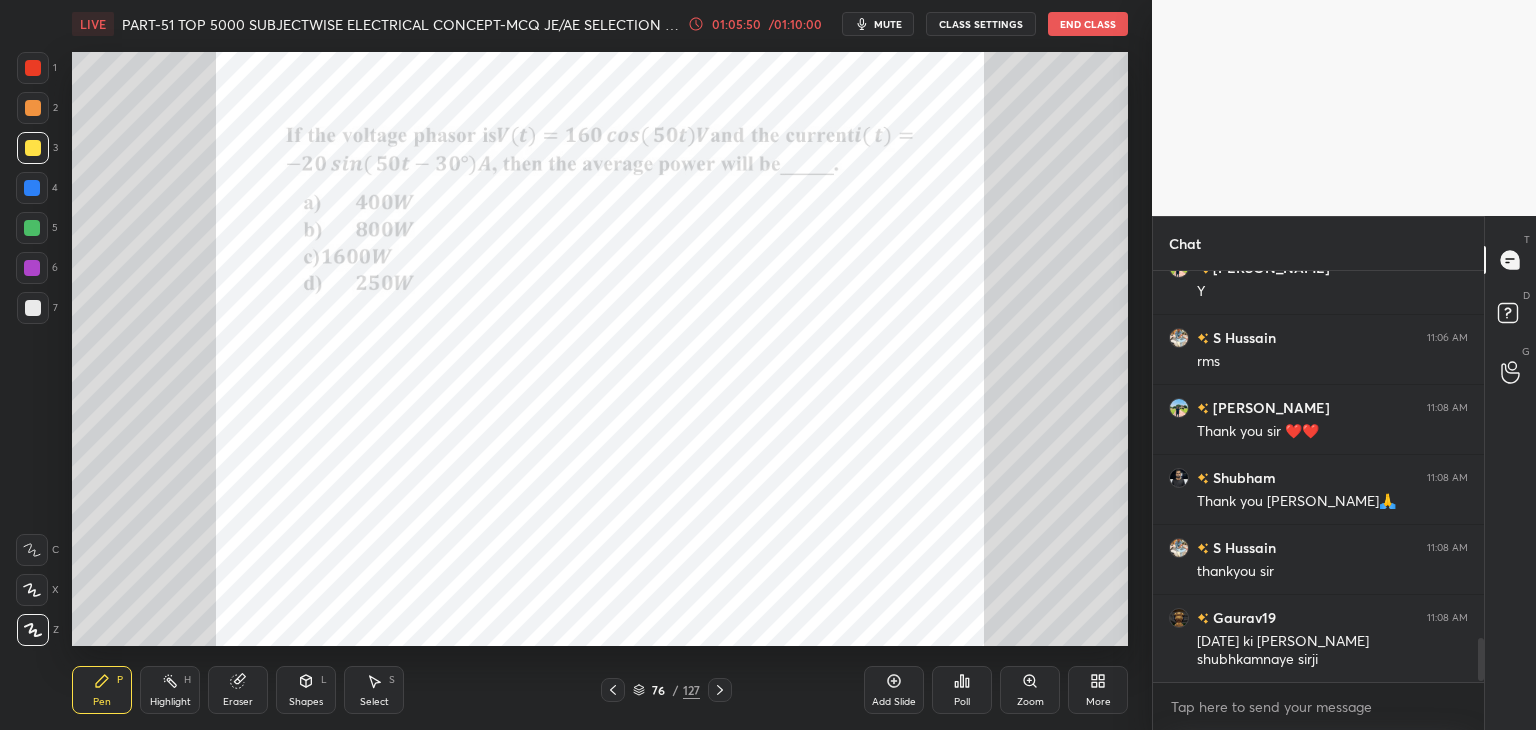 click at bounding box center [32, 228] 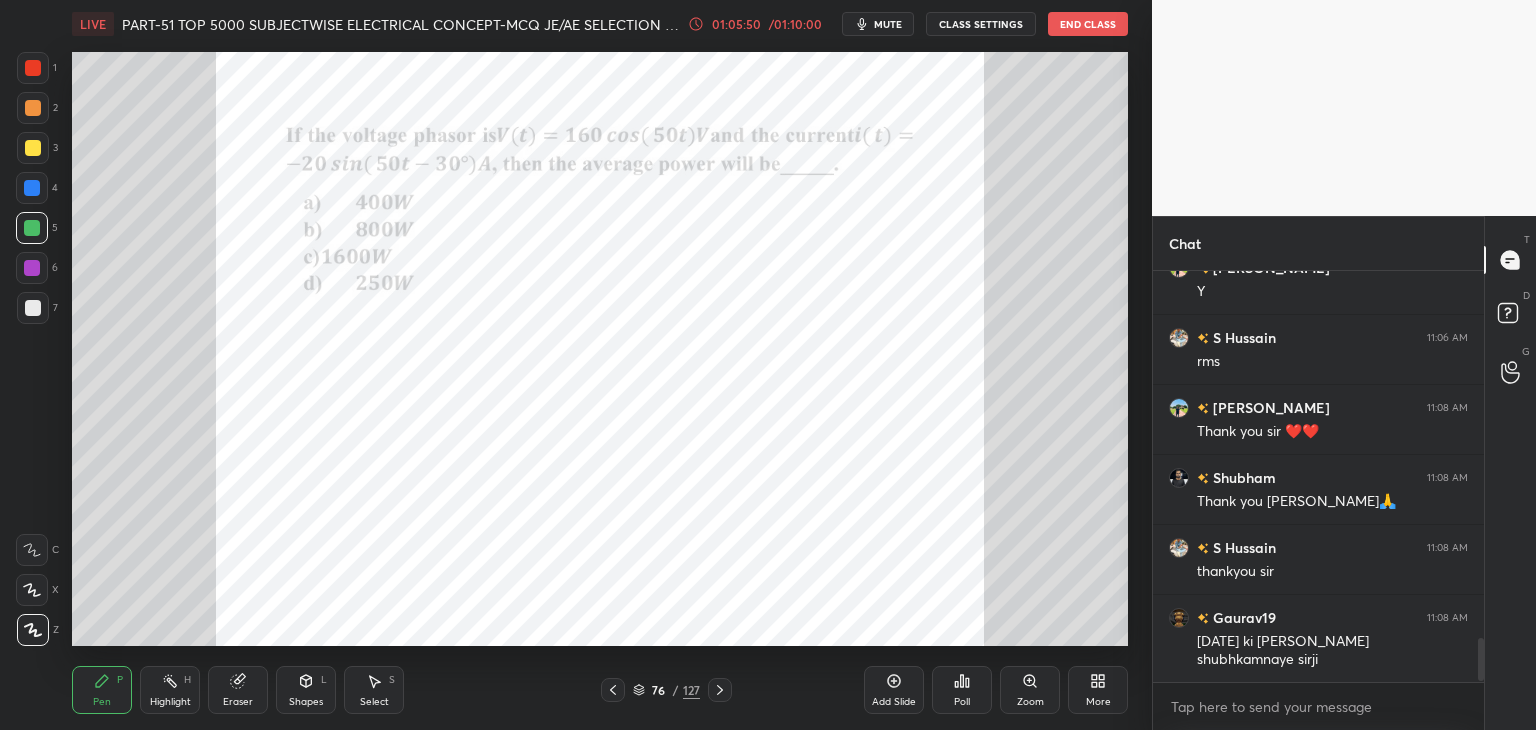 click at bounding box center [32, 268] 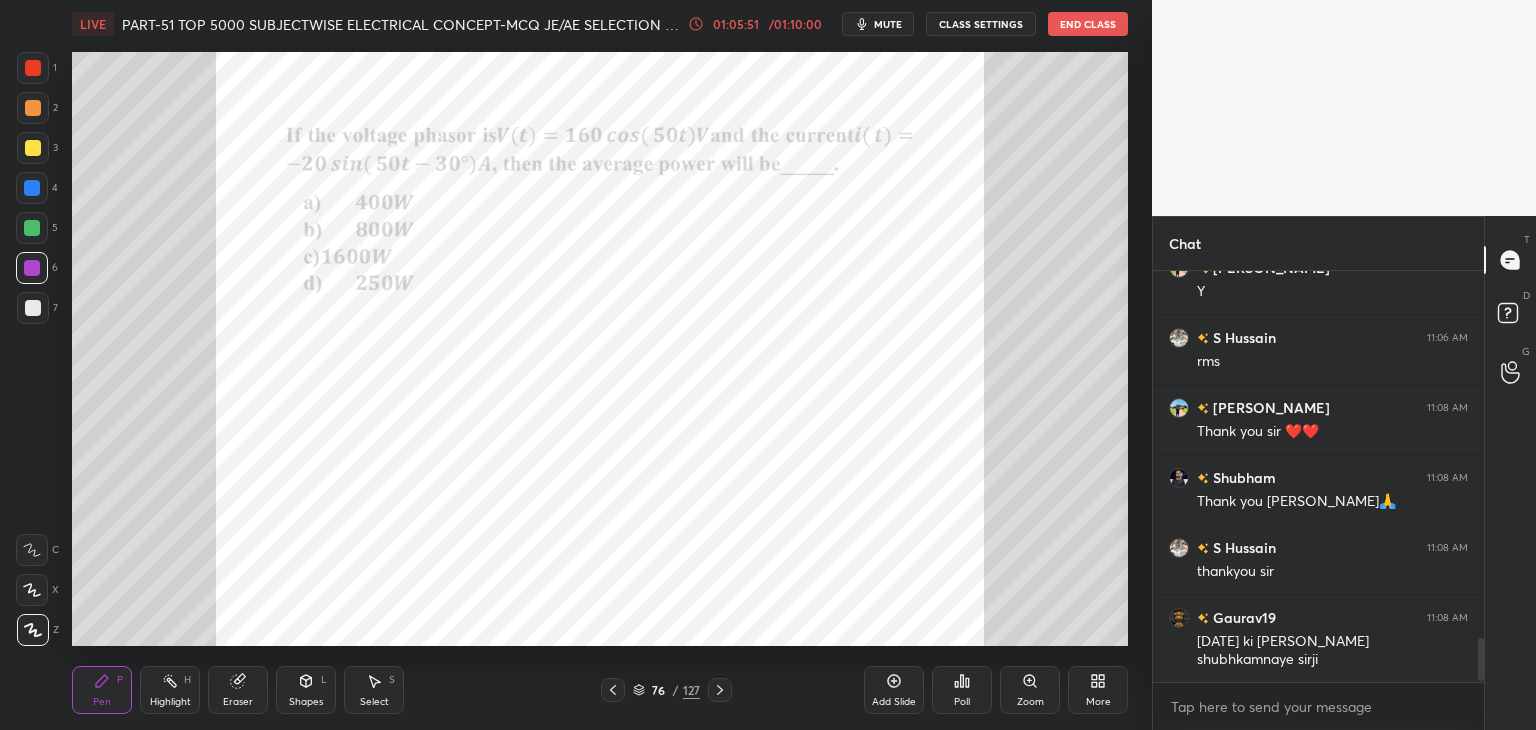click on "6" at bounding box center [37, 272] 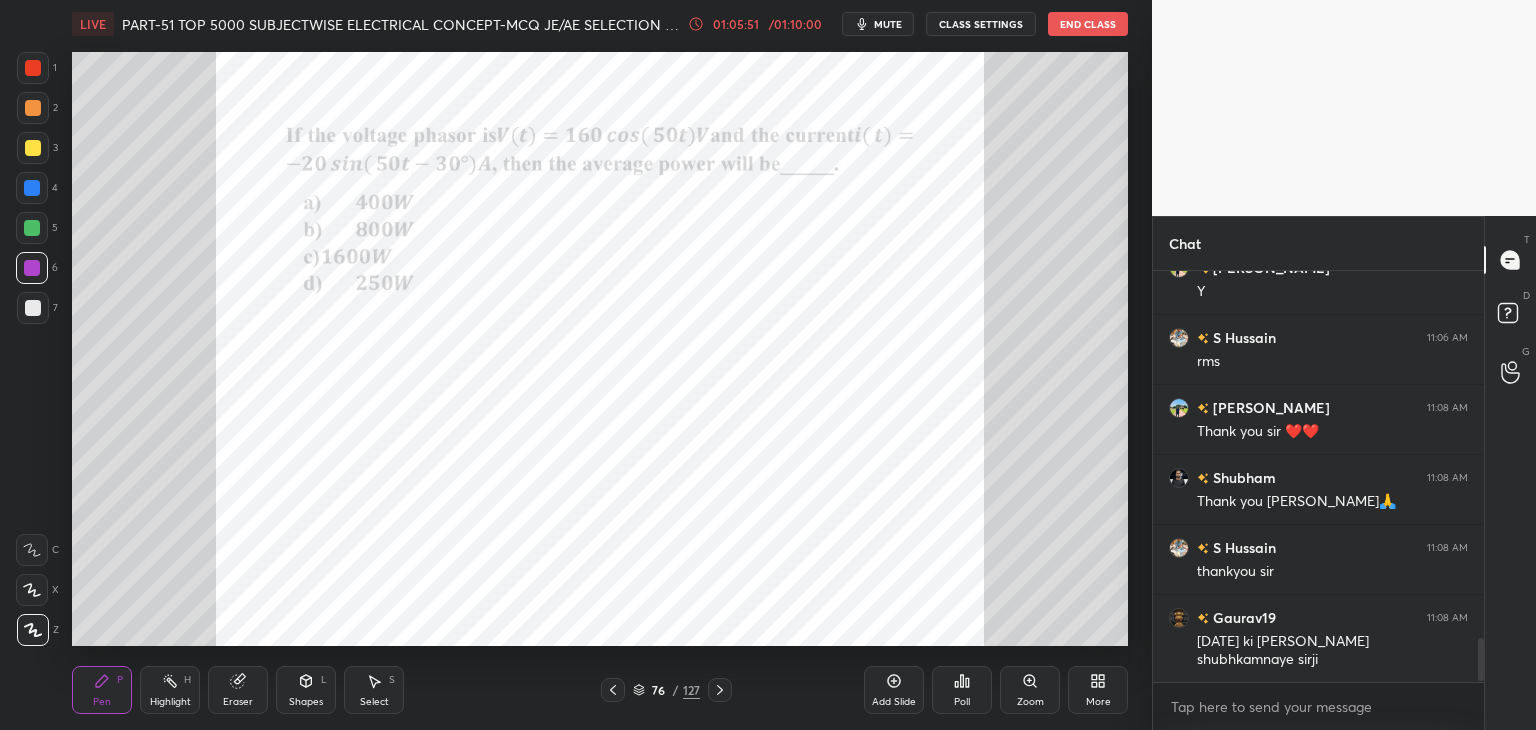 click at bounding box center (32, 268) 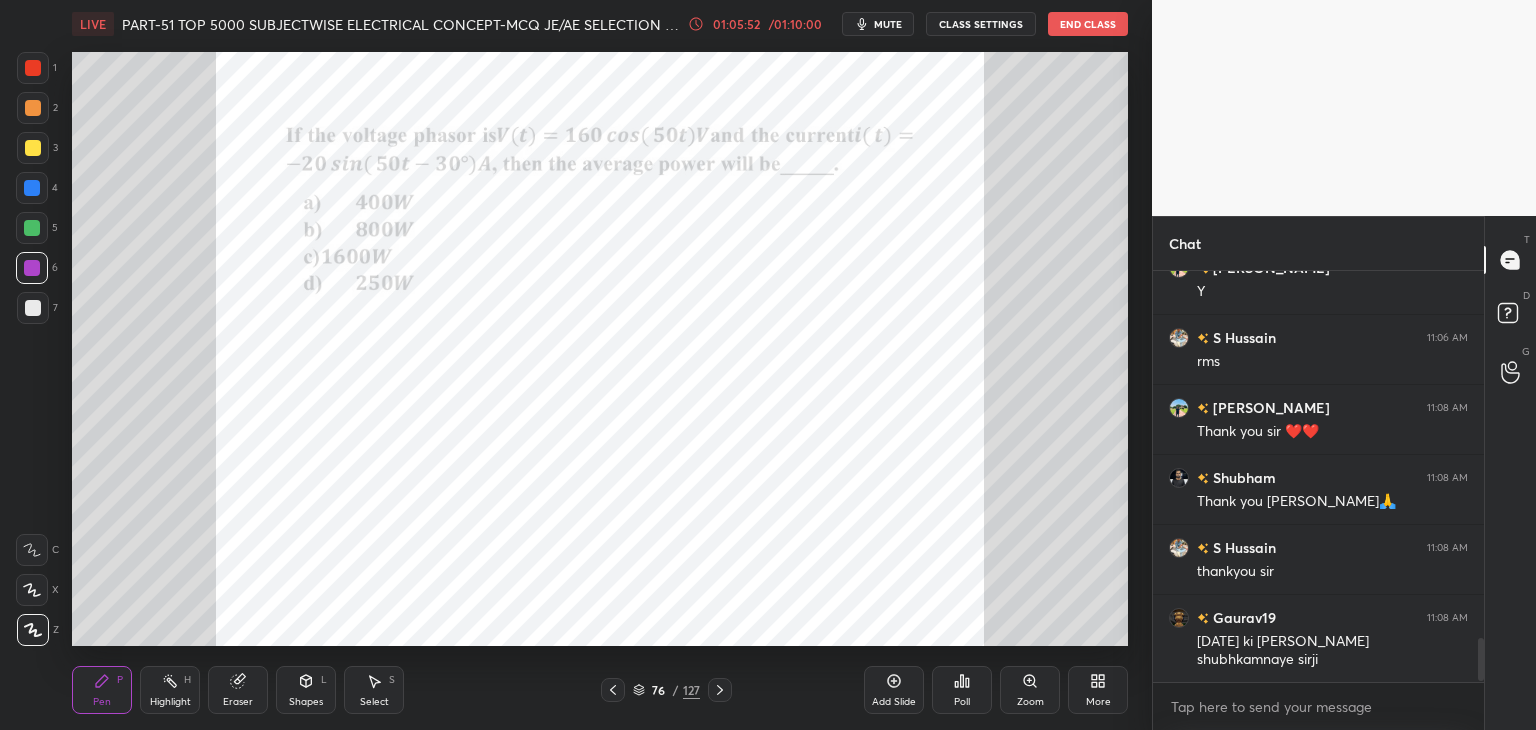 click at bounding box center (33, 308) 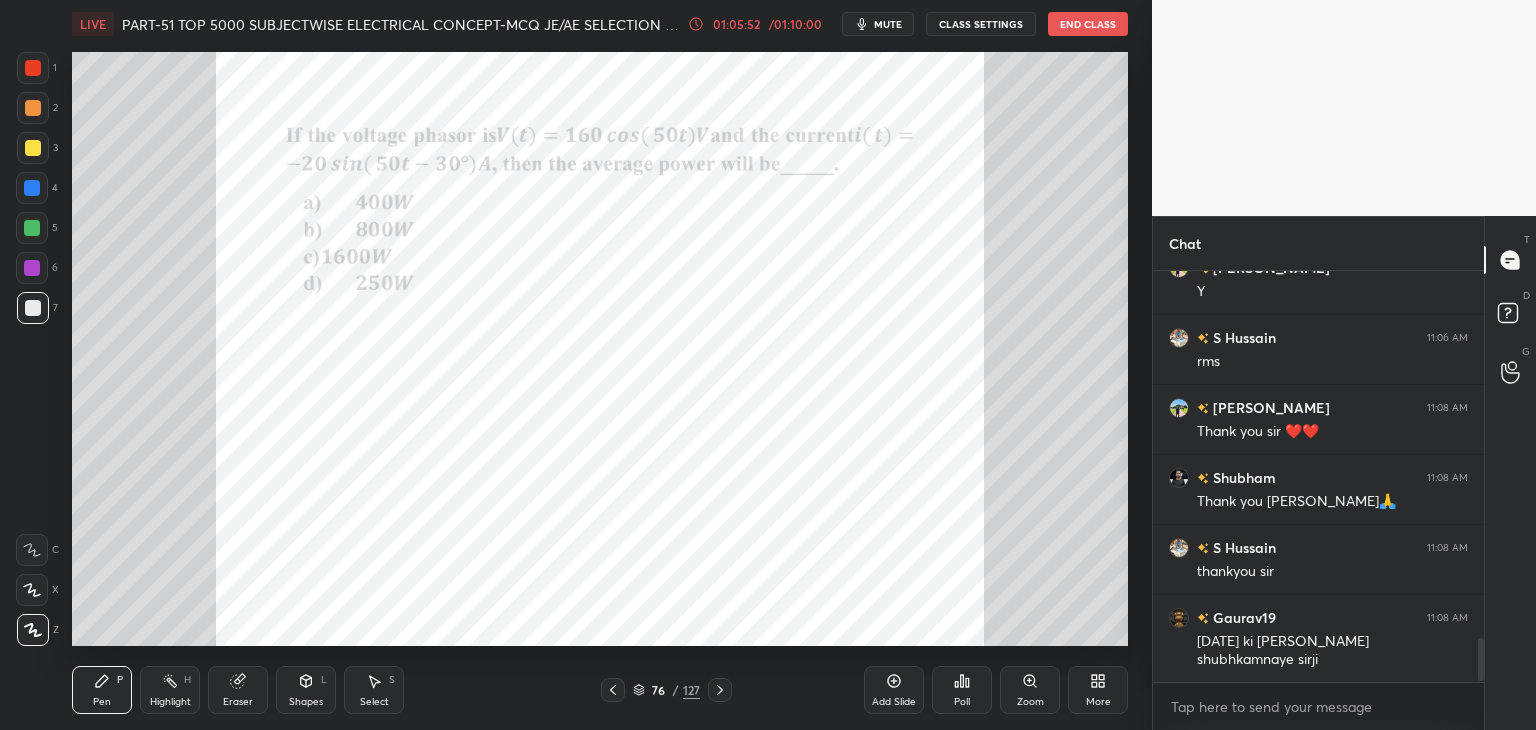 click at bounding box center (32, 268) 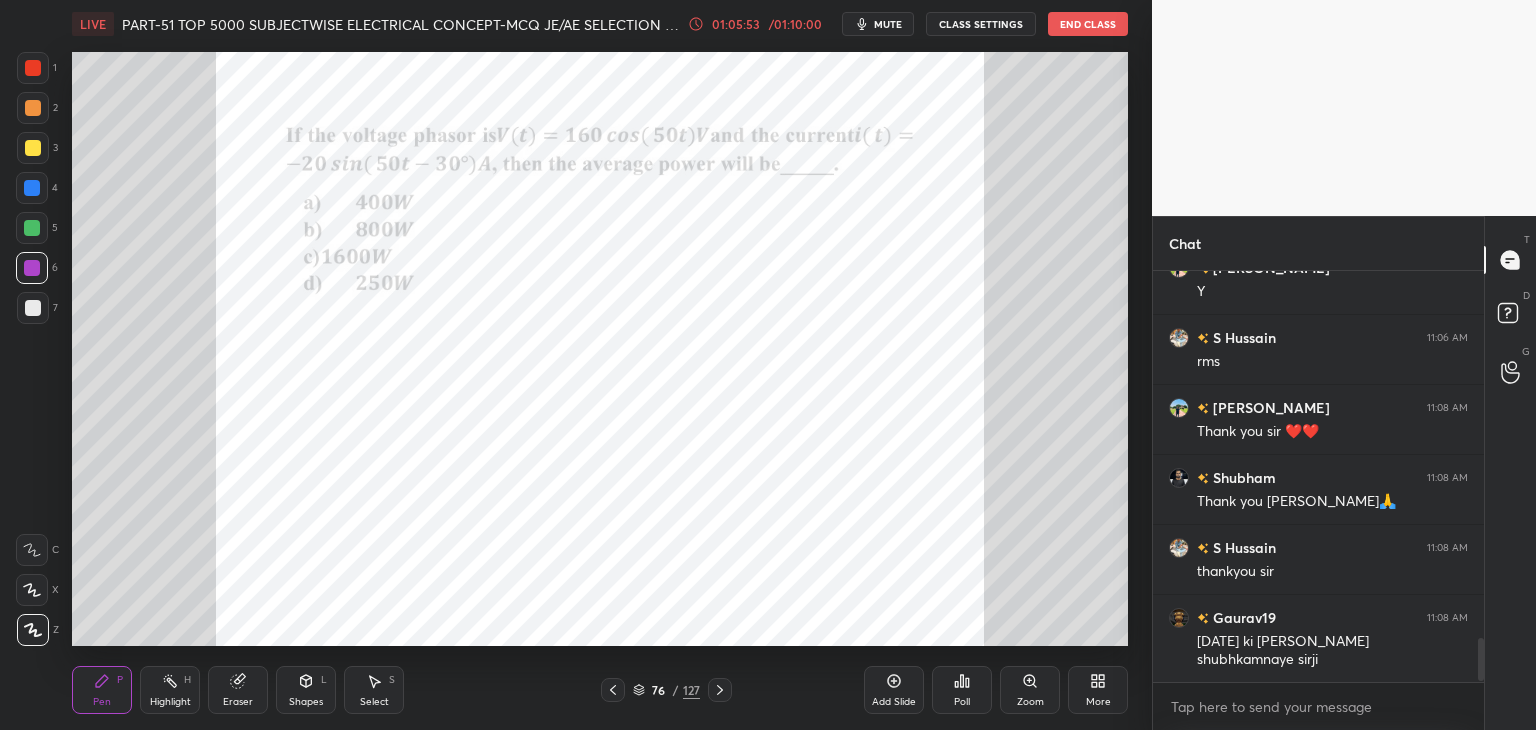 drag, startPoint x: 36, startPoint y: 223, endPoint x: 32, endPoint y: 190, distance: 33.24154 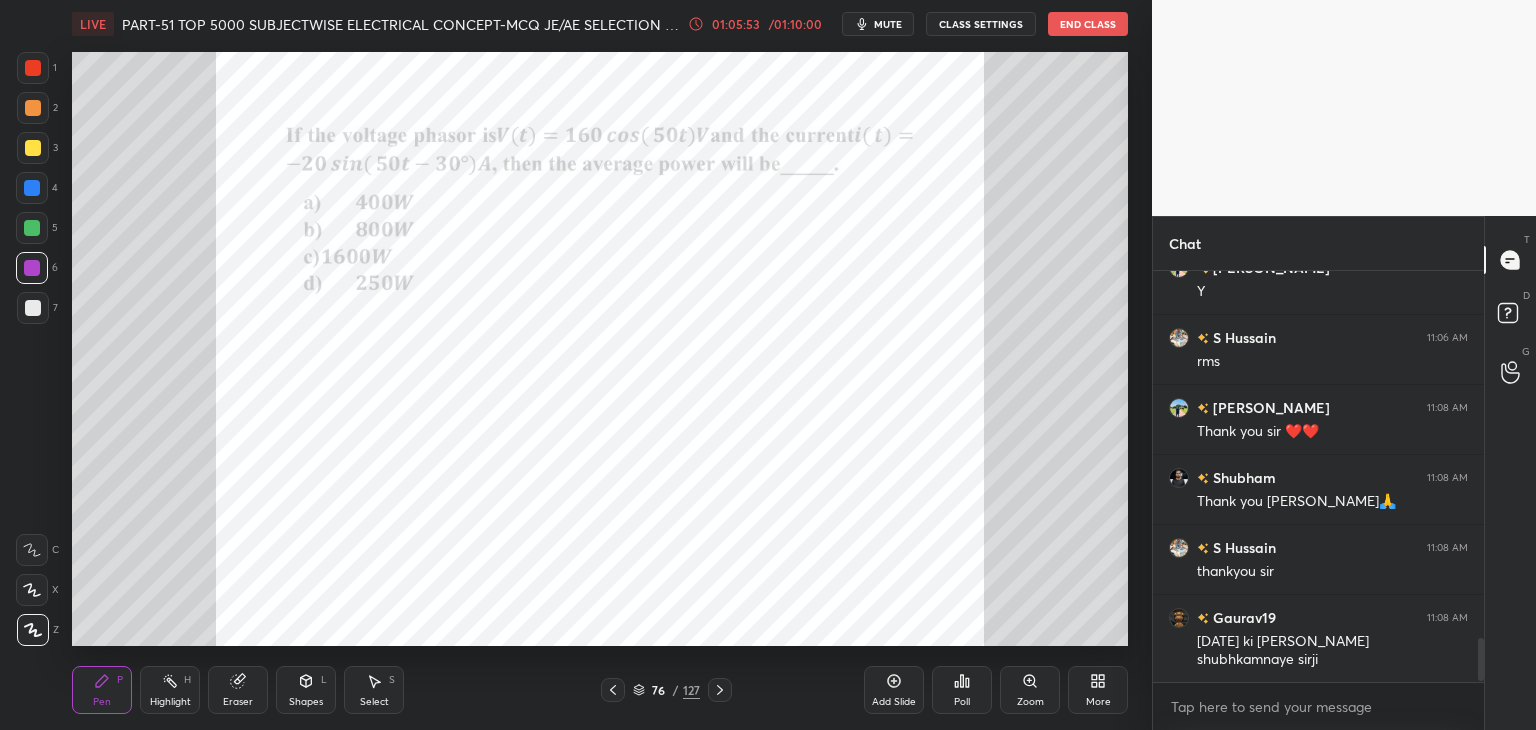 click at bounding box center (32, 228) 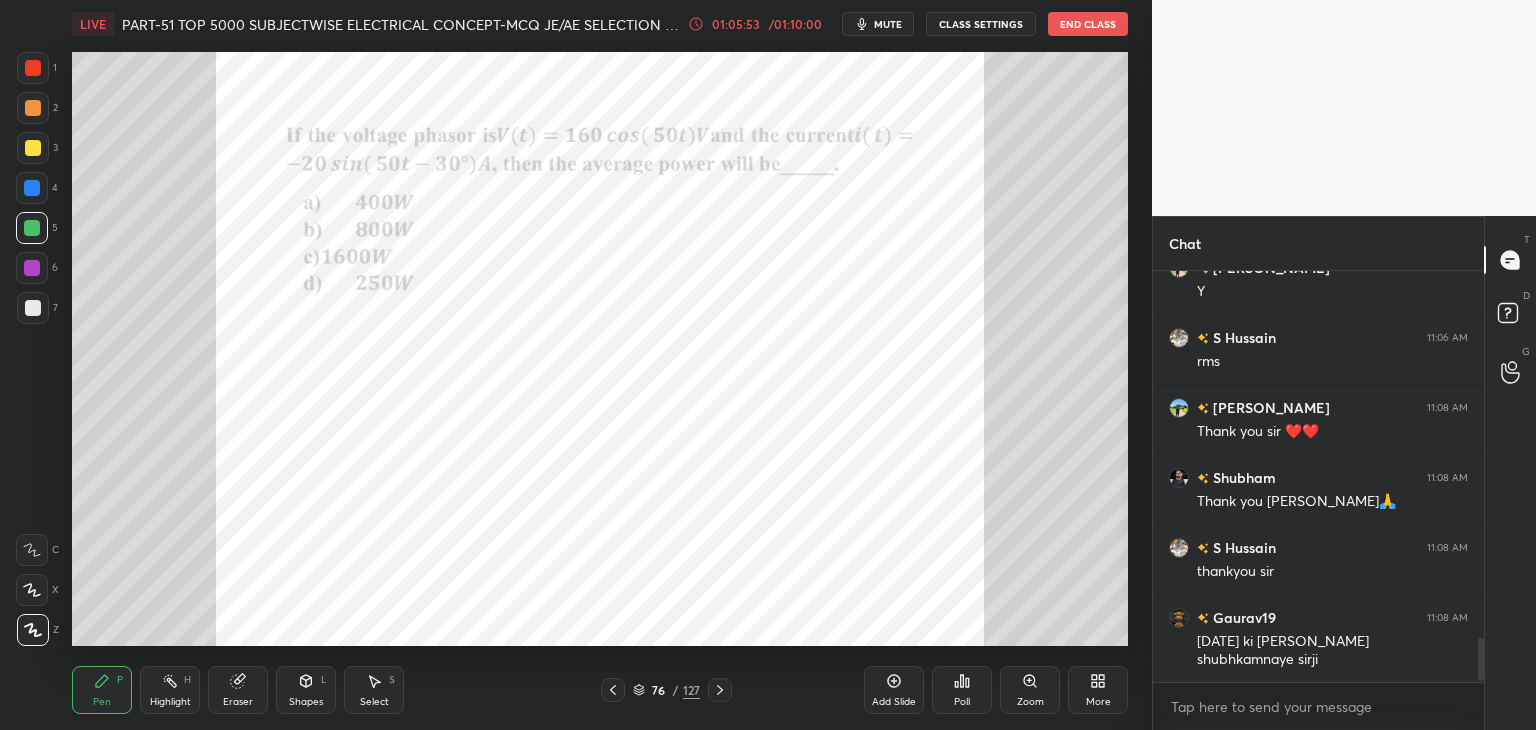drag, startPoint x: 32, startPoint y: 184, endPoint x: 32, endPoint y: 171, distance: 13 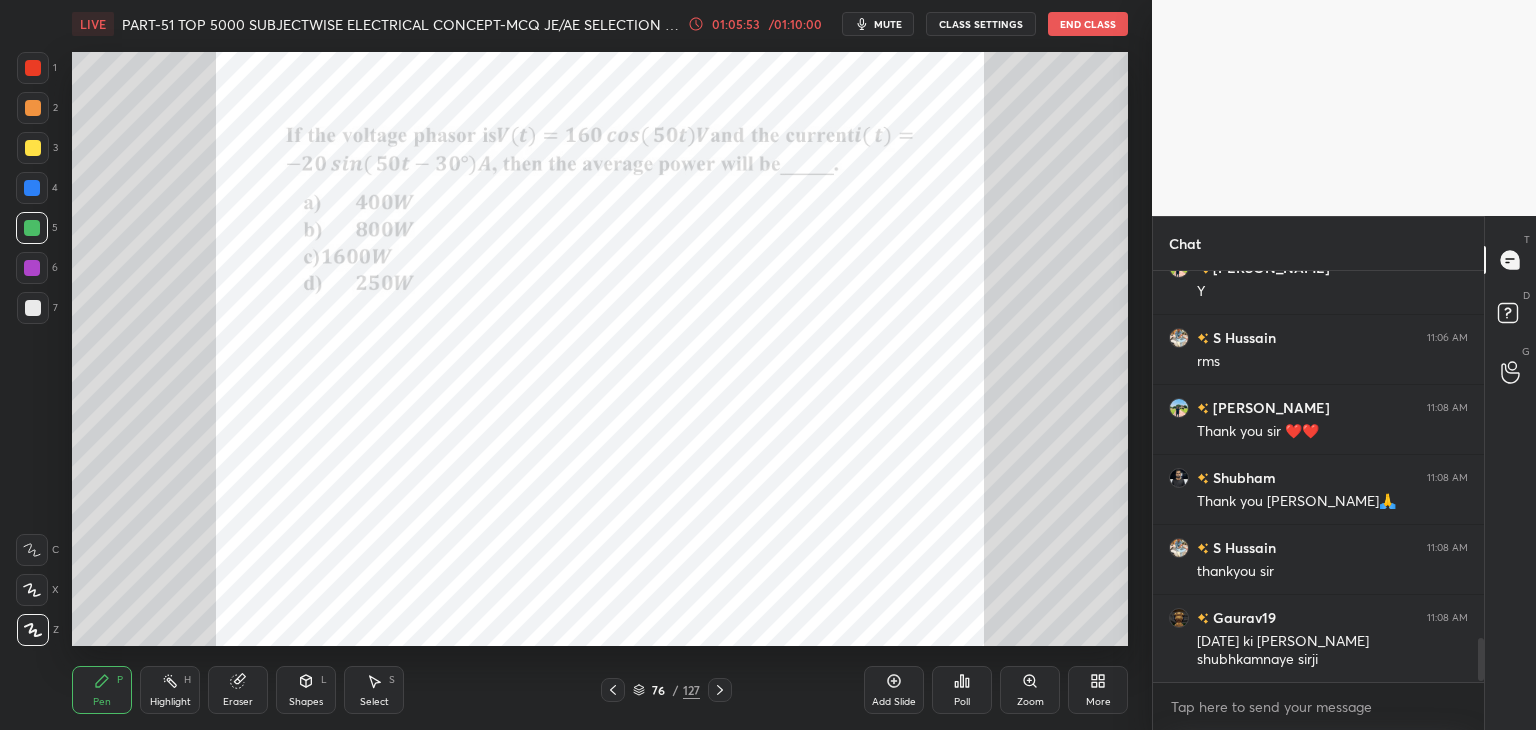 click at bounding box center [32, 188] 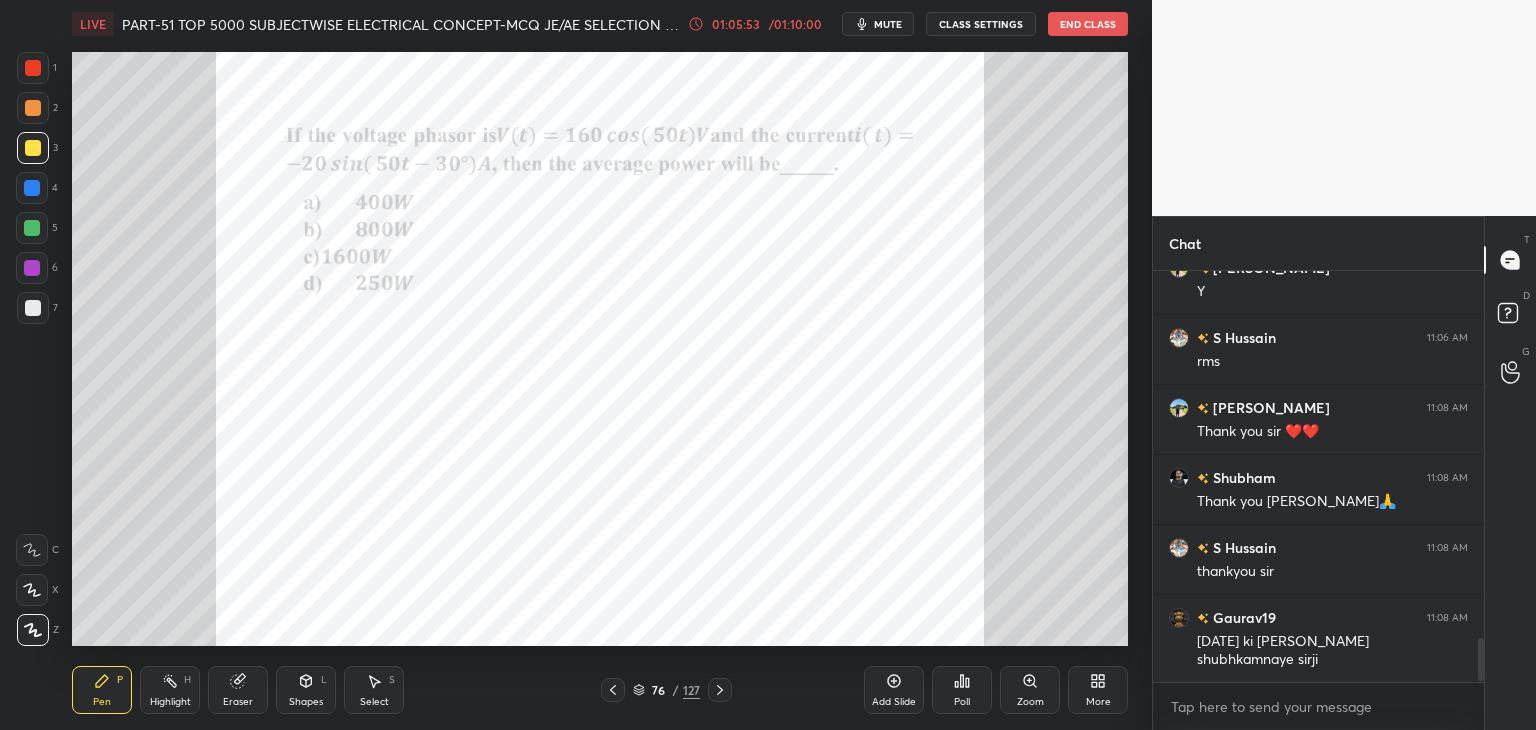 click at bounding box center (33, 108) 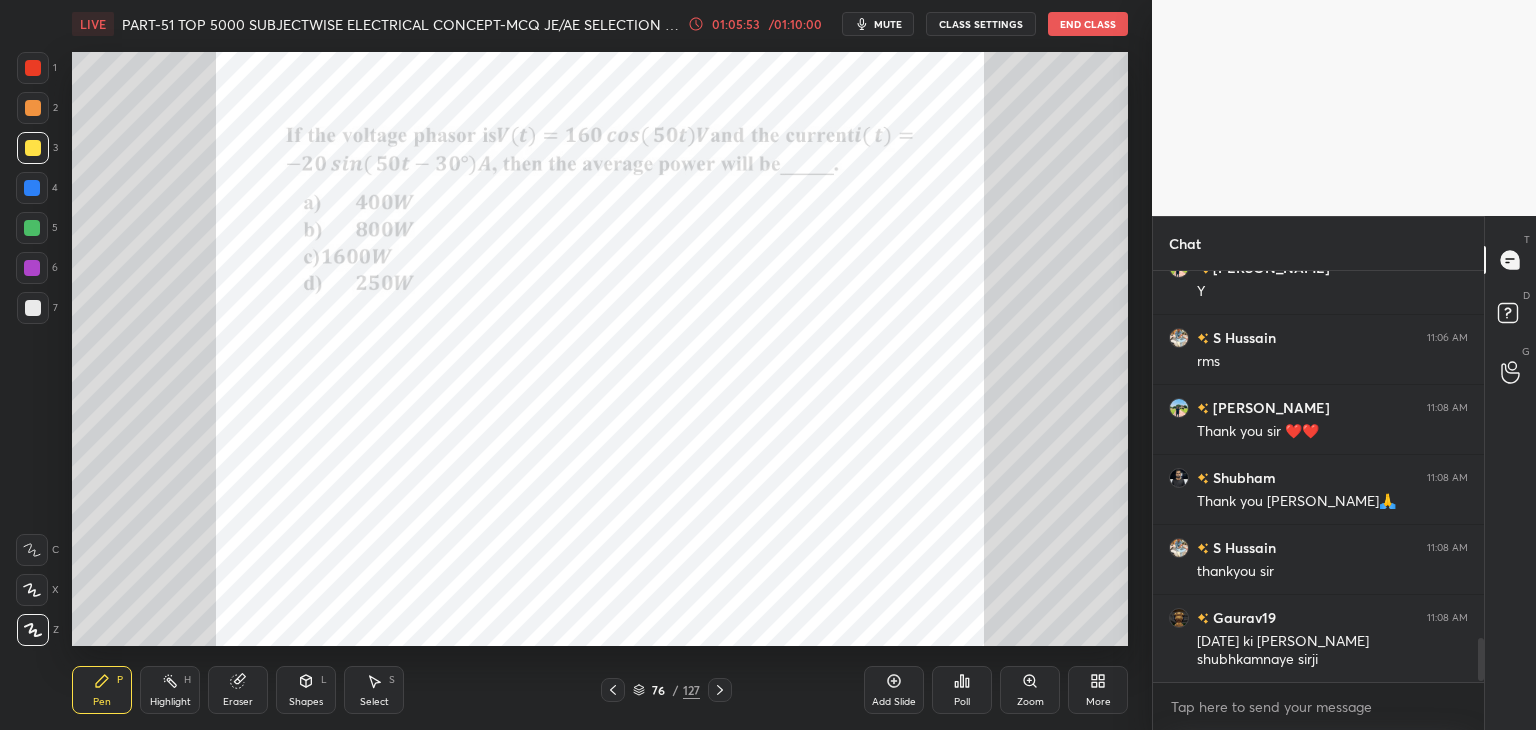 click at bounding box center [33, 68] 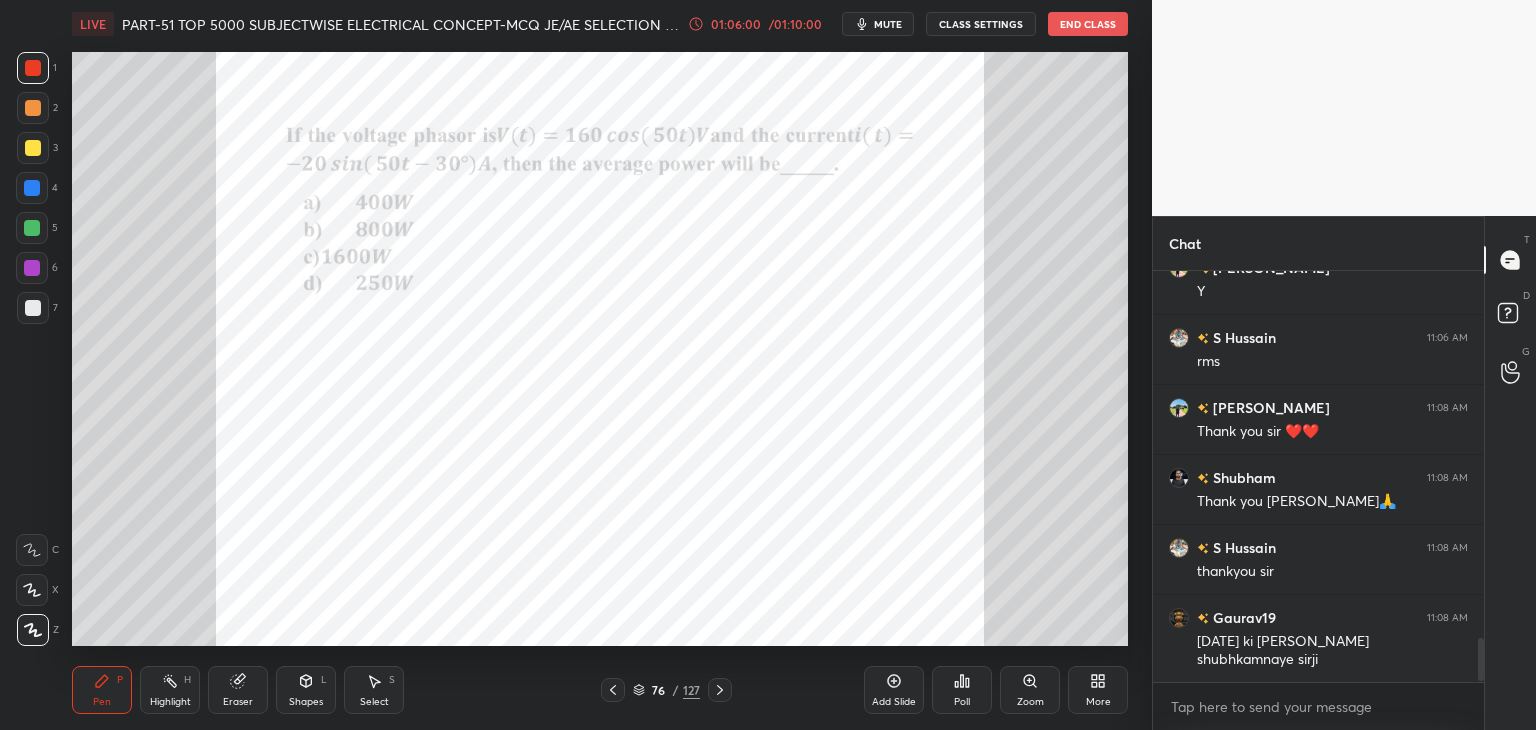 click at bounding box center (33, 68) 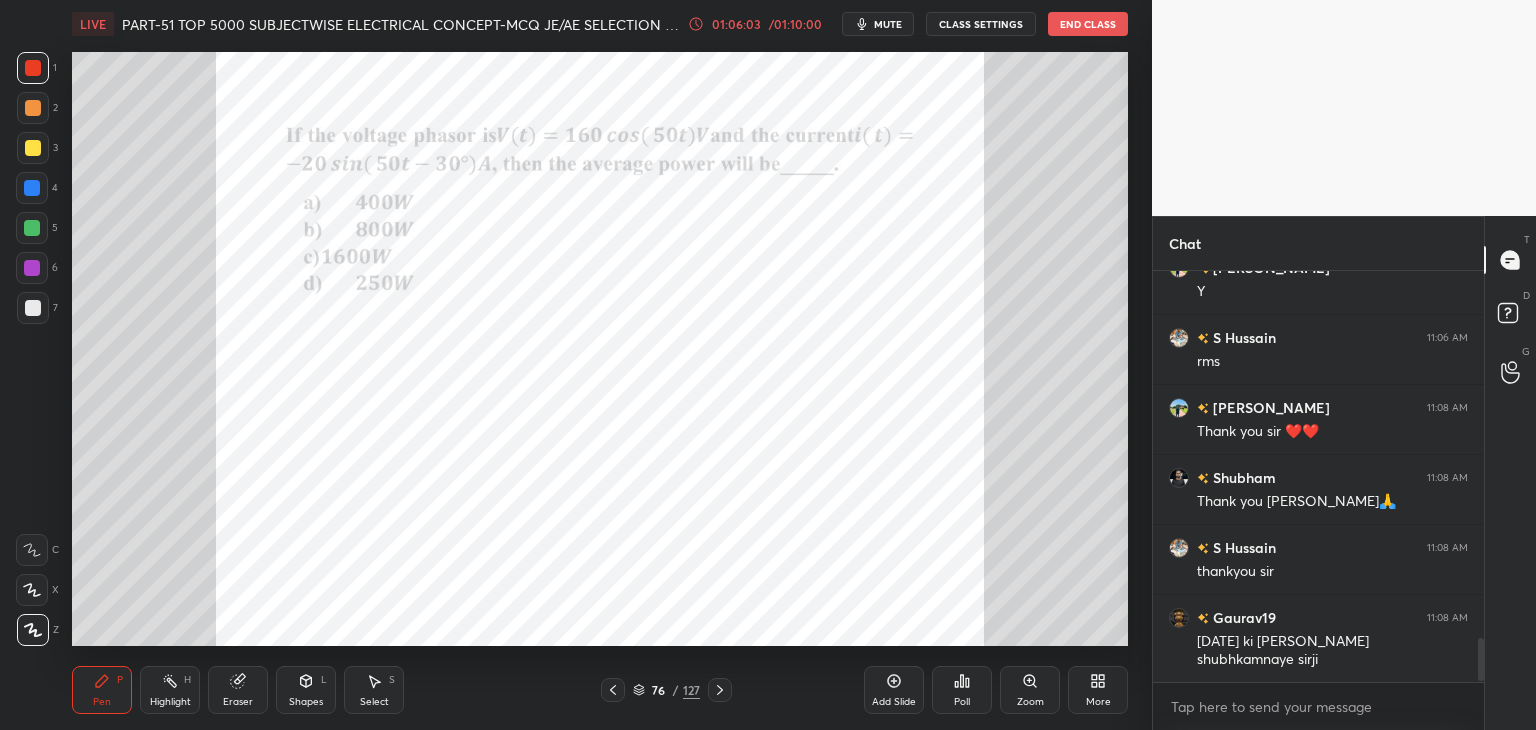 scroll, scrollTop: 3508, scrollLeft: 0, axis: vertical 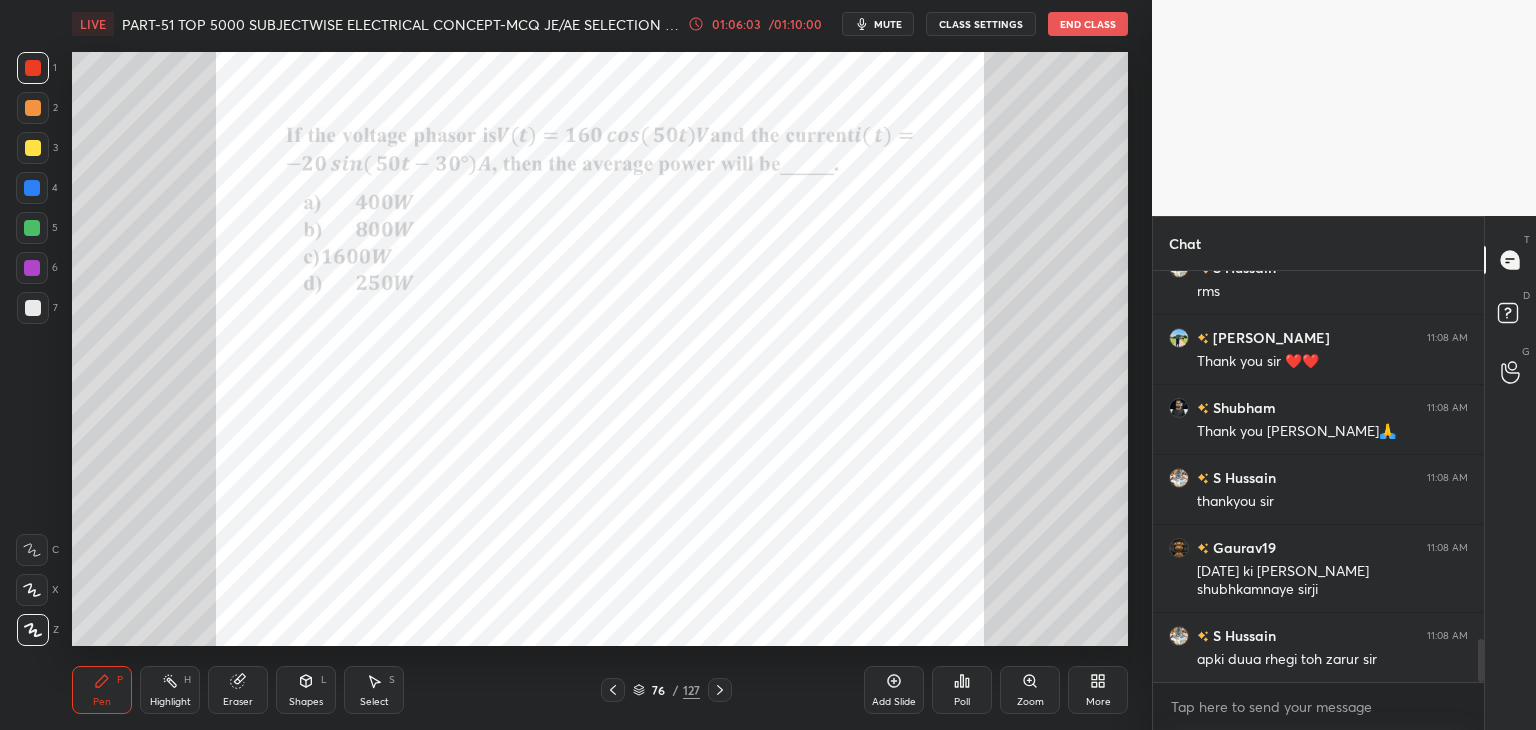 click at bounding box center (33, 68) 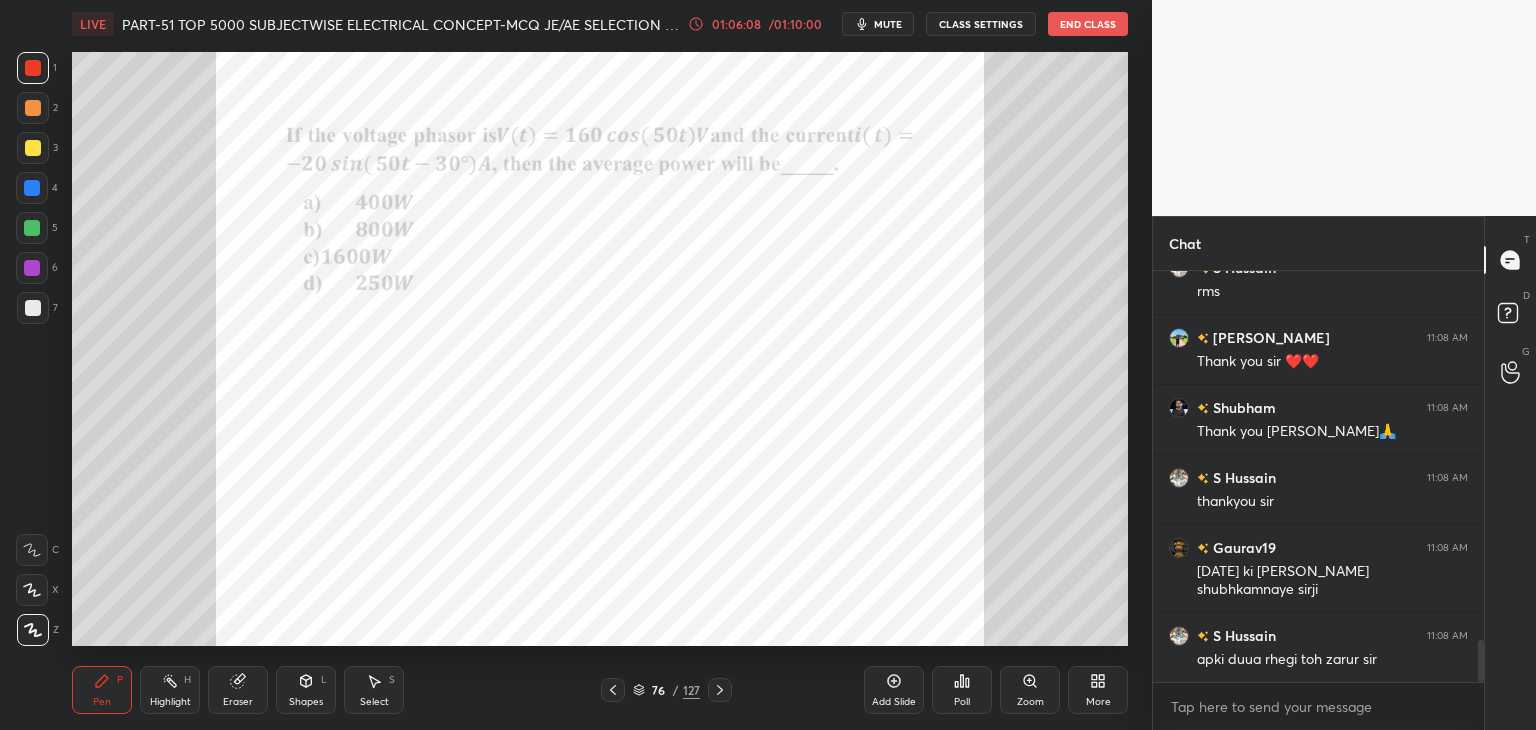 scroll, scrollTop: 3578, scrollLeft: 0, axis: vertical 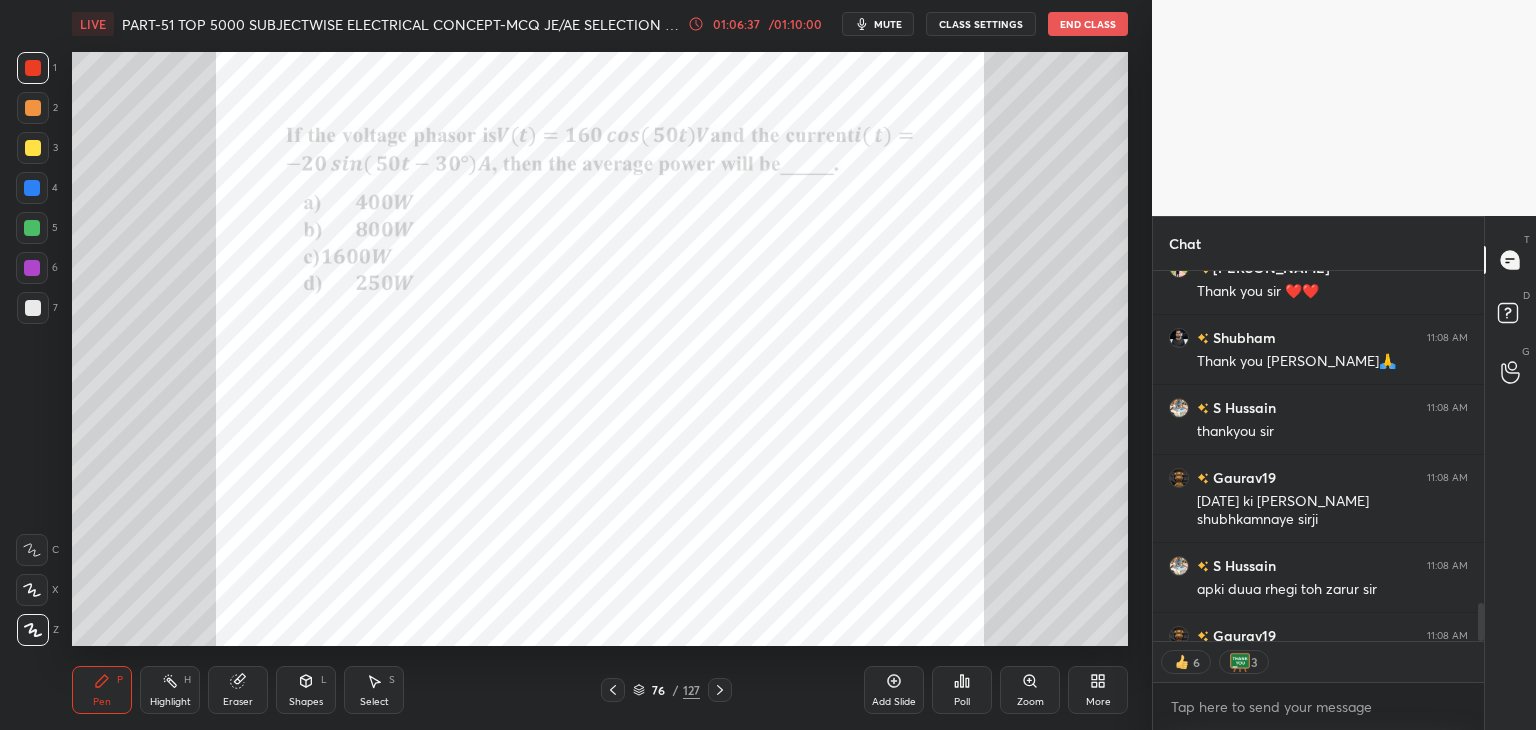 click at bounding box center [33, 68] 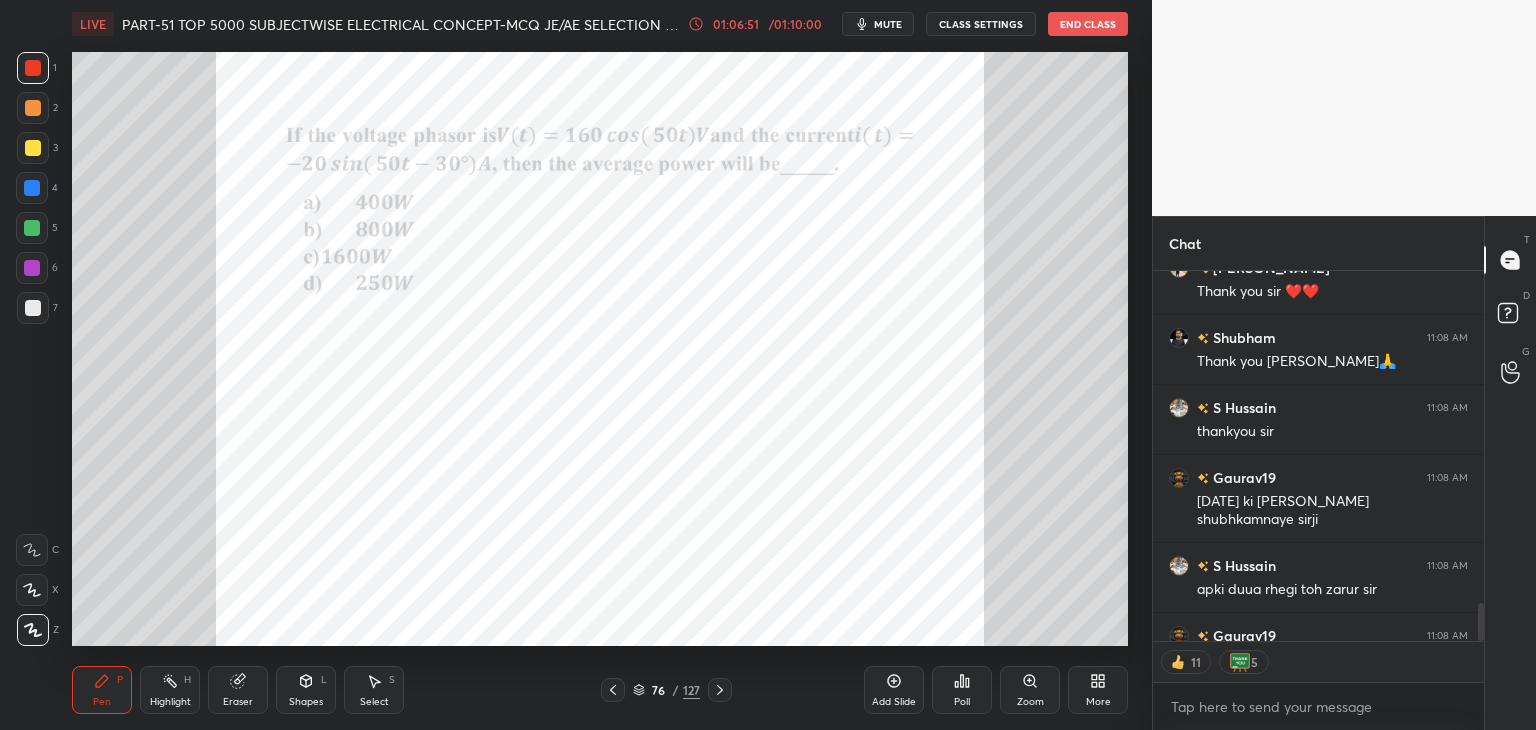 click 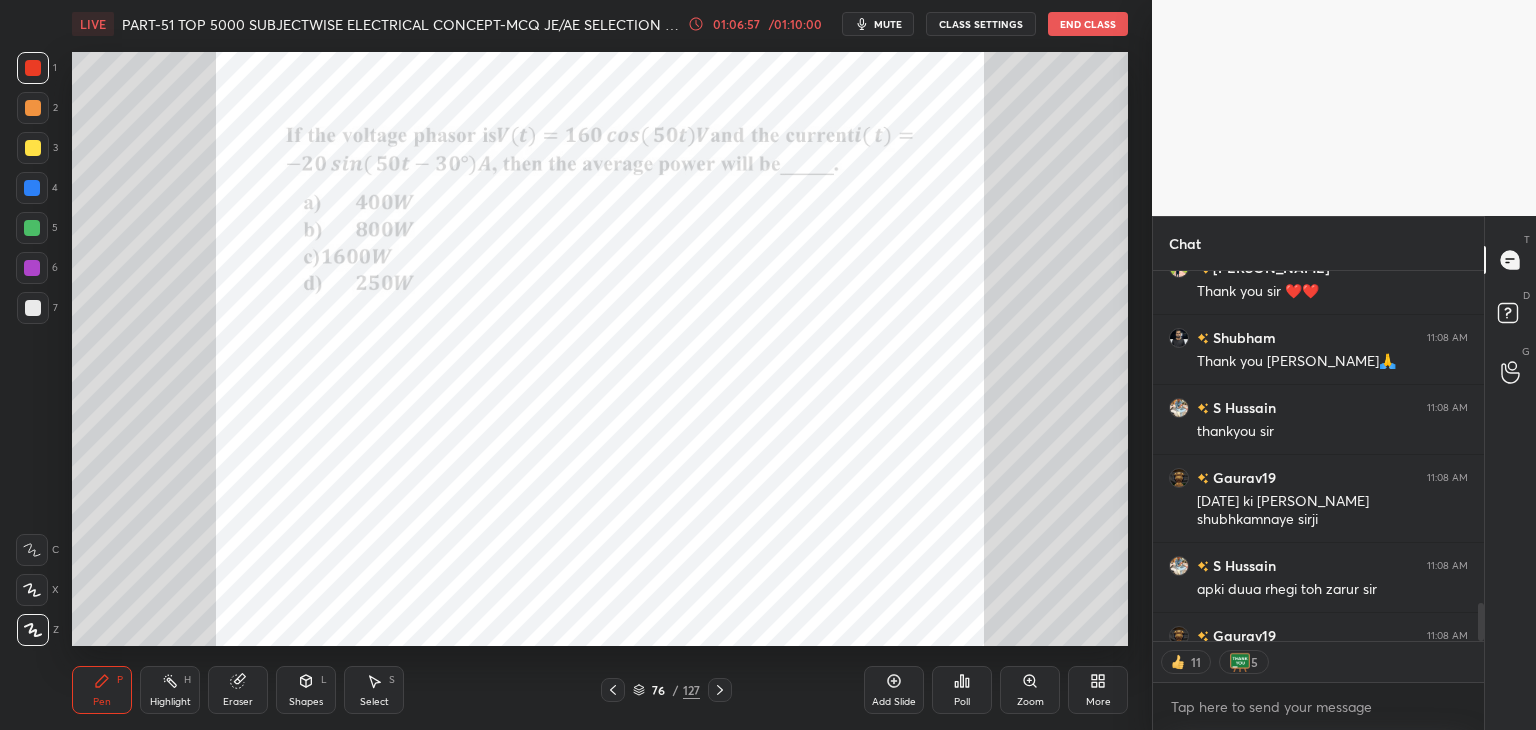 scroll, scrollTop: 7, scrollLeft: 6, axis: both 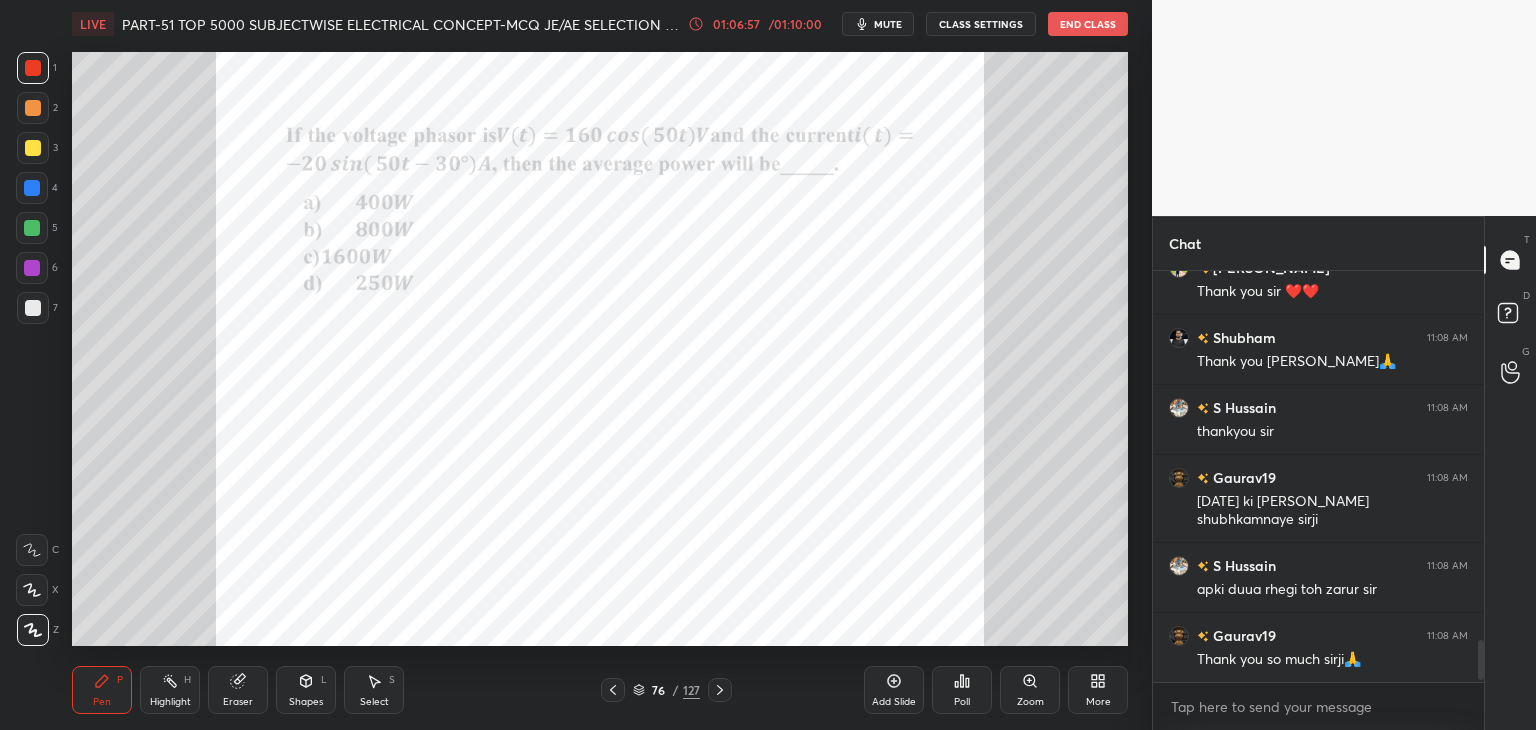click on "Pen P" at bounding box center (102, 690) 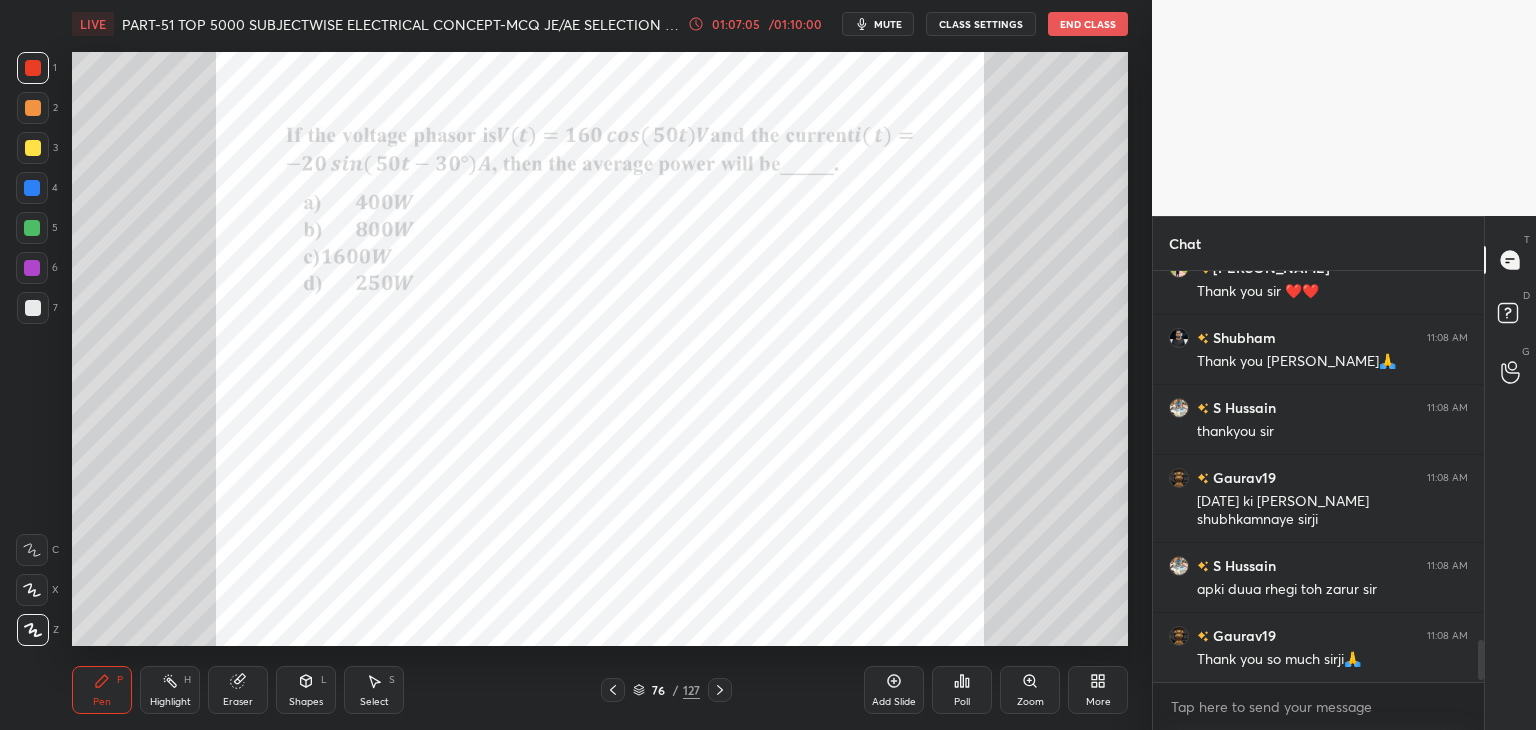 click on "End Class" at bounding box center [1088, 24] 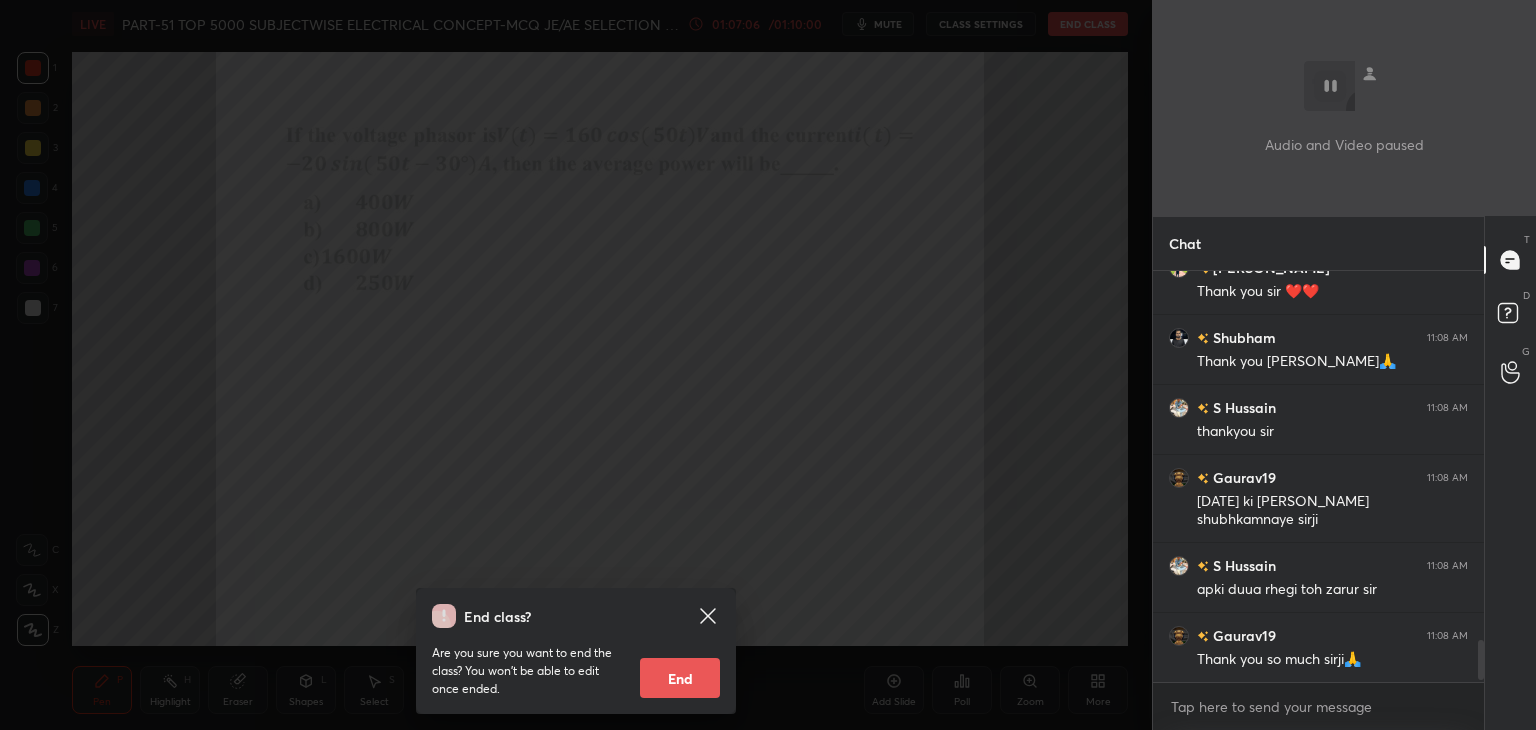 click on "End" at bounding box center [680, 678] 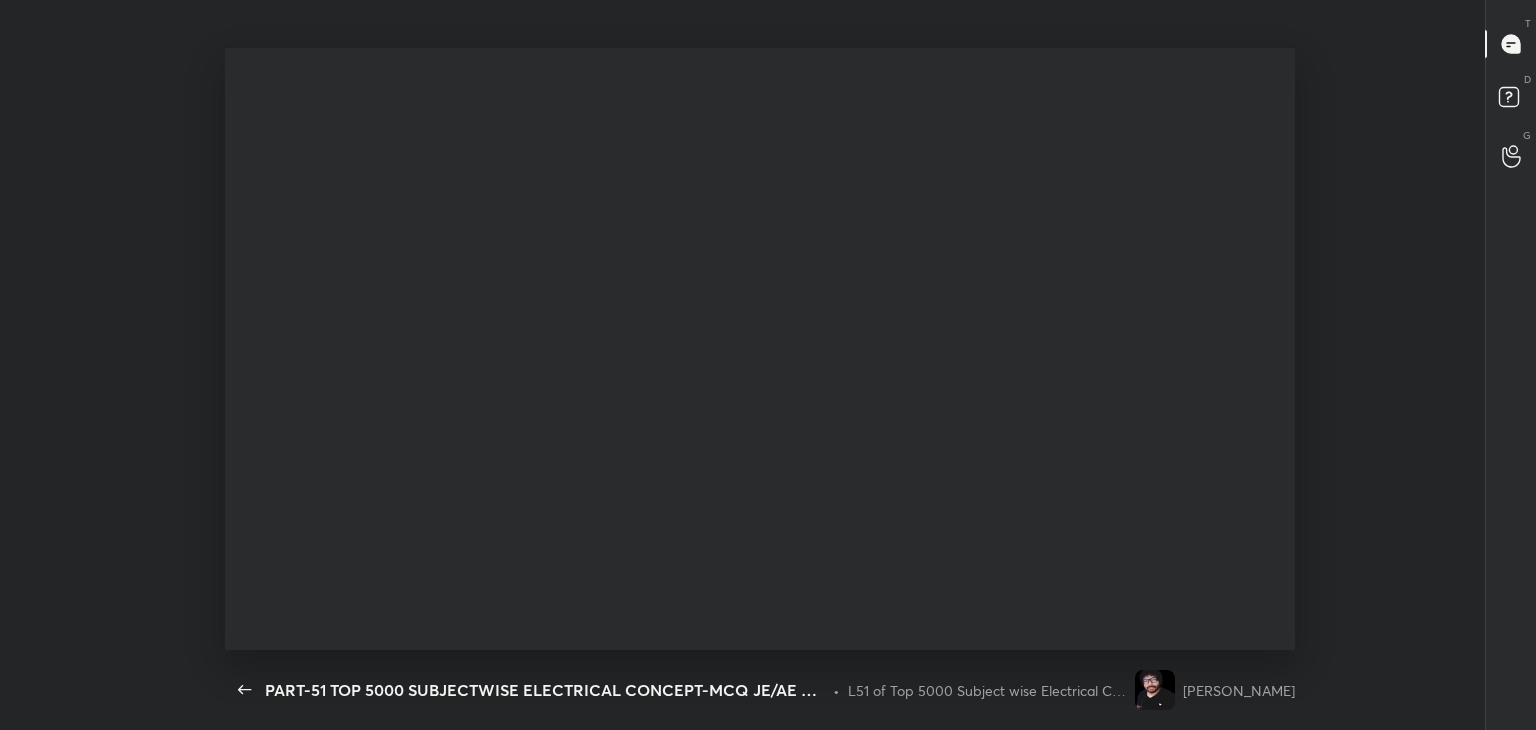 scroll, scrollTop: 99397, scrollLeft: 98856, axis: both 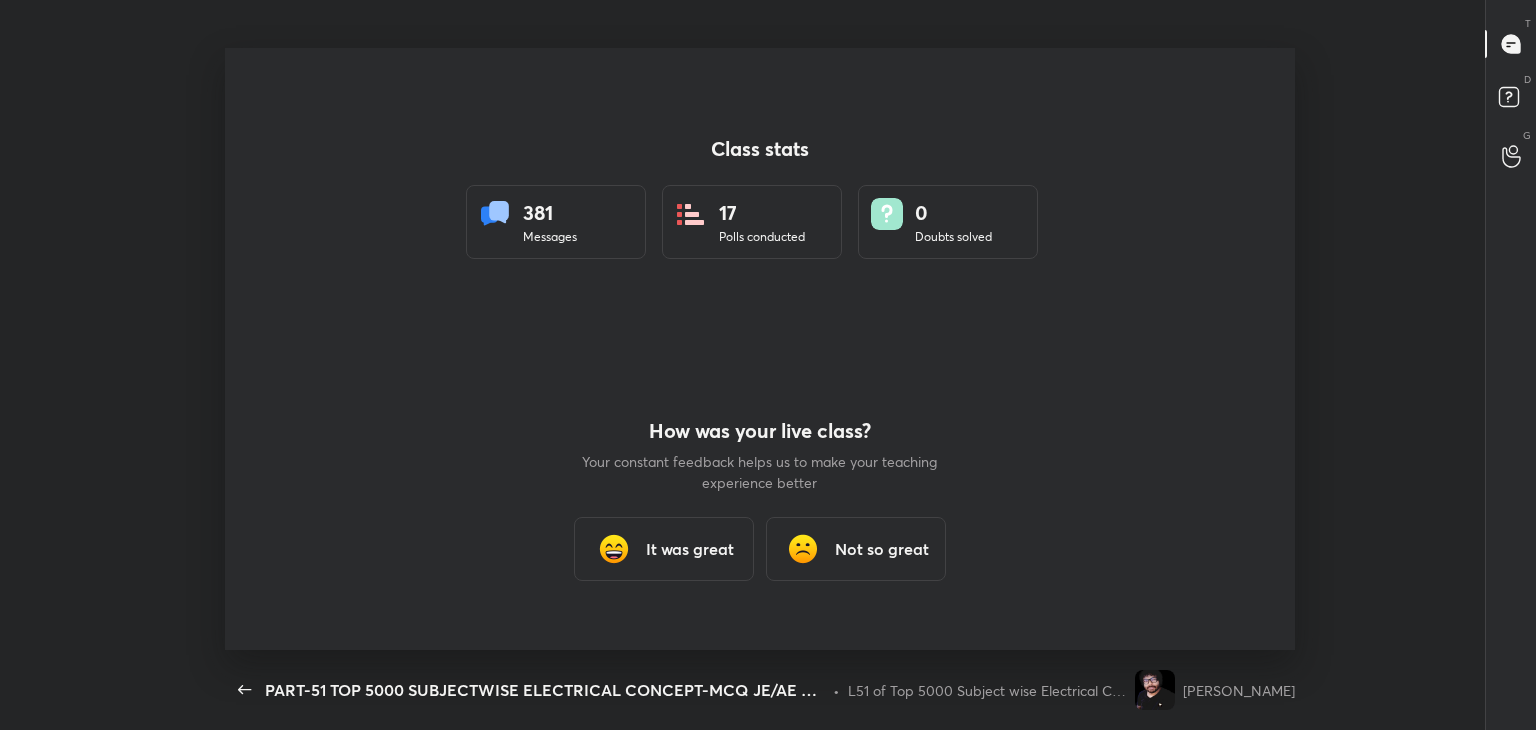 drag, startPoint x: 684, startPoint y: 549, endPoint x: 672, endPoint y: 565, distance: 20 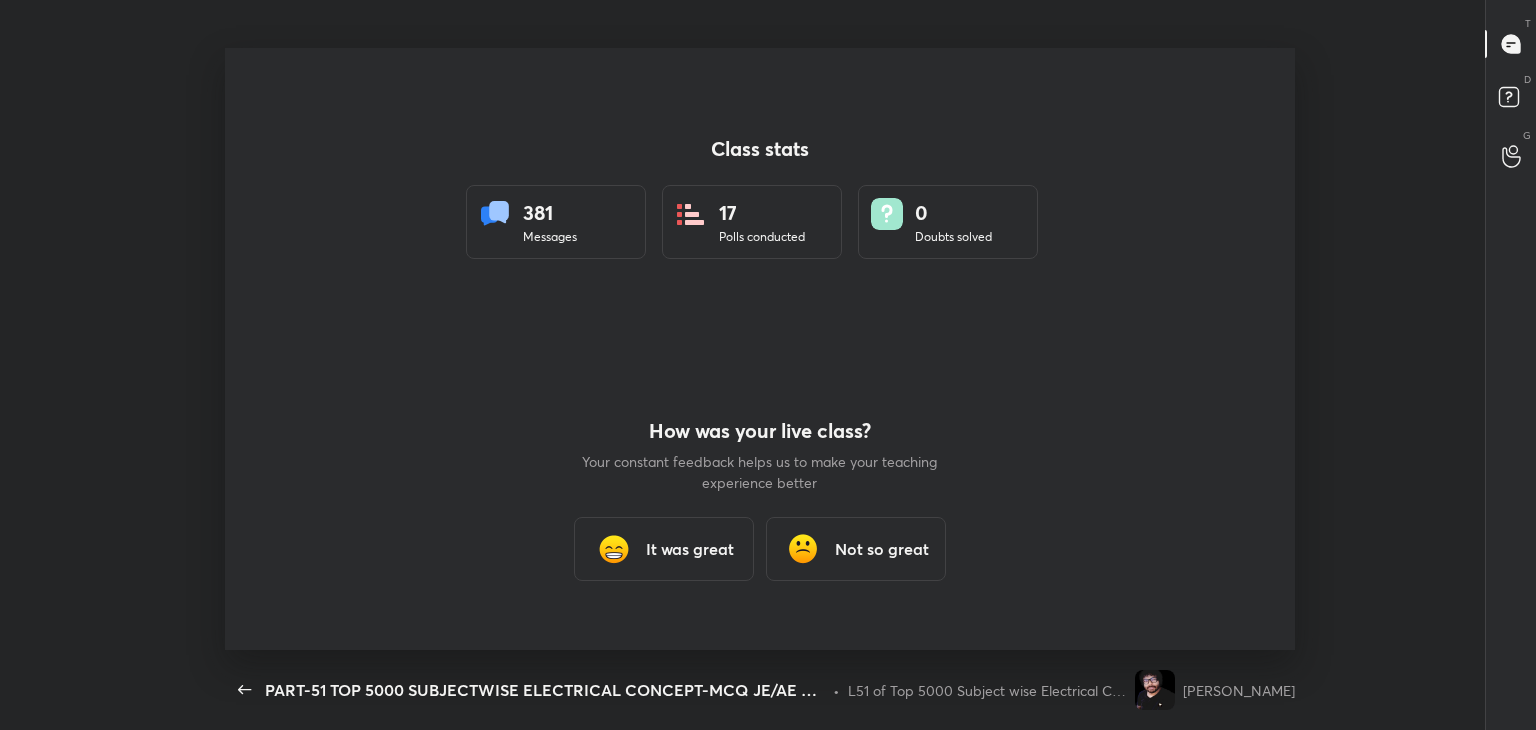 click on "It was great" at bounding box center [690, 549] 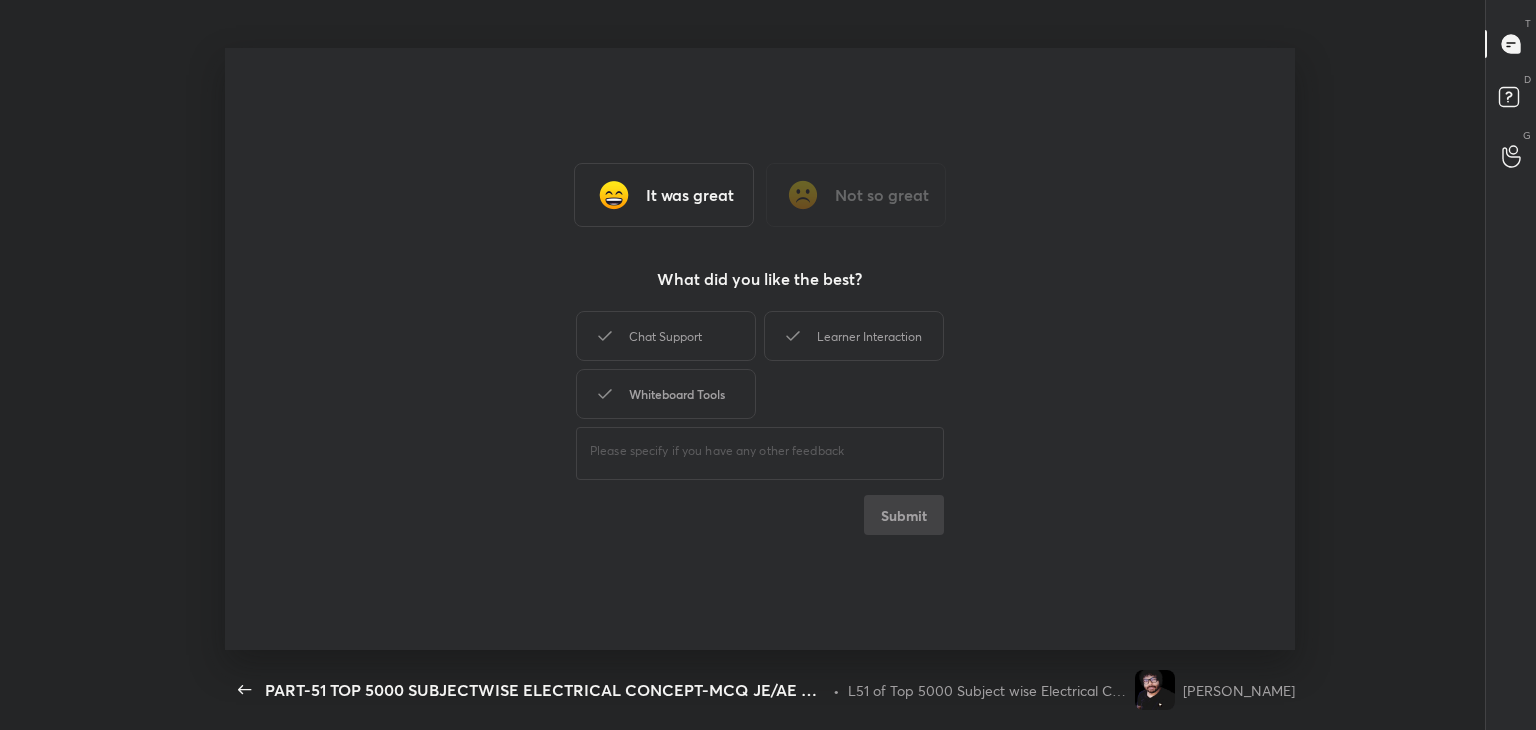 drag, startPoint x: 653, startPoint y: 334, endPoint x: 665, endPoint y: 377, distance: 44.64303 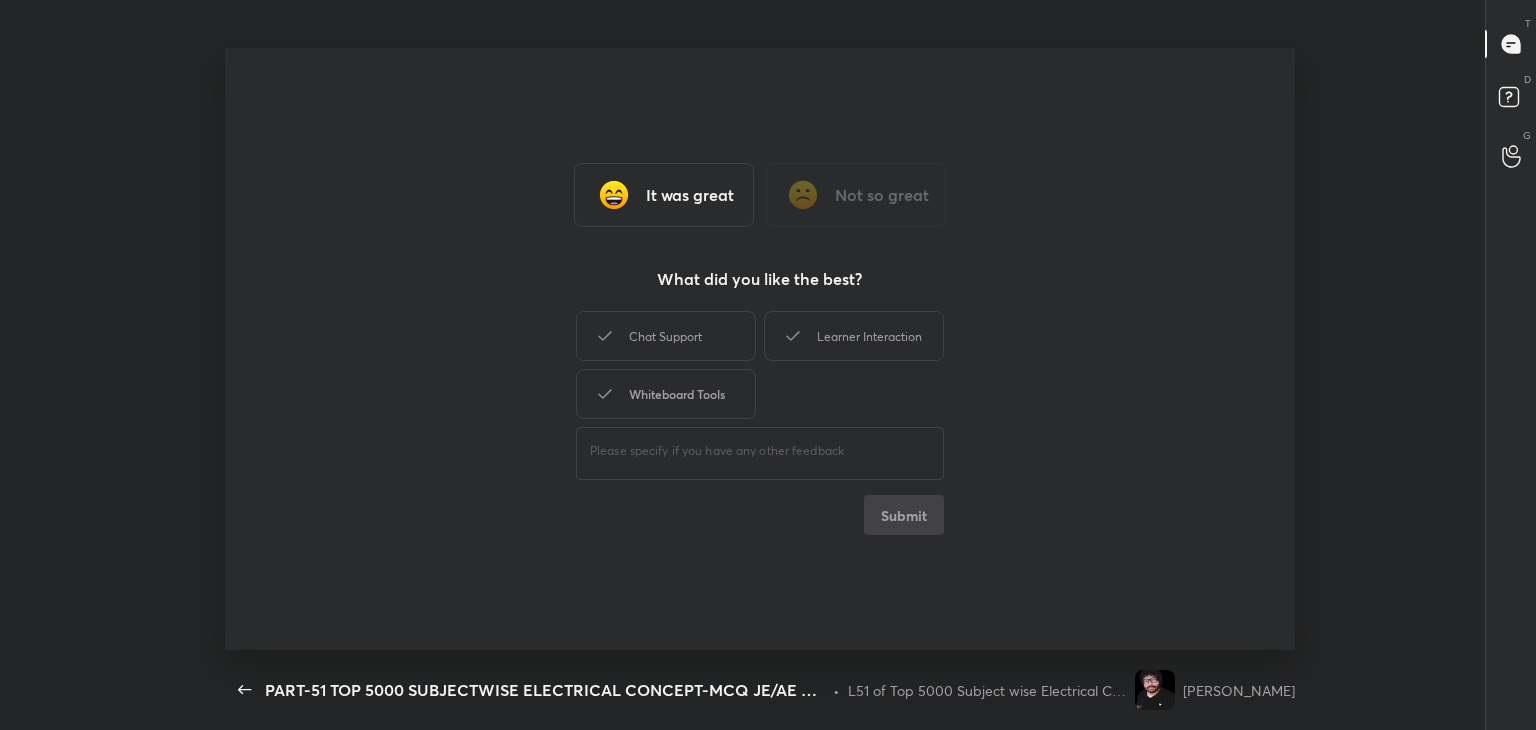 click on "Chat Support" at bounding box center [666, 336] 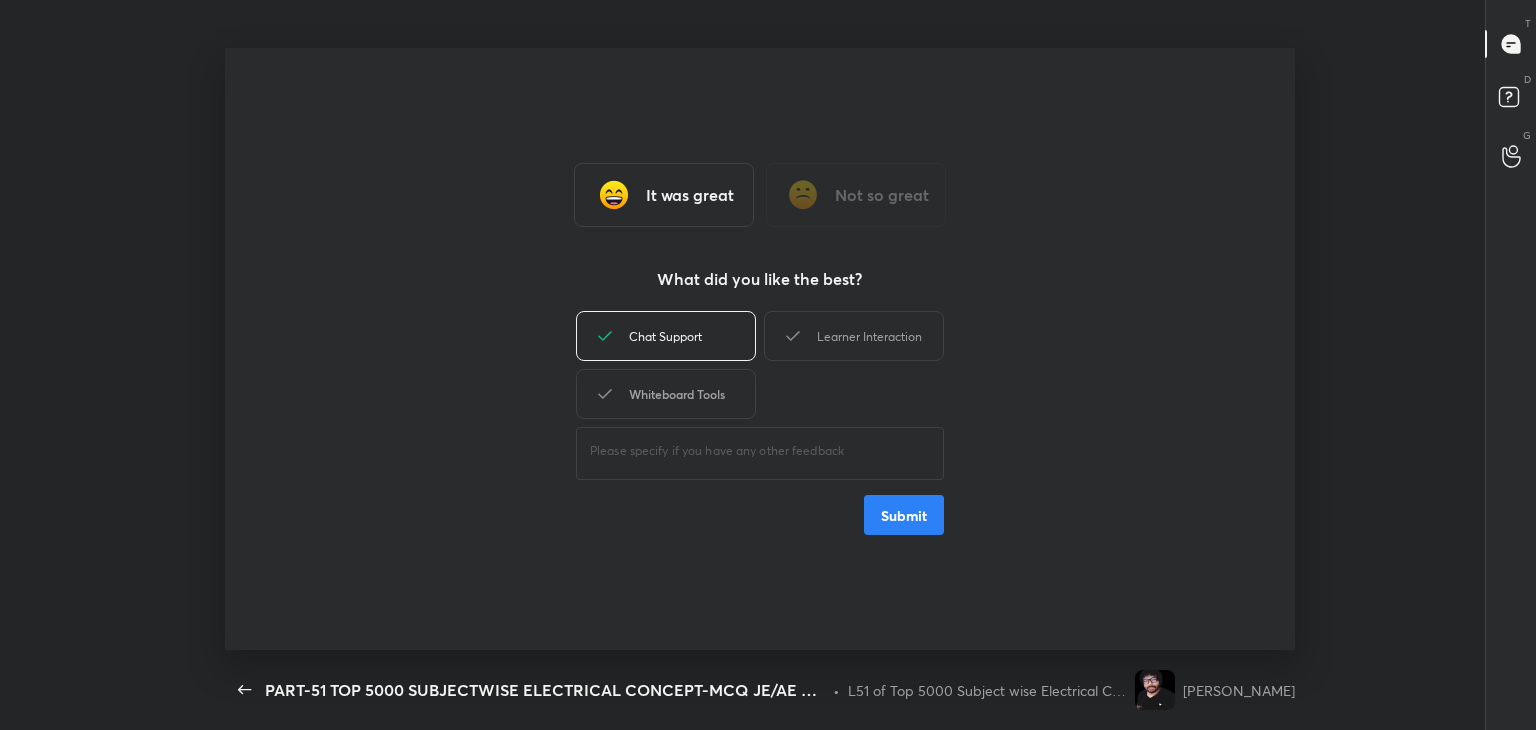 click on "Whiteboard Tools" at bounding box center [666, 394] 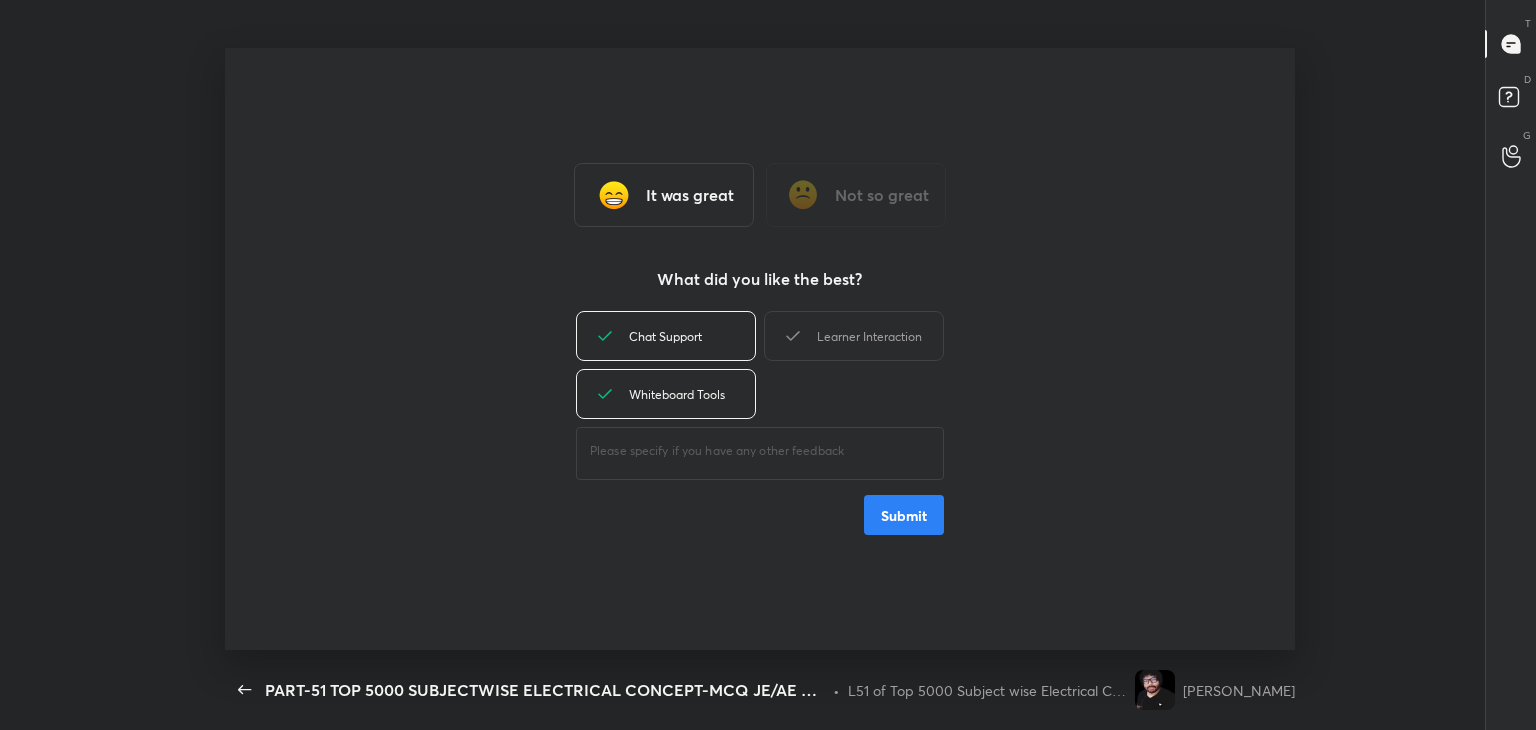 drag, startPoint x: 869, startPoint y: 345, endPoint x: 868, endPoint y: 372, distance: 27.018513 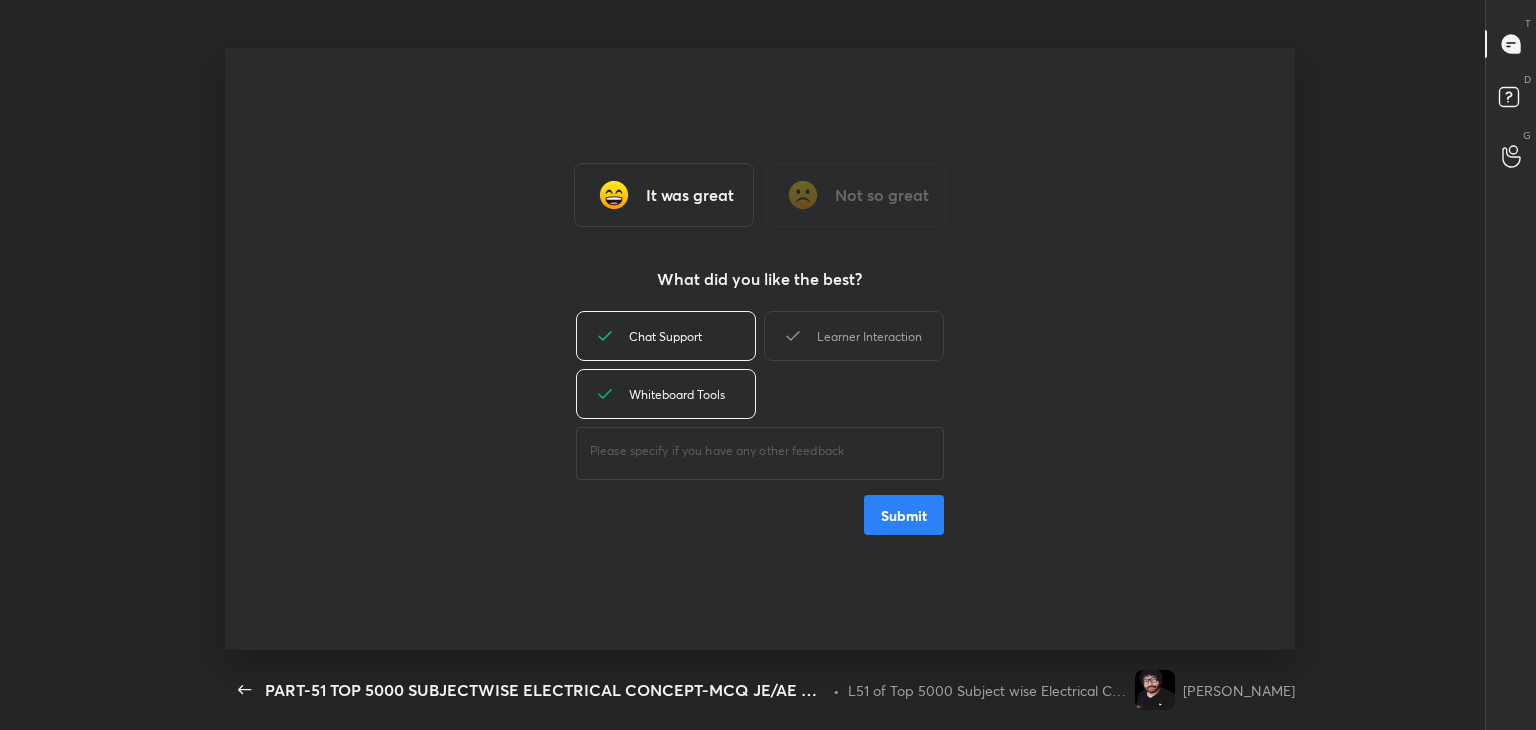 click on "Learner Interaction" at bounding box center [854, 336] 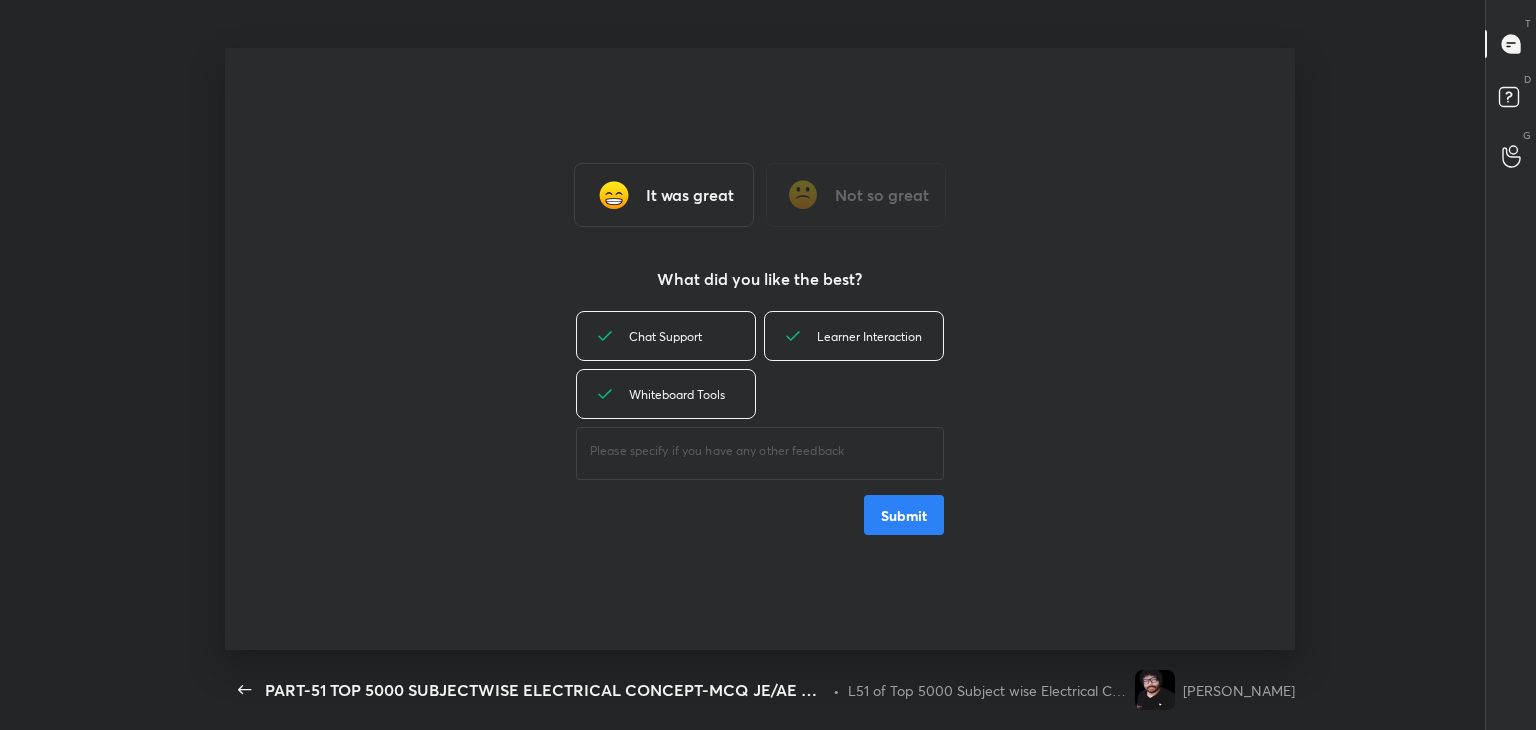 click on "Submit" at bounding box center (904, 515) 